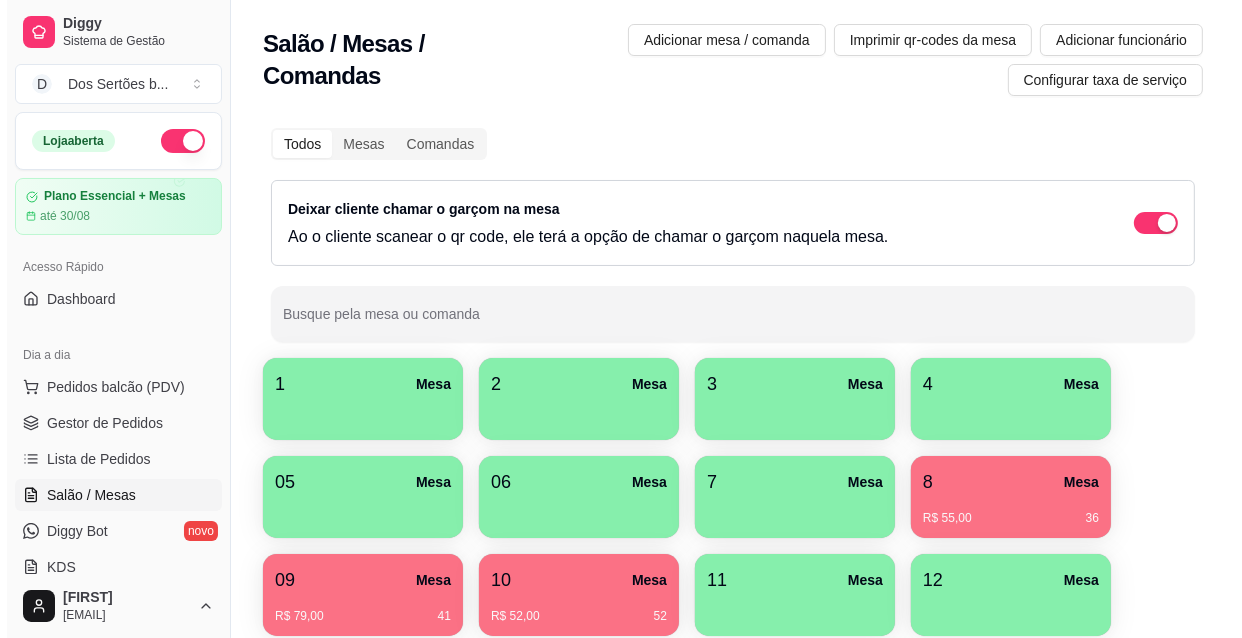 scroll, scrollTop: 78, scrollLeft: 0, axis: vertical 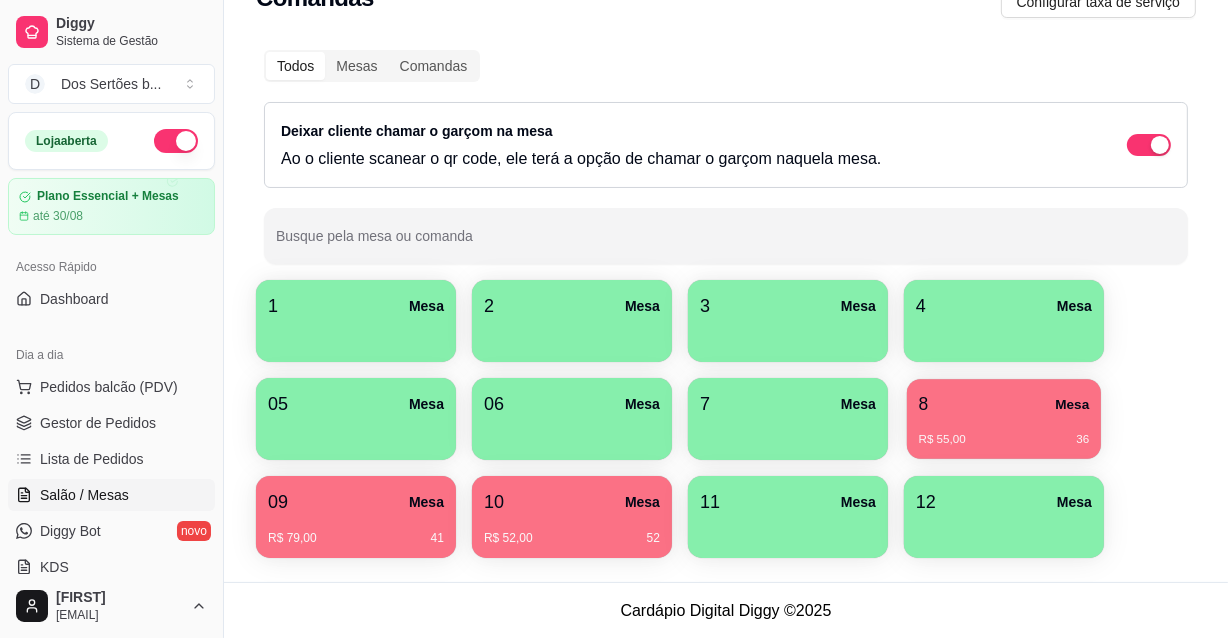 click on "8 Mesa" at bounding box center (1004, 404) 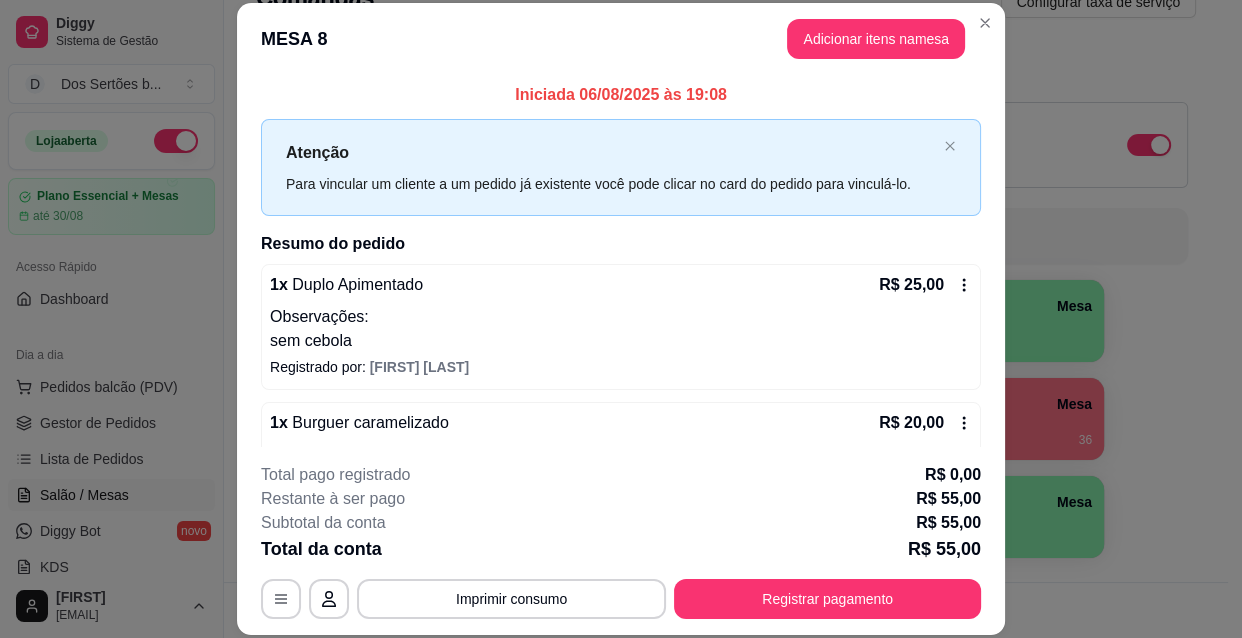 scroll, scrollTop: 170, scrollLeft: 0, axis: vertical 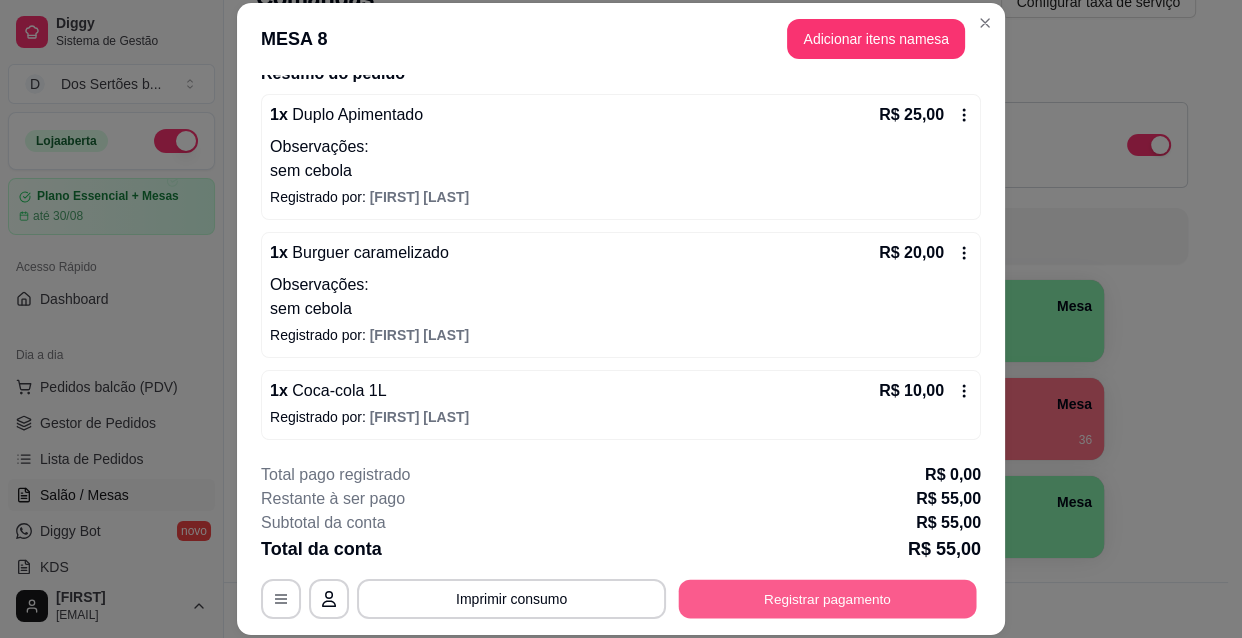 click on "Registrar pagamento" at bounding box center [828, 598] 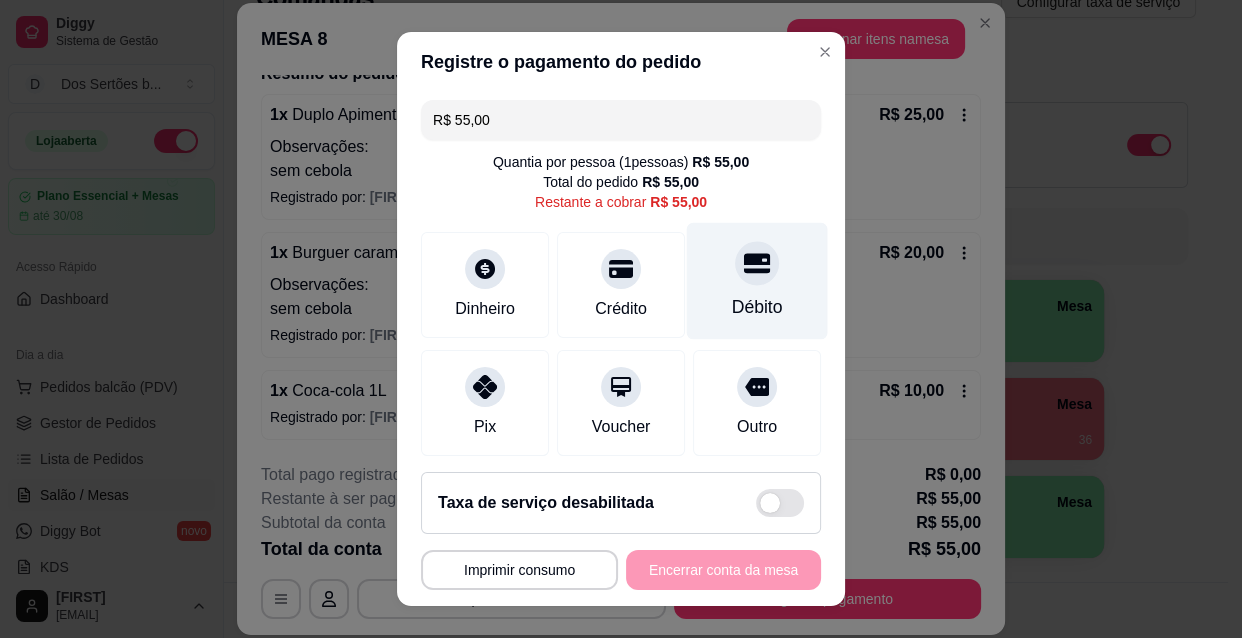 click on "Débito" at bounding box center [757, 307] 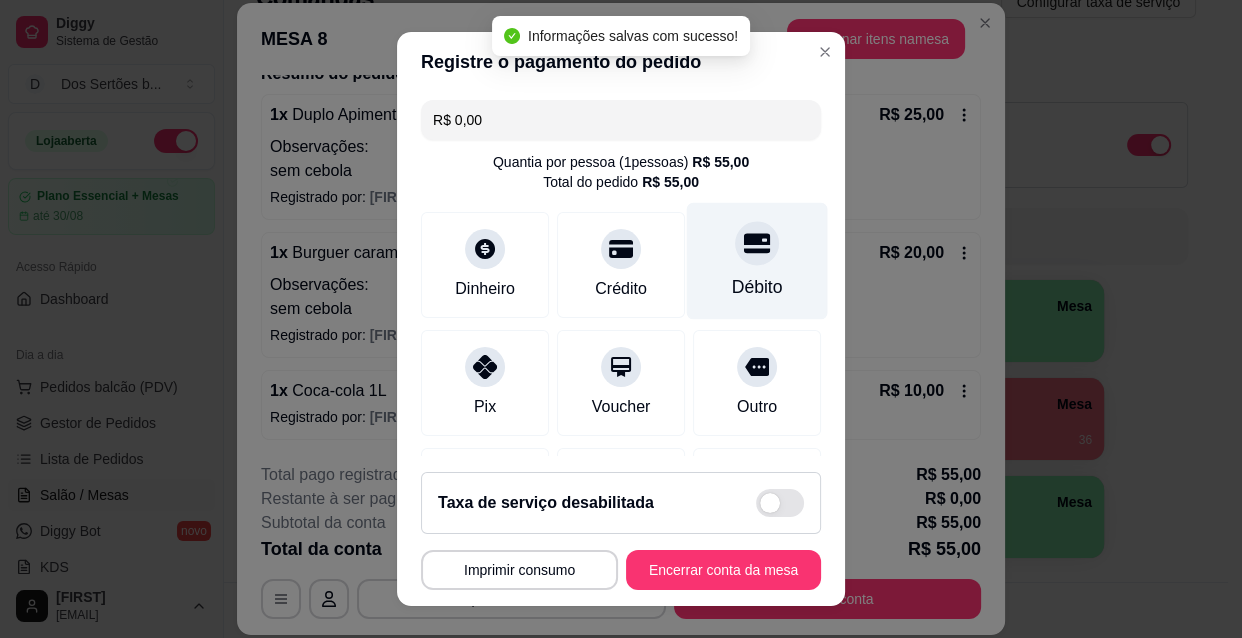type on "R$ 0,00" 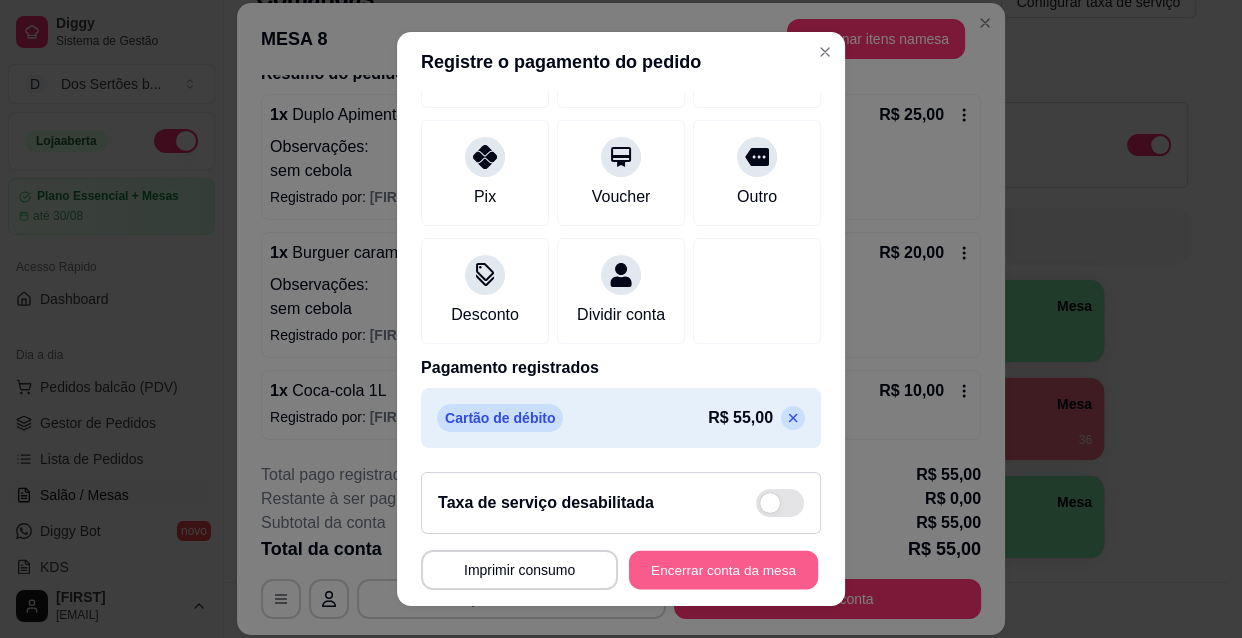 click on "Encerrar conta da mesa" at bounding box center [723, 570] 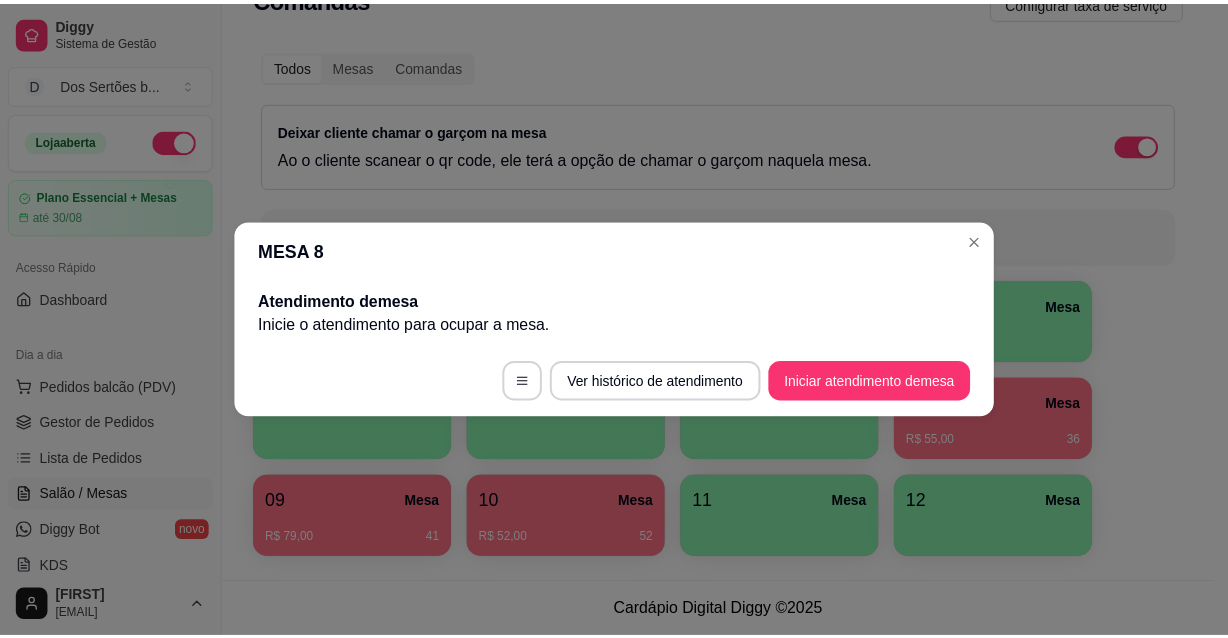 scroll, scrollTop: 0, scrollLeft: 0, axis: both 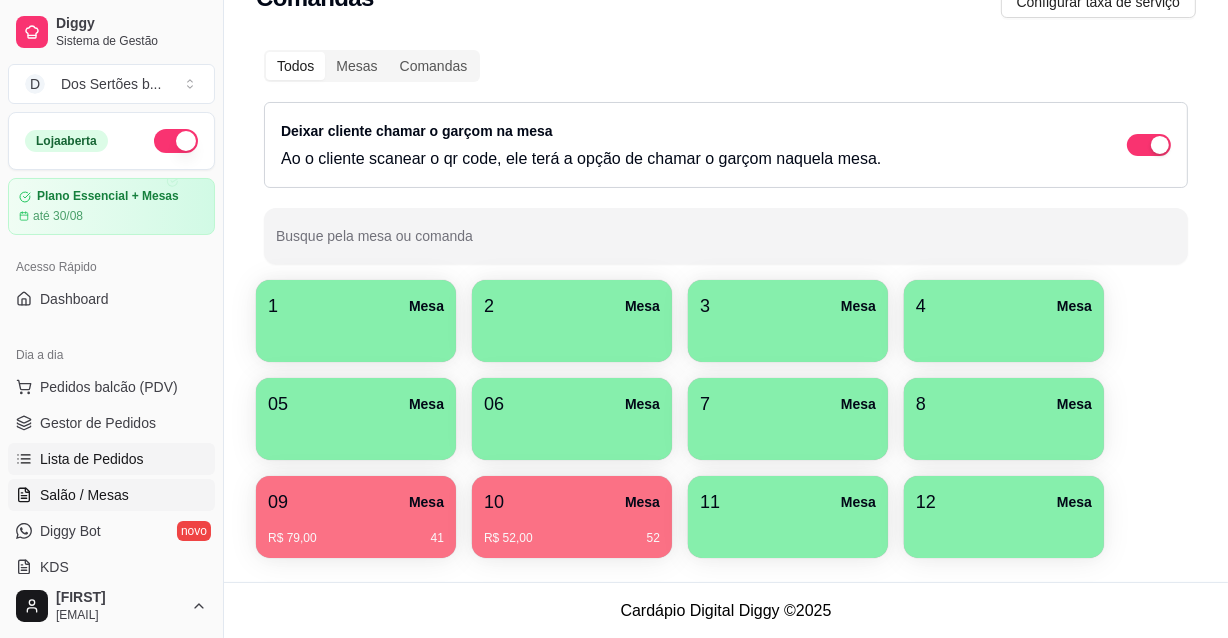 click on "Lista de Pedidos" at bounding box center [92, 459] 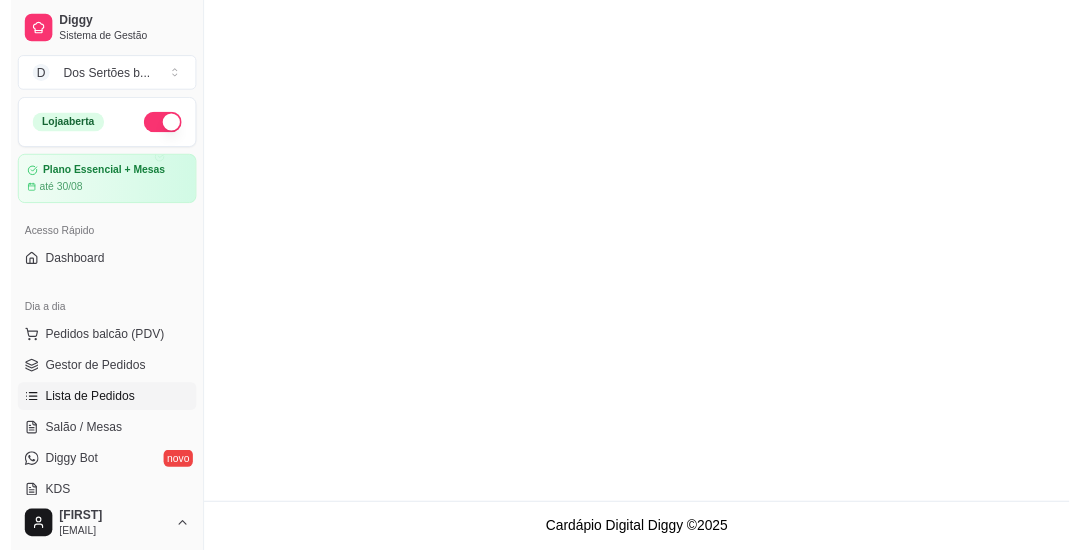 scroll, scrollTop: 0, scrollLeft: 0, axis: both 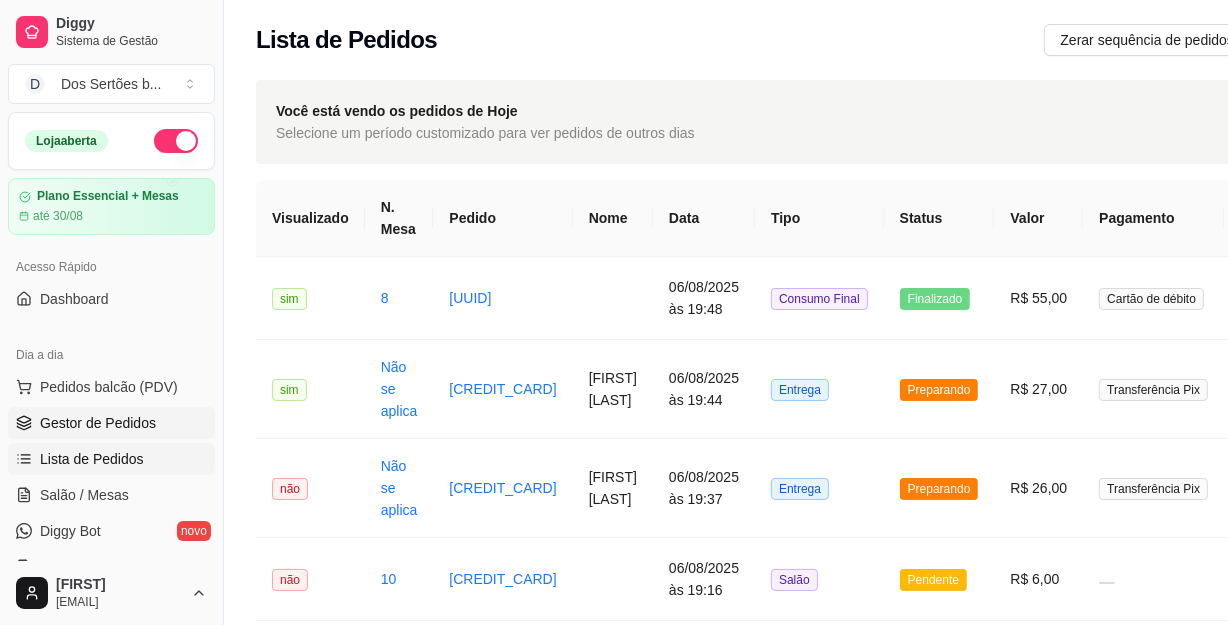 click on "Gestor de Pedidos" at bounding box center (98, 423) 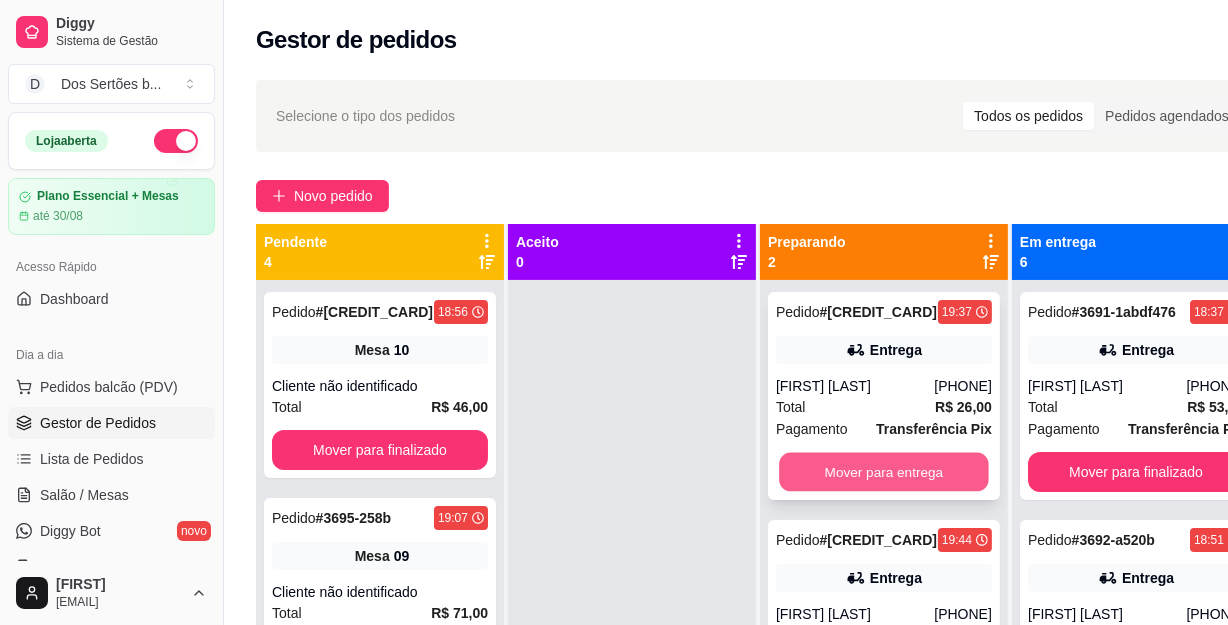 click on "Mover para entrega" at bounding box center [884, 472] 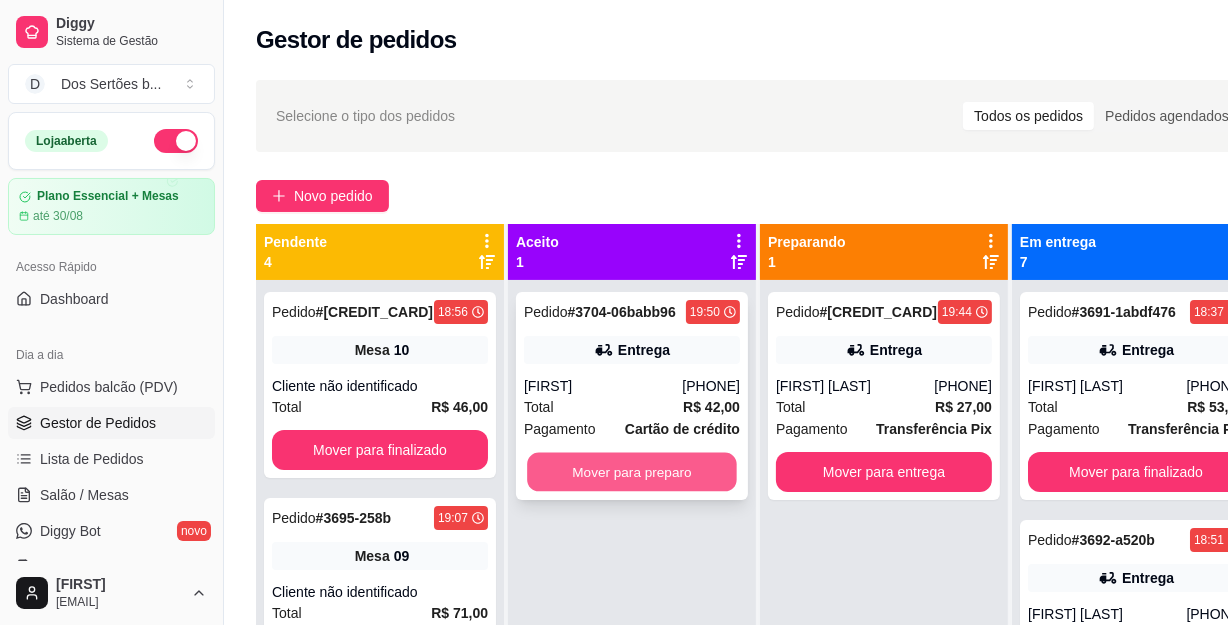 click on "Mover para preparo" at bounding box center [632, 472] 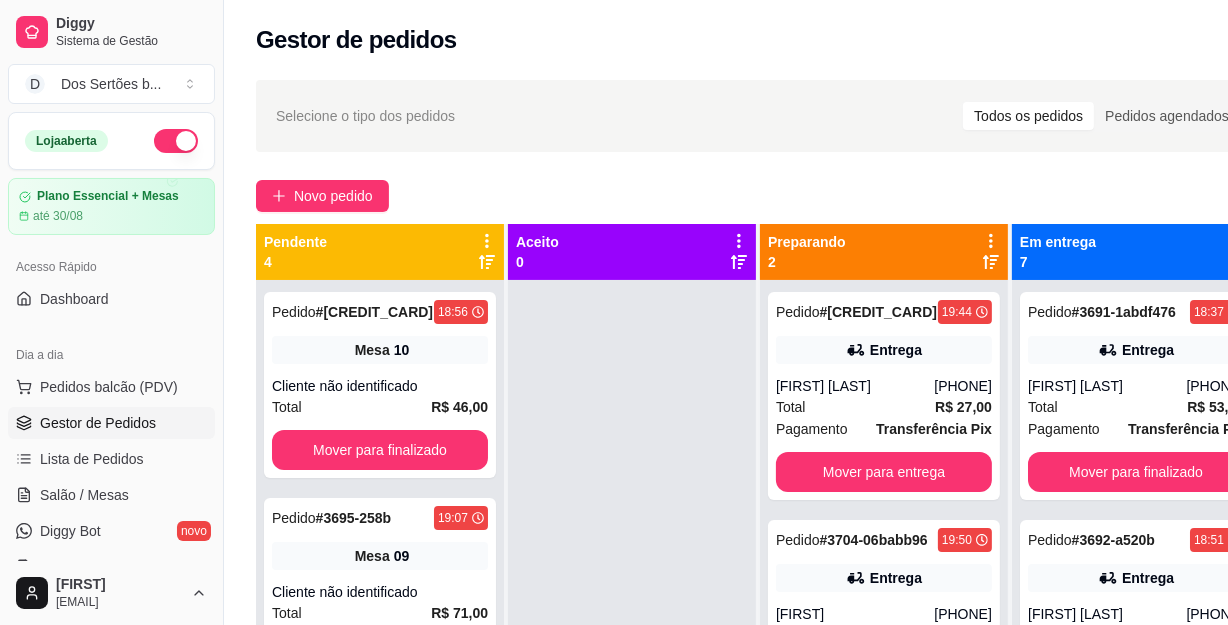drag, startPoint x: 926, startPoint y: 6, endPoint x: 586, endPoint y: 49, distance: 342.70834 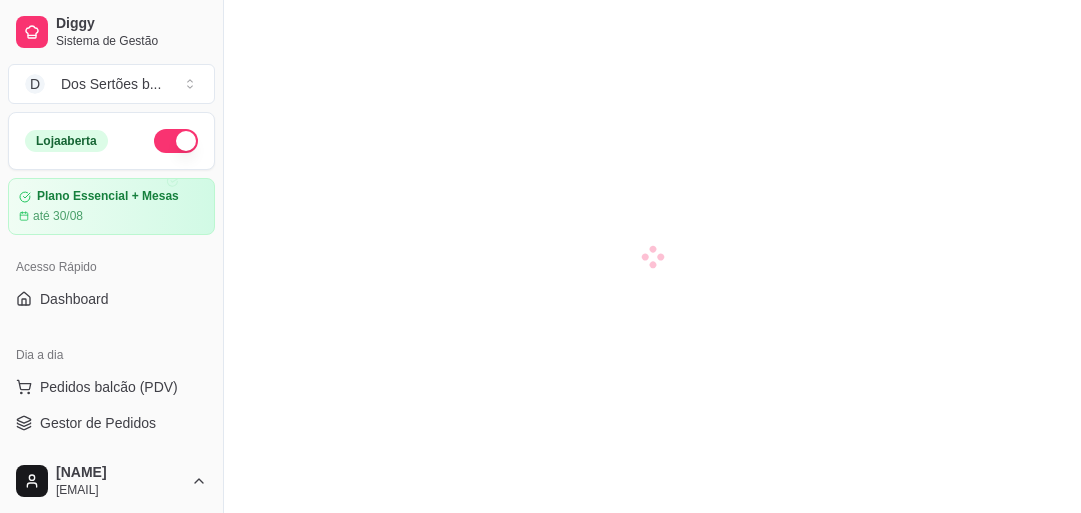 scroll, scrollTop: 0, scrollLeft: 0, axis: both 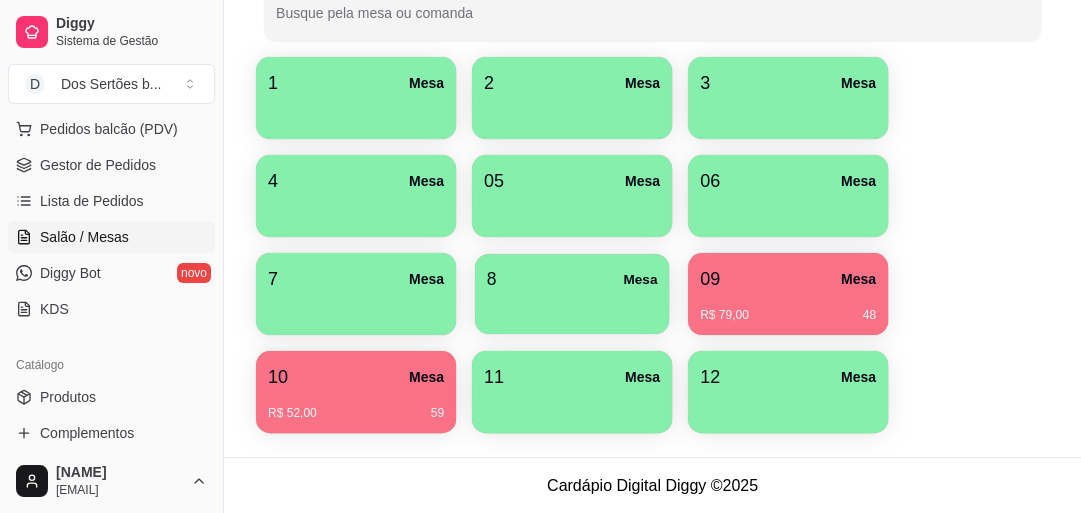 click at bounding box center [572, 307] 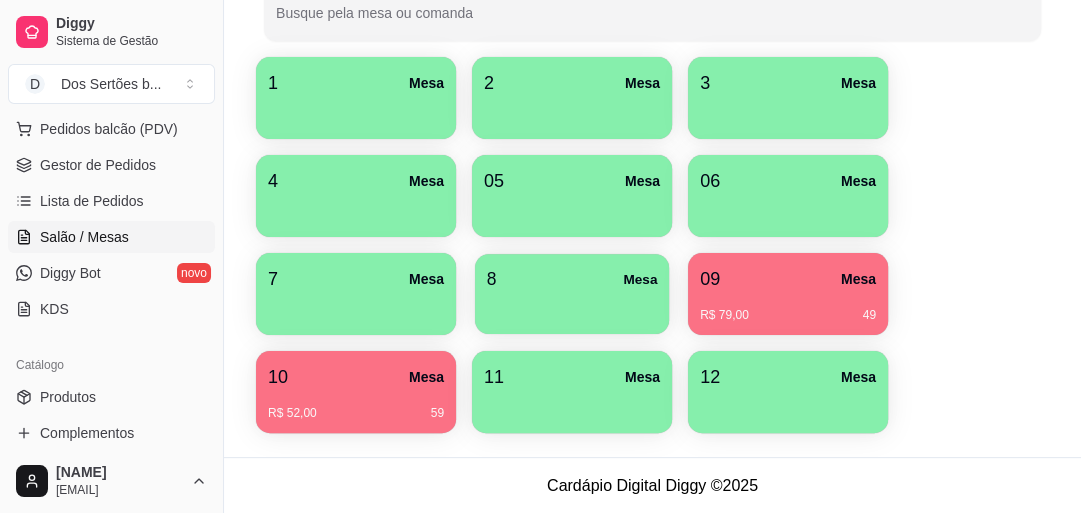 click on "8 Mesa" at bounding box center (572, 279) 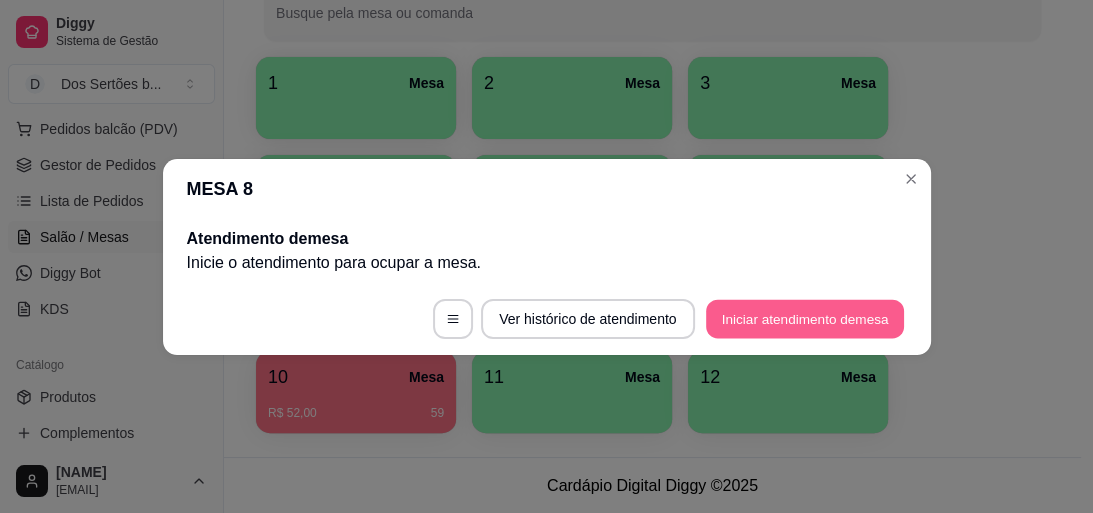 click on "Iniciar atendimento de  mesa" at bounding box center [805, 318] 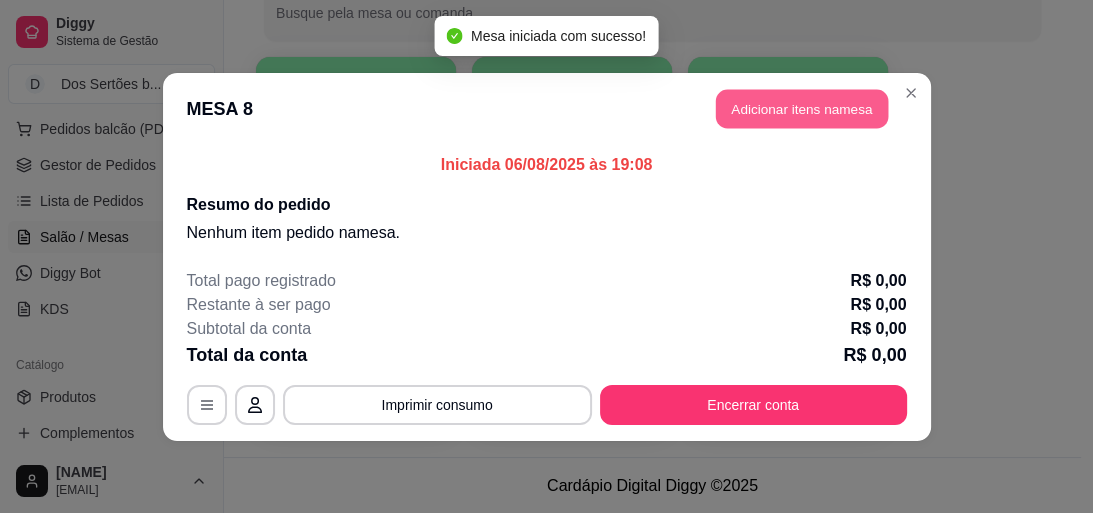 click on "Adicionar itens na  mesa" at bounding box center [802, 108] 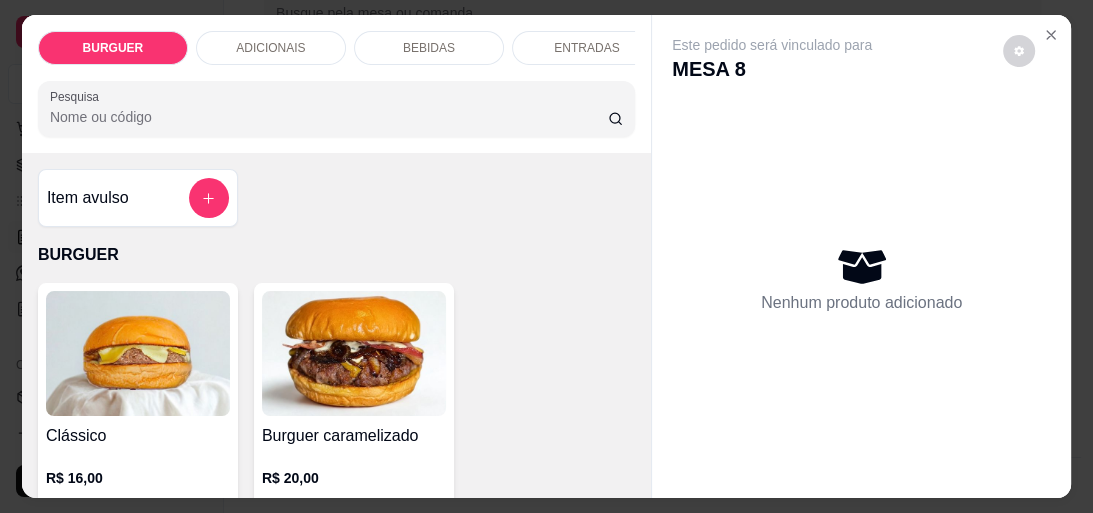 scroll, scrollTop: 169, scrollLeft: 0, axis: vertical 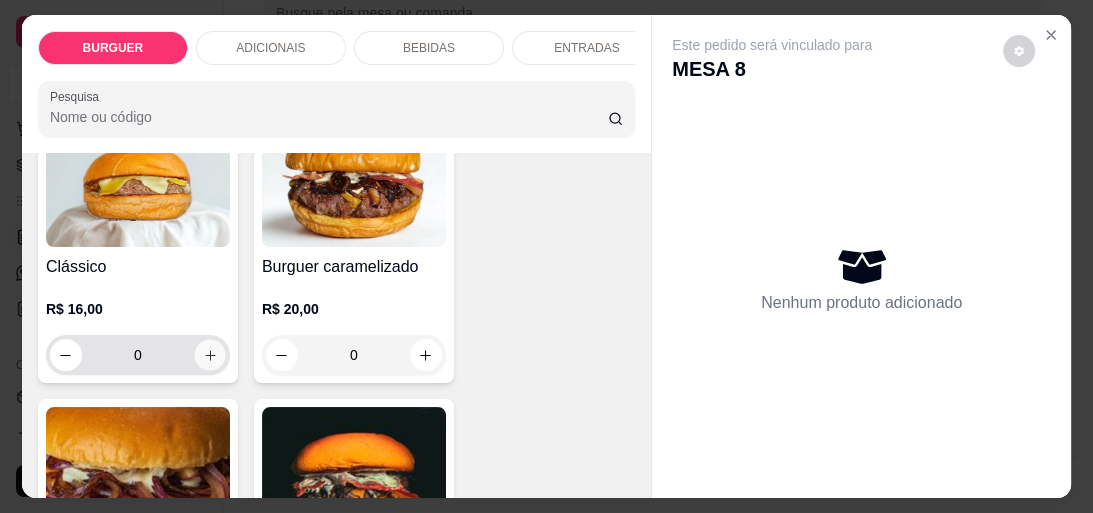 click 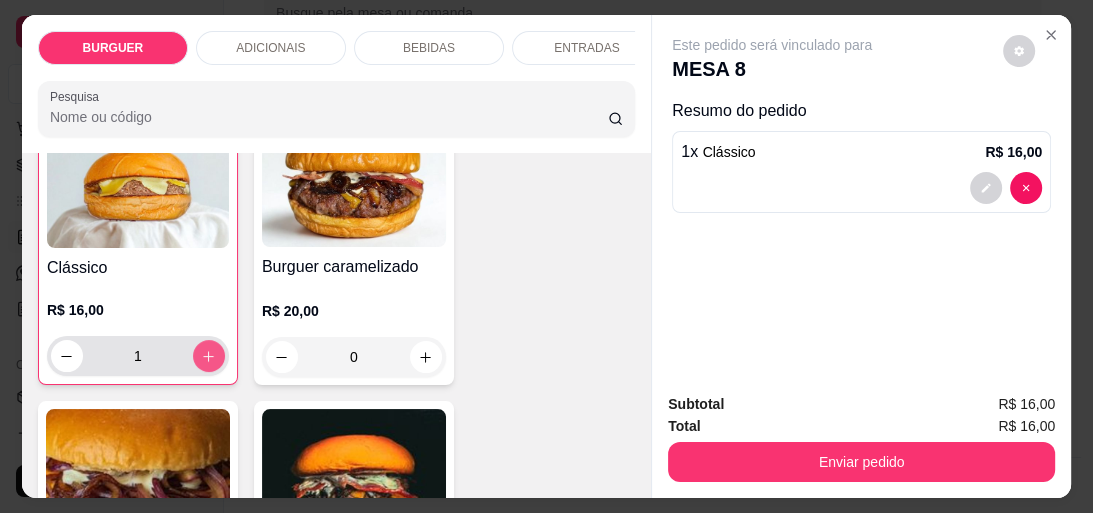 scroll, scrollTop: 170, scrollLeft: 0, axis: vertical 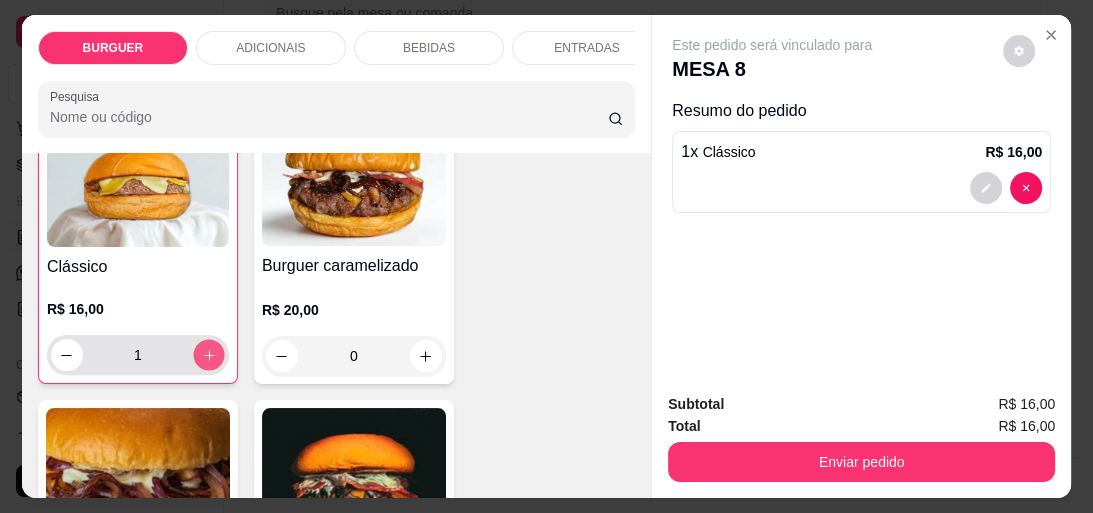 click 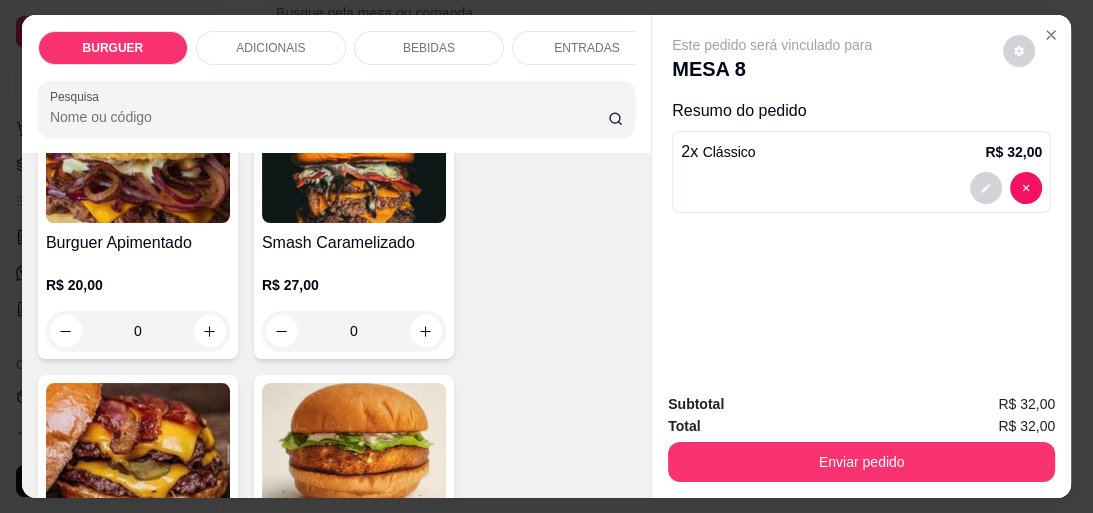 scroll, scrollTop: 725, scrollLeft: 0, axis: vertical 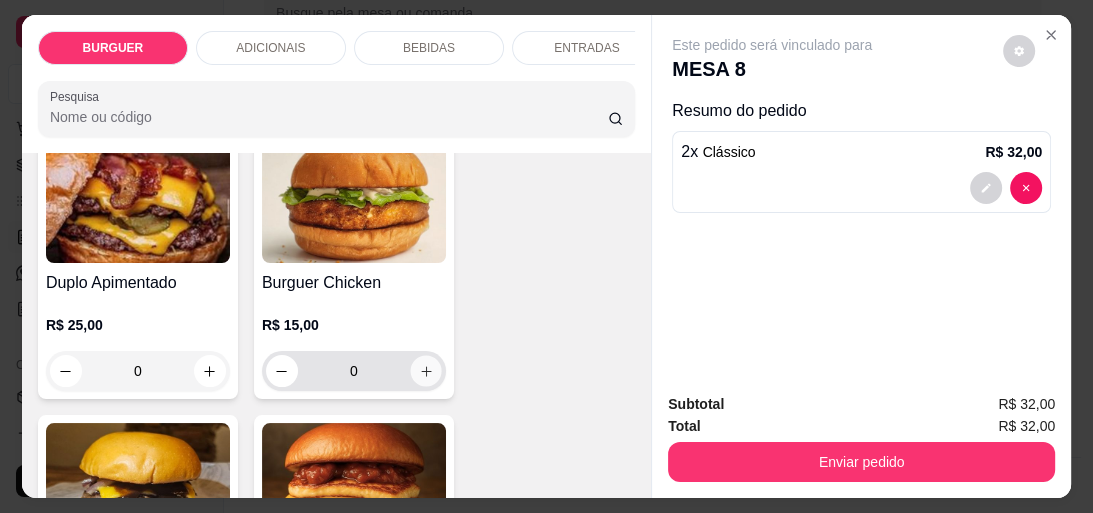 click 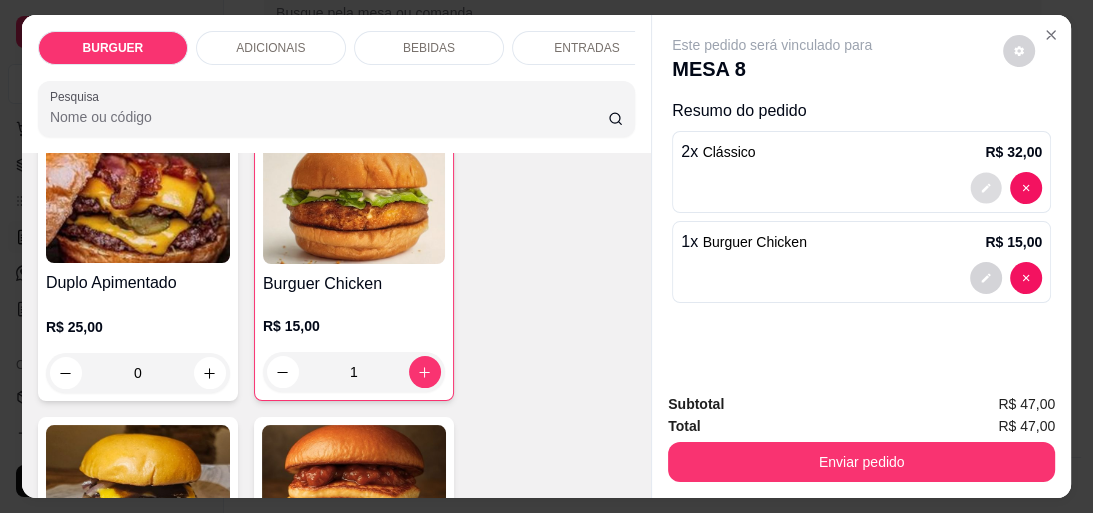 click 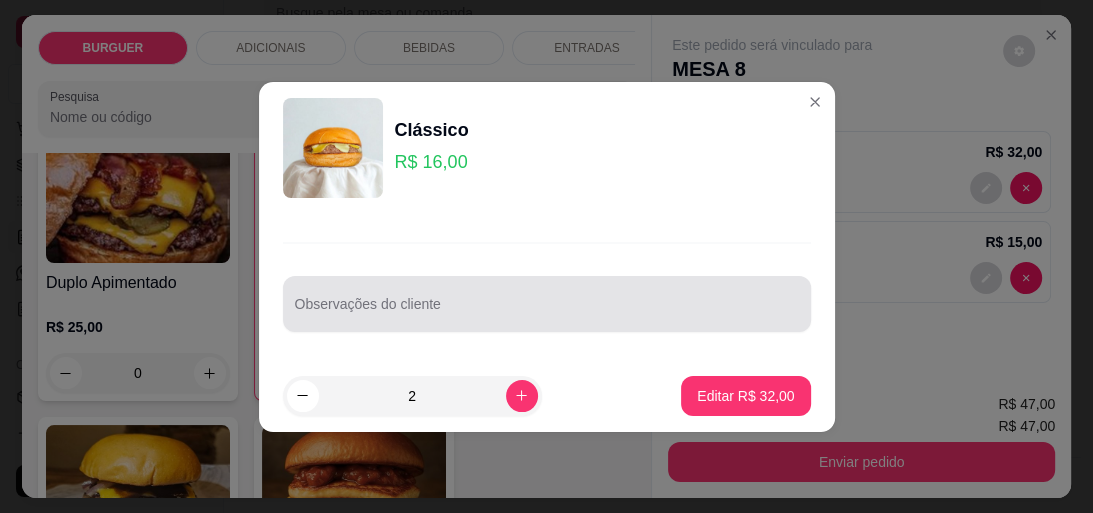 click at bounding box center [547, 304] 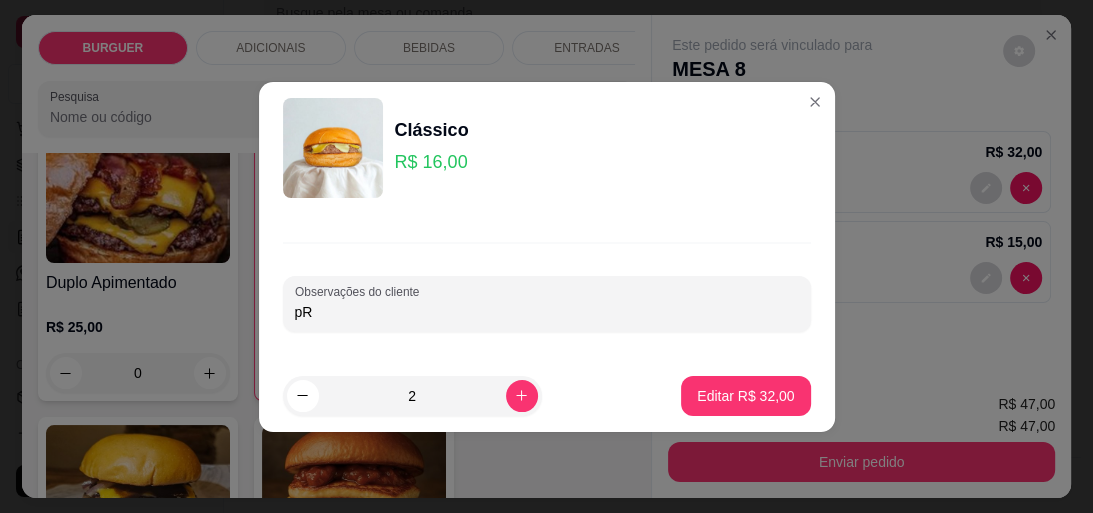 type on "p" 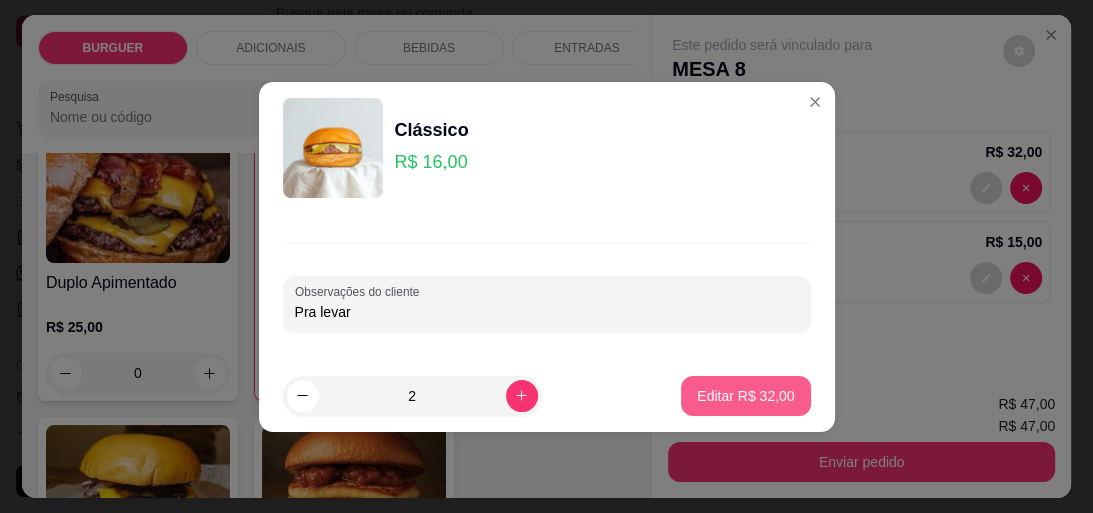 type on "Pra levar" 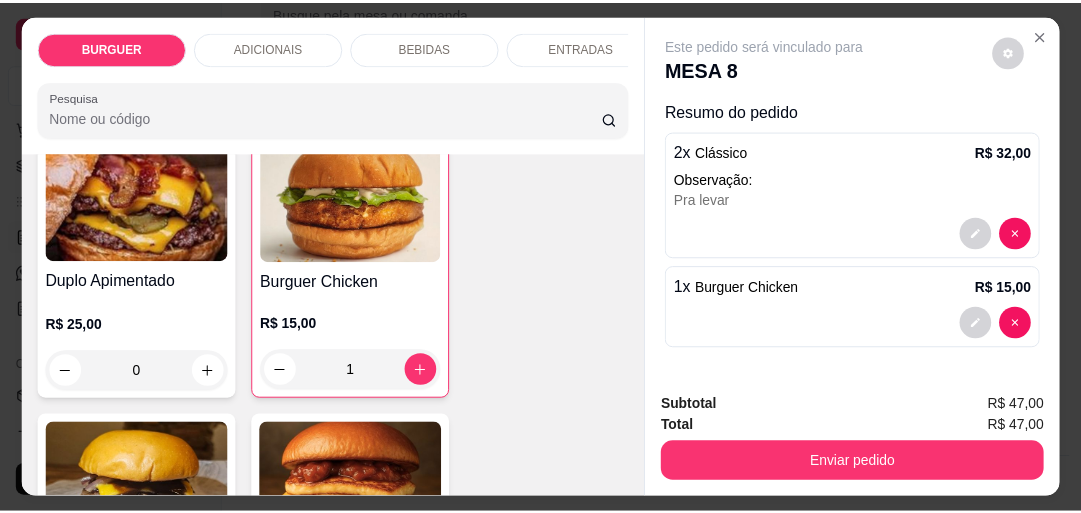 scroll, scrollTop: 724, scrollLeft: 0, axis: vertical 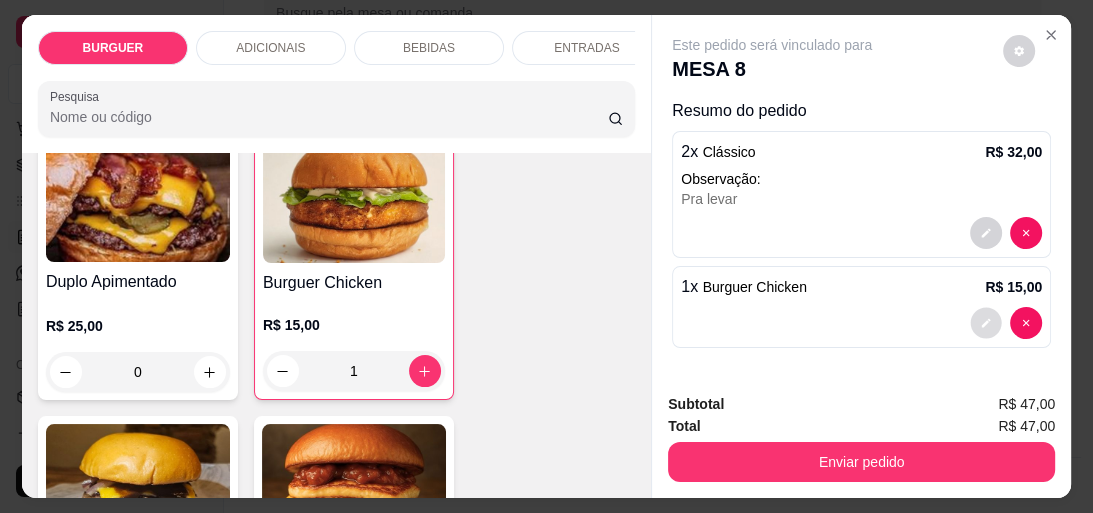 click at bounding box center [986, 323] 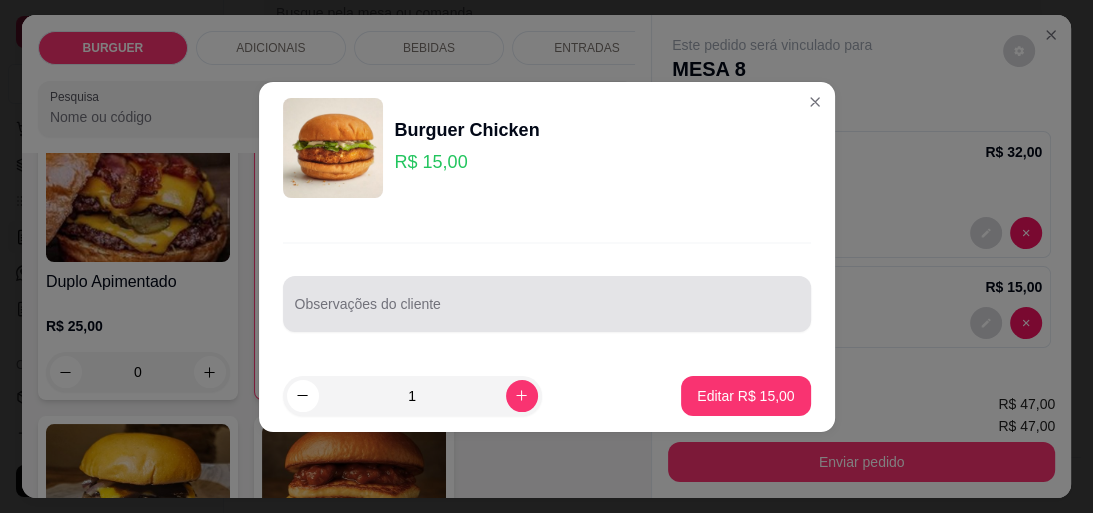 click at bounding box center (547, 304) 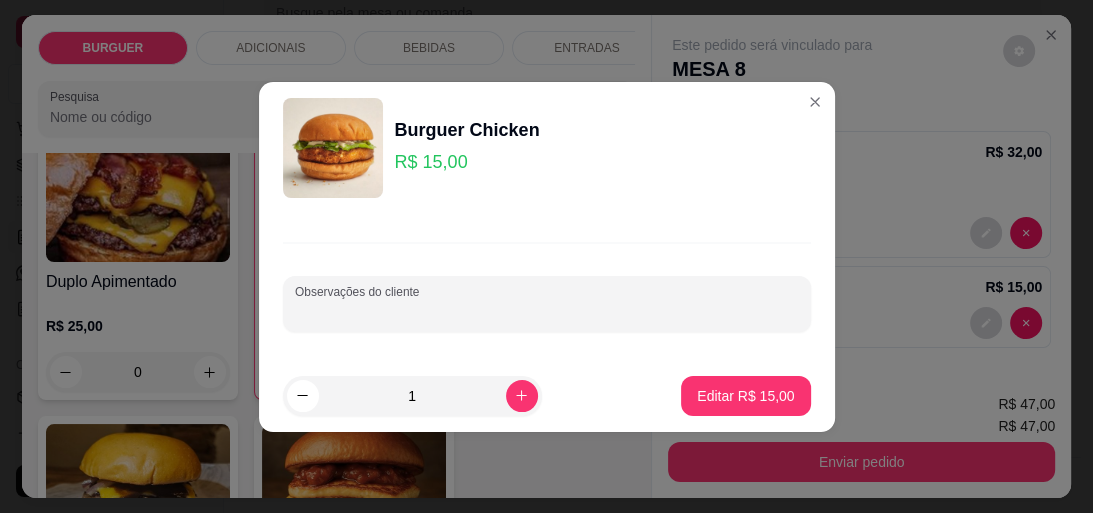 type on "p" 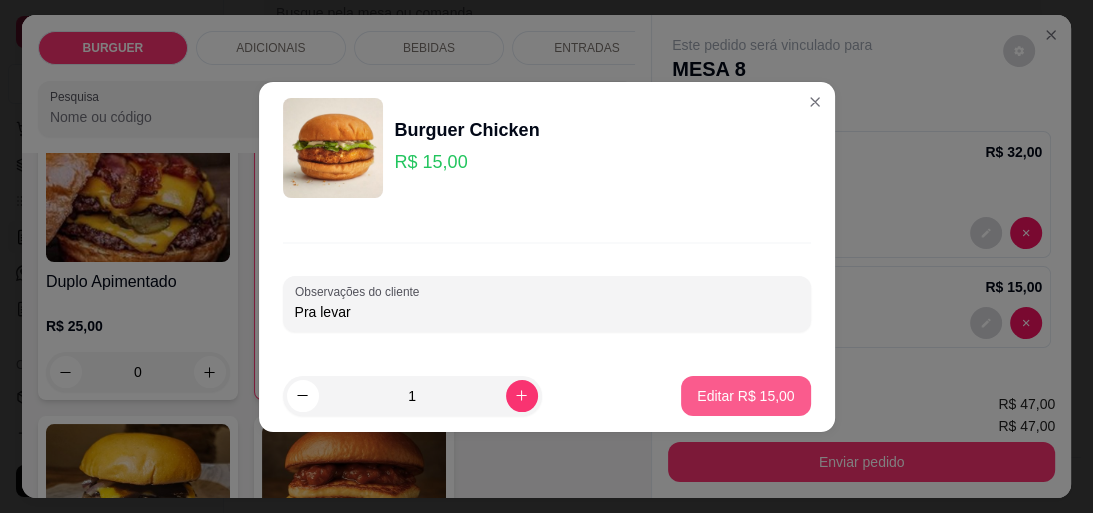 type on "Pra levar" 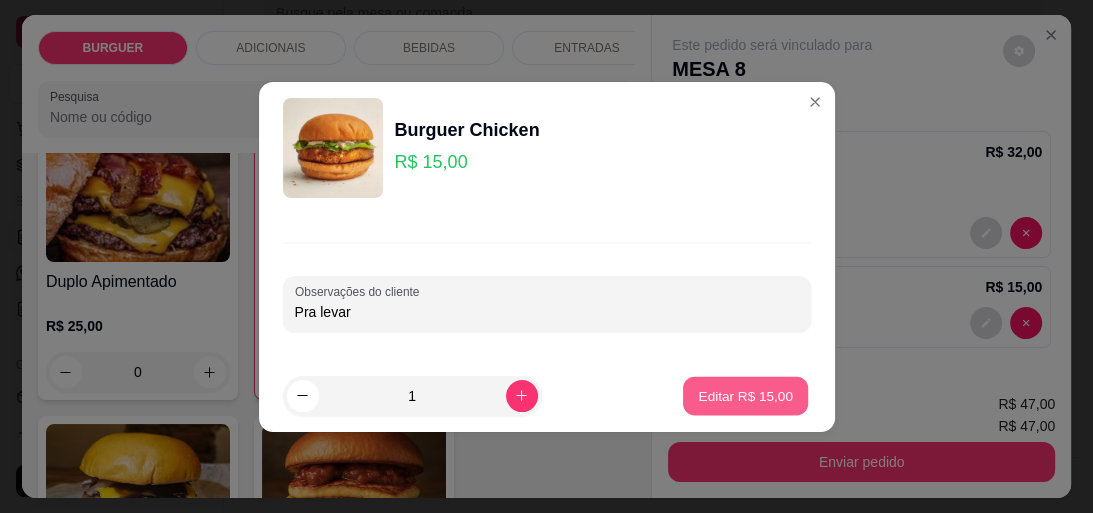 click on "Editar   R$ 15,00" at bounding box center [746, 395] 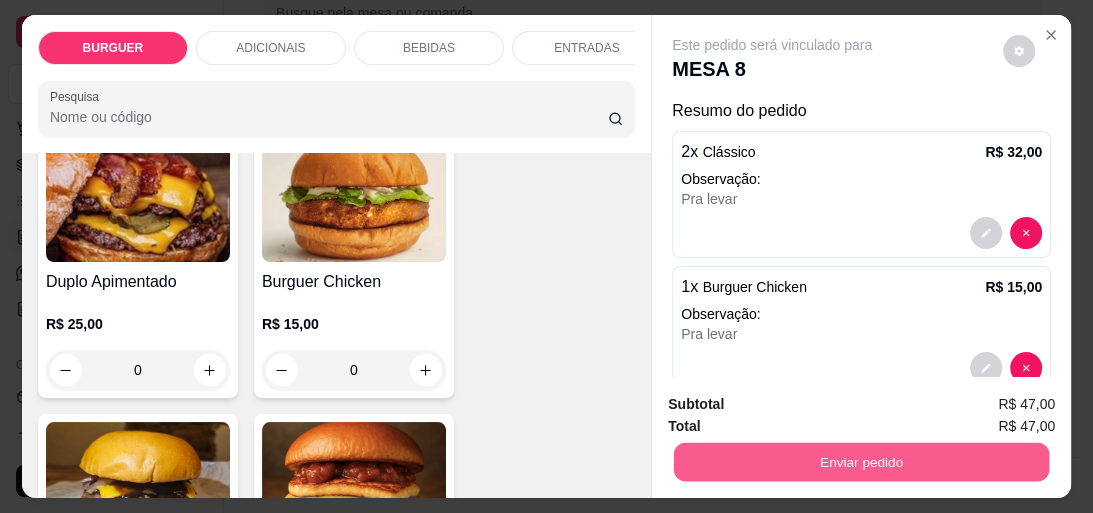 click on "Enviar pedido" at bounding box center [861, 461] 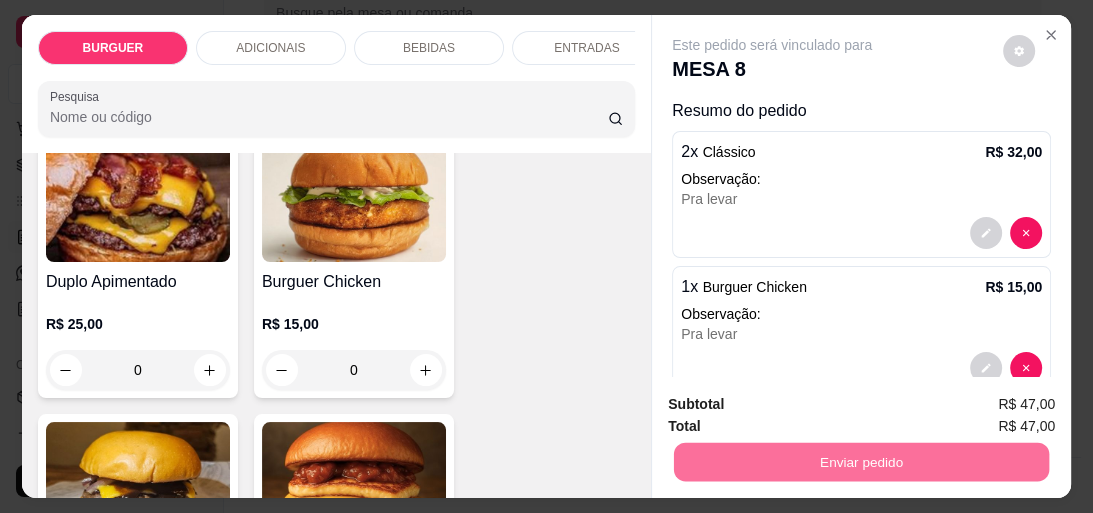 click on "Não registrar e enviar pedido" at bounding box center [797, 406] 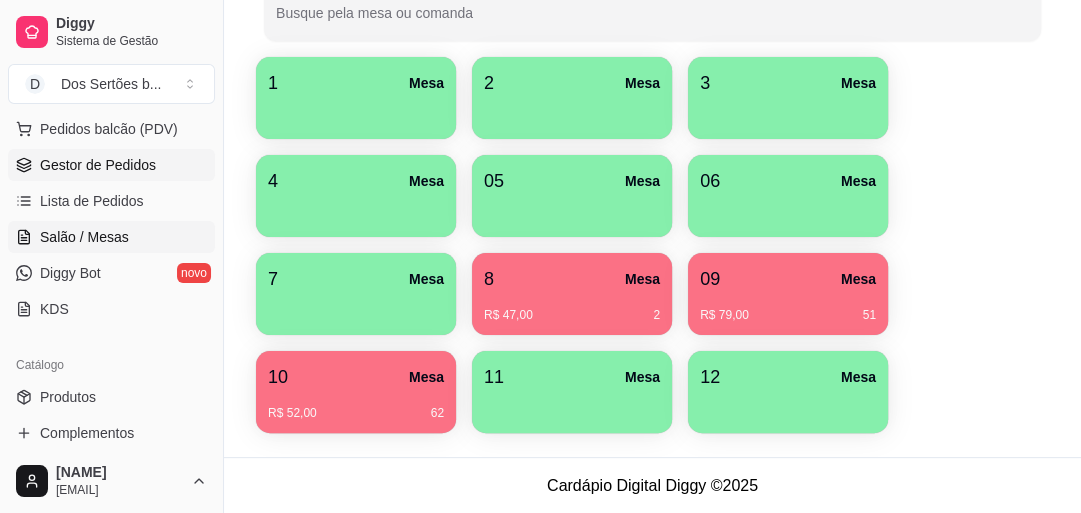 click on "Gestor de Pedidos" at bounding box center (98, 165) 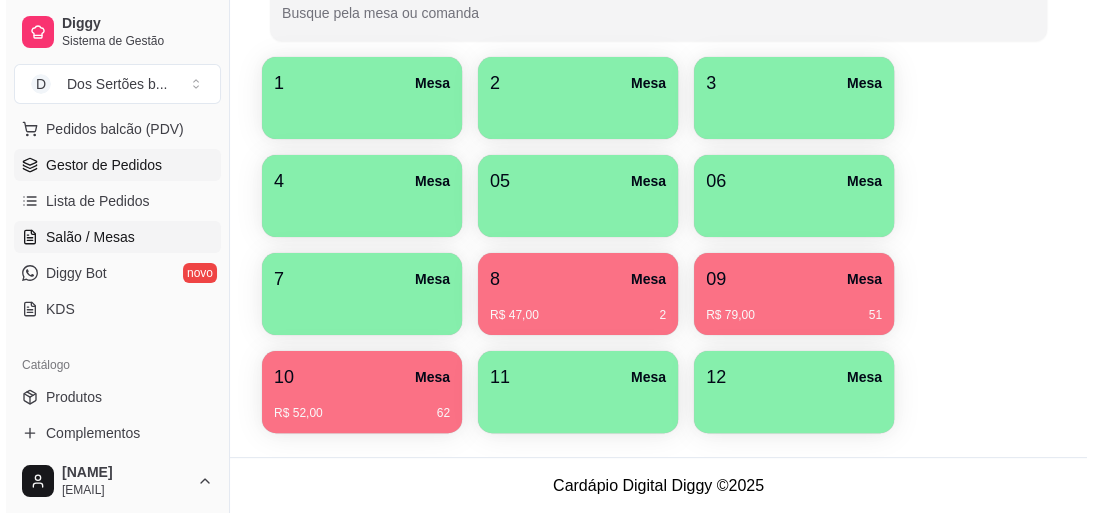 scroll, scrollTop: 0, scrollLeft: 0, axis: both 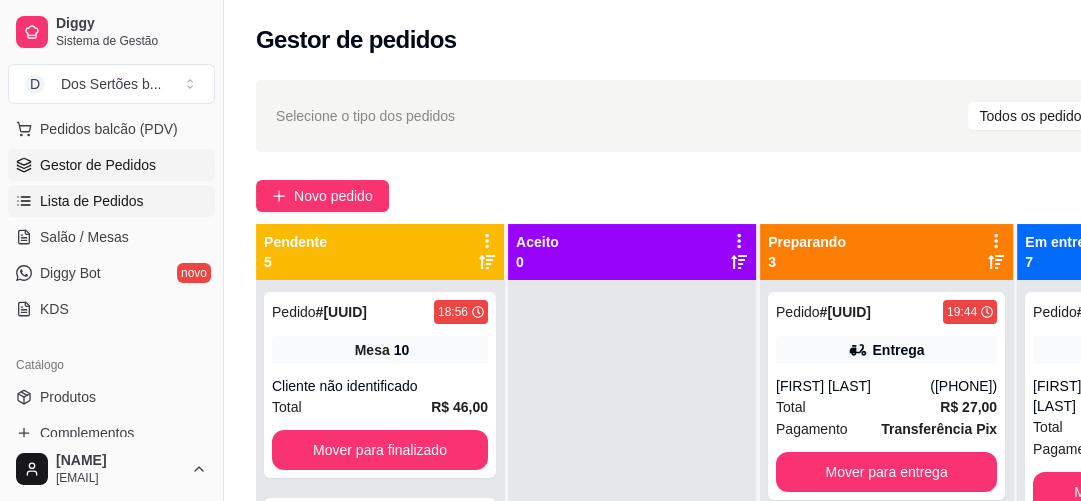 click on "Lista de Pedidos" at bounding box center (92, 201) 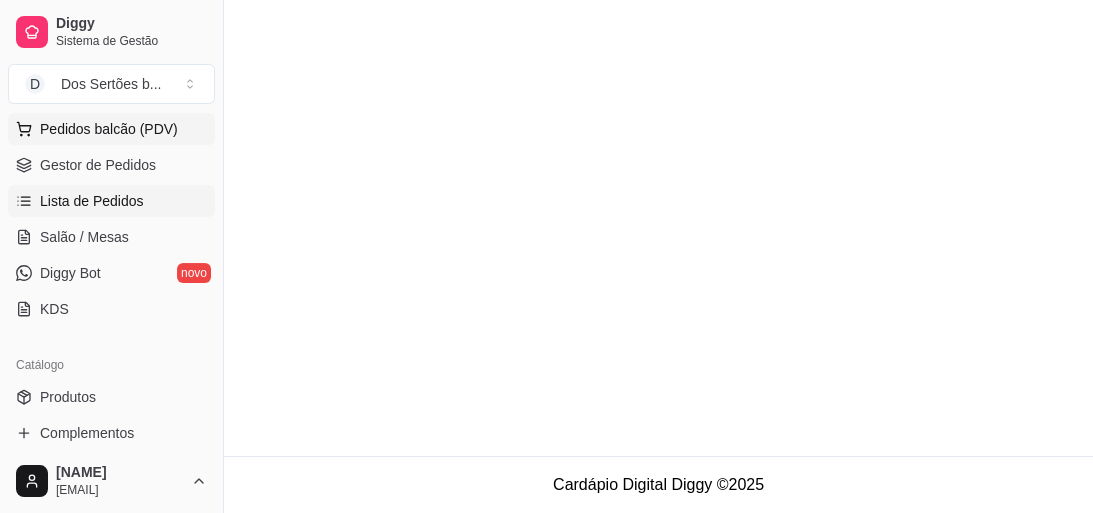 click on "Pedidos balcão (PDV)" at bounding box center (109, 129) 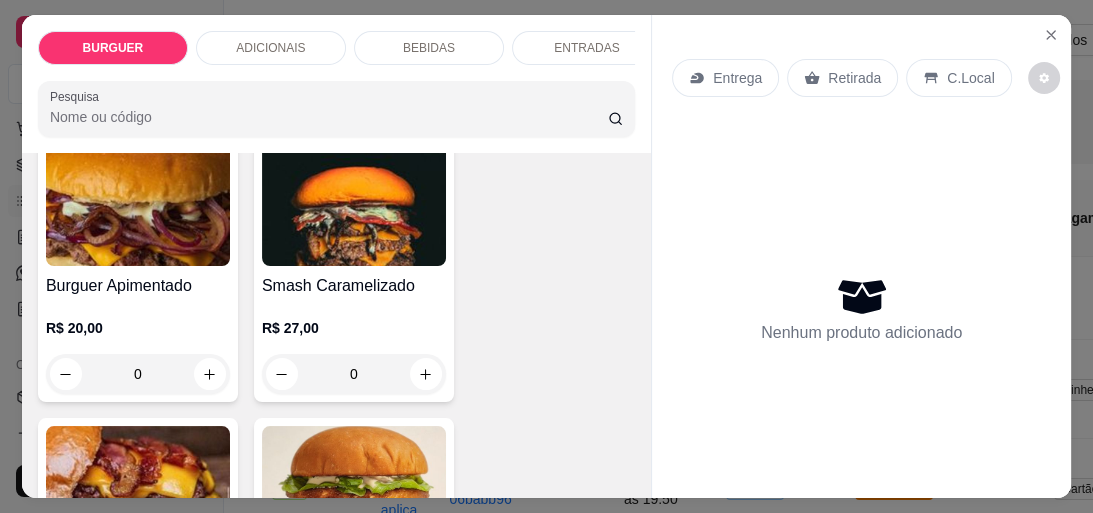 scroll, scrollTop: 454, scrollLeft: 0, axis: vertical 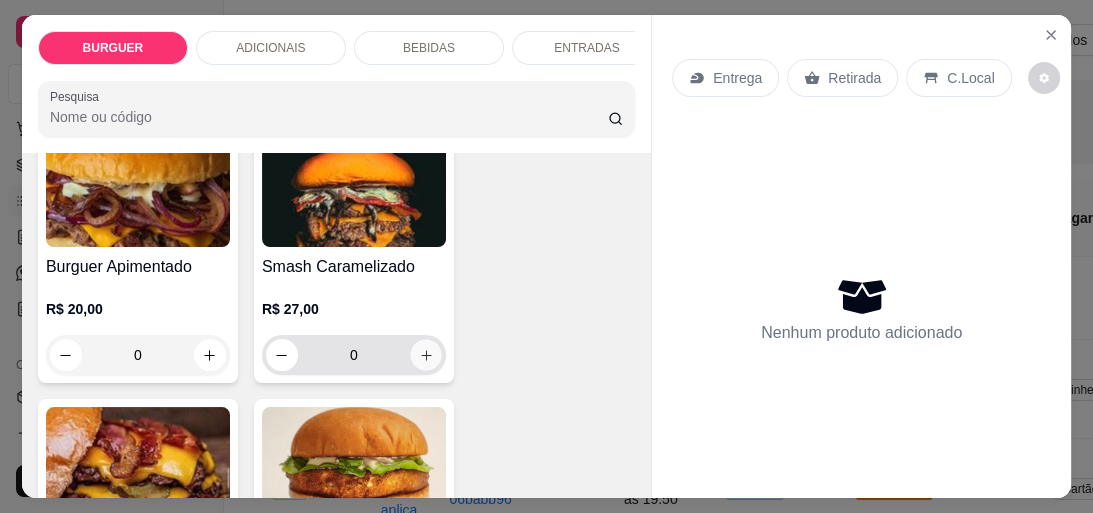 click 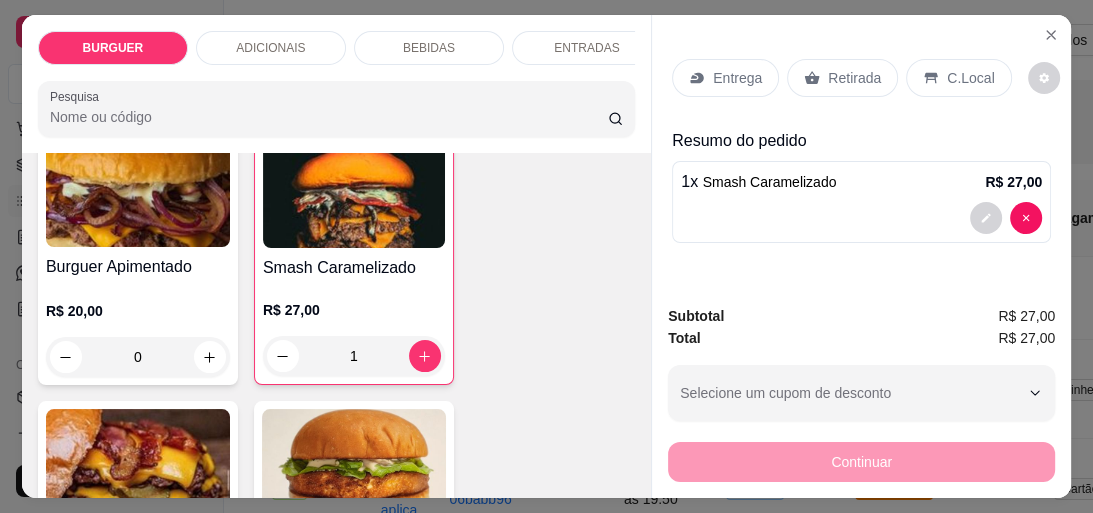 click on "Entrega" at bounding box center (737, 78) 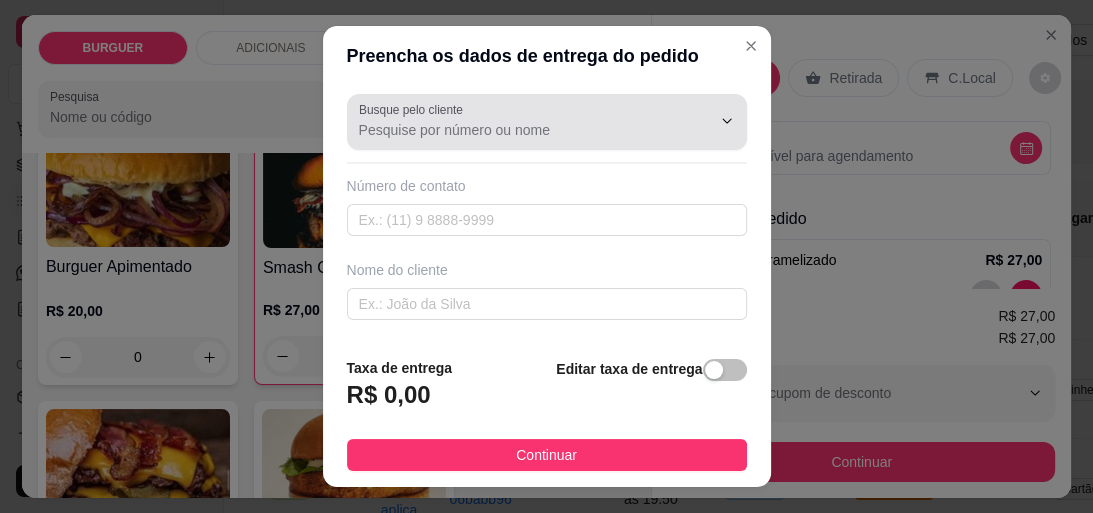 click on "Busque pelo cliente" at bounding box center [519, 130] 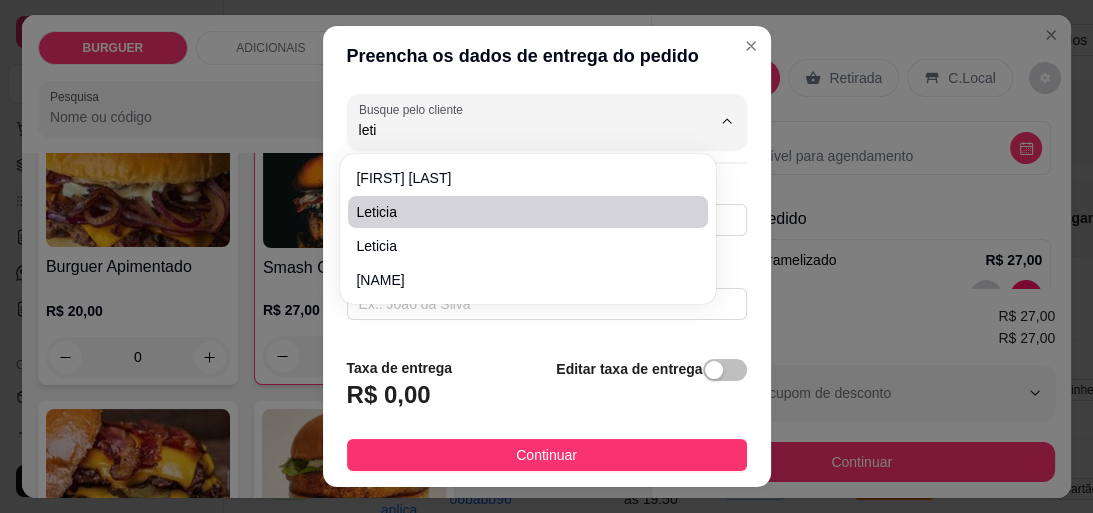 click on "Leticia" at bounding box center [528, 212] 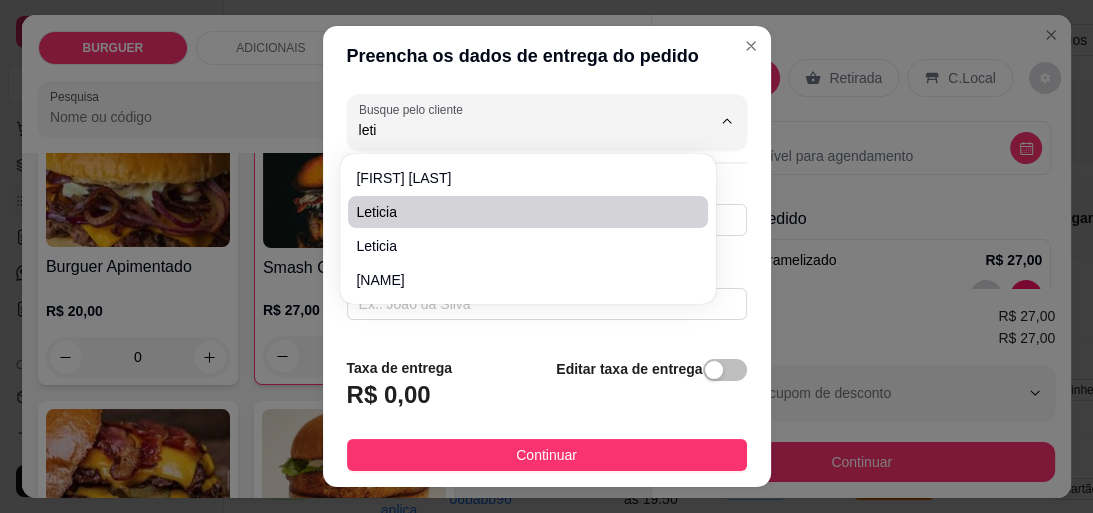 type on "Leticia" 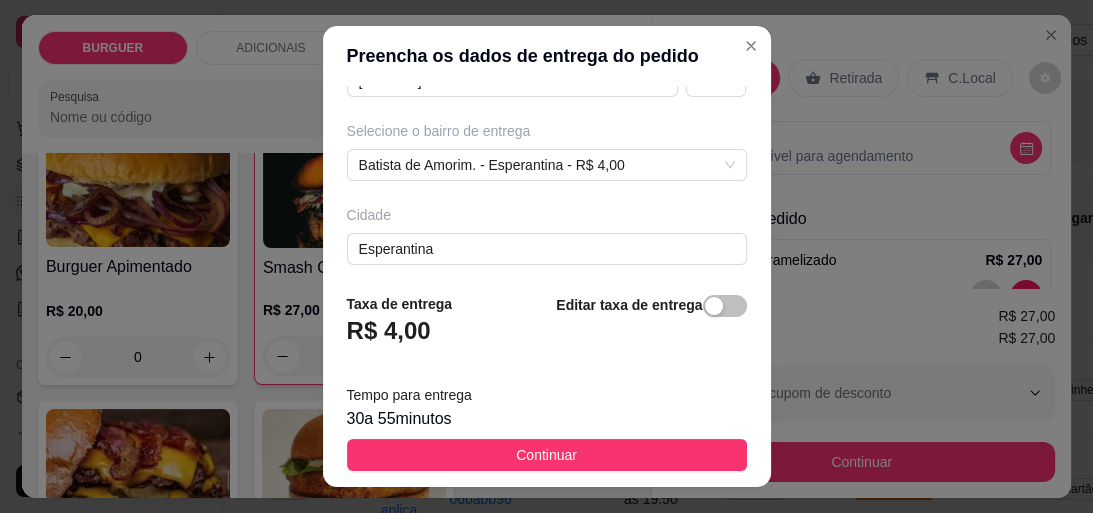 scroll, scrollTop: 30, scrollLeft: 0, axis: vertical 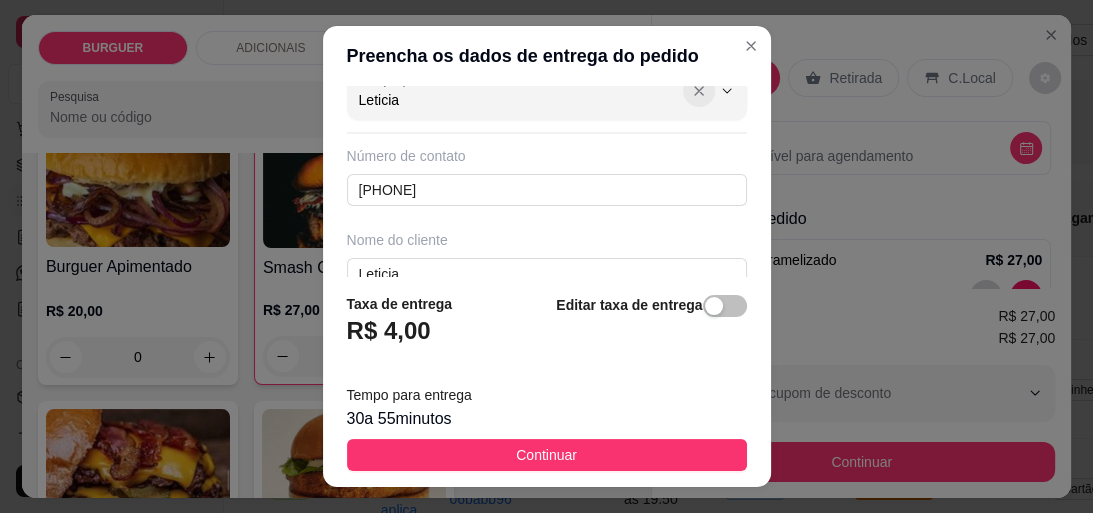 type on "Leticia" 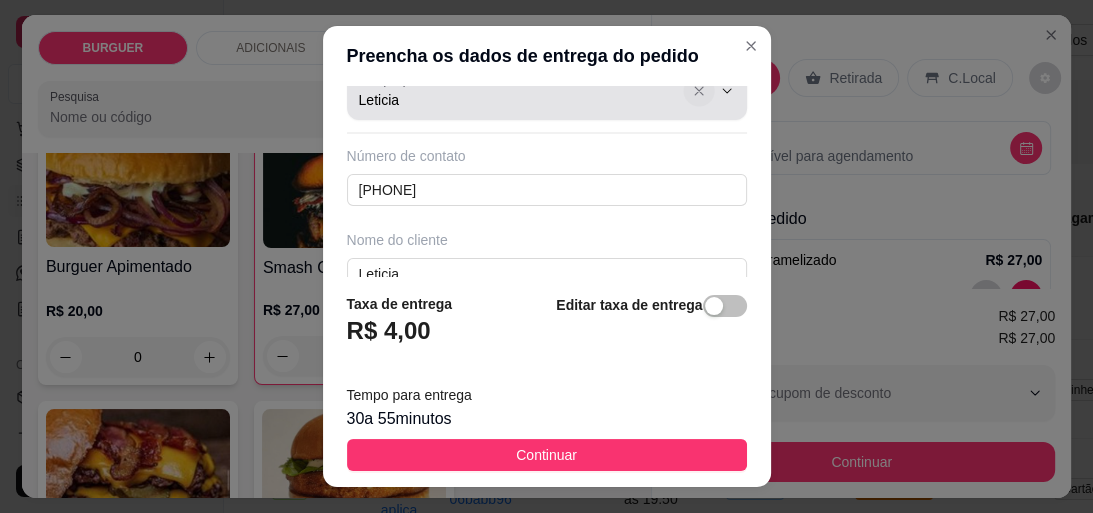 click 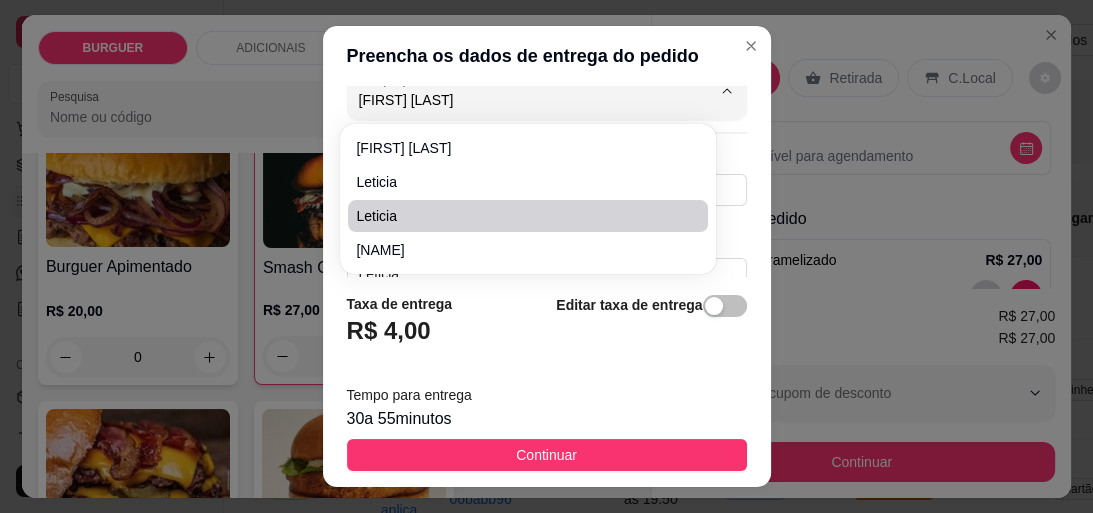 click on "Leticia" at bounding box center [518, 216] 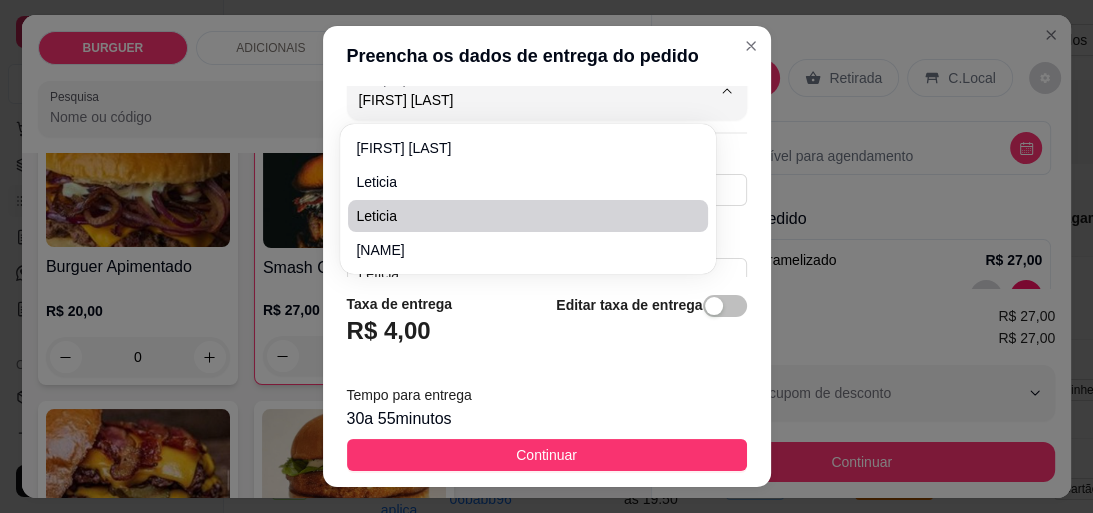 type on "Leticia" 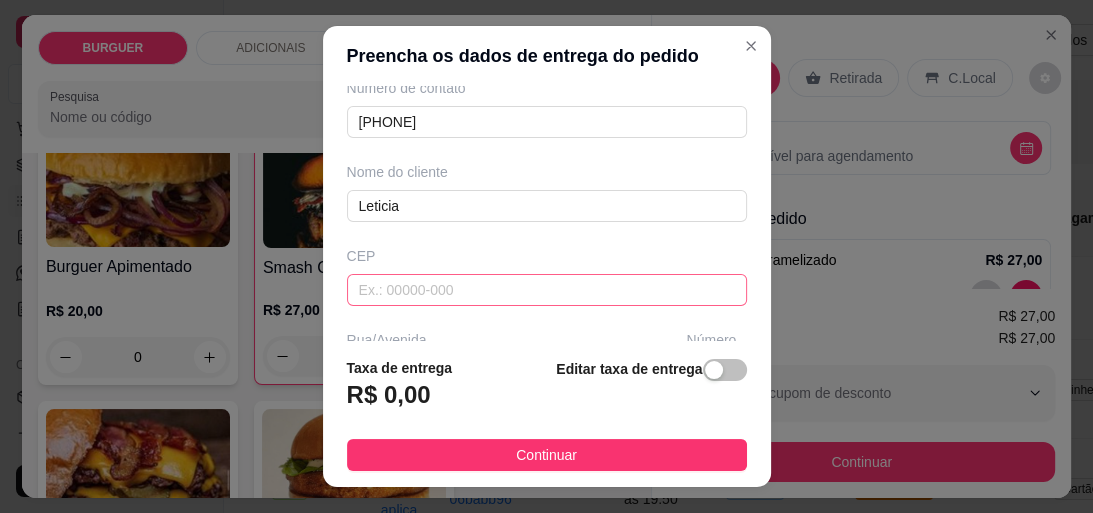 scroll, scrollTop: 0, scrollLeft: 0, axis: both 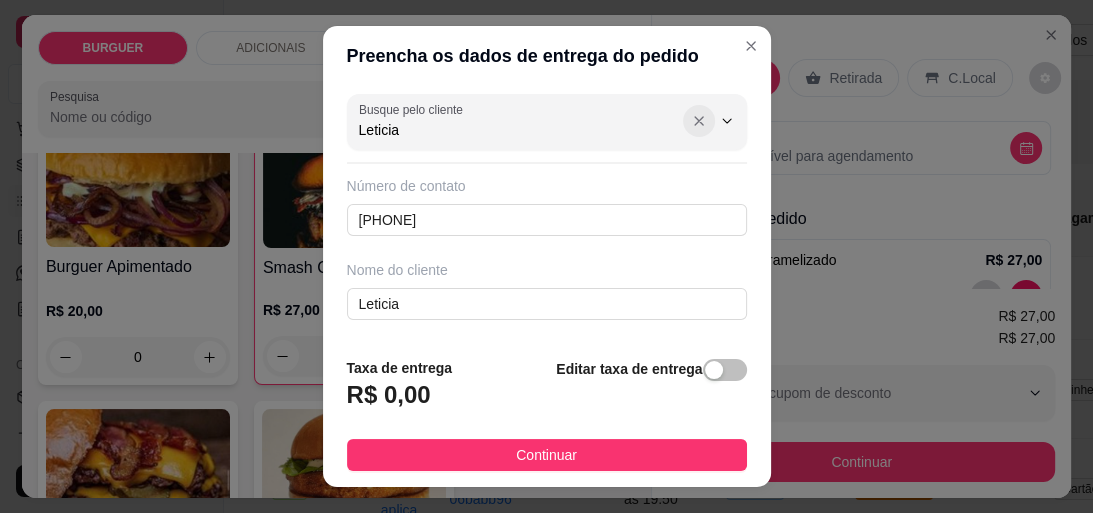 type on "Leticia" 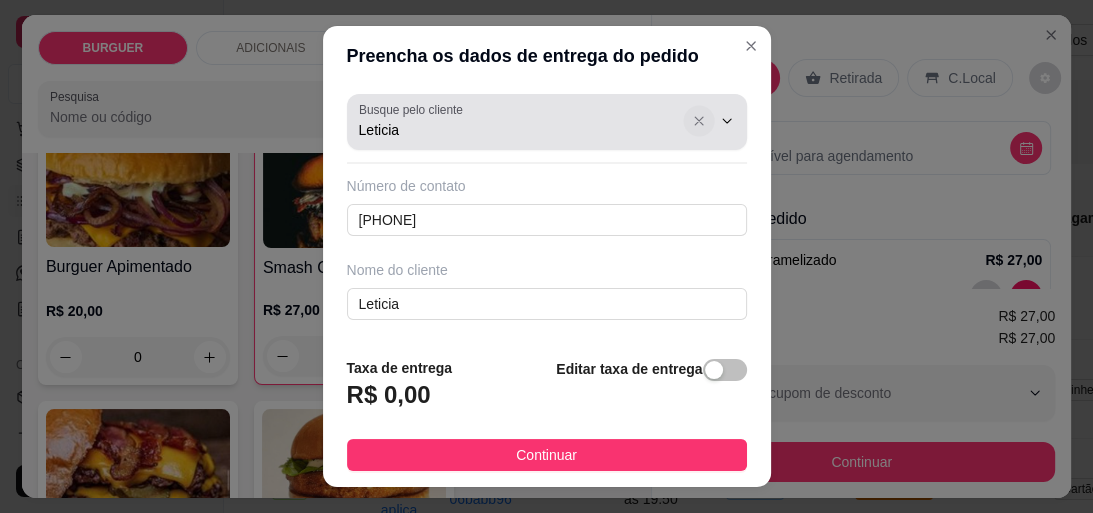 click 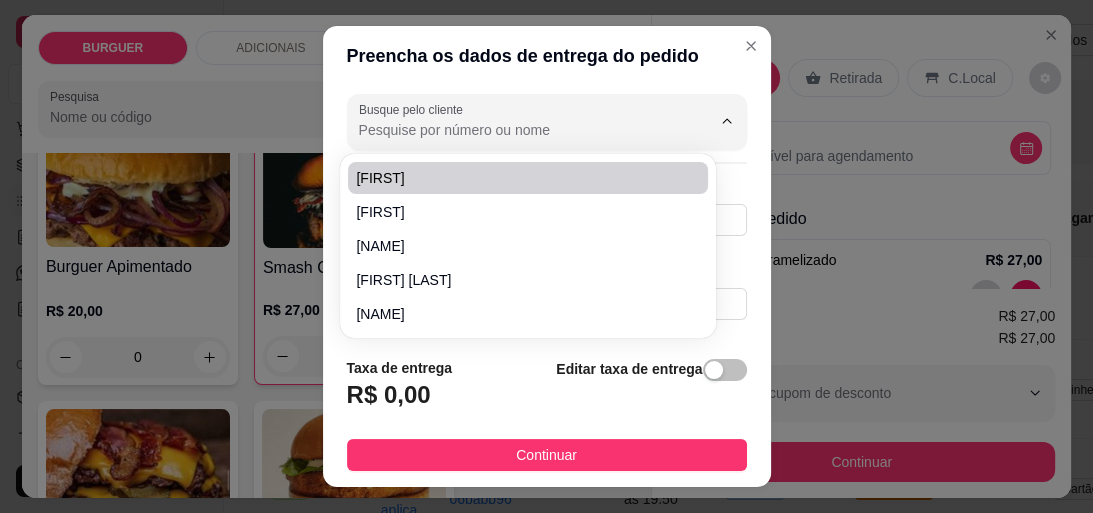 click on "Preencha os dados de entrega do pedido" at bounding box center [547, 56] 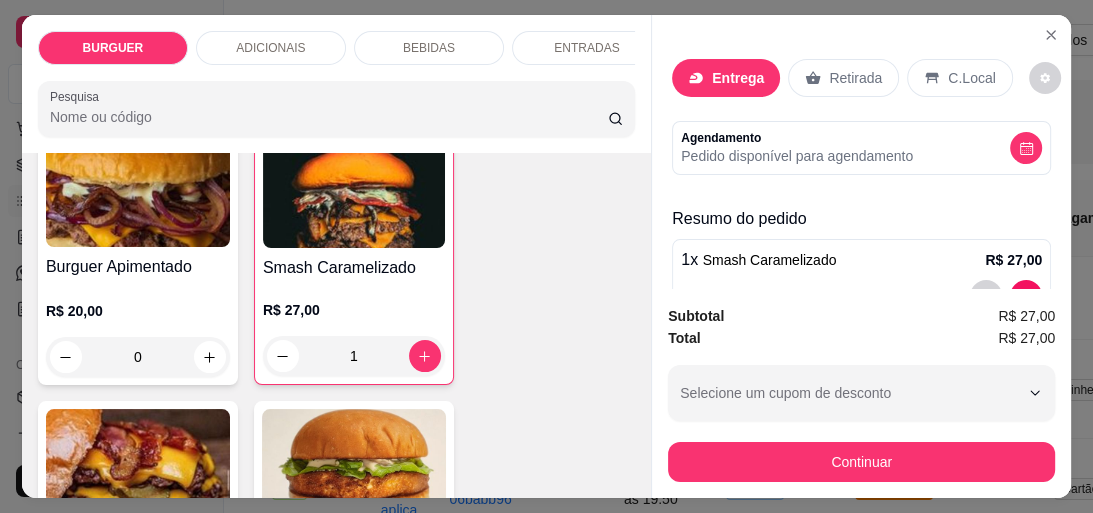 click on "Entrega" at bounding box center [738, 78] 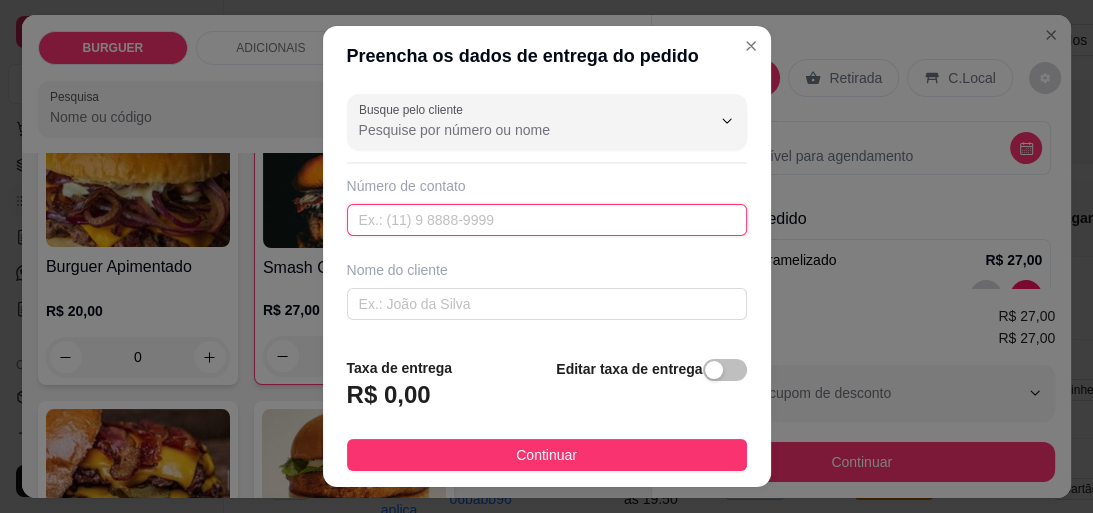 click at bounding box center [547, 220] 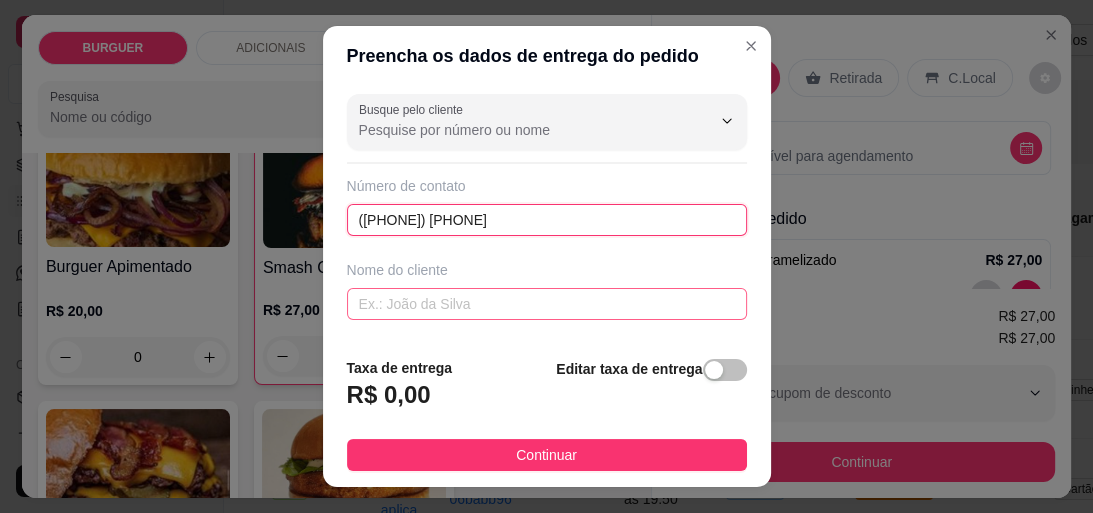 type on "([PHONE]) [PHONE]" 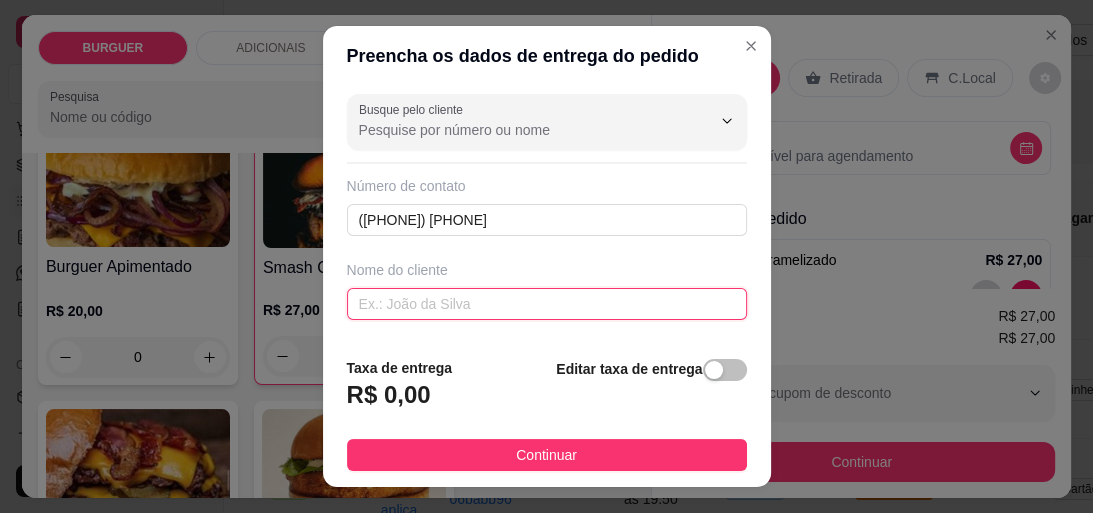 click at bounding box center [547, 304] 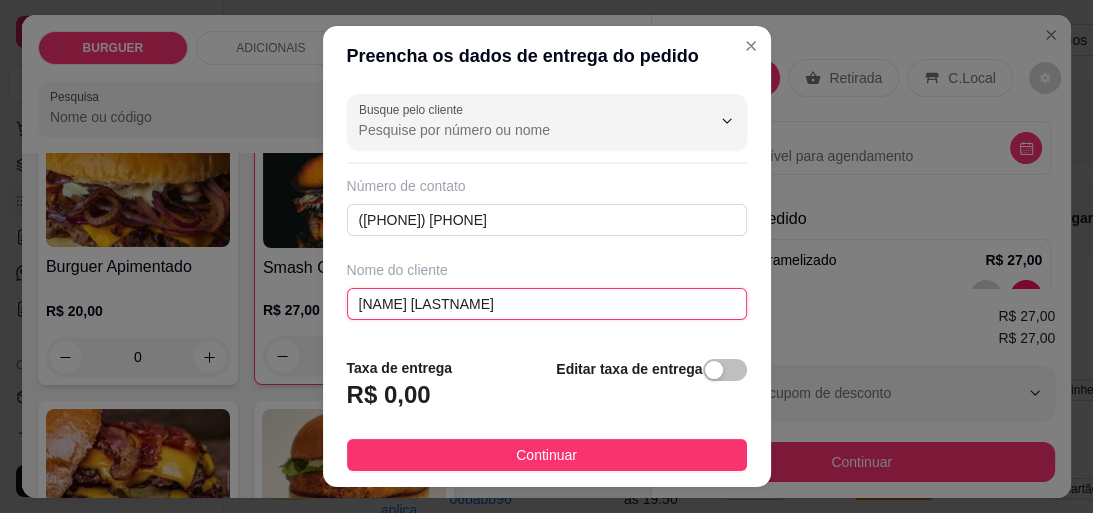 click on "[NAME] [LASTNAME]" at bounding box center (547, 304) 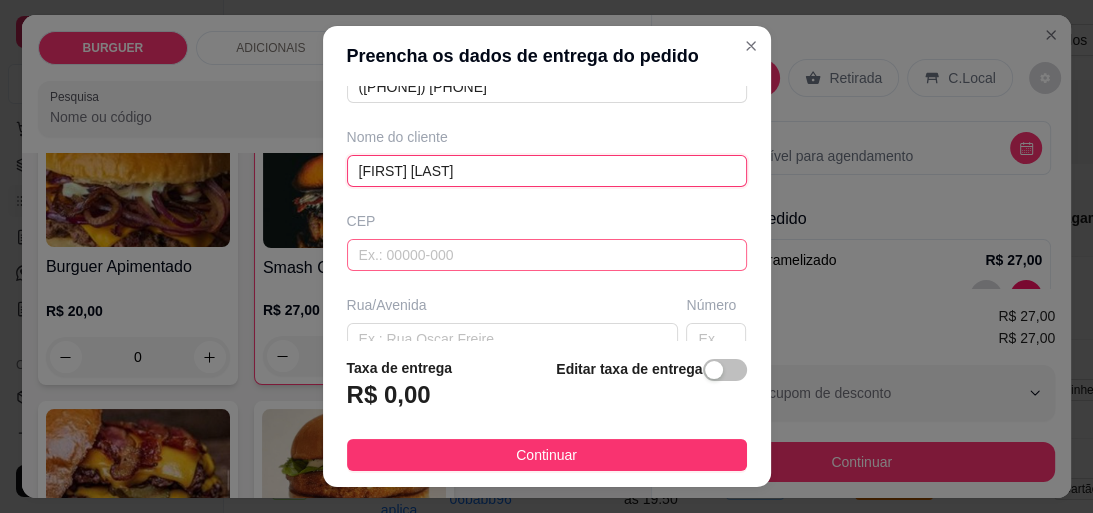 scroll, scrollTop: 168, scrollLeft: 0, axis: vertical 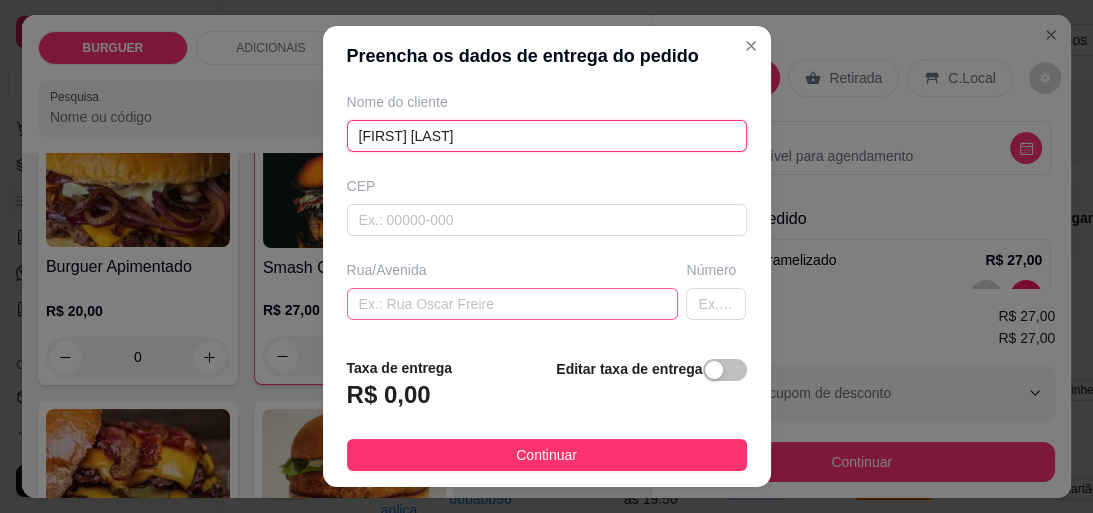type on "[FIRST] [LAST]" 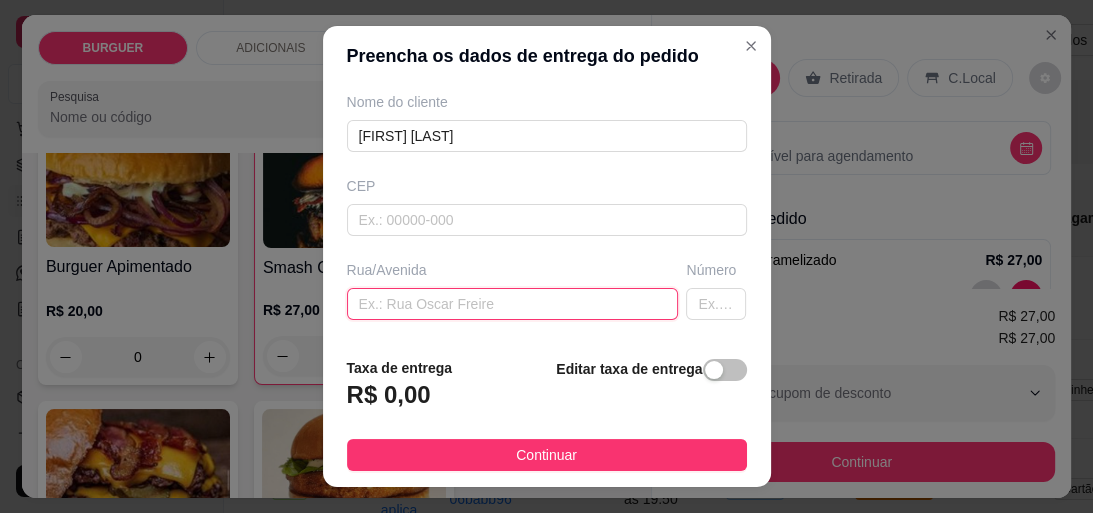 click at bounding box center (513, 304) 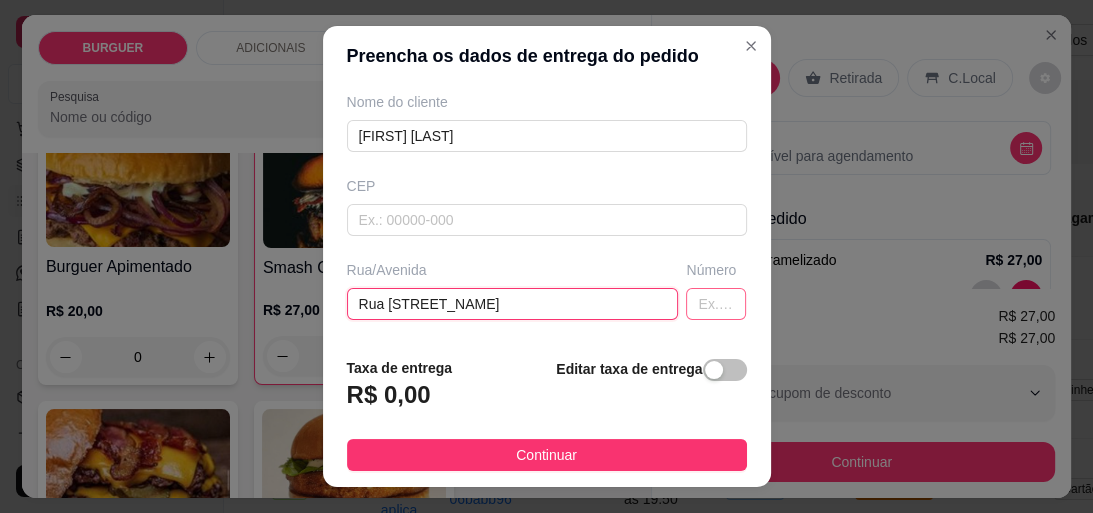 type on "Rua [STREET_NAME]" 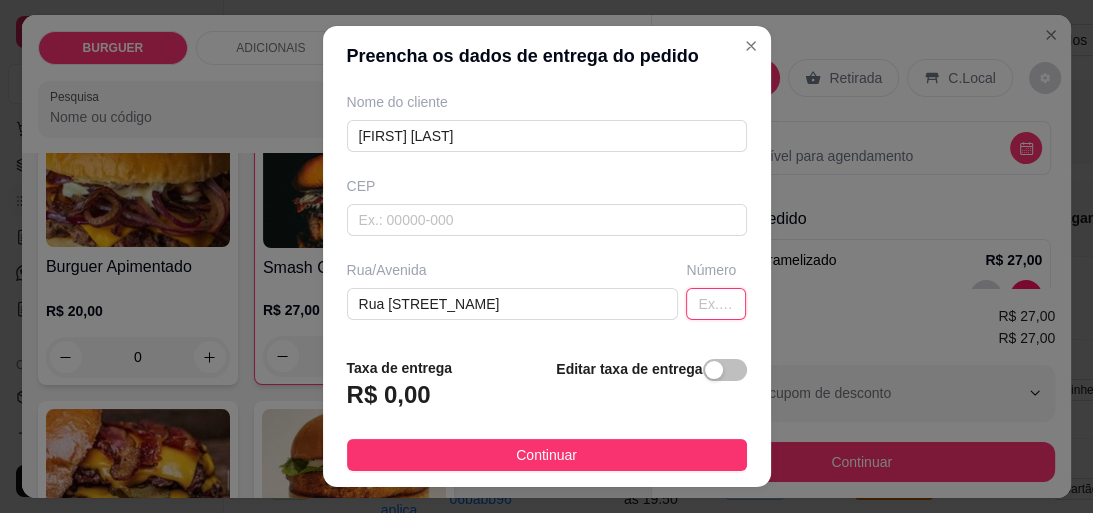 click at bounding box center [716, 304] 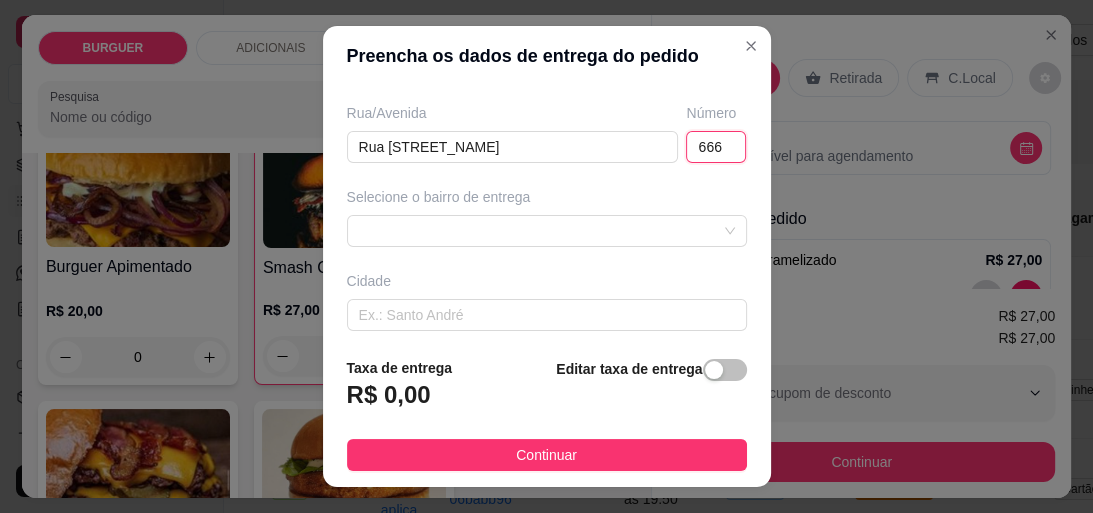scroll, scrollTop: 349, scrollLeft: 0, axis: vertical 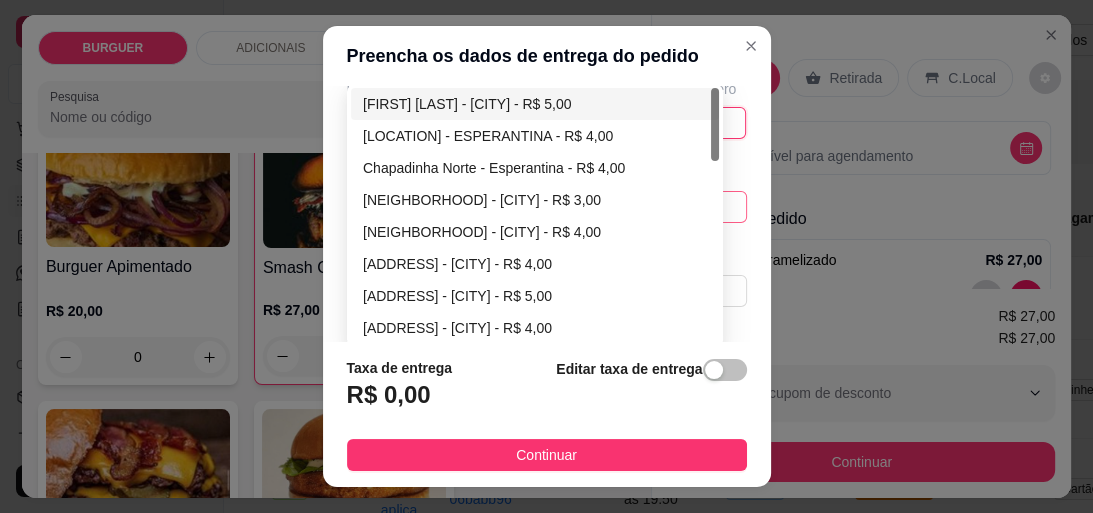 click on "[UUID] [UUID] [NAME] - ESPERANTINA -  R$ 5,00 Chapadinha sul - ESPERANTINA -  R$ 4,00 Chapadinha Norte - Esperantina -  R$ 4,00 Centro - Esperantina -  R$ 3,00 Bezerrão - Esperantina -  R$ 4,00 Santa luzia  - Esperantina  -  R$ 5,00 Bela vista - Batalha  -  R$ 5,00 Palestina  - Esperantina  -  R$ 4,00 Varjota - Esperantina  -  R$ 6,00 Novo milênio - Esperantina -  R$ 4,00" at bounding box center [547, 207] 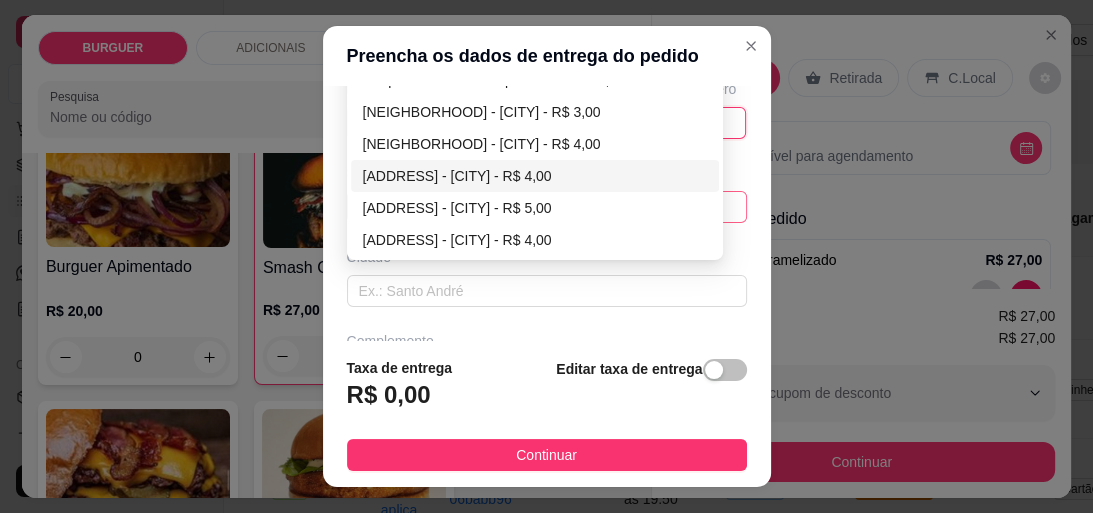 scroll, scrollTop: 279, scrollLeft: 0, axis: vertical 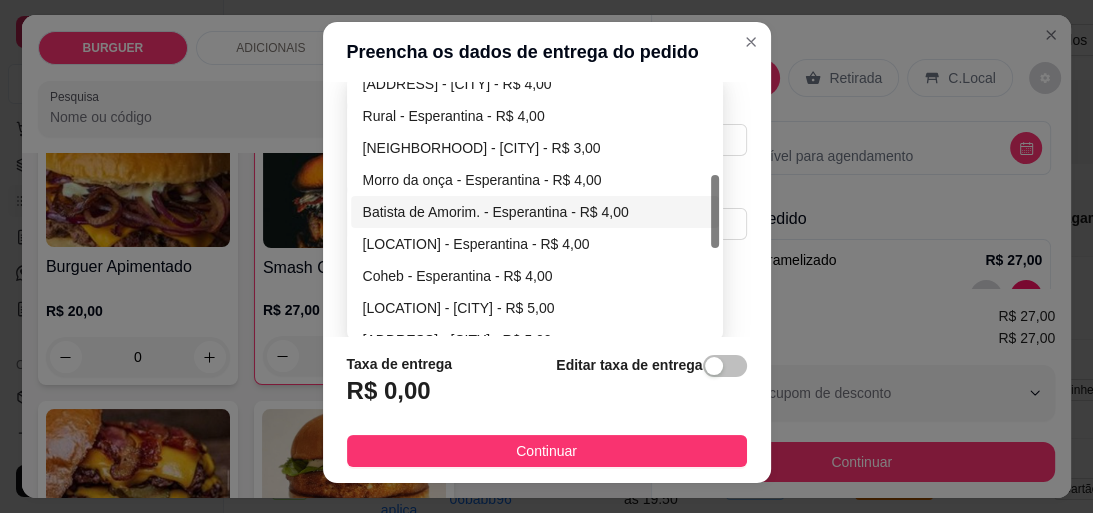 type on "666" 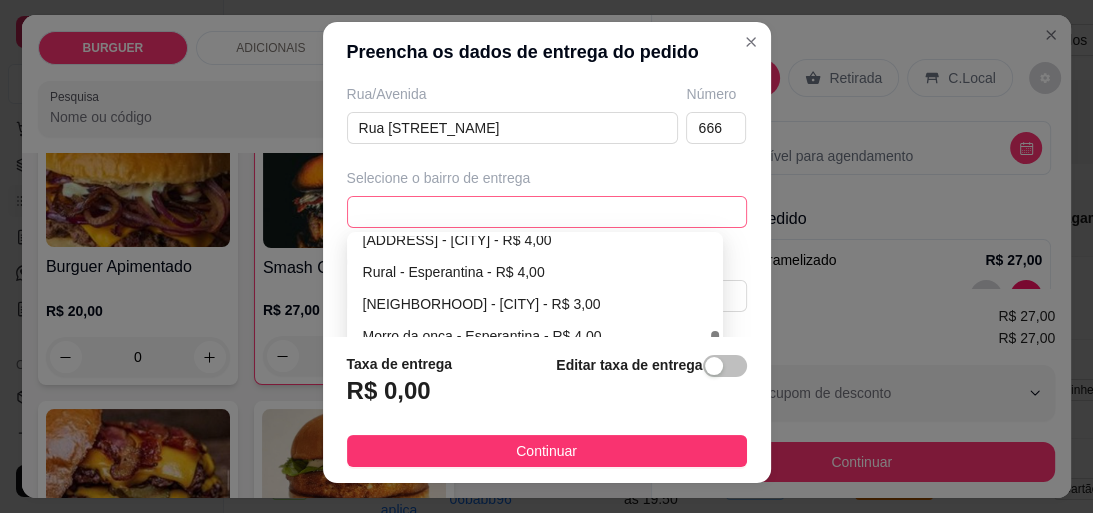 click on "Batista de Amorim. - Esperantina  -  R$ 4,00" at bounding box center [535, 368] 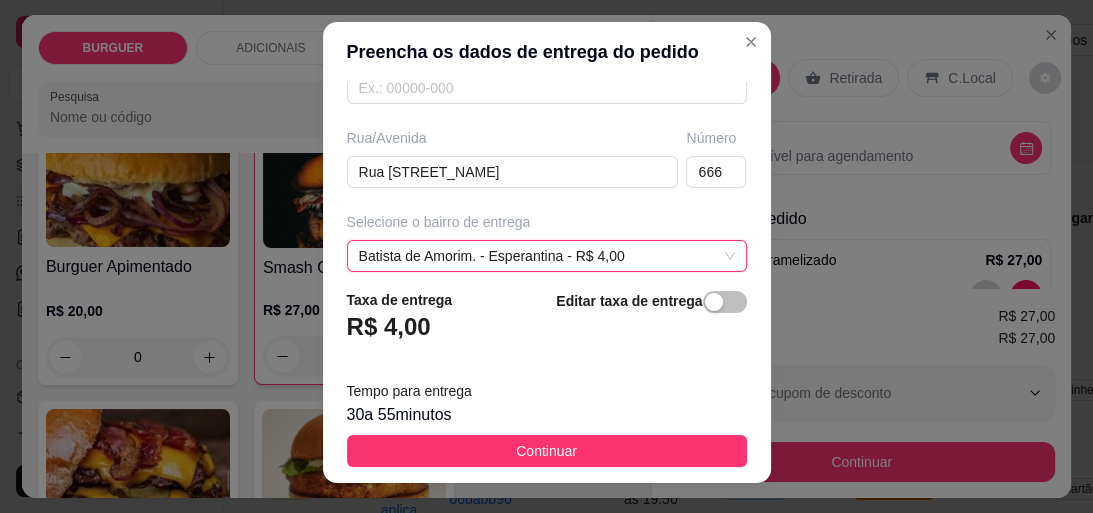 scroll, scrollTop: 63, scrollLeft: 0, axis: vertical 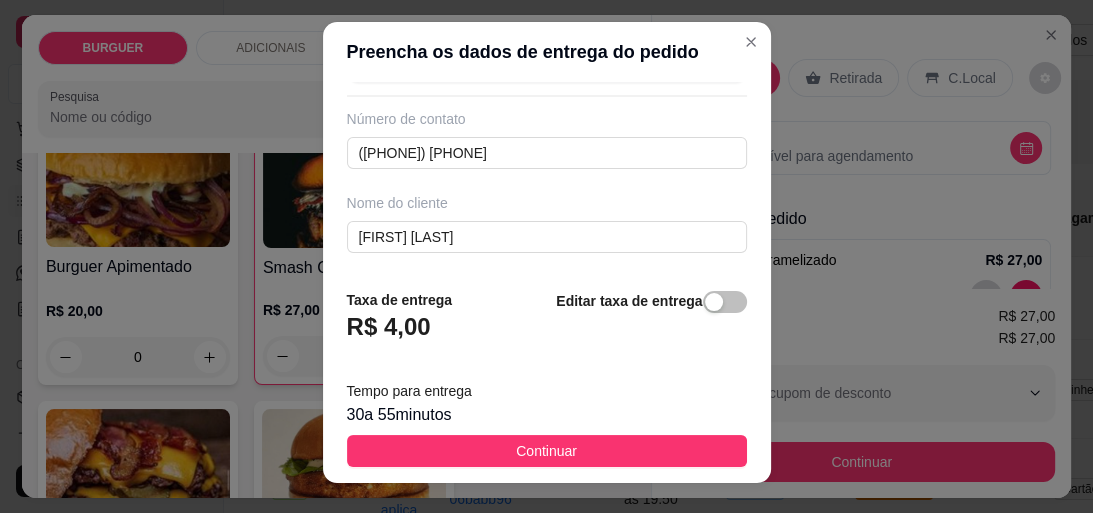 drag, startPoint x: 548, startPoint y: 233, endPoint x: 445, endPoint y: 283, distance: 114.494545 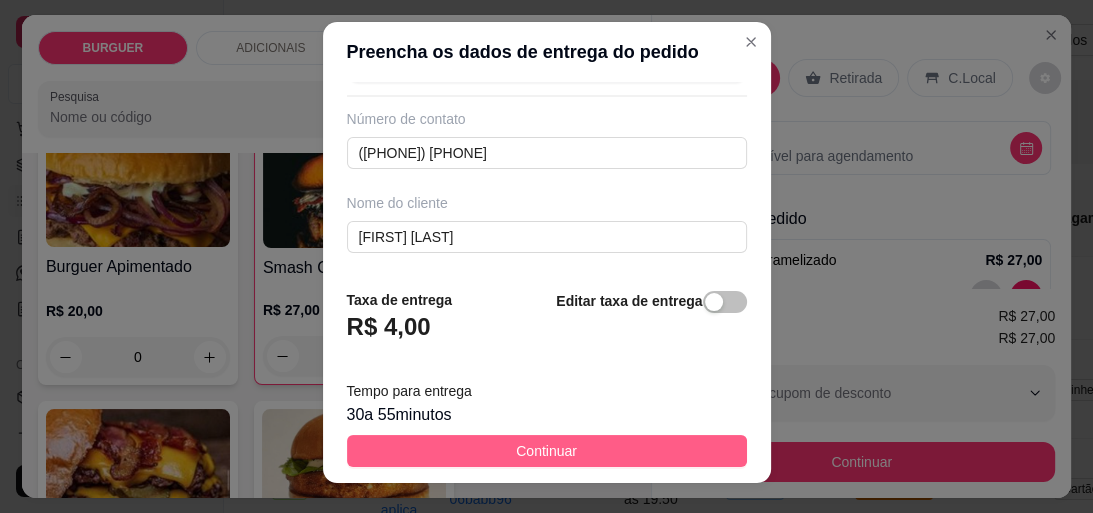 click on "Continuar" at bounding box center [546, 451] 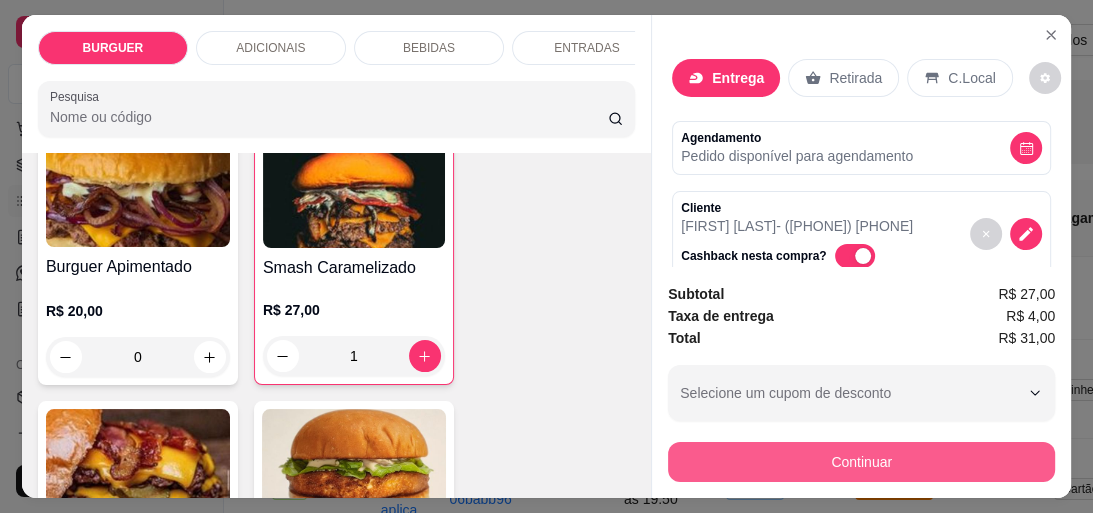 click on "Continuar" at bounding box center [861, 462] 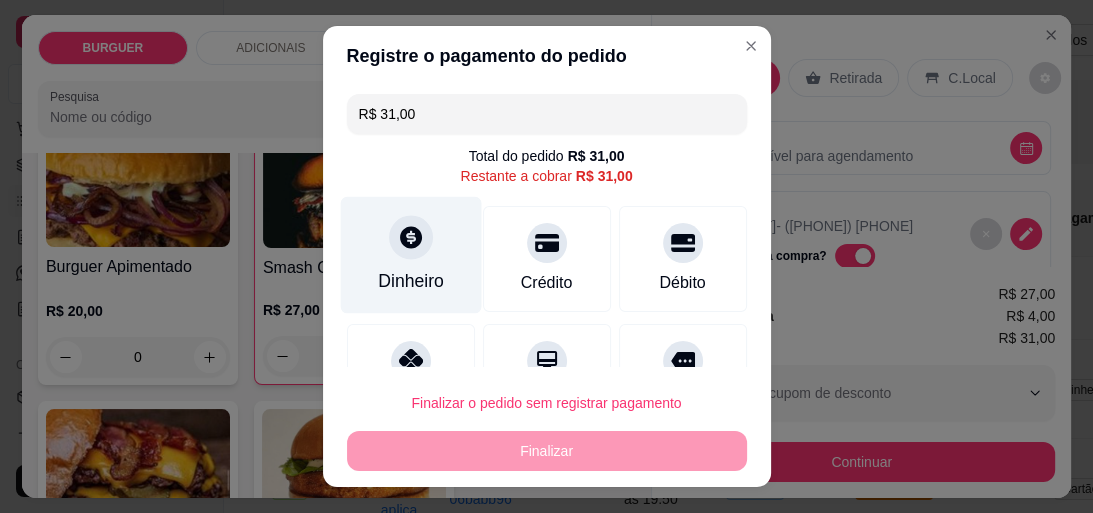 drag, startPoint x: 382, startPoint y: 456, endPoint x: 344, endPoint y: 213, distance: 245.95325 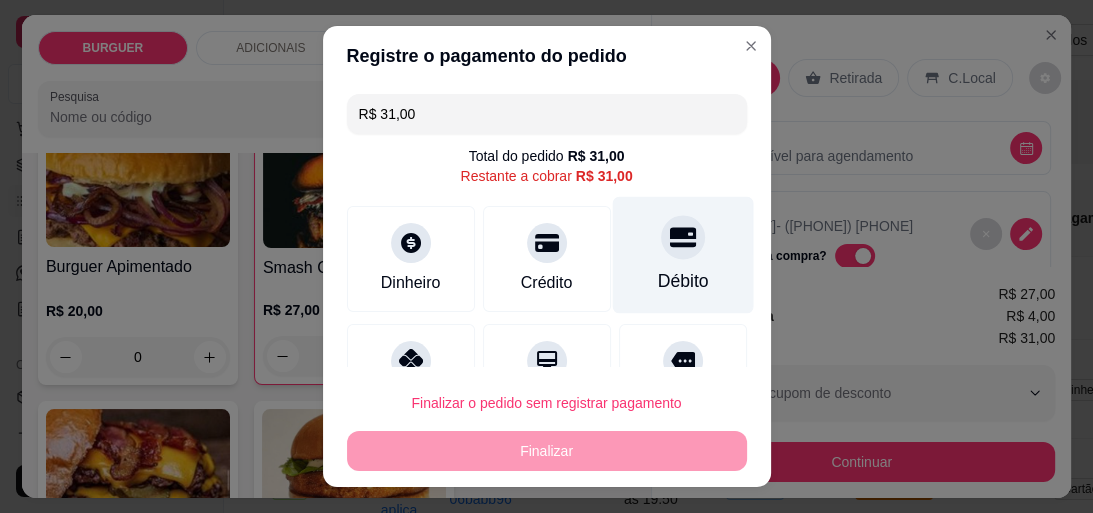 drag, startPoint x: 644, startPoint y: 124, endPoint x: 696, endPoint y: 271, distance: 155.92627 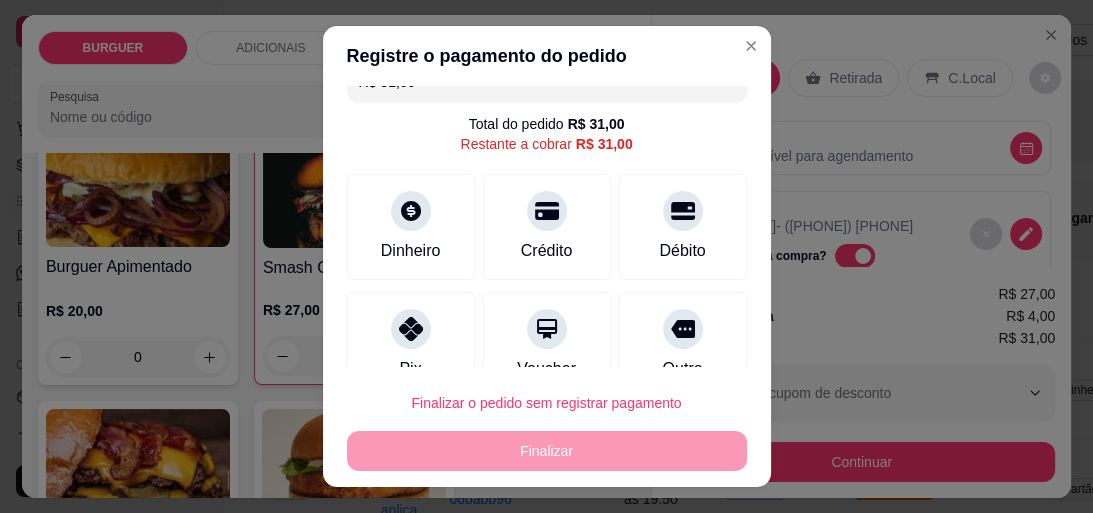scroll, scrollTop: 64, scrollLeft: 0, axis: vertical 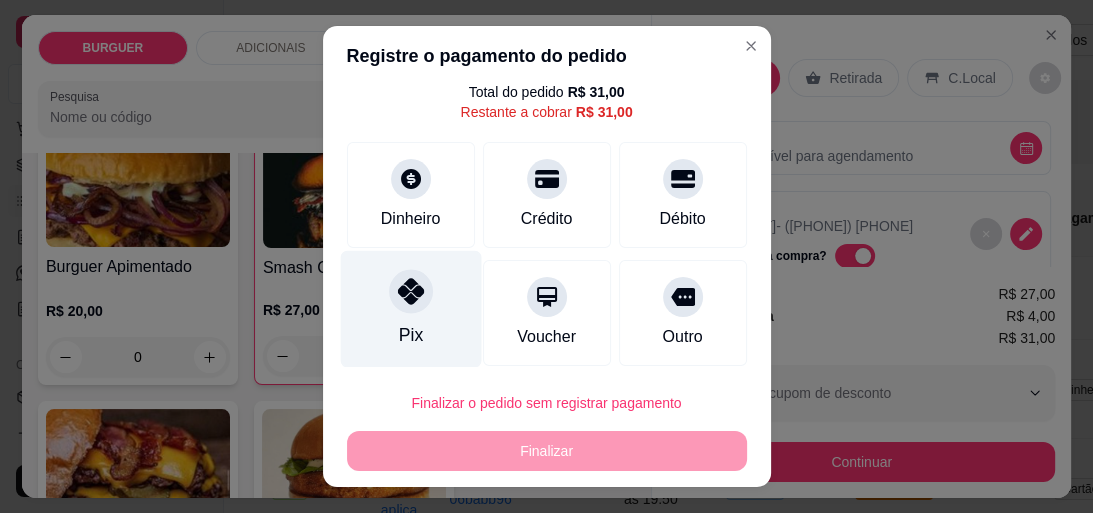 click on "Pix" at bounding box center (410, 308) 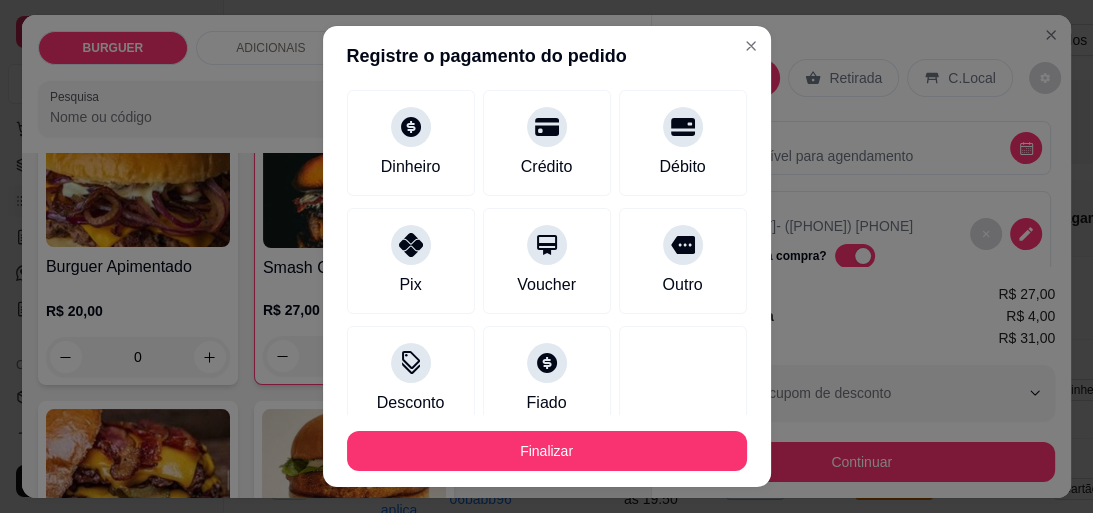 scroll, scrollTop: 128, scrollLeft: 0, axis: vertical 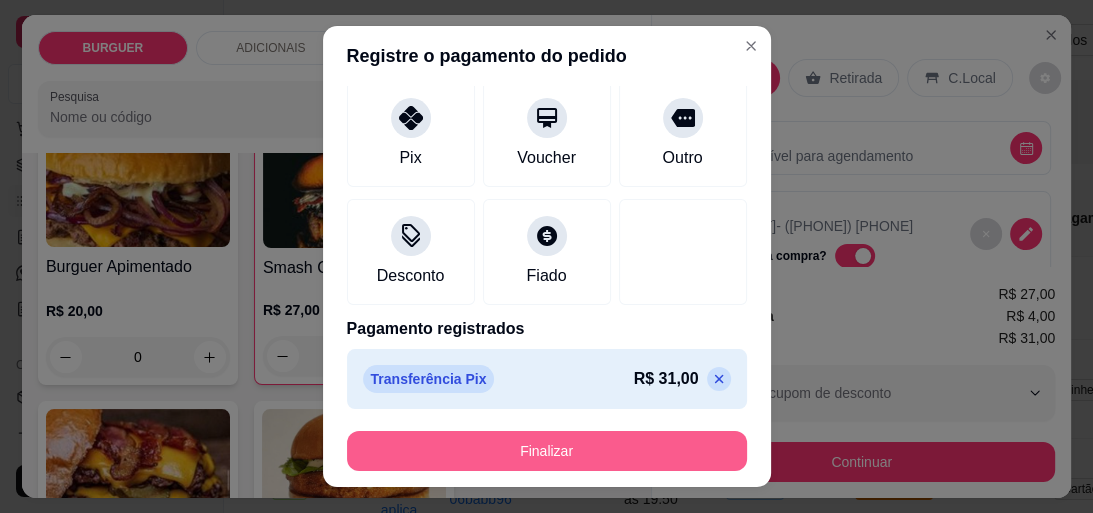 click on "Finalizar" at bounding box center [547, 451] 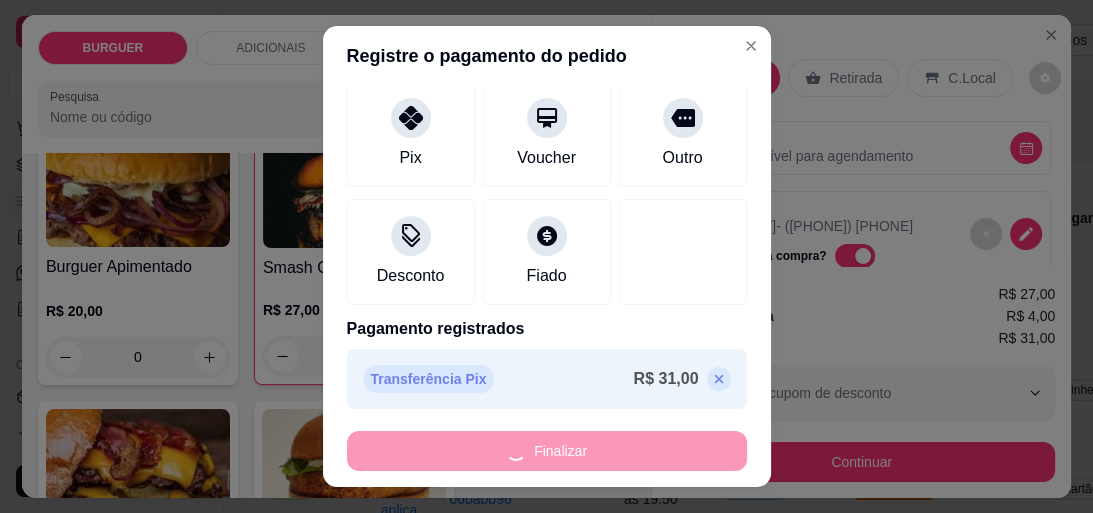 type on "0" 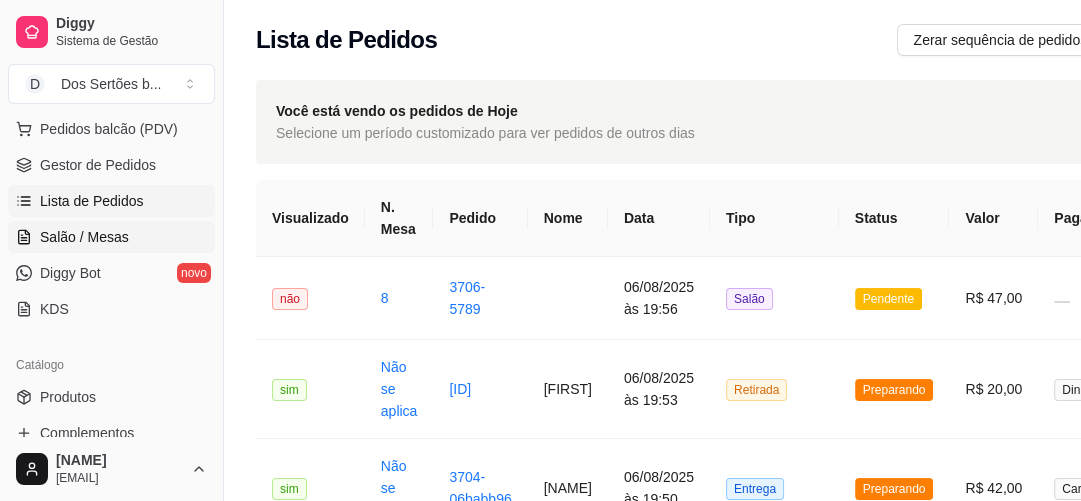 click on "Salão / Mesas" at bounding box center (84, 237) 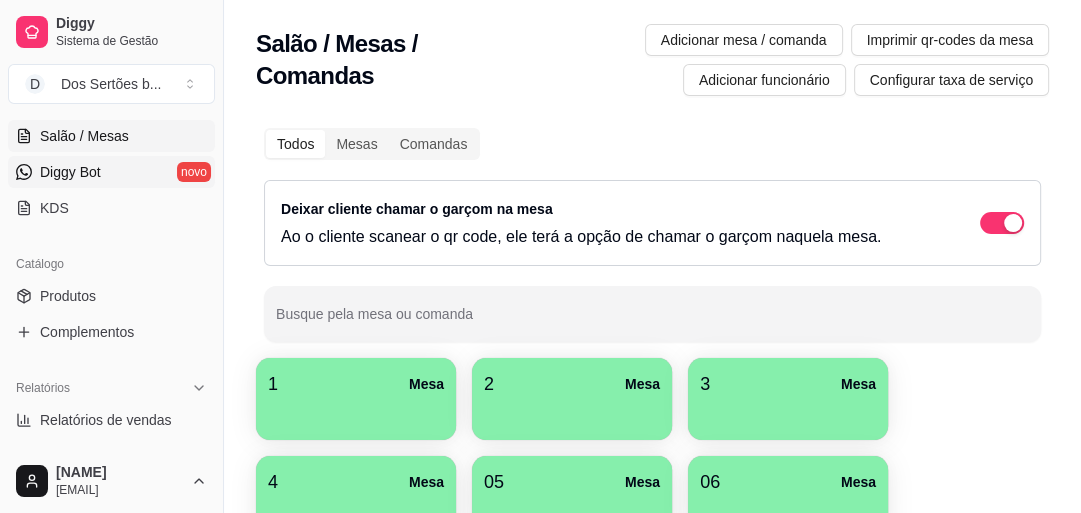 click on "Pedidos balcão (PDV) Gestor de Pedidos Lista de Pedidos Salão / Mesas Diggy Bot novo KDS" at bounding box center (111, 118) 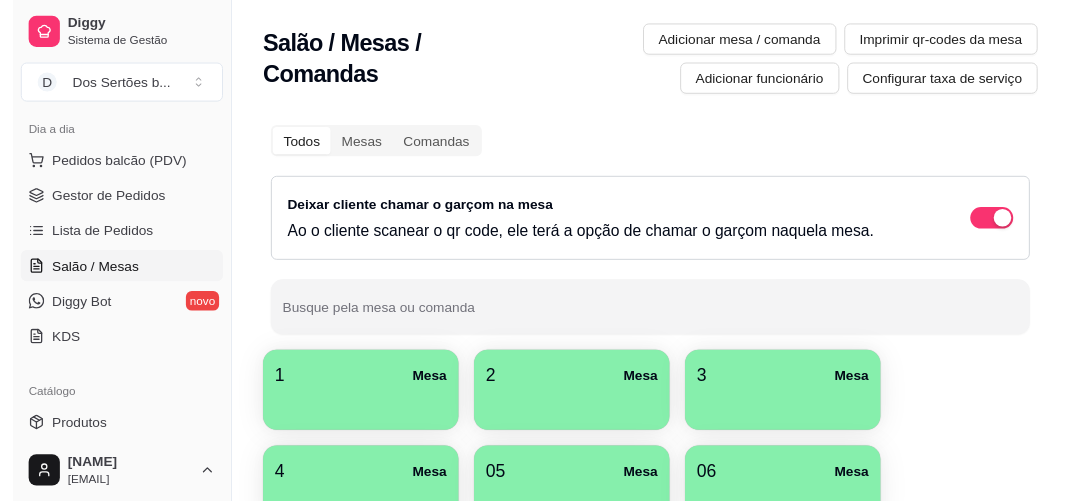 scroll, scrollTop: 91, scrollLeft: 0, axis: vertical 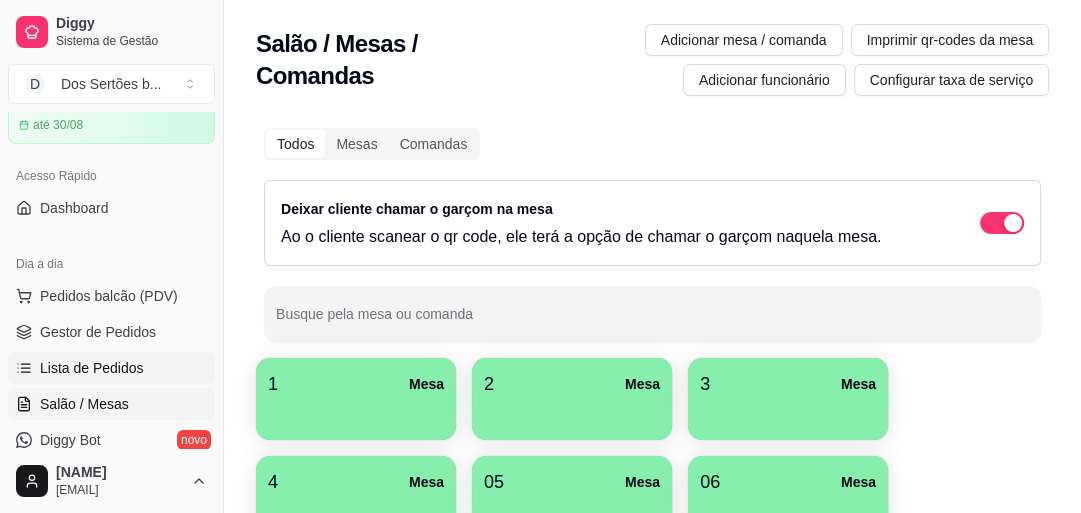 click on "Lista de Pedidos" at bounding box center [92, 368] 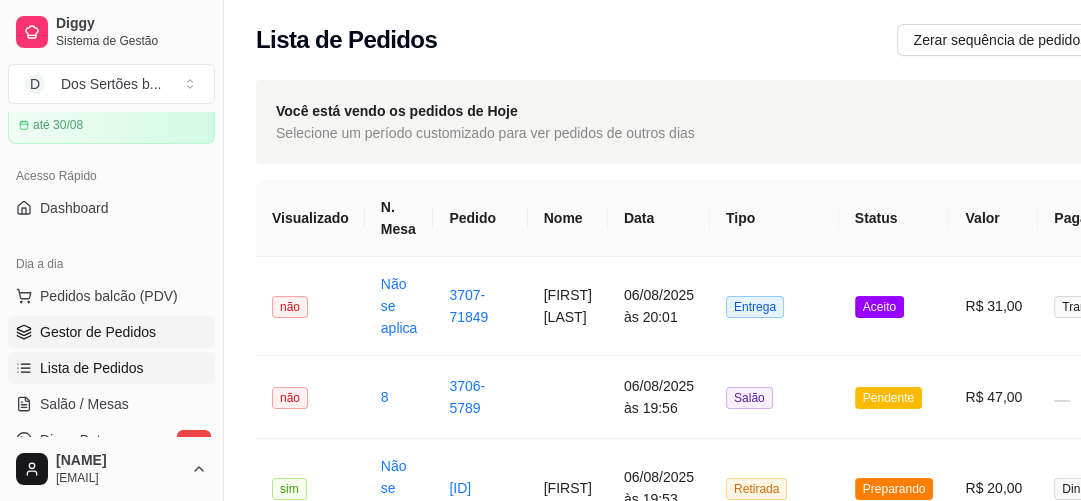 click on "Gestor de Pedidos" at bounding box center [98, 332] 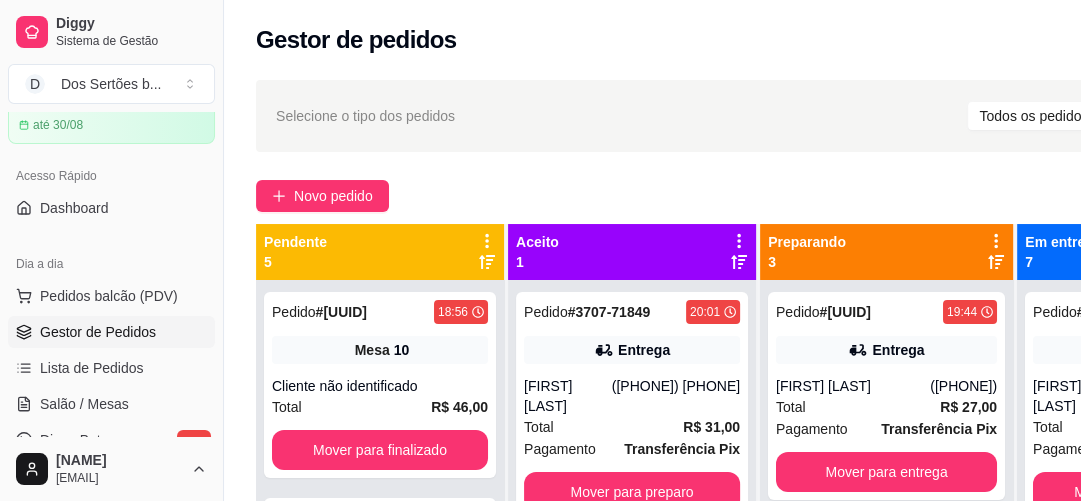 scroll, scrollTop: 68, scrollLeft: 0, axis: vertical 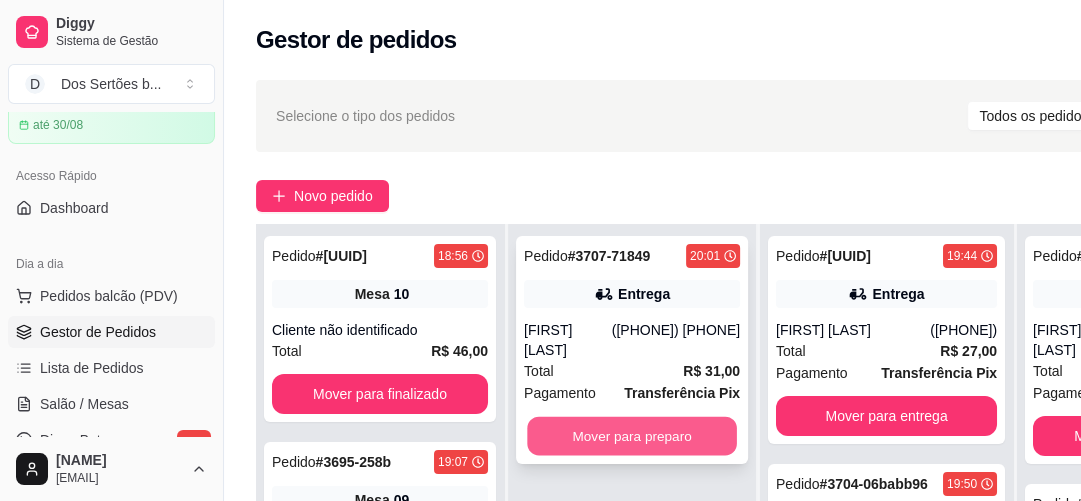 click on "Mover para preparo" at bounding box center [632, 436] 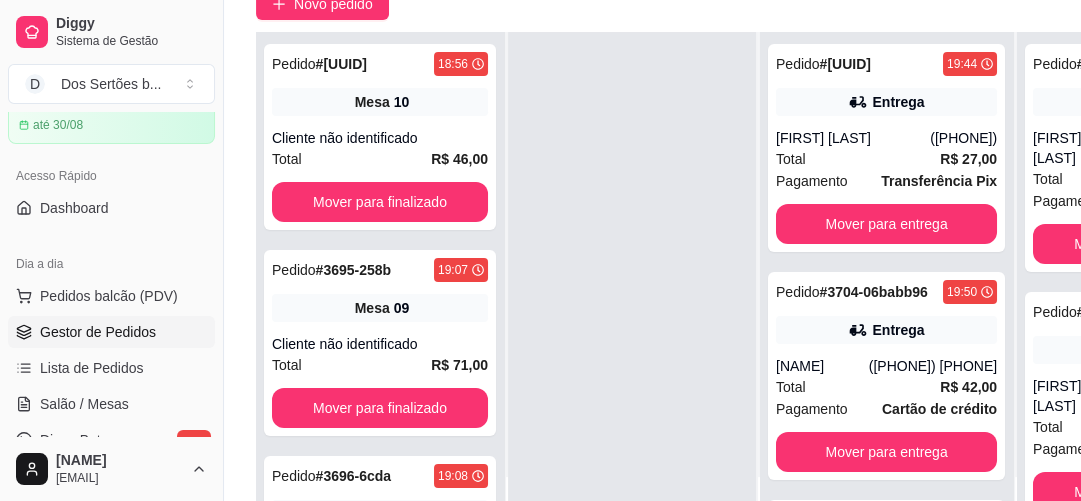 scroll, scrollTop: 214, scrollLeft: 0, axis: vertical 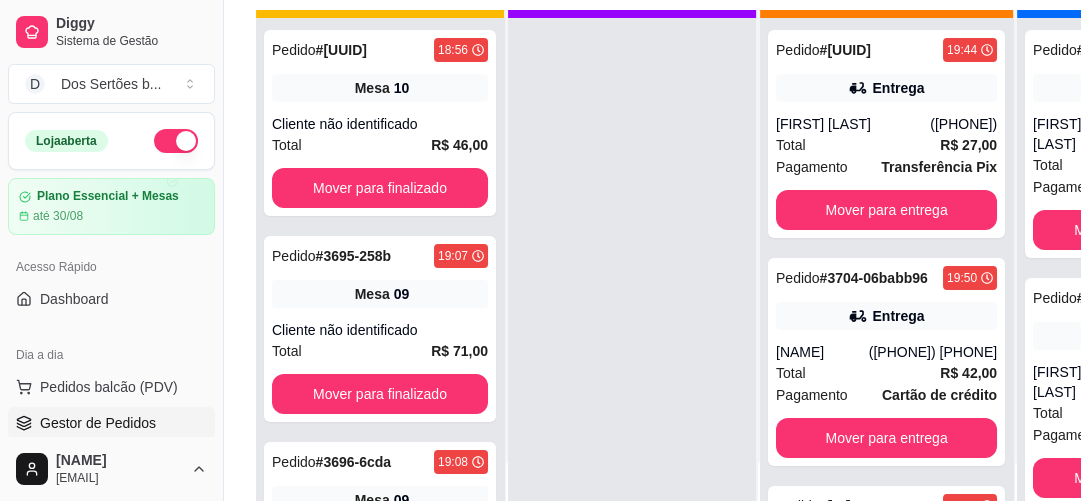 click at bounding box center [632, 268] 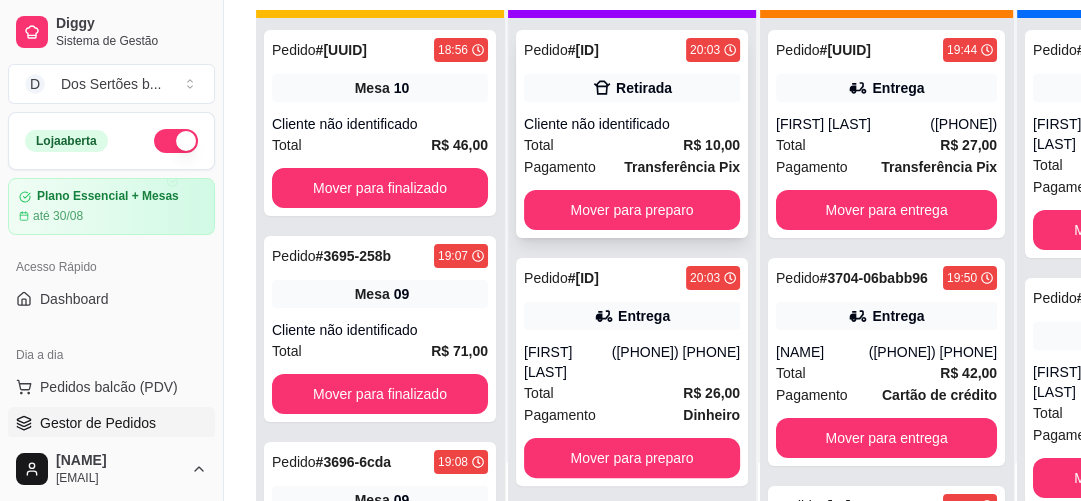 click on "Total R$ 10,00" at bounding box center [632, 145] 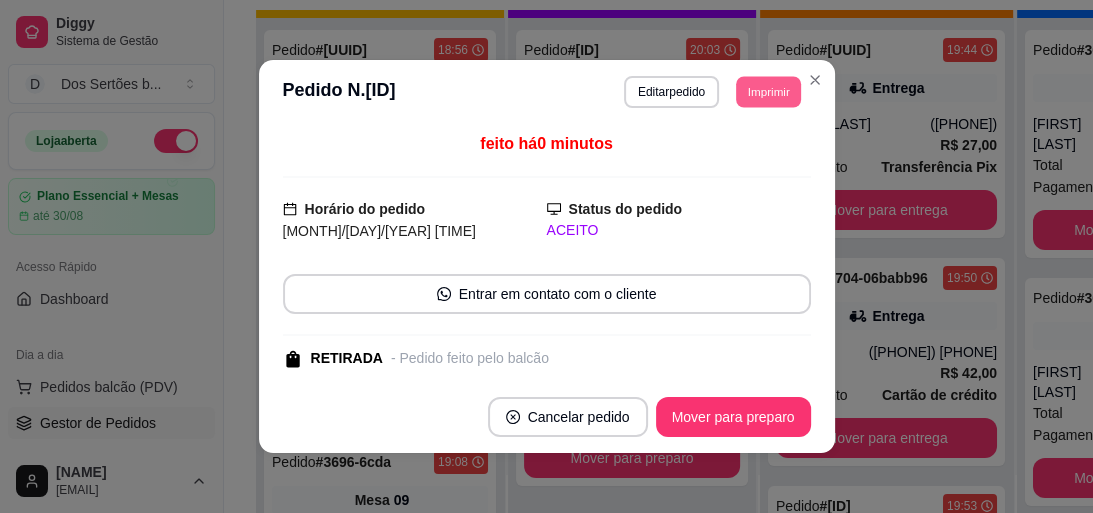 click on "Imprimir" at bounding box center [768, 91] 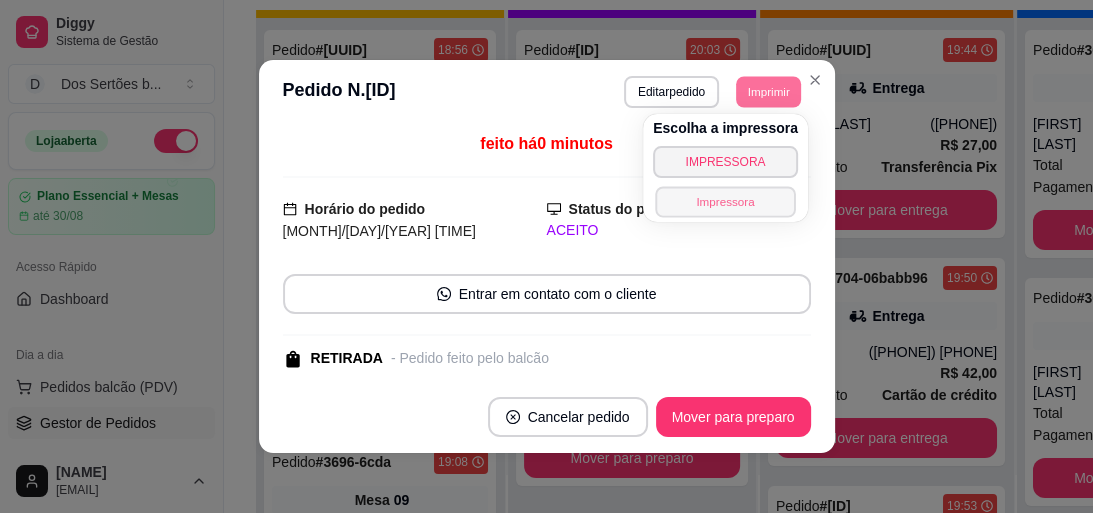 click on "Impressora" at bounding box center (725, 201) 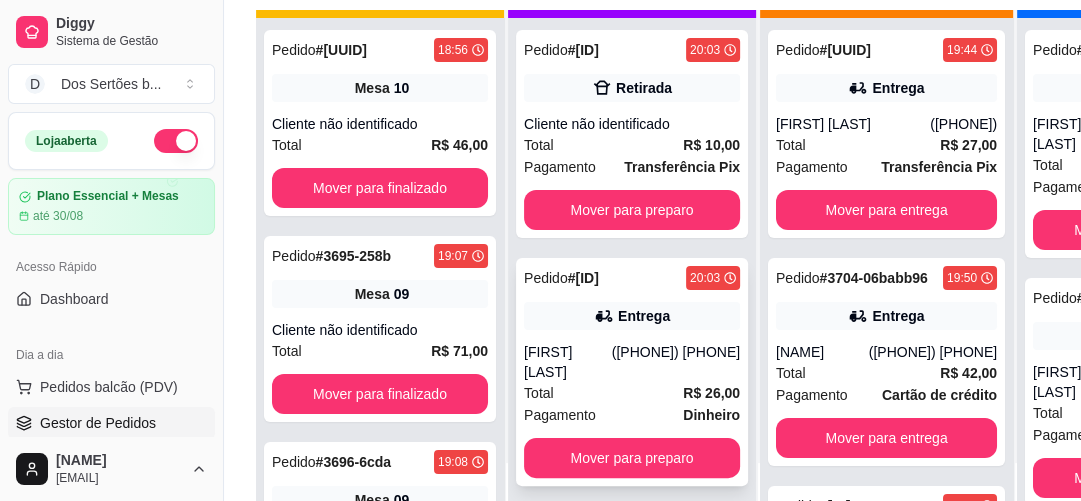click on "Pedido # [UUID] [TIME] Entrega [NAME] ([PHONE]) Total R$ 26,00 Pagamento Dinheiro Mover para preparo" at bounding box center (632, 372) 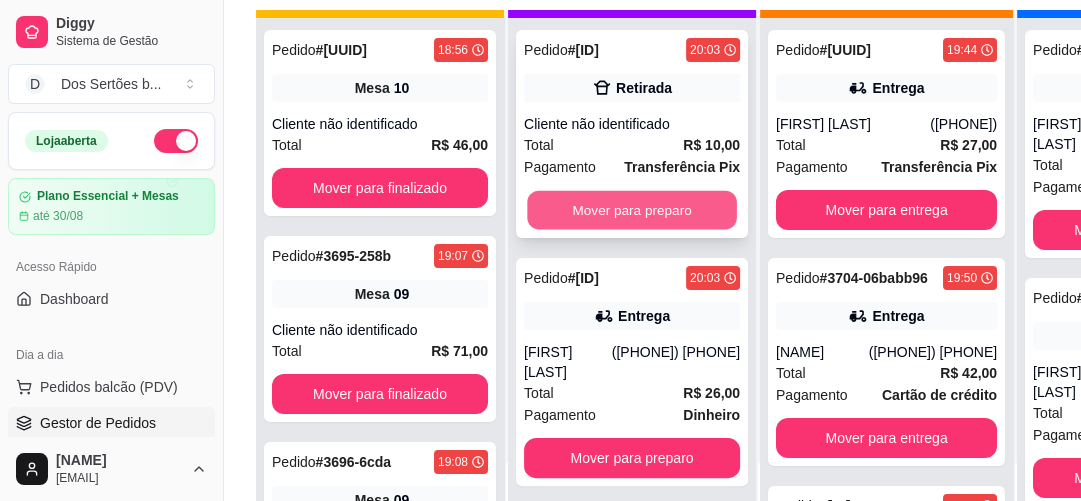 click on "Mover para preparo" at bounding box center (632, 210) 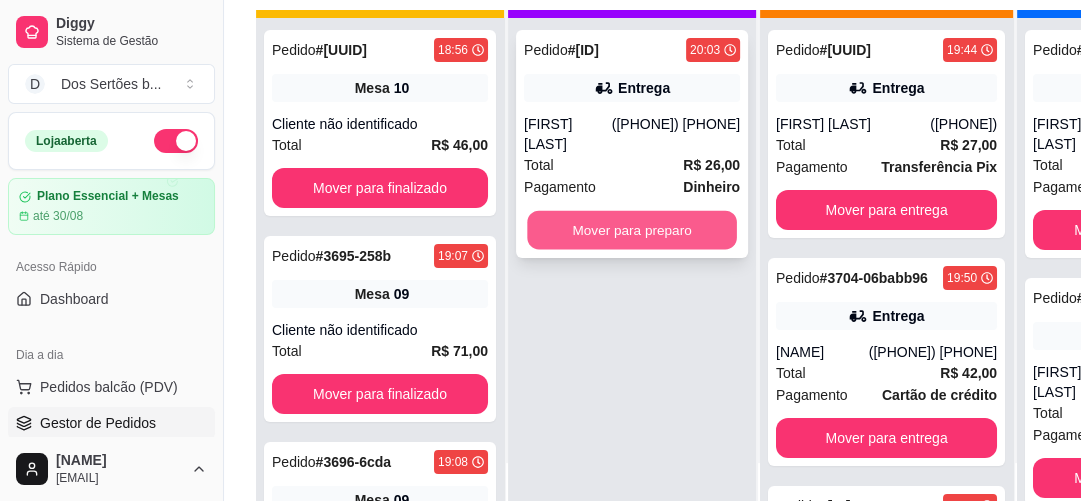 click on "Mover para preparo" at bounding box center (632, 230) 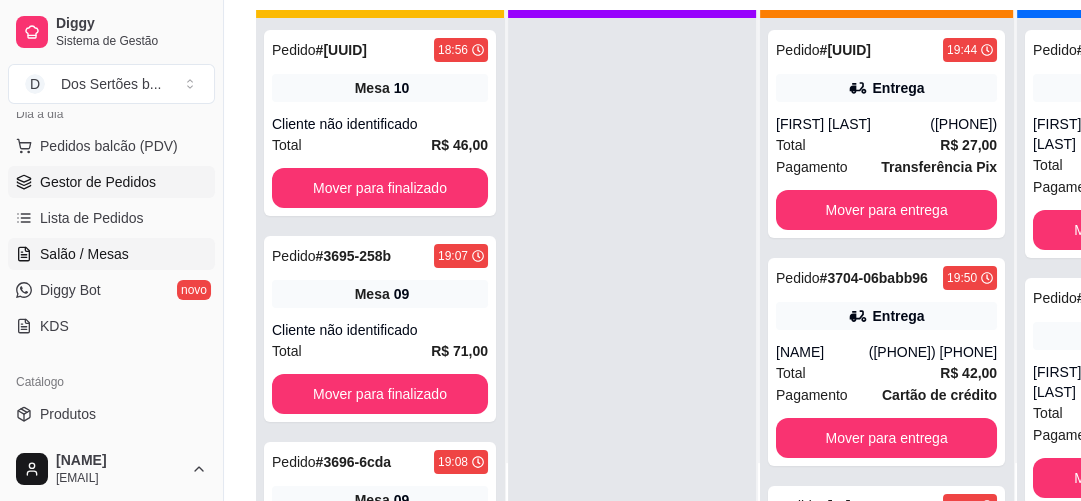 scroll, scrollTop: 293, scrollLeft: 0, axis: vertical 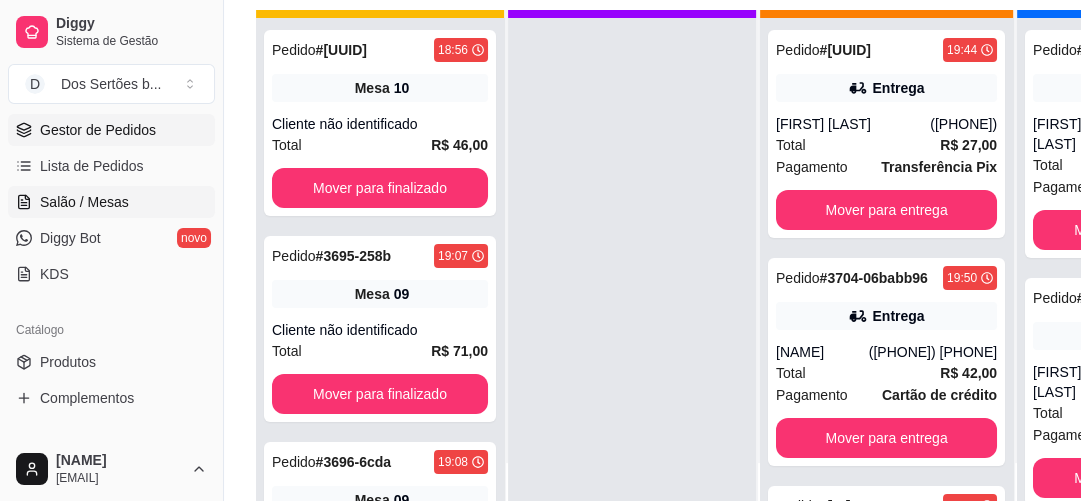 click on "Salão / Mesas" at bounding box center (84, 202) 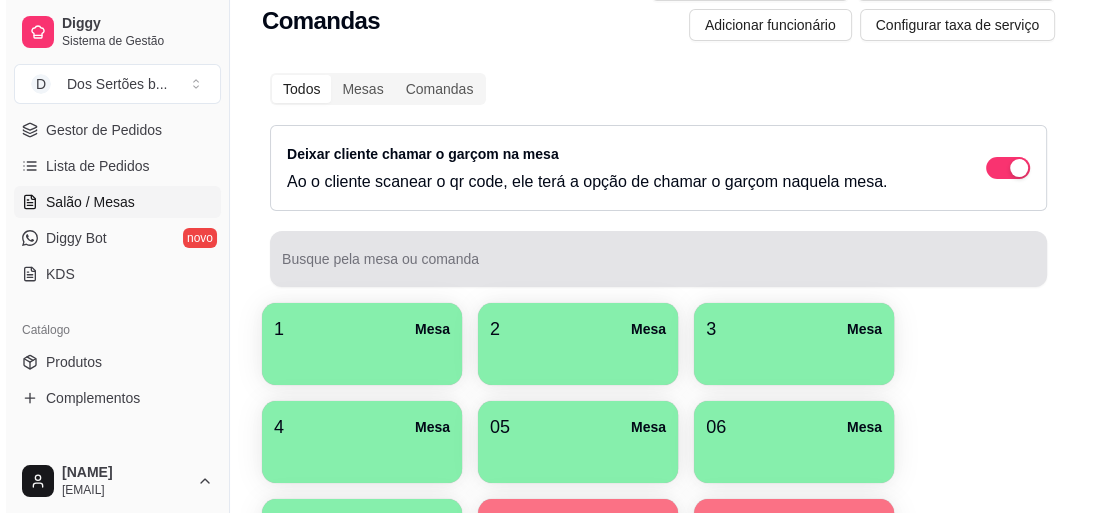 scroll, scrollTop: 177, scrollLeft: 0, axis: vertical 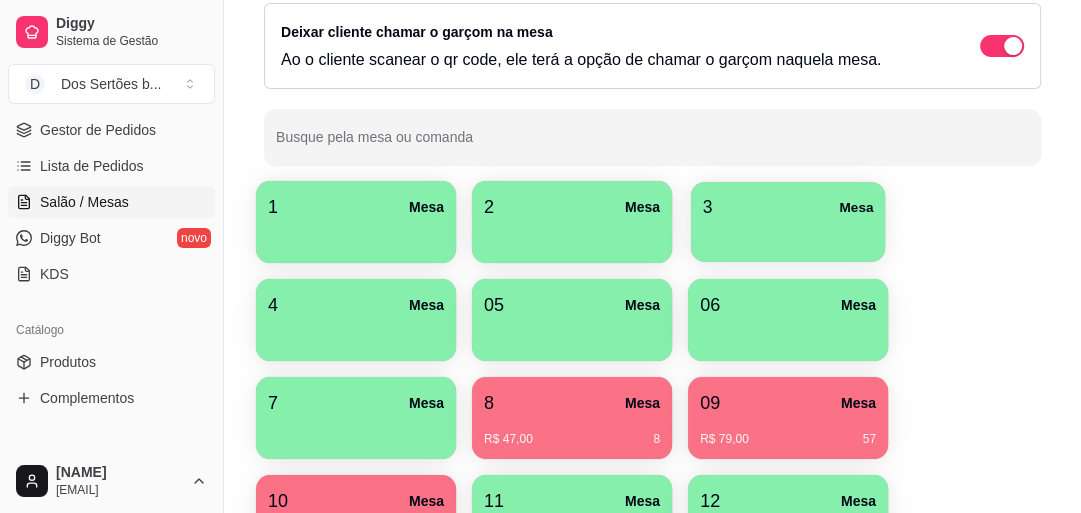 click on "3 Mesa" at bounding box center (788, 207) 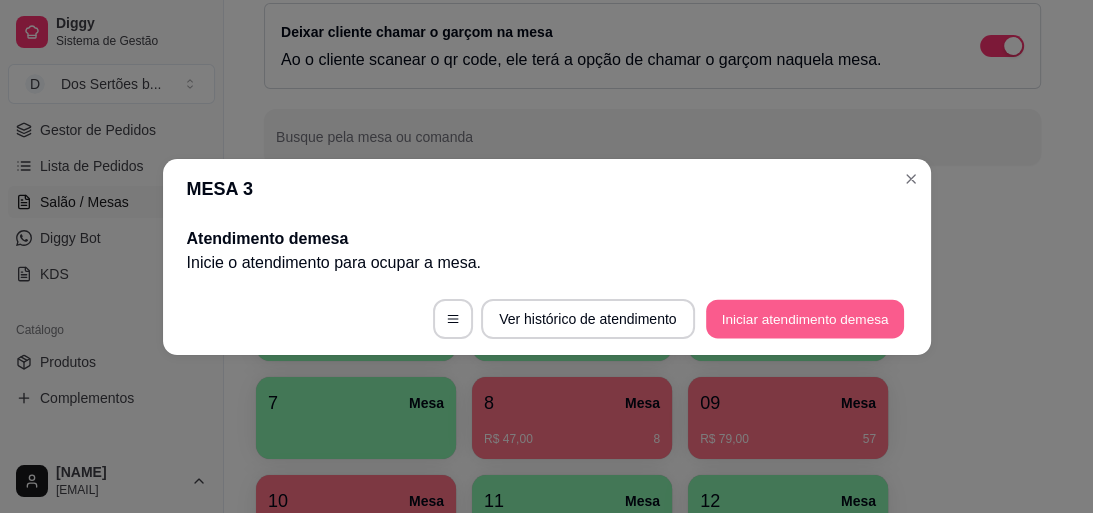 click on "Iniciar atendimento de  mesa" at bounding box center (805, 318) 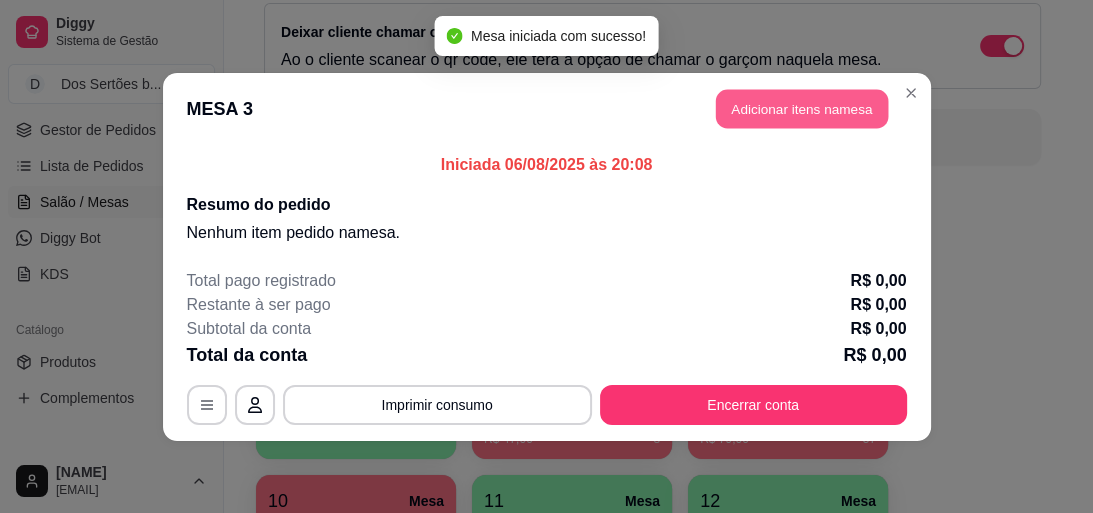 click on "Adicionar itens na  mesa" at bounding box center [802, 108] 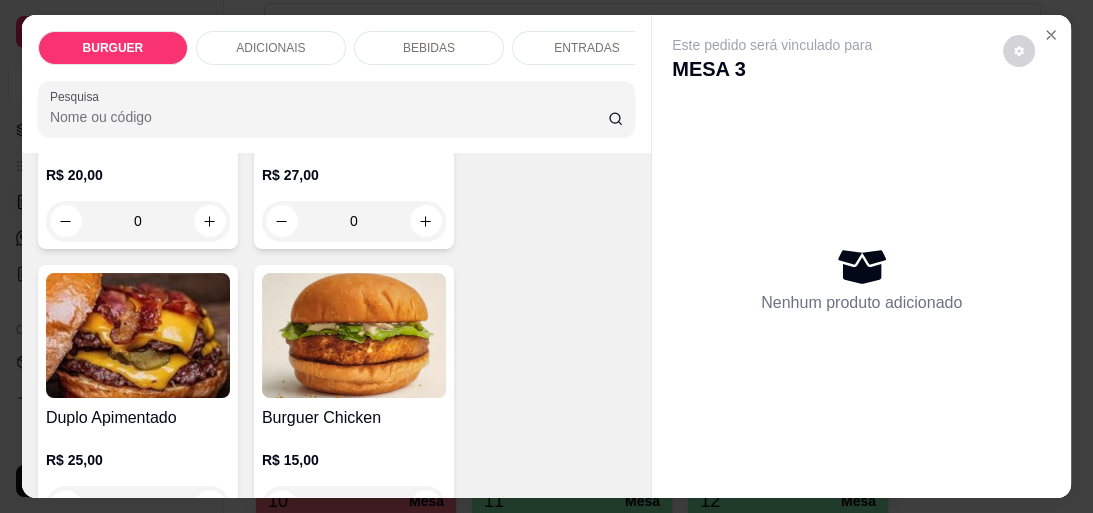 scroll, scrollTop: 830, scrollLeft: 0, axis: vertical 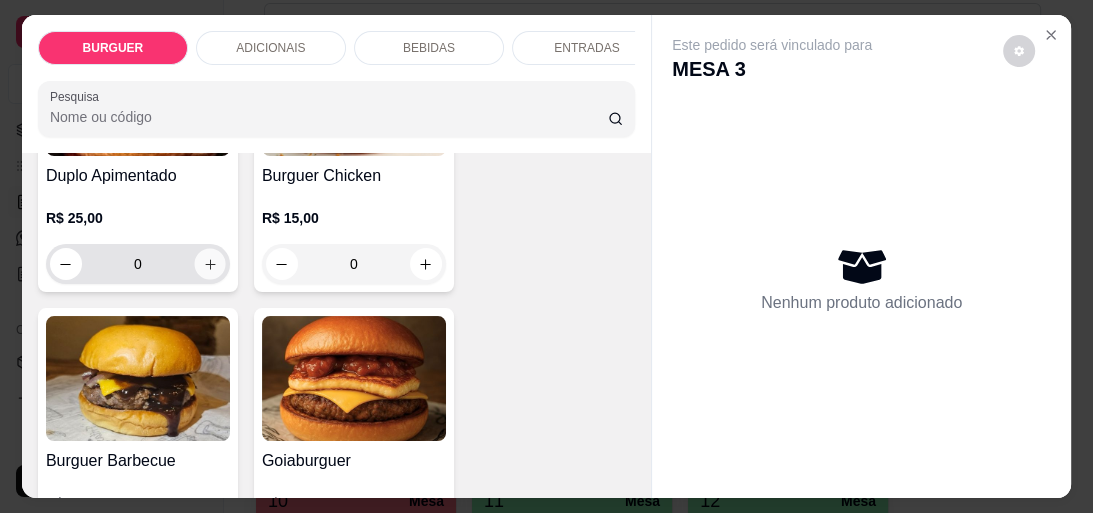 click at bounding box center (209, 264) 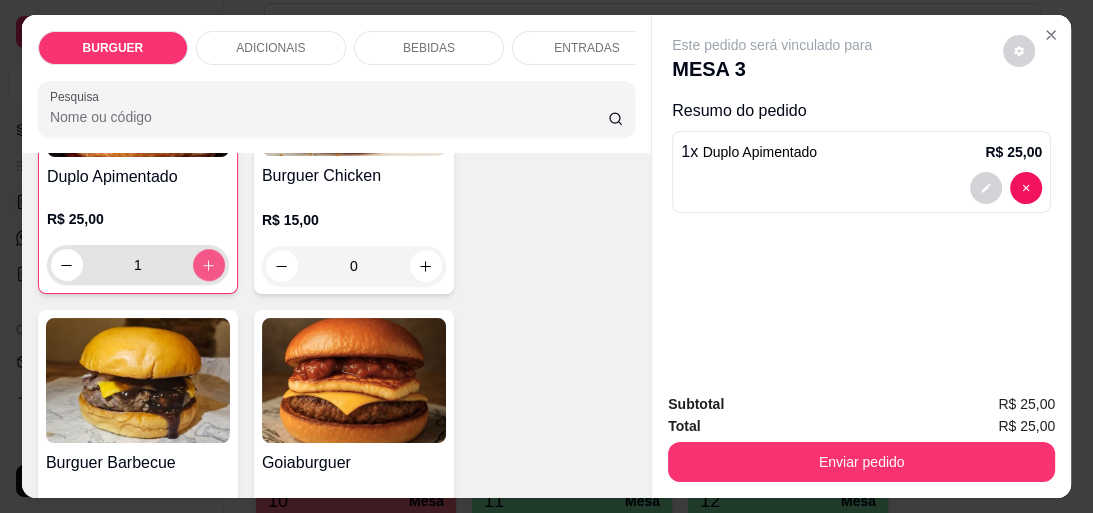 scroll, scrollTop: 831, scrollLeft: 0, axis: vertical 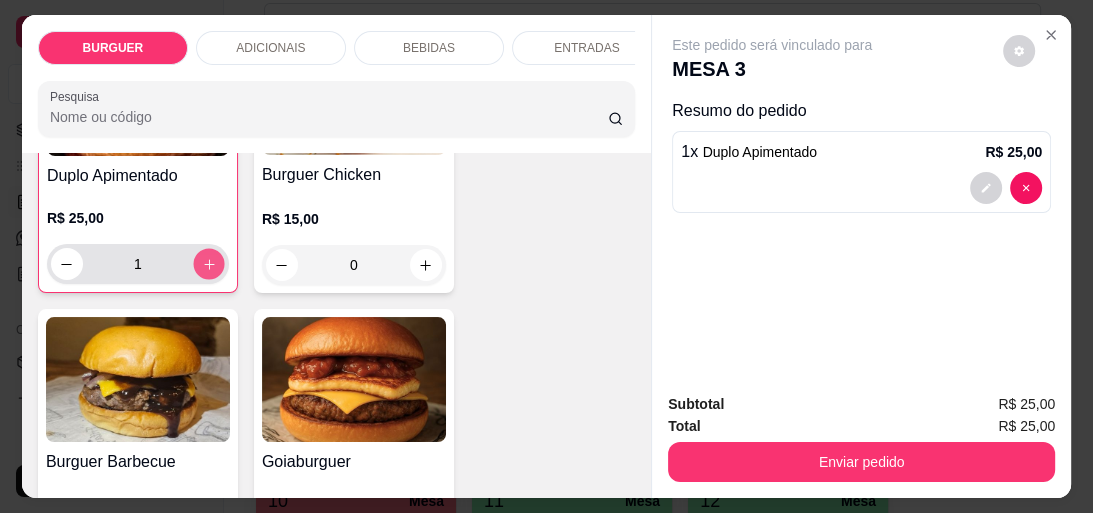 click at bounding box center [208, 264] 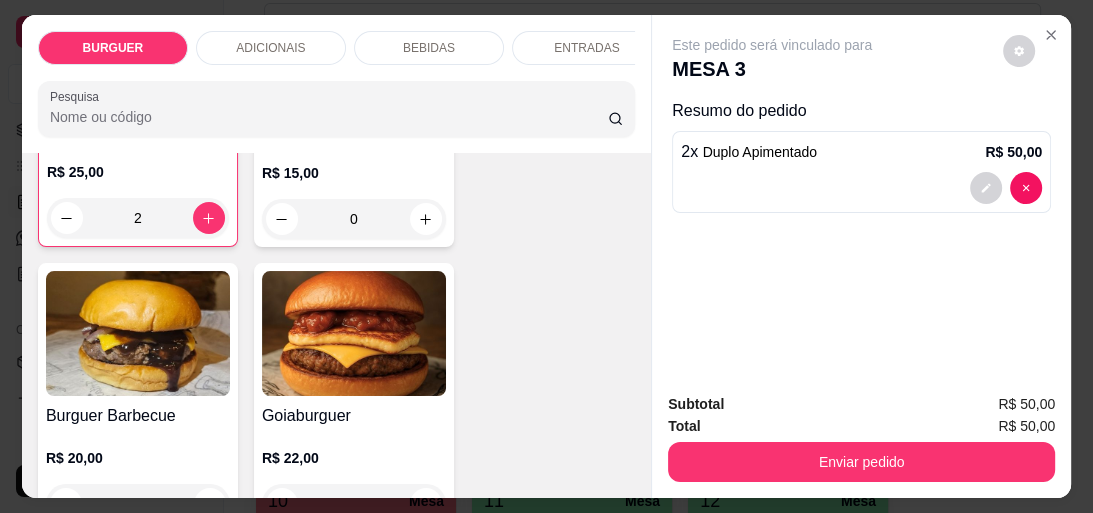 scroll, scrollTop: 984, scrollLeft: 0, axis: vertical 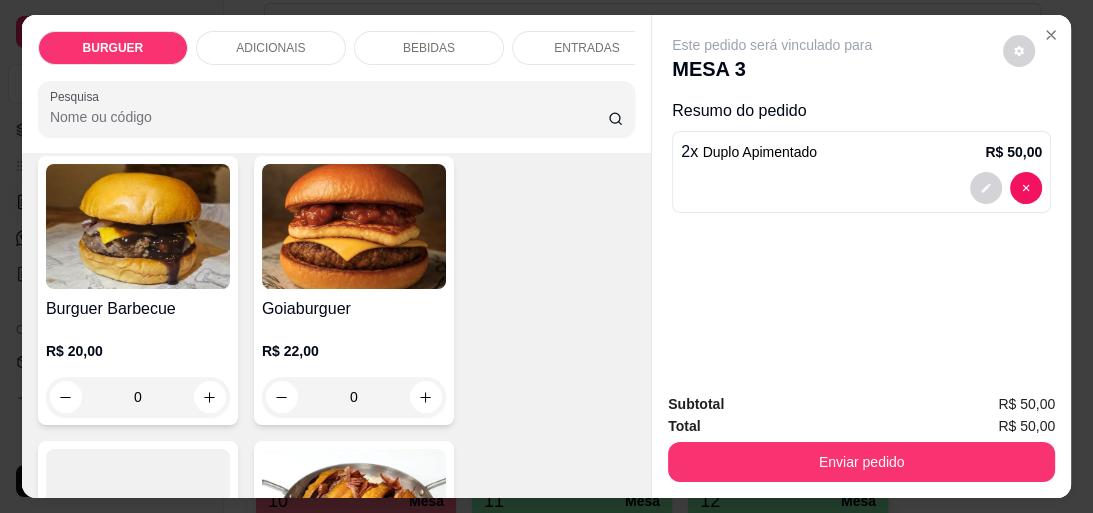 click on "ENTRADAS" at bounding box center [586, 48] 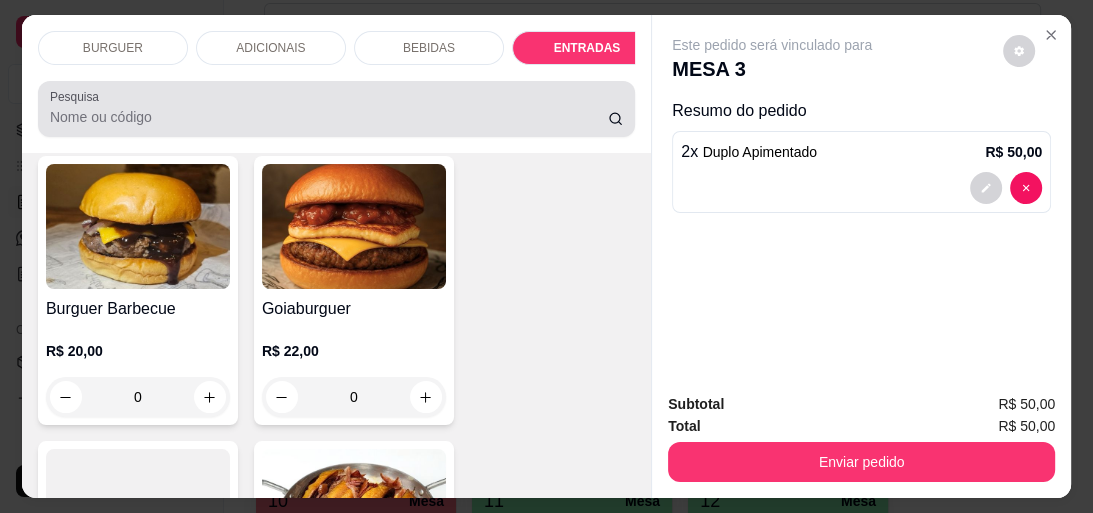 scroll, scrollTop: 4486, scrollLeft: 0, axis: vertical 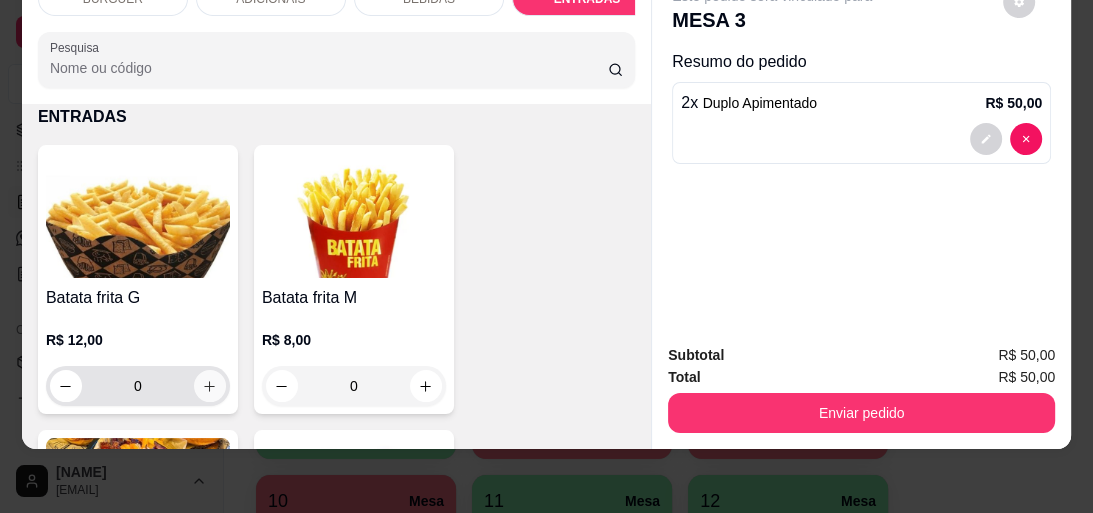 click at bounding box center [210, 386] 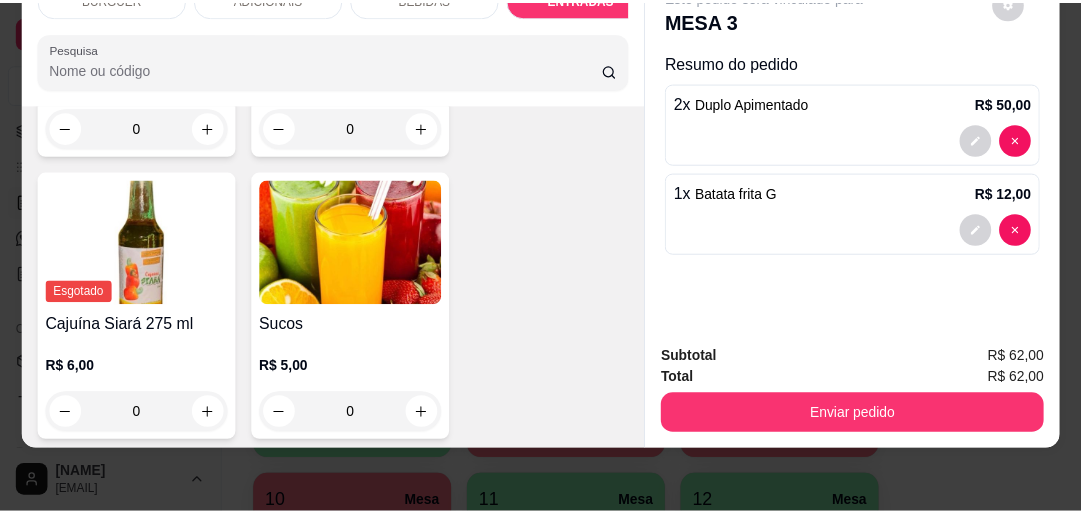 scroll, scrollTop: 3360, scrollLeft: 0, axis: vertical 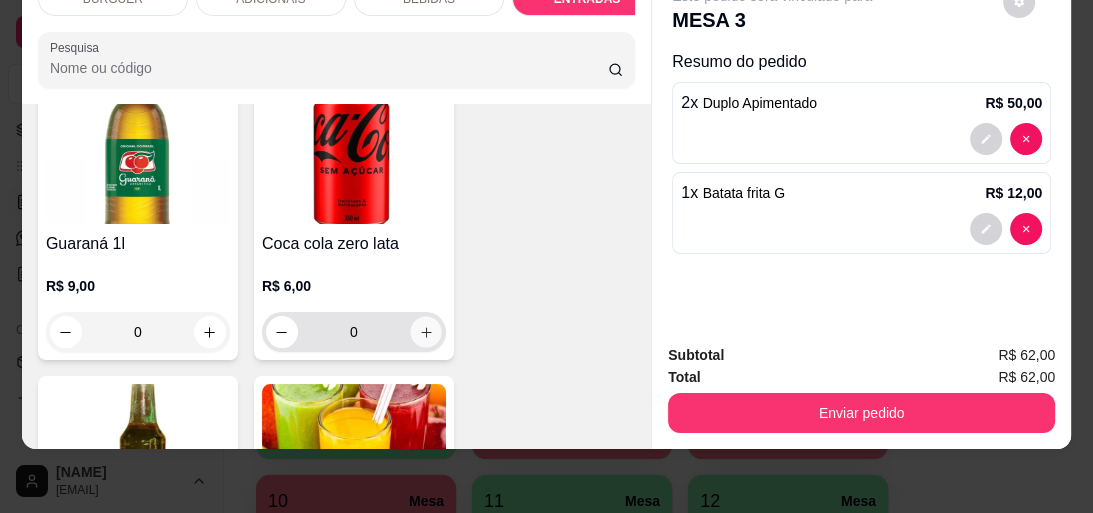 click at bounding box center (425, 332) 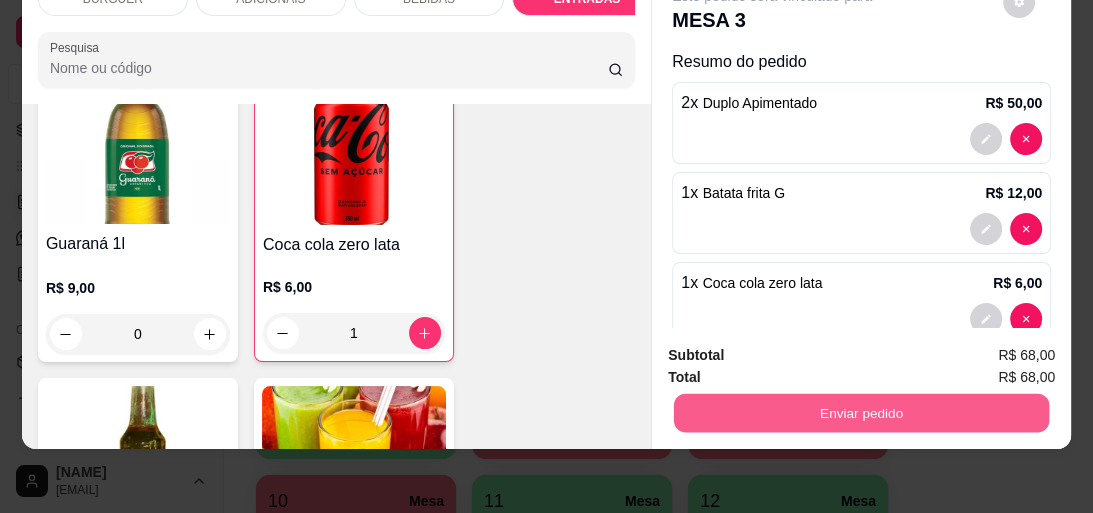 click on "Enviar pedido" at bounding box center (861, 412) 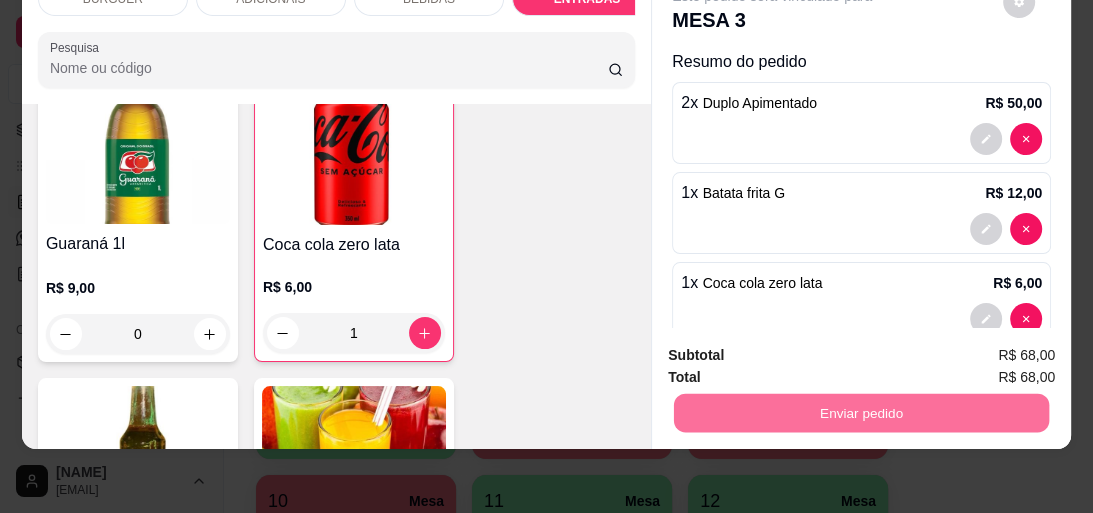 click on "Não registrar e enviar pedido" at bounding box center [797, 352] 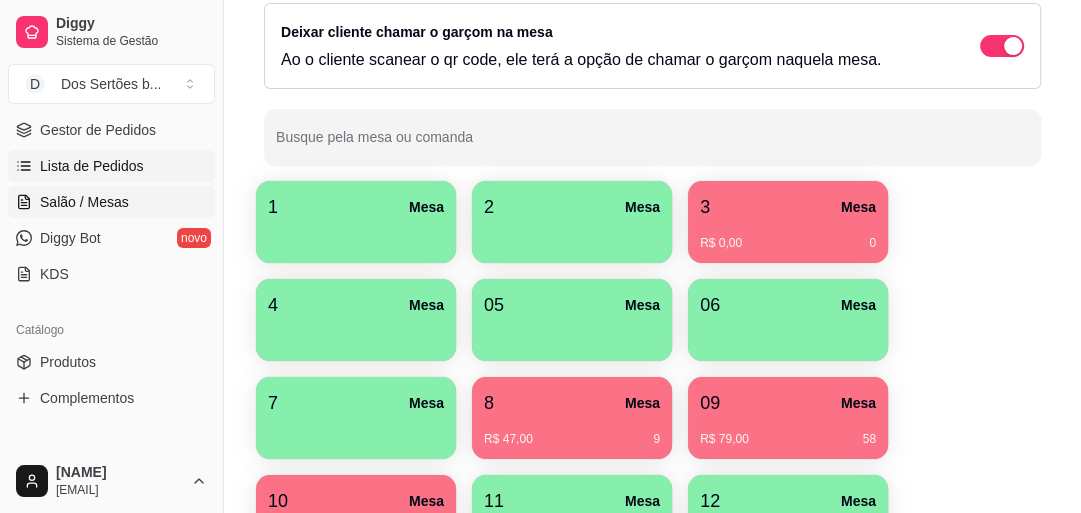 click on "Lista de Pedidos" at bounding box center [92, 166] 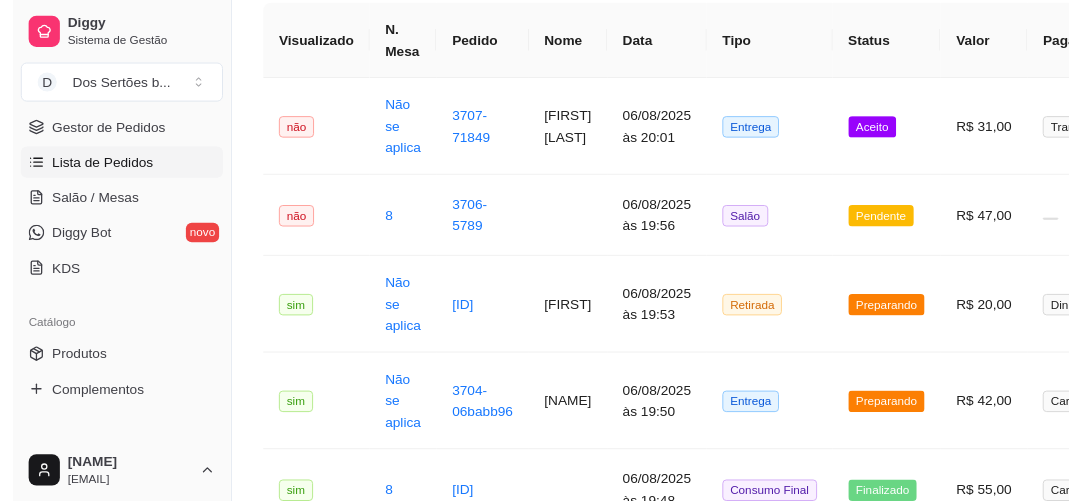 scroll, scrollTop: 0, scrollLeft: 0, axis: both 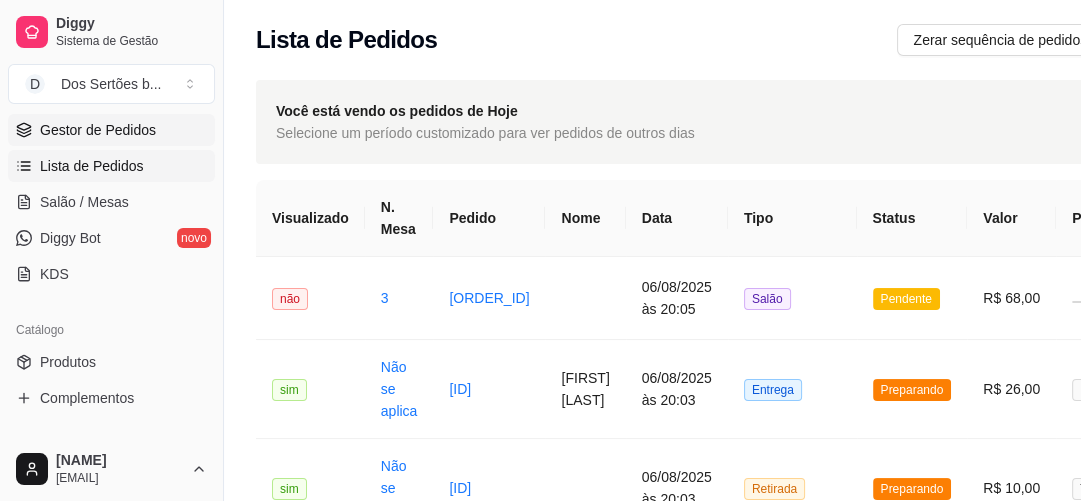 click on "Gestor de Pedidos" at bounding box center (98, 130) 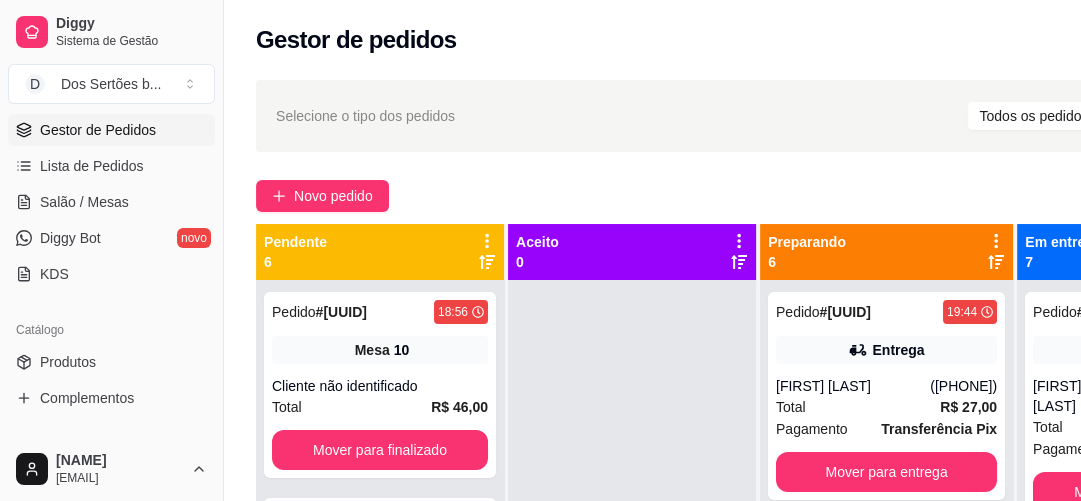 scroll, scrollTop: 68, scrollLeft: 0, axis: vertical 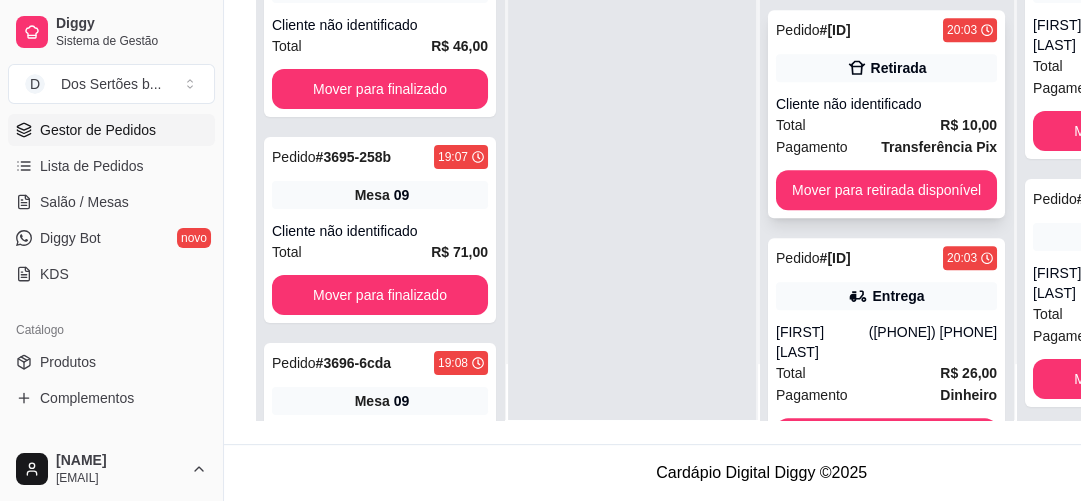 click on "Total R$ 10,00" at bounding box center (886, 125) 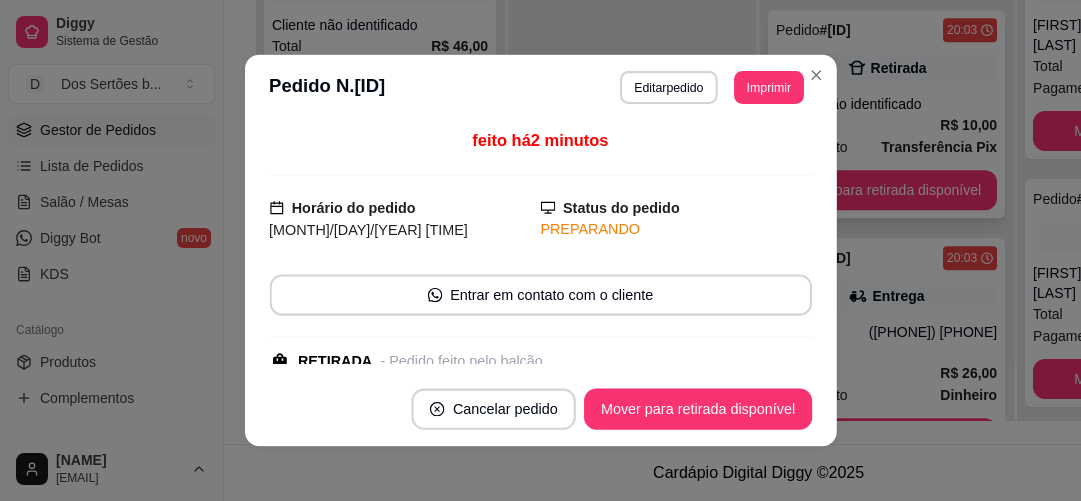 scroll, scrollTop: 304, scrollLeft: 0, axis: vertical 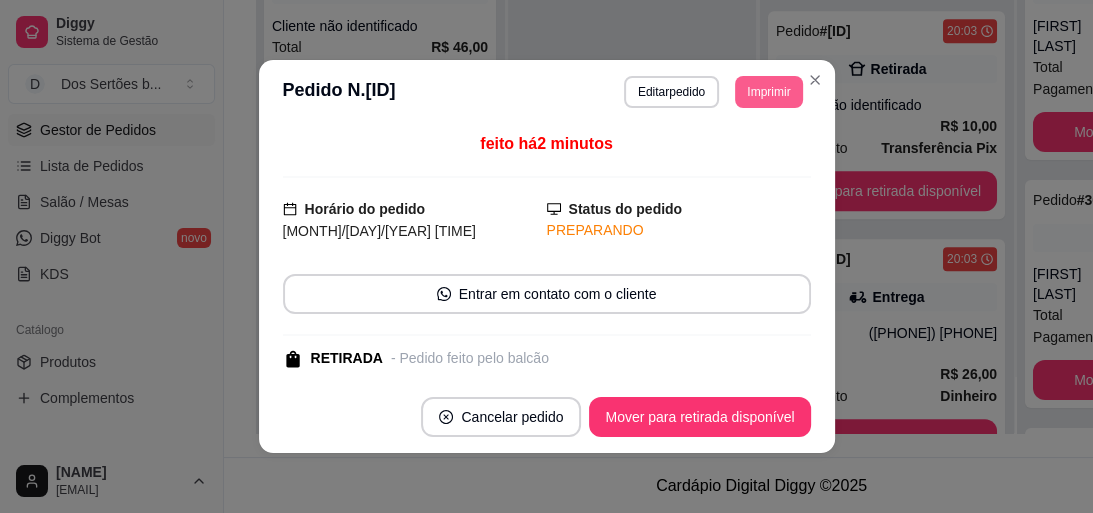 click on "Imprimir" at bounding box center [768, 92] 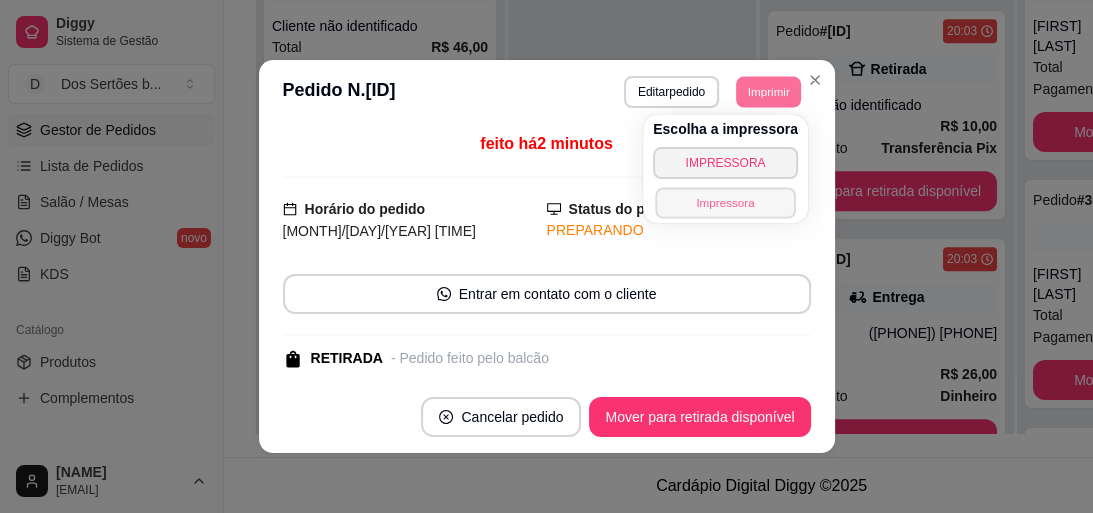 click on "Impressora" at bounding box center (725, 202) 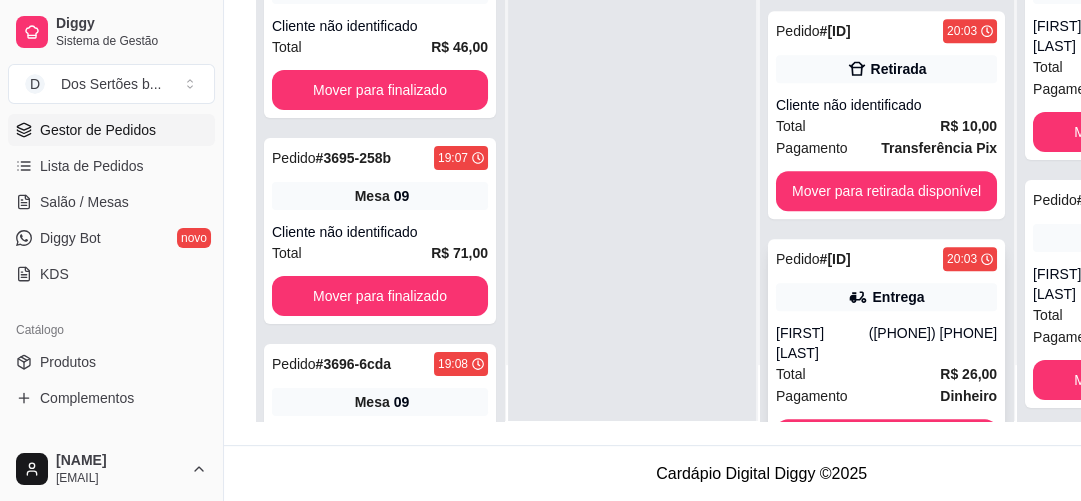 scroll, scrollTop: 895, scrollLeft: 0, axis: vertical 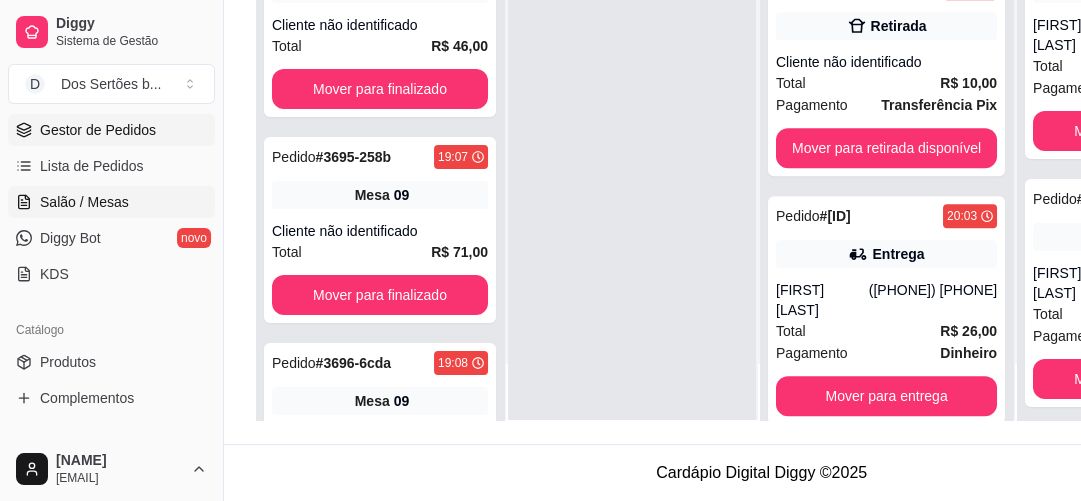 click on "Salão / Mesas" at bounding box center (84, 202) 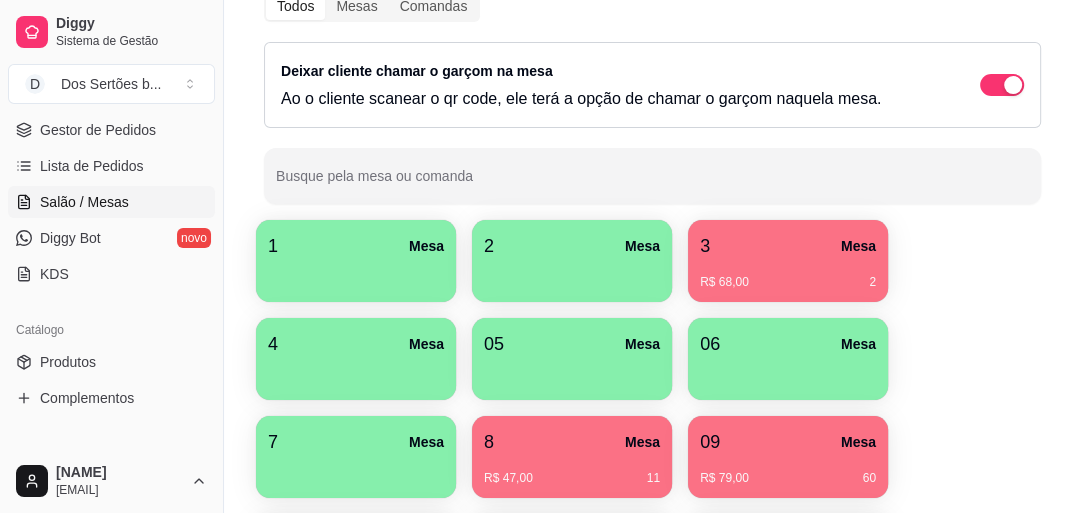 scroll, scrollTop: 301, scrollLeft: 0, axis: vertical 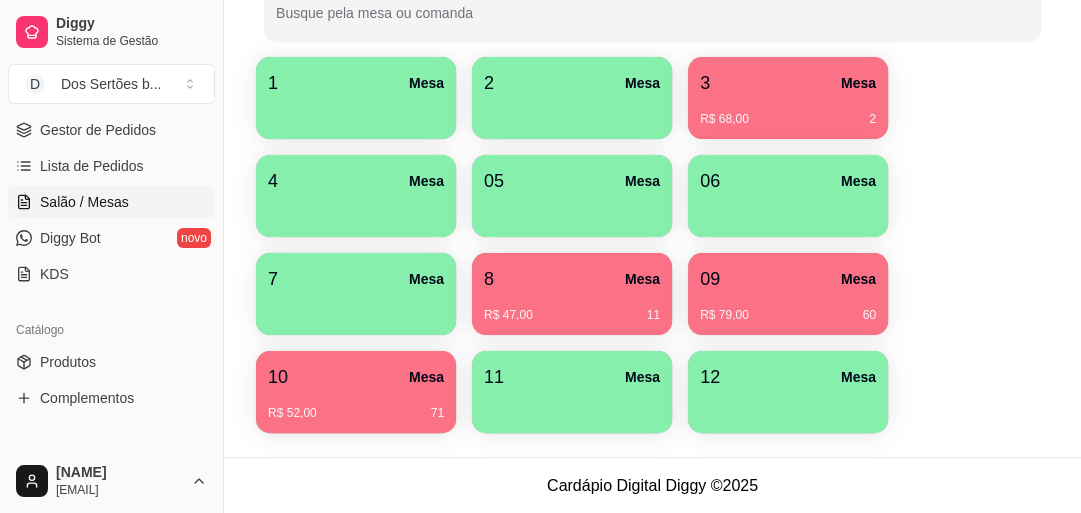 click on "R$ 79,00 60" at bounding box center (788, 308) 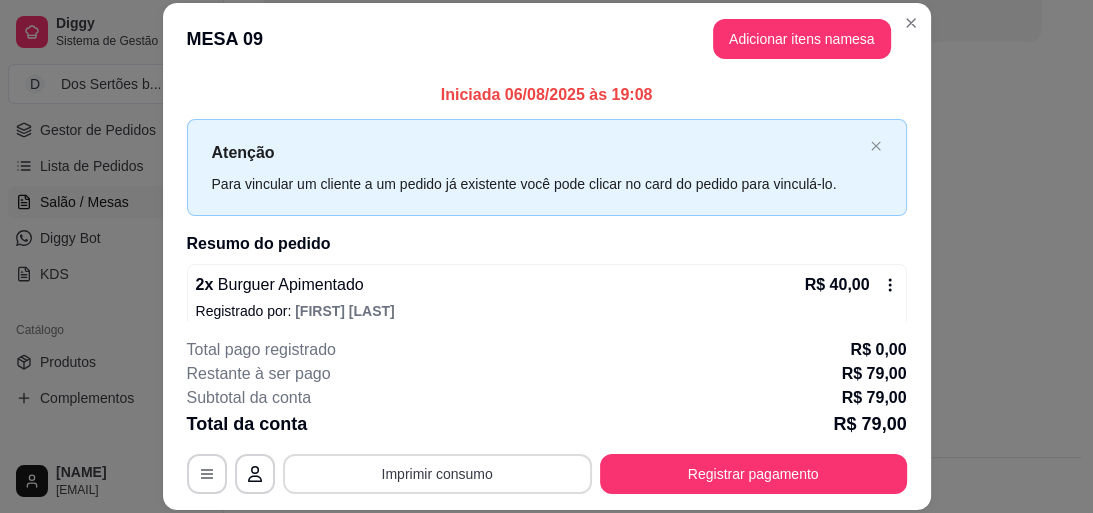 click on "Imprimir consumo" at bounding box center [437, 474] 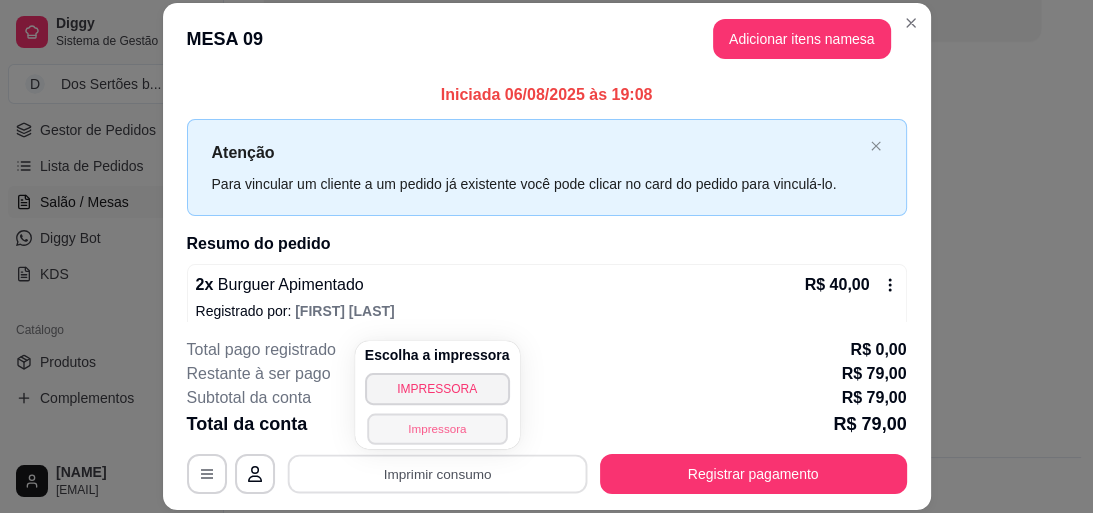 click on "Impressora" at bounding box center [437, 428] 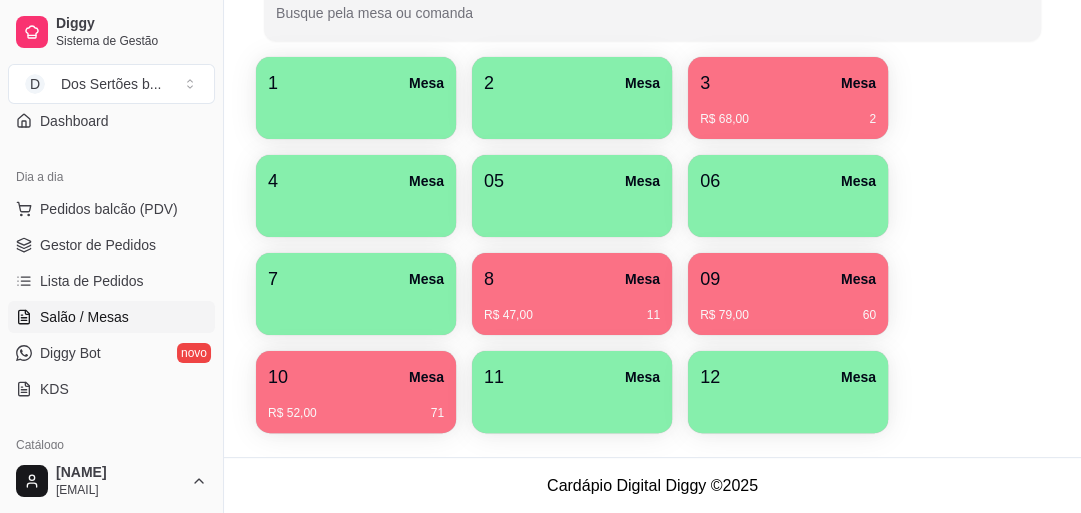 scroll, scrollTop: 236, scrollLeft: 0, axis: vertical 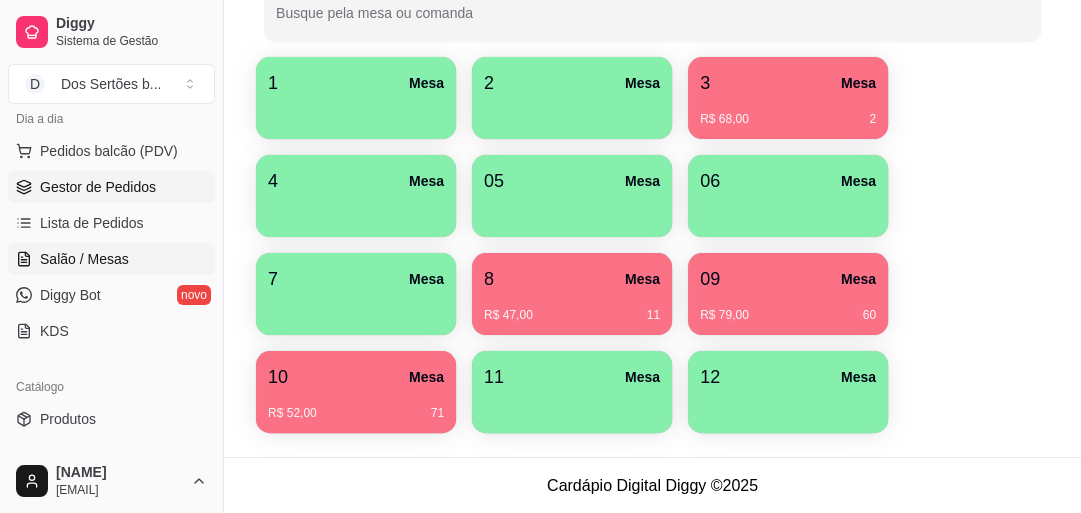 click on "Gestor de Pedidos" at bounding box center (98, 187) 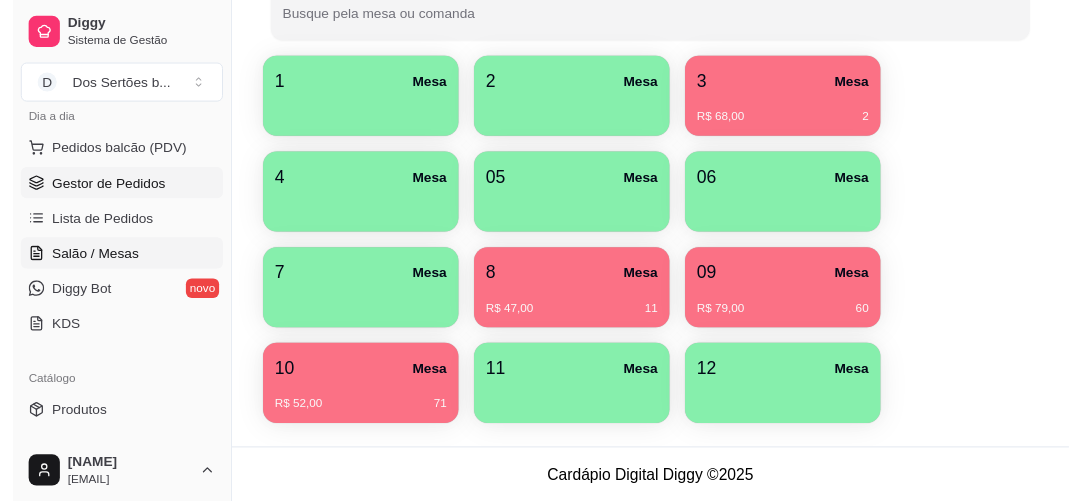 scroll, scrollTop: 0, scrollLeft: 0, axis: both 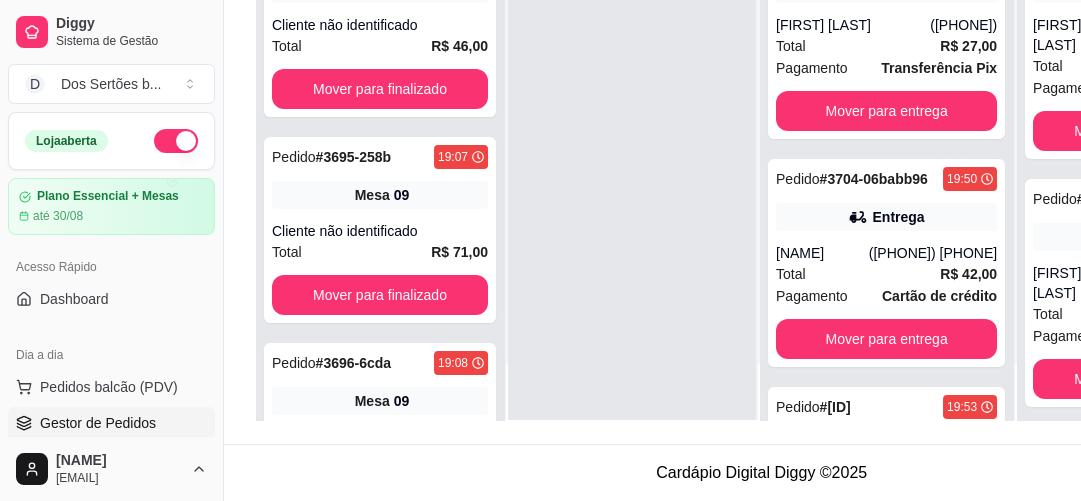 drag, startPoint x: 181, startPoint y: 4, endPoint x: 636, endPoint y: 175, distance: 486.07202 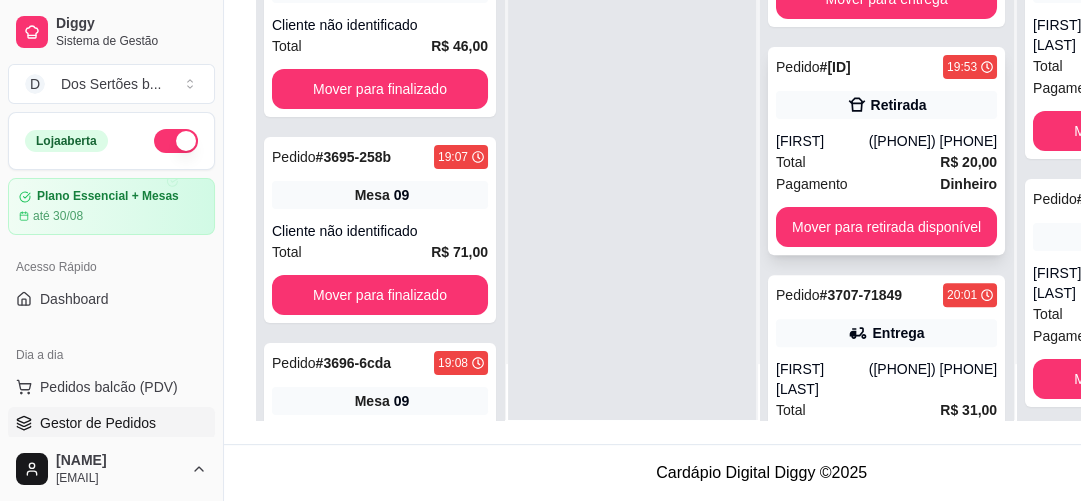 scroll, scrollTop: 261, scrollLeft: 0, axis: vertical 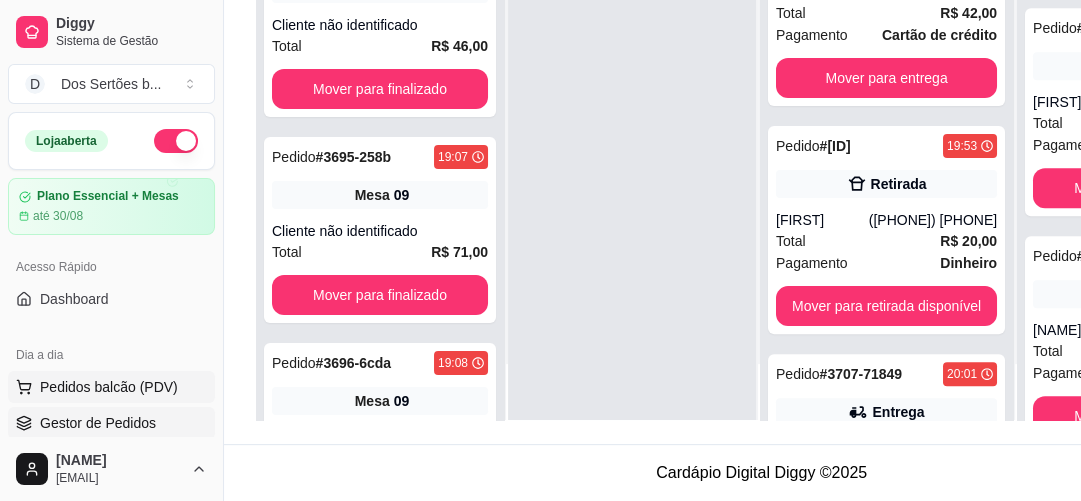 click on "Pedidos balcão (PDV)" at bounding box center [109, 387] 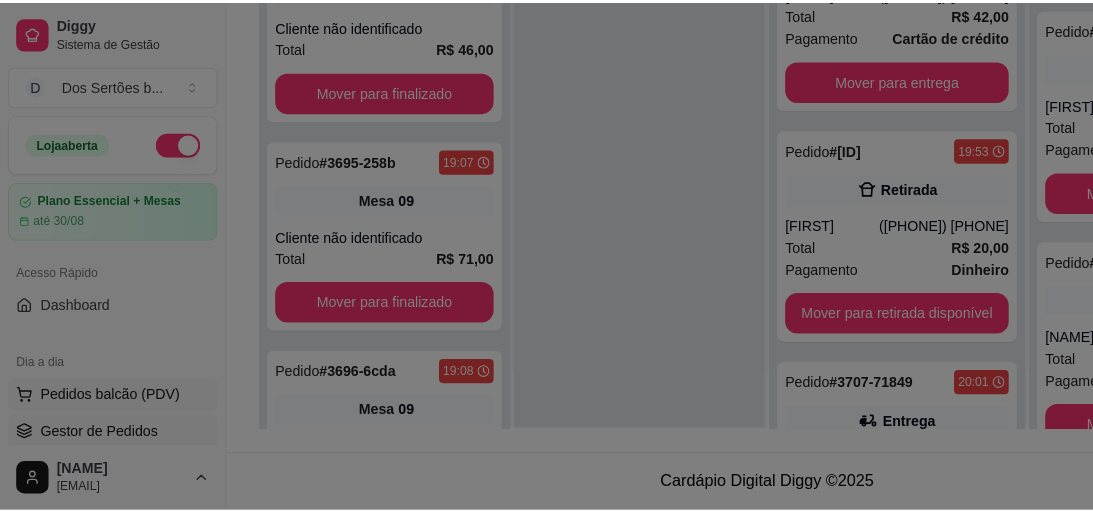 scroll, scrollTop: 304, scrollLeft: 0, axis: vertical 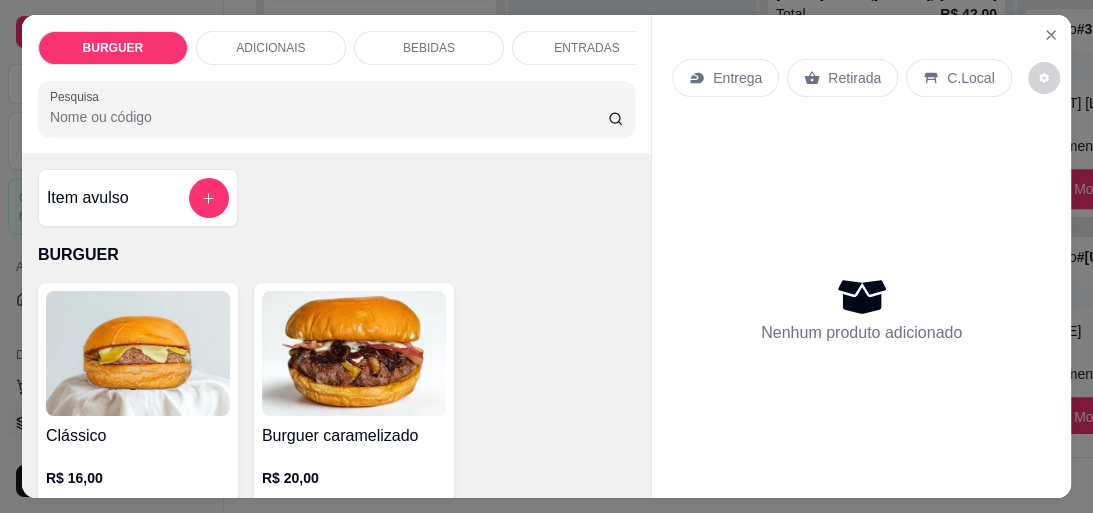 drag, startPoint x: 472, startPoint y: 286, endPoint x: 490, endPoint y: 285, distance: 18.027756 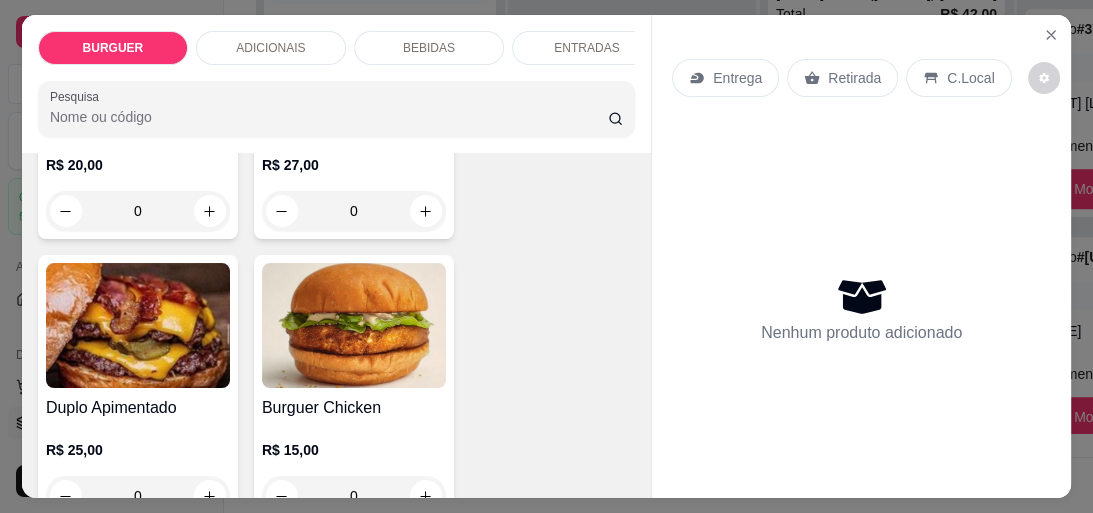 scroll, scrollTop: 720, scrollLeft: 0, axis: vertical 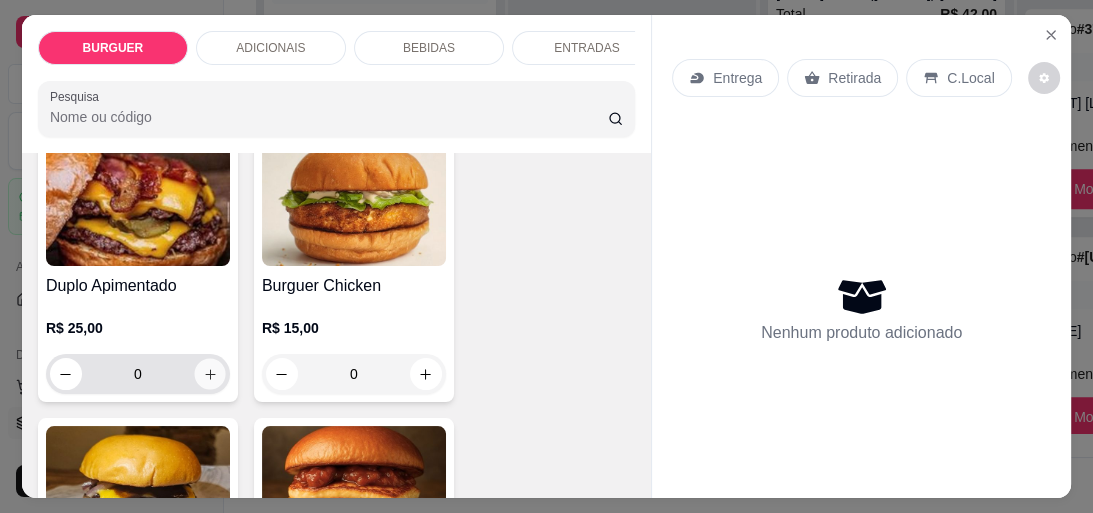 click 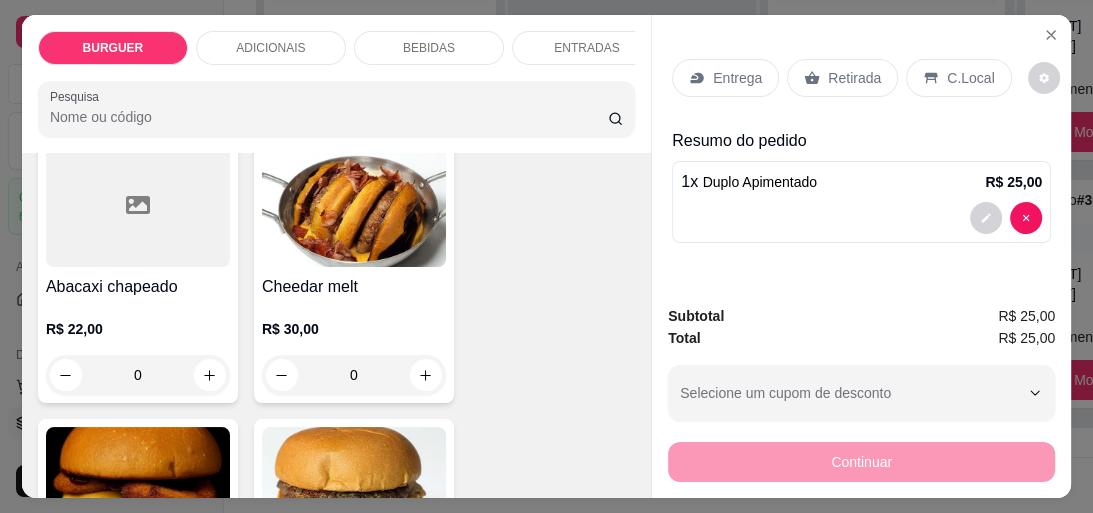 scroll, scrollTop: 721, scrollLeft: 0, axis: vertical 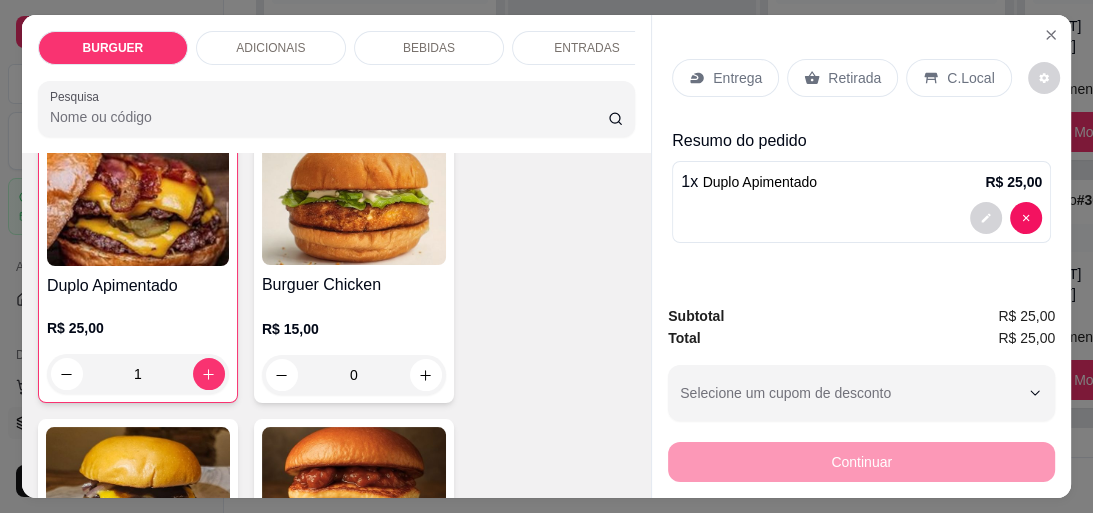 click on "BURGUER ADICIONAIS  BEBIDAS ENTRADAS  CERVEJA  Coco gelado  Abacaxi  Pesquisa Item avulso BURGUER Clássico    R$ 16,00 0 Burguer caramelizado   R$ 20,00 0 Burguer Apimentado   R$ 20,00 0 Smash Caramelizado   R$ 27,00 0 Duplo Apimentado   R$ 25,00 1 Burguer Chicken    R$ 15,00 0 Burguer Barbecue   R$ 20,00 0 Goiaburguer    R$ 22,00 0 Abacaxi chapeado   R$ 22,00 0 Cheedar melt    R$ 30,00 0 Onion Burguer    R$ 25,00 0 Kids   R$ 12,00 0 ADICIONAIS  Cheddar   R$ 3,00 0 Picles    R$ 1,00 0 Geleia De Pimenta    R$ 2,00 0 Blend 120g    R$ 5,00 0 Molho especial    R$ 2,00 0 BEBIDAS Coca-cola lata 350 ml    R$ 6,00 0 Fanta laranja lata 350 ml    R$ 5,00 0 Guaraná lata 350ml   R$ 5,00 0 Coca-cola 1L   R$ 10,00 0 Guaraná 1l   R$ 9,00 0 Coca cola zero lata    R$ 6,00 0 Esgotado Cajuína Siará 275 ml    R$ 6,00 0 Sucos   R$ 5,00 0  Guaraná zero lata    R$ 5,00 0 Água mineral sem gás    R$ 3,00 0 Água com gás Crystal    R$ 4,00 0 Refrigerante lata    R$ 7,00 0 ENTRADAS  Batata frita G" at bounding box center [546, 256] 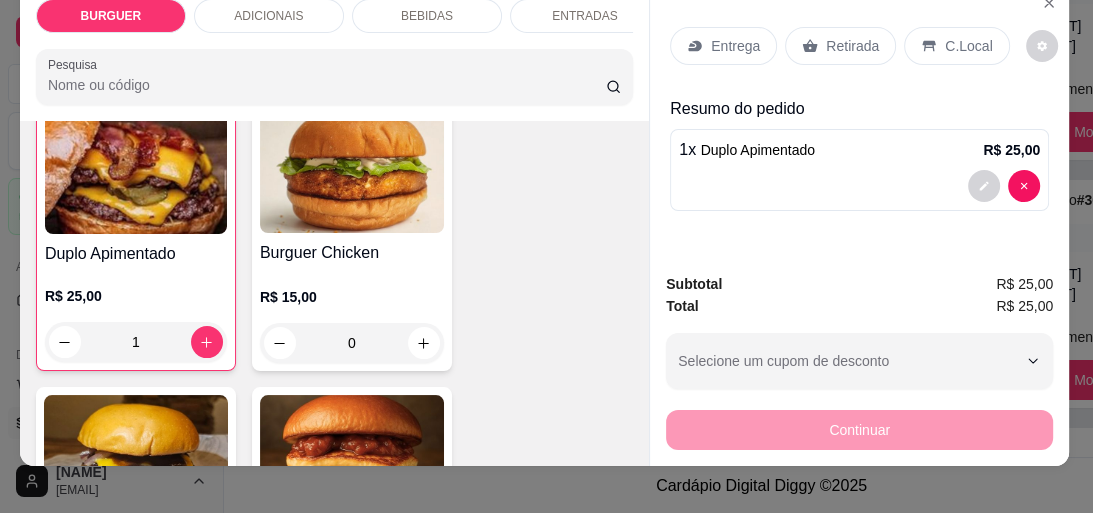 scroll, scrollTop: 54, scrollLeft: 8, axis: both 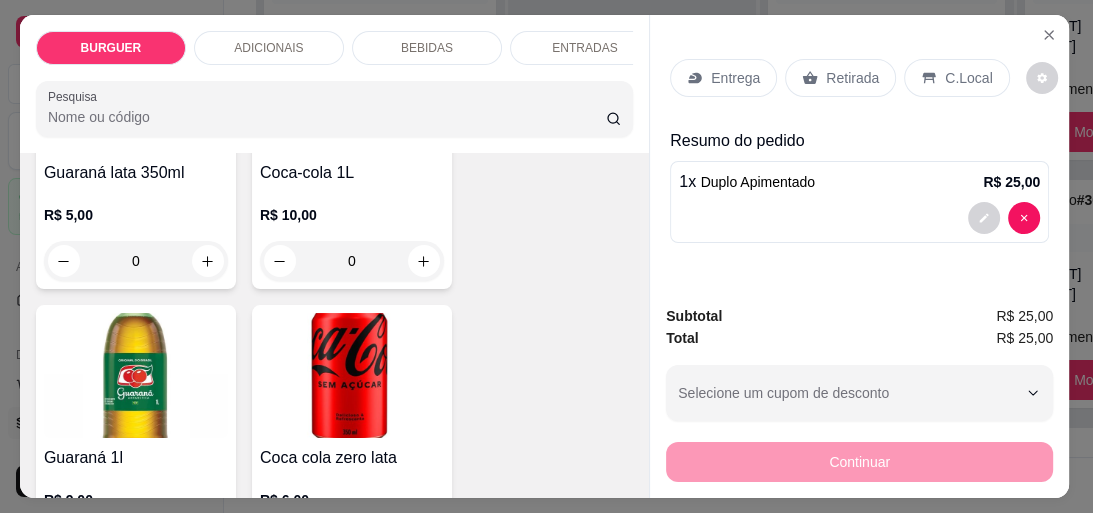 click on "Subtotal R$ 25,00 Total R$ 25,00 Selecione um cupom de desconto KAROLINNY MOTOBOY MARIA86 FRAN20 LARI20 LUIS NORONHA Selecione um cupom de desconto Continuar" at bounding box center (859, 393) 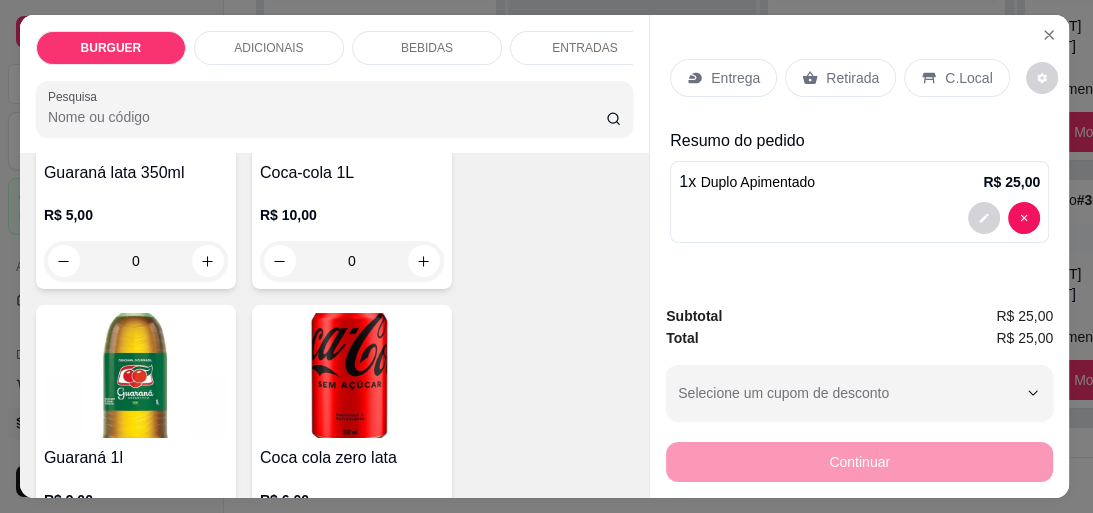 click on "Subtotal R$ 25,00 Total R$ 25,00 Selecione um cupom de desconto KAROLINNY MOTOBOY MARIA86 FRAN20 LARI20 LUIS NORONHA Selecione um cupom de desconto Continuar" at bounding box center (859, 393) 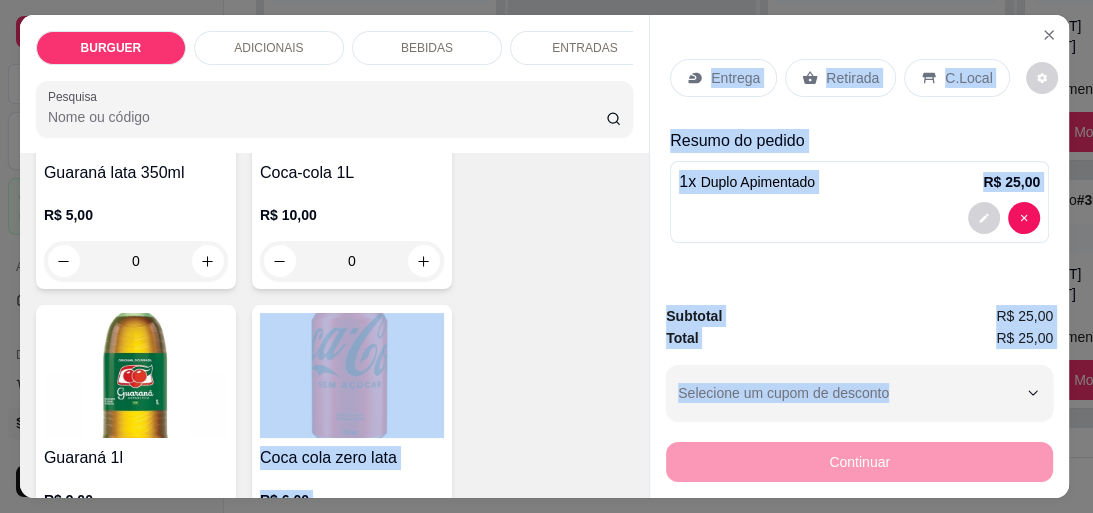 drag, startPoint x: 638, startPoint y: 376, endPoint x: 627, endPoint y: 347, distance: 31.016125 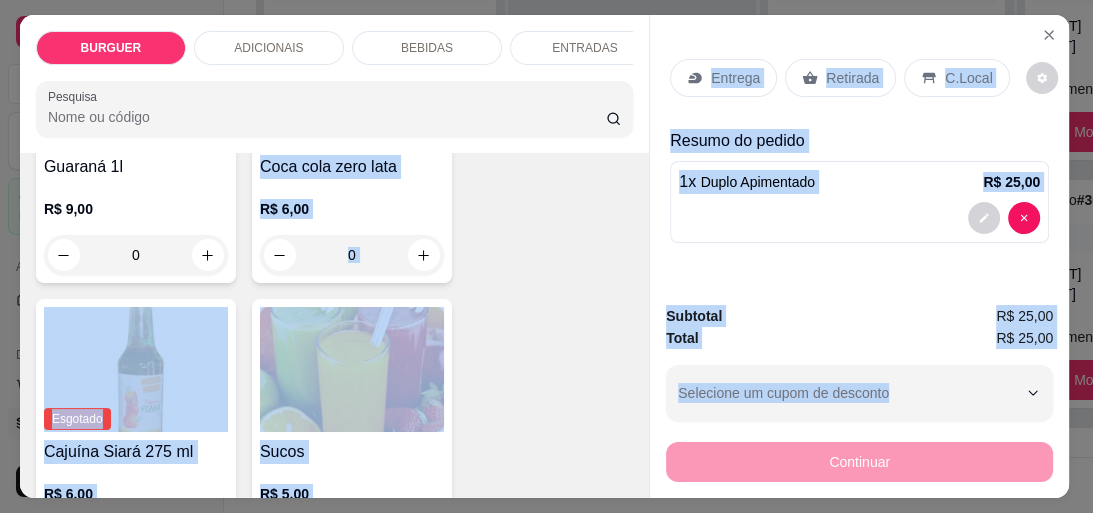 scroll, scrollTop: 3195, scrollLeft: 0, axis: vertical 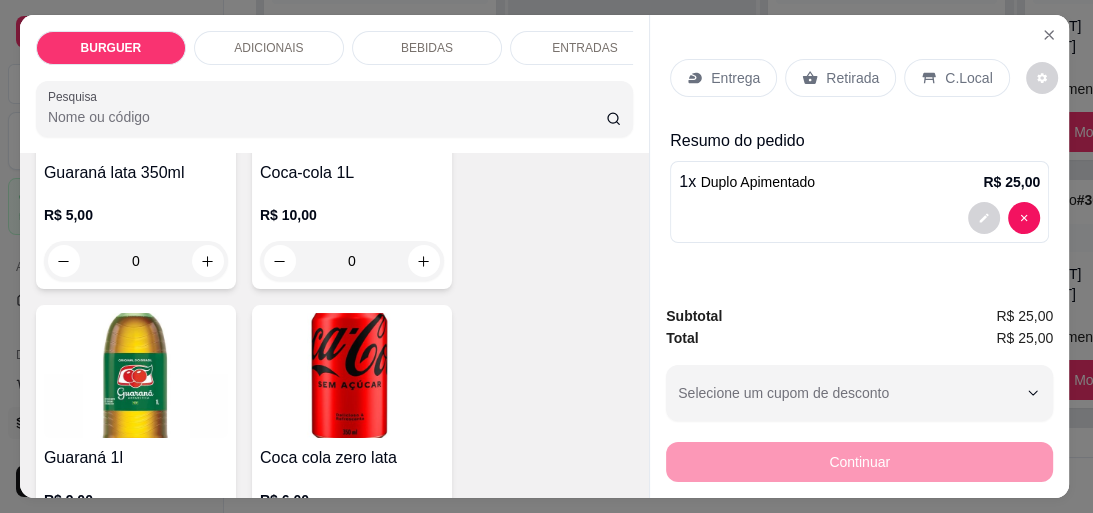 click on "Coca-cola lata 350 ml    R$ 6,00 0 Fanta laranja lata 350 ml    R$ 5,00 0 Guaraná lata 350ml   R$ 5,00 0 Coca-cola 1L   R$ 10,00 0 Guaraná 1l   R$ 9,00 0 Coca cola zero lata    R$ 6,00 0 Esgotado Cajuína Siará 275 ml    R$ 6,00 0 Sucos   R$ 5,00 0  Guaraná zero lata    R$ 5,00 0 Água mineral sem gás    R$ 3,00 0 Água com gás Crystal    R$ 4,00 0 Refrigerante lata    R$ 7,00 0" at bounding box center [334, 582] 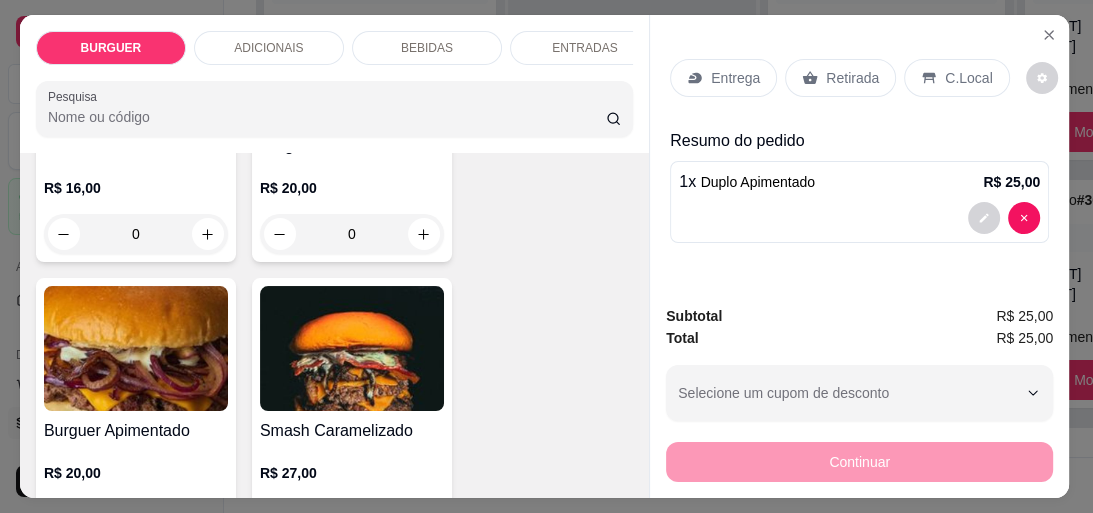 scroll, scrollTop: 0, scrollLeft: 0, axis: both 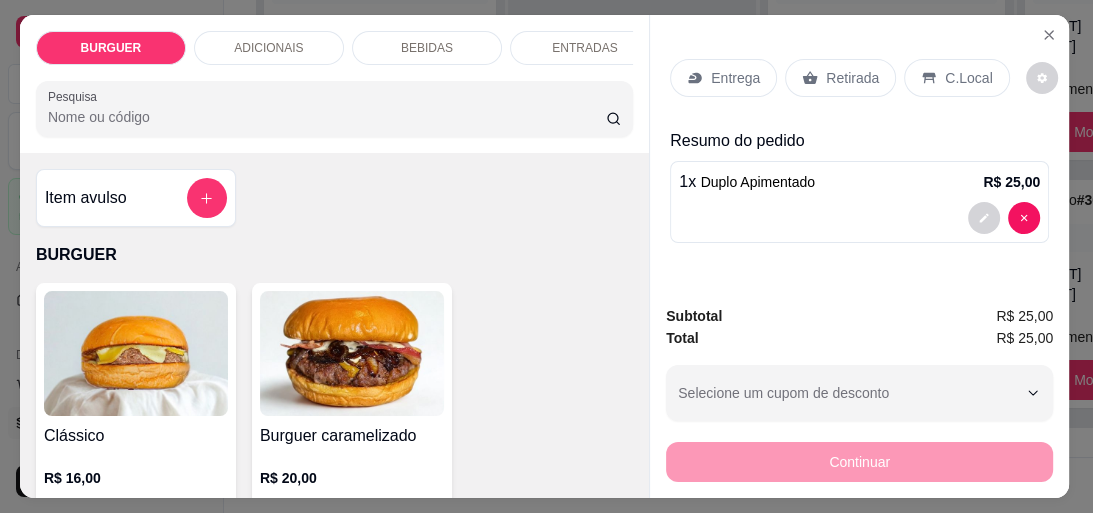 click on "Entrega" at bounding box center (735, 78) 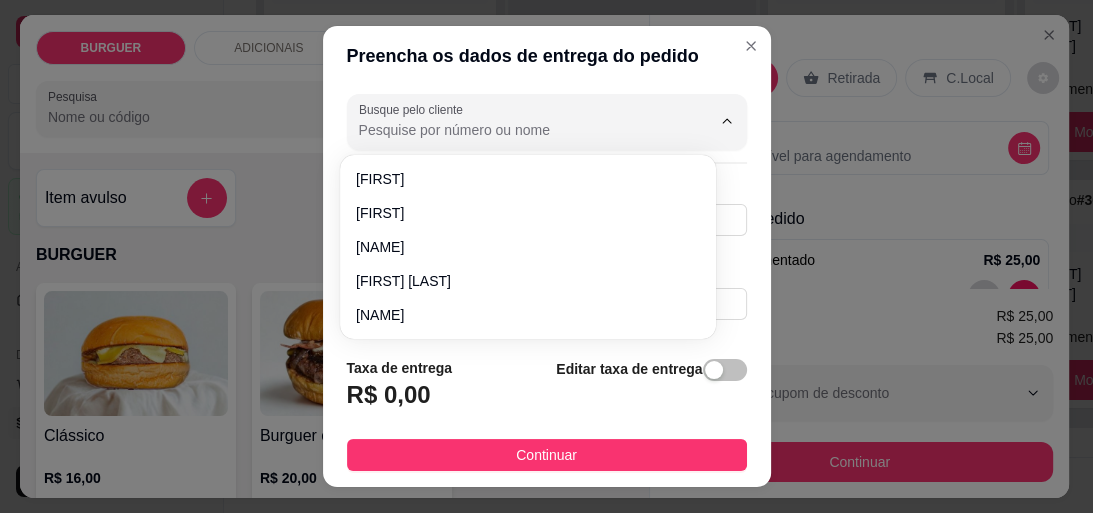 click on "Busque pelo cliente" at bounding box center [519, 130] 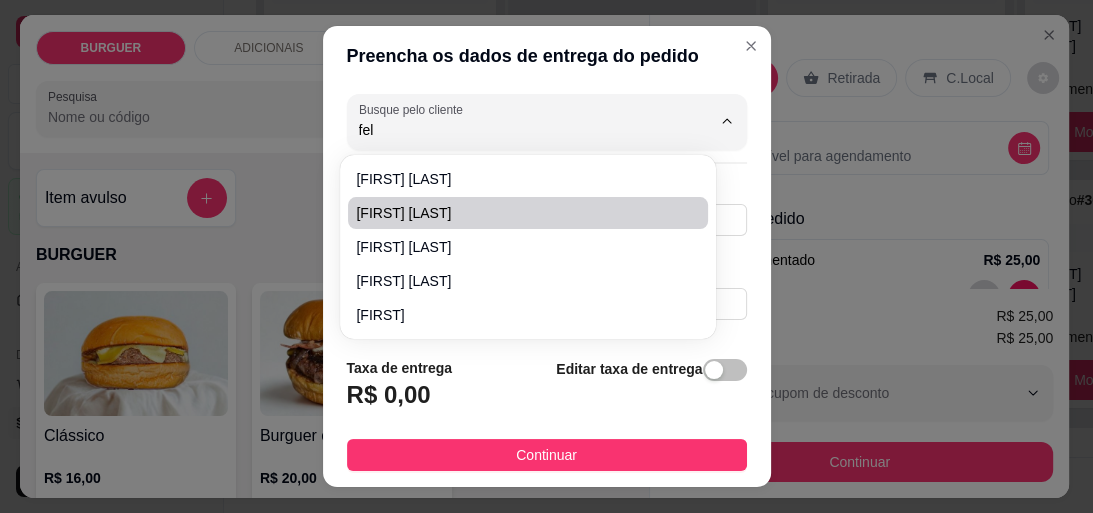 click on "[FIRST] [LAST]" at bounding box center (518, 213) 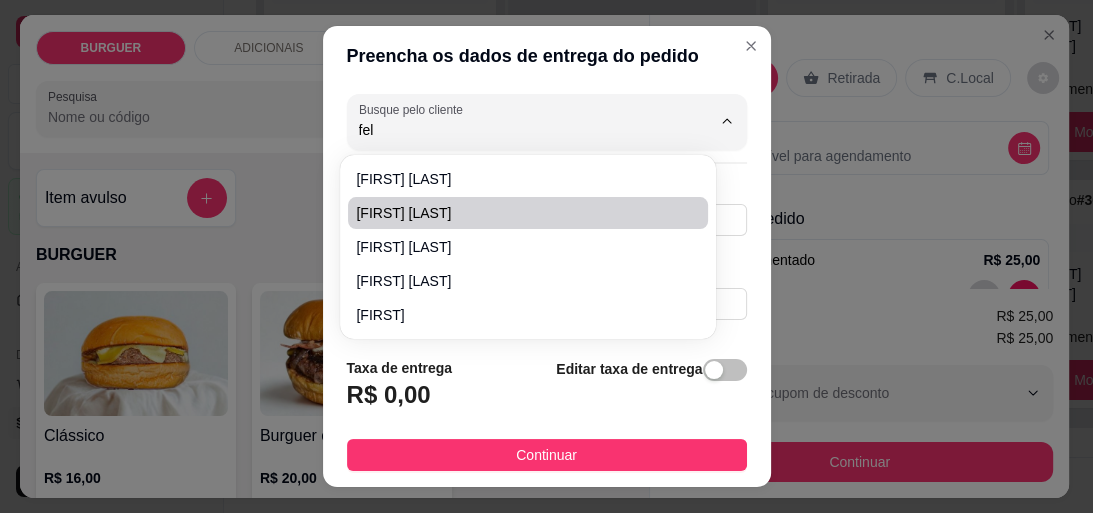 type on "[FIRST] [LAST]" 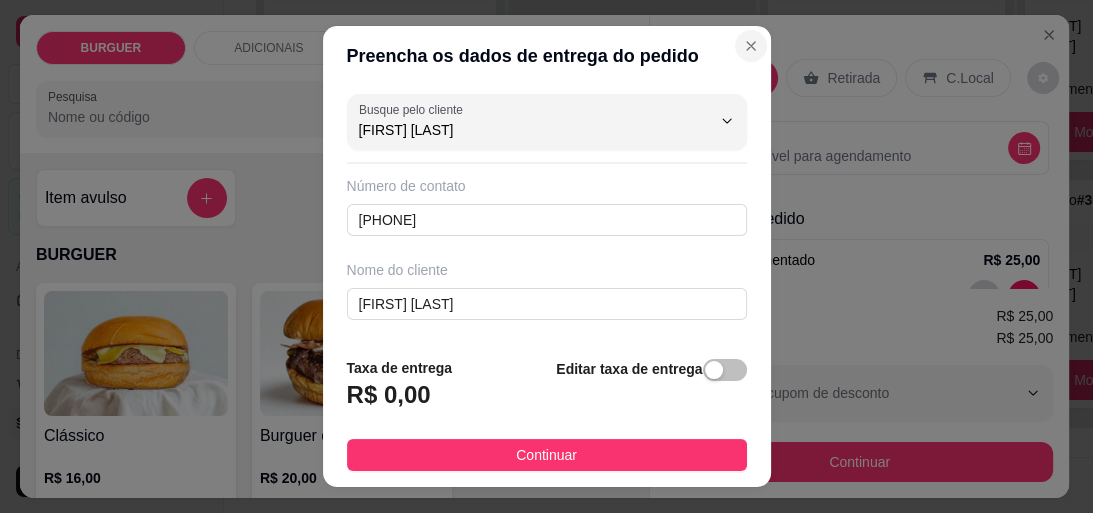 type on "[FIRST] [LAST]" 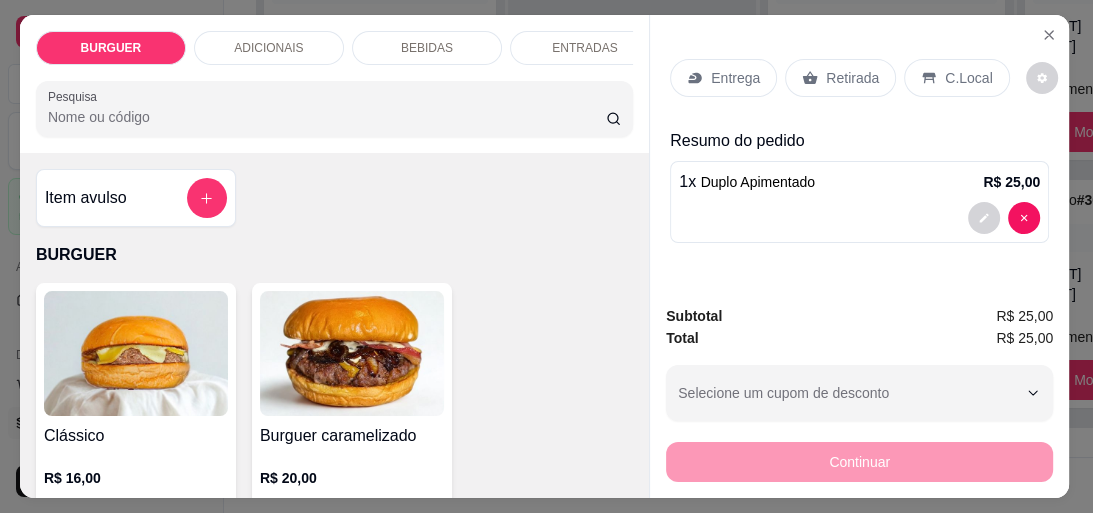 click on "Entrega" at bounding box center (735, 78) 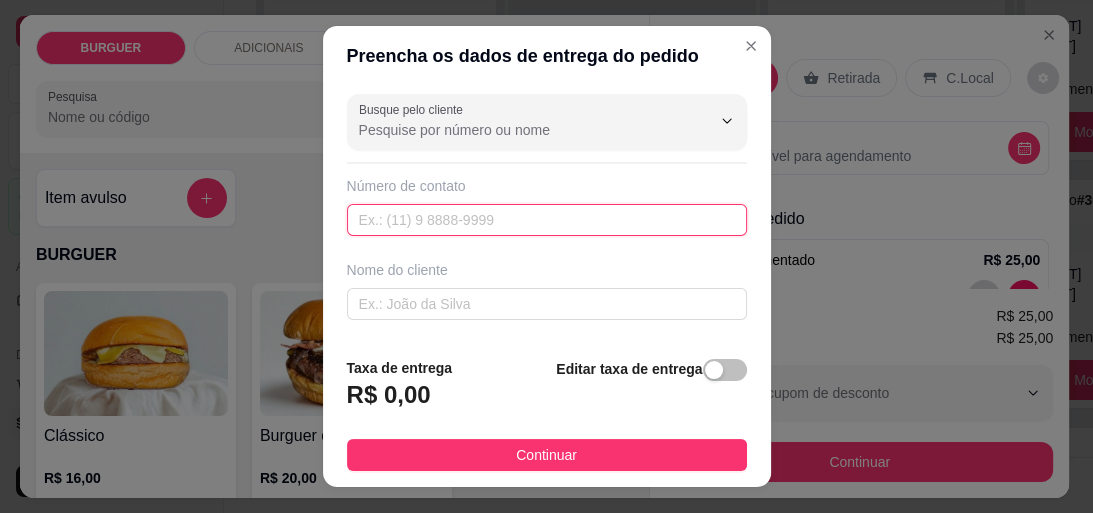 click at bounding box center [547, 220] 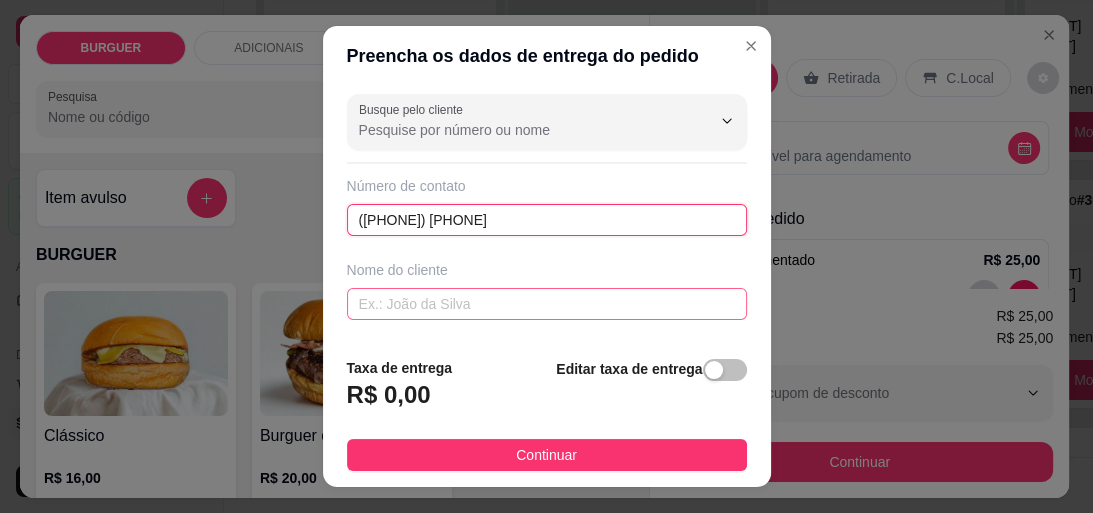 type on "([PHONE]) [PHONE]" 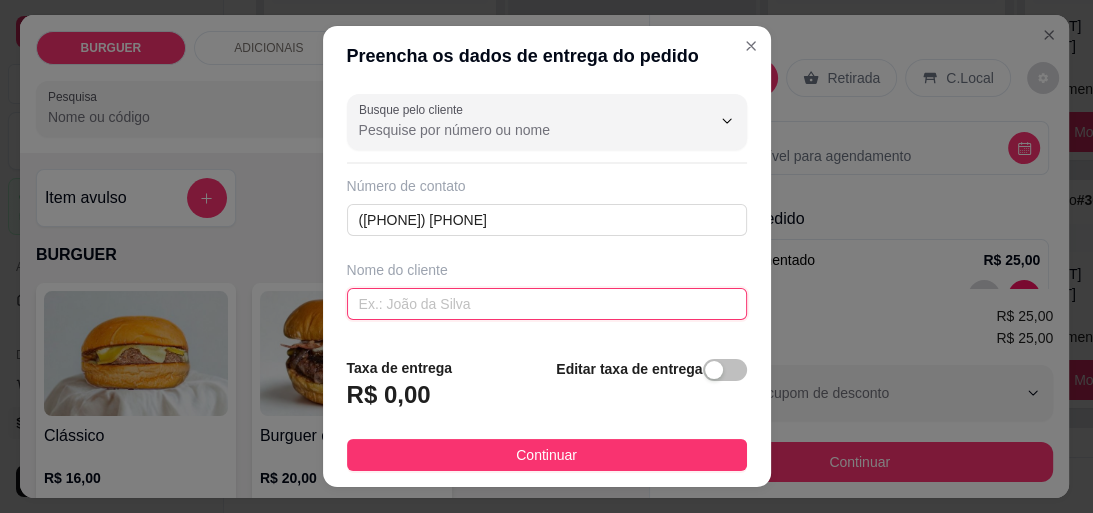 click at bounding box center (547, 304) 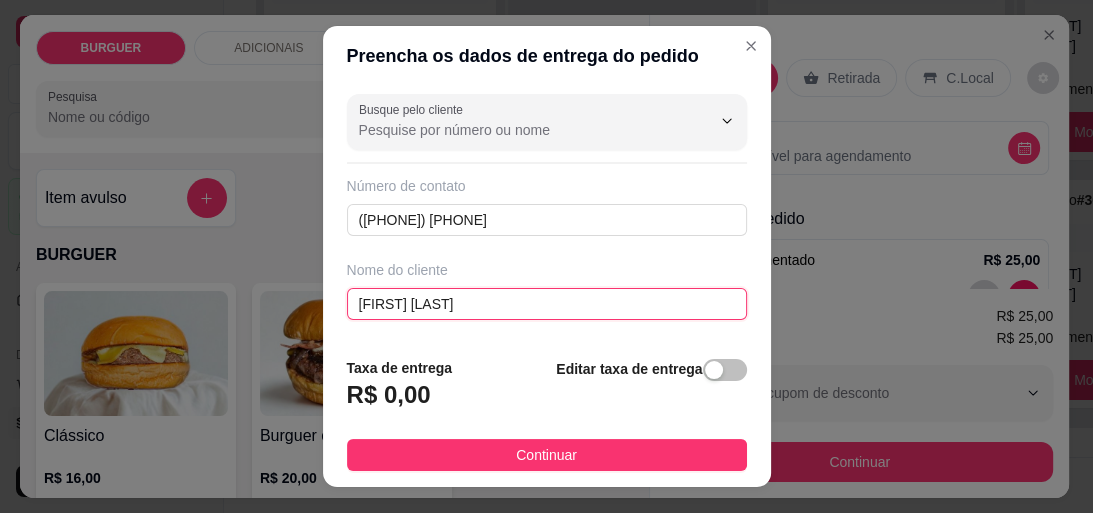 click on "[FIRST] [LAST]" at bounding box center (547, 304) 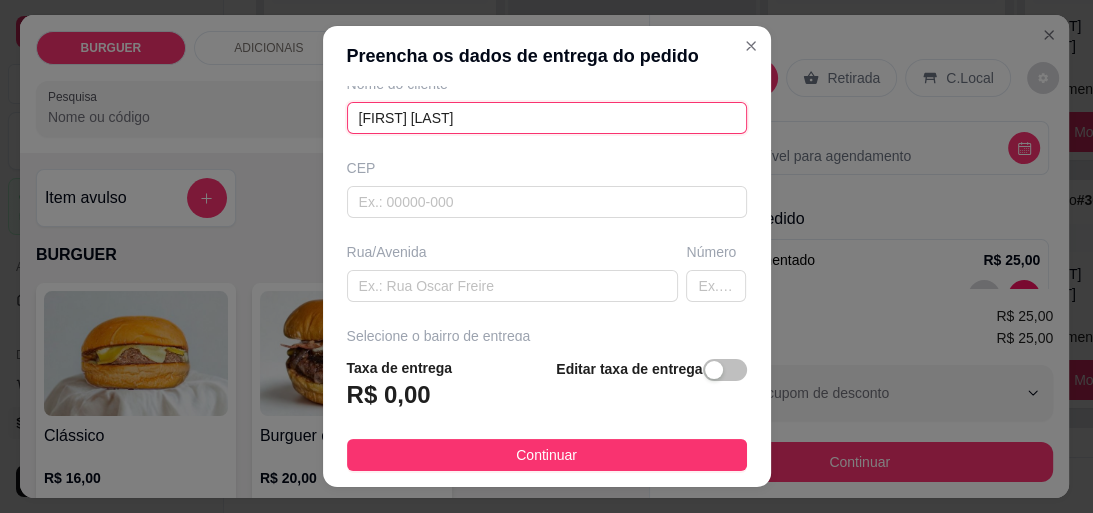scroll, scrollTop: 127, scrollLeft: 0, axis: vertical 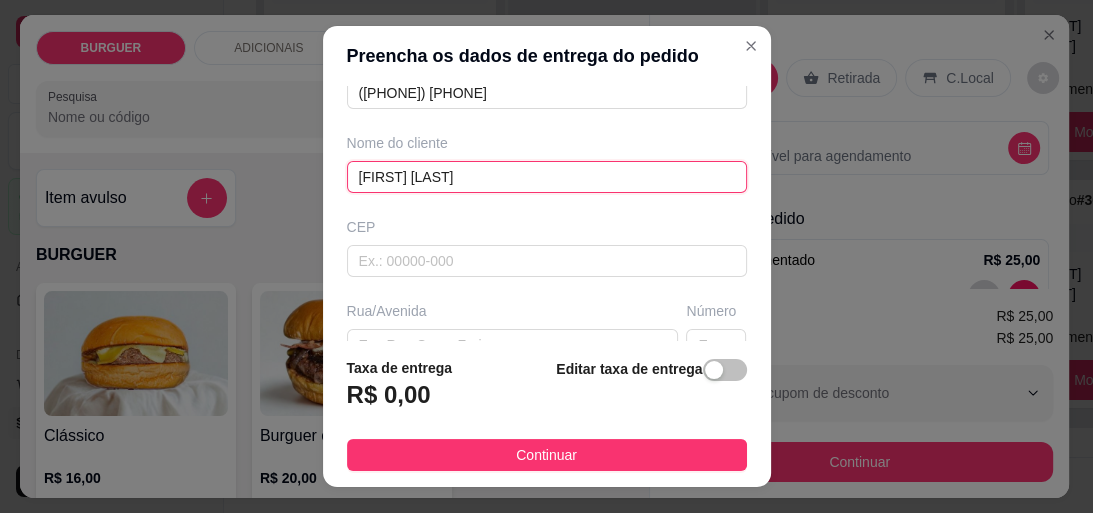 click on "[FIRST] [LAST]" at bounding box center (547, 177) 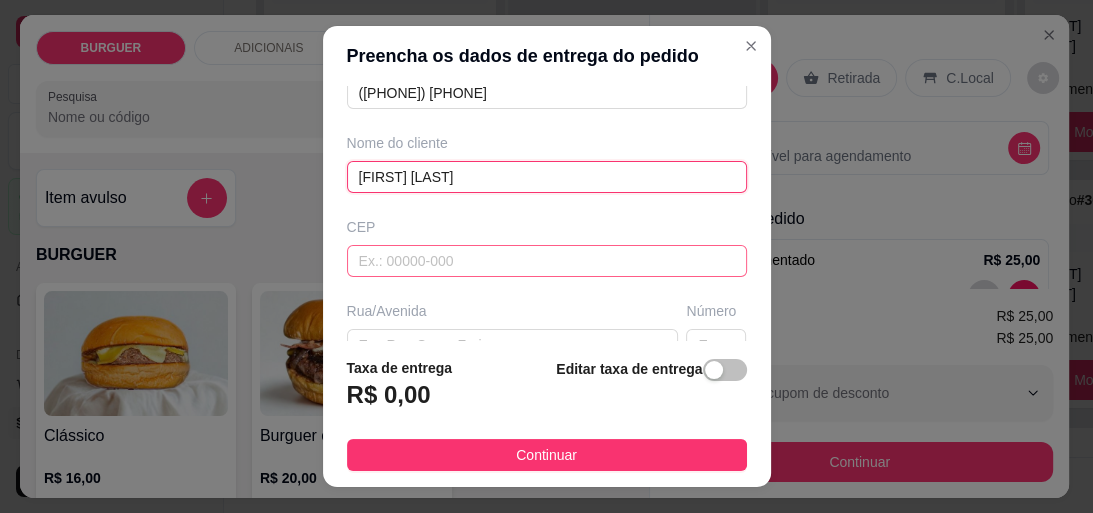 scroll, scrollTop: 274, scrollLeft: 0, axis: vertical 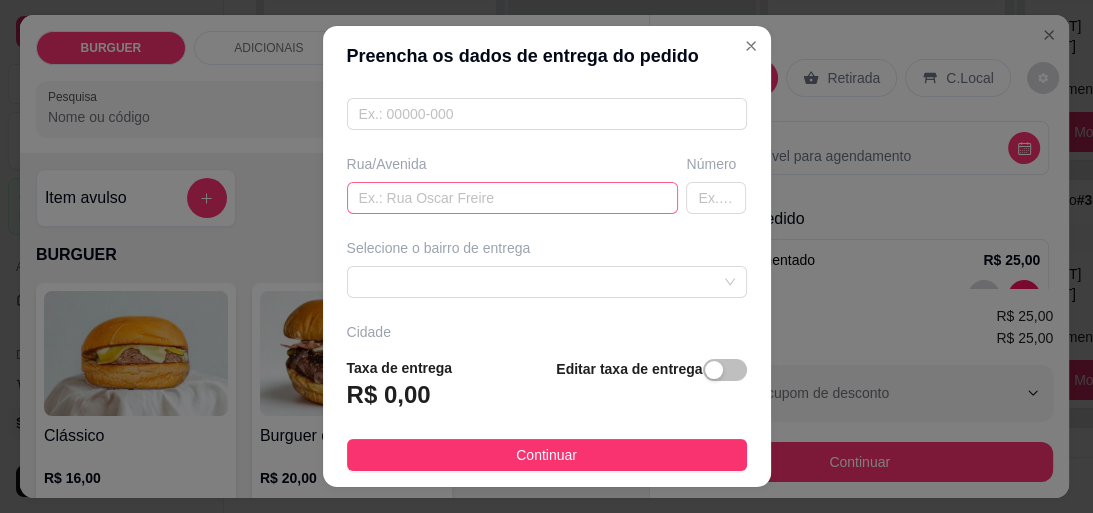 type on "[FIRST] [LAST]" 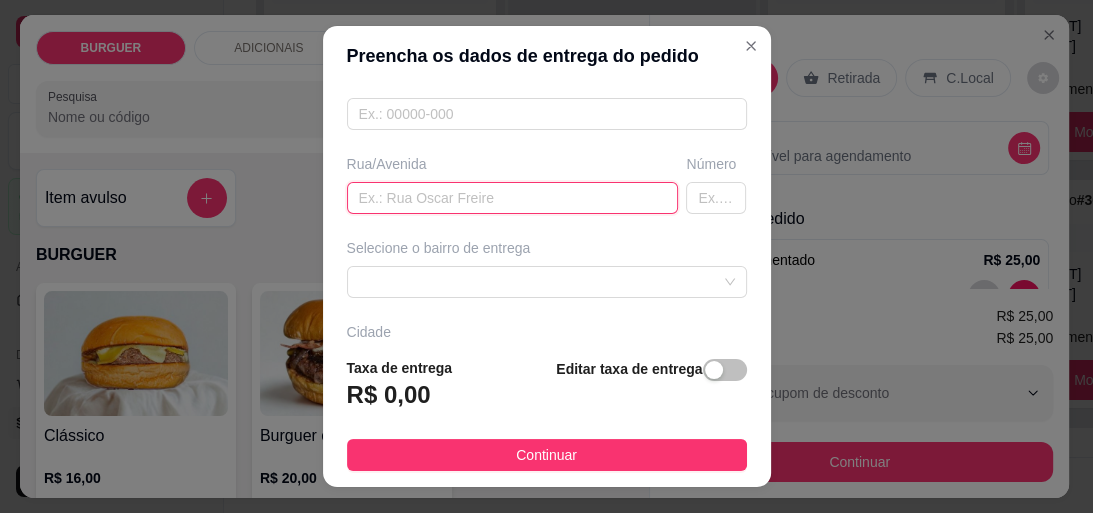 click at bounding box center (513, 198) 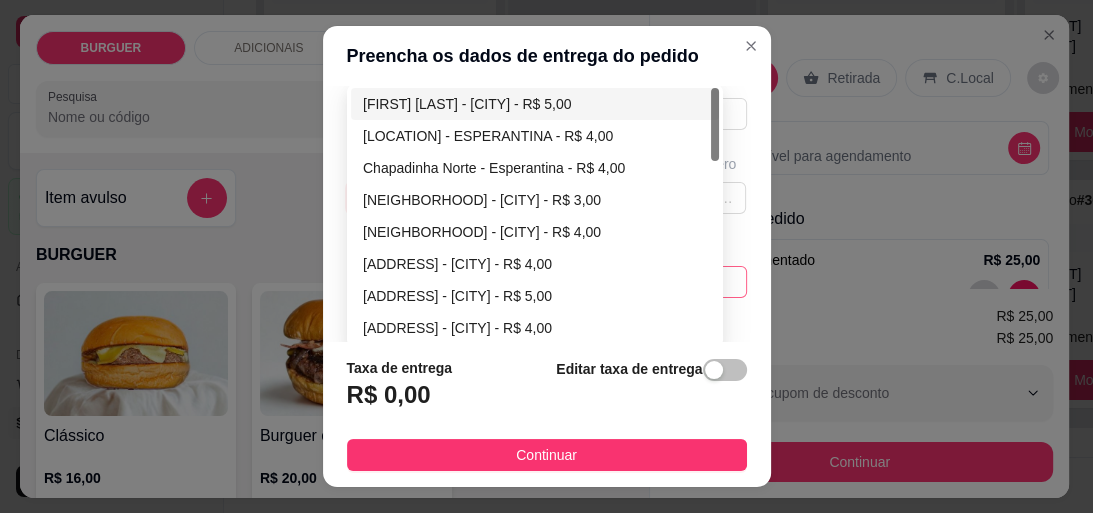 click on "[UUID] [UUID] [NAME] - ESPERANTINA -  R$ 5,00 Chapadinha sul - ESPERANTINA -  R$ 4,00 Chapadinha Norte - Esperantina -  R$ 4,00 Centro - Esperantina -  R$ 3,00 Bezerrão - Esperantina -  R$ 4,00 Santa luzia  - Esperantina  -  R$ 5,00 Bela vista - Batalha  -  R$ 5,00 Palestina  - Esperantina  -  R$ 4,00 Varjota - Esperantina  -  R$ 6,00 Novo milênio - Esperantina -  R$ 4,00" at bounding box center [547, 282] 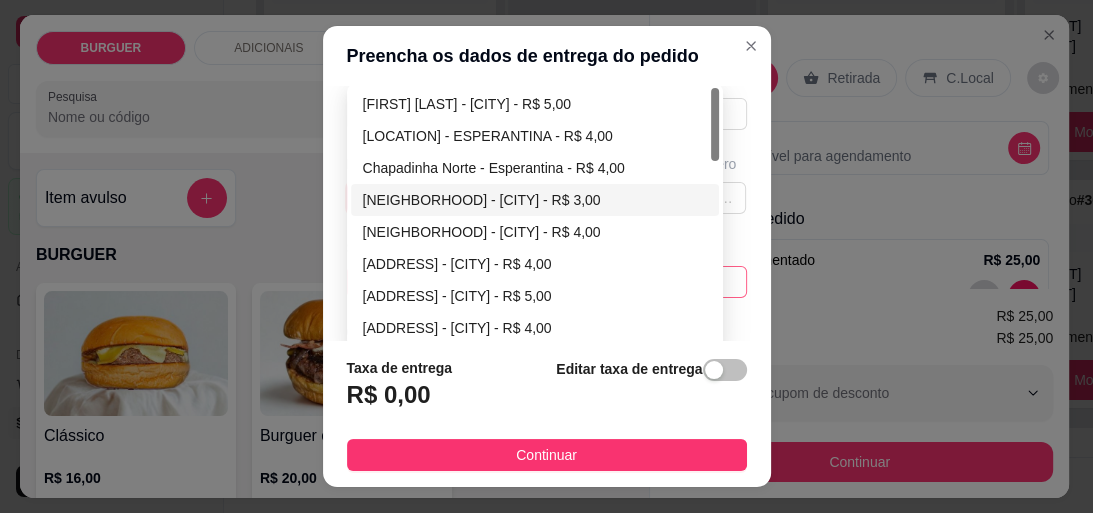 type on "quartel dos bombeiros" 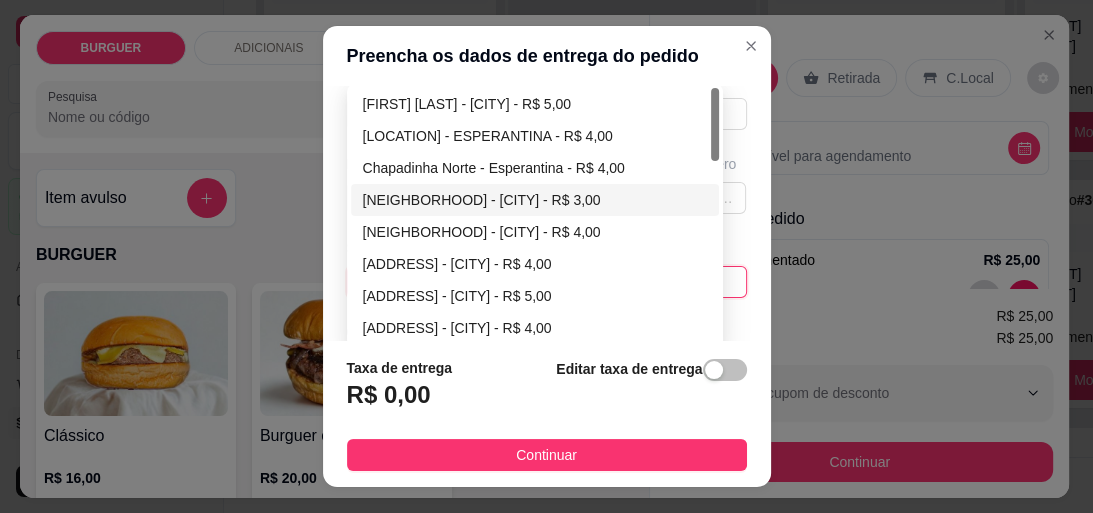 click on "[NEIGHBORHOOD] - [CITY] - R$ 3,00" at bounding box center [535, 200] 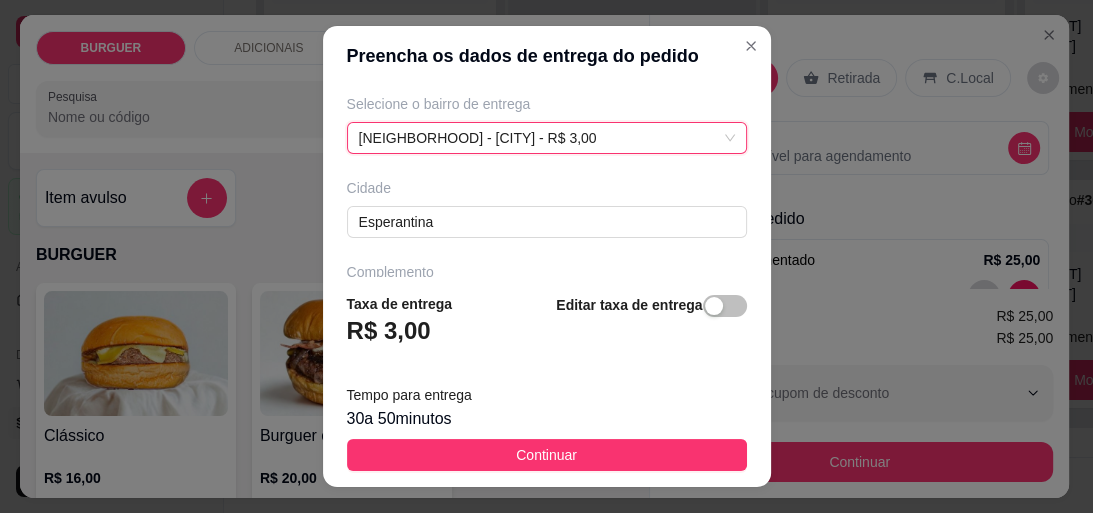 scroll, scrollTop: 480, scrollLeft: 0, axis: vertical 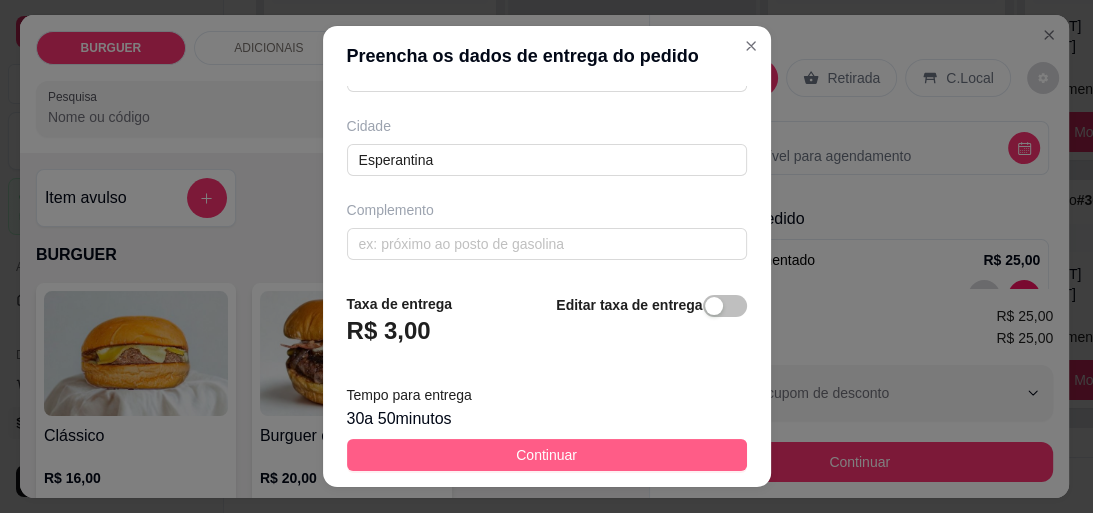 click on "Continuar" at bounding box center [546, 455] 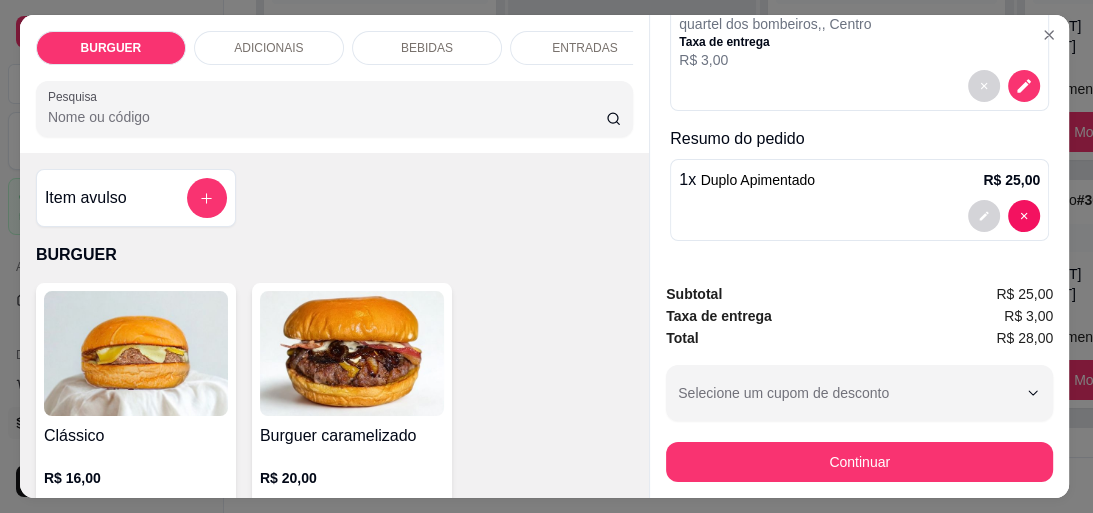 scroll, scrollTop: 284, scrollLeft: 0, axis: vertical 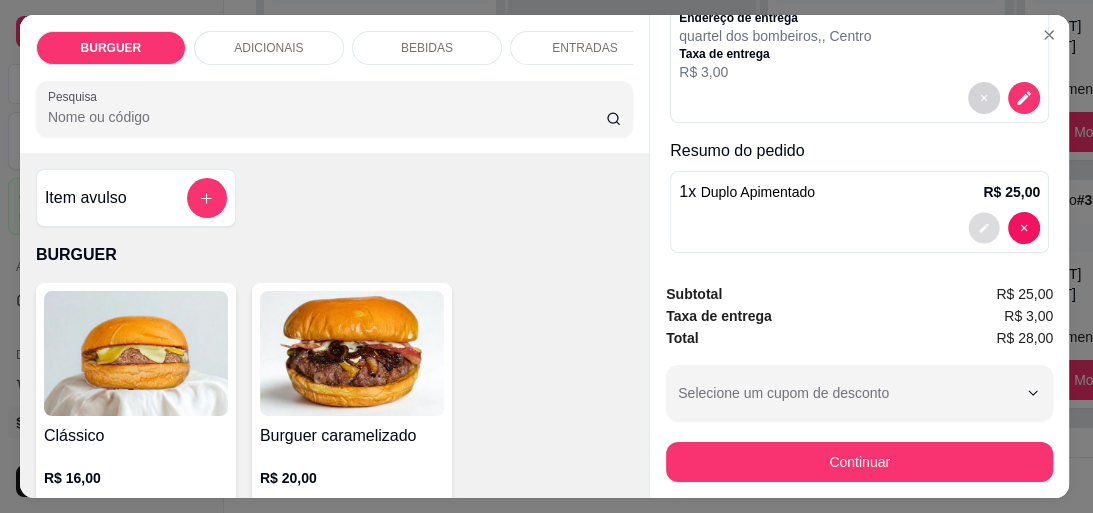 click at bounding box center [984, 228] 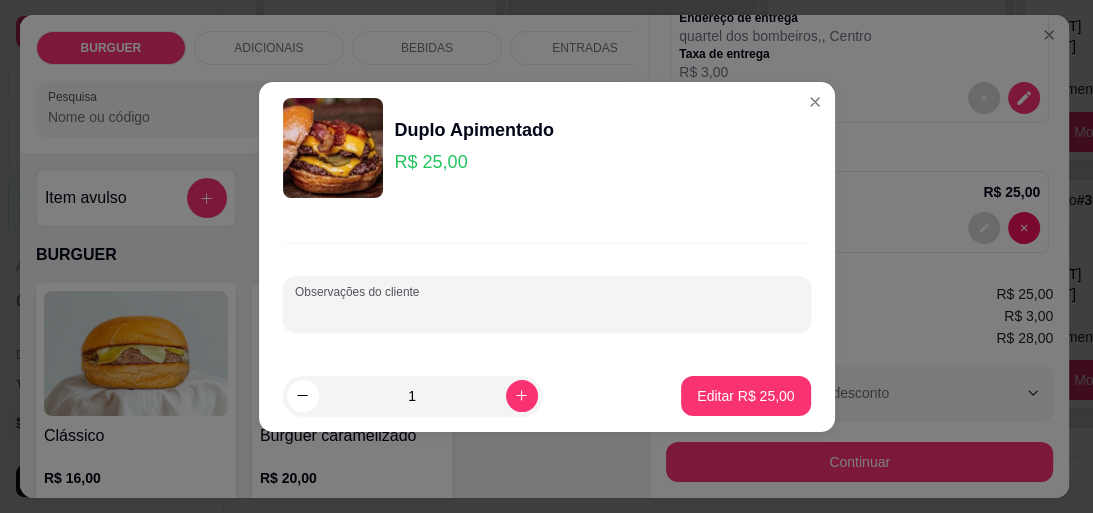 click on "Observações do cliente" at bounding box center (547, 312) 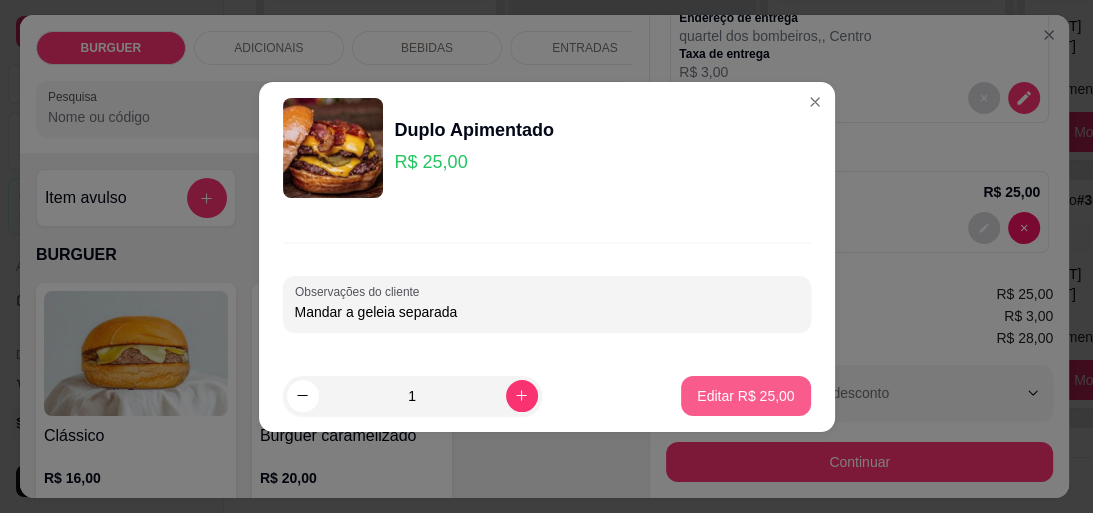 type on "Mandar a geleia separada" 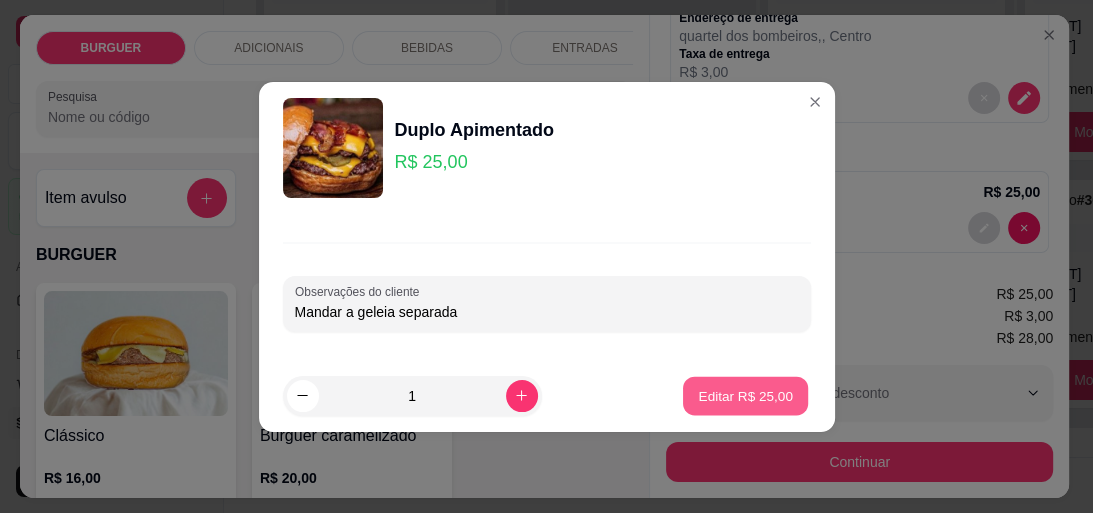 click on "Editar   R$ 25,00" at bounding box center [746, 395] 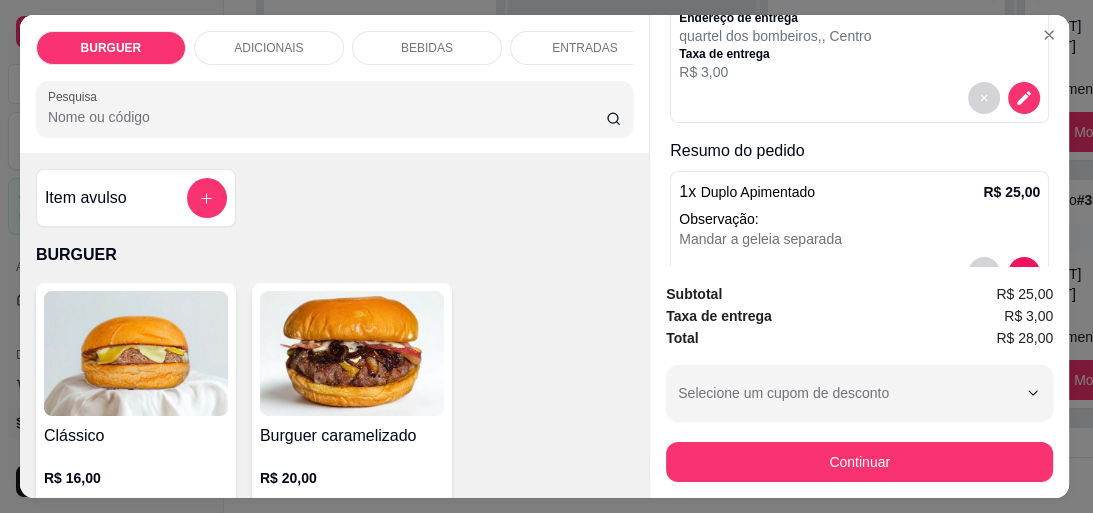 scroll, scrollTop: 341, scrollLeft: 0, axis: vertical 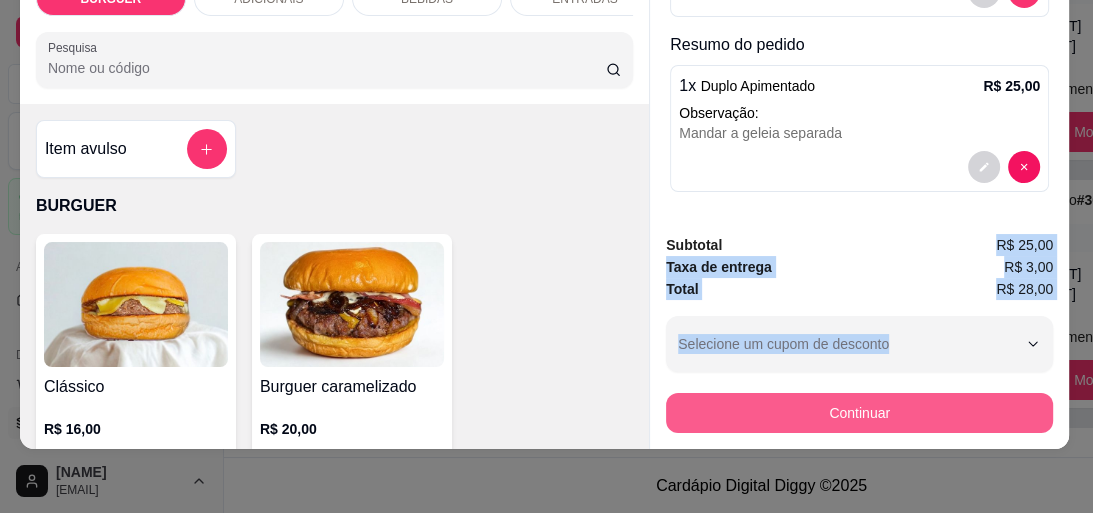 drag, startPoint x: 810, startPoint y: 206, endPoint x: 776, endPoint y: 398, distance: 194.98718 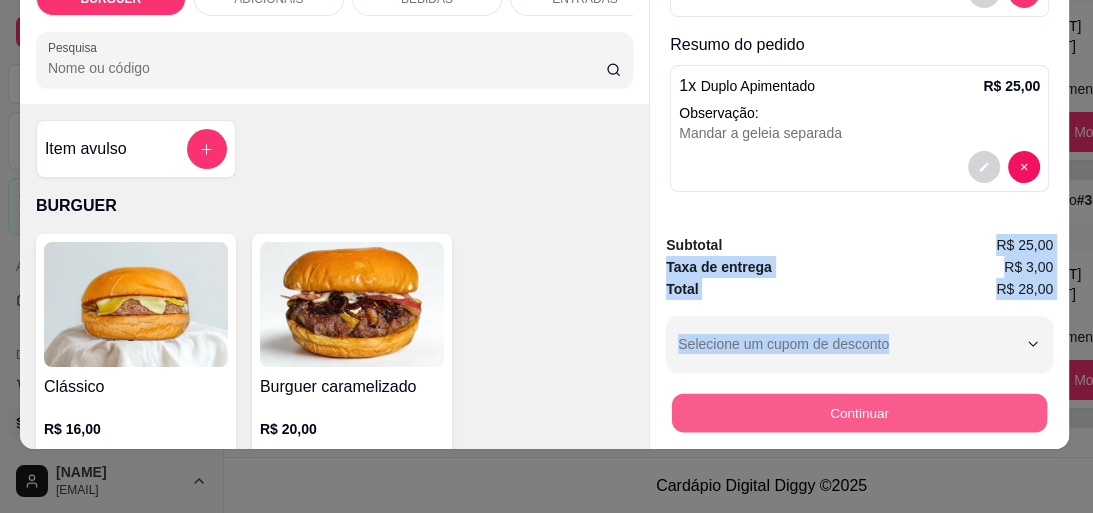 click on "Continuar" at bounding box center [859, 412] 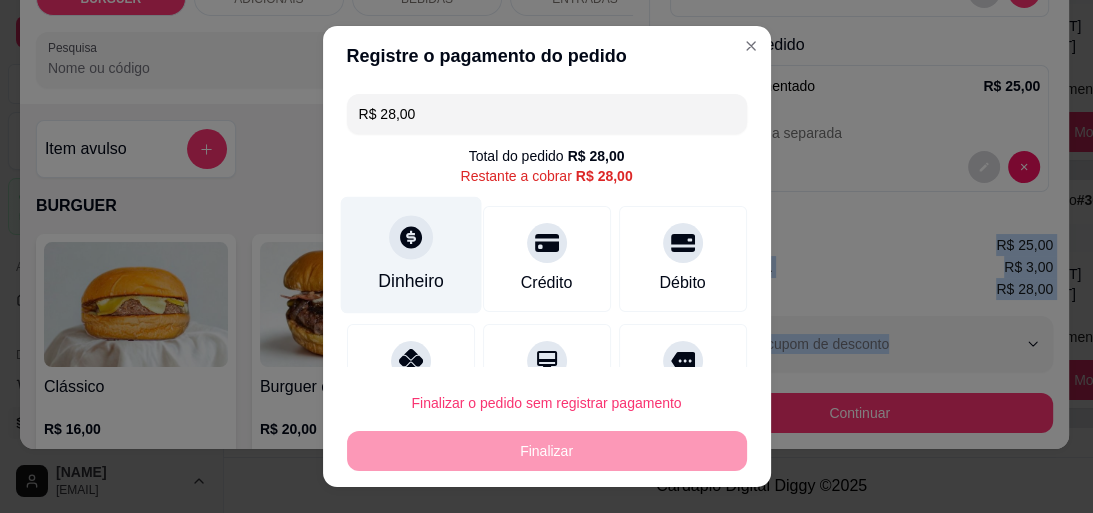 scroll, scrollTop: 187, scrollLeft: 0, axis: vertical 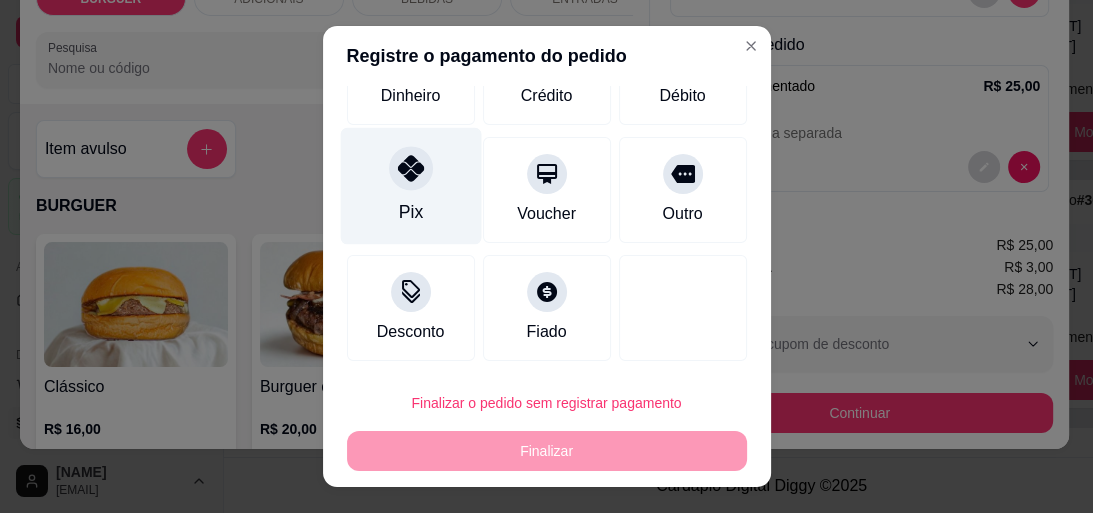 click on "Pix" at bounding box center (410, 185) 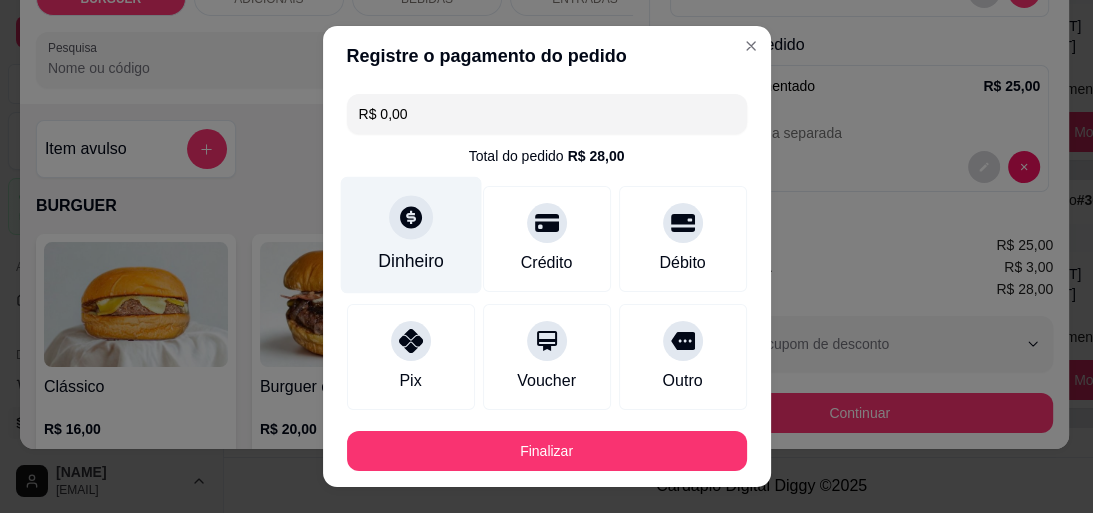 scroll, scrollTop: 223, scrollLeft: 0, axis: vertical 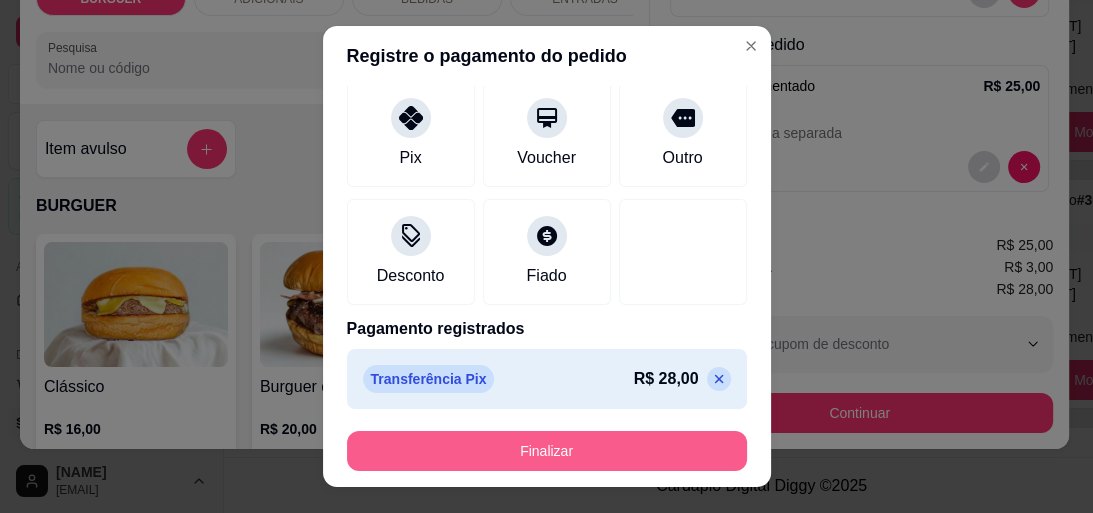 click on "Finalizar" at bounding box center (547, 451) 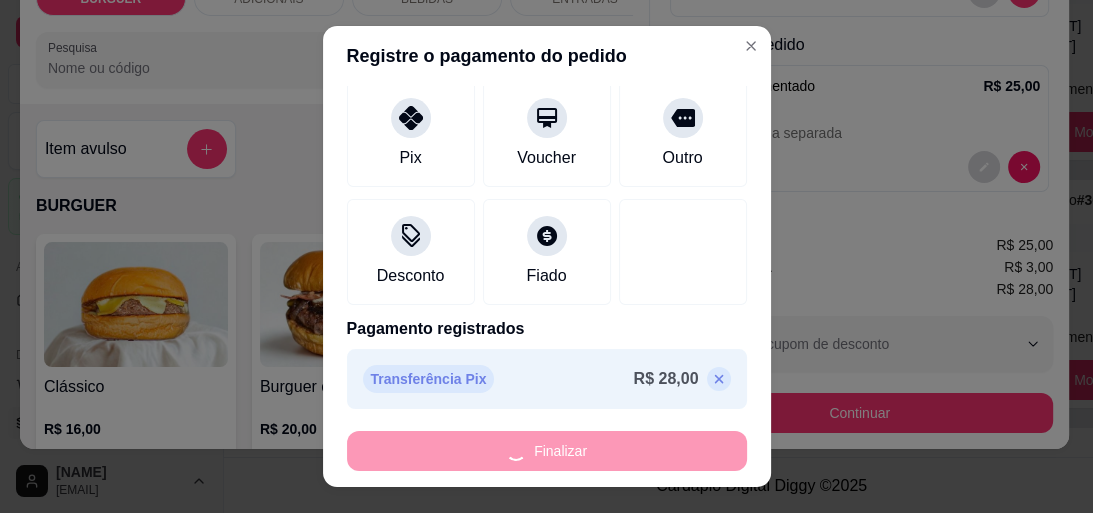 type on "-R$ 28,00" 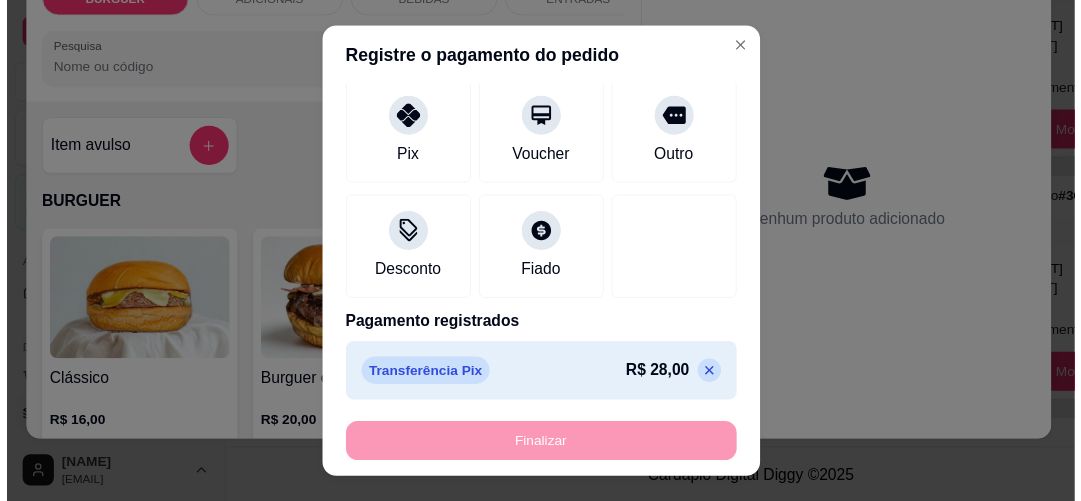 scroll, scrollTop: 59, scrollLeft: 0, axis: vertical 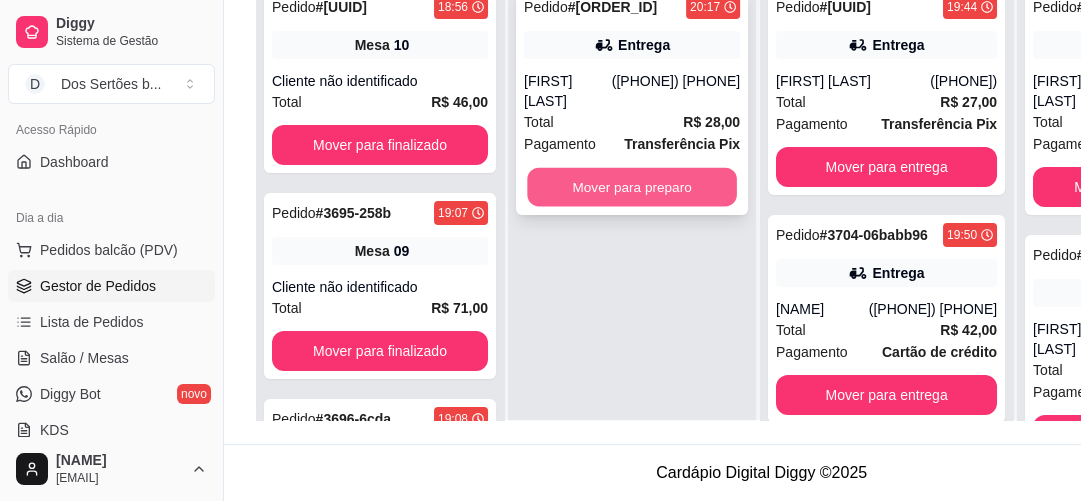 click on "Mover para preparo" at bounding box center [632, 187] 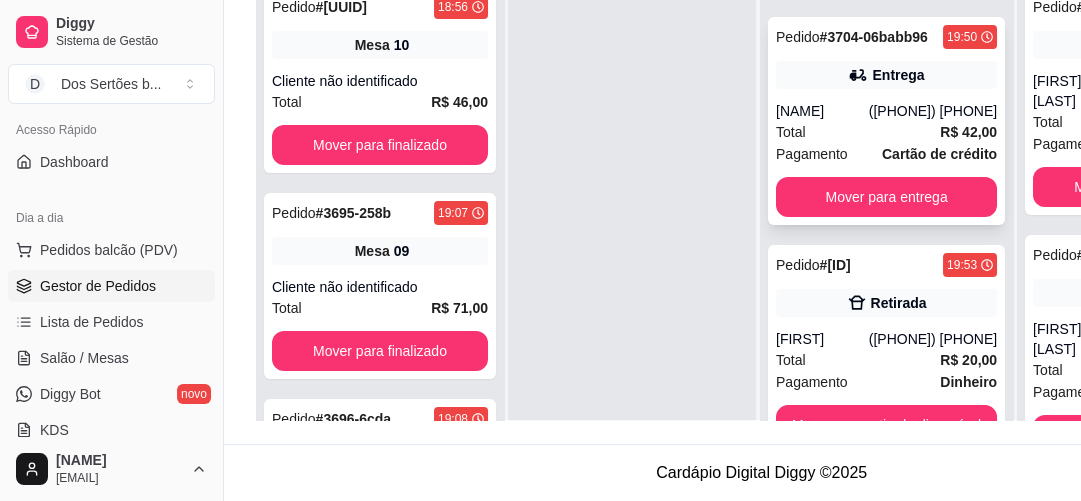 scroll, scrollTop: 26, scrollLeft: 0, axis: vertical 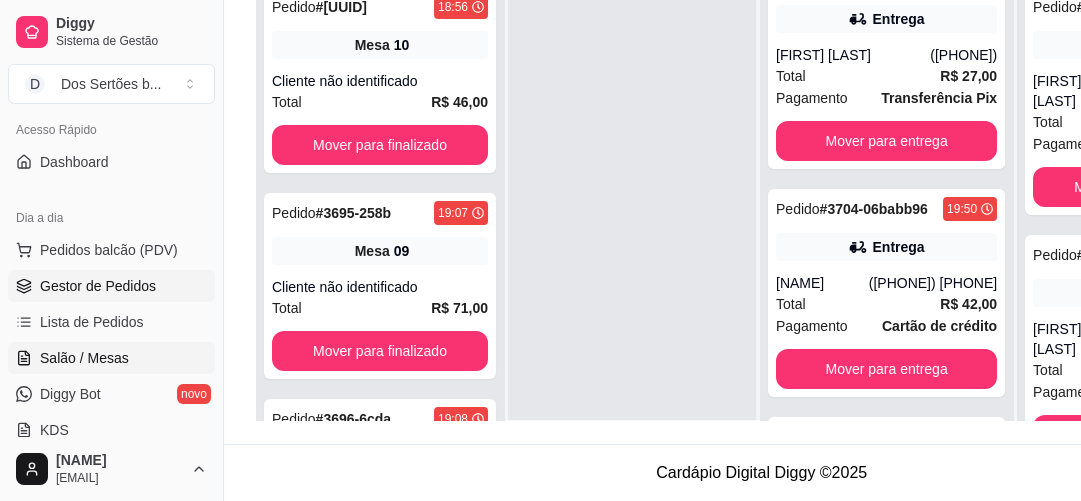 click on "Salão / Mesas" at bounding box center (111, 358) 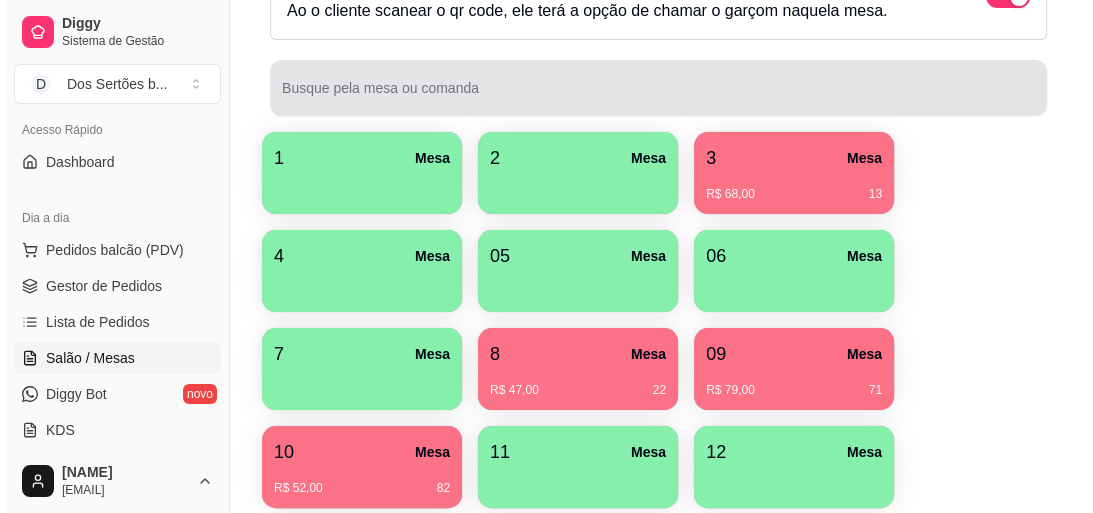 scroll, scrollTop: 301, scrollLeft: 0, axis: vertical 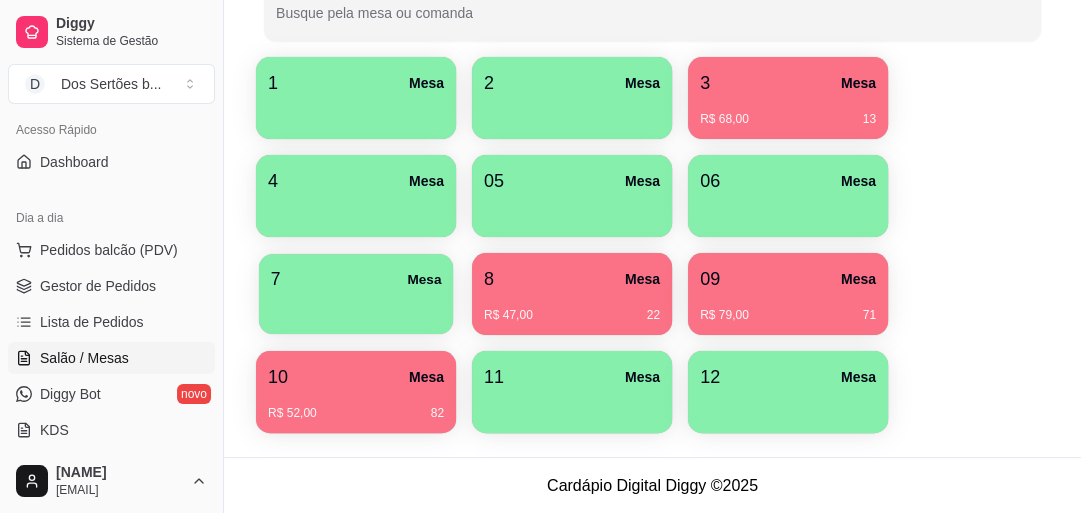 click on "7 Mesa" at bounding box center [356, 279] 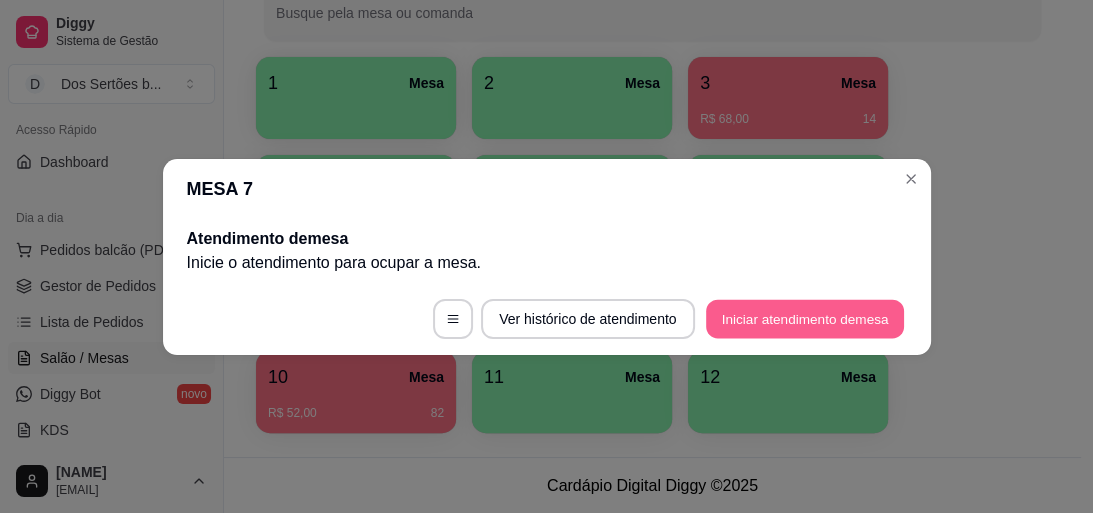 click on "Iniciar atendimento de  mesa" at bounding box center (805, 318) 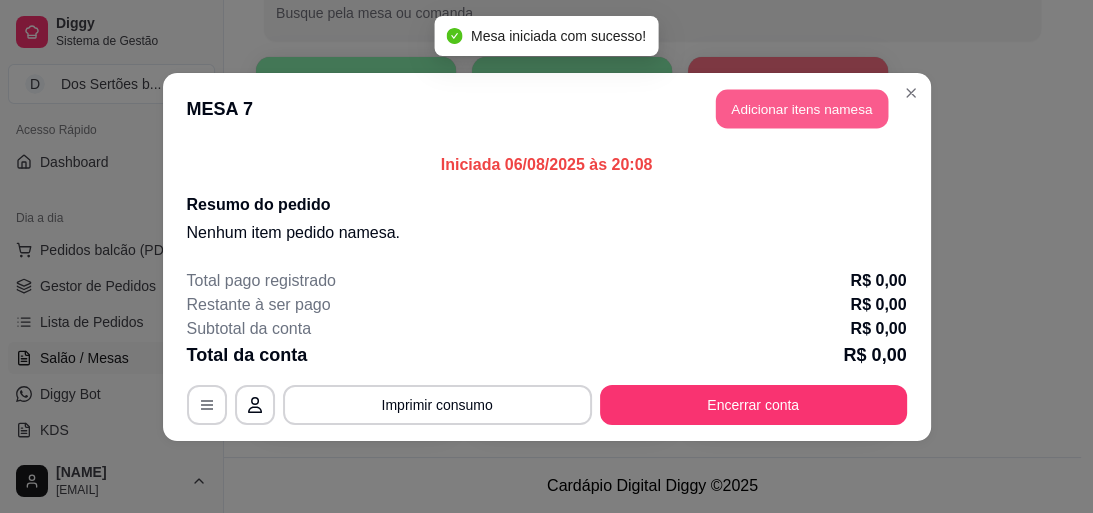 click on "Adicionar itens na  mesa" at bounding box center (802, 108) 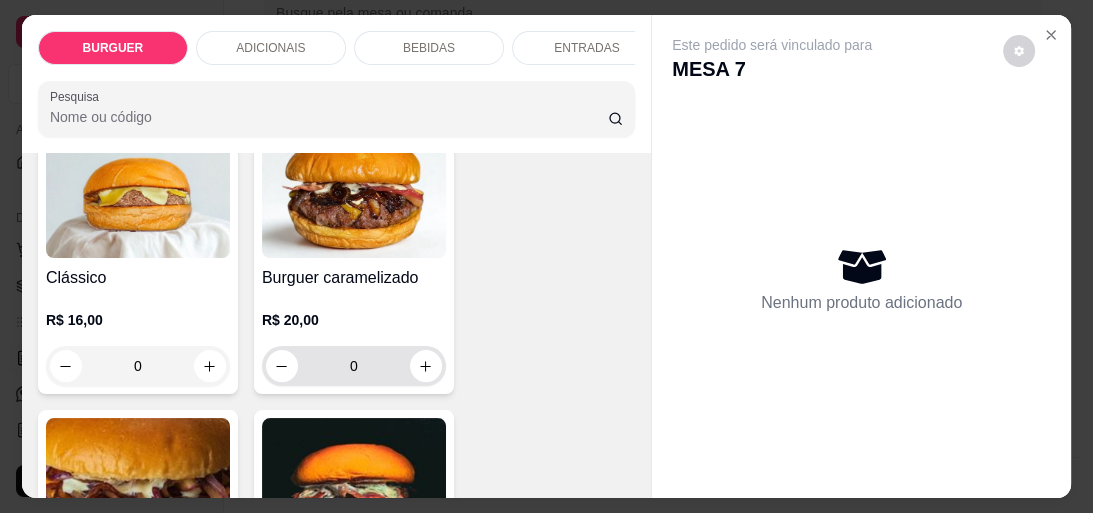 scroll, scrollTop: 235, scrollLeft: 0, axis: vertical 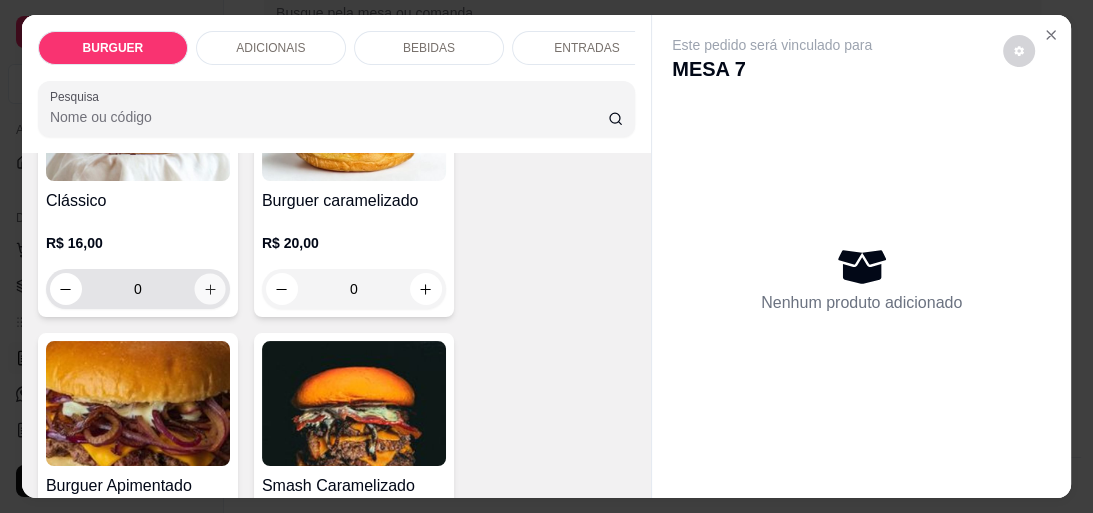 click 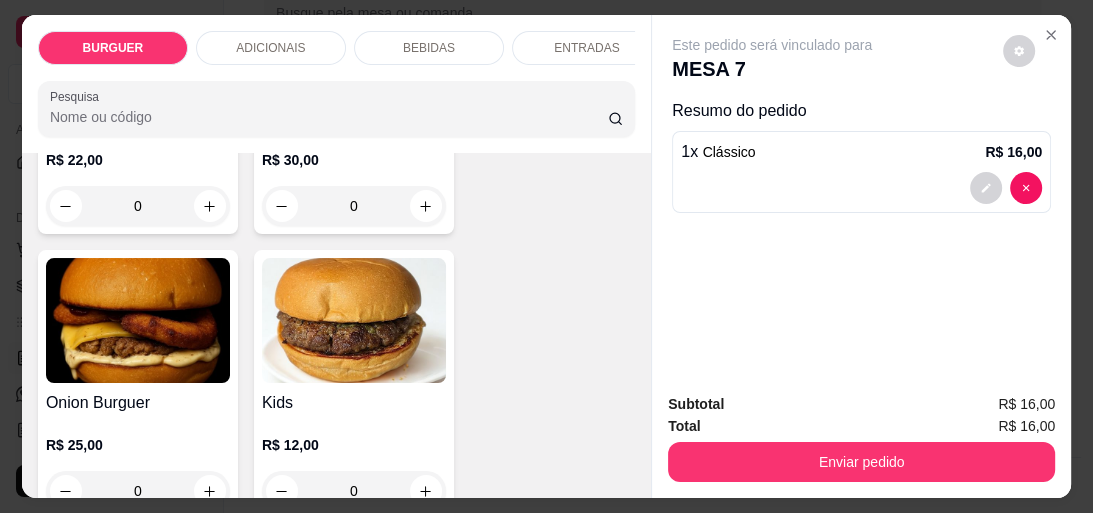 scroll, scrollTop: 1682, scrollLeft: 0, axis: vertical 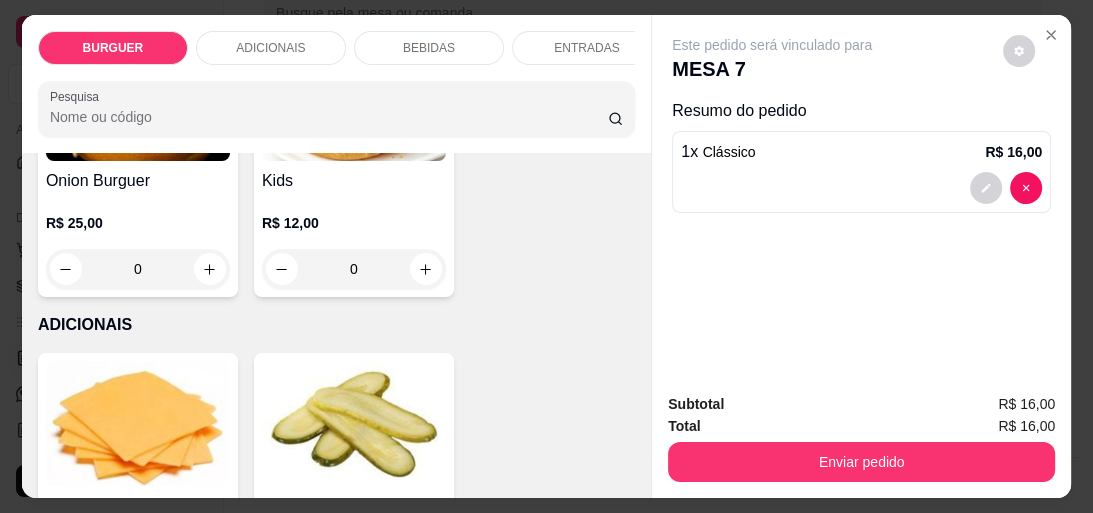 click on "BEBIDAS" at bounding box center [429, 48] 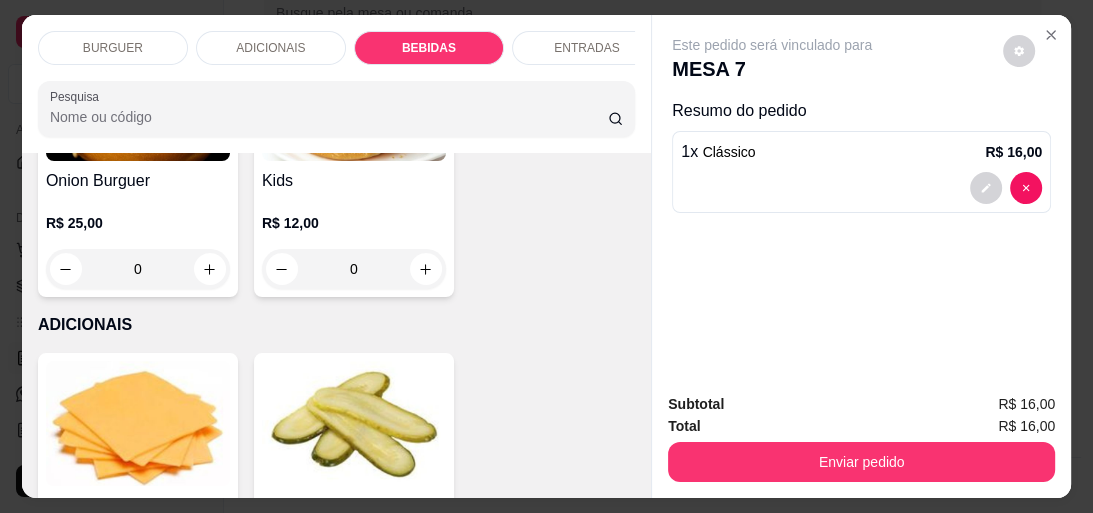 scroll, scrollTop: 2736, scrollLeft: 0, axis: vertical 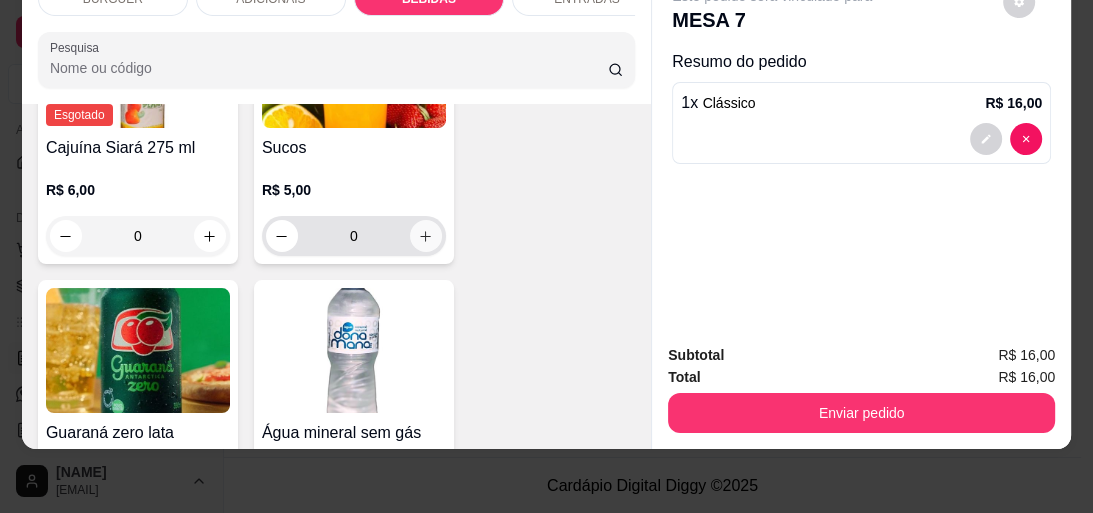 click 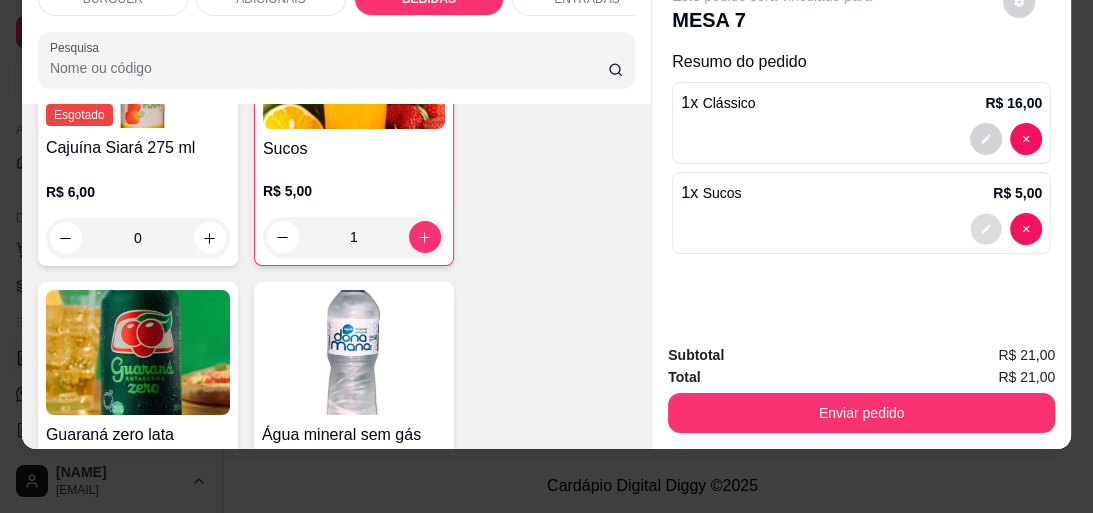 click at bounding box center [986, 229] 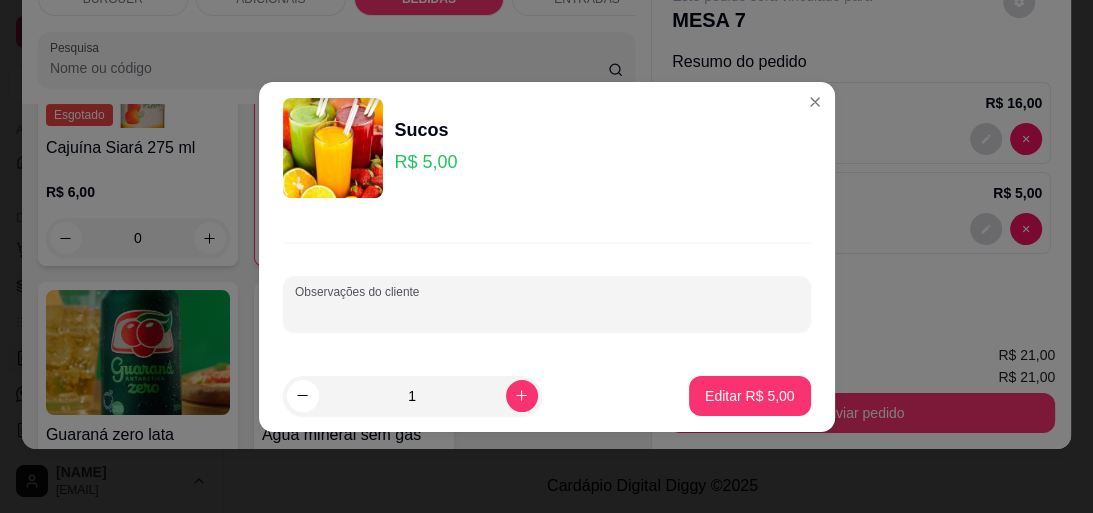 click on "Observações do cliente" at bounding box center (547, 312) 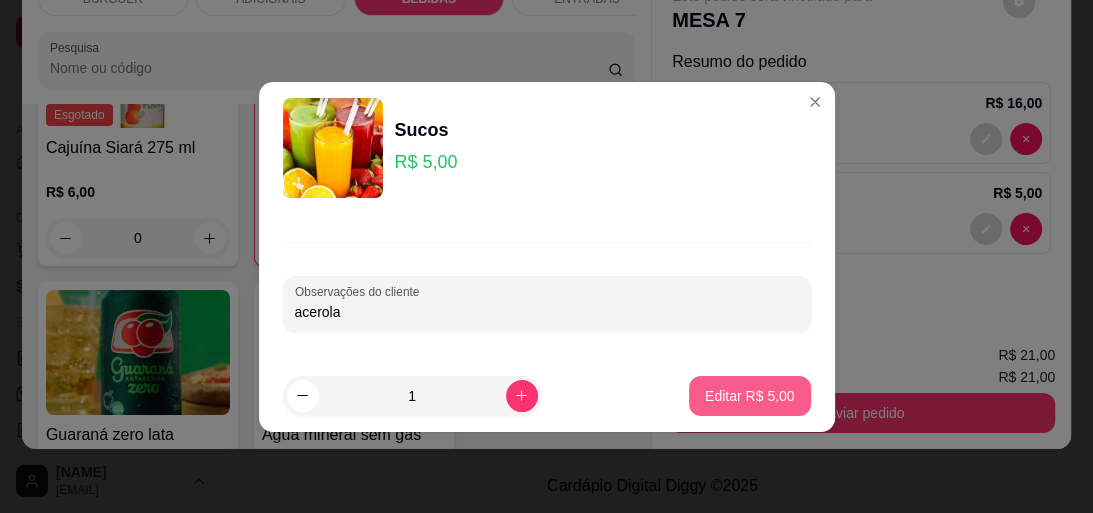 type on "acerola" 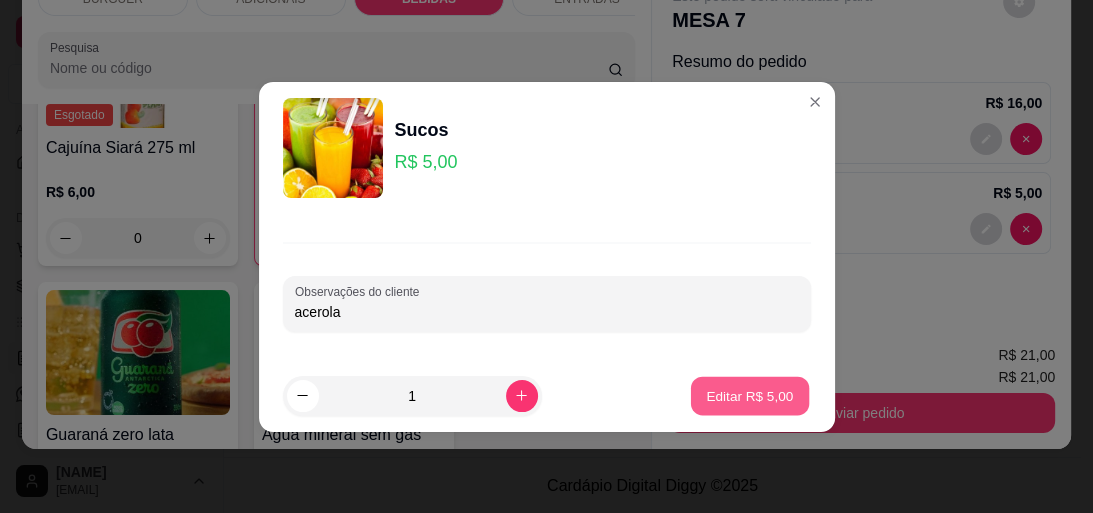 click on "Editar   R$ 5,00" at bounding box center [749, 395] 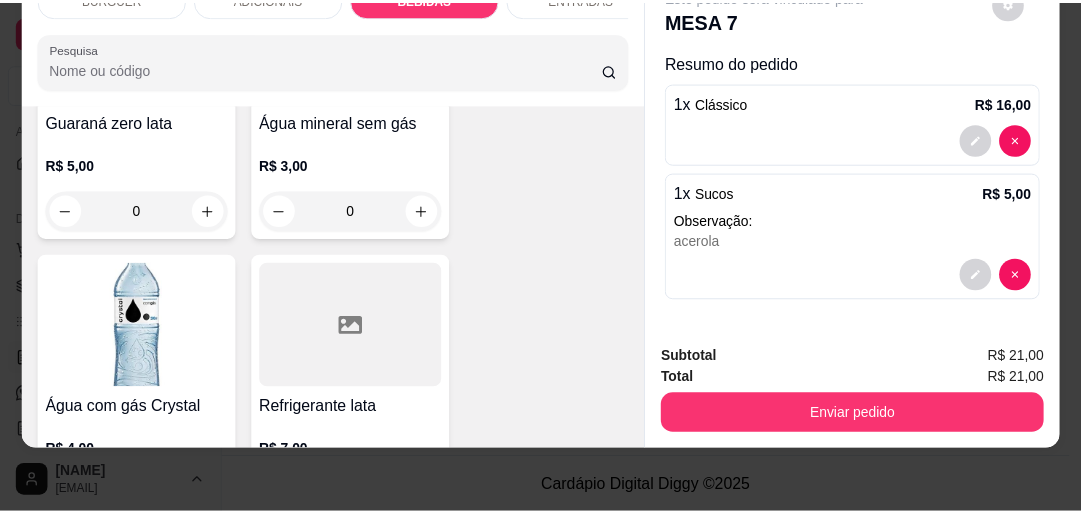 scroll, scrollTop: 4144, scrollLeft: 0, axis: vertical 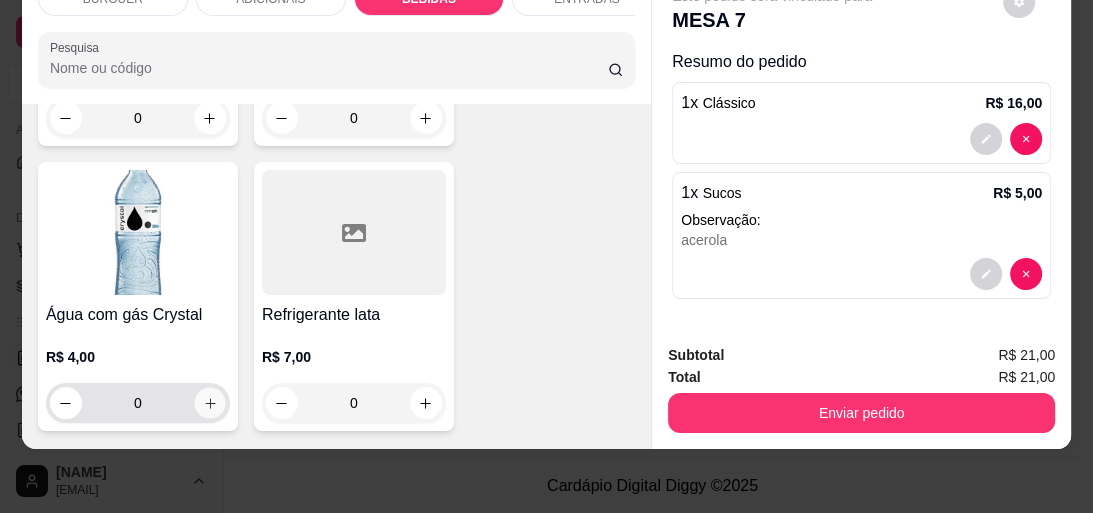 click 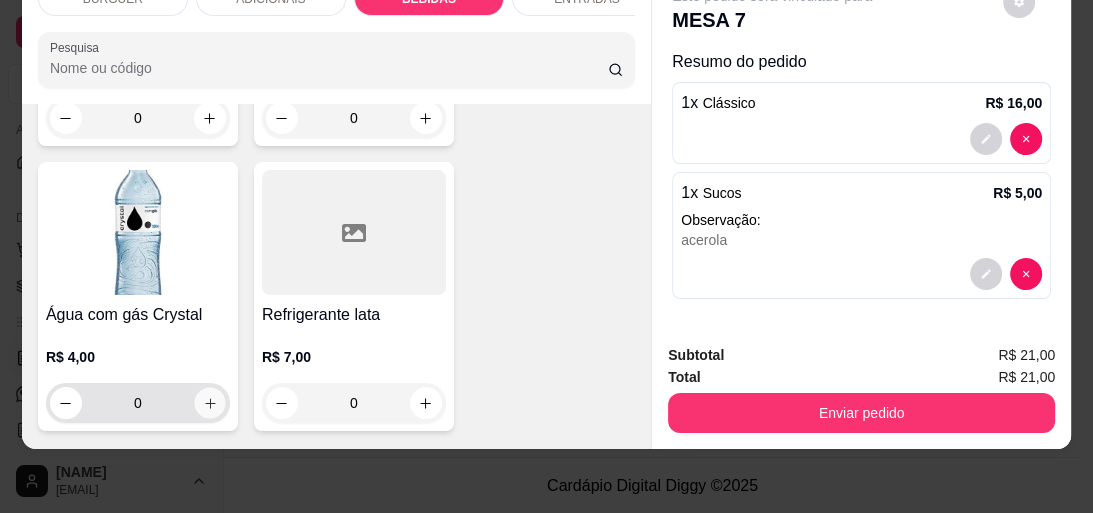 type on "1" 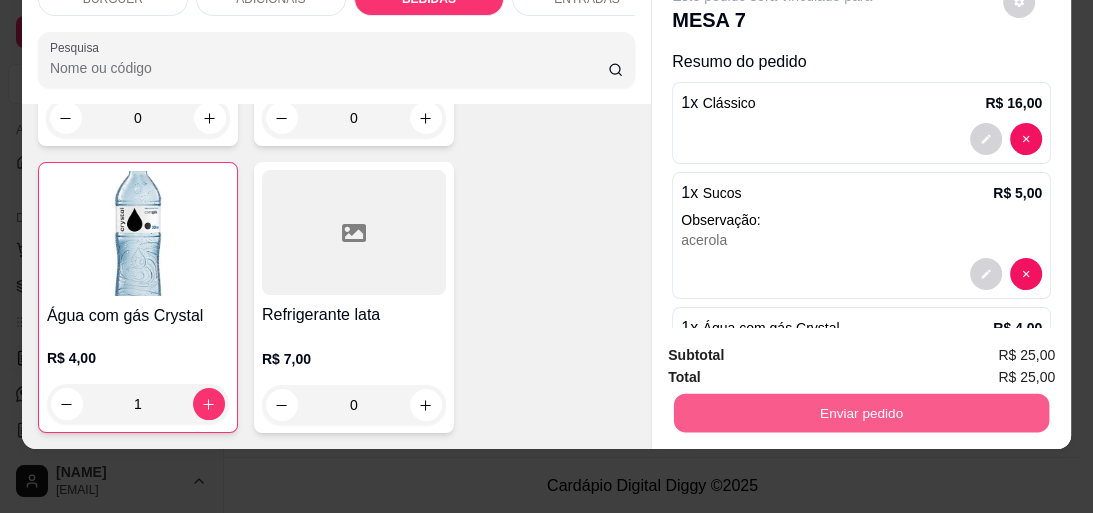 click on "Enviar pedido" at bounding box center [861, 412] 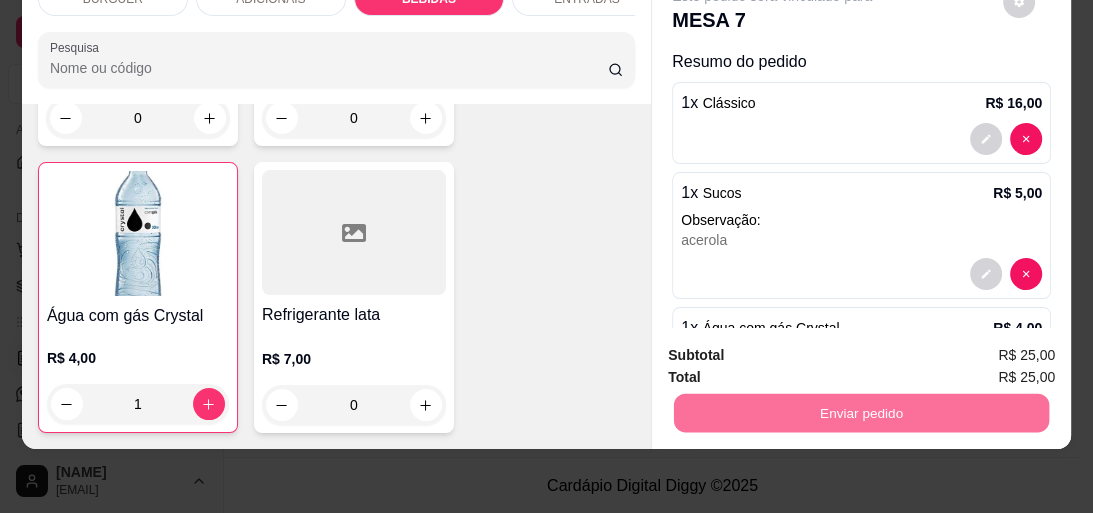 click on "Não registrar e enviar pedido" at bounding box center (797, 352) 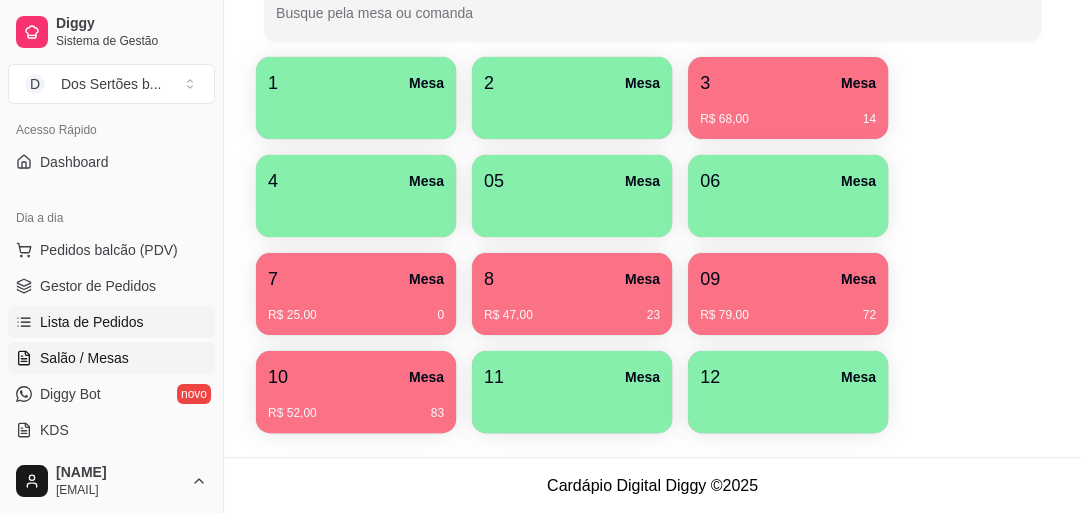 click on "Lista de Pedidos" at bounding box center [92, 322] 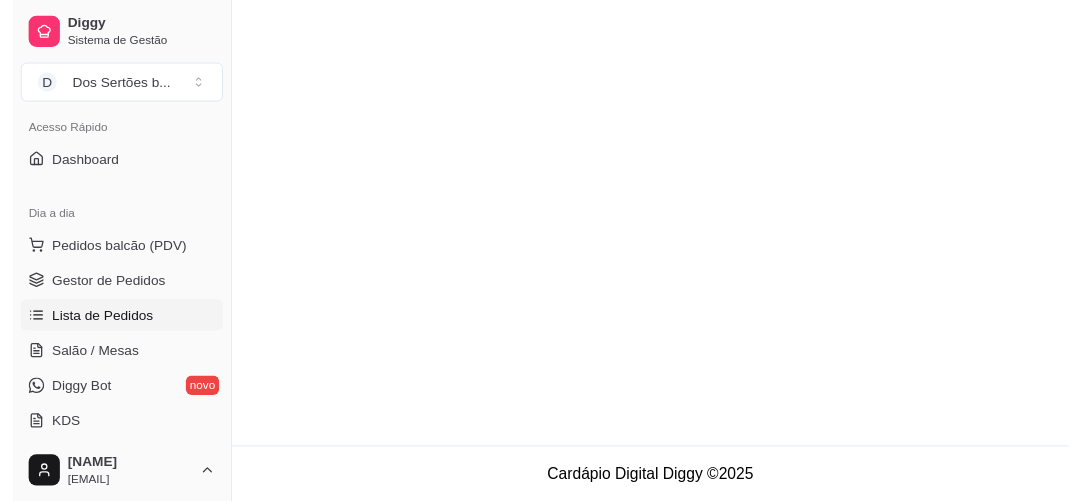 scroll, scrollTop: 0, scrollLeft: 0, axis: both 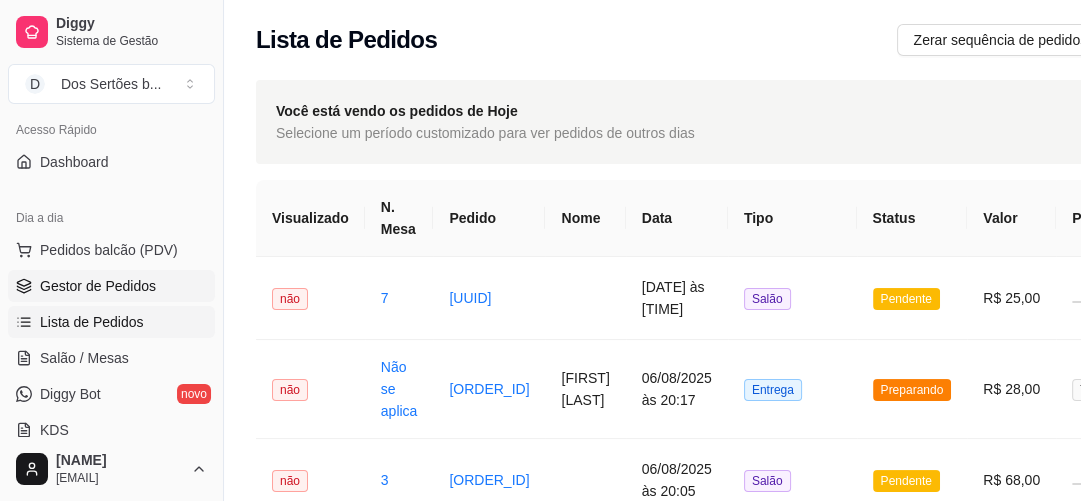 click on "Gestor de Pedidos" at bounding box center (98, 286) 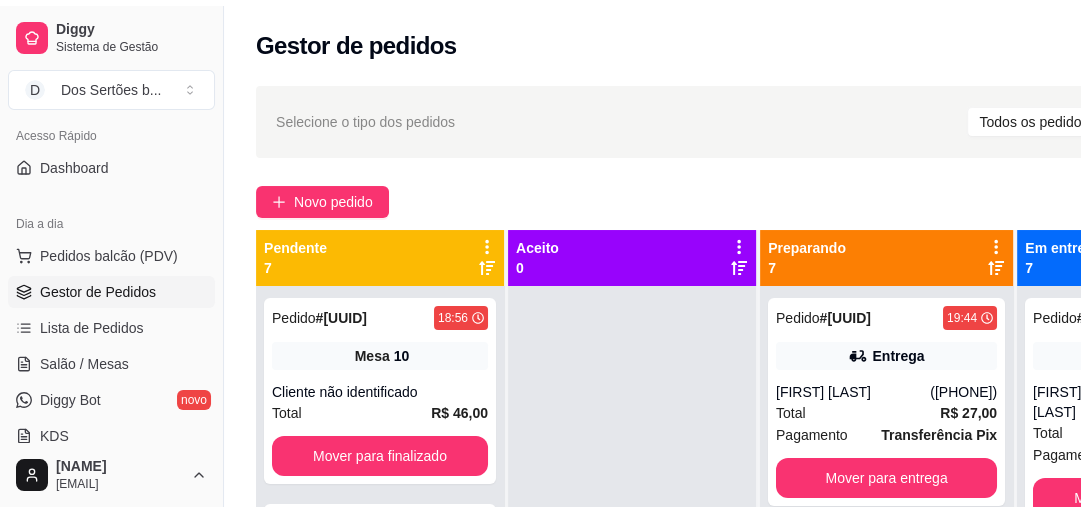 scroll, scrollTop: 68, scrollLeft: 0, axis: vertical 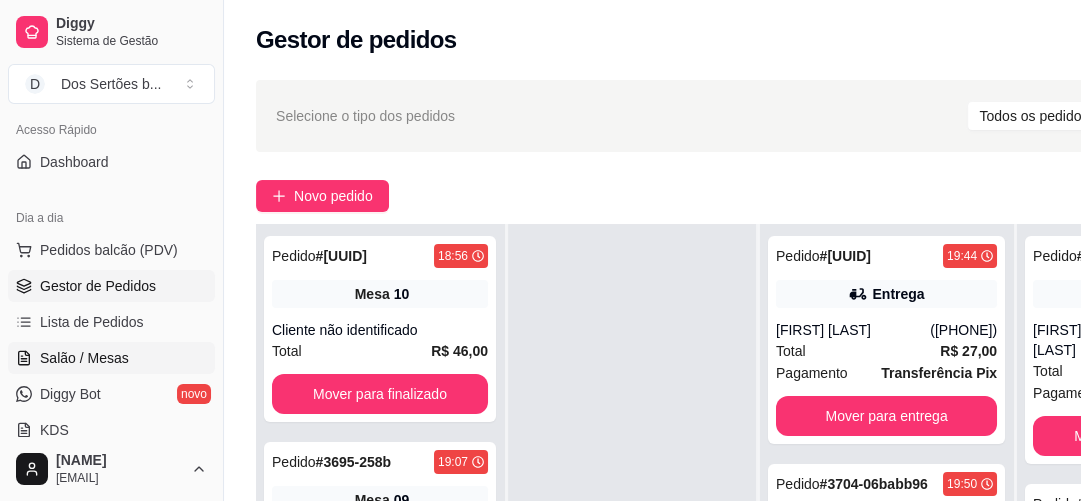 click on "Salão / Mesas" at bounding box center (84, 358) 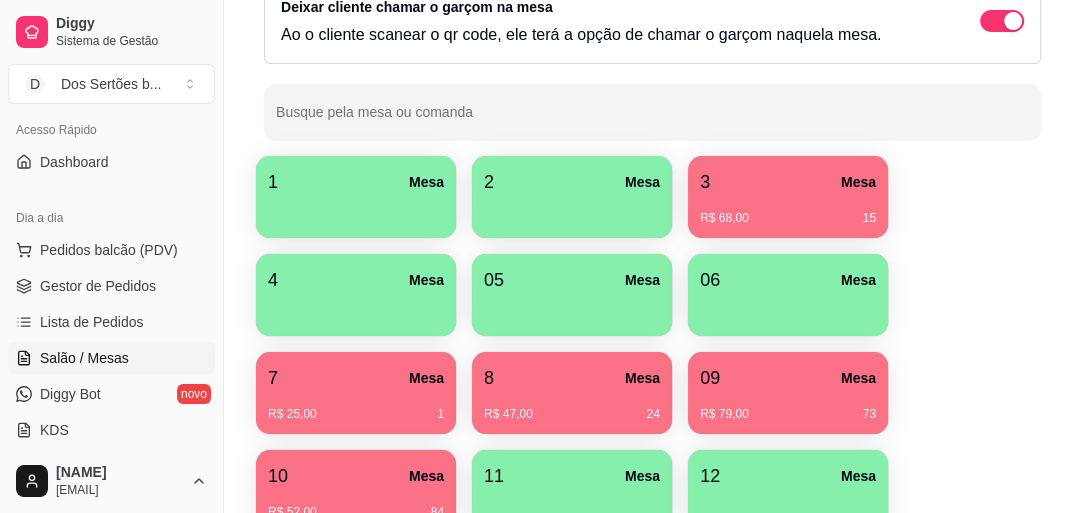 scroll, scrollTop: 301, scrollLeft: 0, axis: vertical 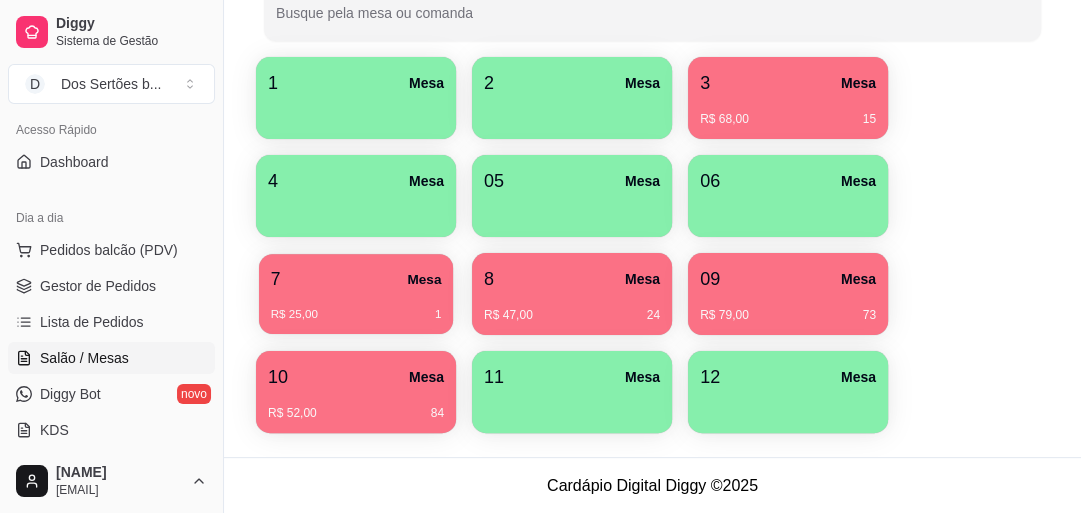 click on "R$ 25,00 1" at bounding box center [356, 307] 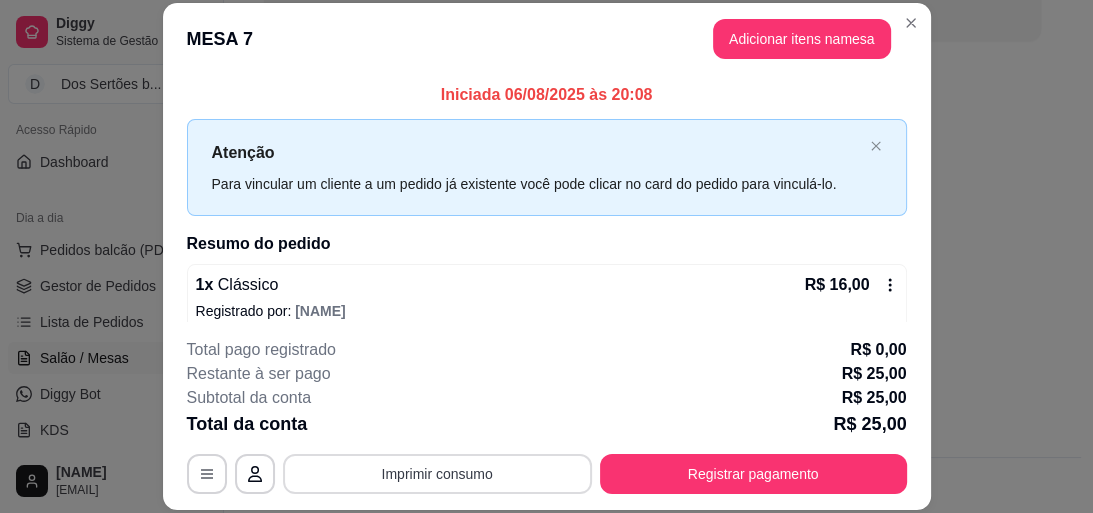 click on "Imprimir consumo" at bounding box center [437, 474] 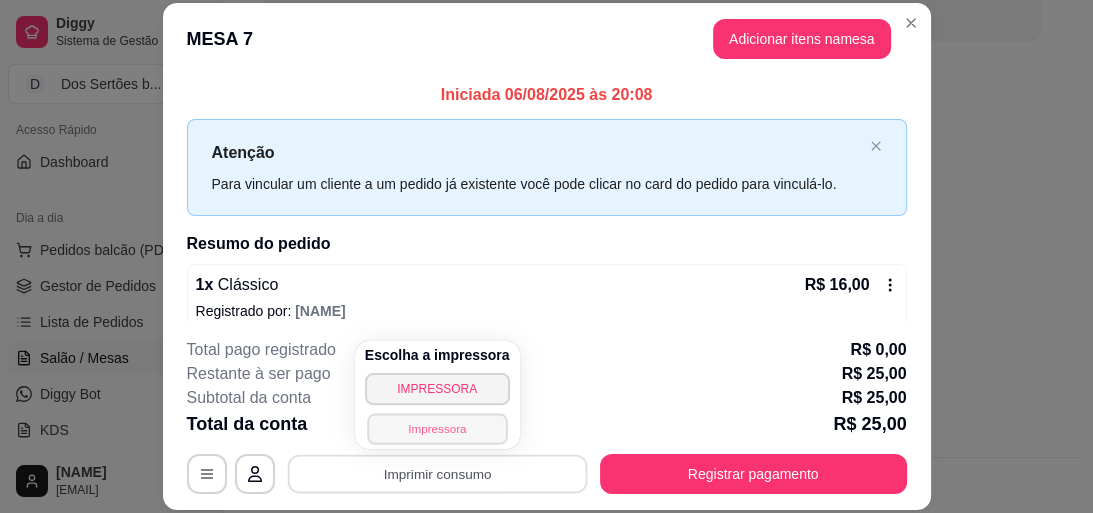 click on "Impressora" at bounding box center [437, 428] 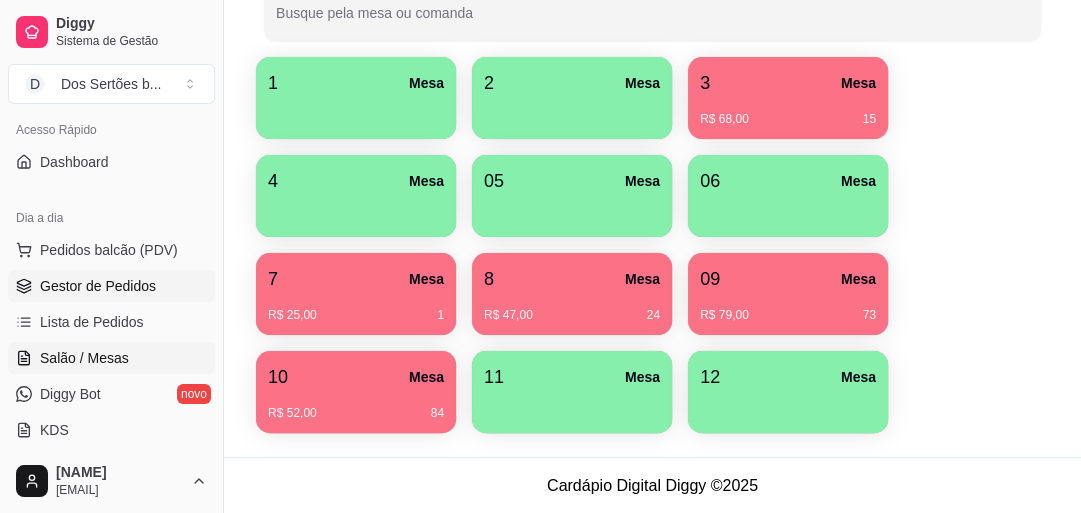 click on "Gestor de Pedidos" at bounding box center (98, 286) 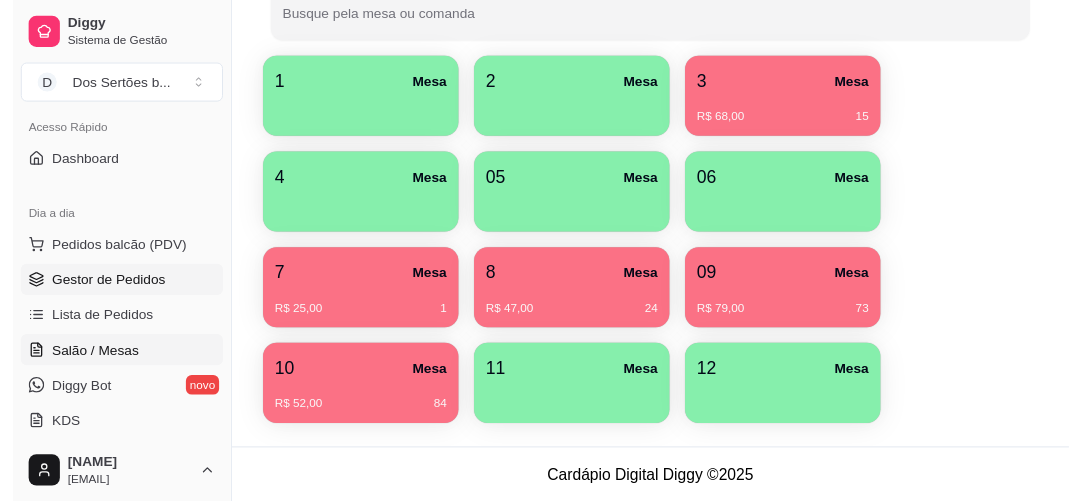 scroll, scrollTop: 0, scrollLeft: 0, axis: both 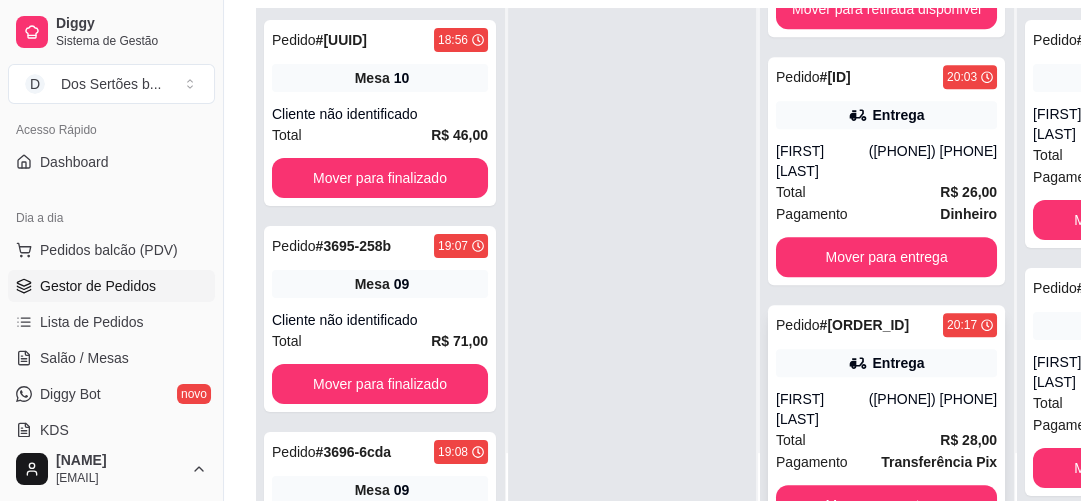 click on "[FIRST] [LAST]" at bounding box center [822, 409] 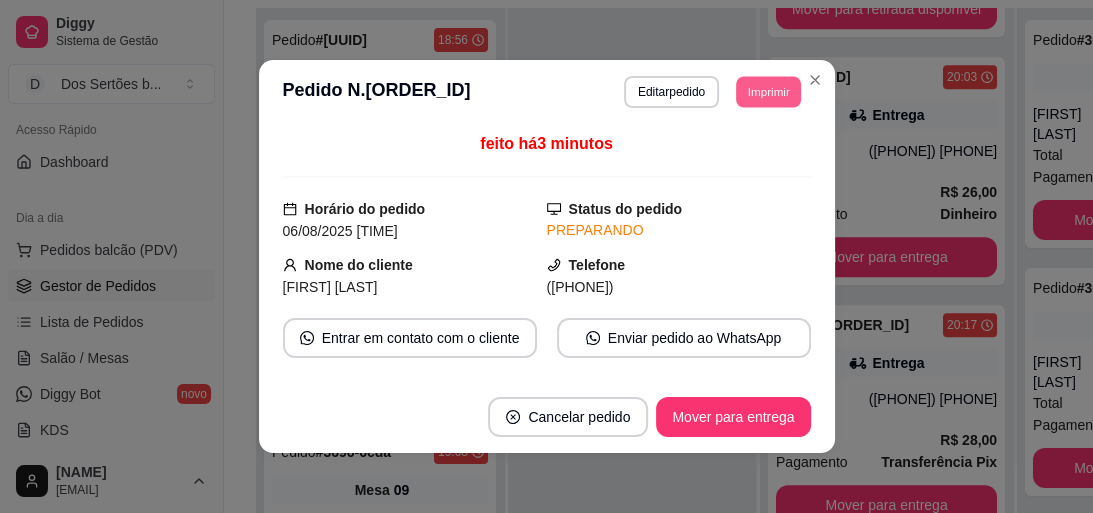 click on "Imprimir" at bounding box center (768, 91) 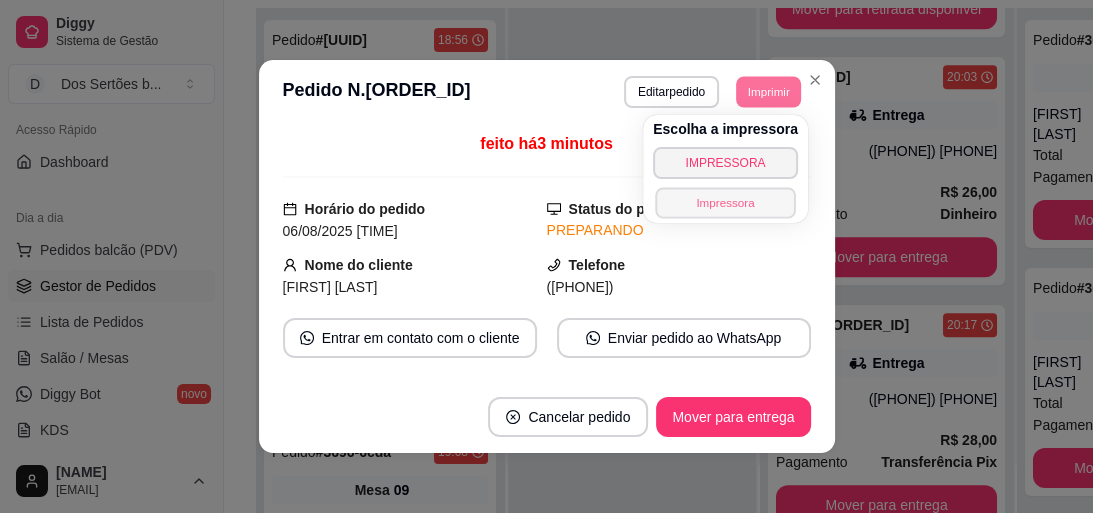 click on "Impressora" at bounding box center [725, 202] 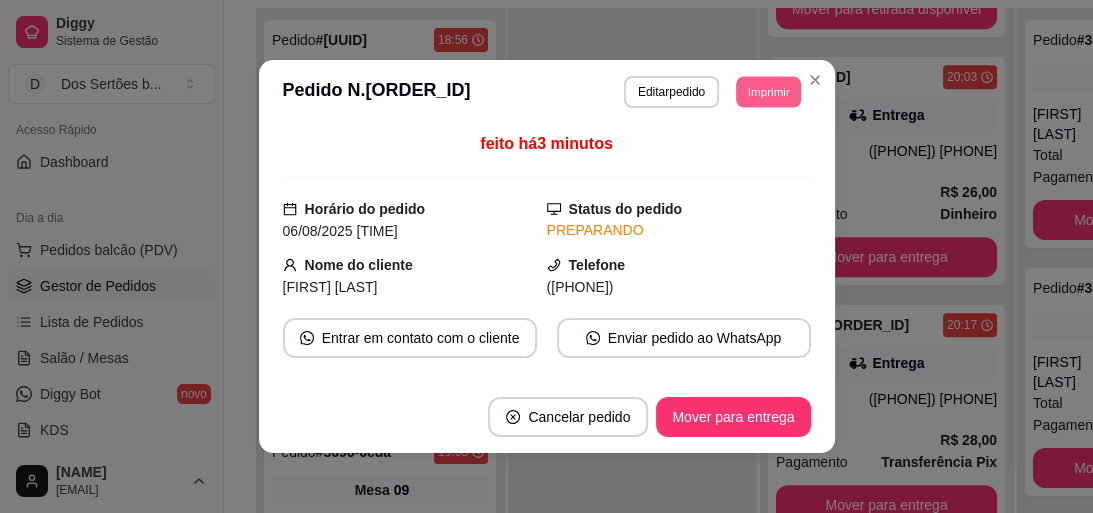 click on "Imprimir" at bounding box center (768, 91) 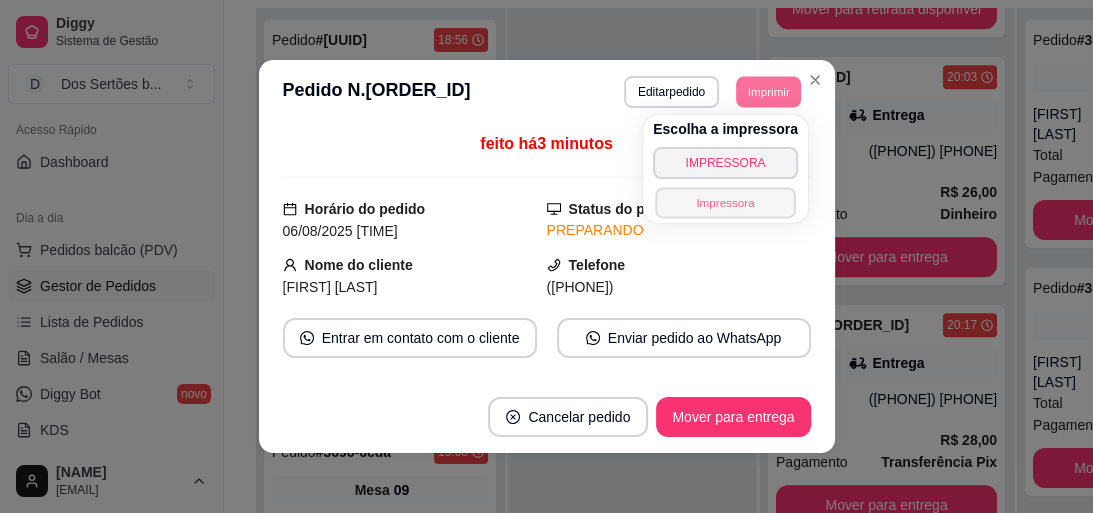 click on "Impressora" at bounding box center [725, 202] 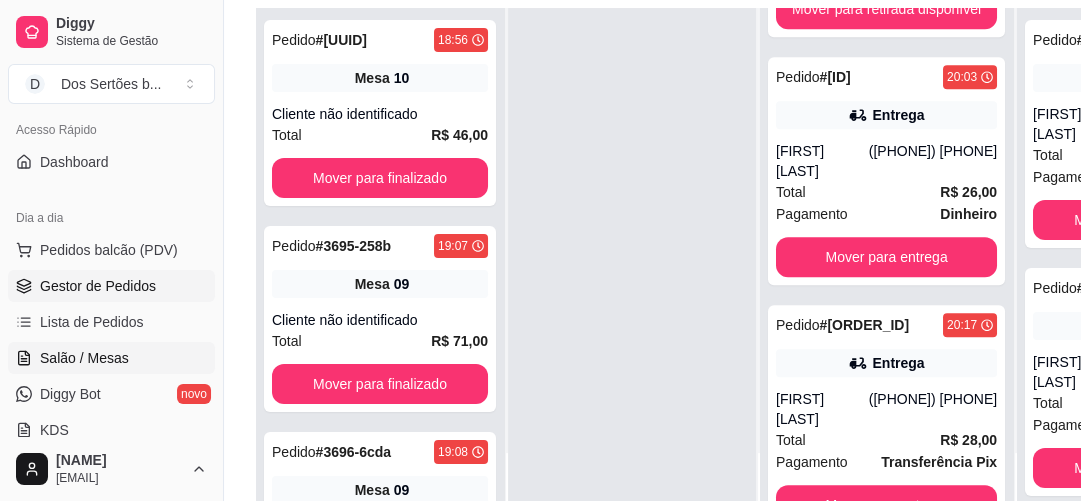 click on "Salão / Mesas" at bounding box center (84, 358) 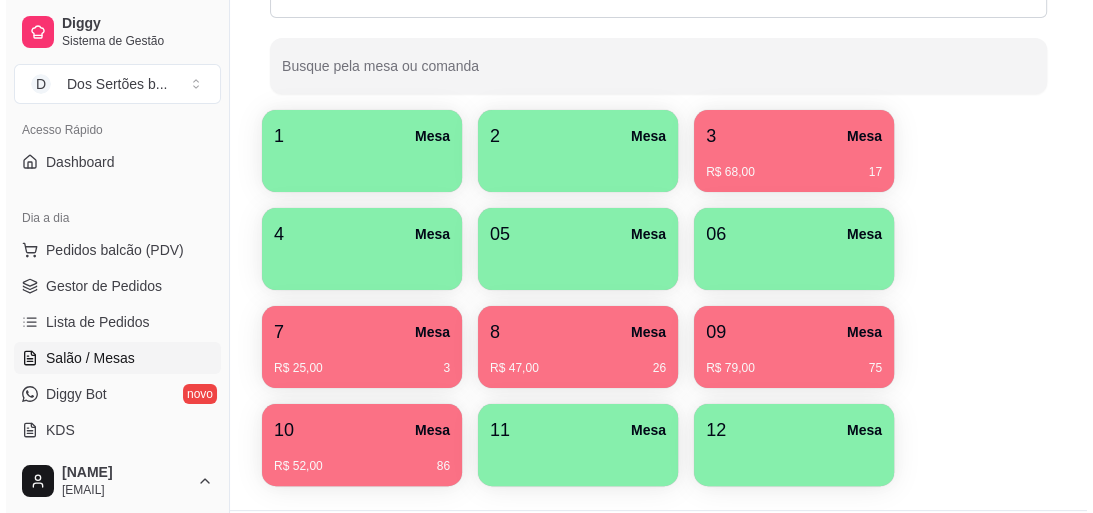 scroll, scrollTop: 301, scrollLeft: 0, axis: vertical 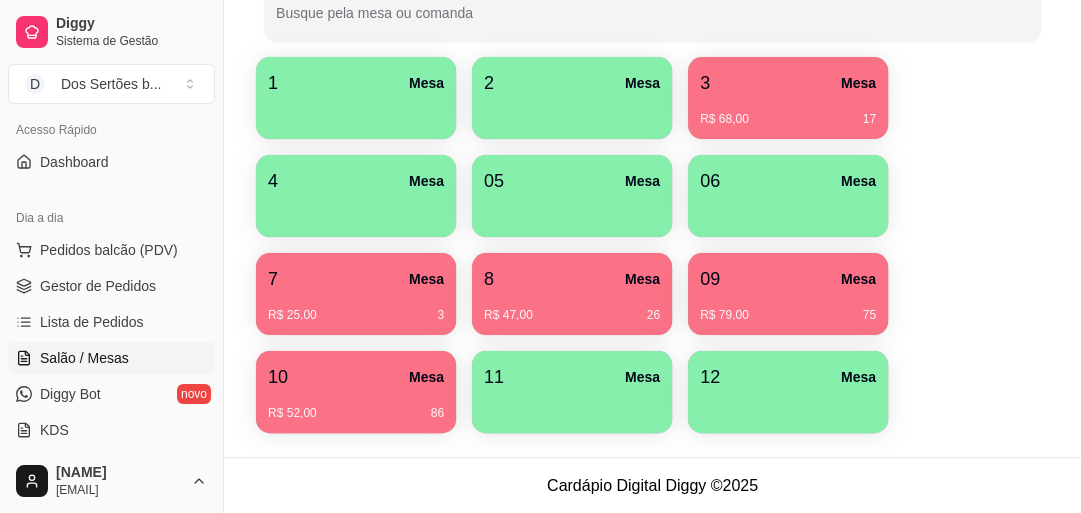click on "09 Mesa" at bounding box center (788, 279) 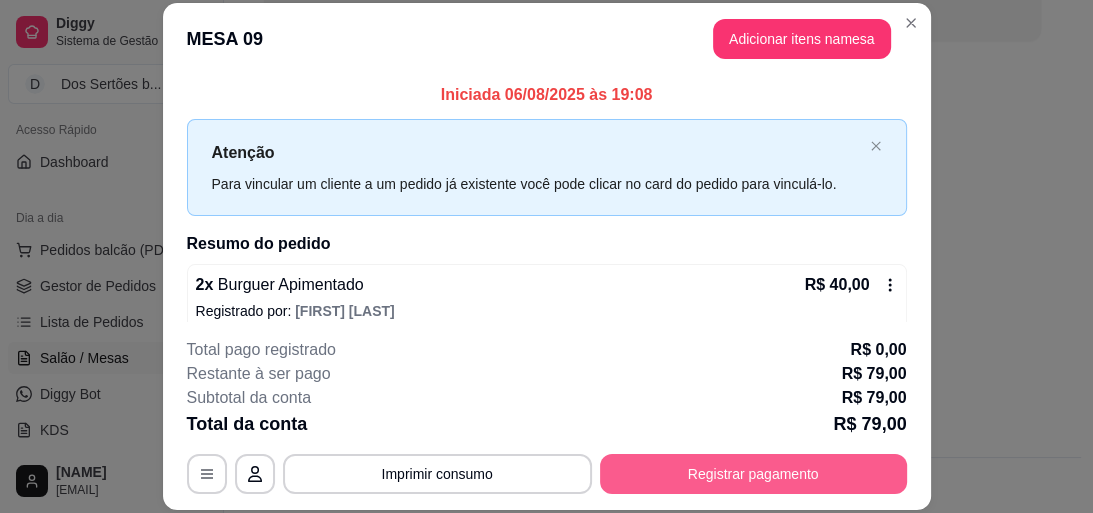 click on "Registrar pagamento" at bounding box center [753, 474] 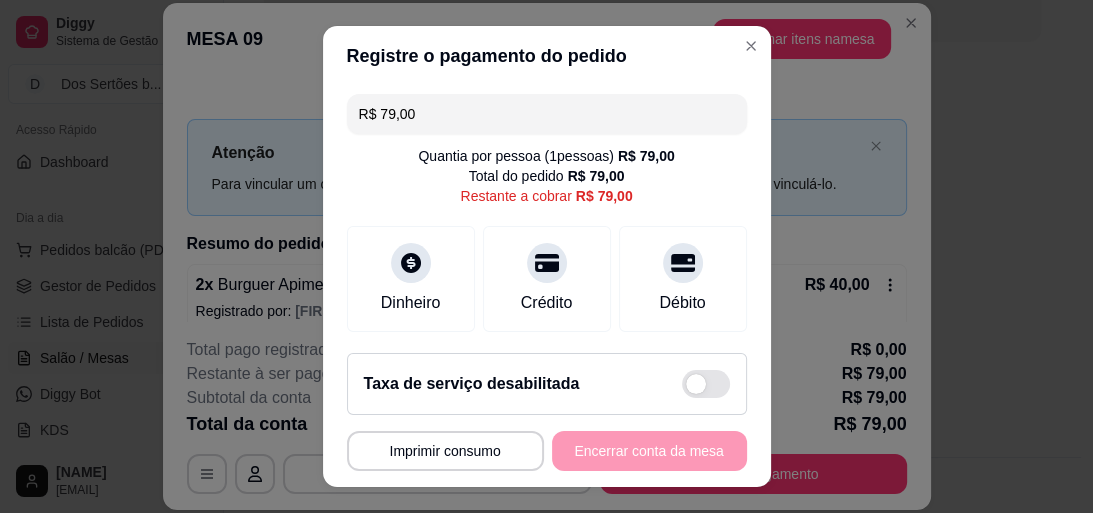click on "R$ 79,00" at bounding box center [547, 114] 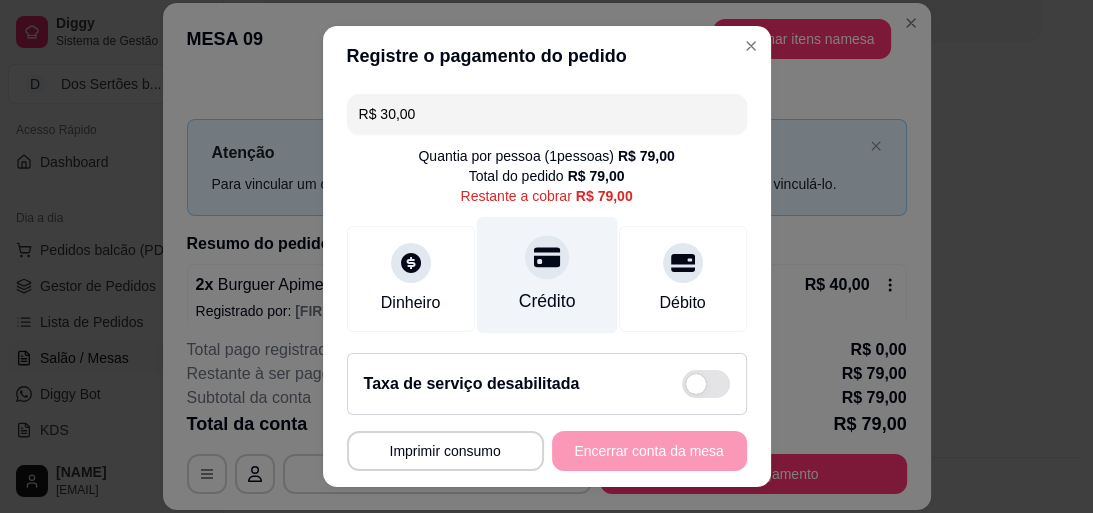 click at bounding box center [547, 257] 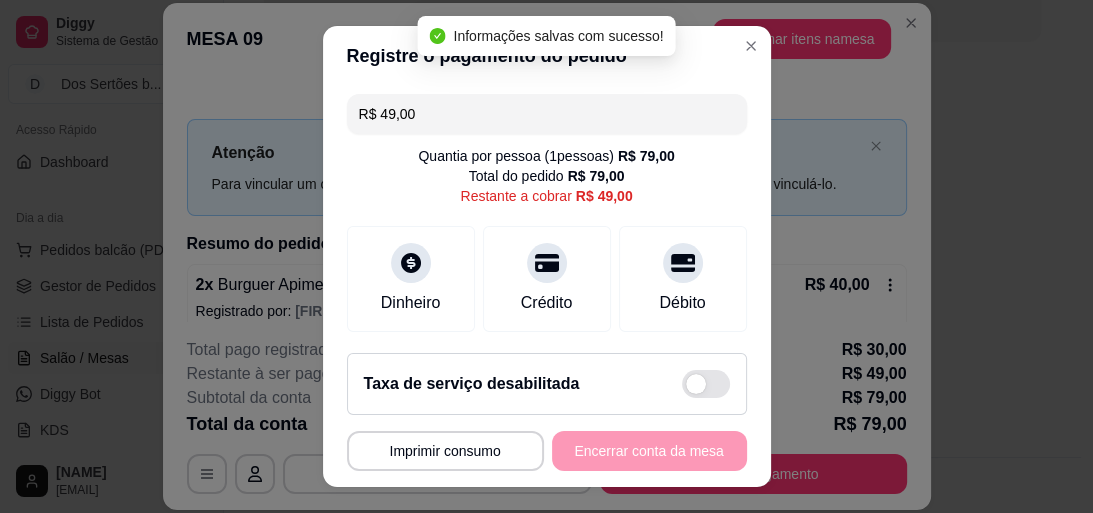 click on "R$ 49,00" at bounding box center [547, 114] 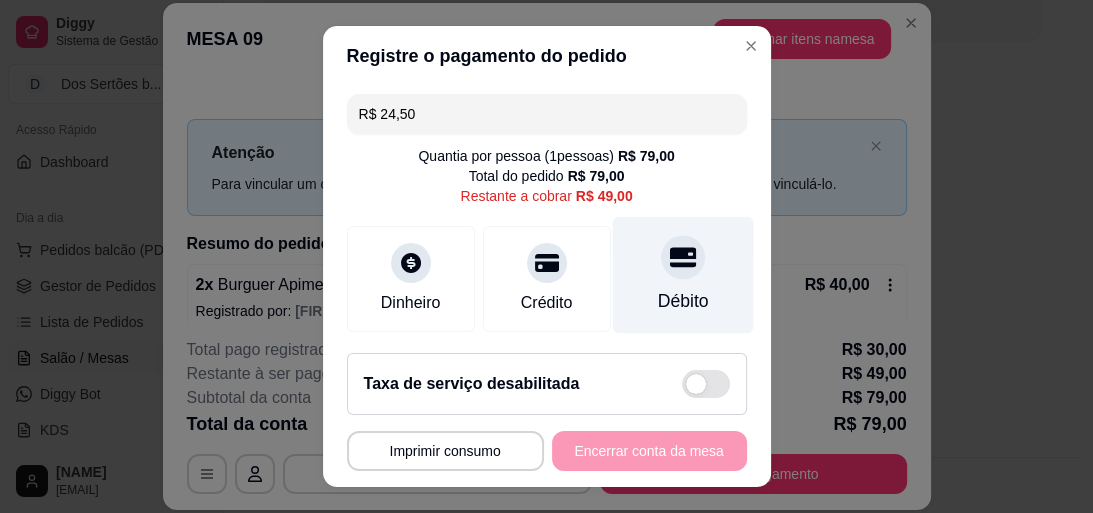 click on "Débito" at bounding box center (682, 274) 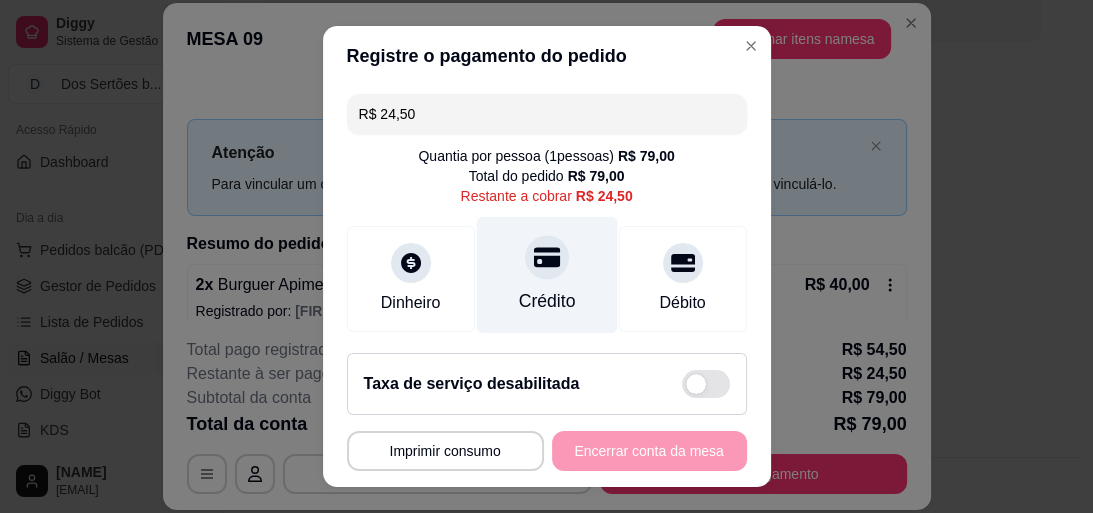 click on "Crédito" at bounding box center [546, 274] 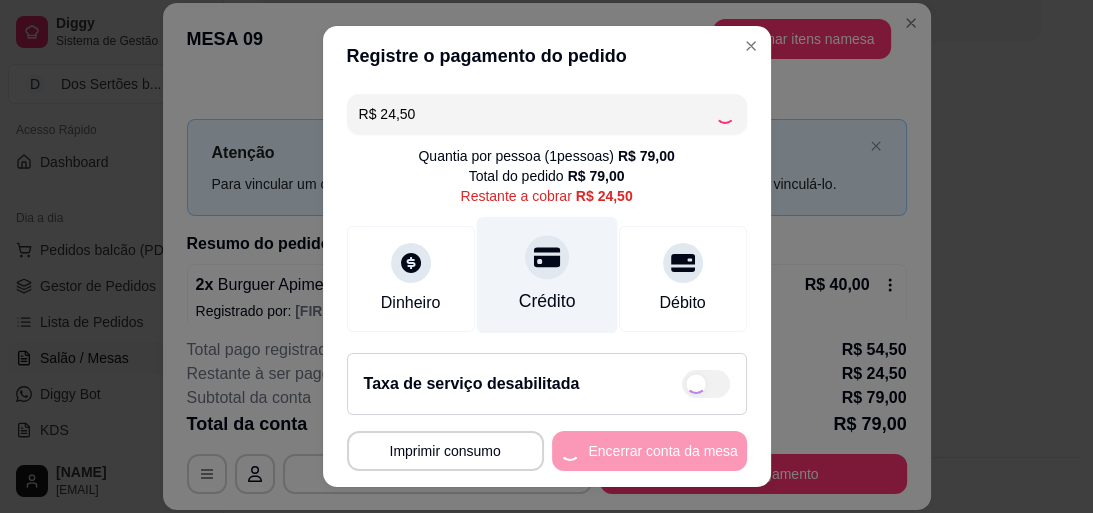 type on "R$ 0,00" 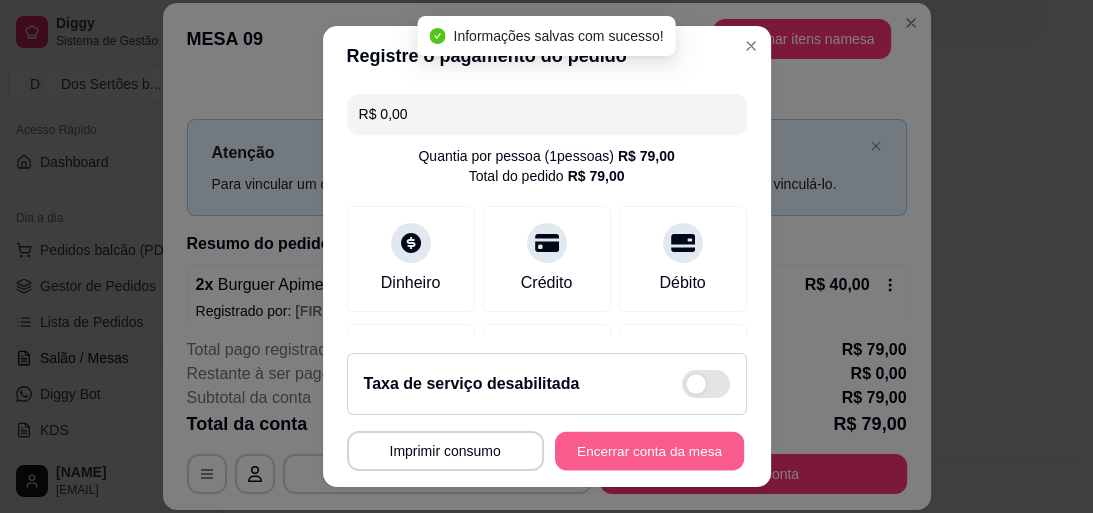 click on "Encerrar conta da mesa" at bounding box center [649, 451] 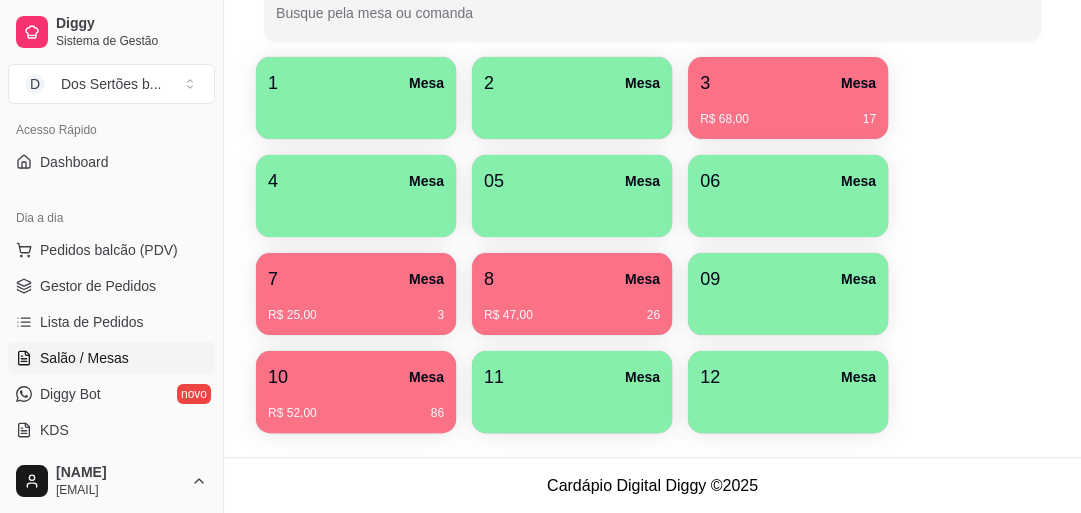 click on "09 Mesa" at bounding box center [788, 294] 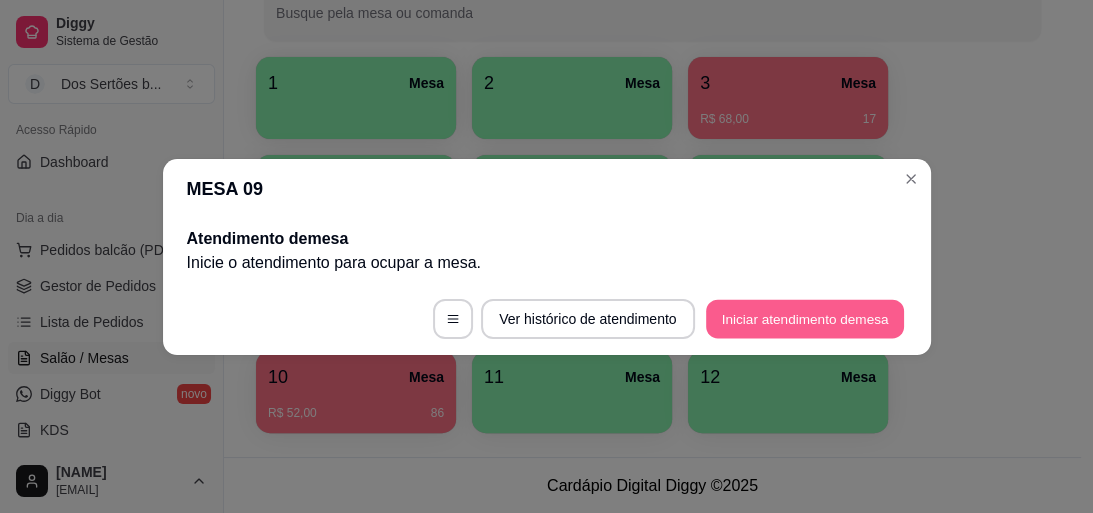 click on "Iniciar atendimento de  mesa" at bounding box center [805, 318] 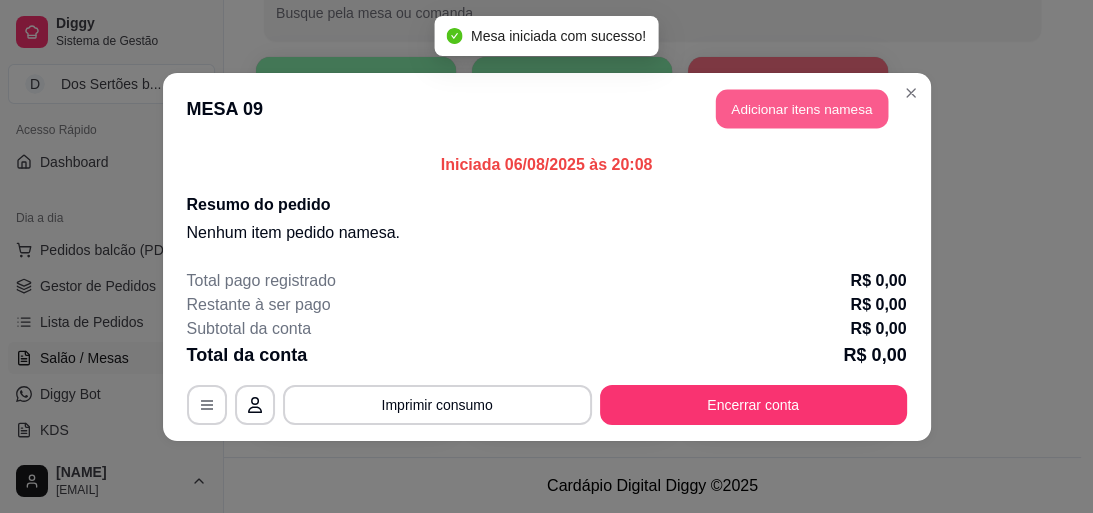 click on "Adicionar itens na  mesa" at bounding box center [802, 108] 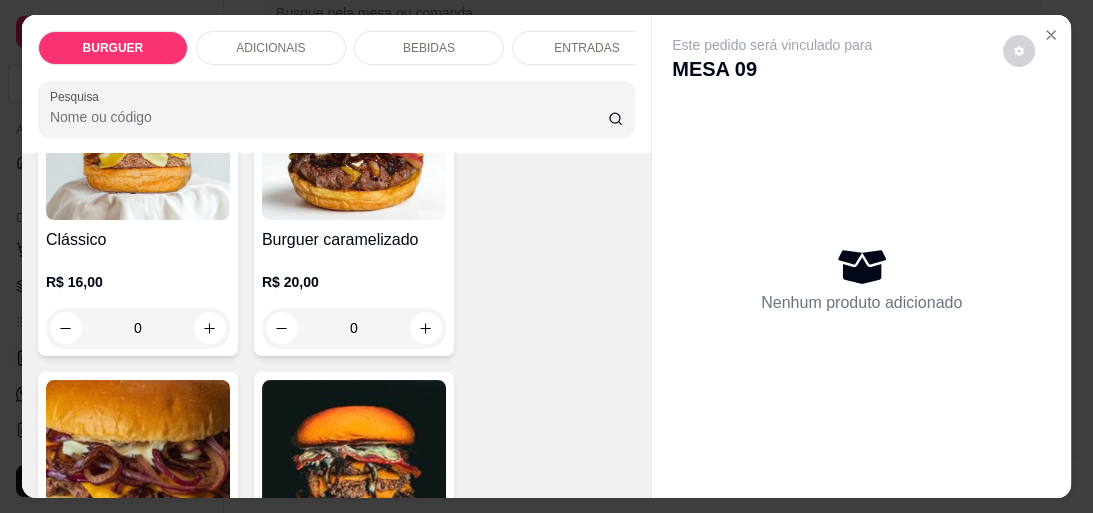 scroll, scrollTop: 194, scrollLeft: 0, axis: vertical 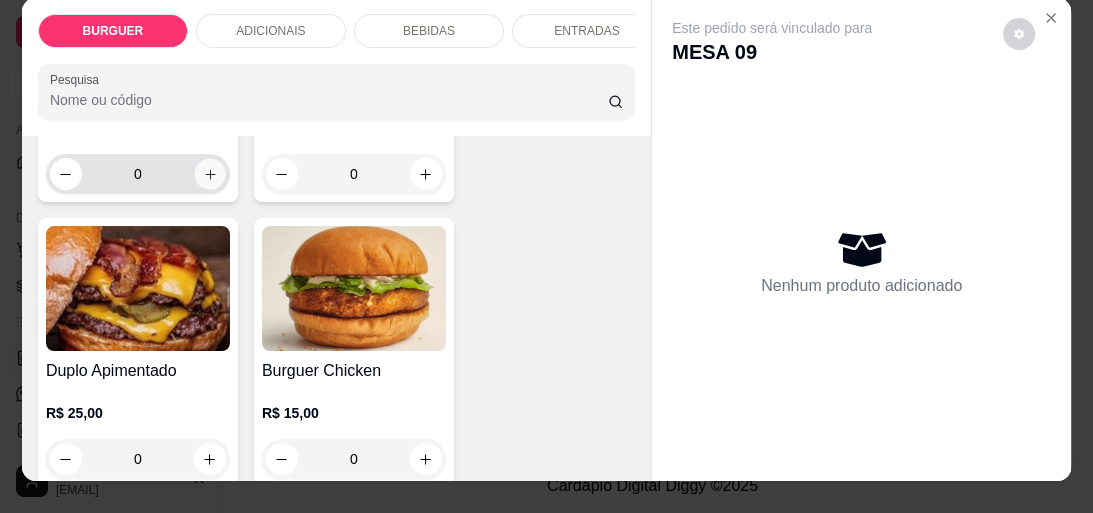 click 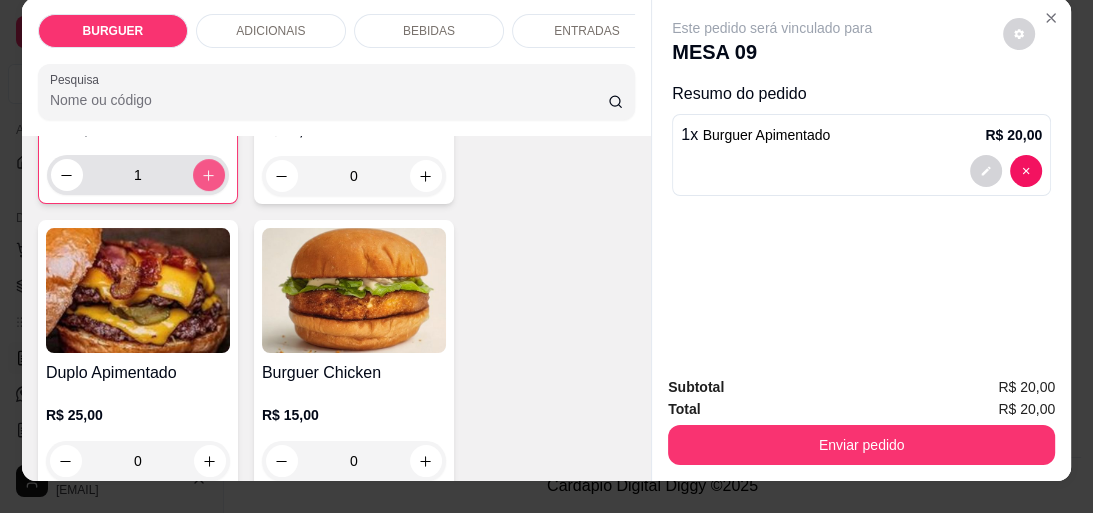 scroll, scrollTop: 619, scrollLeft: 0, axis: vertical 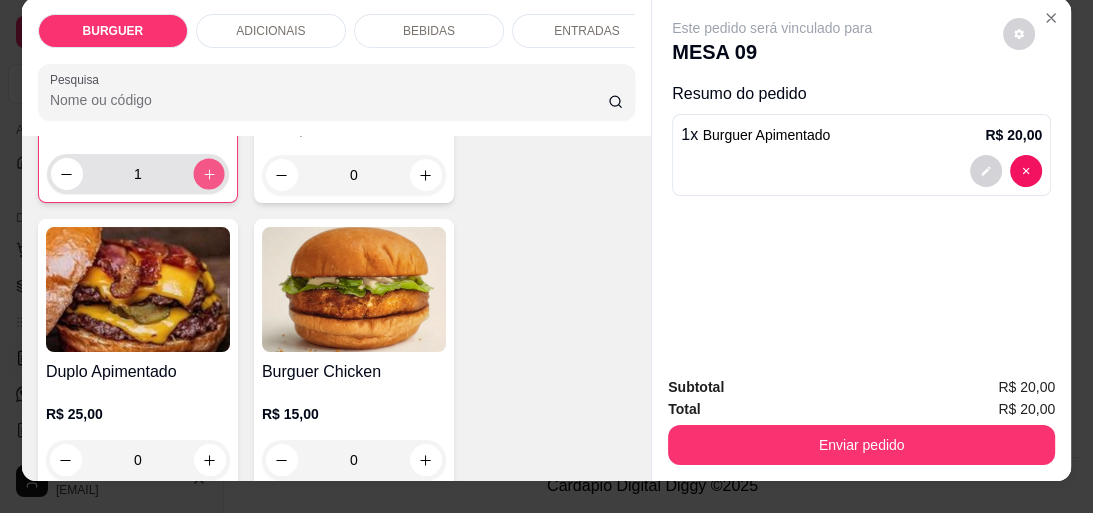 click 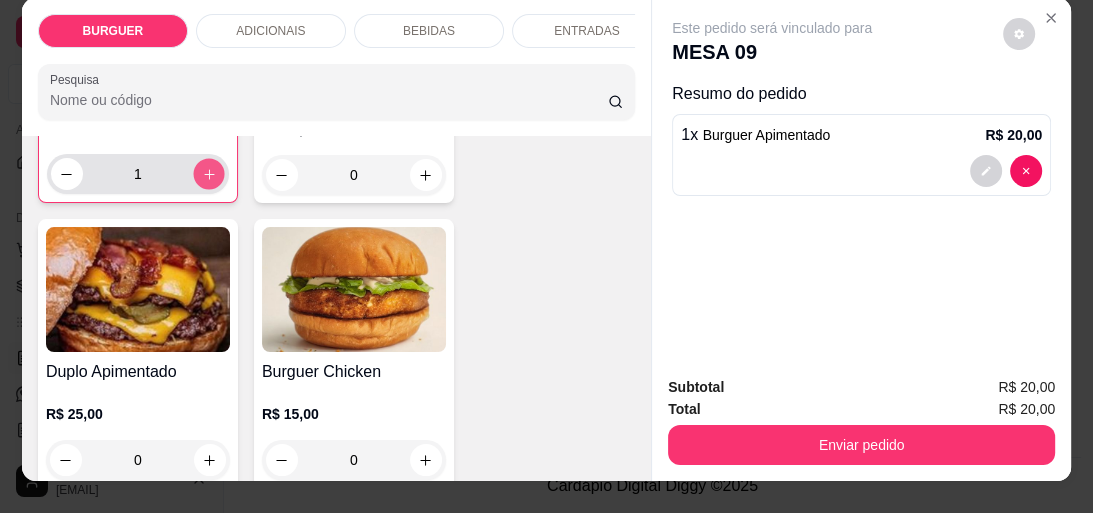 type on "2" 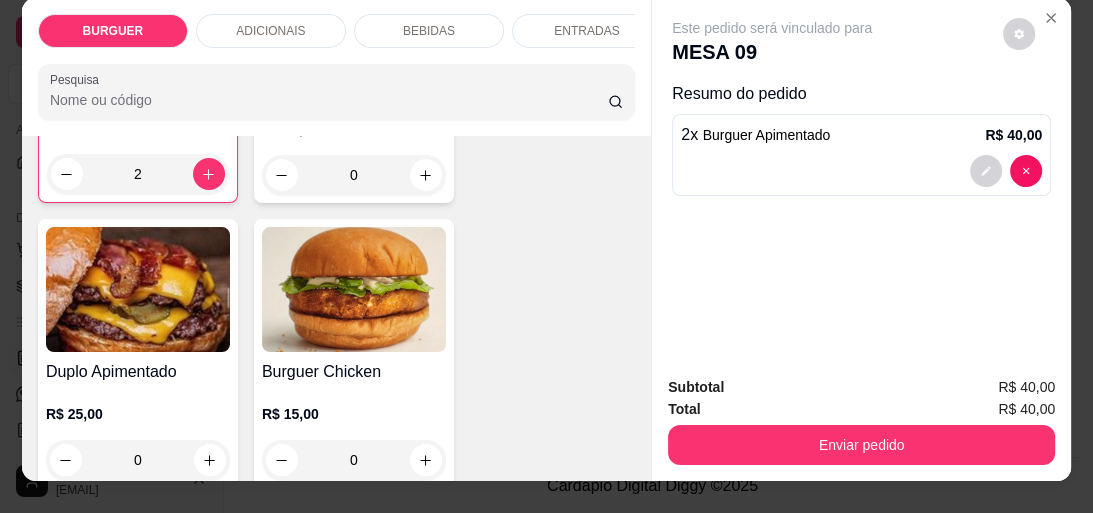 scroll, scrollTop: 727, scrollLeft: 0, axis: vertical 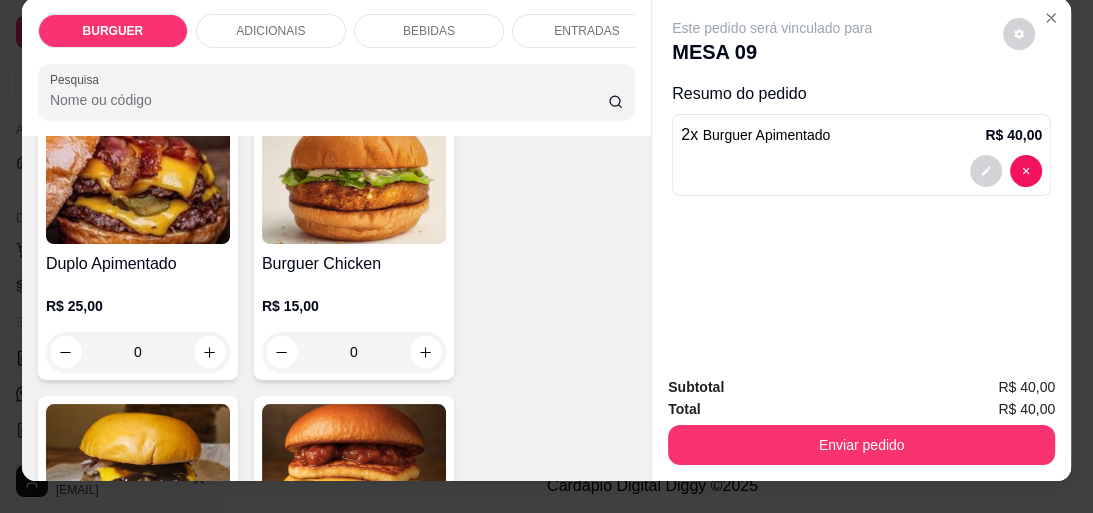 click on "ENTRADAS" at bounding box center (586, 31) 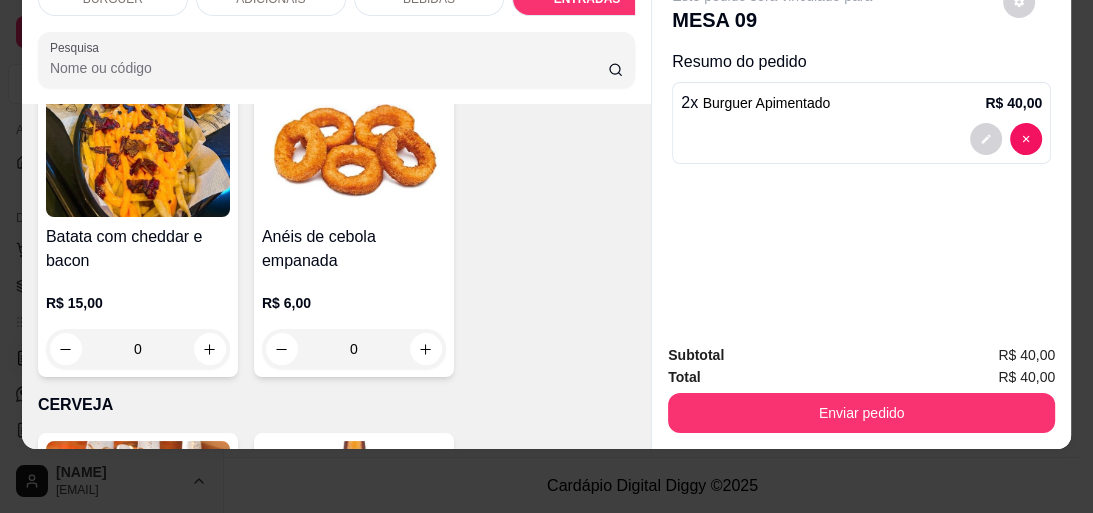 scroll, scrollTop: 4884, scrollLeft: 0, axis: vertical 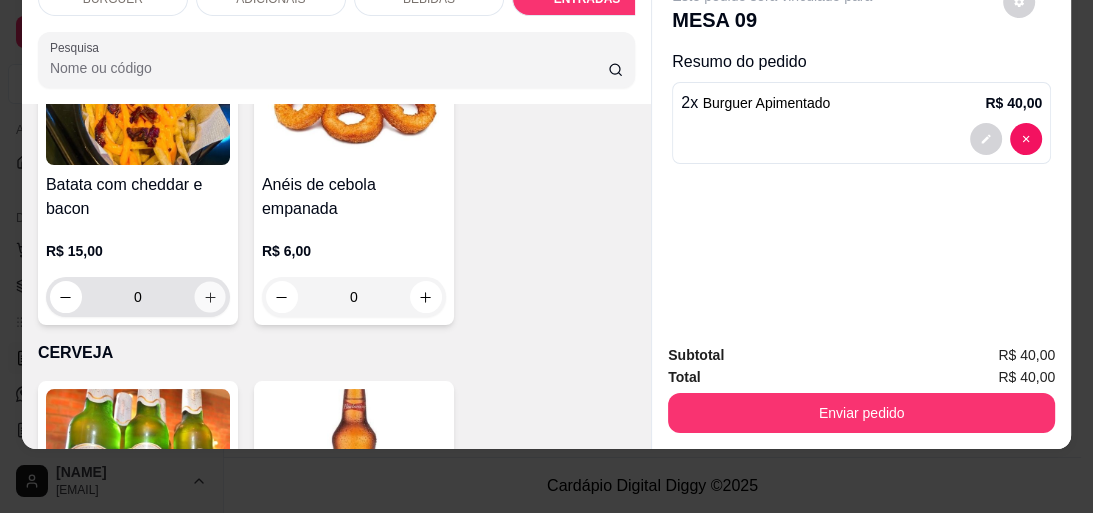 click at bounding box center (209, 297) 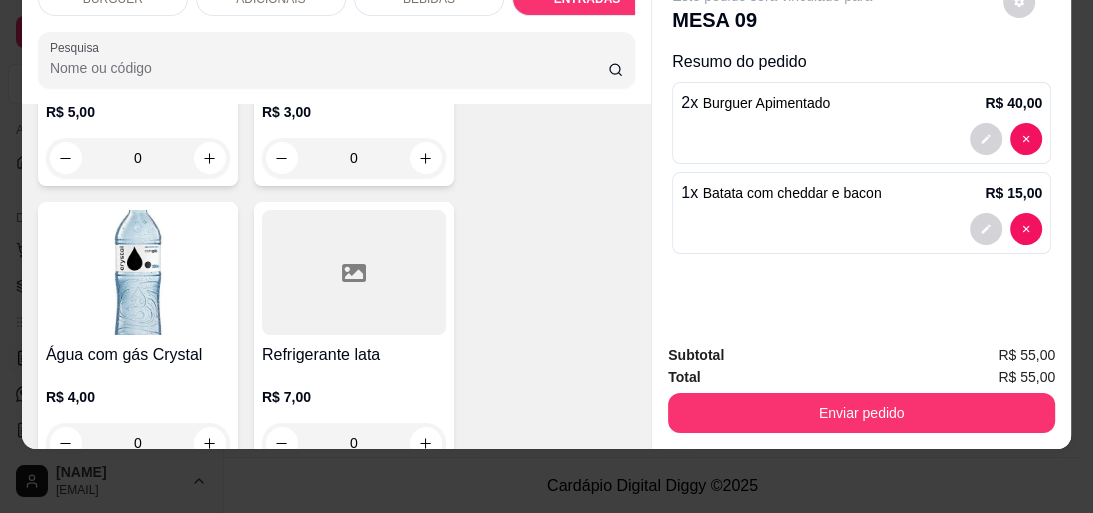 scroll, scrollTop: 3780, scrollLeft: 0, axis: vertical 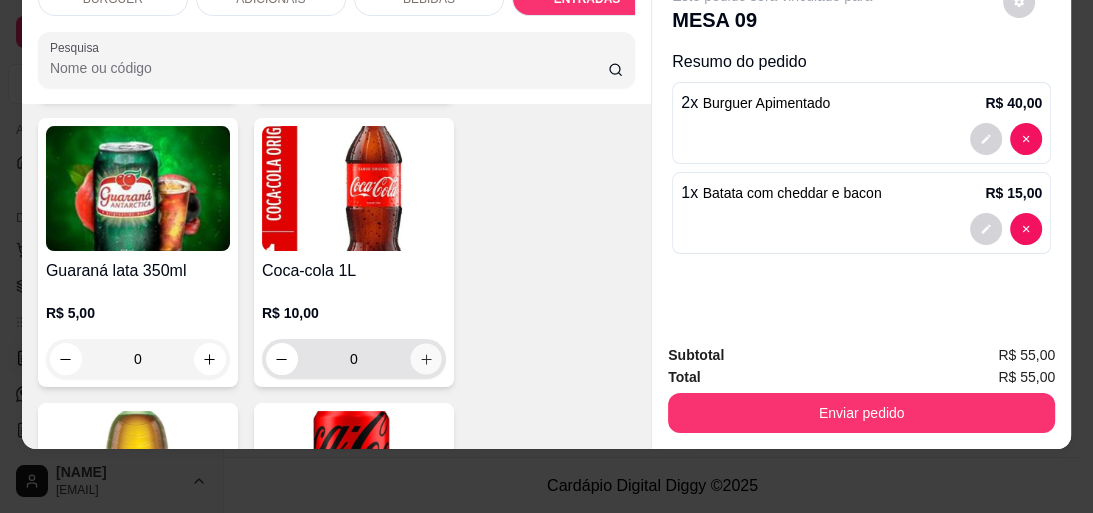 click 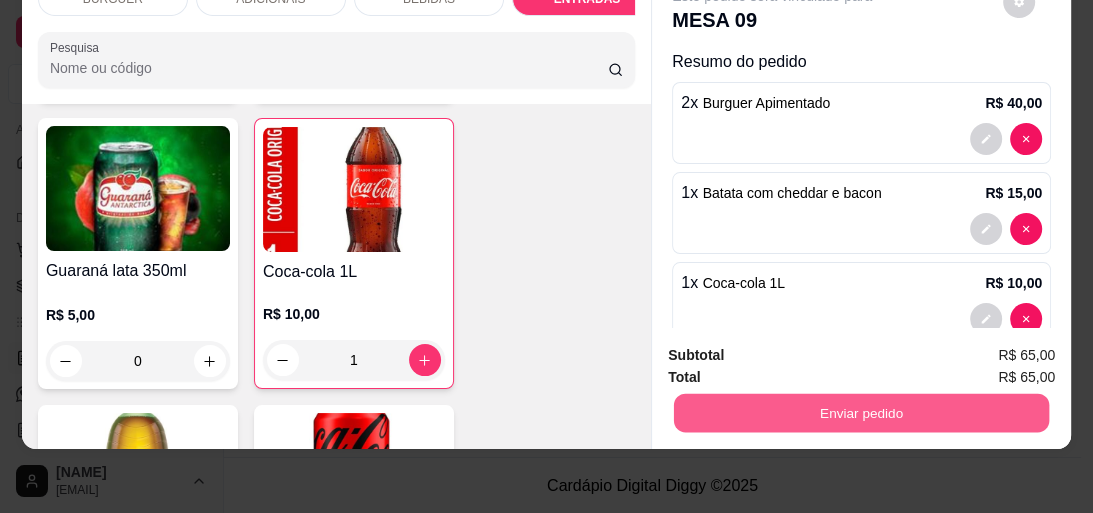 click on "Enviar pedido" at bounding box center (861, 412) 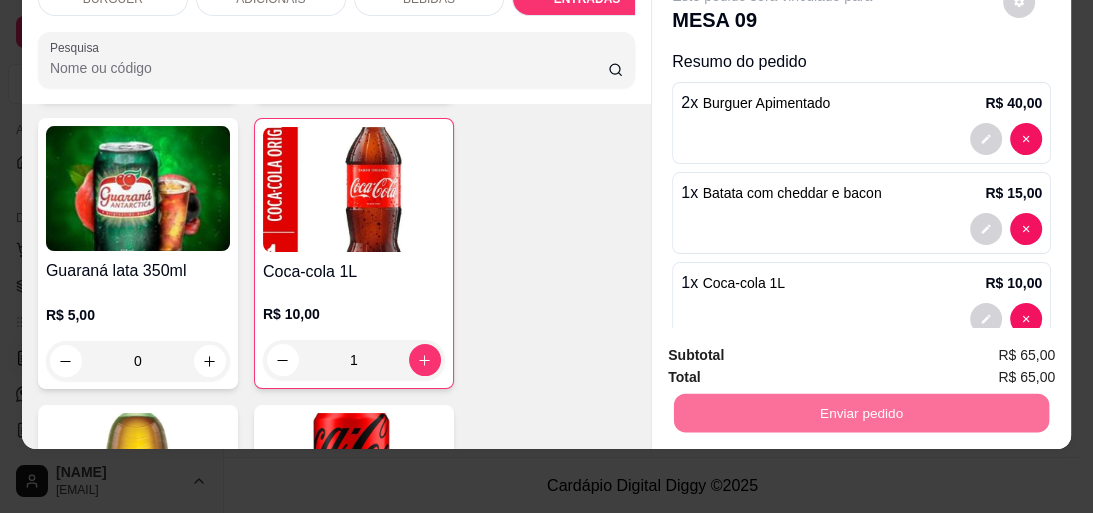 click on "Não registrar e enviar pedido" at bounding box center (797, 353) 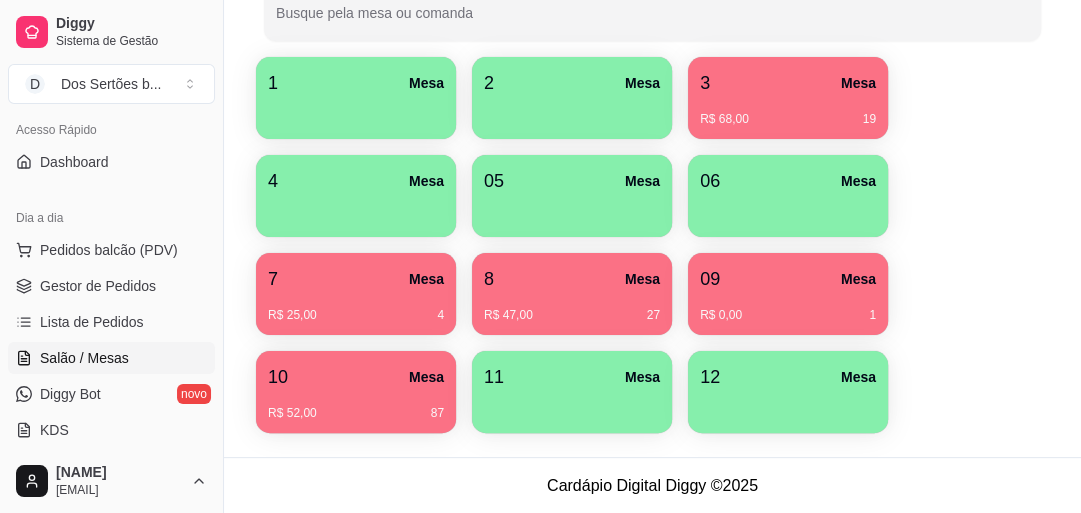 click on "10 Mesa" at bounding box center [356, 377] 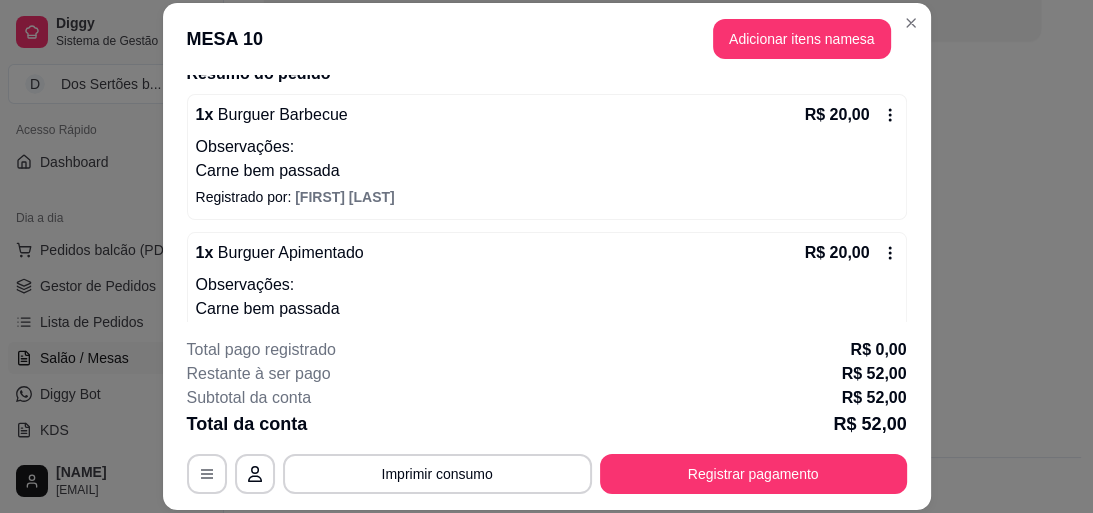 scroll, scrollTop: 369, scrollLeft: 0, axis: vertical 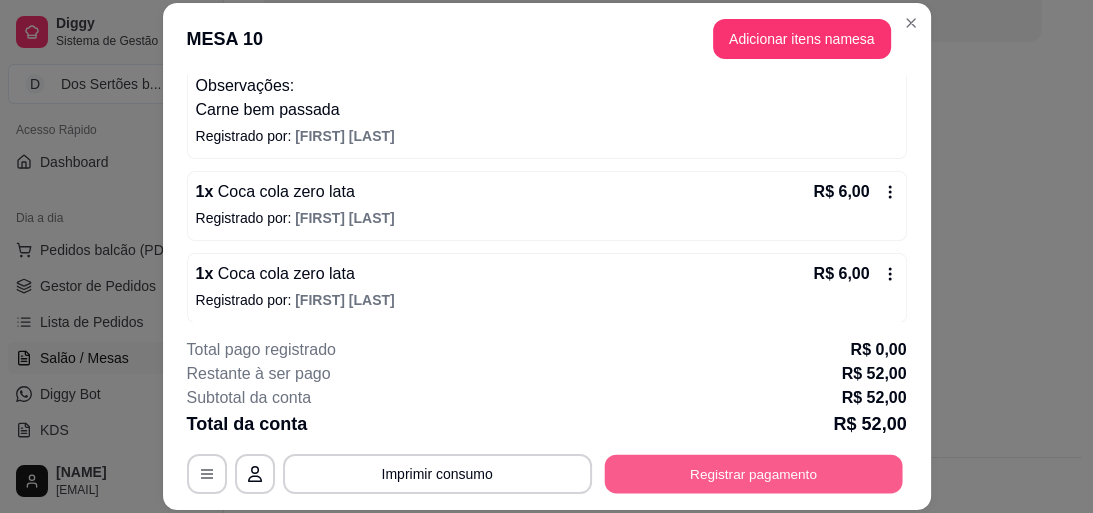 click on "Registrar pagamento" at bounding box center (753, 474) 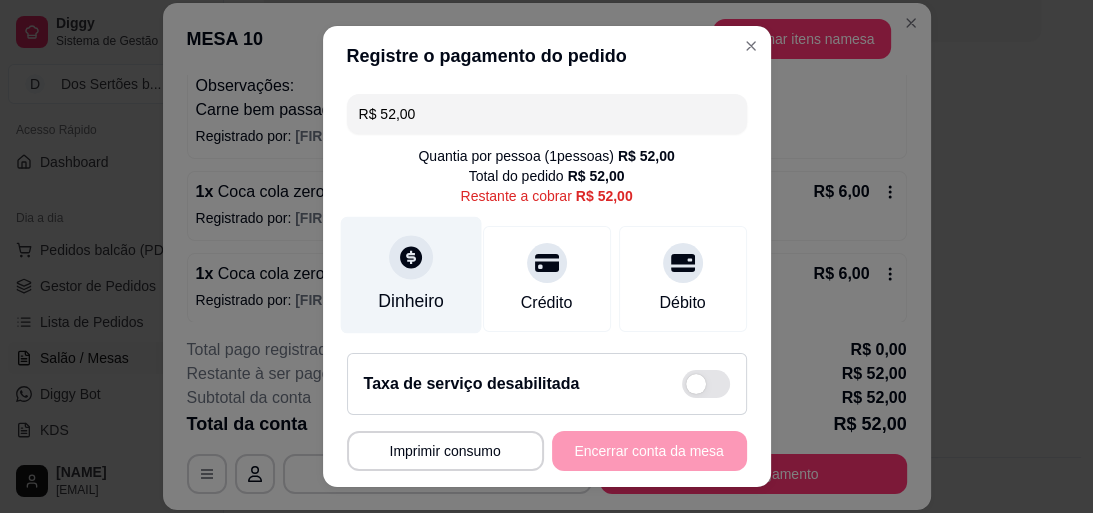 click 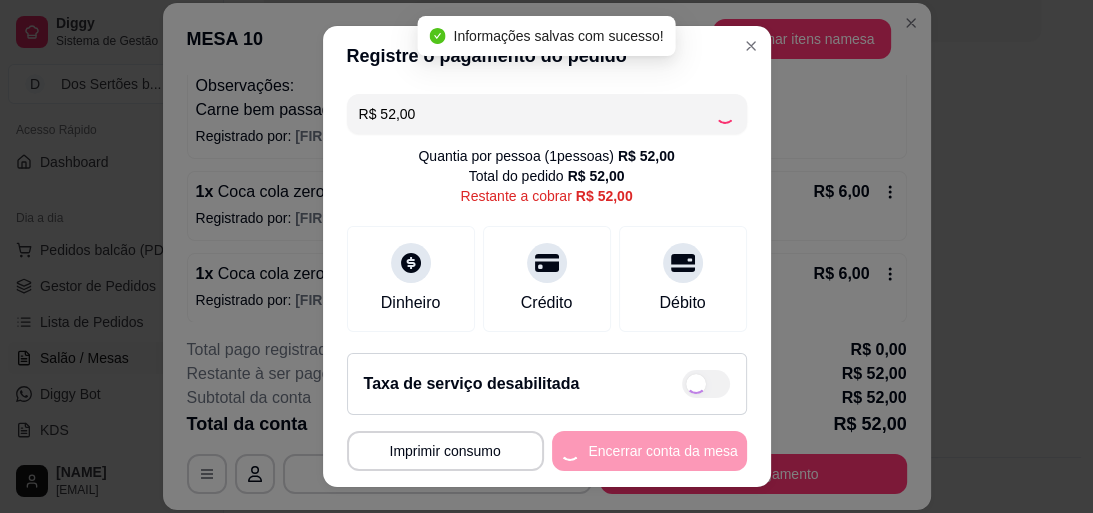 type on "R$ 0,00" 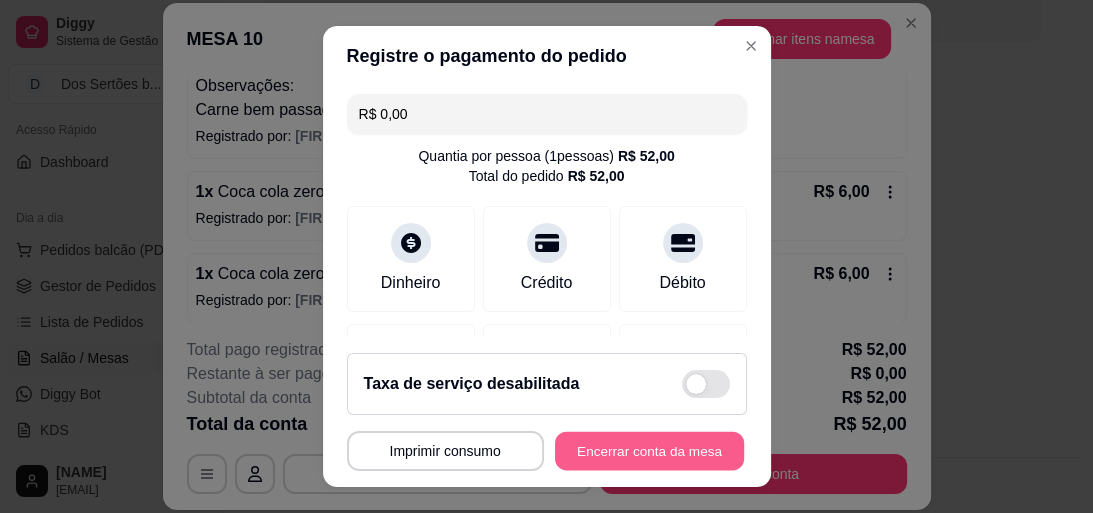 click on "Encerrar conta da mesa" at bounding box center [649, 451] 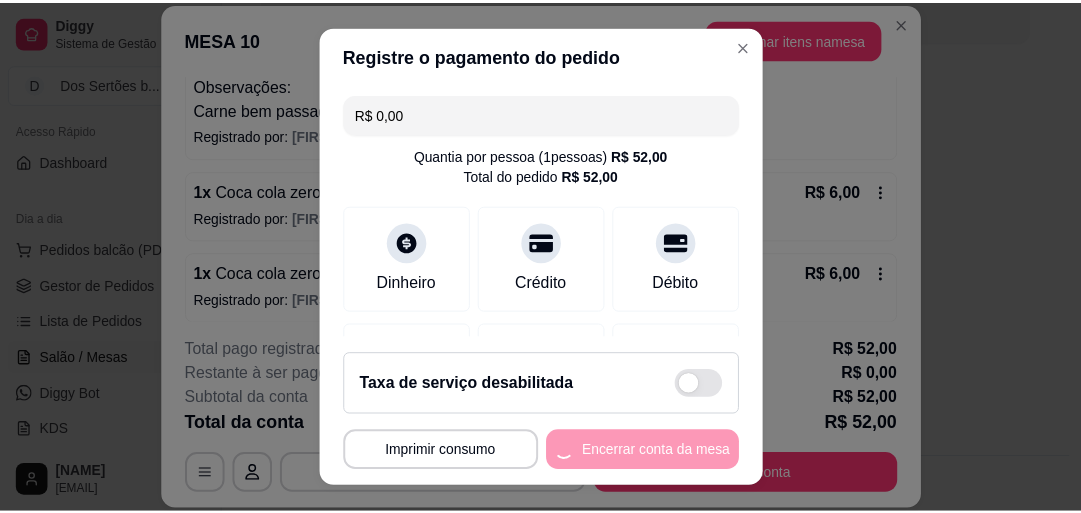 scroll, scrollTop: 0, scrollLeft: 0, axis: both 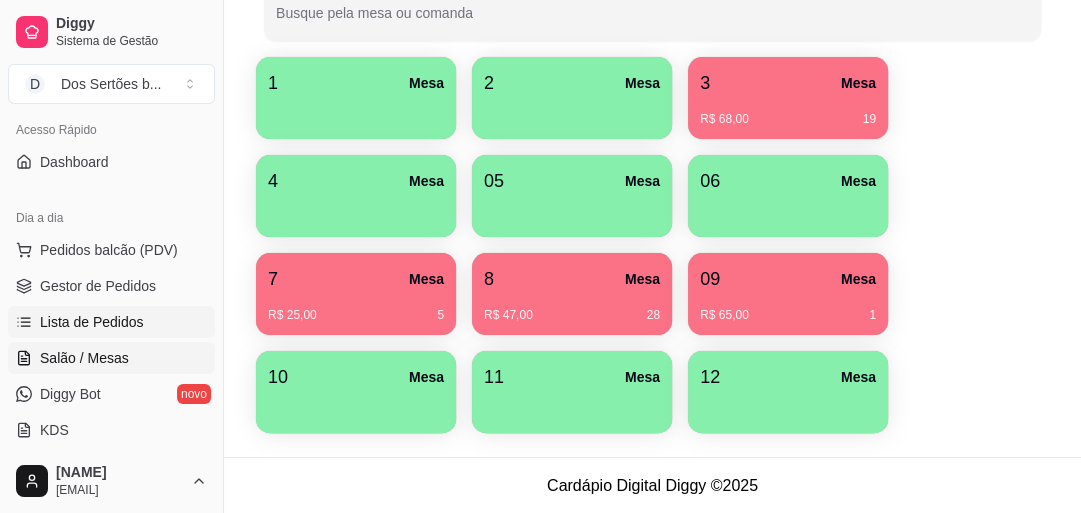 click on "Lista de Pedidos" at bounding box center (92, 322) 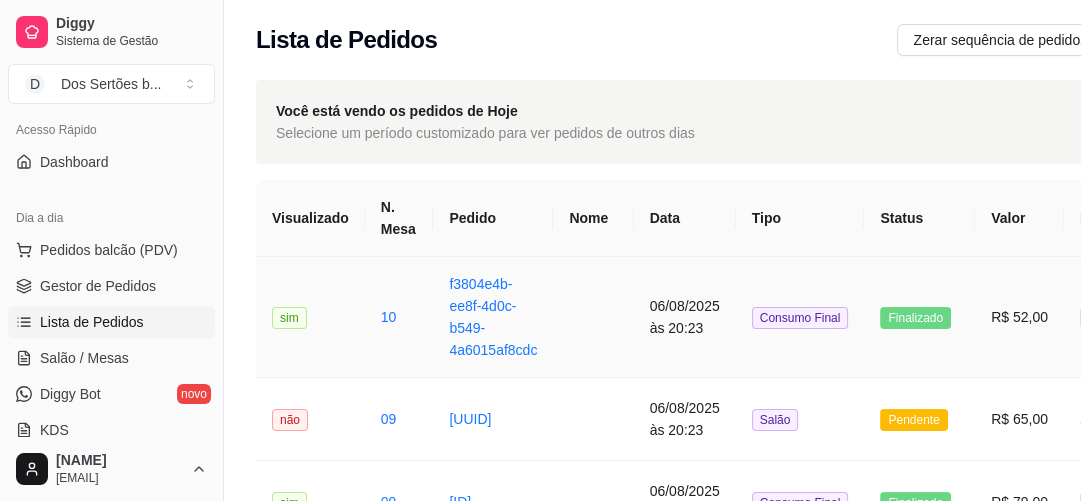 scroll, scrollTop: 84, scrollLeft: 0, axis: vertical 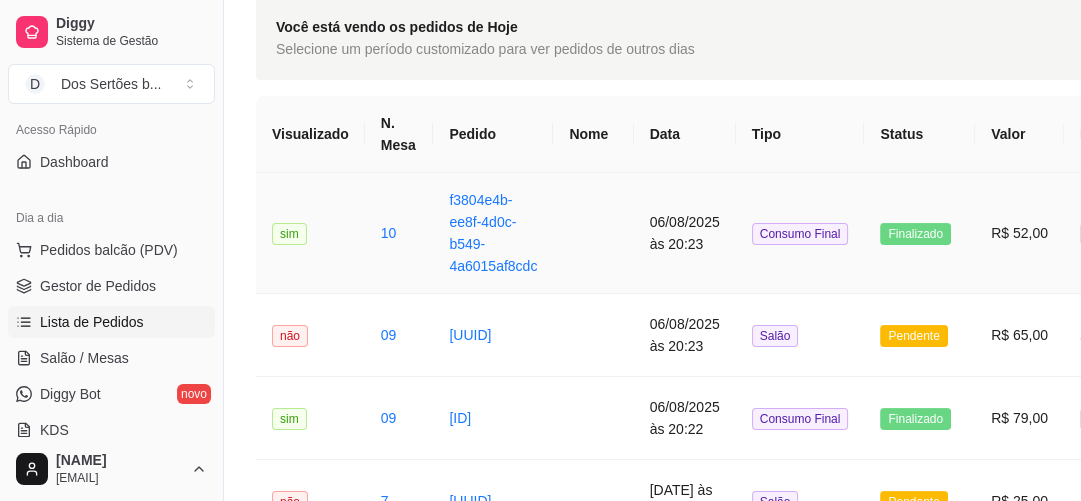 click at bounding box center (593, 233) 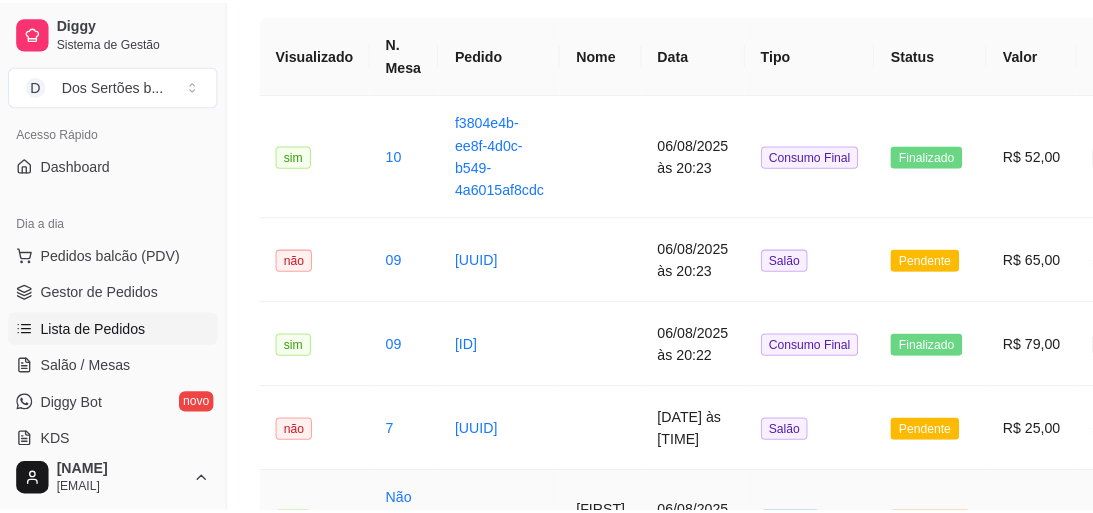 scroll, scrollTop: 97, scrollLeft: 0, axis: vertical 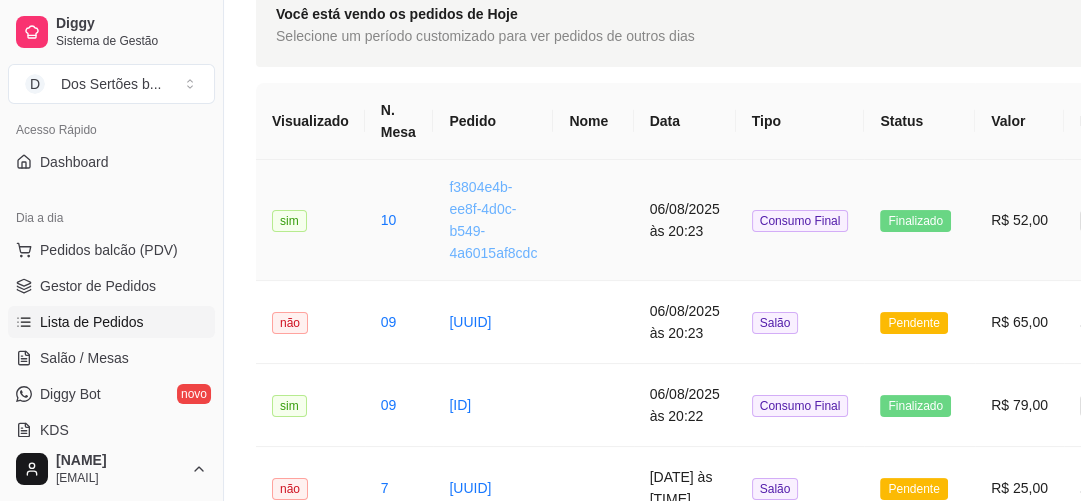 click on "f3804e4b-ee8f-4d0c-b549-4a6015af8cdc" at bounding box center (493, 220) 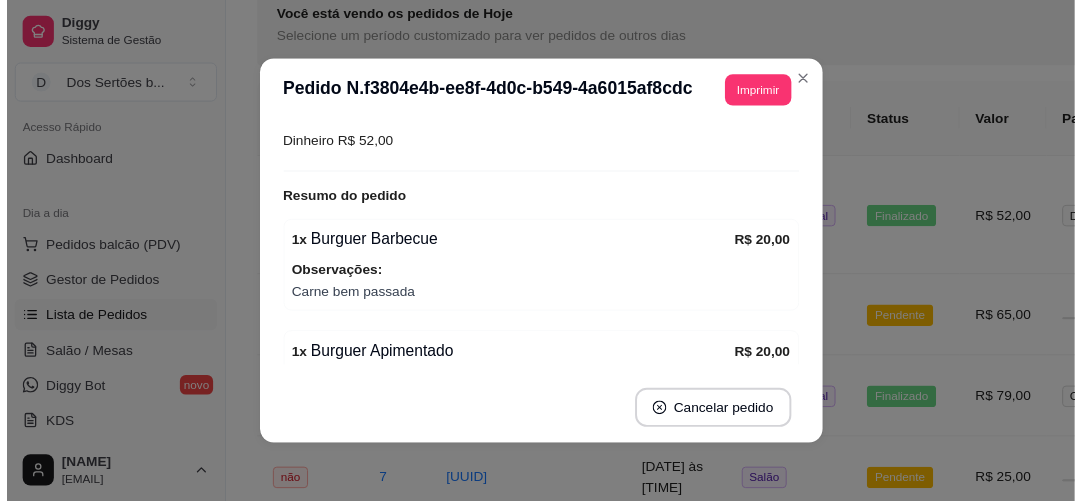 scroll, scrollTop: 174, scrollLeft: 0, axis: vertical 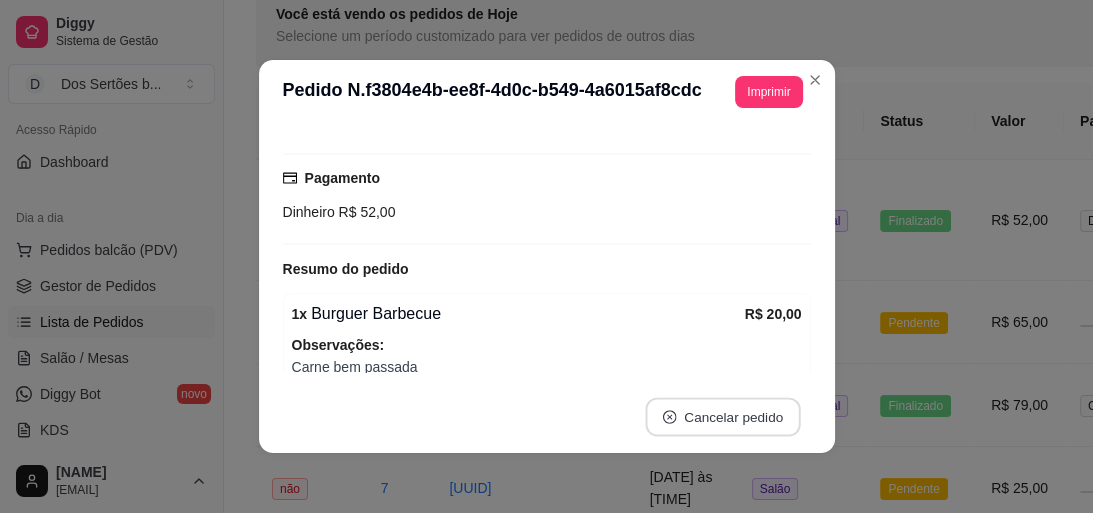 click on "Cancelar pedido" at bounding box center (722, 417) 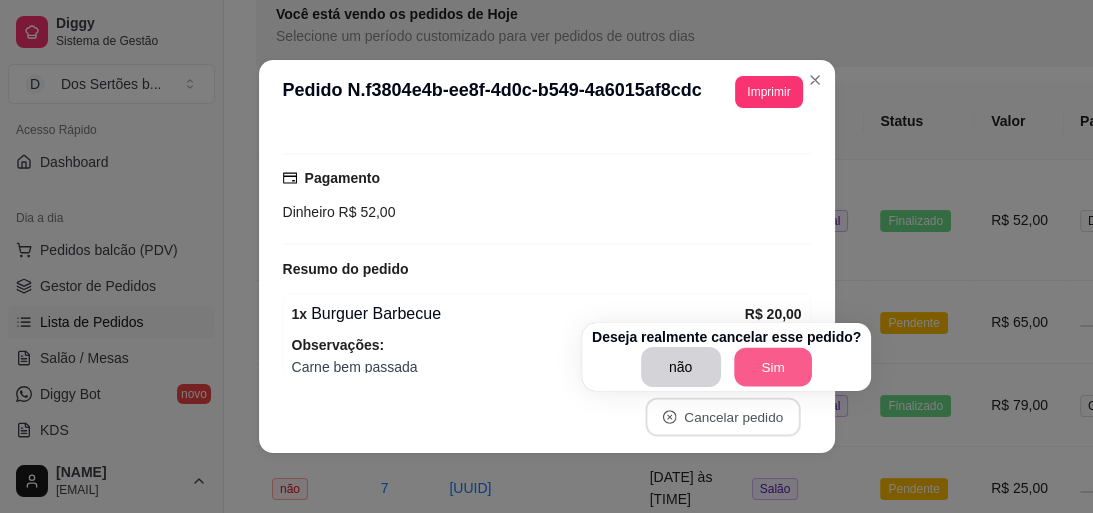 click on "Sim" at bounding box center (773, 367) 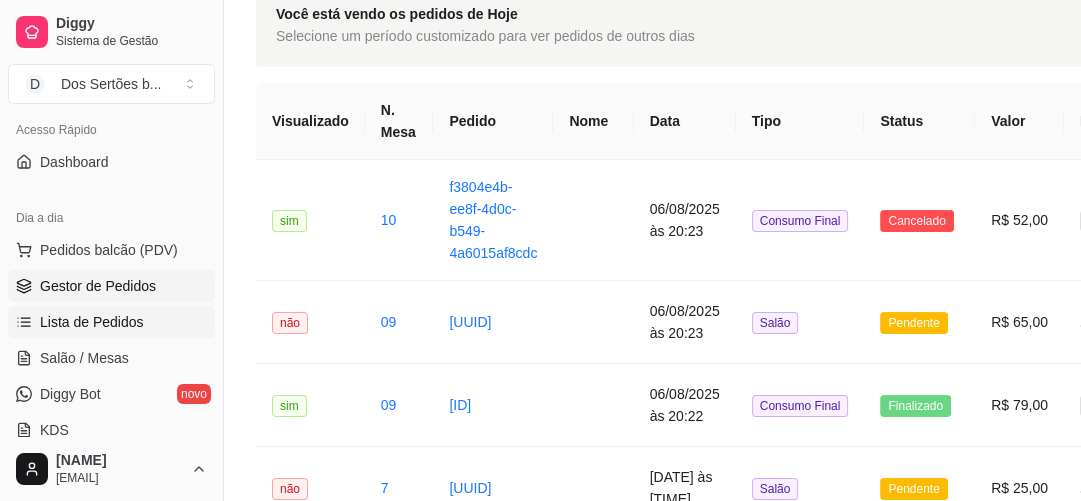 click on "Gestor de Pedidos" at bounding box center [98, 286] 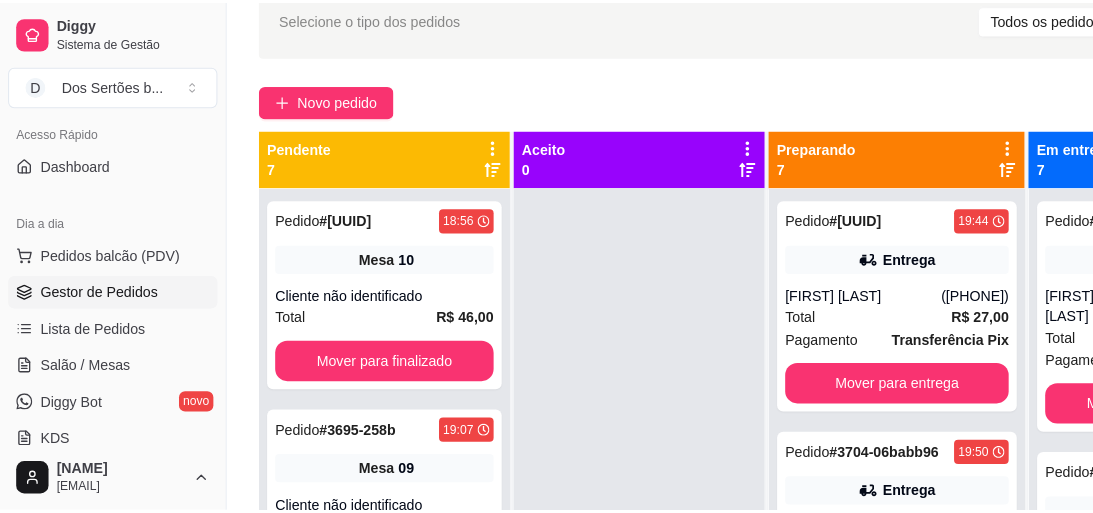 scroll, scrollTop: 0, scrollLeft: 0, axis: both 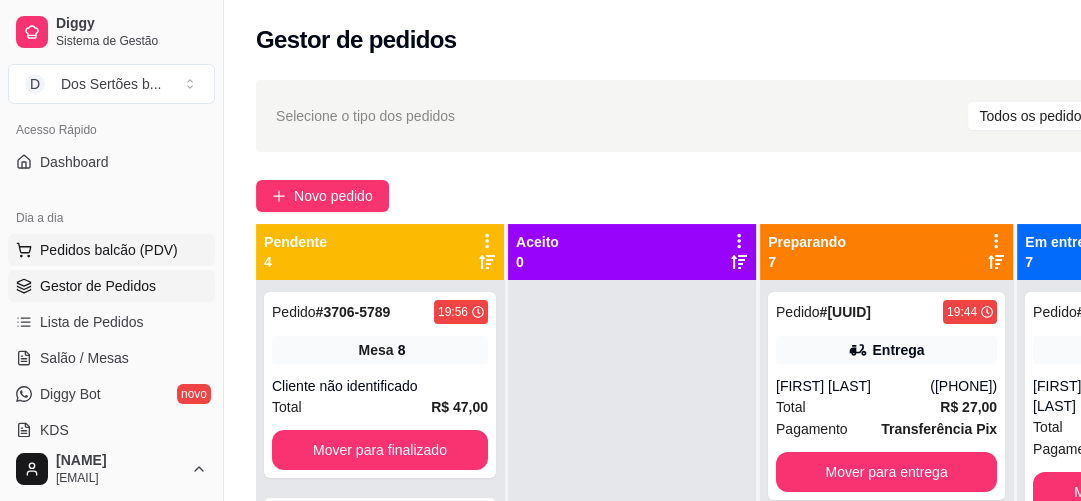 click on "Pedidos balcão (PDV)" at bounding box center (109, 250) 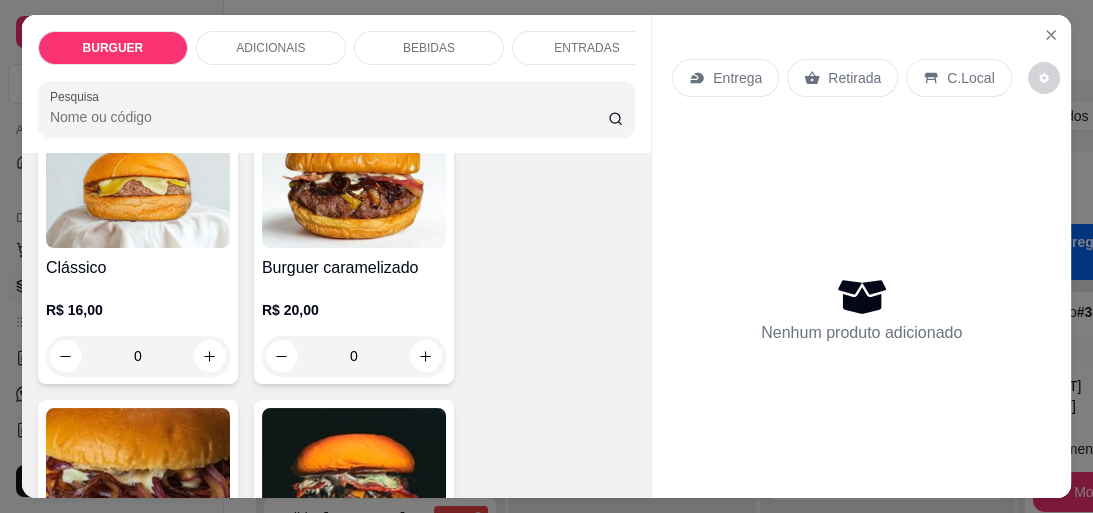 scroll, scrollTop: 288, scrollLeft: 0, axis: vertical 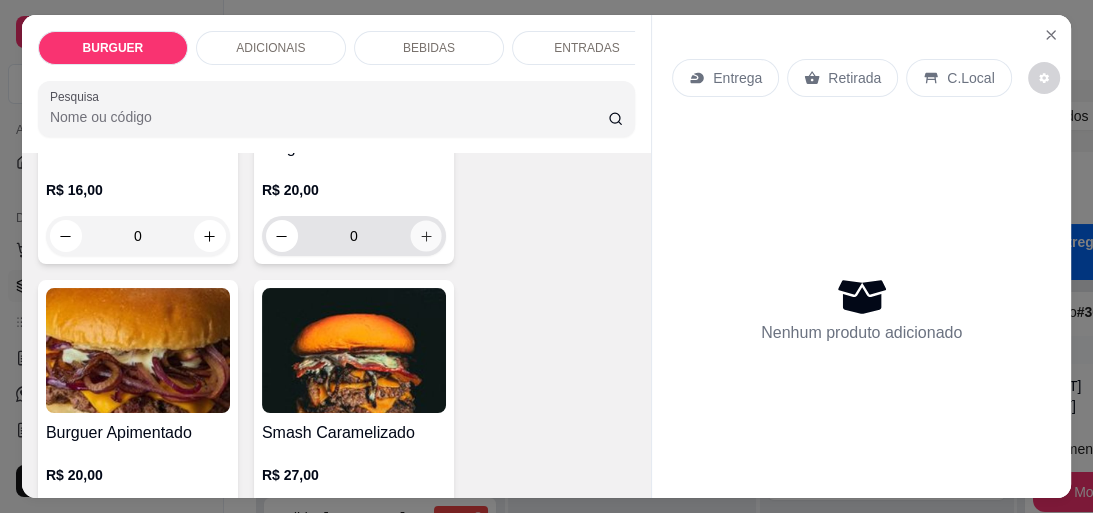 click 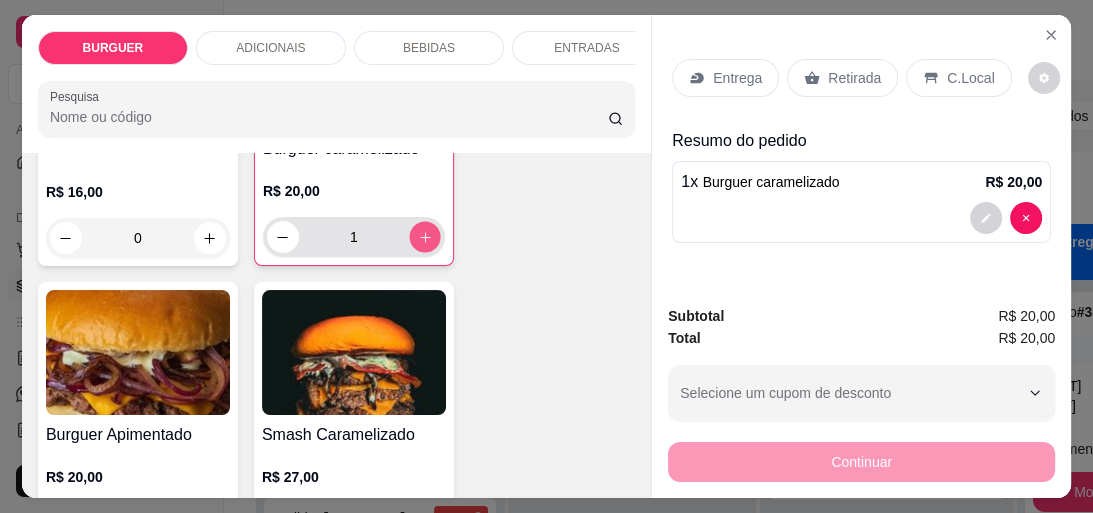 click 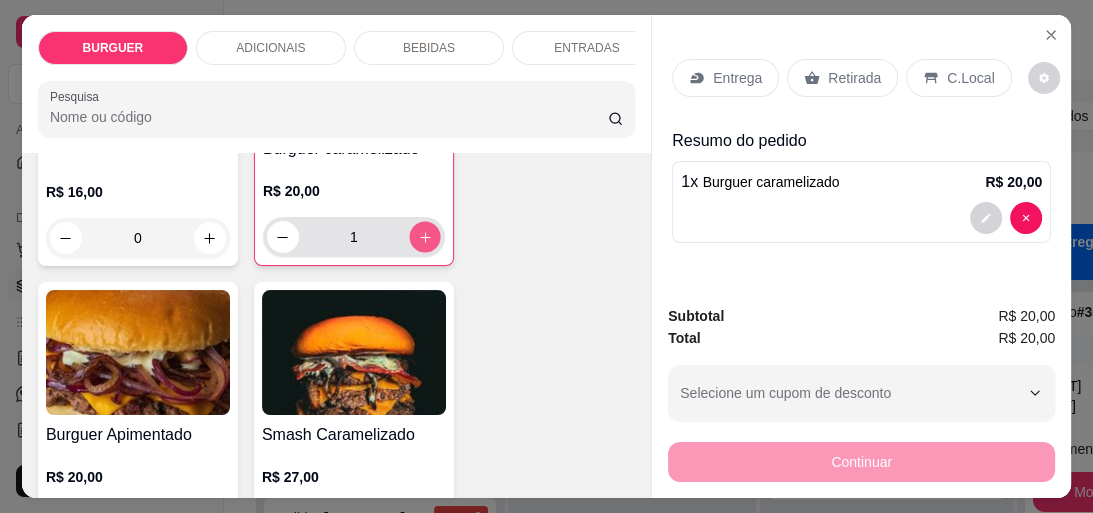 type on "2" 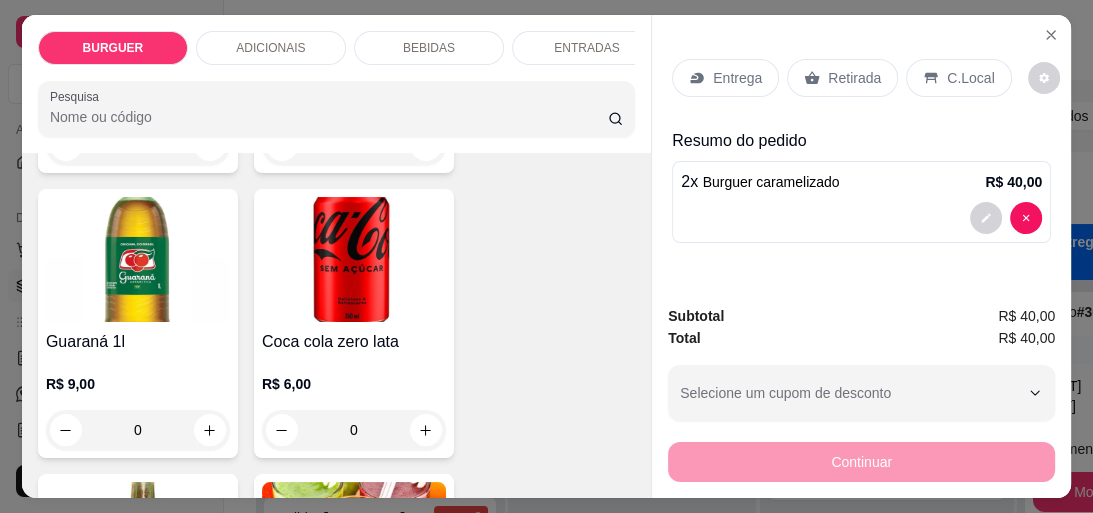 scroll, scrollTop: 3471, scrollLeft: 0, axis: vertical 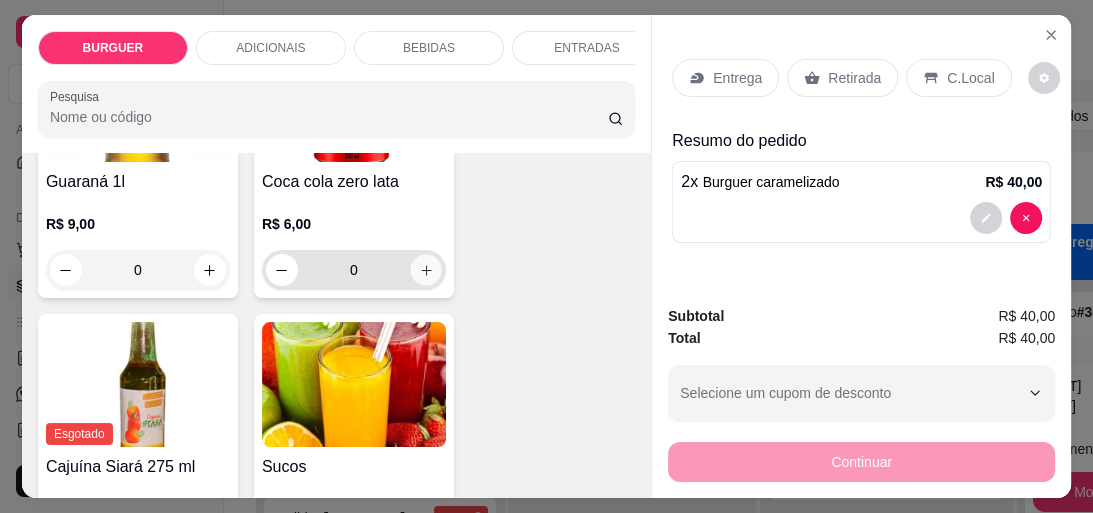 click 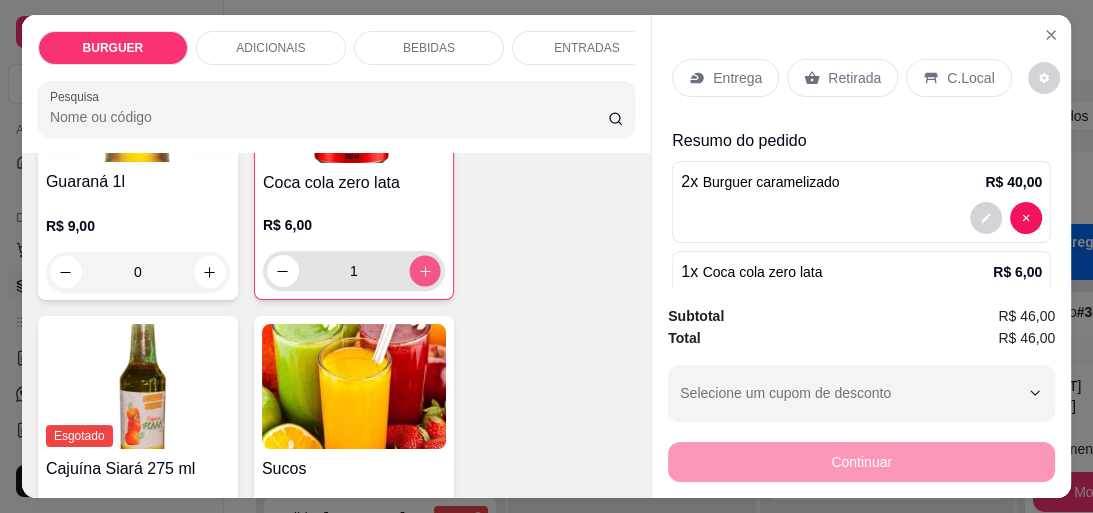 click 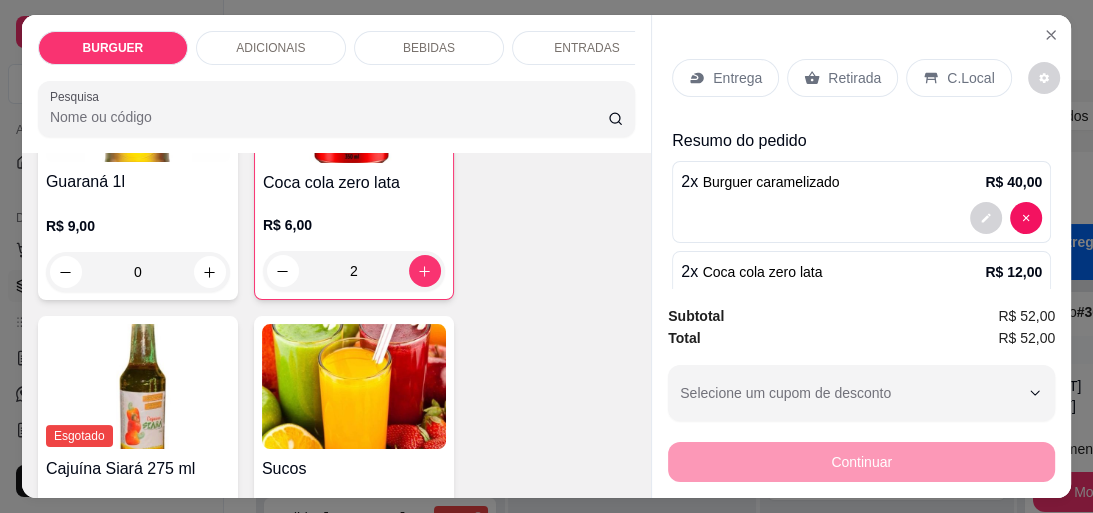 click on "C.Local" at bounding box center [958, 78] 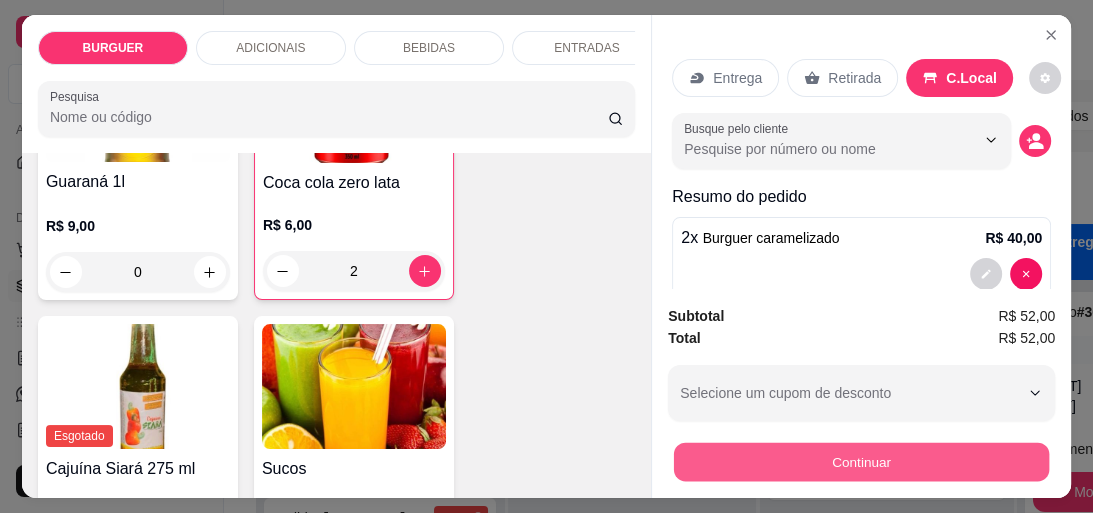 click on "Continuar" at bounding box center [861, 461] 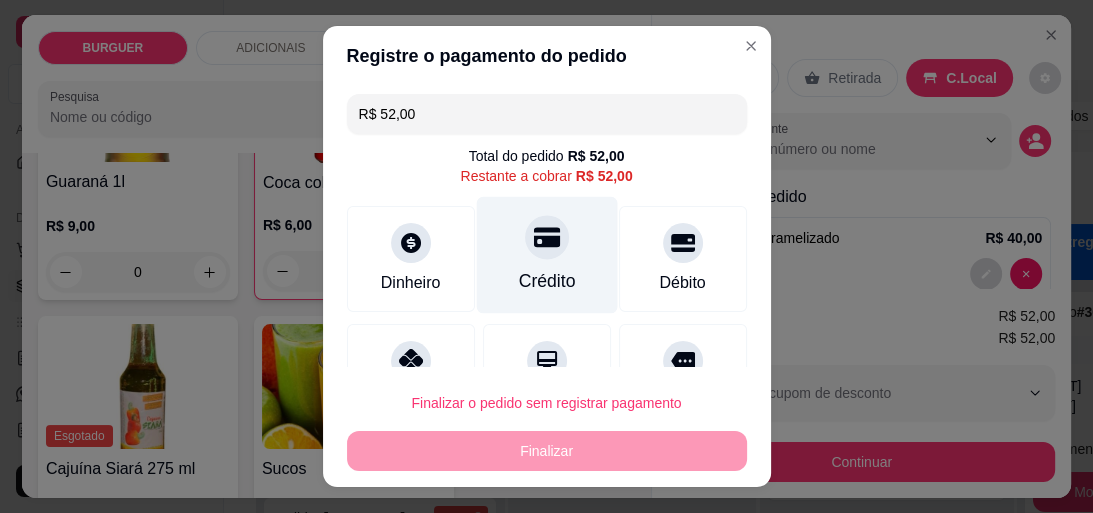 scroll, scrollTop: 187, scrollLeft: 0, axis: vertical 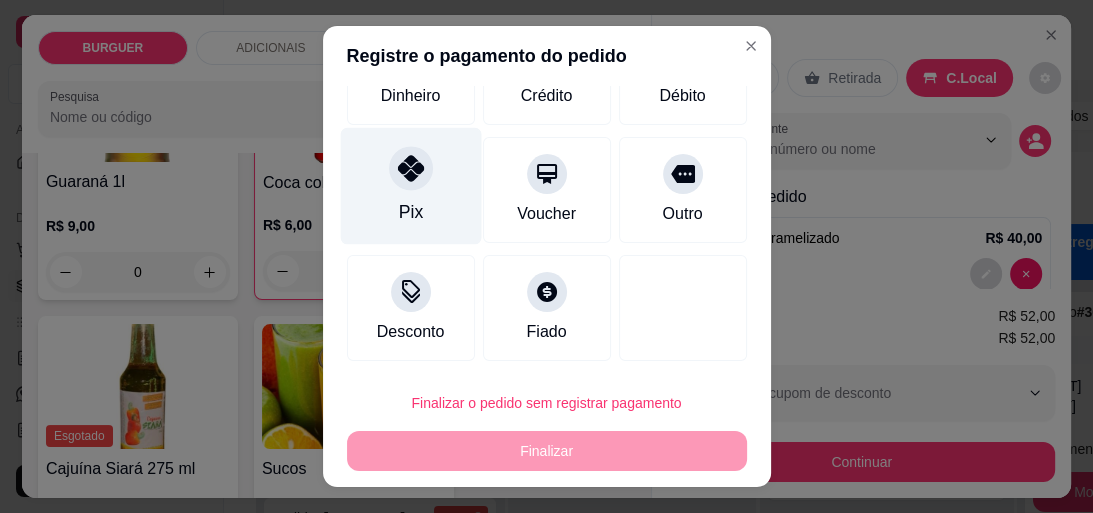 click on "Pix" at bounding box center [410, 185] 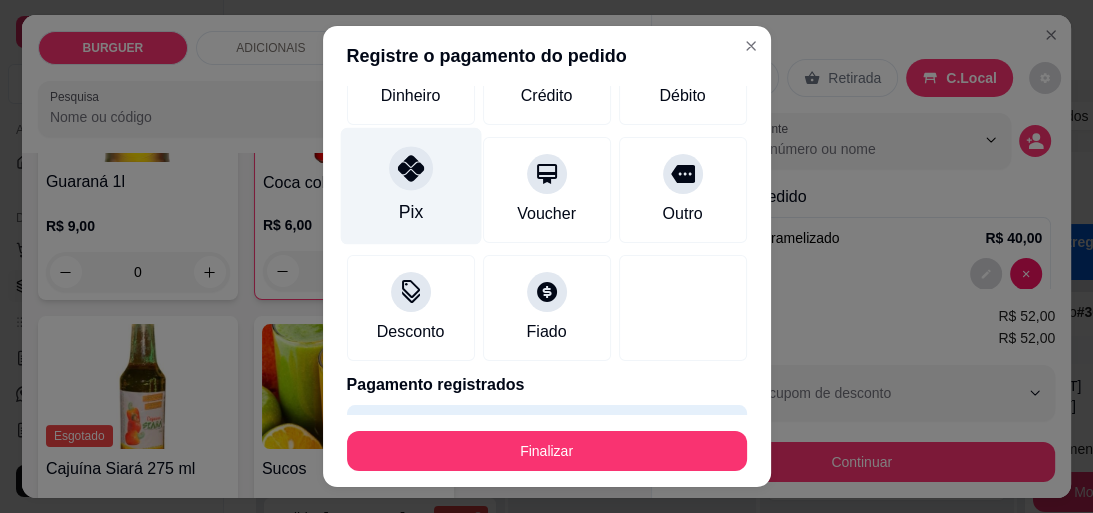 scroll, scrollTop: 223, scrollLeft: 0, axis: vertical 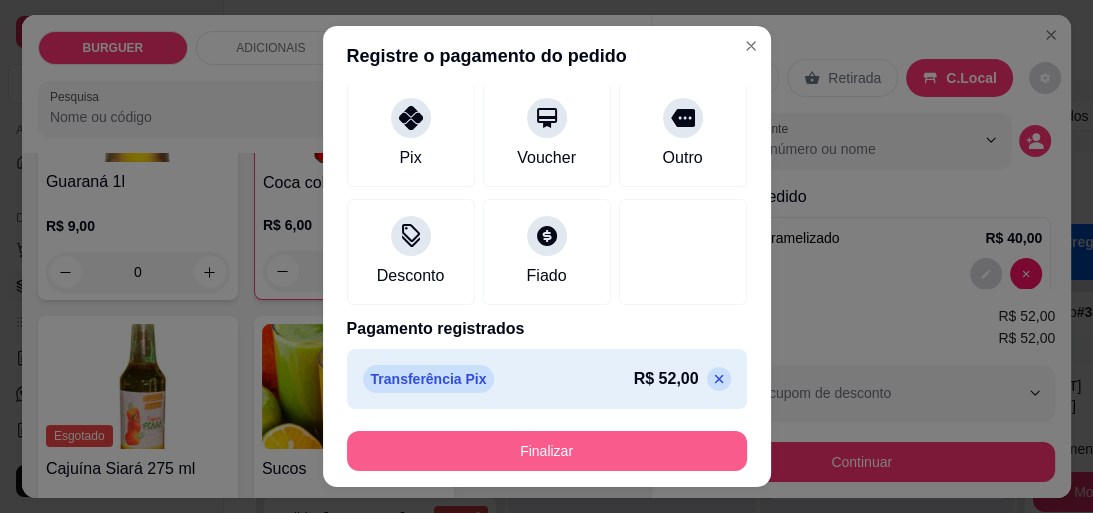 click on "Finalizar" at bounding box center [547, 451] 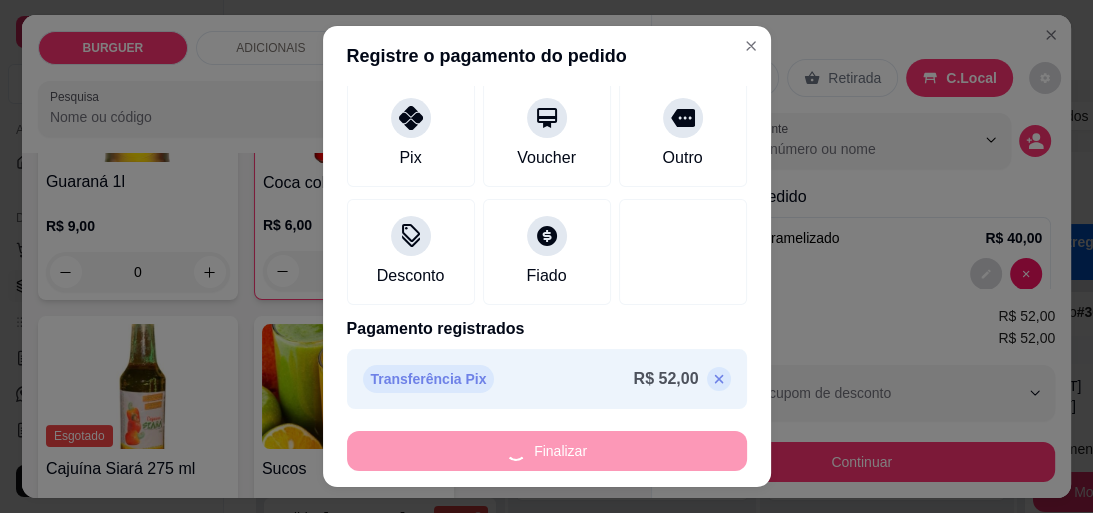 type on "0" 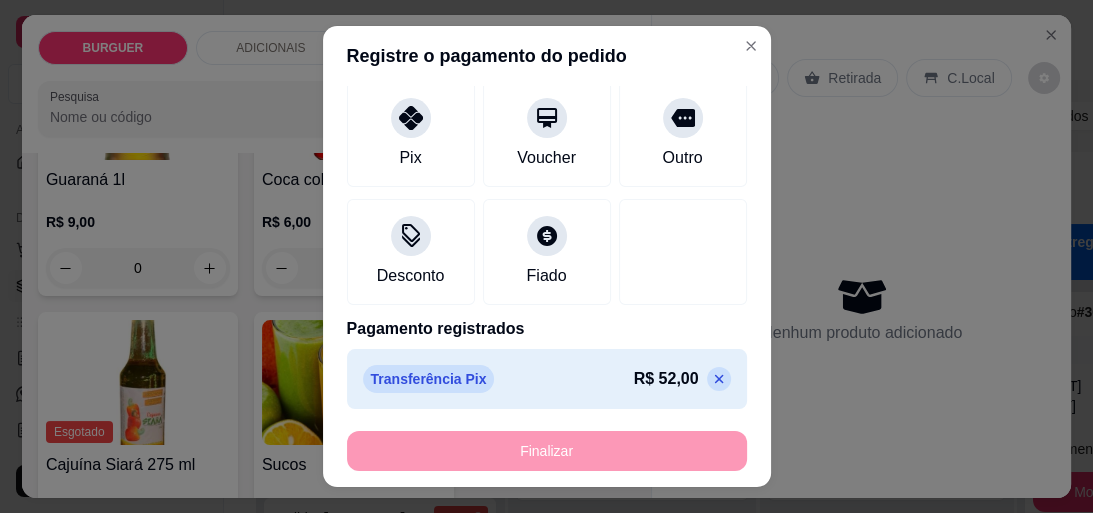 type on "-R$ 52,00" 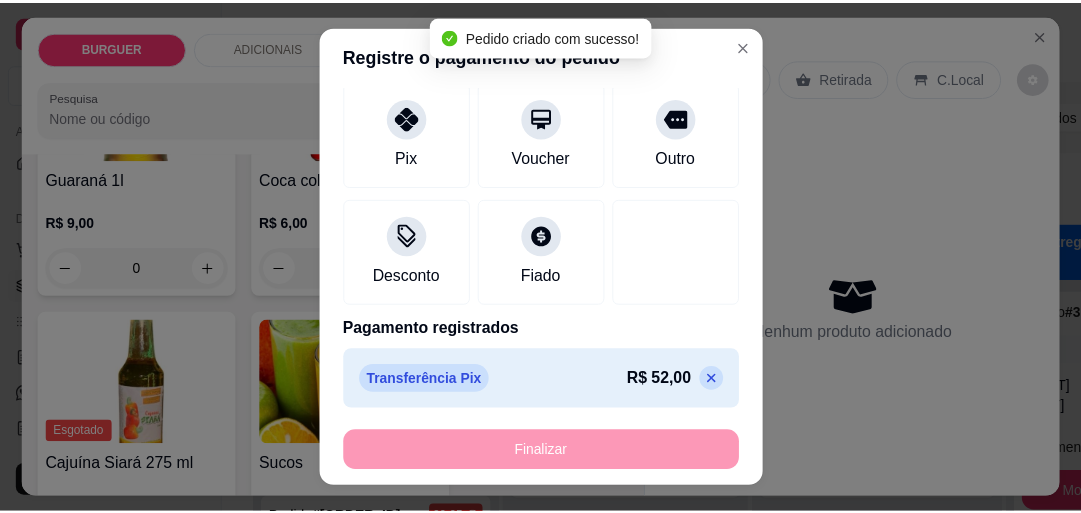 scroll, scrollTop: 3469, scrollLeft: 0, axis: vertical 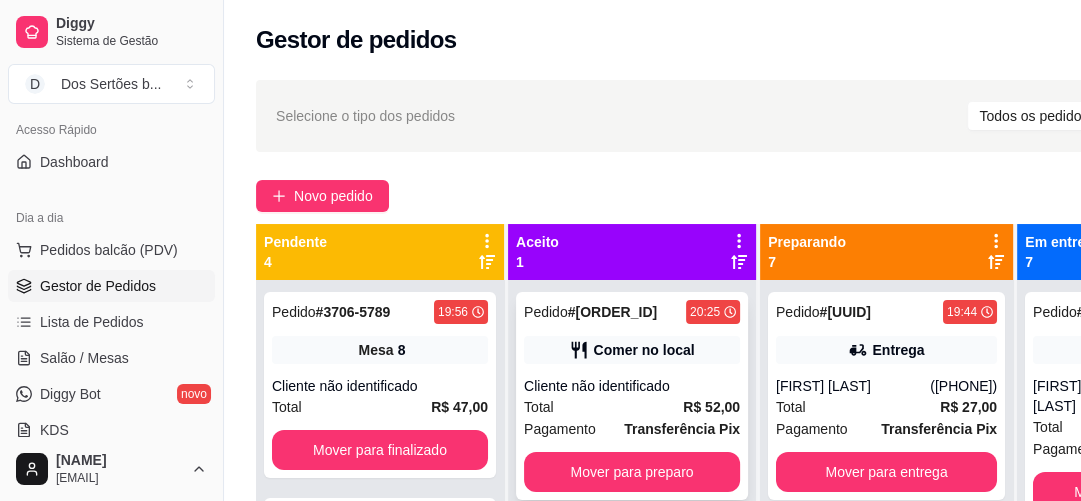 click on "Cliente não identificado" at bounding box center [632, 386] 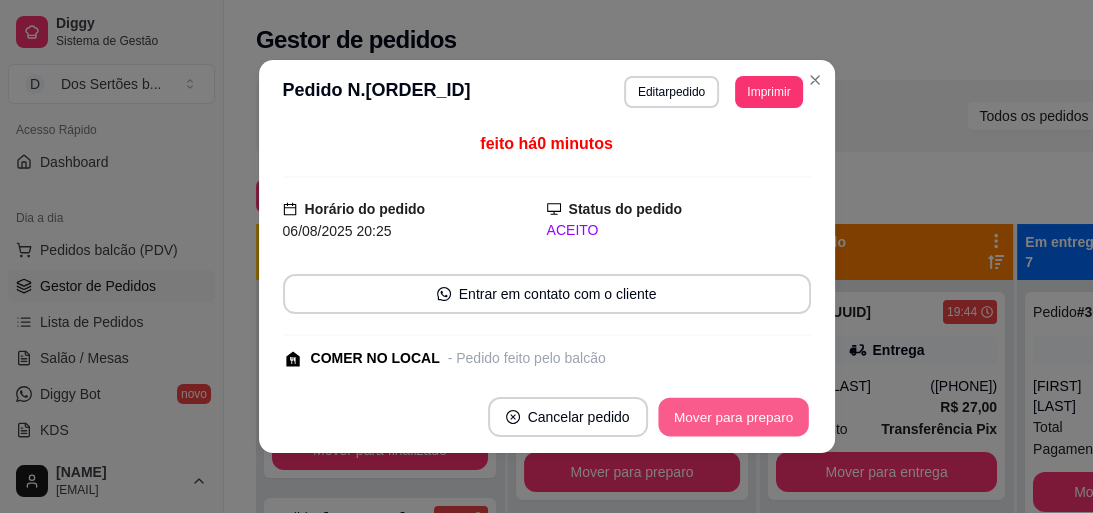 click on "Mover para preparo" at bounding box center [733, 417] 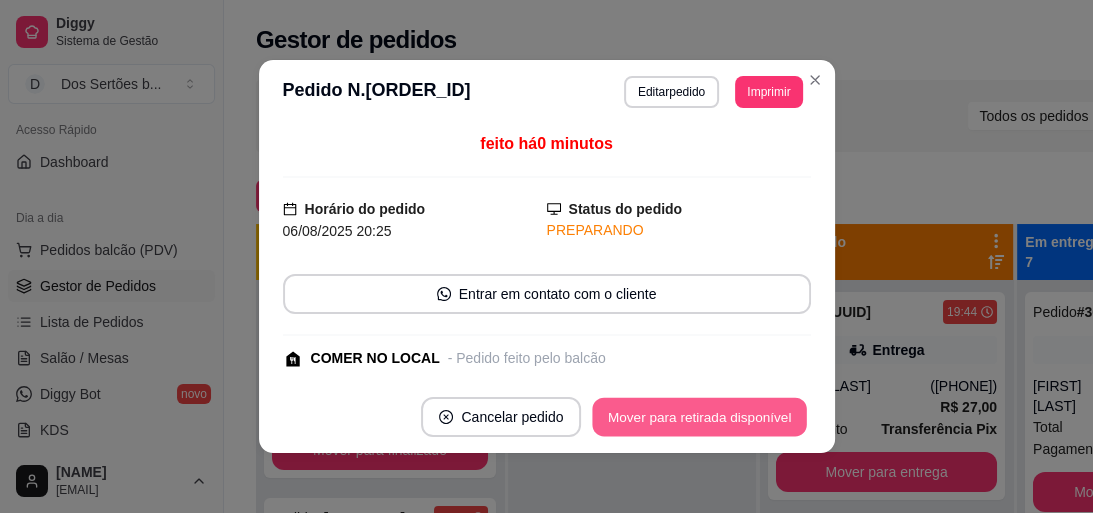 click on "Mover para retirada disponível" at bounding box center (700, 417) 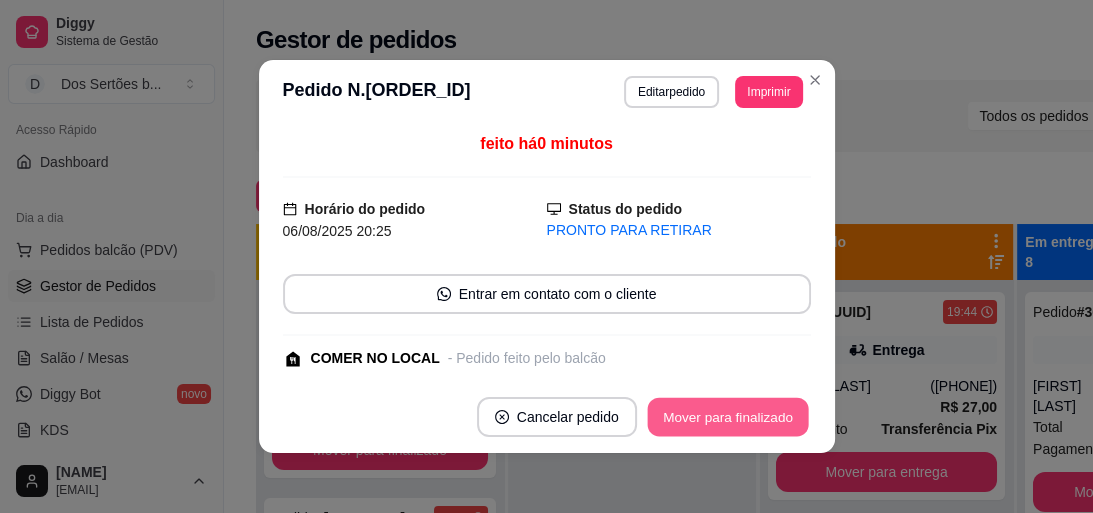 click on "Mover para finalizado" at bounding box center [727, 417] 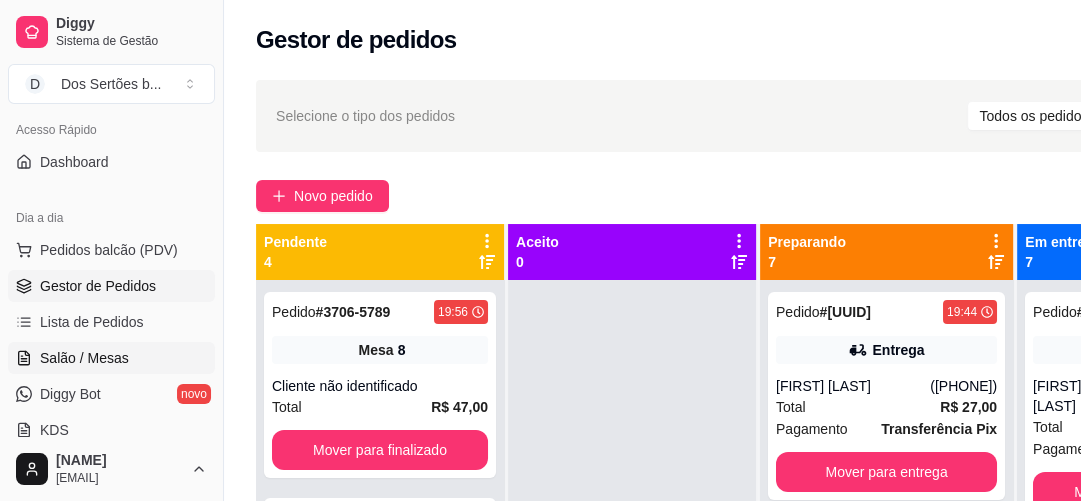 click on "Salão / Mesas" at bounding box center (111, 358) 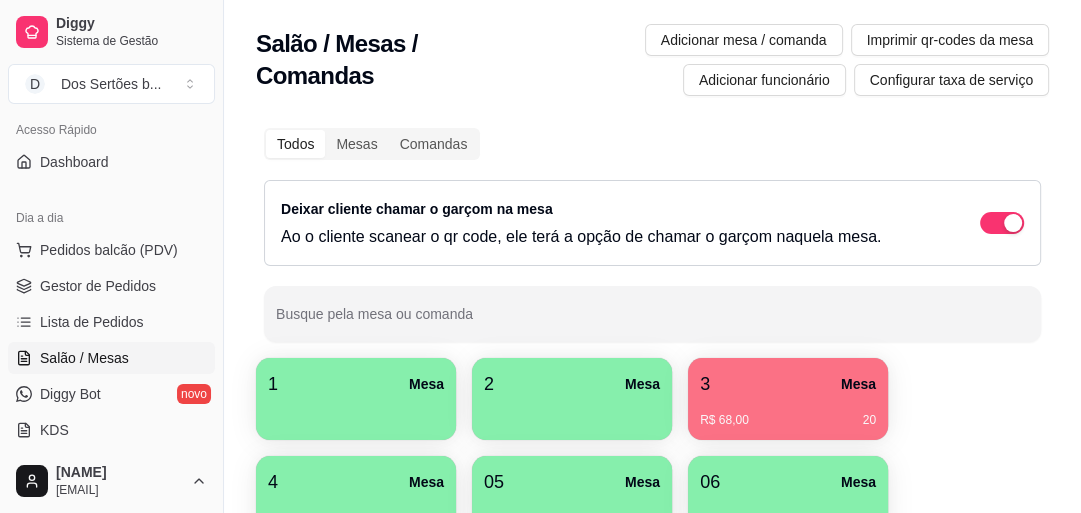 drag, startPoint x: 550, startPoint y: 454, endPoint x: 540, endPoint y: 55, distance: 399.1253 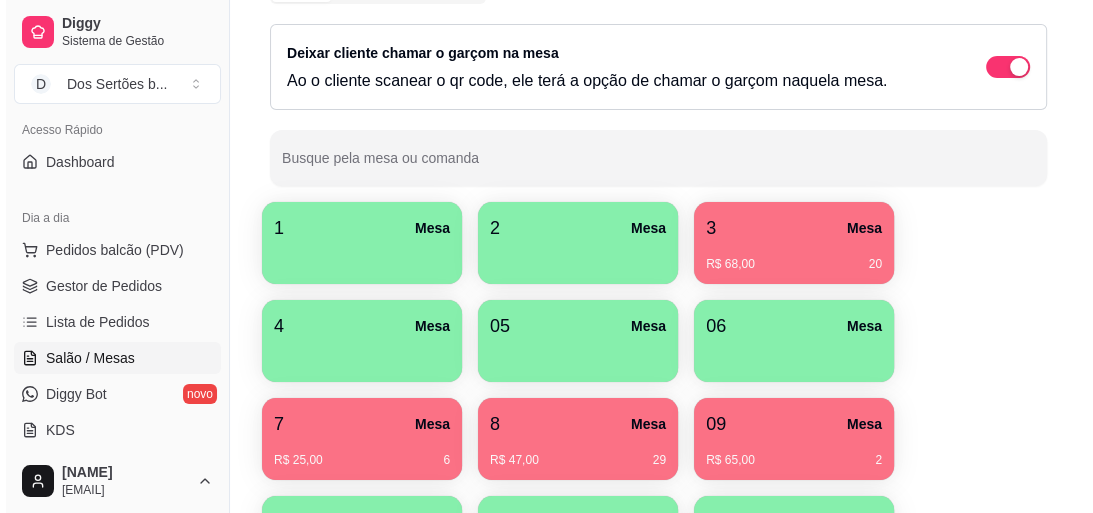 scroll, scrollTop: 275, scrollLeft: 0, axis: vertical 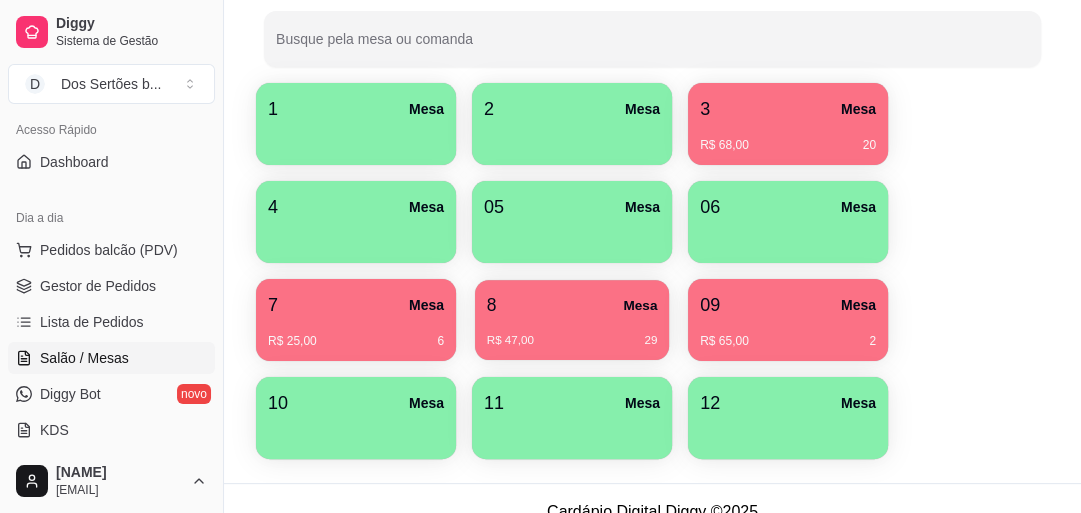 click on "R$ 47,00 29" at bounding box center [572, 341] 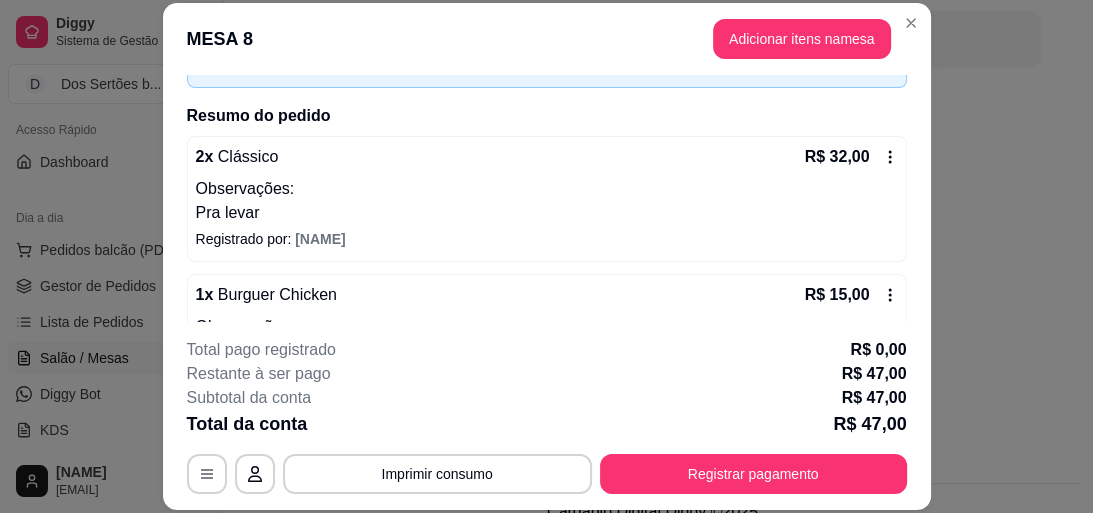 scroll, scrollTop: 160, scrollLeft: 0, axis: vertical 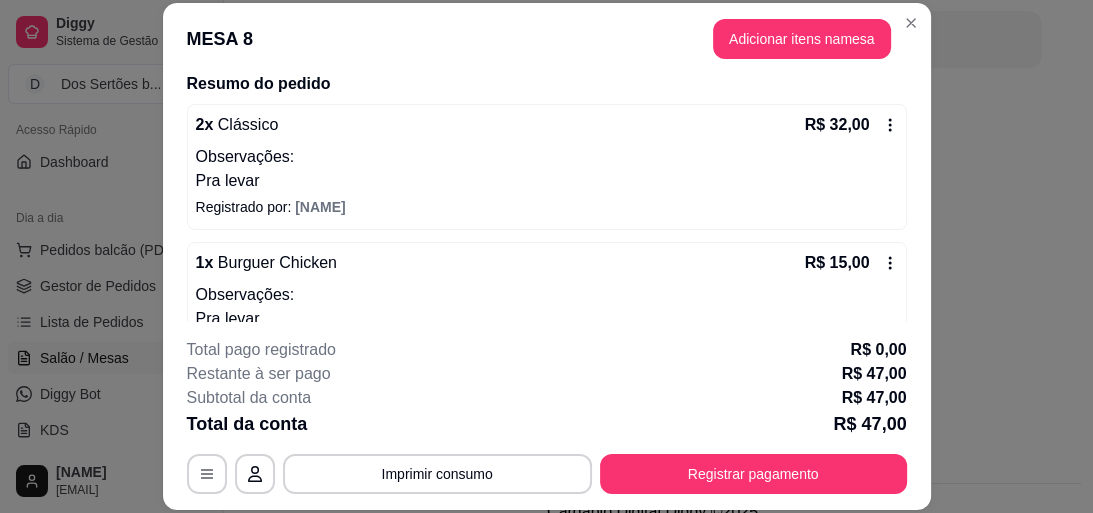 click 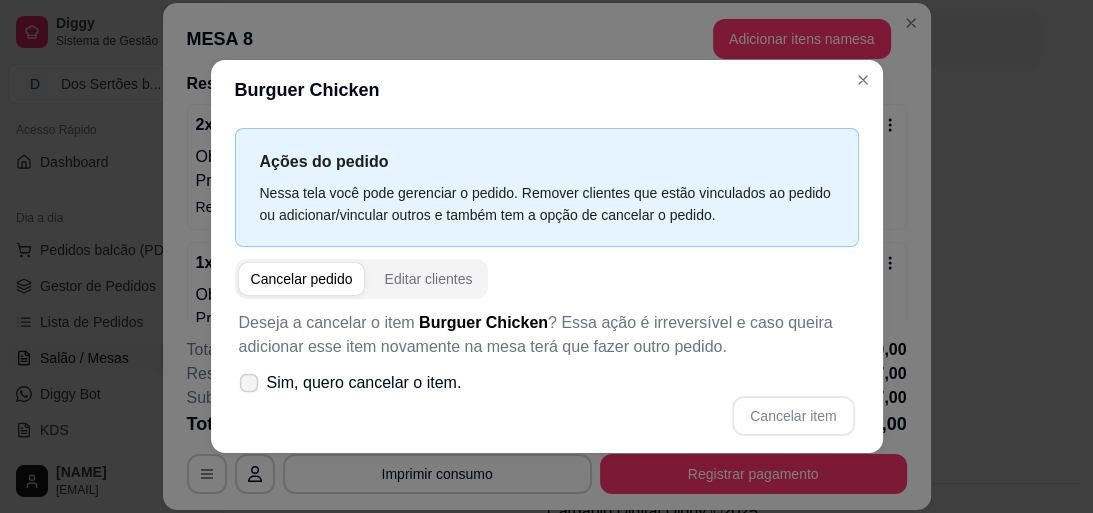 click 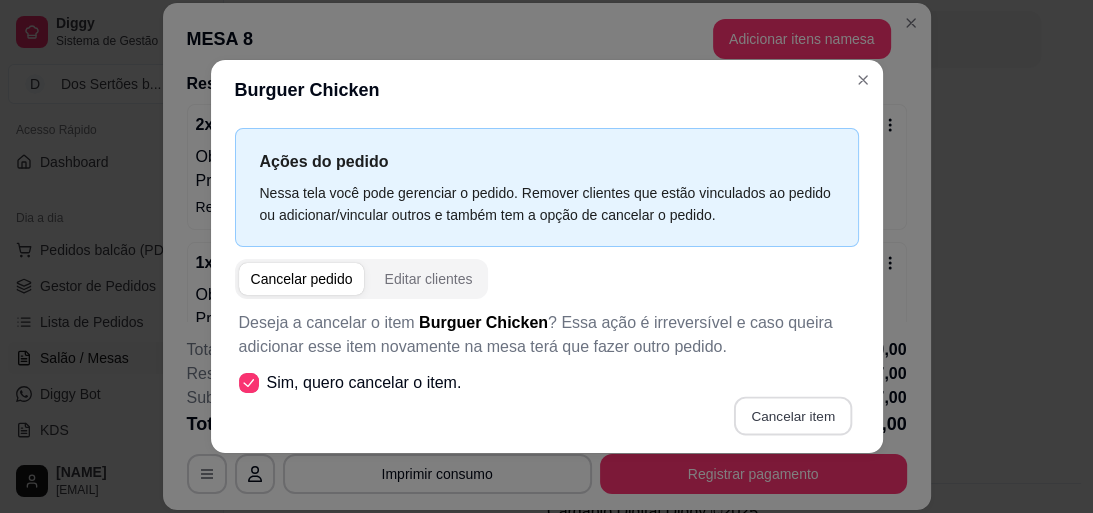 click on "Cancelar item" at bounding box center (793, 416) 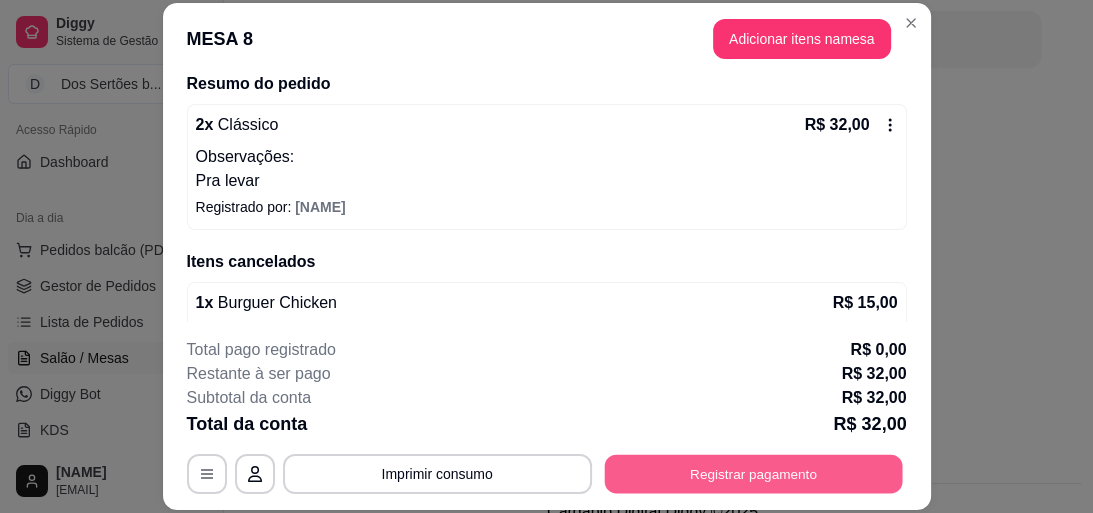 click on "Registrar pagamento" at bounding box center (753, 474) 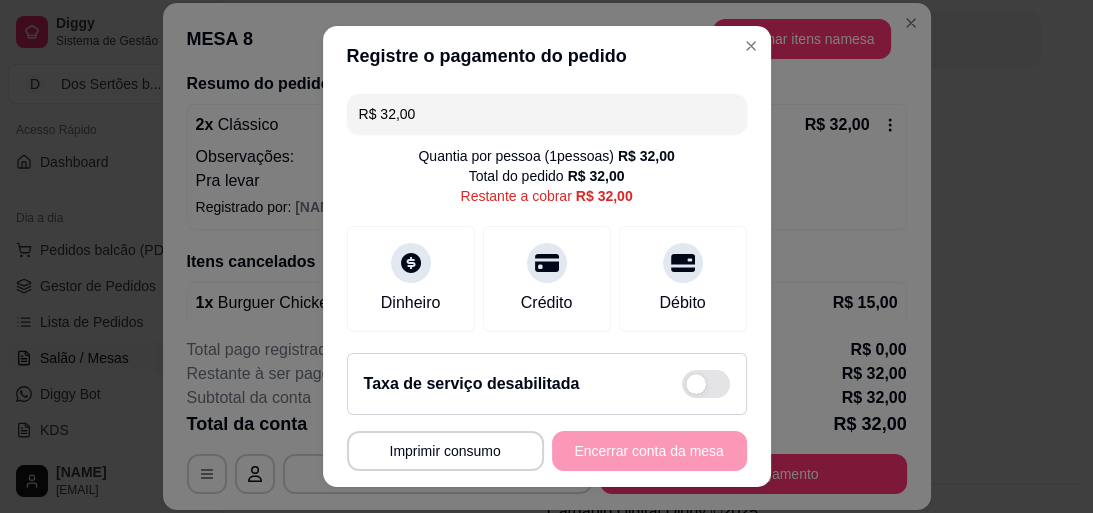 drag, startPoint x: 502, startPoint y: 162, endPoint x: 475, endPoint y: 39, distance: 125.92855 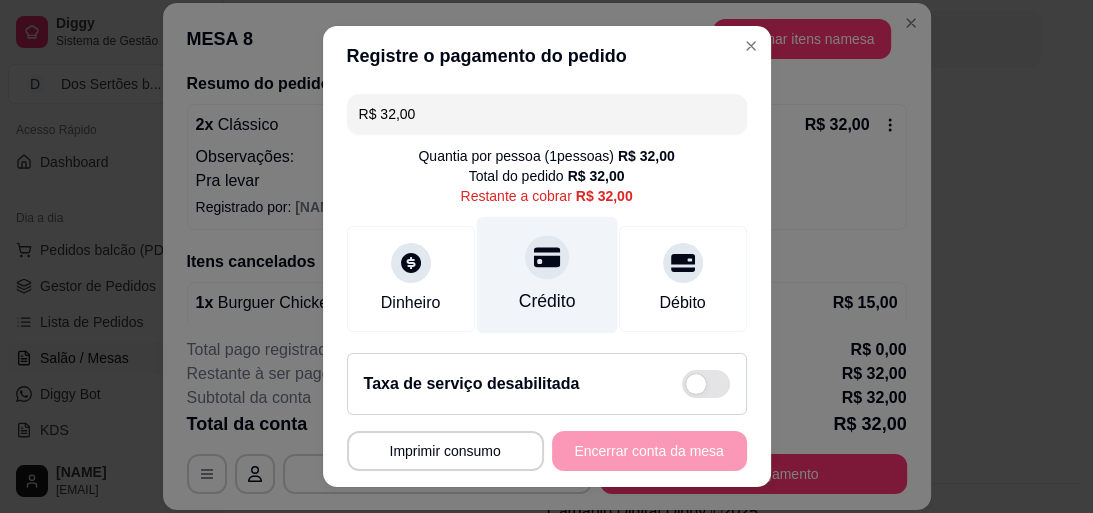 click on "Crédito" at bounding box center (546, 301) 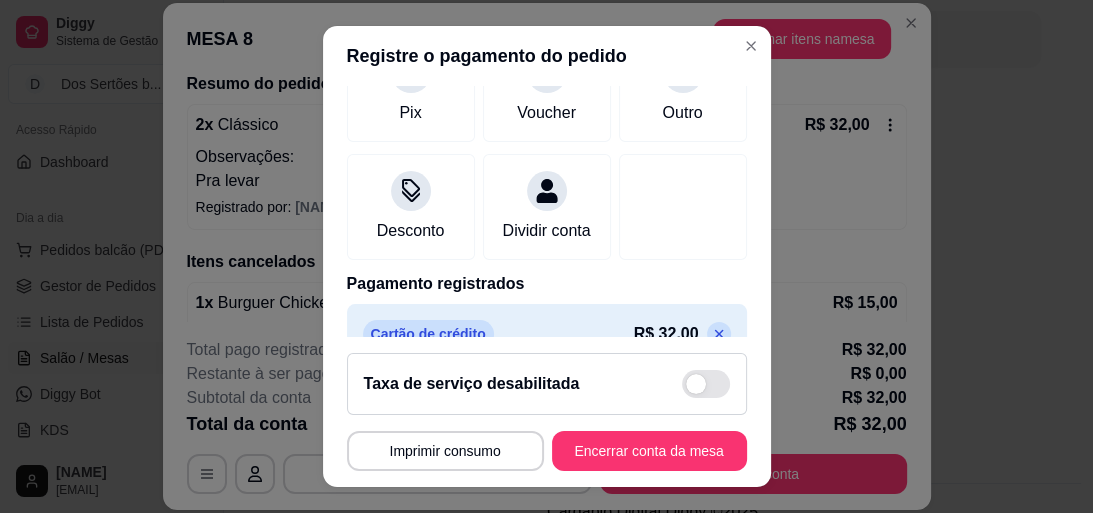 scroll, scrollTop: 344, scrollLeft: 0, axis: vertical 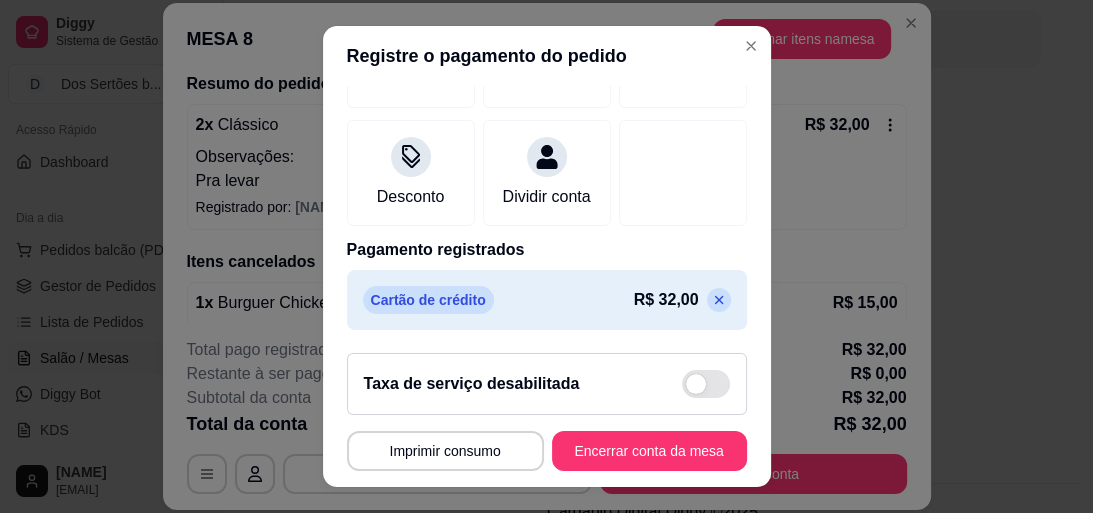 click 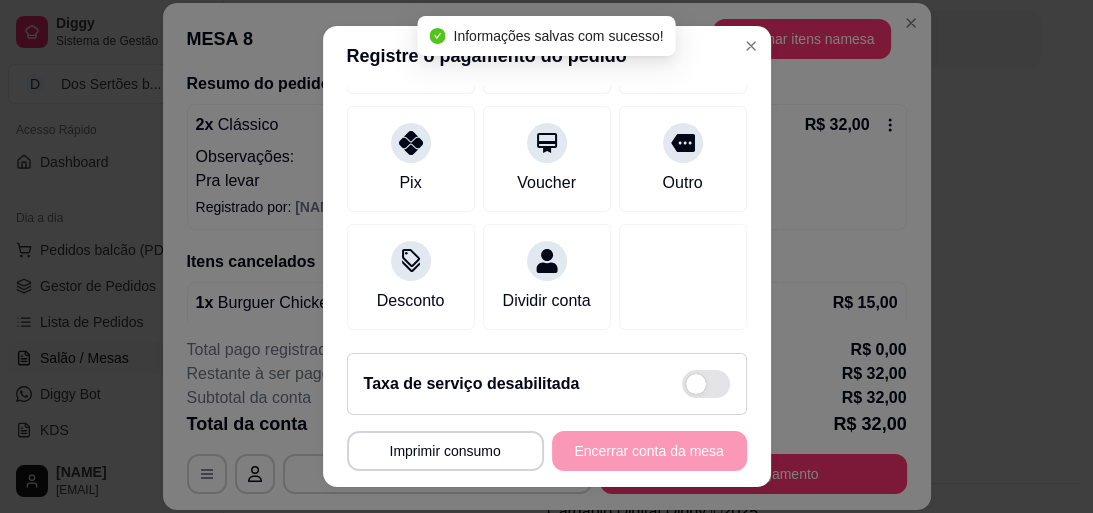 scroll, scrollTop: 260, scrollLeft: 0, axis: vertical 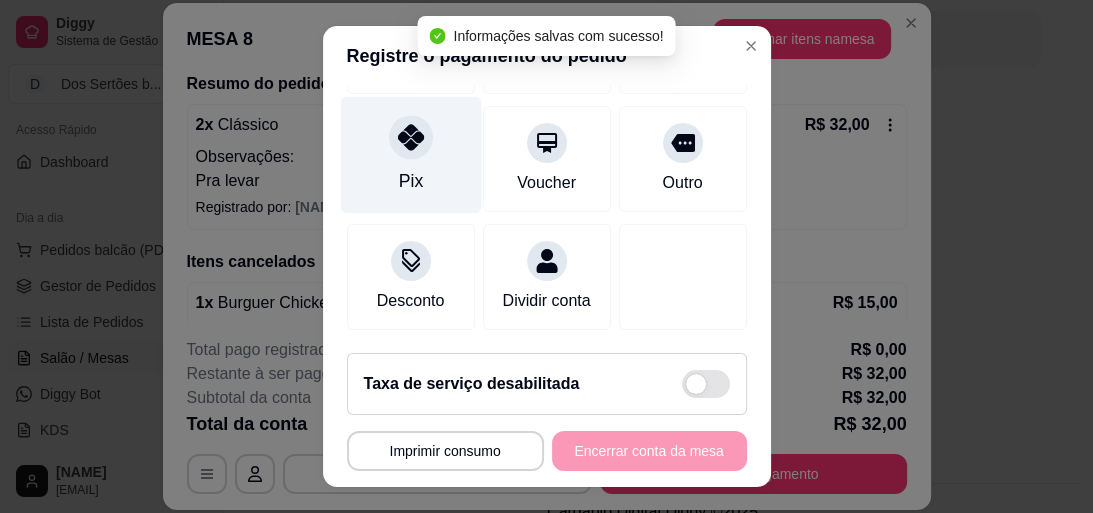 click on "Pix" at bounding box center [410, 154] 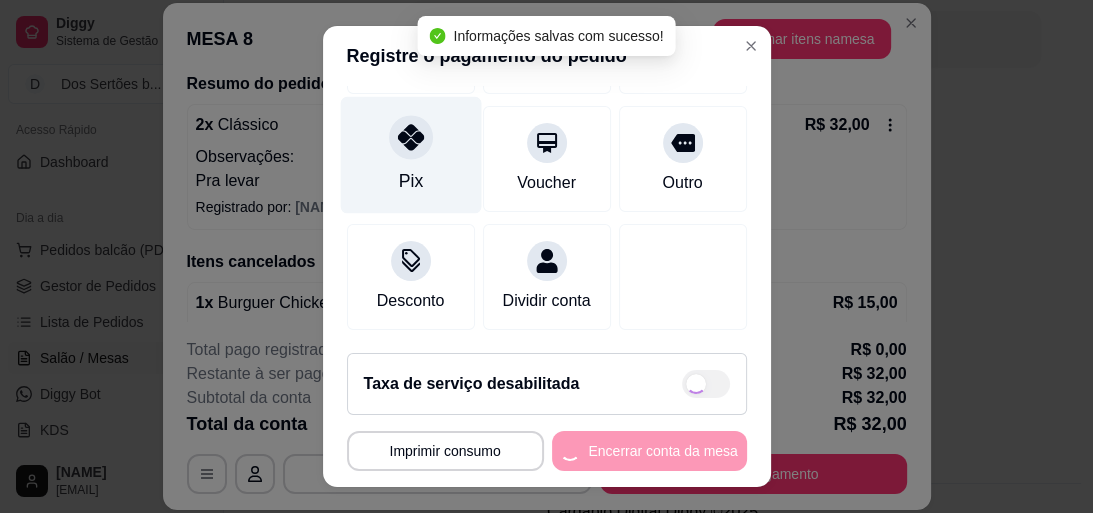 type on "R$ 0,00" 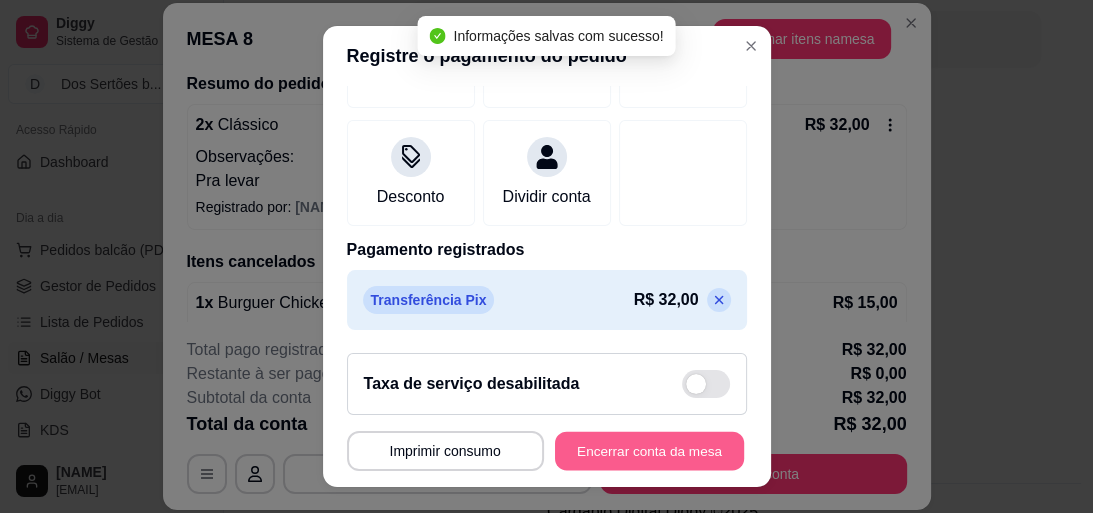 click on "Encerrar conta da mesa" at bounding box center [649, 451] 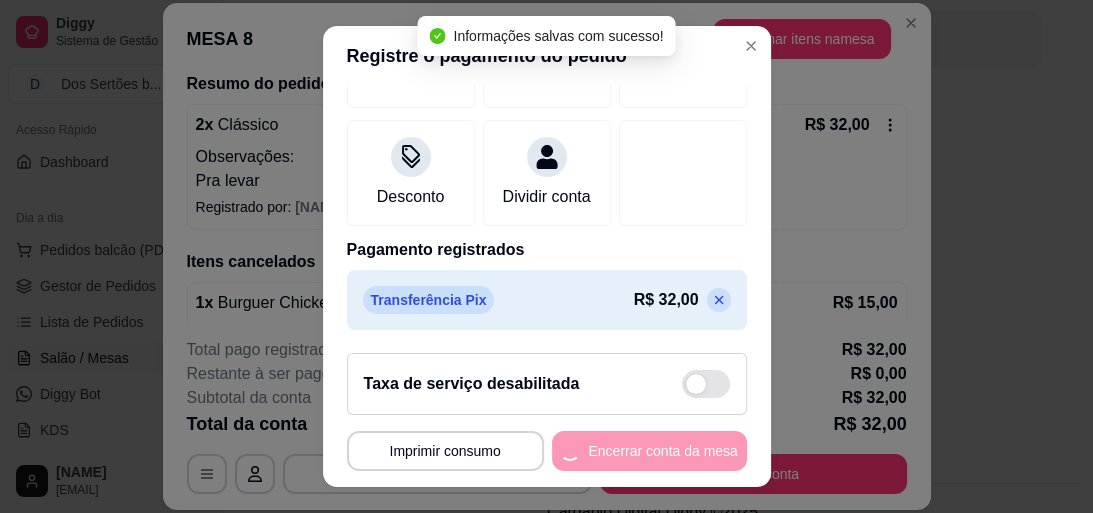 scroll, scrollTop: 0, scrollLeft: 0, axis: both 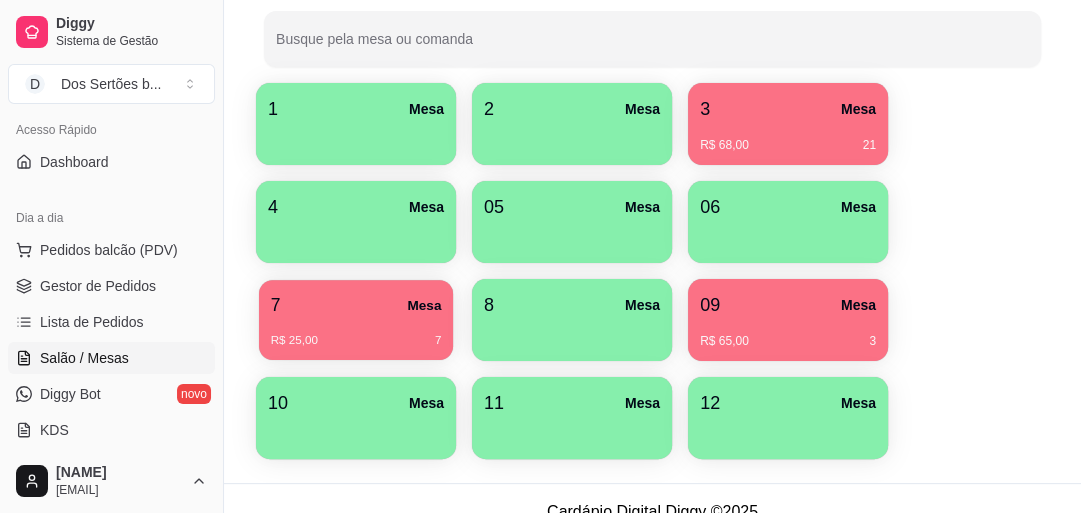 click on "R$ 25,00 7" at bounding box center (356, 333) 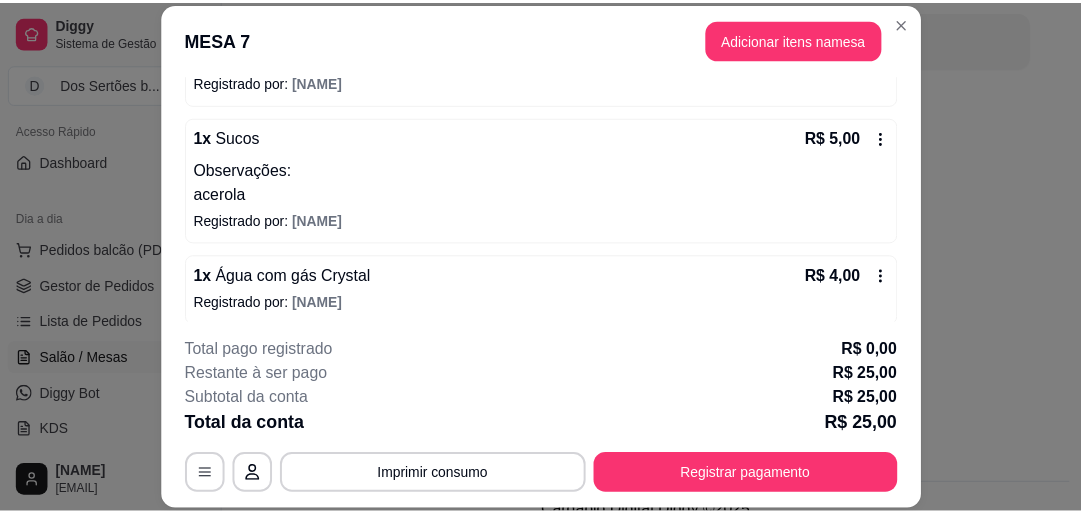 scroll, scrollTop: 231, scrollLeft: 0, axis: vertical 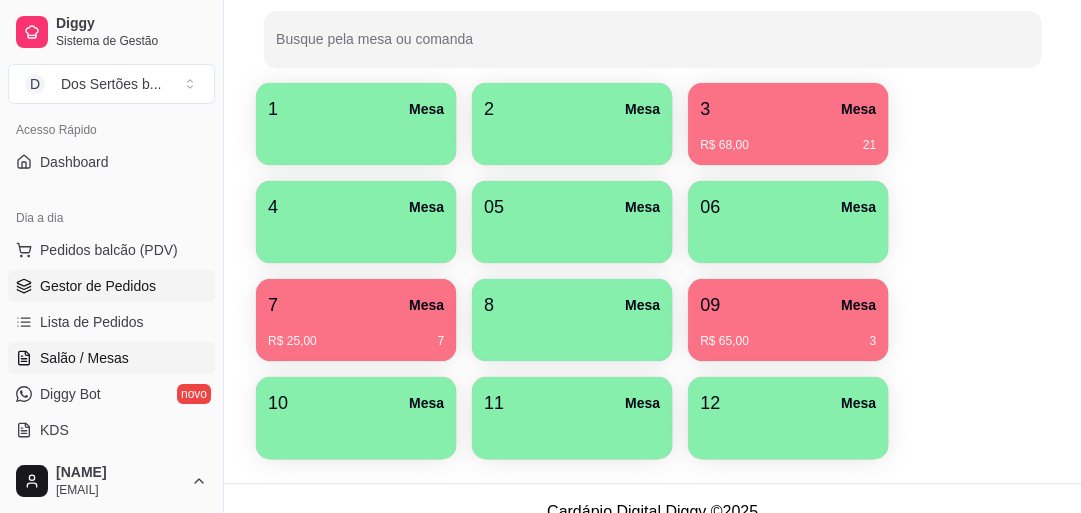click on "Gestor de Pedidos" at bounding box center (111, 286) 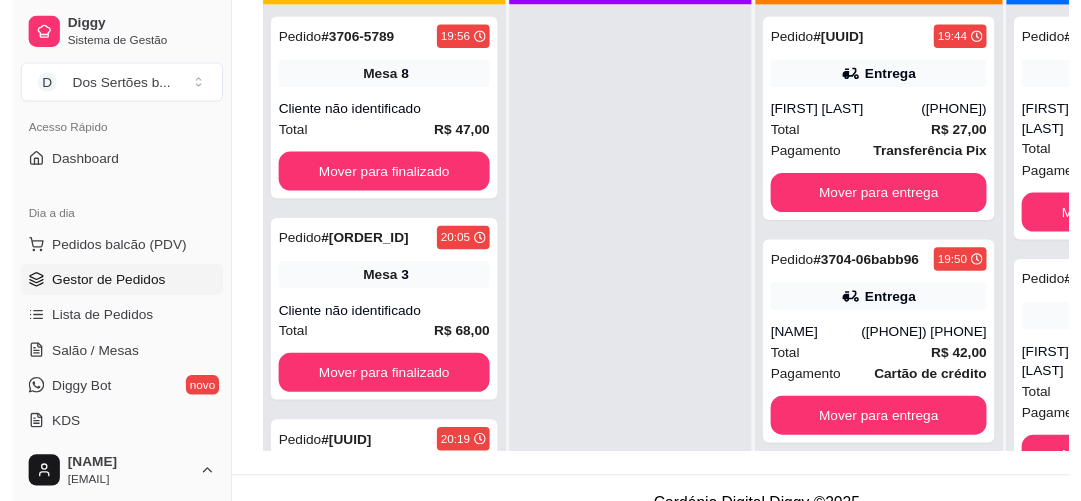 scroll, scrollTop: 0, scrollLeft: 0, axis: both 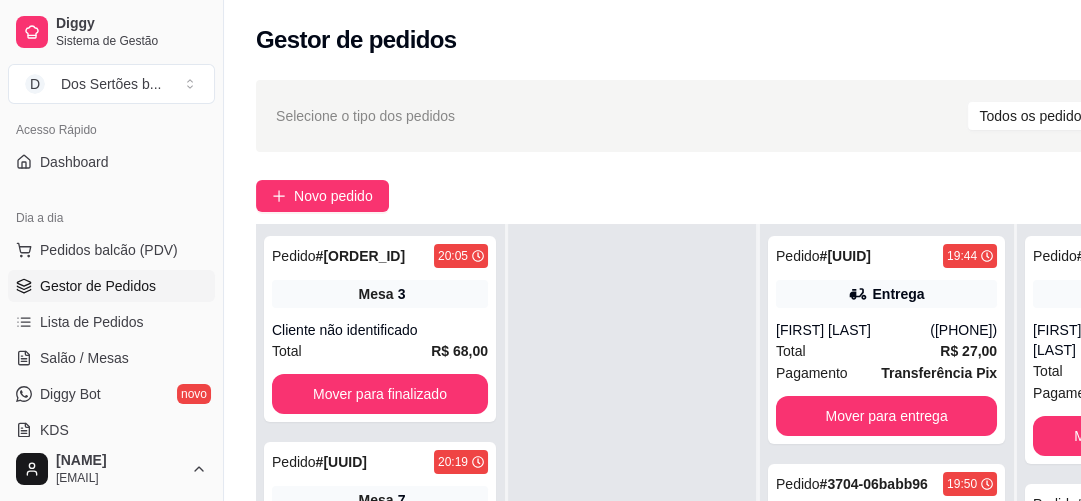 drag, startPoint x: 604, startPoint y: 415, endPoint x: 573, endPoint y: 544, distance: 132.67253 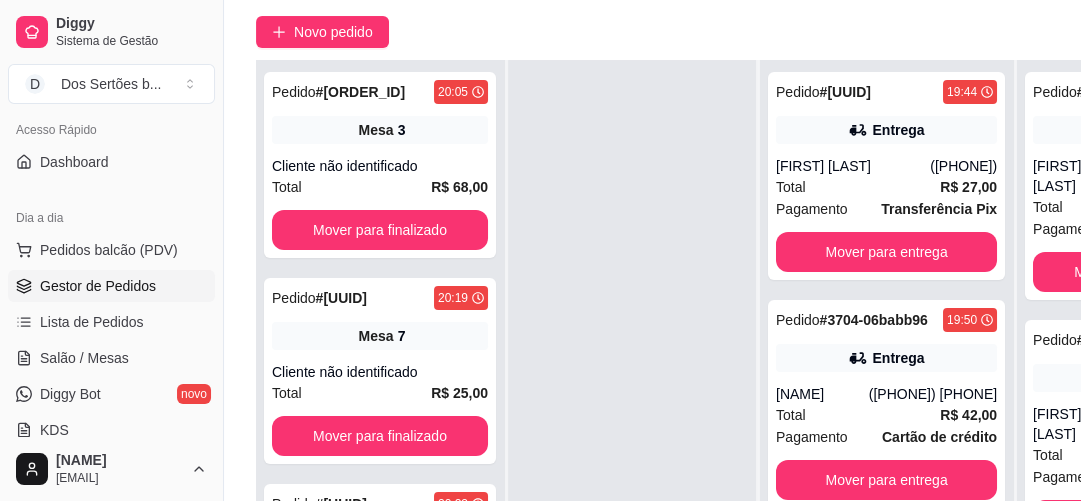 scroll, scrollTop: 88, scrollLeft: 0, axis: vertical 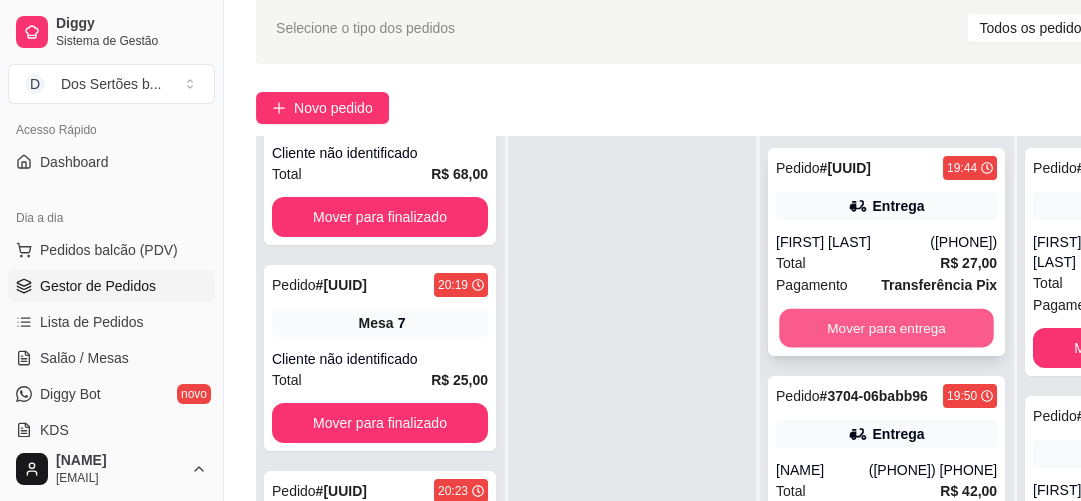 click on "Mover para entrega" at bounding box center [886, 328] 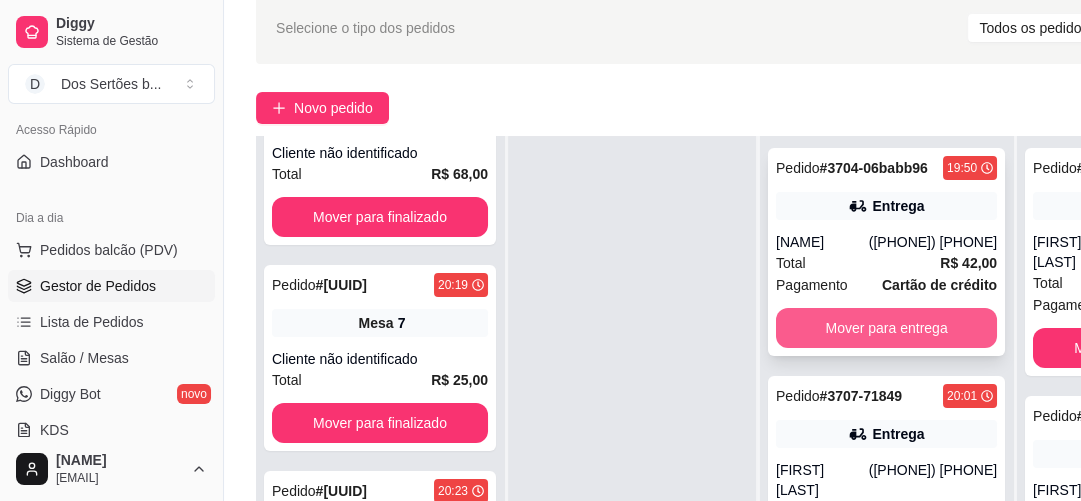 click on "Mover para entrega" at bounding box center [886, 328] 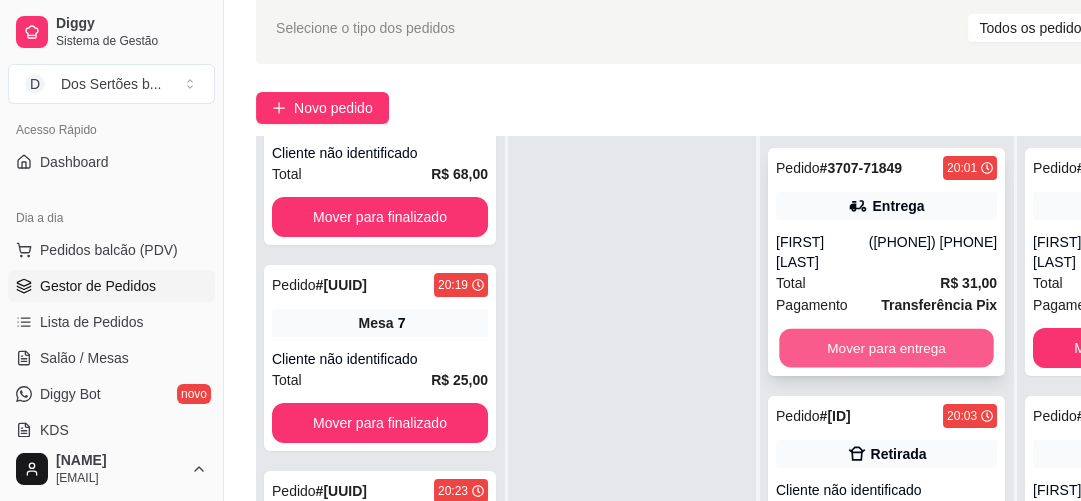 click on "Mover para entrega" at bounding box center [886, 348] 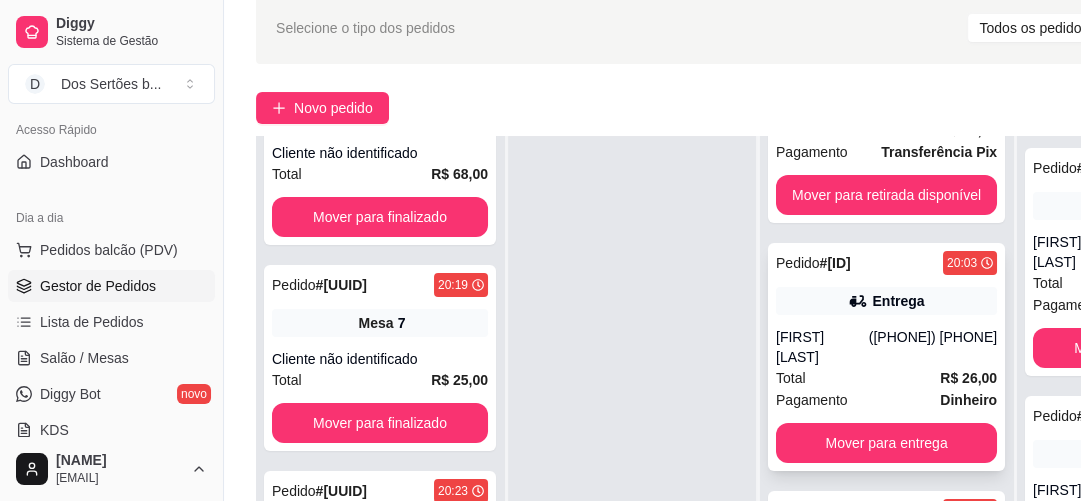 scroll, scrollTop: 211, scrollLeft: 0, axis: vertical 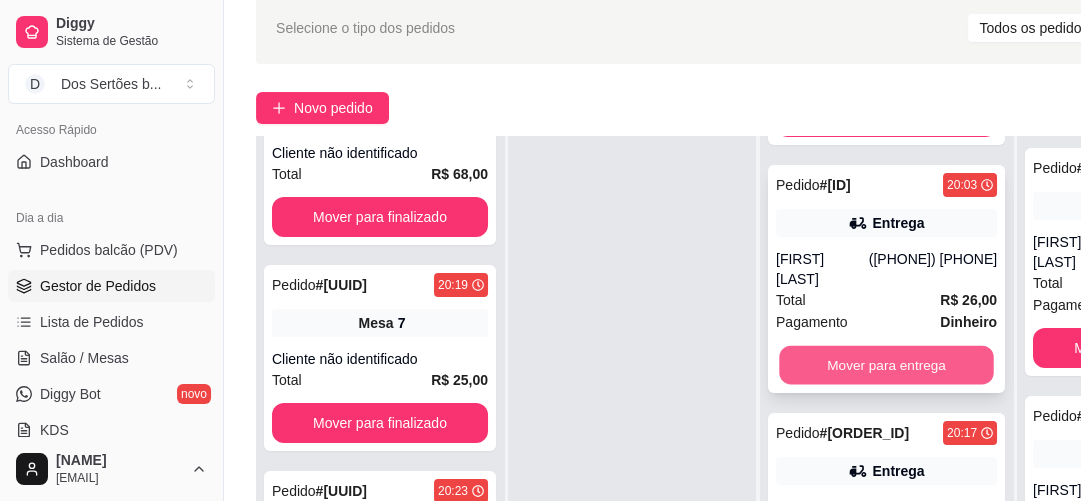 click on "Mover para entrega" at bounding box center (886, 365) 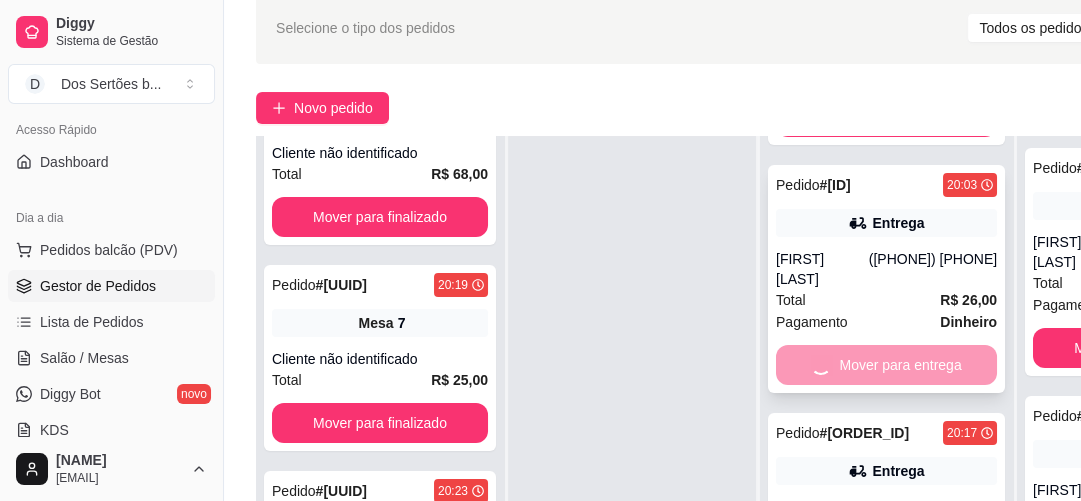 scroll, scrollTop: 0, scrollLeft: 0, axis: both 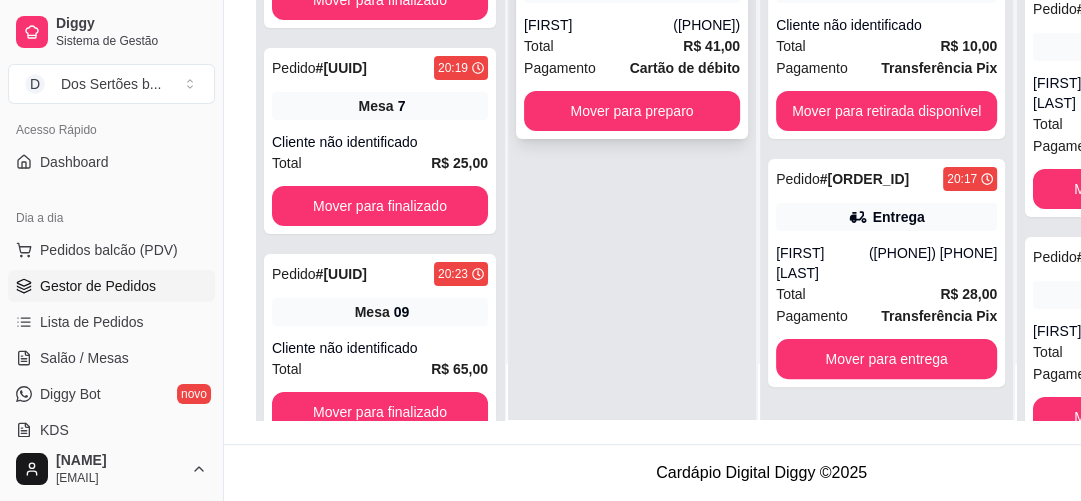 click on "Pagamento Cartão de débito" at bounding box center [632, 68] 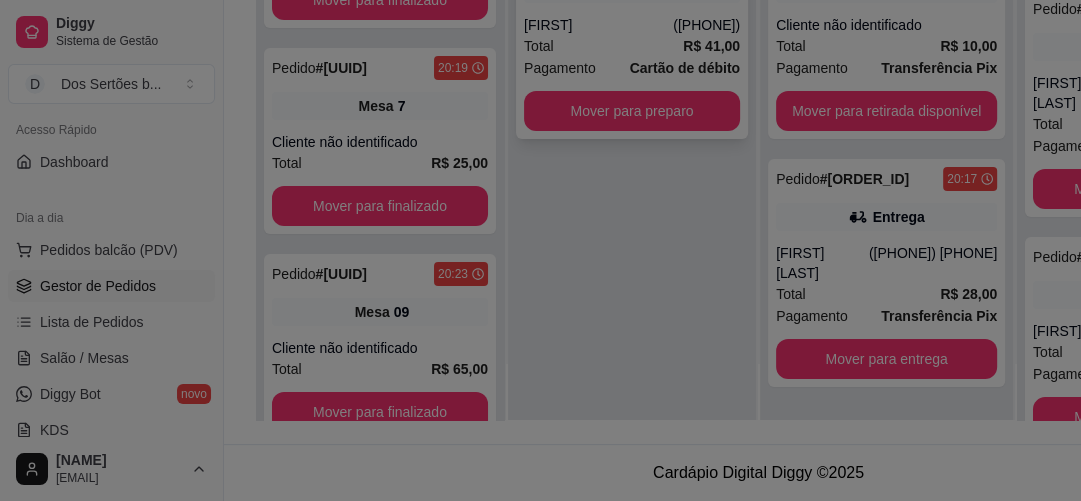 scroll, scrollTop: 304, scrollLeft: 0, axis: vertical 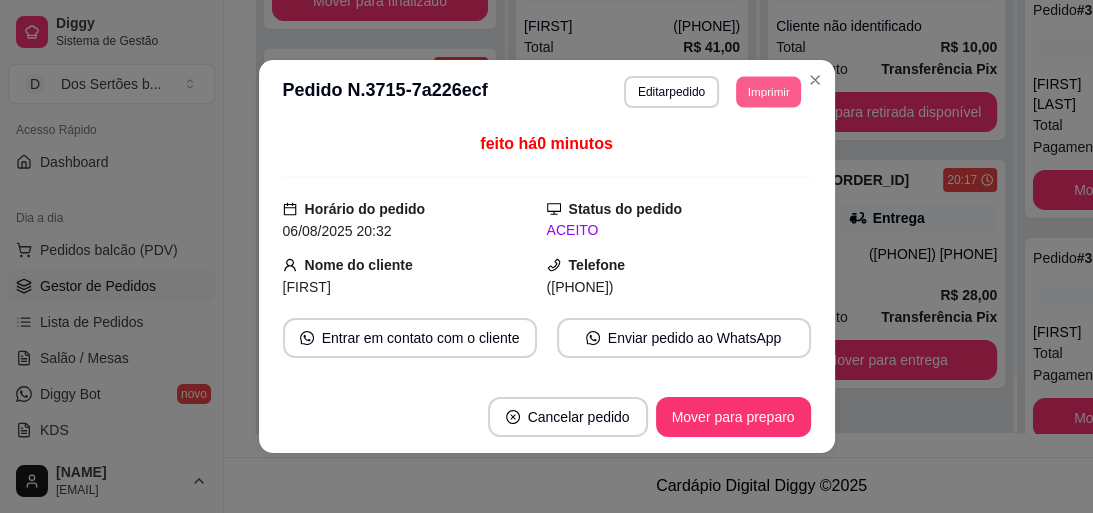 click on "Imprimir" at bounding box center [768, 91] 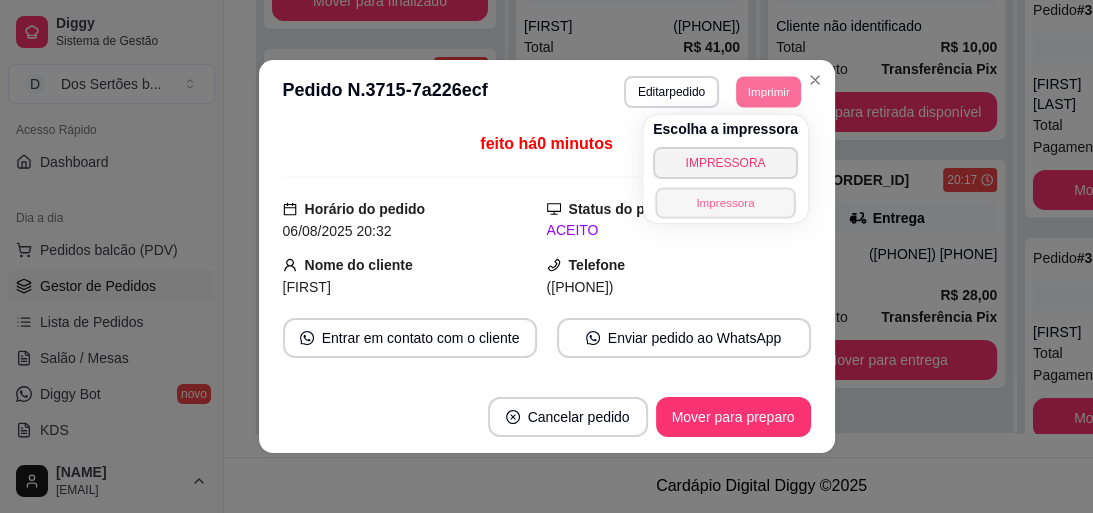 click on "Impressora" at bounding box center (725, 202) 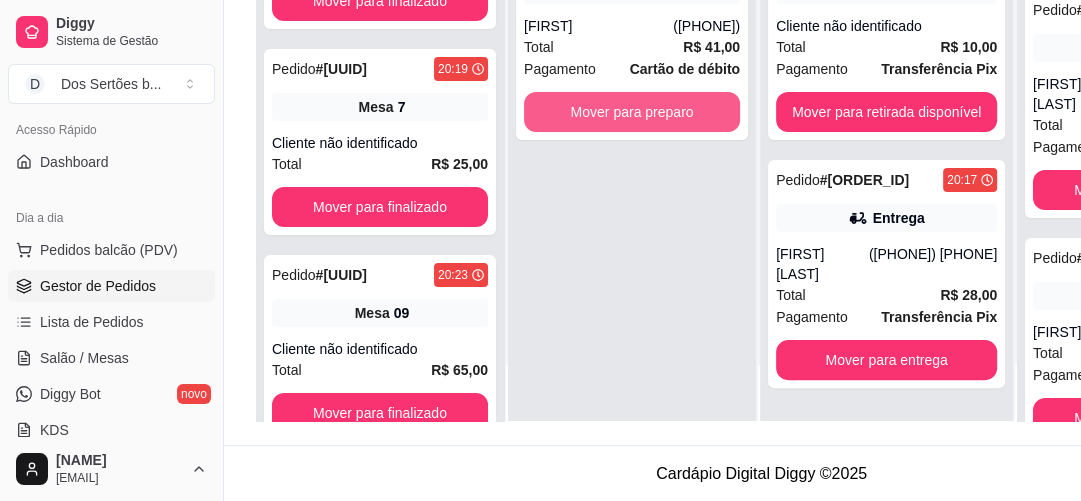 scroll, scrollTop: 0, scrollLeft: 0, axis: both 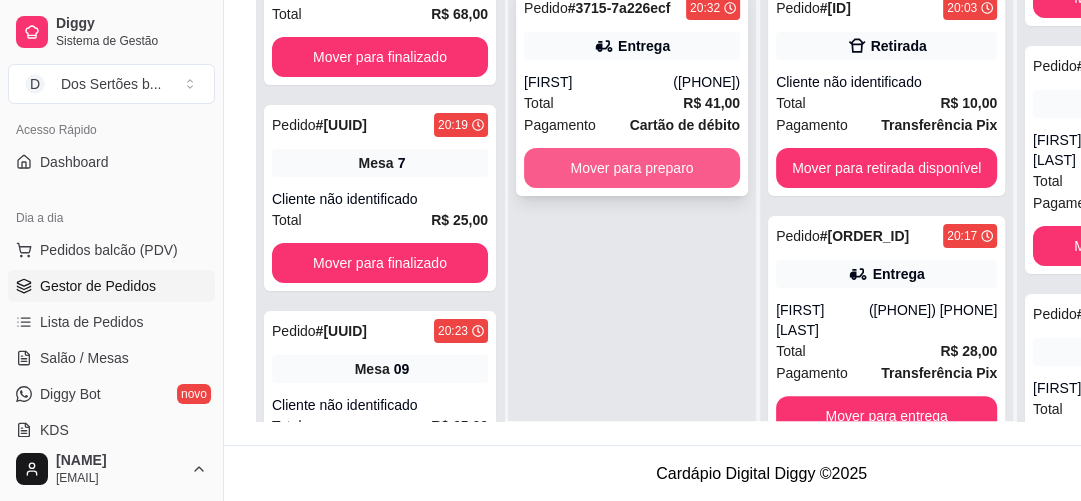 click on "Mover para preparo" at bounding box center (632, 168) 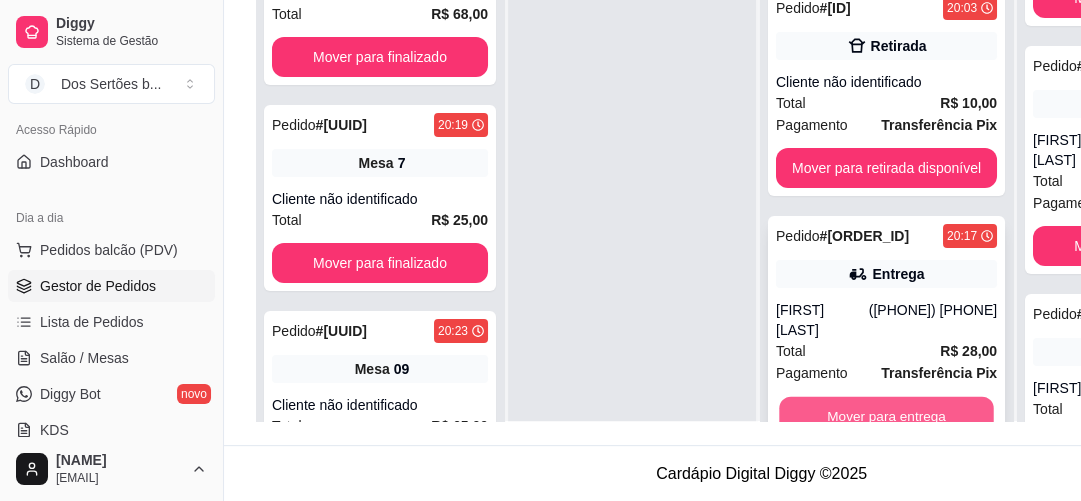 click on "Mover para entrega" at bounding box center (886, 416) 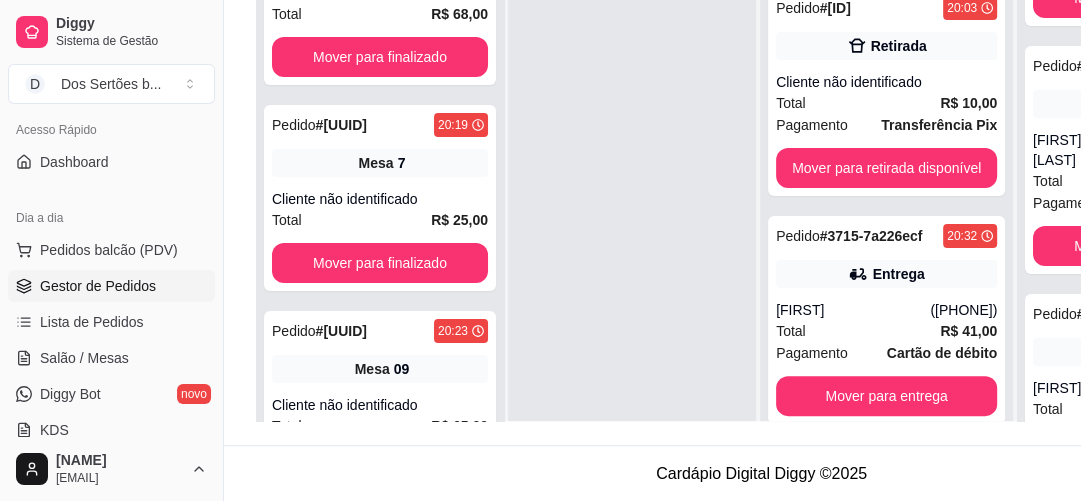scroll, scrollTop: 68, scrollLeft: 0, axis: vertical 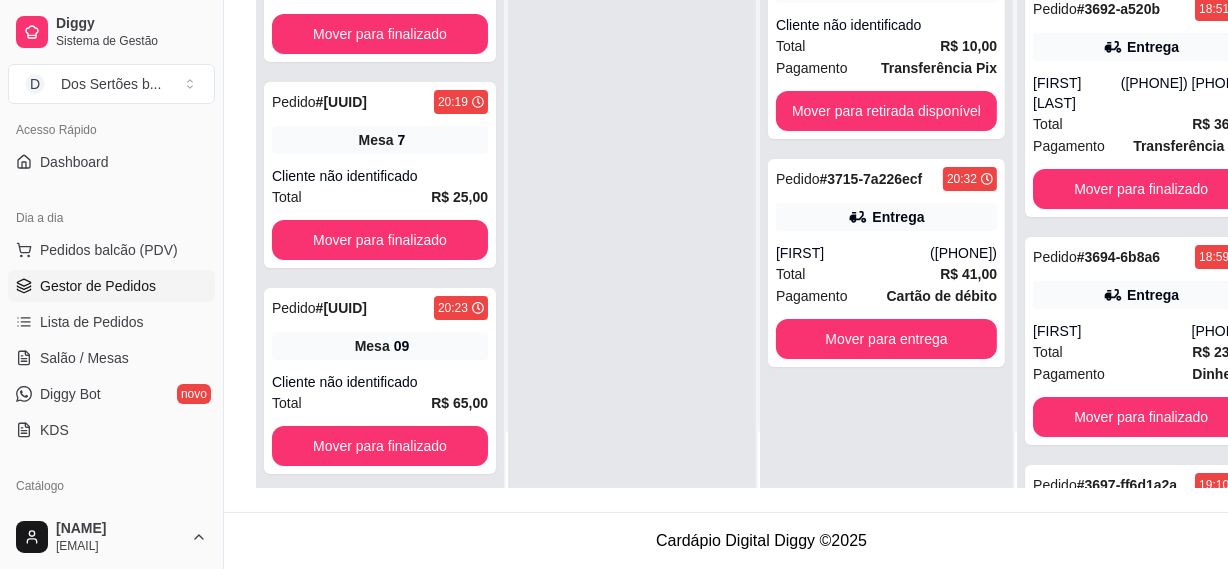 drag, startPoint x: 1029, startPoint y: 446, endPoint x: 1170, endPoint y: 507, distance: 153.62943 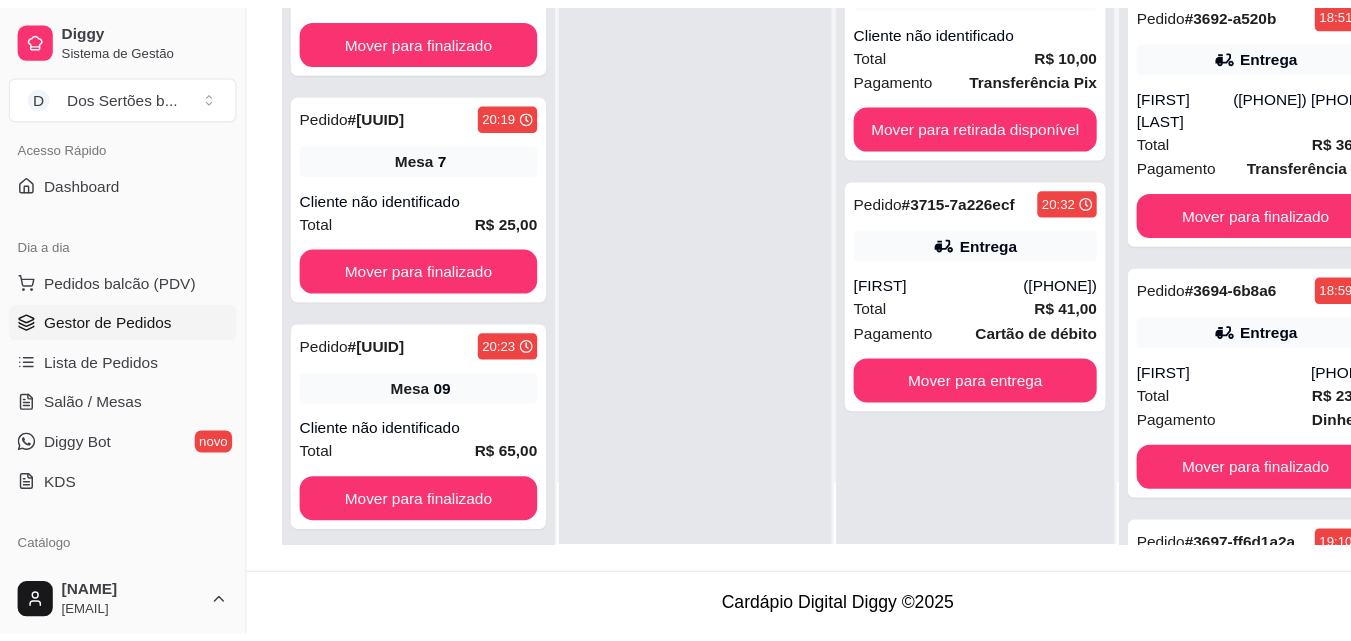 scroll, scrollTop: 305, scrollLeft: 0, axis: vertical 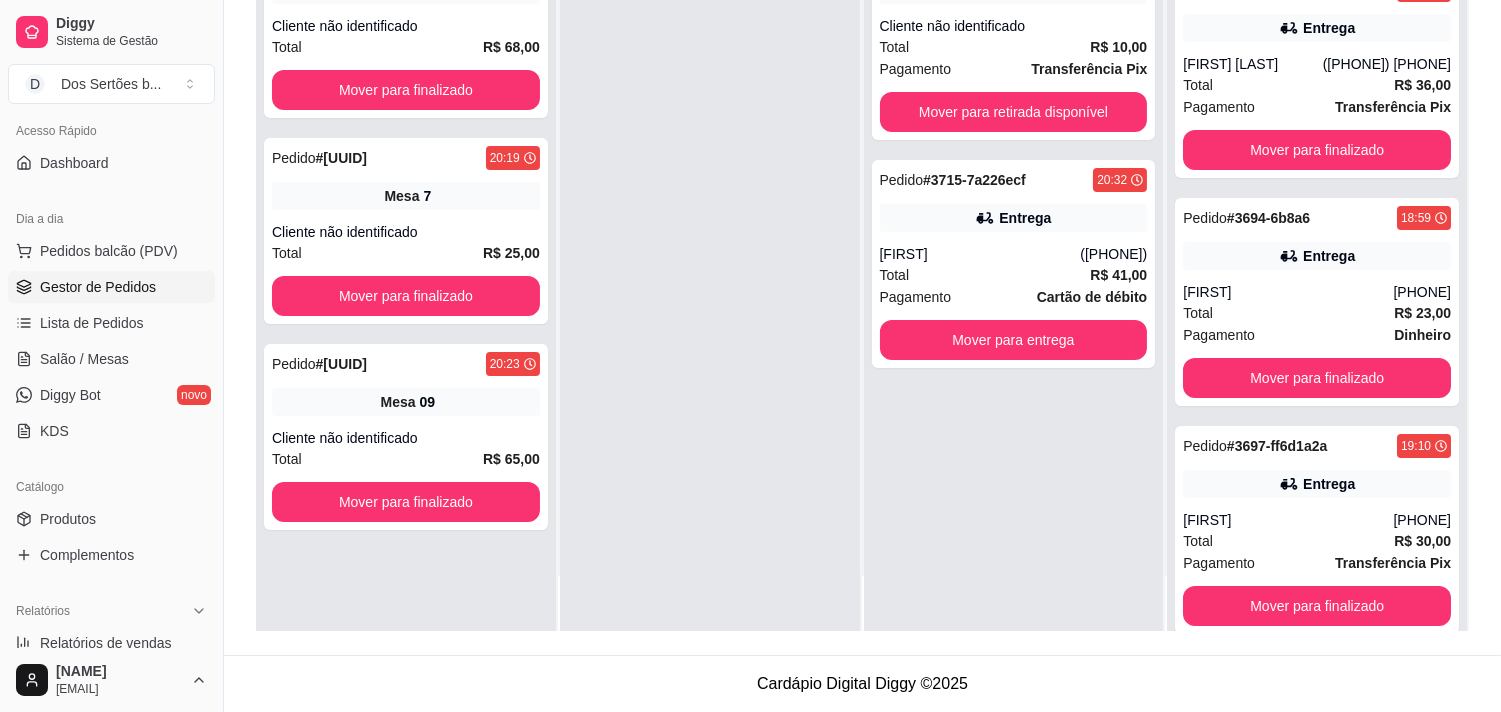 click at bounding box center (710, 276) 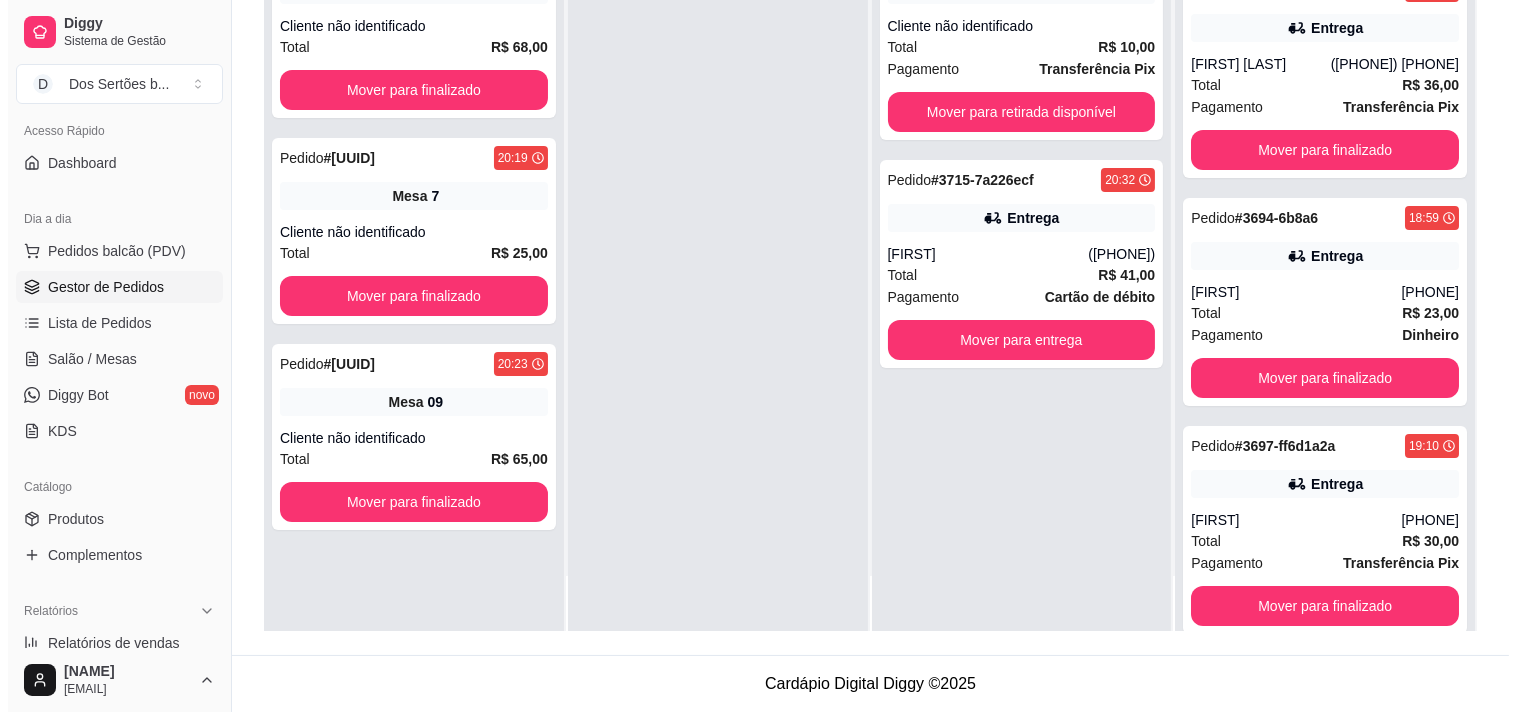 scroll, scrollTop: 42, scrollLeft: 0, axis: vertical 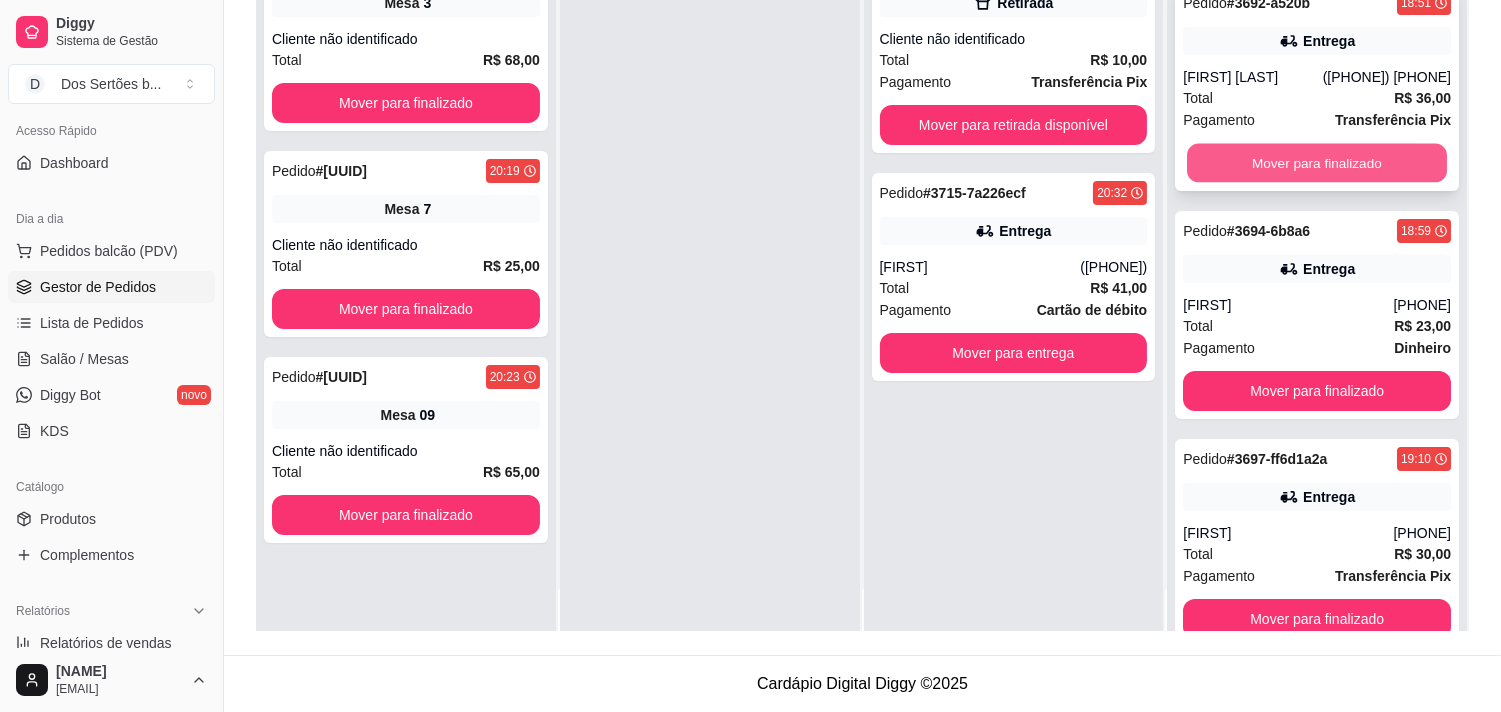 click on "Mover para finalizado" at bounding box center [1317, 163] 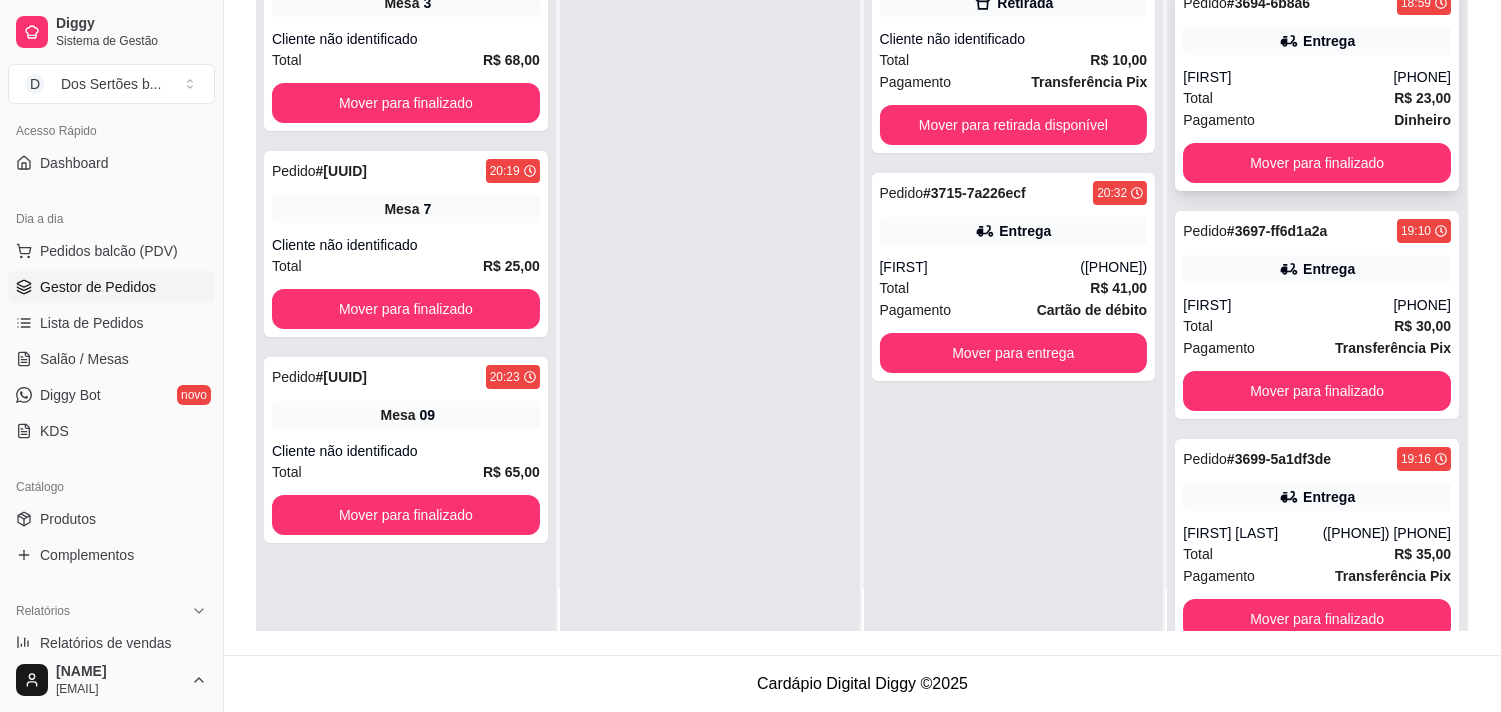 click on "Total R$ 23,00" at bounding box center [1317, 98] 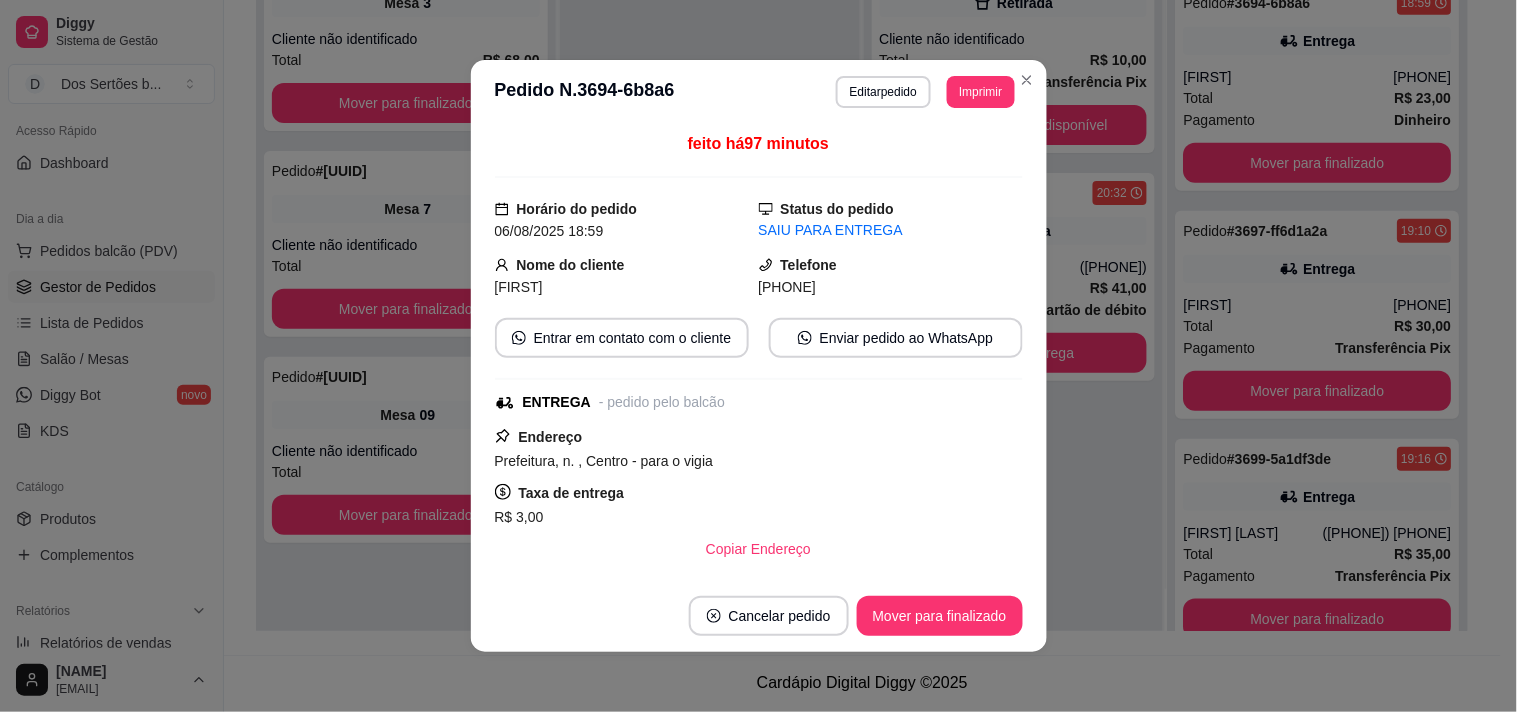 scroll, scrollTop: 323, scrollLeft: 0, axis: vertical 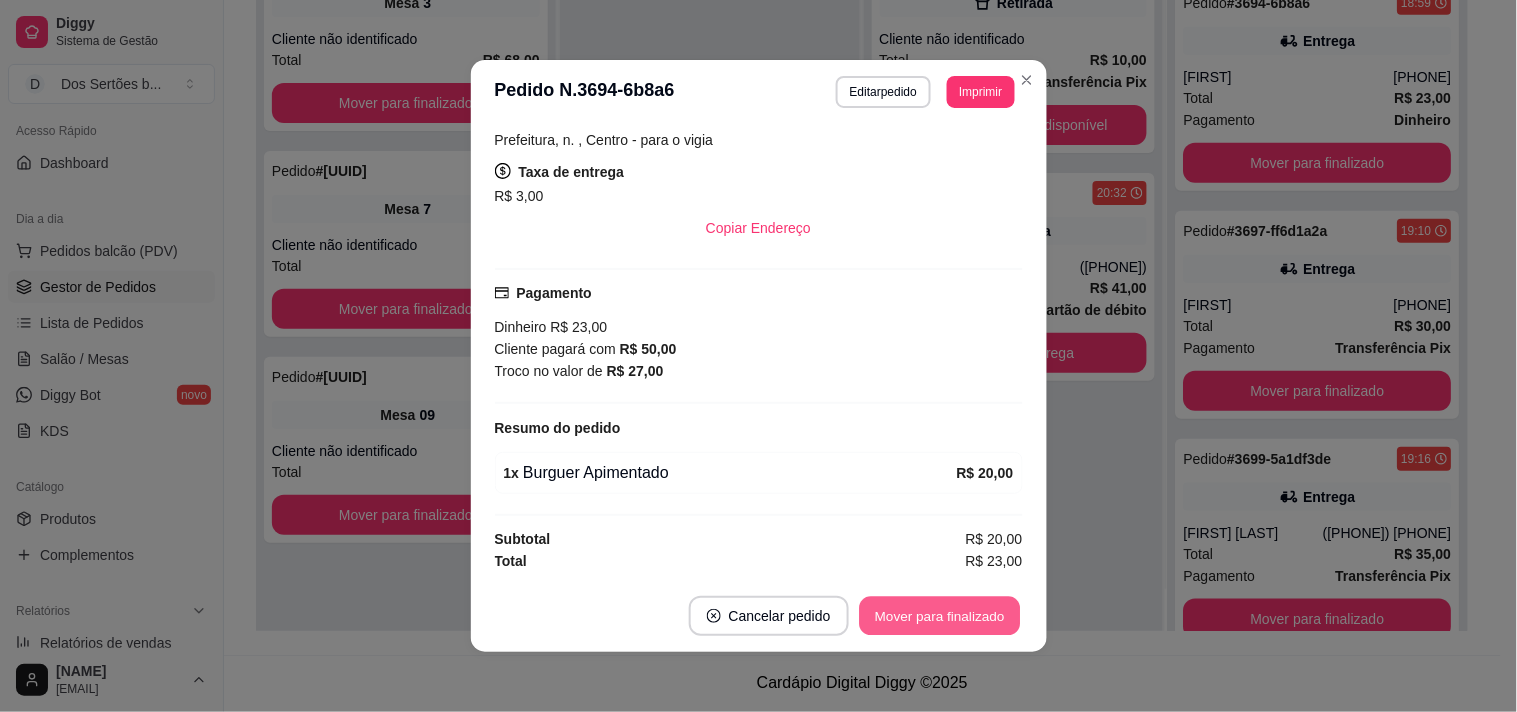 click on "Mover para finalizado" at bounding box center [939, 616] 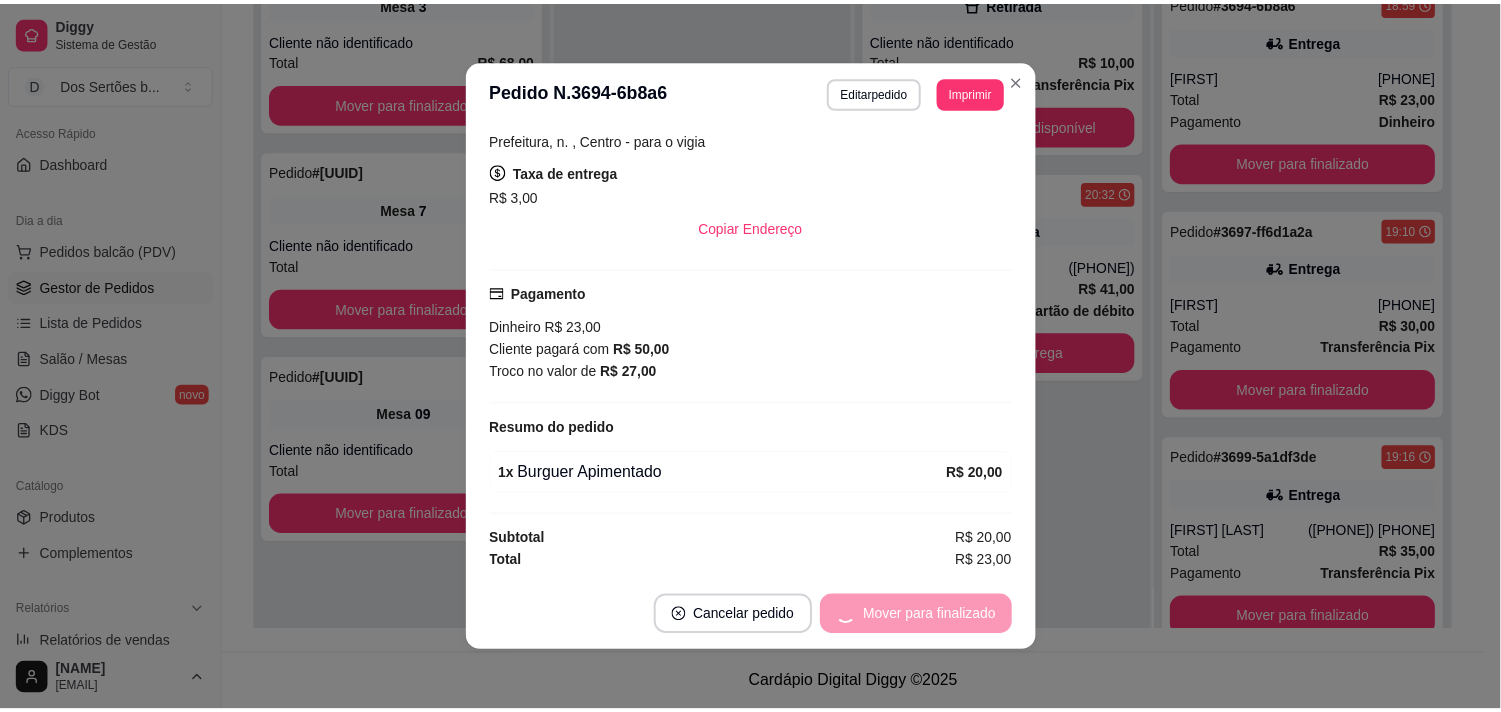 scroll, scrollTop: 276, scrollLeft: 0, axis: vertical 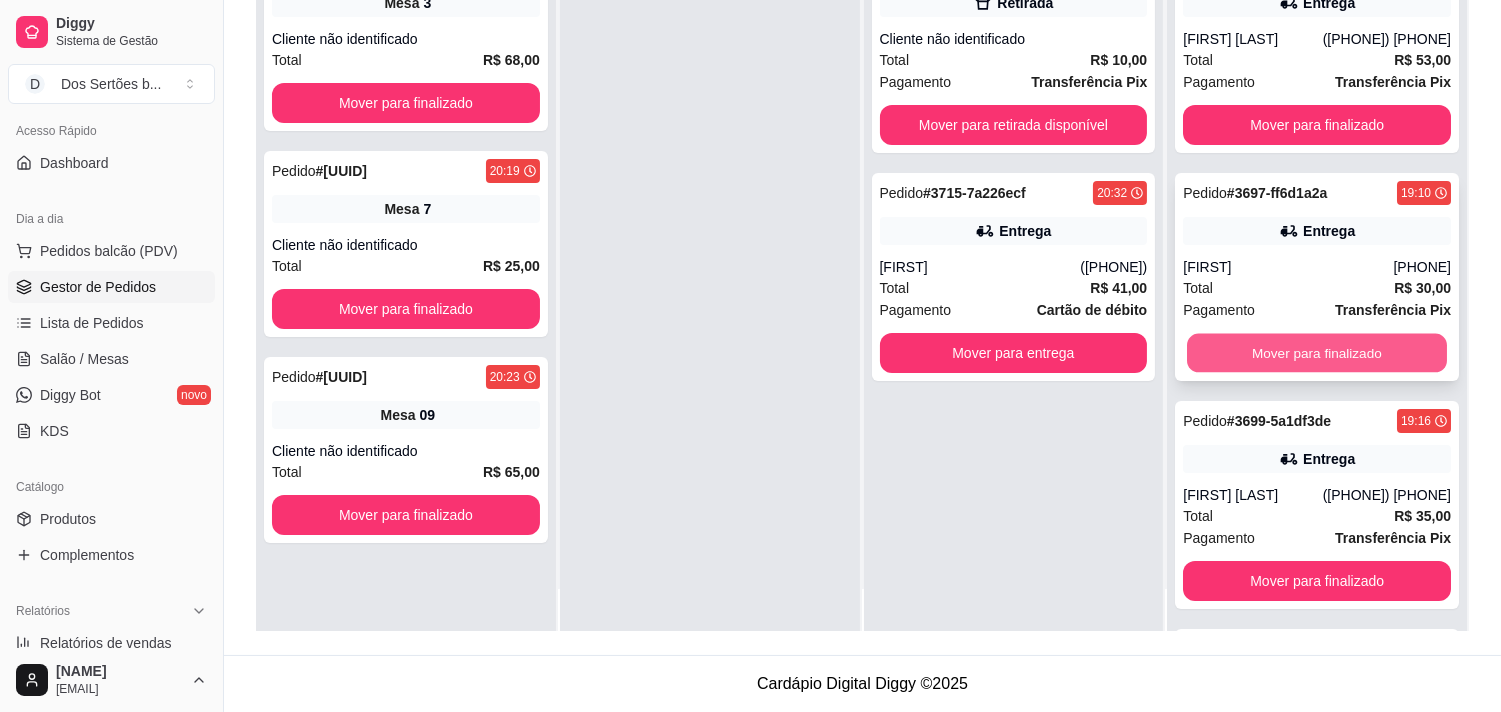 click on "Mover para finalizado" at bounding box center [1317, 353] 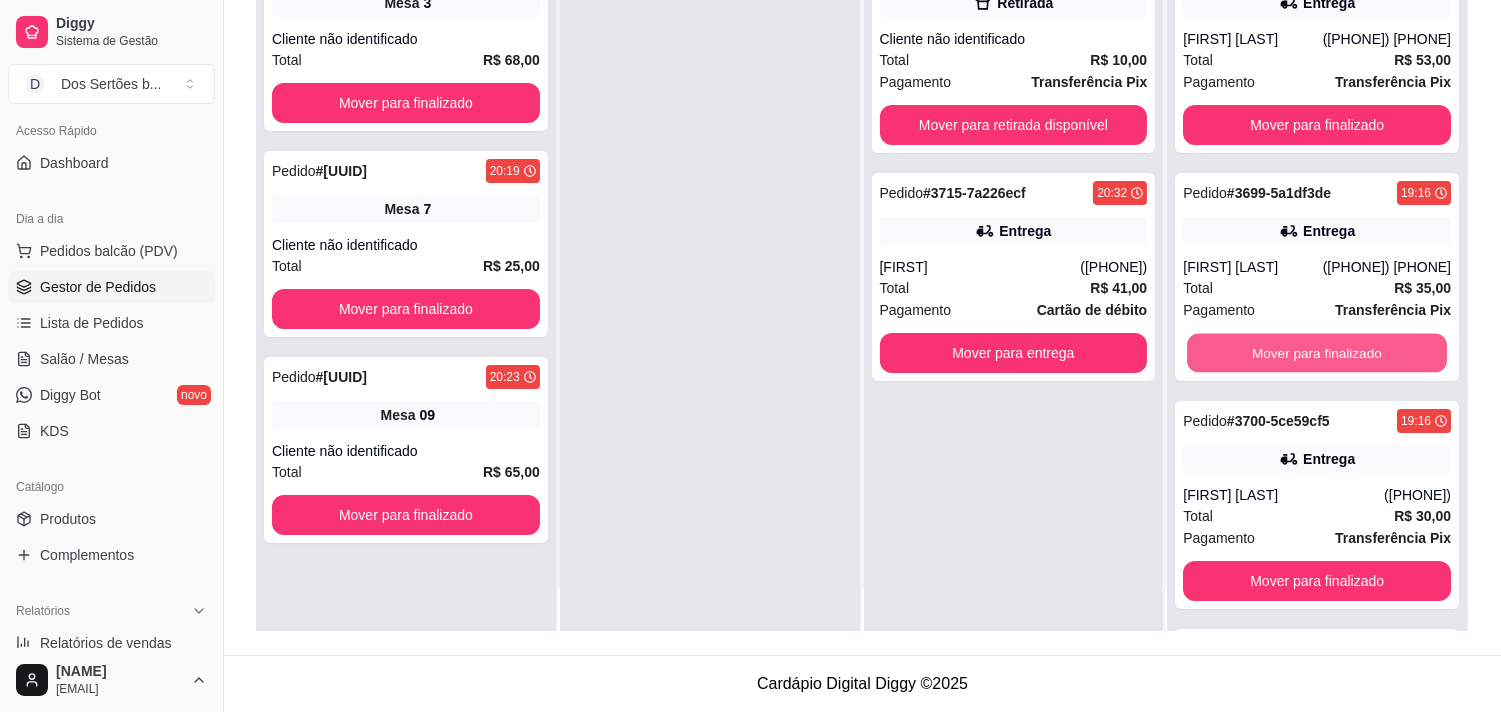 click on "Mover para finalizado" at bounding box center (1317, 353) 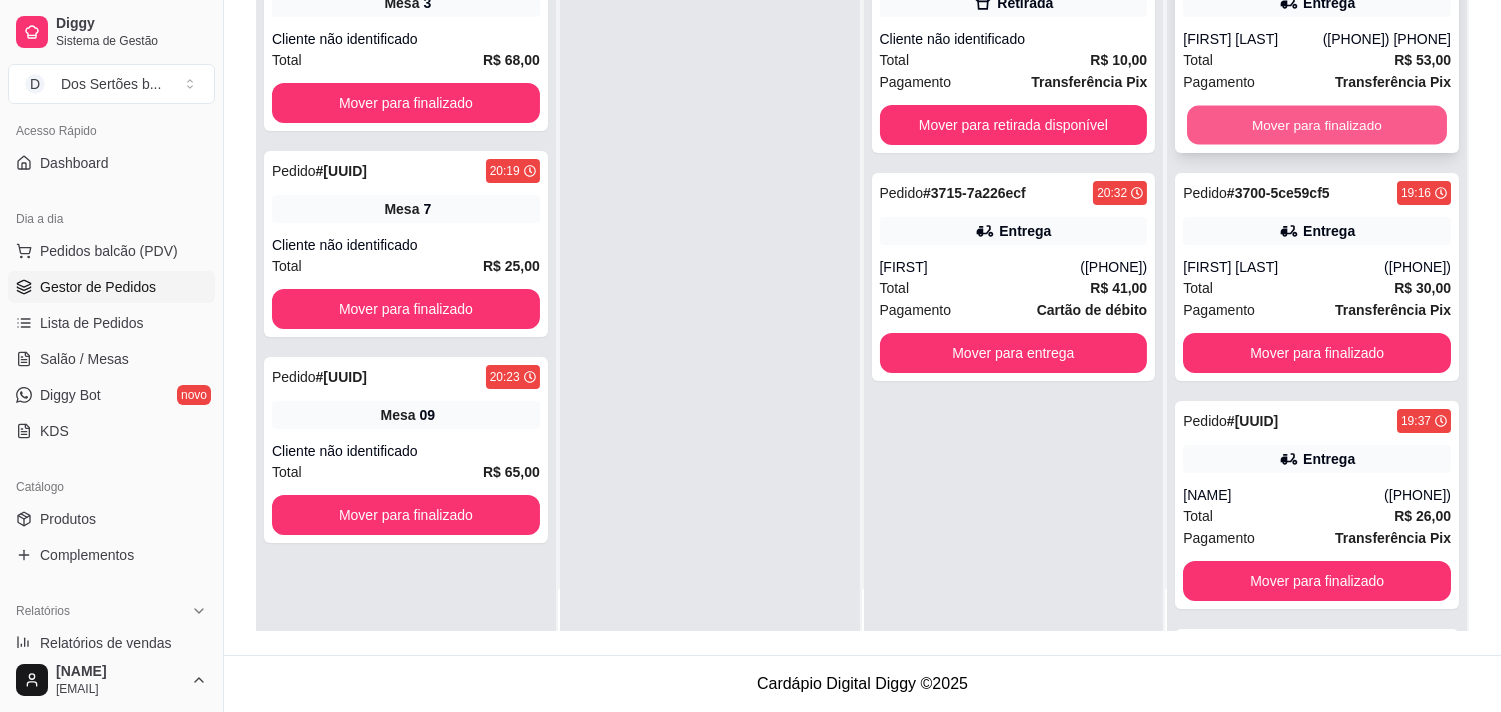 click on "Mover para finalizado" at bounding box center [1317, 125] 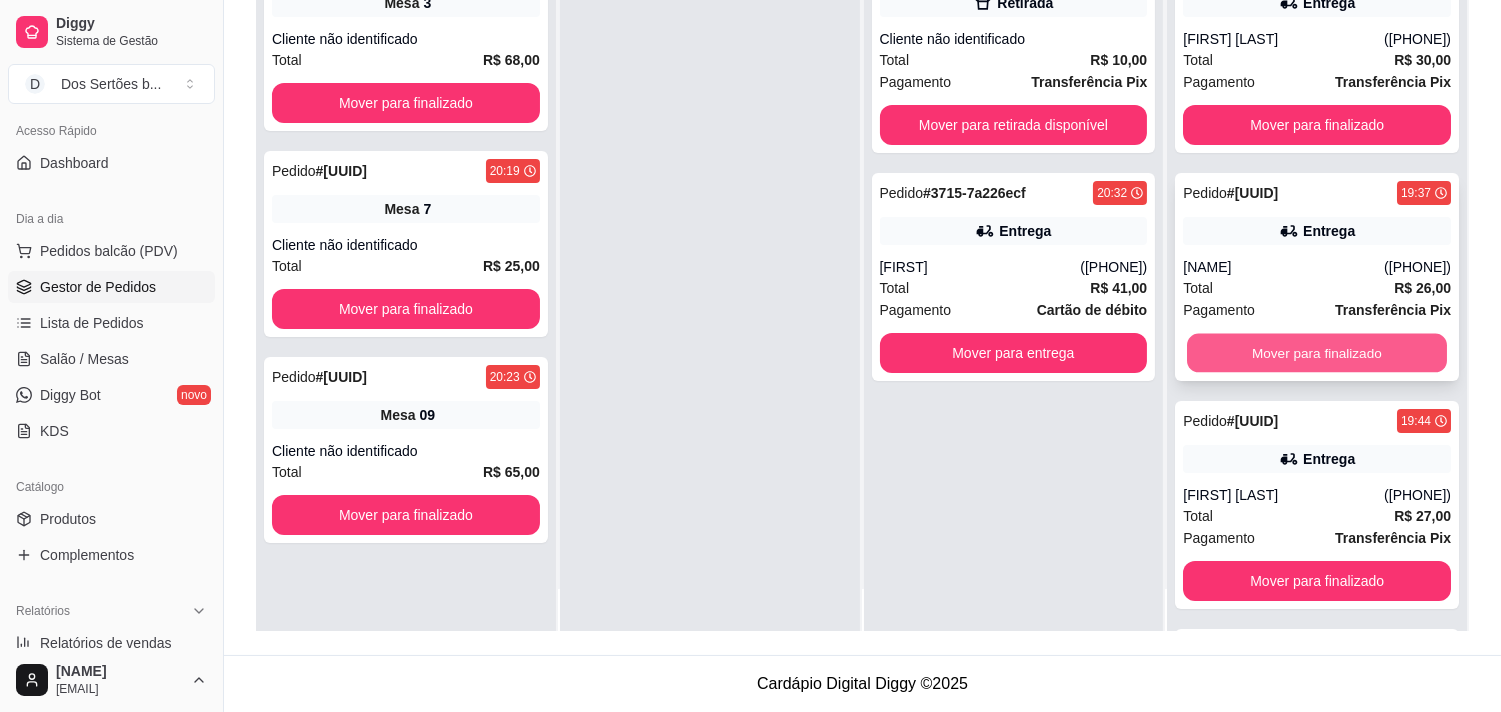 click on "Mover para finalizado" at bounding box center [1317, 353] 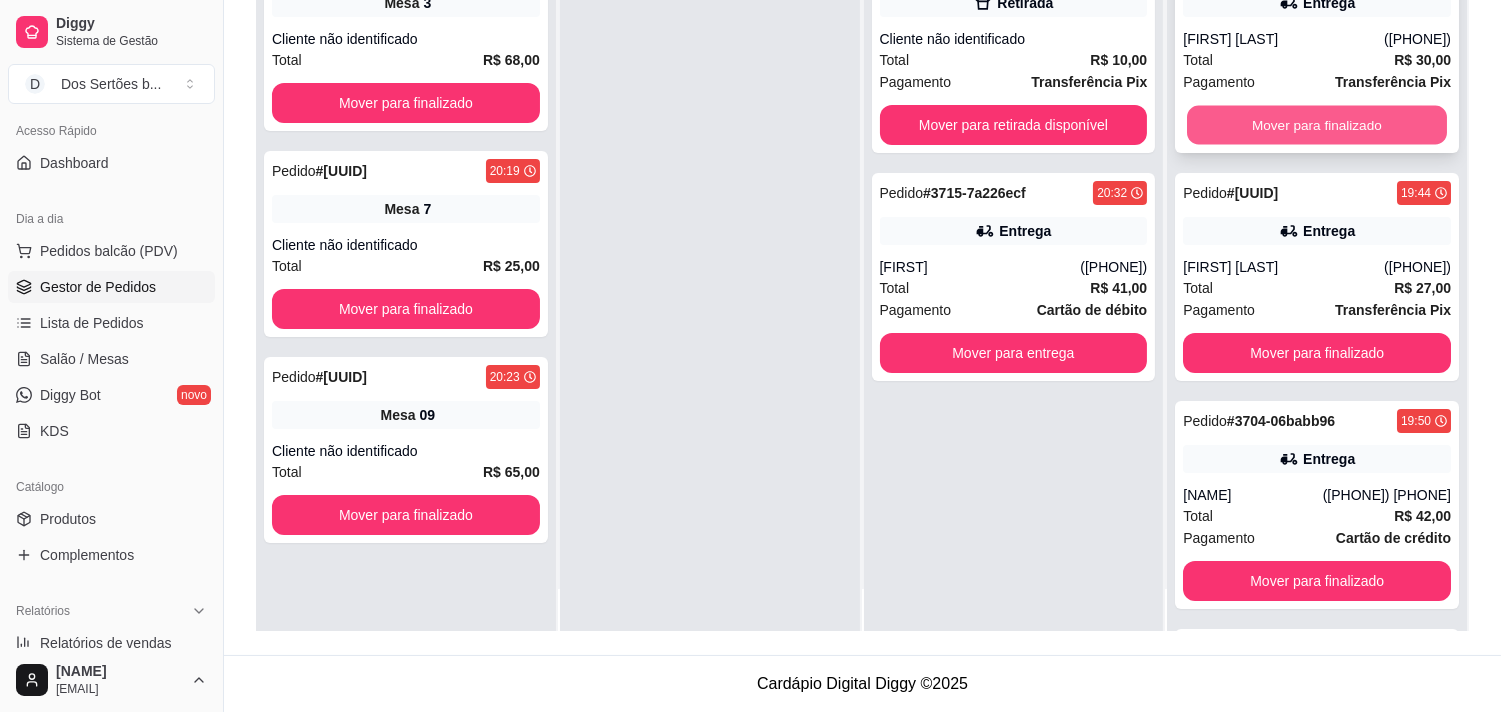 click on "Mover para finalizado" at bounding box center [1317, 125] 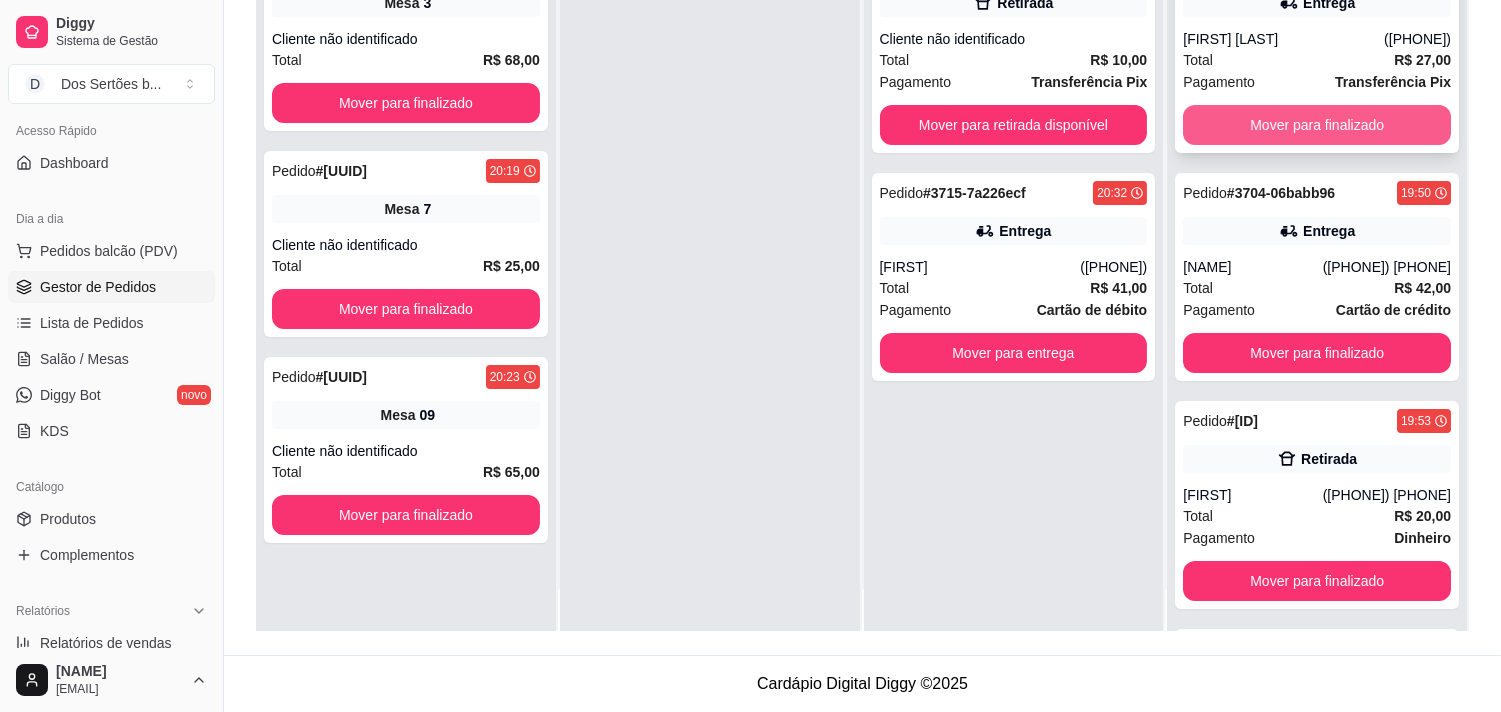 click on "Mover para finalizado" at bounding box center (1317, 125) 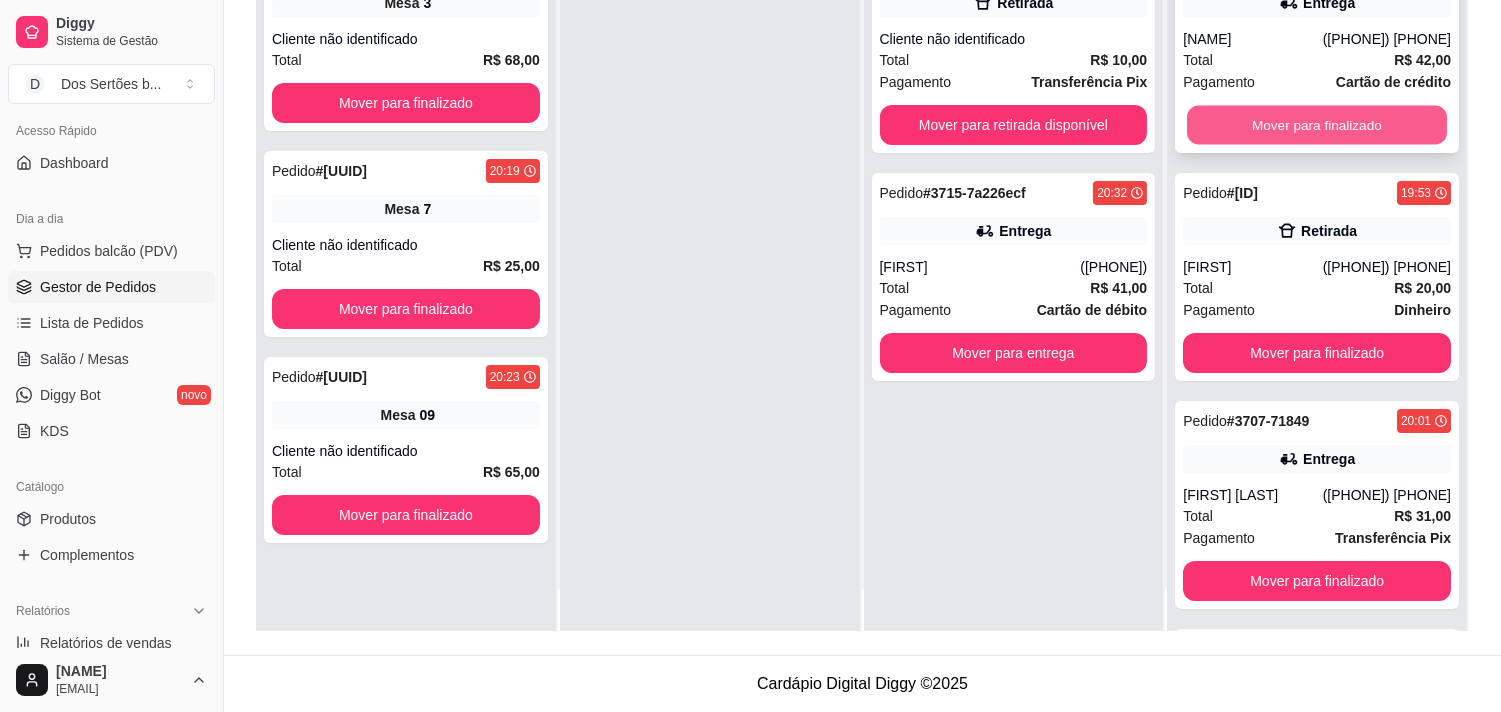 click on "Mover para finalizado" at bounding box center (1317, 125) 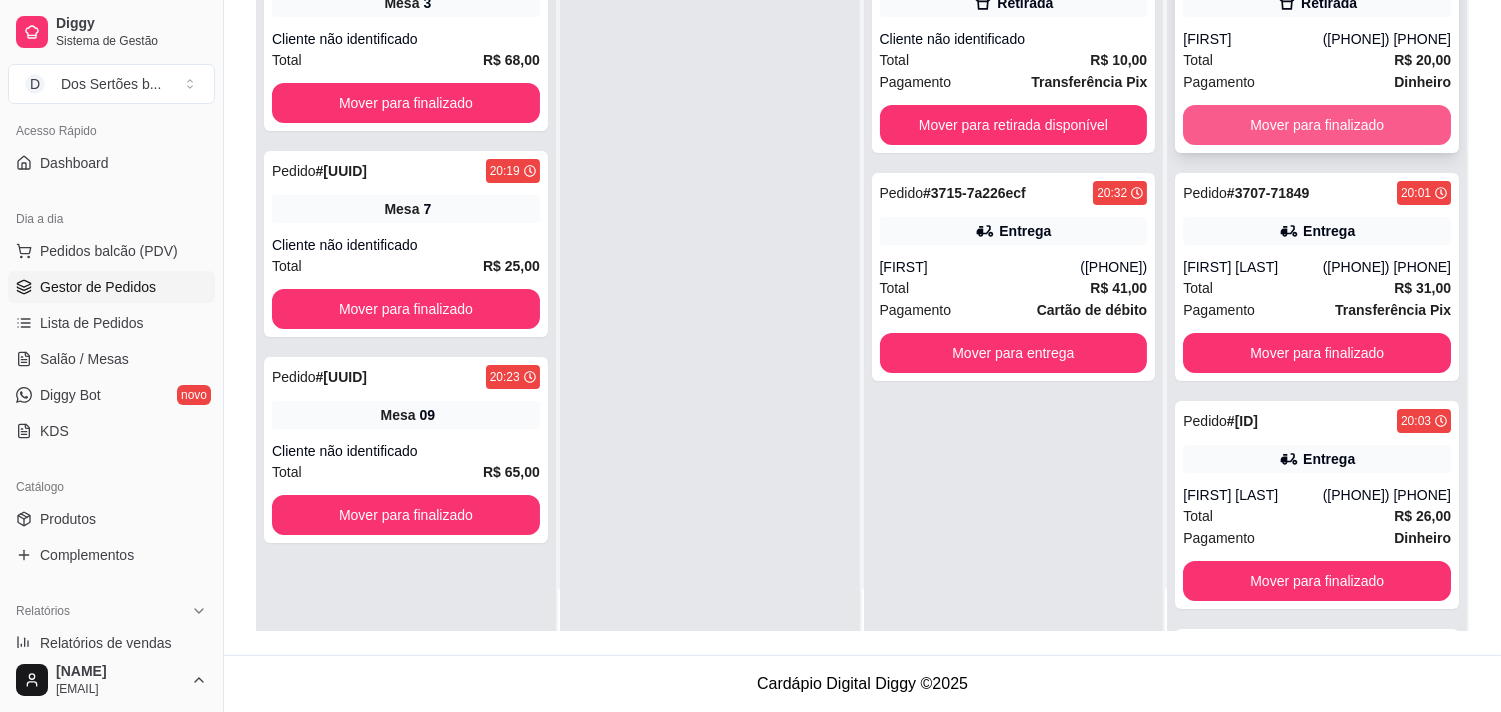 click on "Mover para finalizado" at bounding box center (1317, 125) 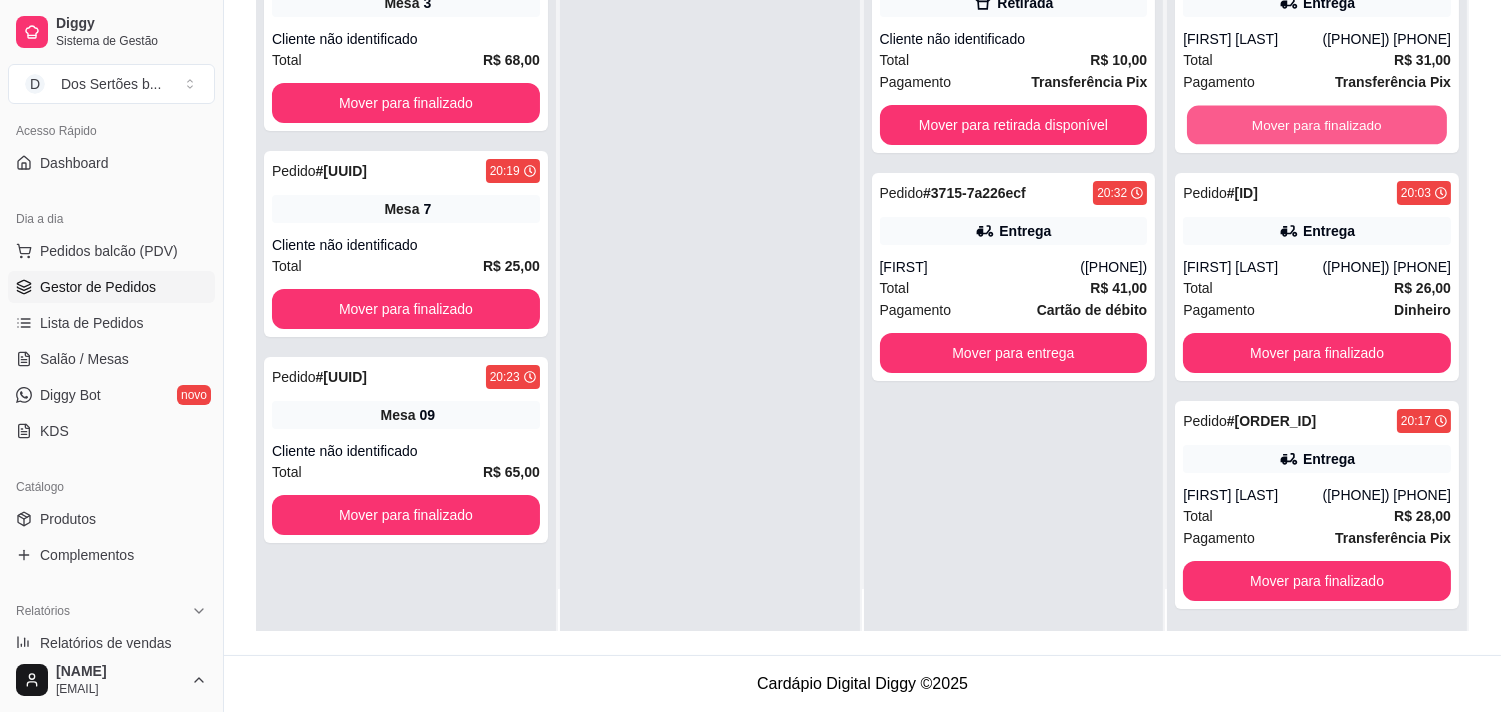 click on "Mover para finalizado" at bounding box center (1317, 125) 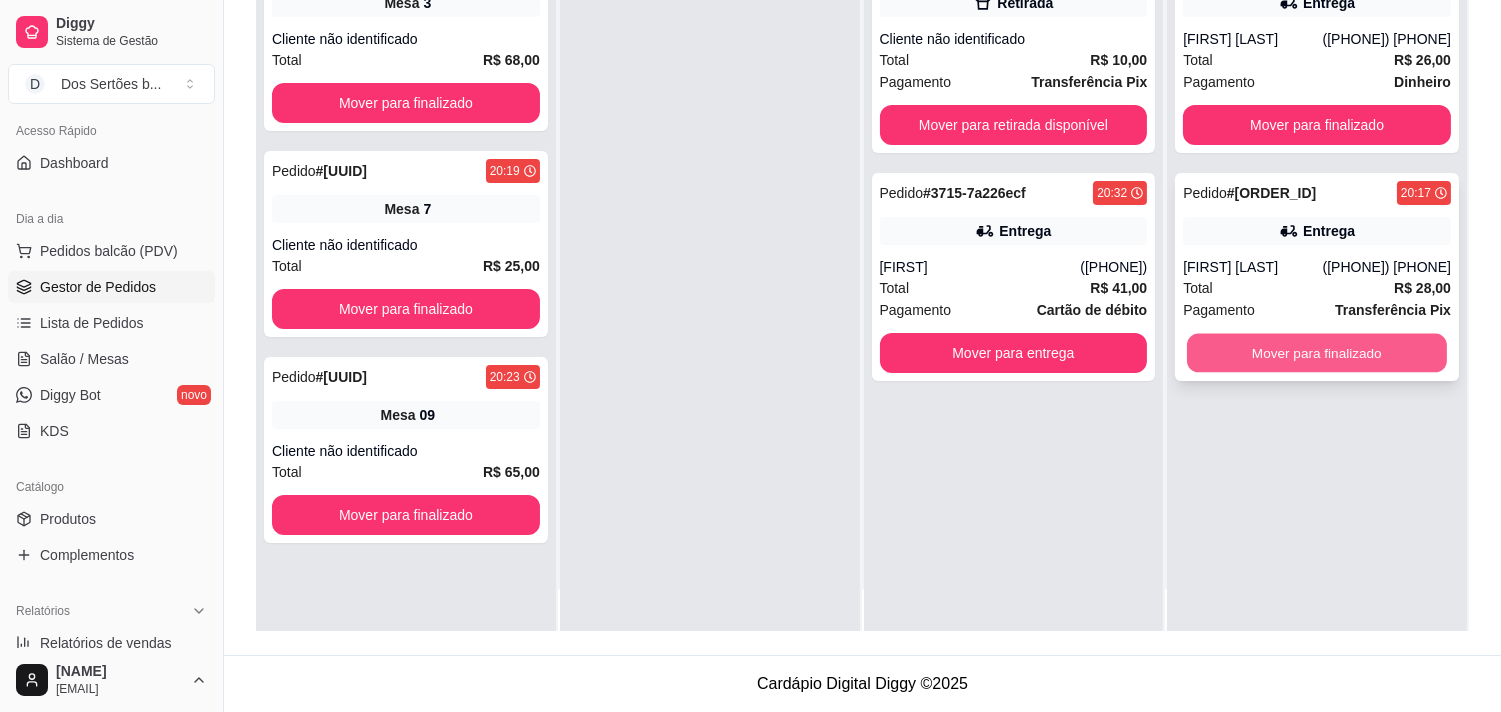 click on "Mover para finalizado" at bounding box center (1317, 353) 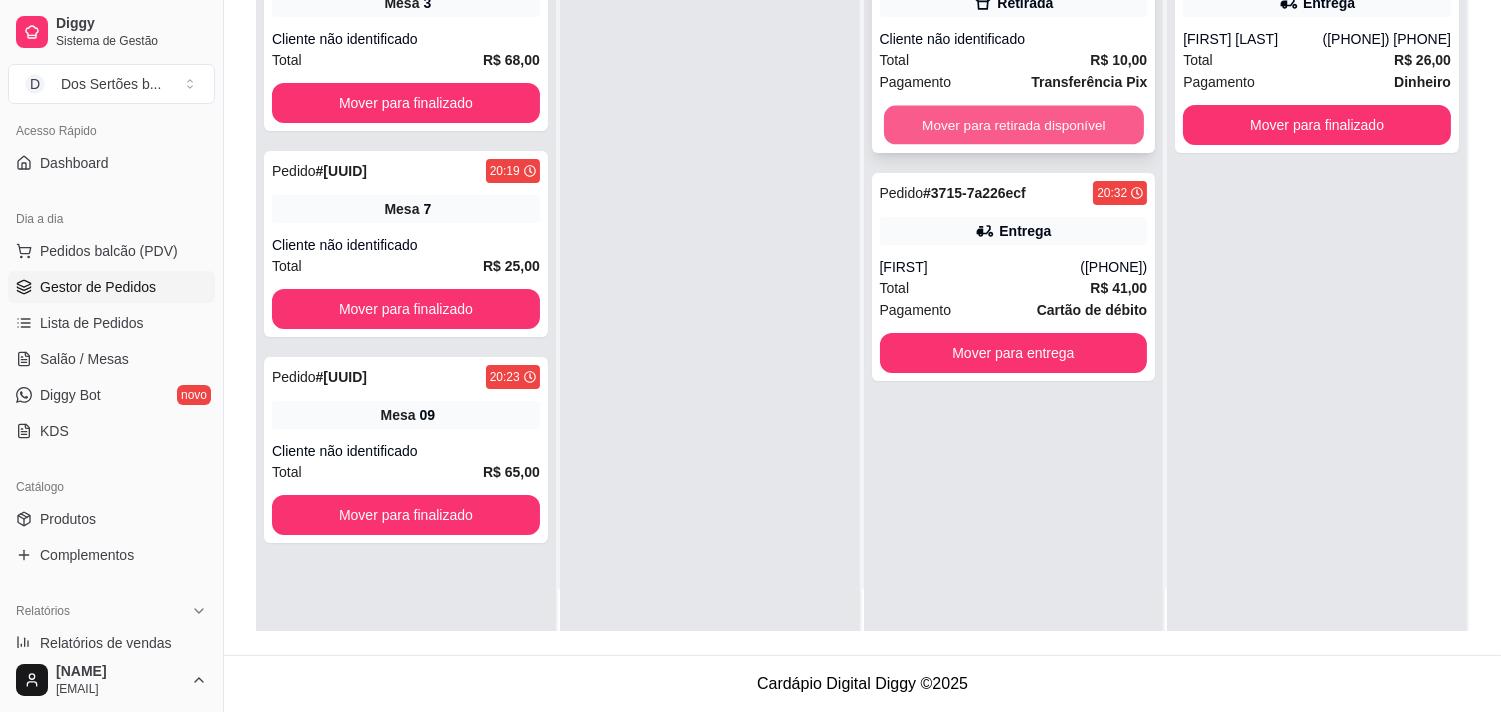 click on "Mover para retirada disponível" at bounding box center [1014, 125] 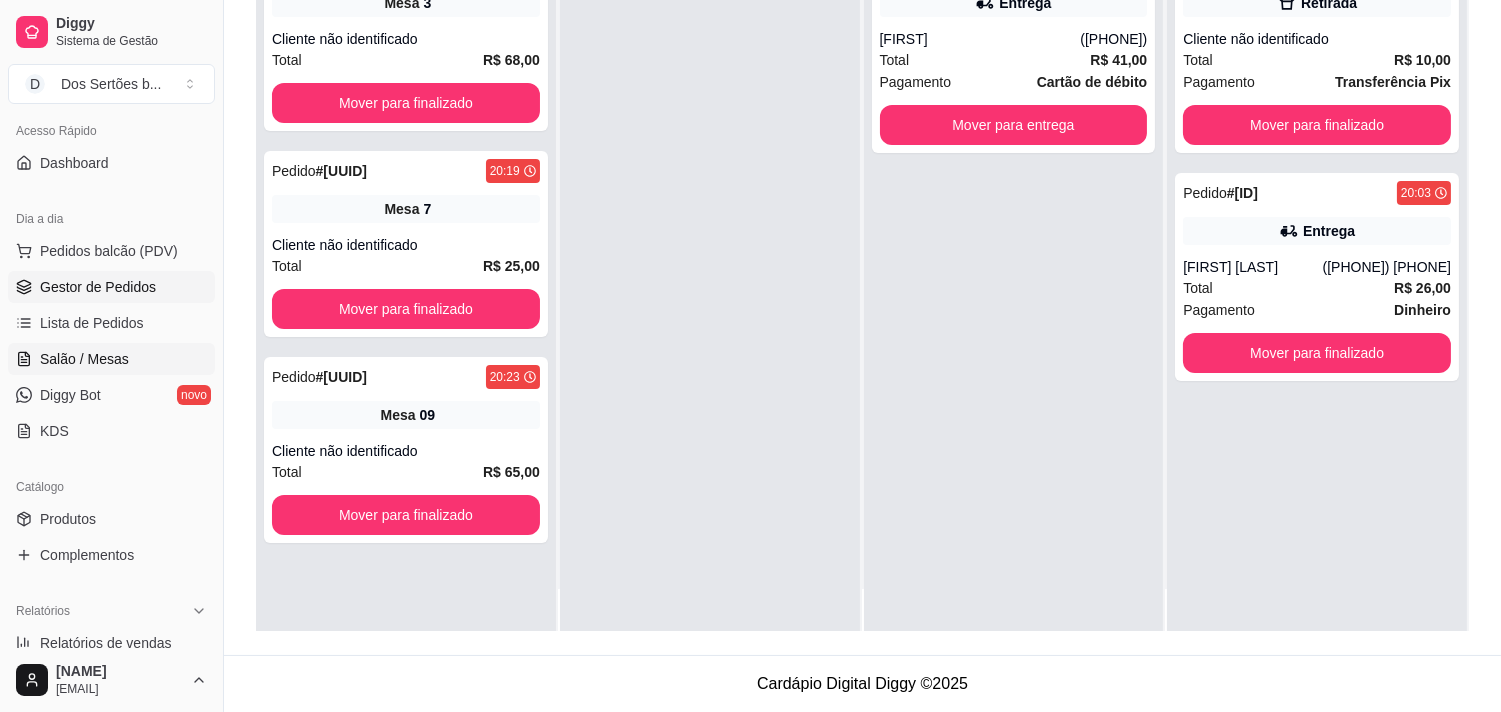 click on "Salão / Mesas" at bounding box center [84, 359] 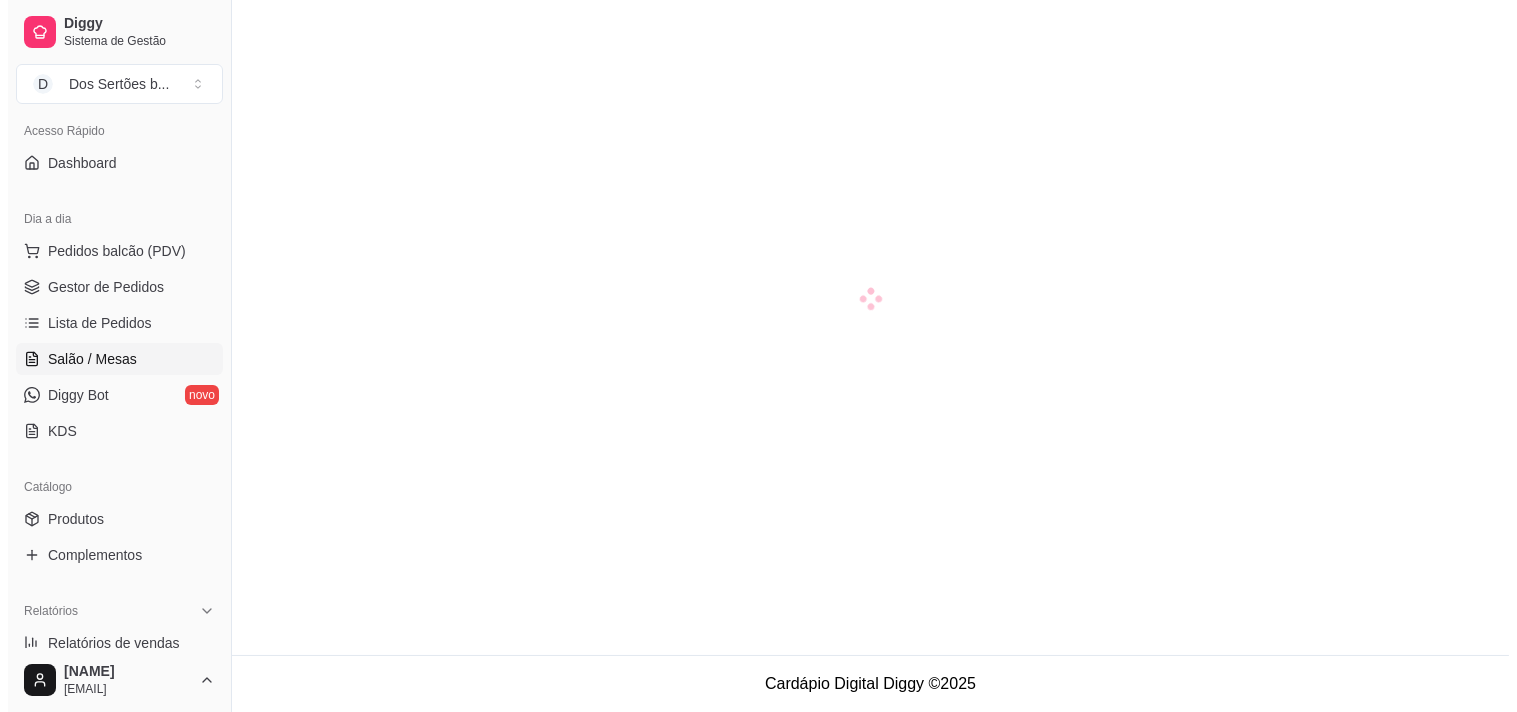 scroll, scrollTop: 0, scrollLeft: 0, axis: both 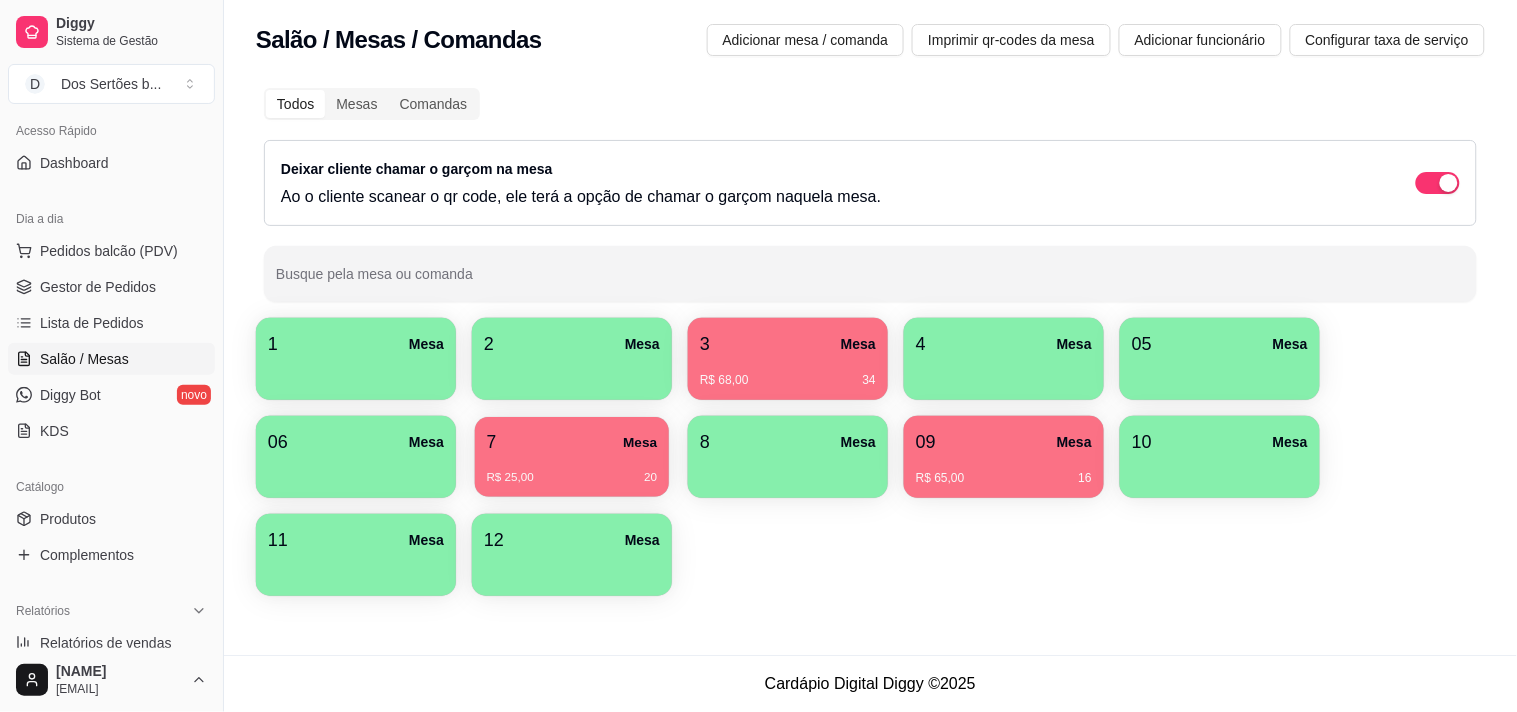 click on "R$ 25,00 20" at bounding box center (572, 470) 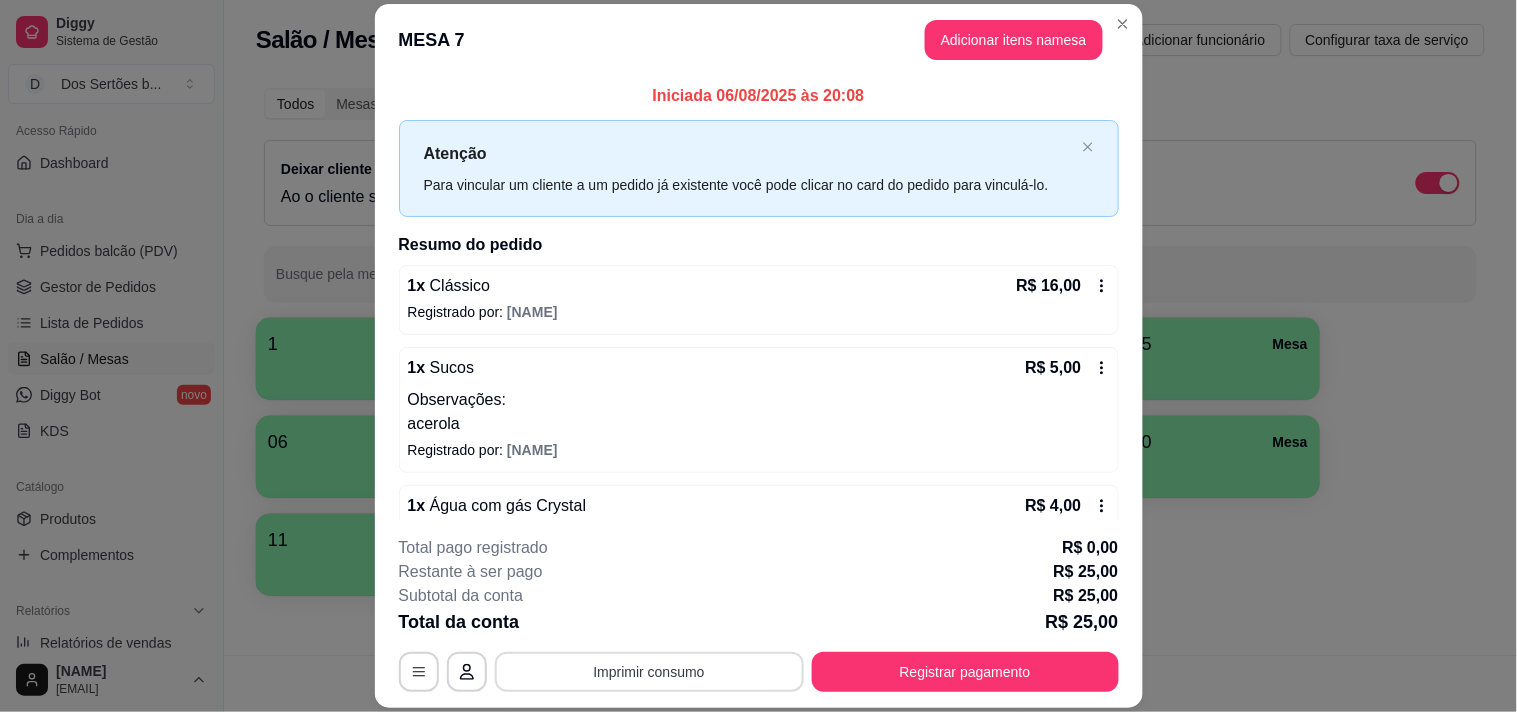 click on "Imprimir consumo" at bounding box center [649, 672] 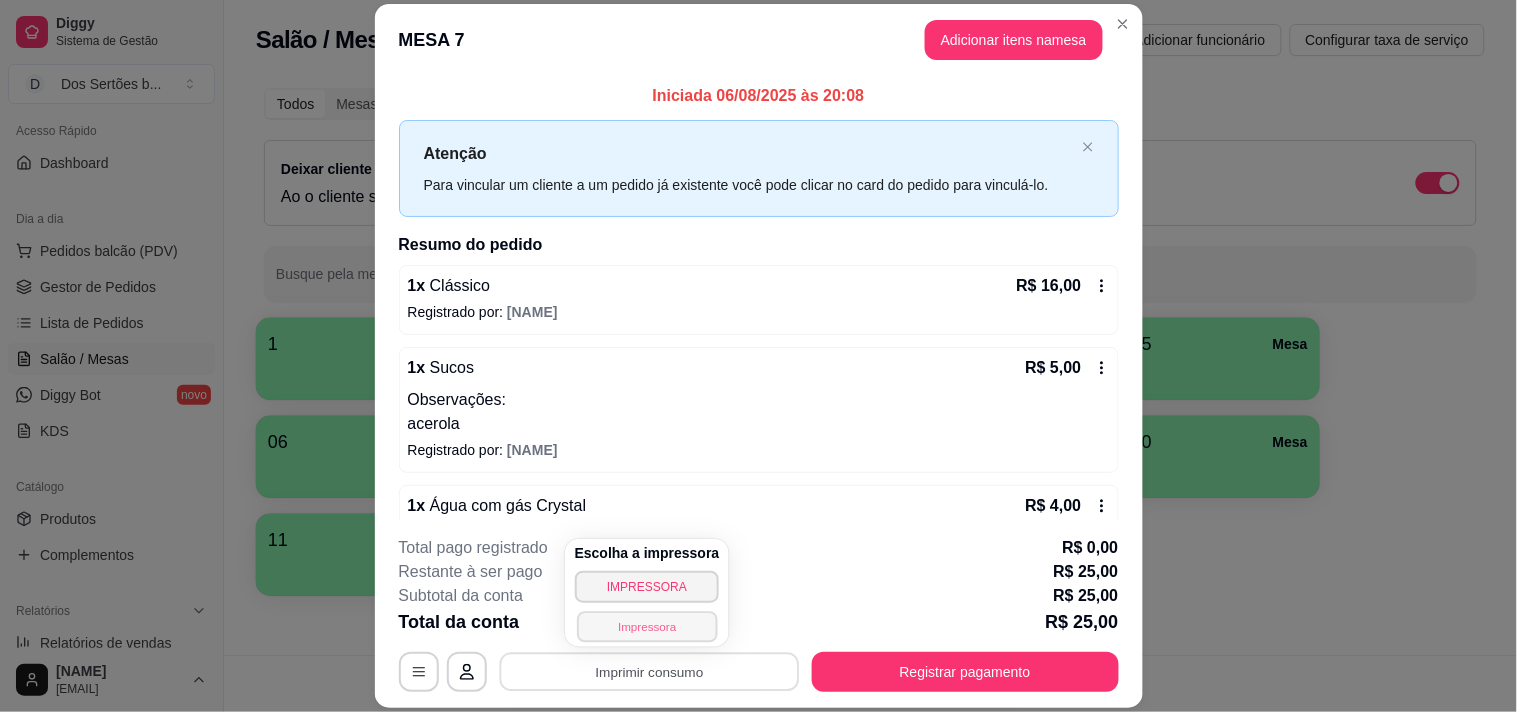 click on "Impressora" at bounding box center (647, 626) 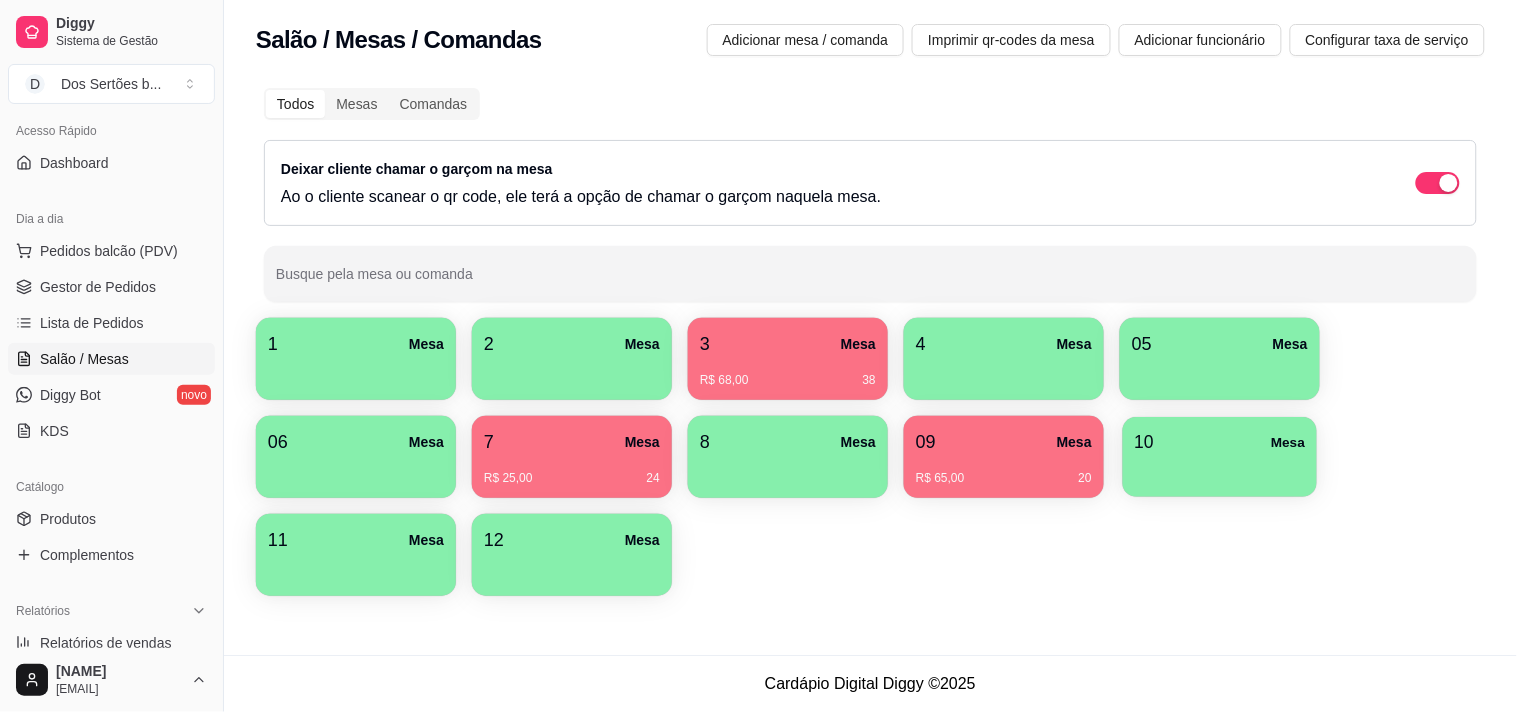 click on "10 Mesa" at bounding box center (1220, 442) 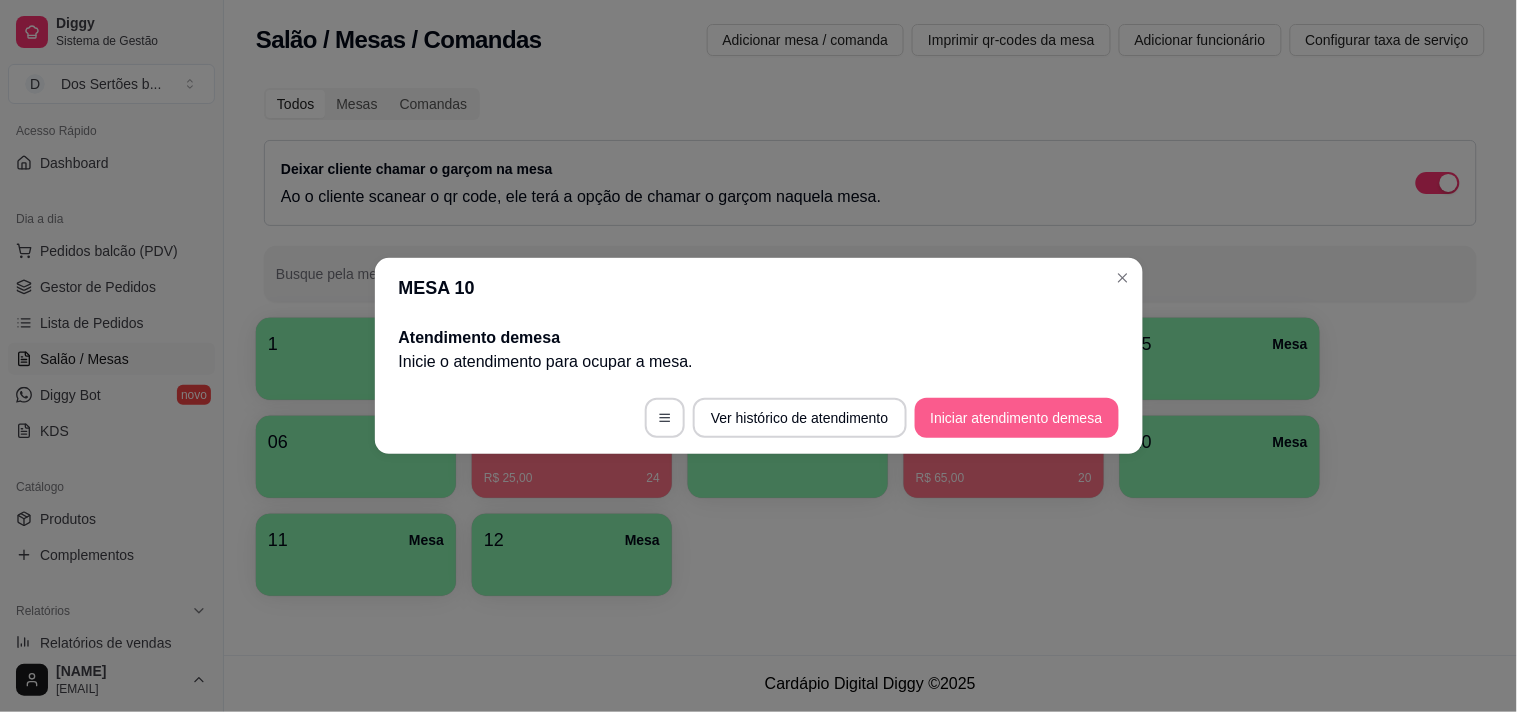 click on "Iniciar atendimento de  mesa" at bounding box center [1017, 418] 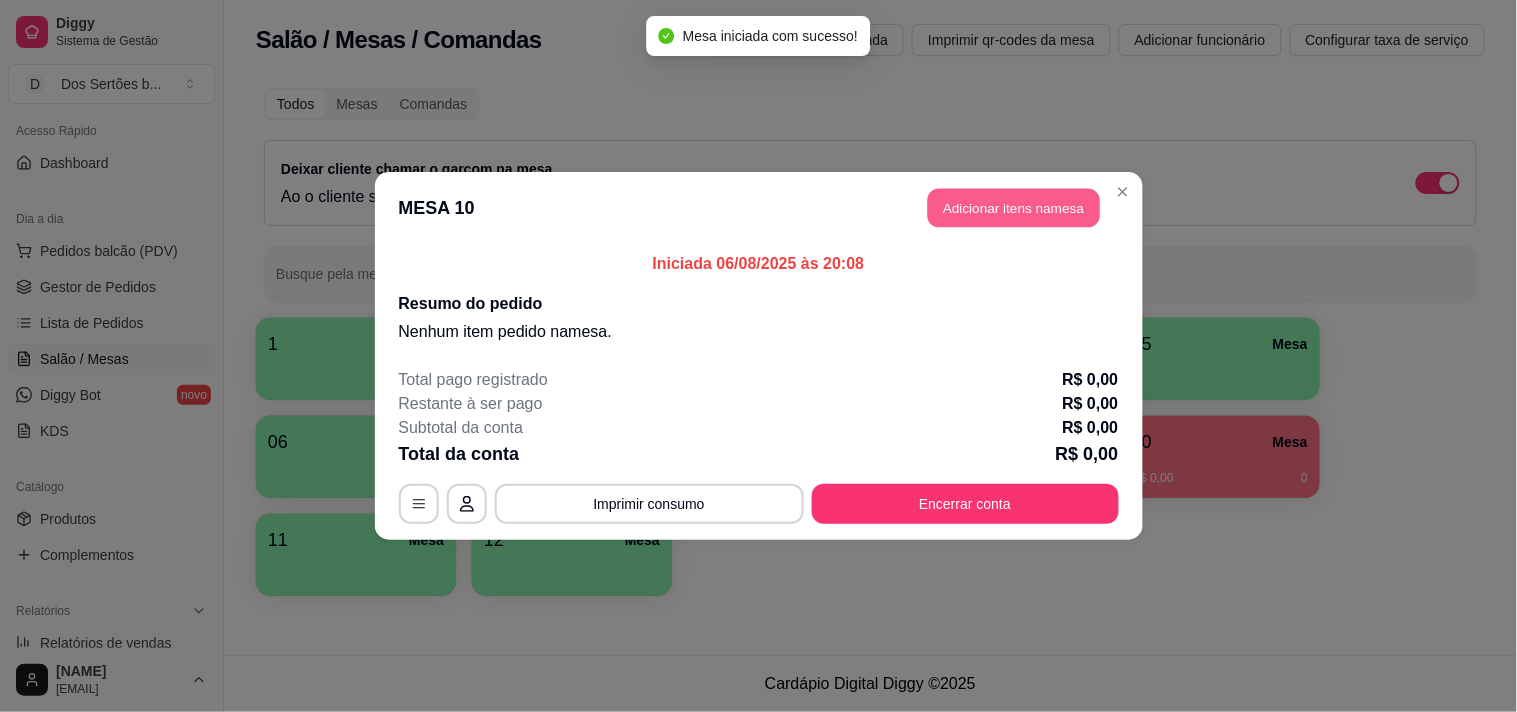 click on "Adicionar itens na  mesa" at bounding box center (1014, 208) 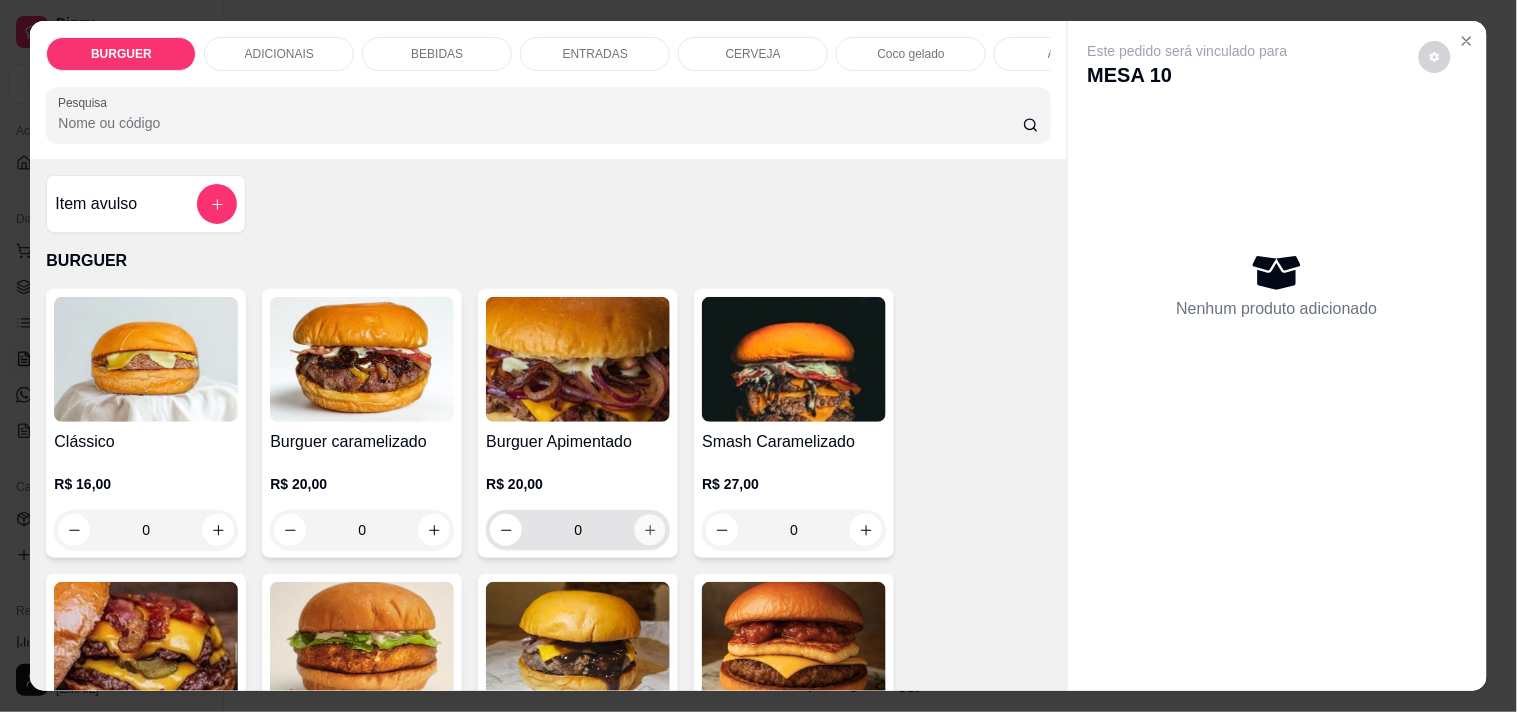 click 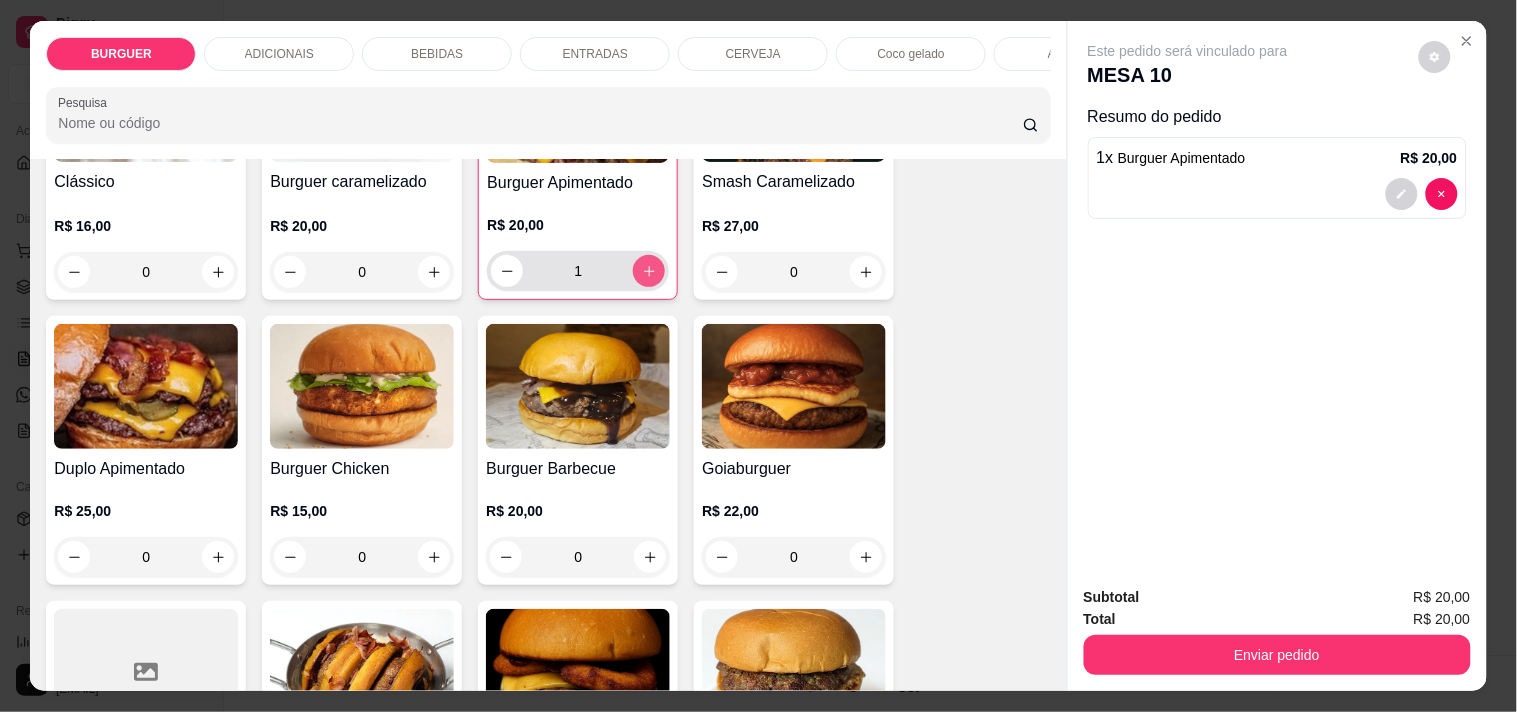 scroll, scrollTop: 337, scrollLeft: 0, axis: vertical 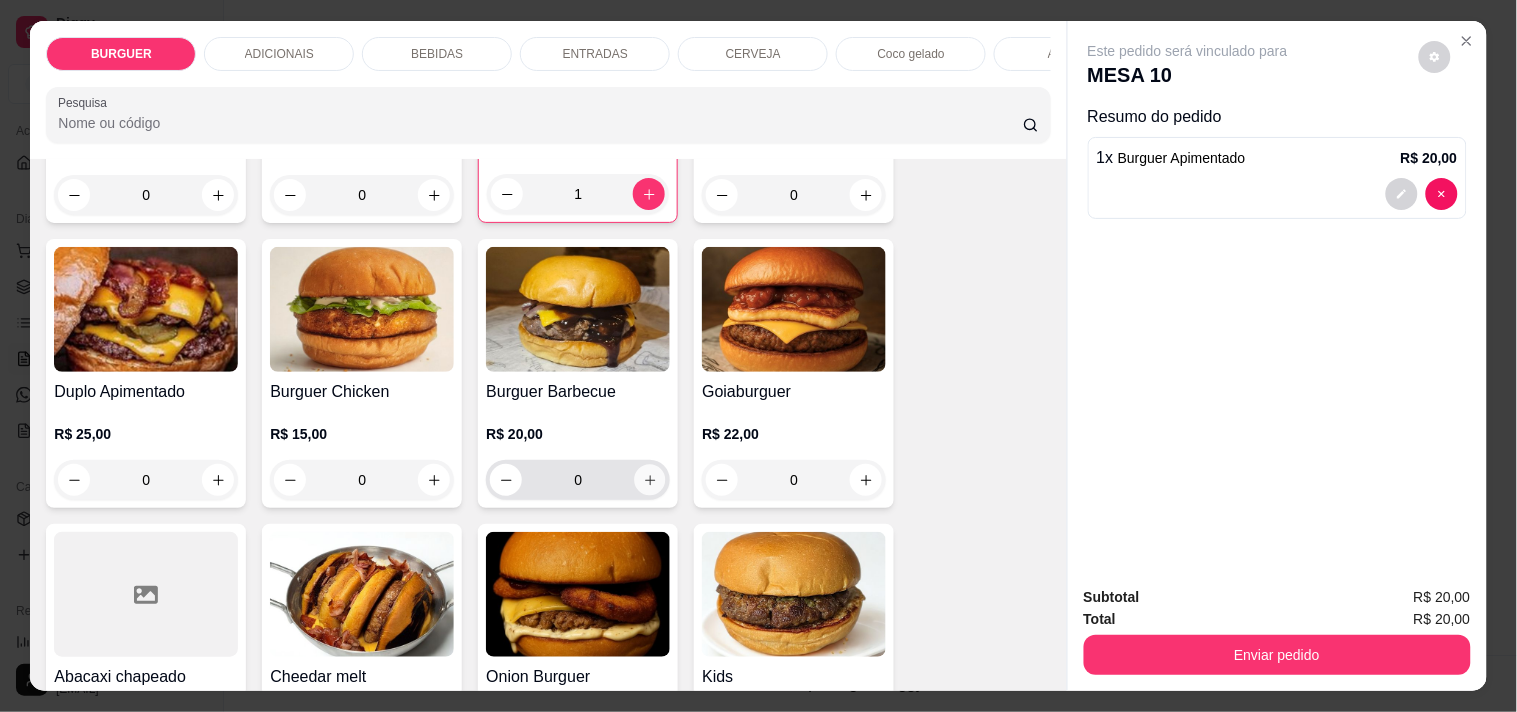 click 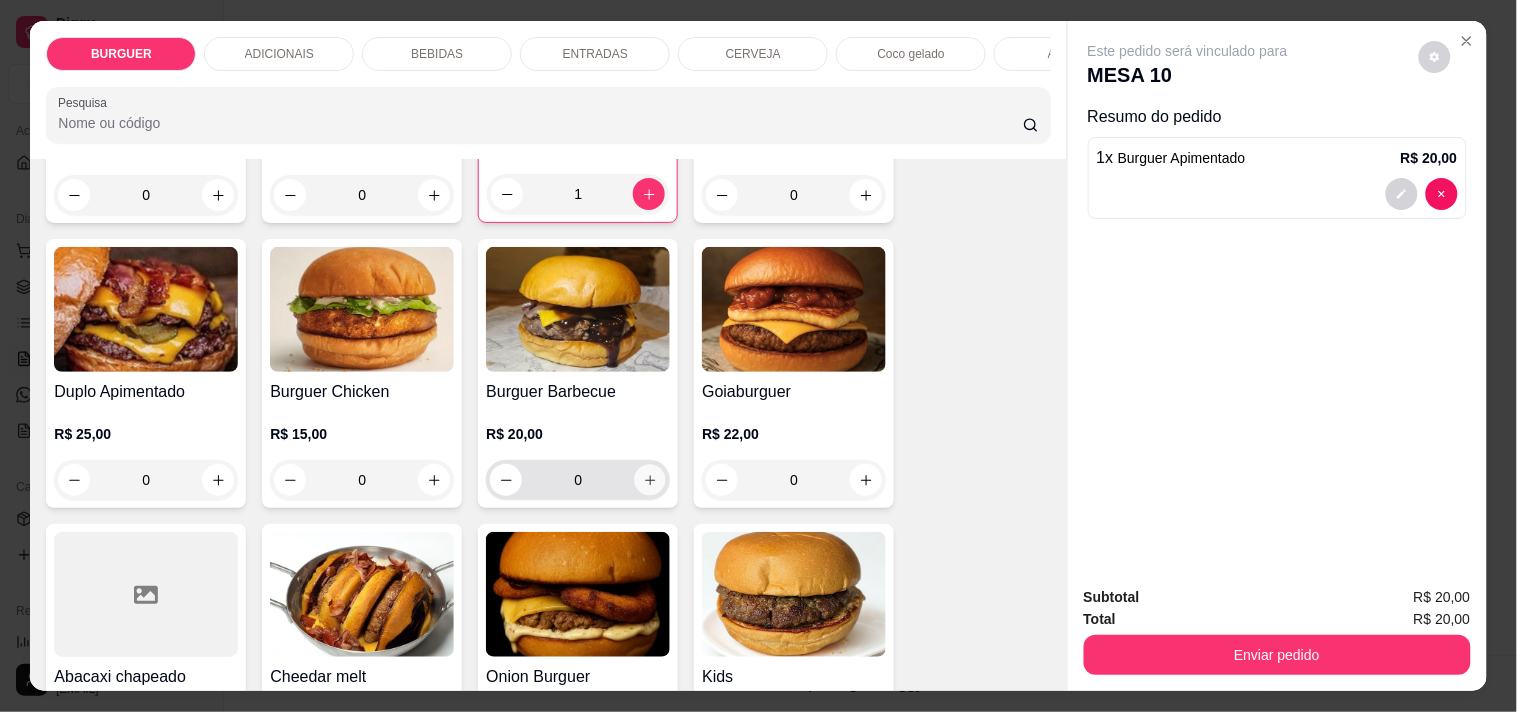type on "1" 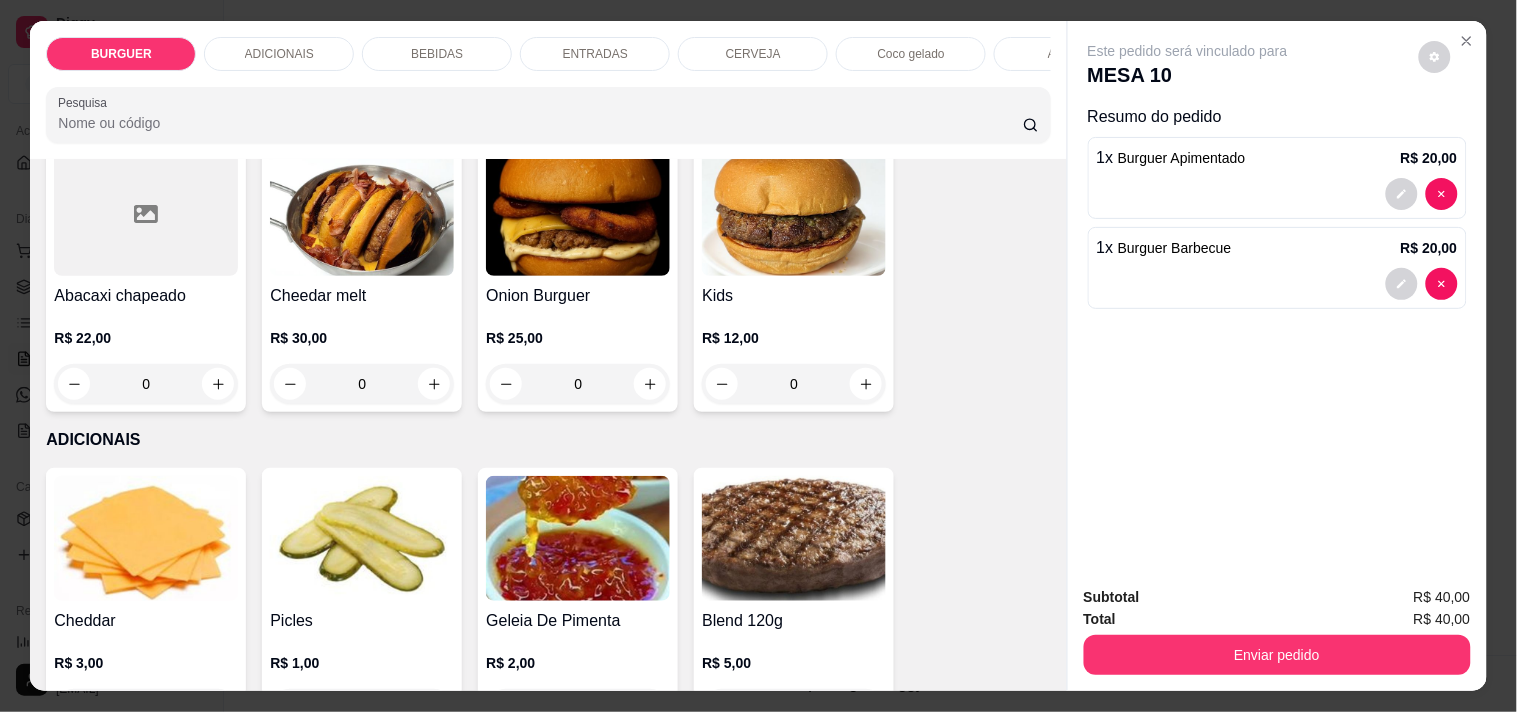 scroll, scrollTop: 1022, scrollLeft: 0, axis: vertical 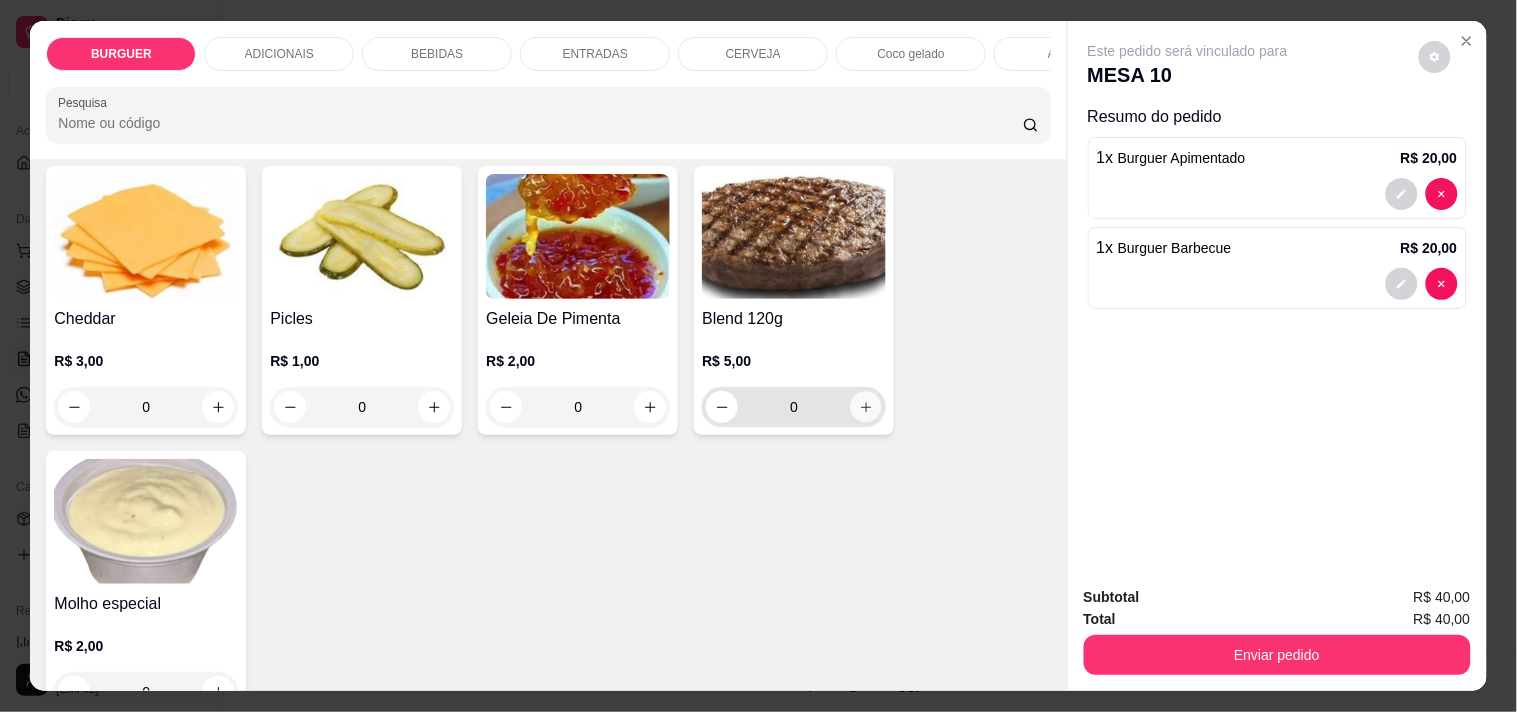 click at bounding box center [866, 407] 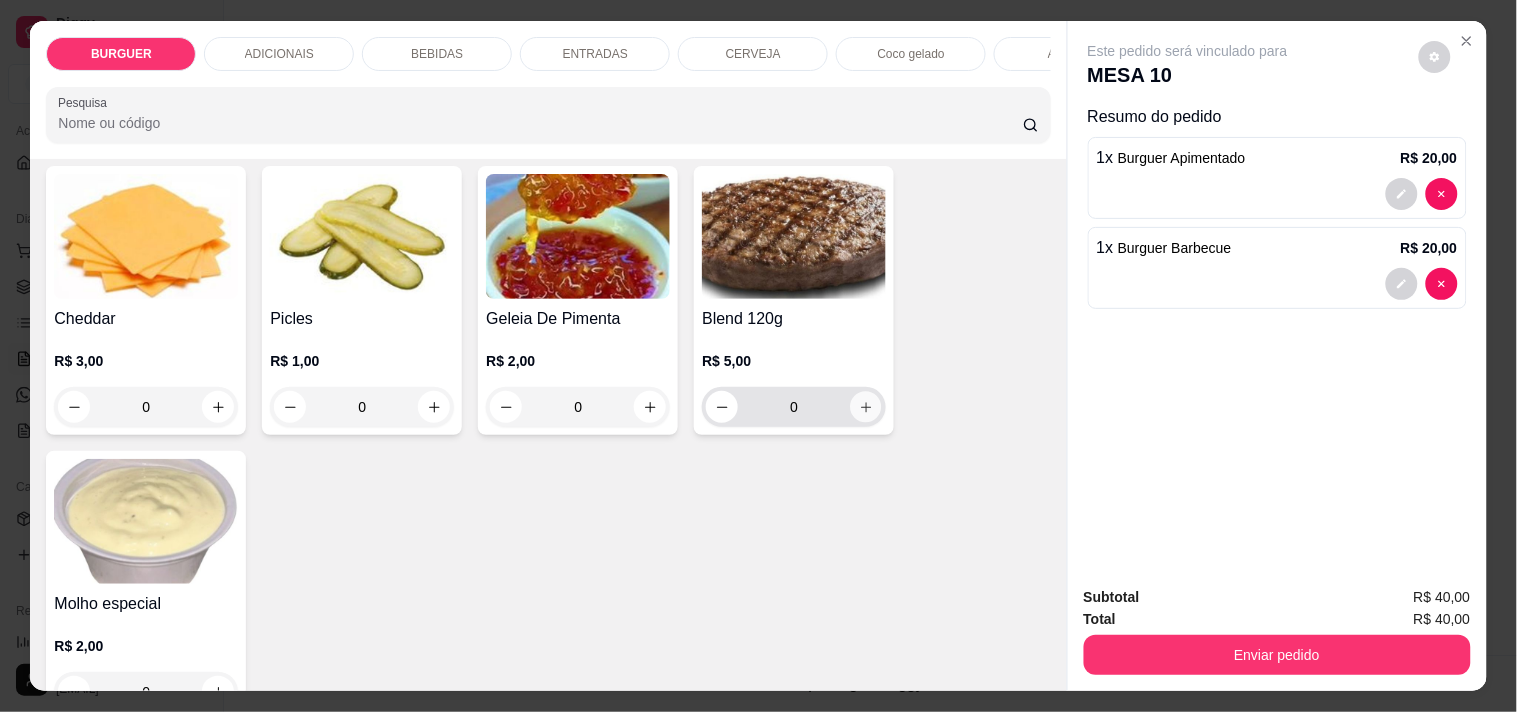 type on "1" 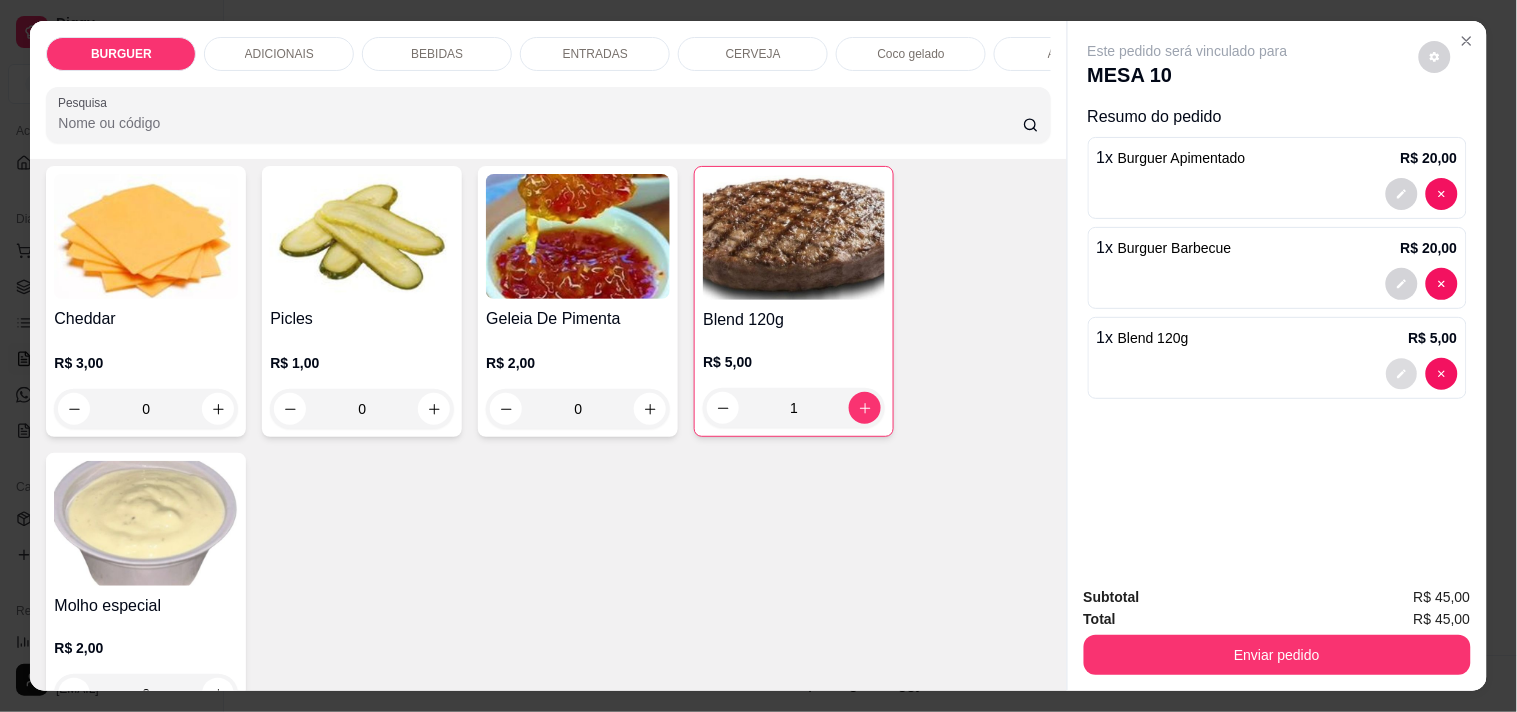 click 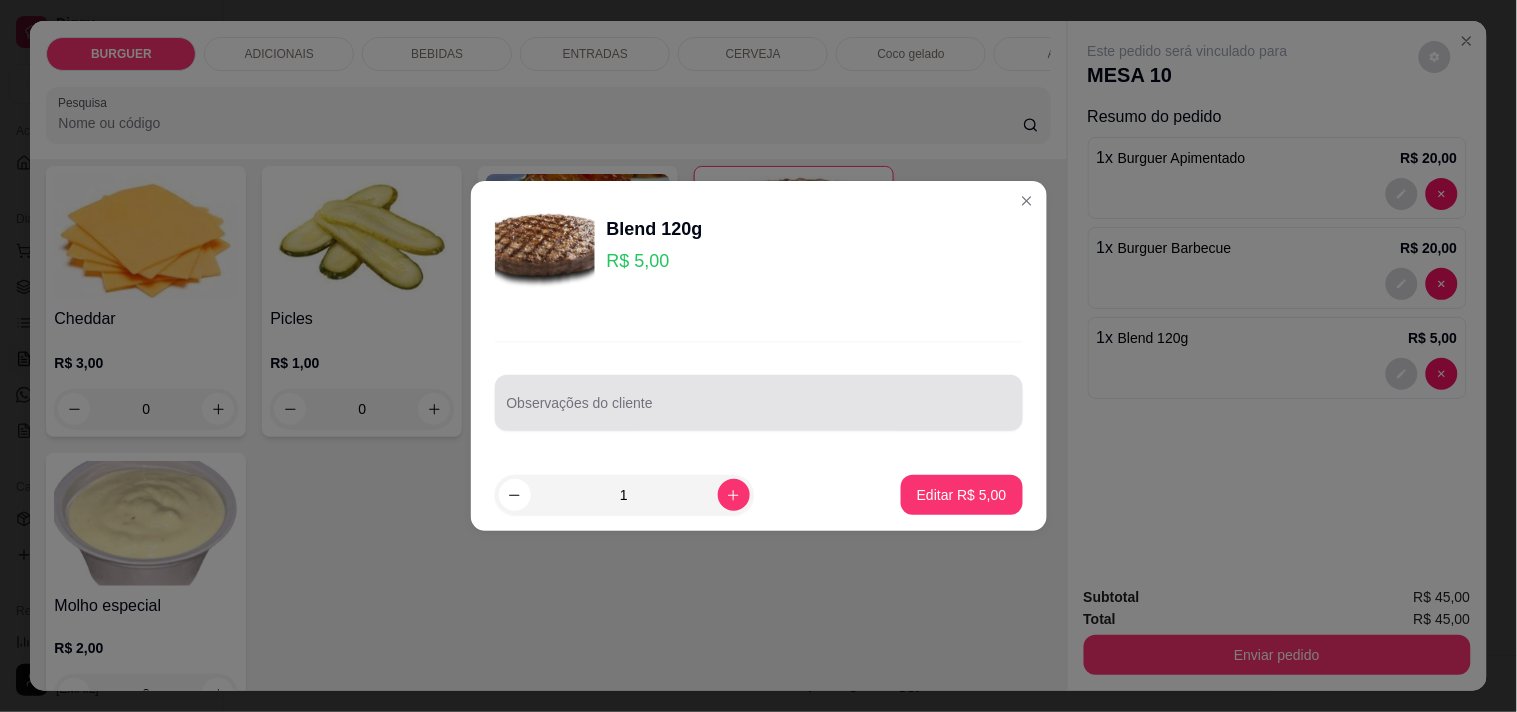click on "Observações do cliente" at bounding box center (759, 411) 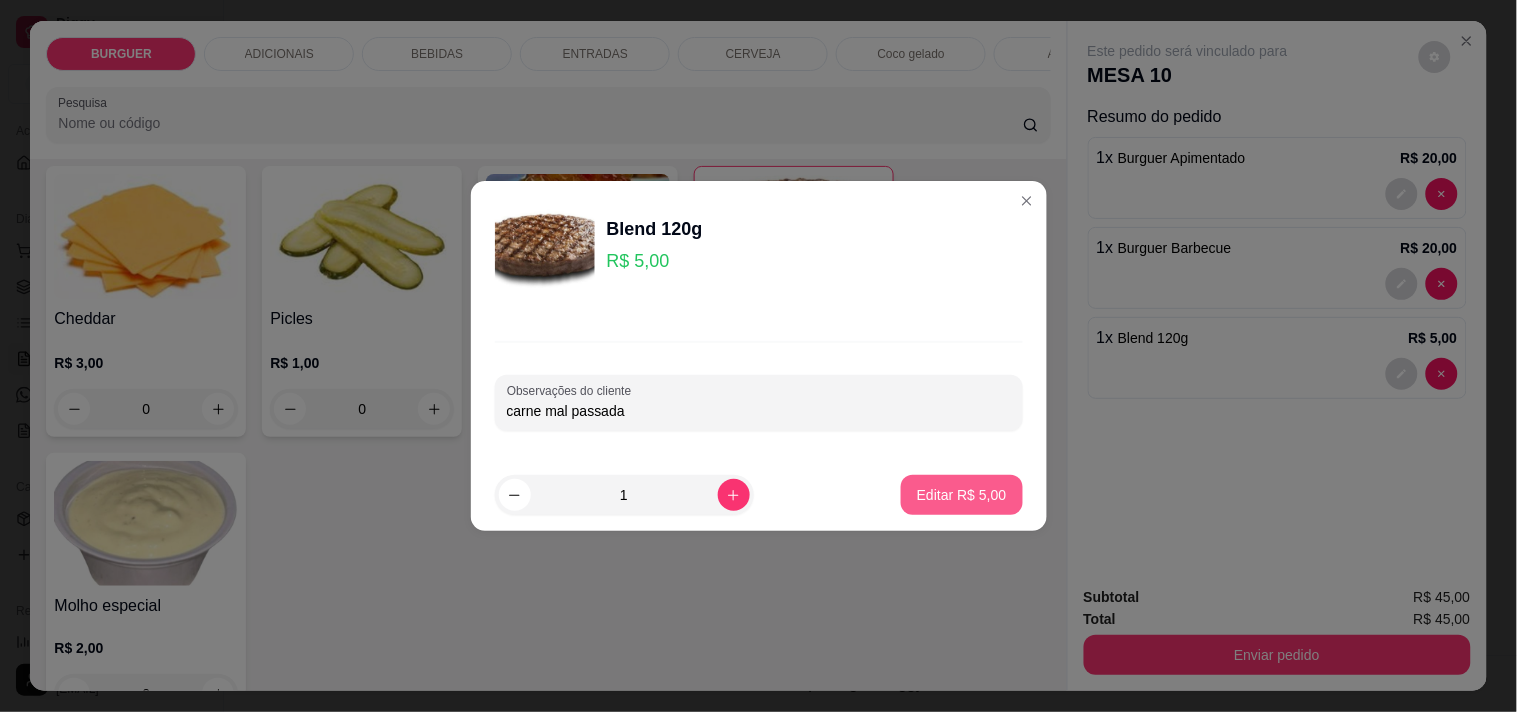 type on "carne mal passada" 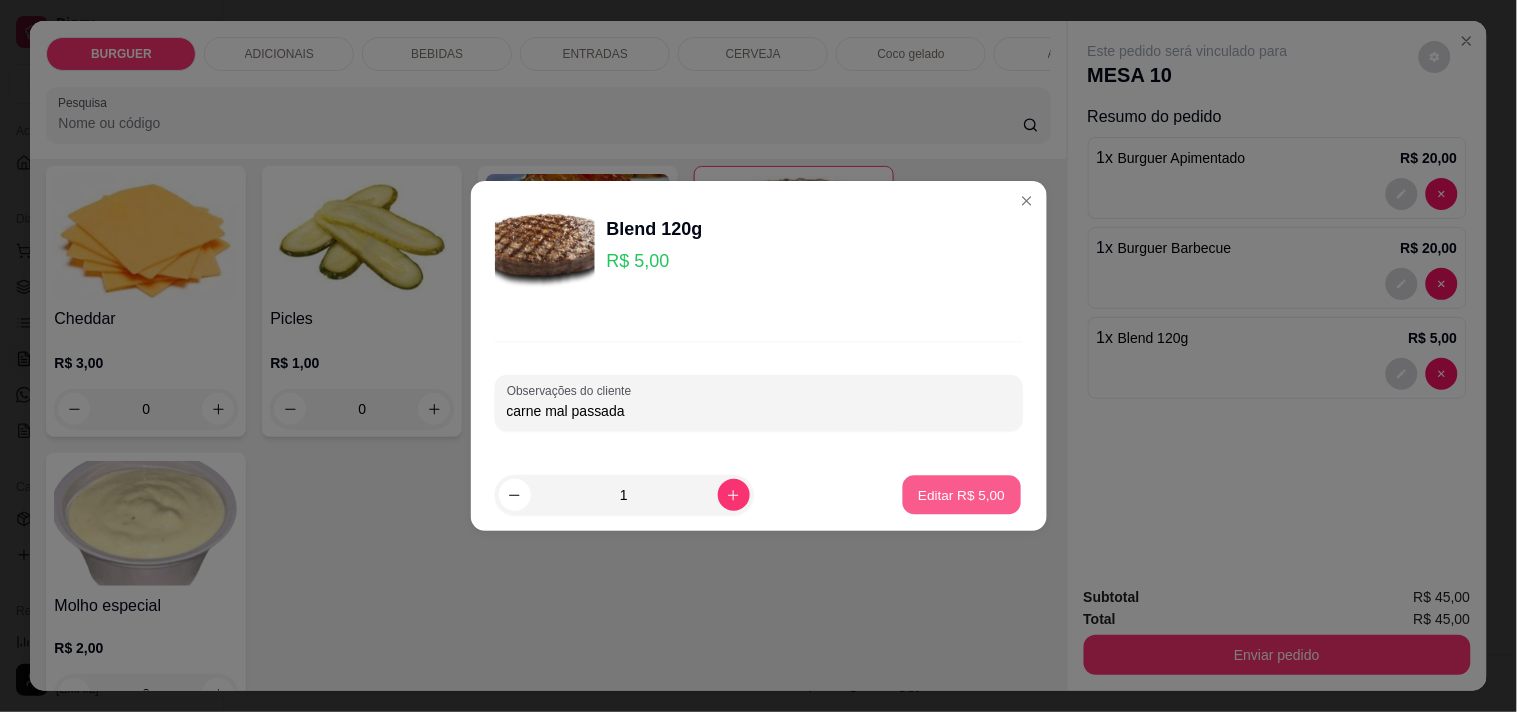 click on "Editar   R$ 5,00" at bounding box center [962, 495] 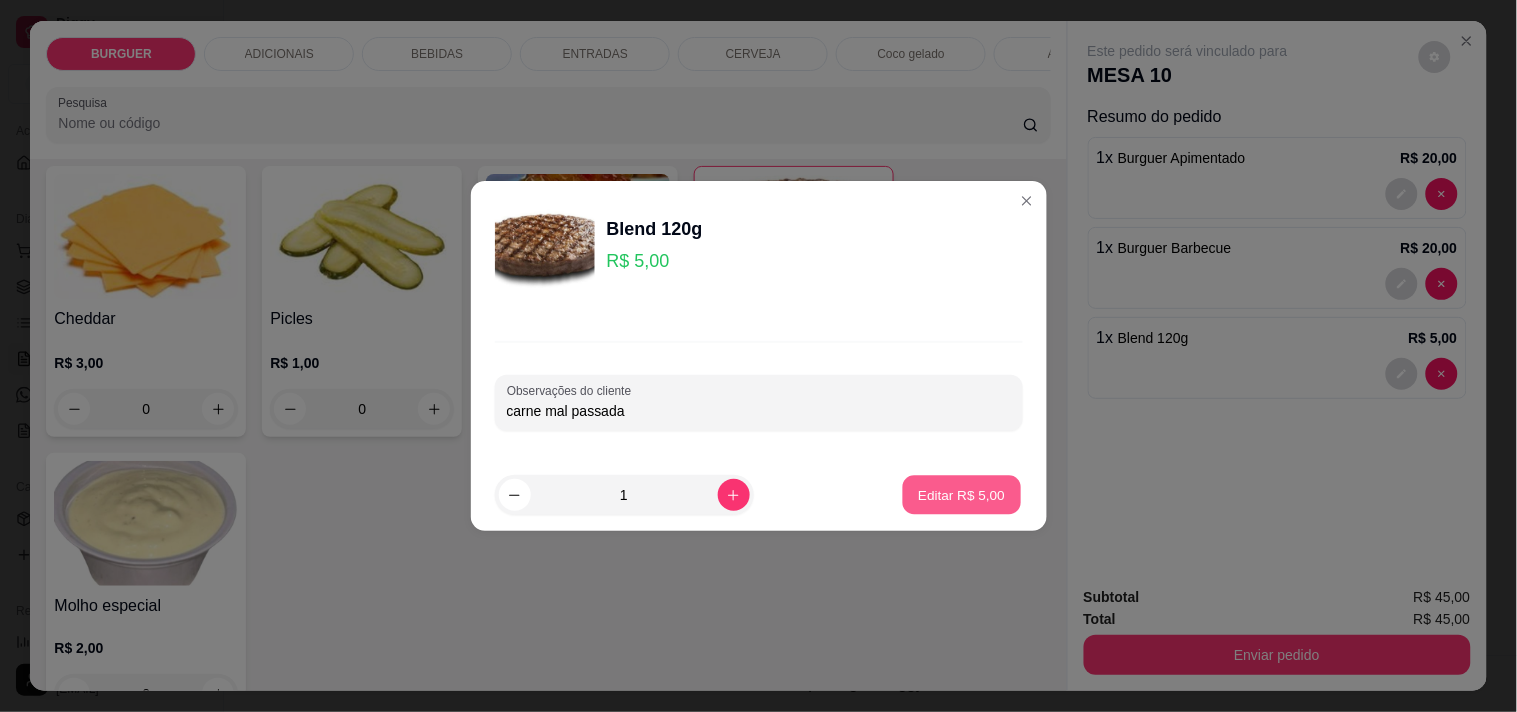 type on "0" 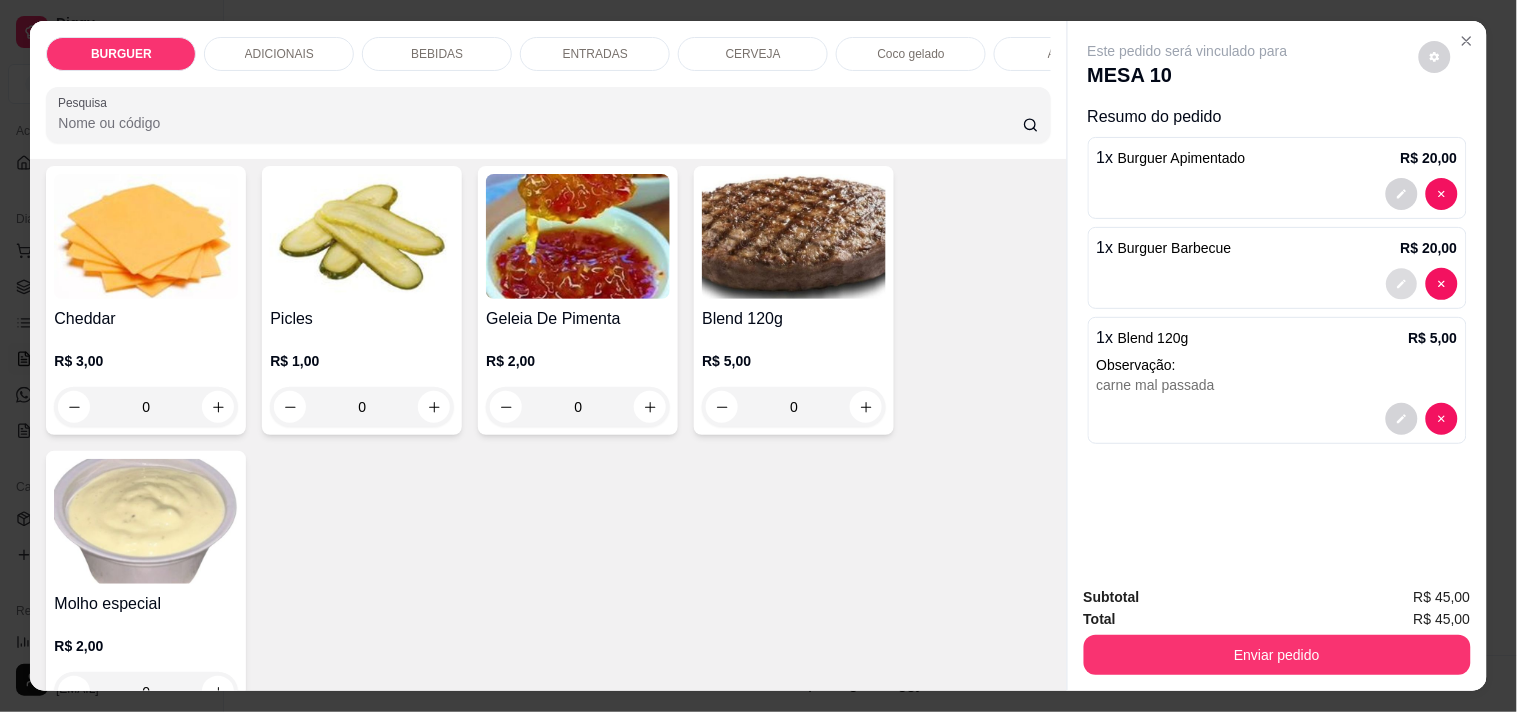 click at bounding box center [1401, 284] 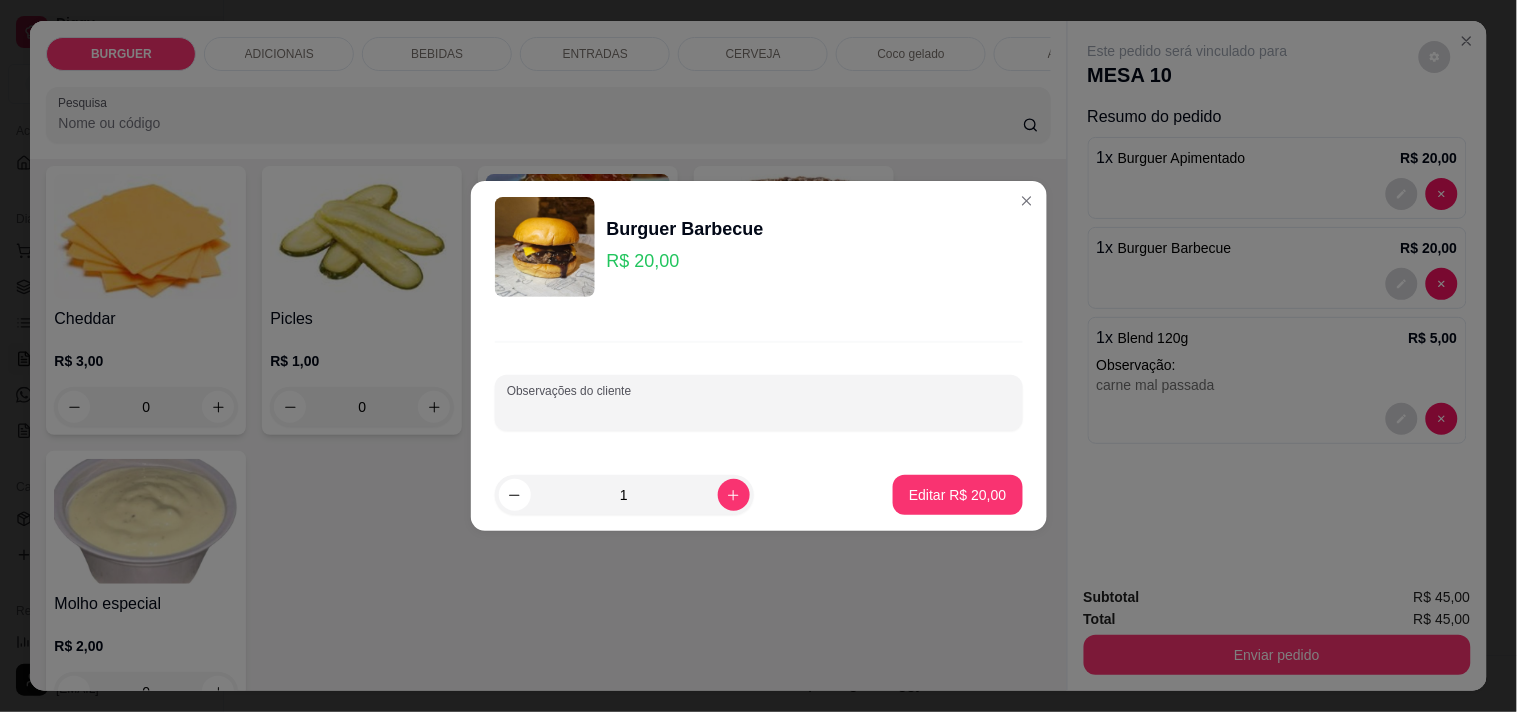 click on "Observações do cliente" at bounding box center [759, 411] 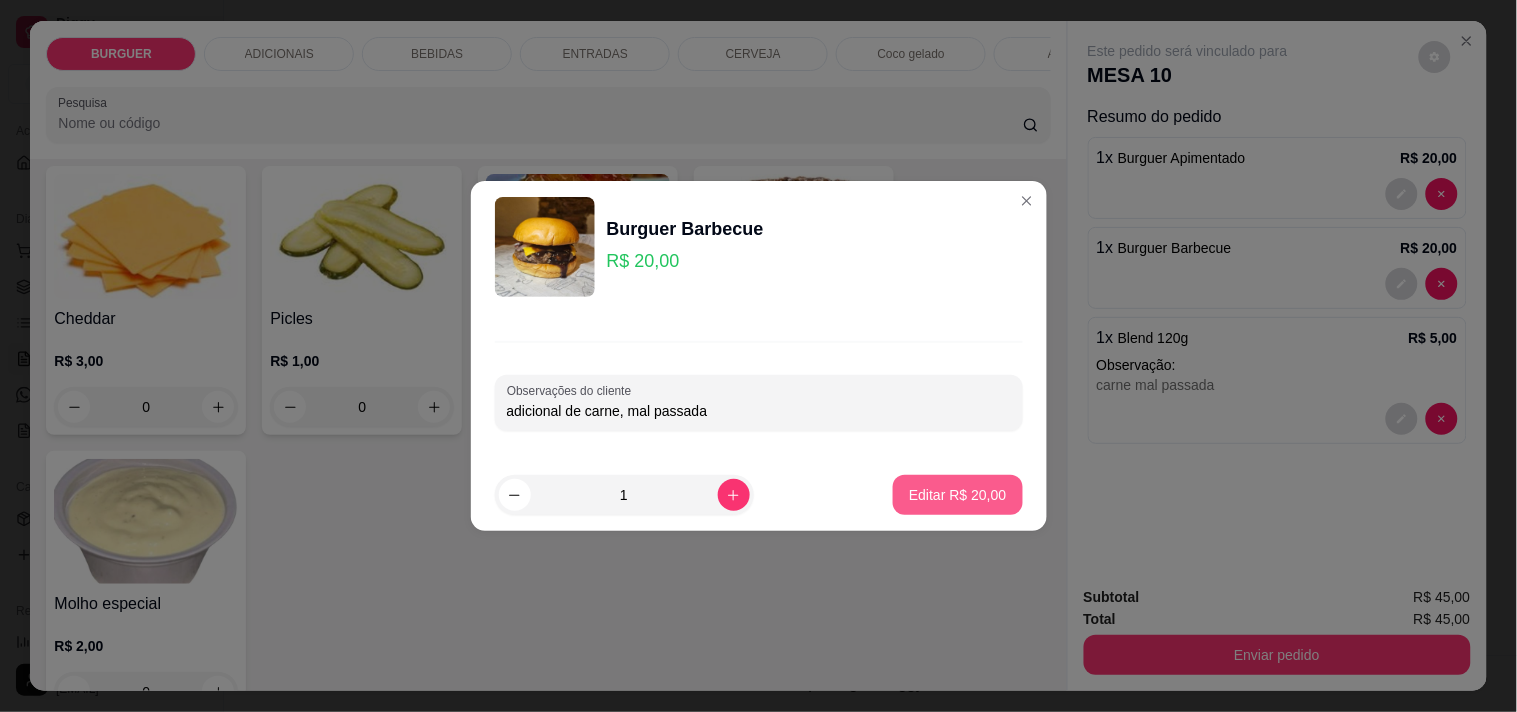 type on "adicional de carne, mal passada" 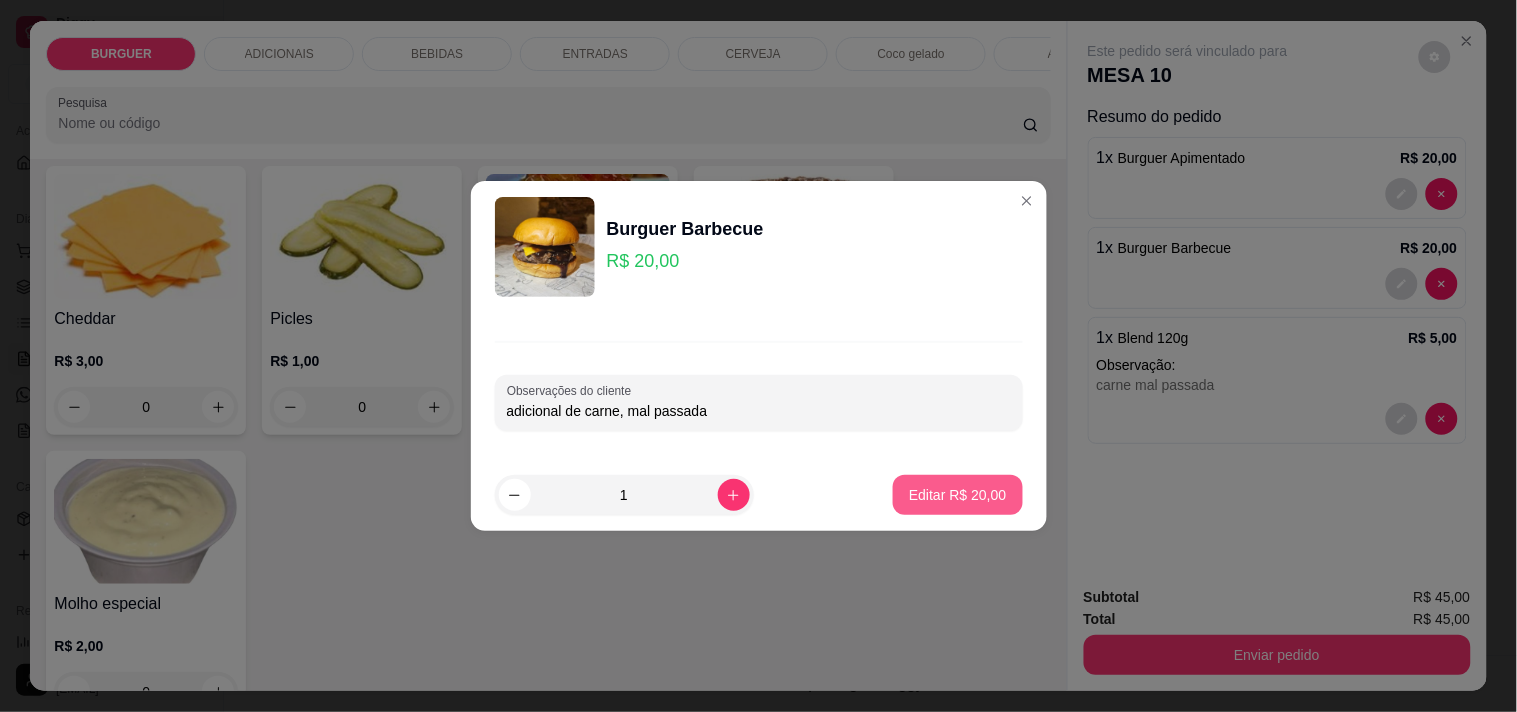 click on "Editar   R$ 20,00" at bounding box center (957, 495) 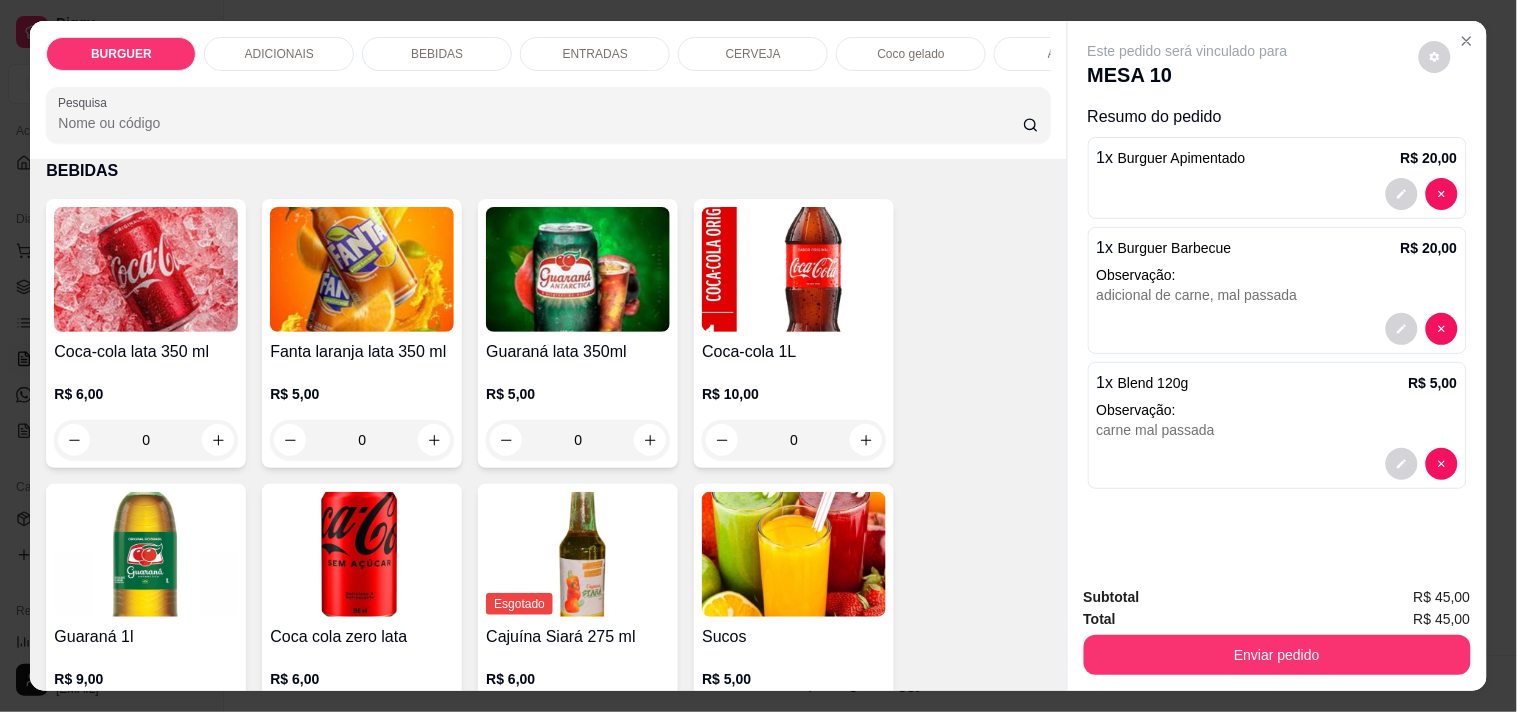 scroll, scrollTop: 1833, scrollLeft: 0, axis: vertical 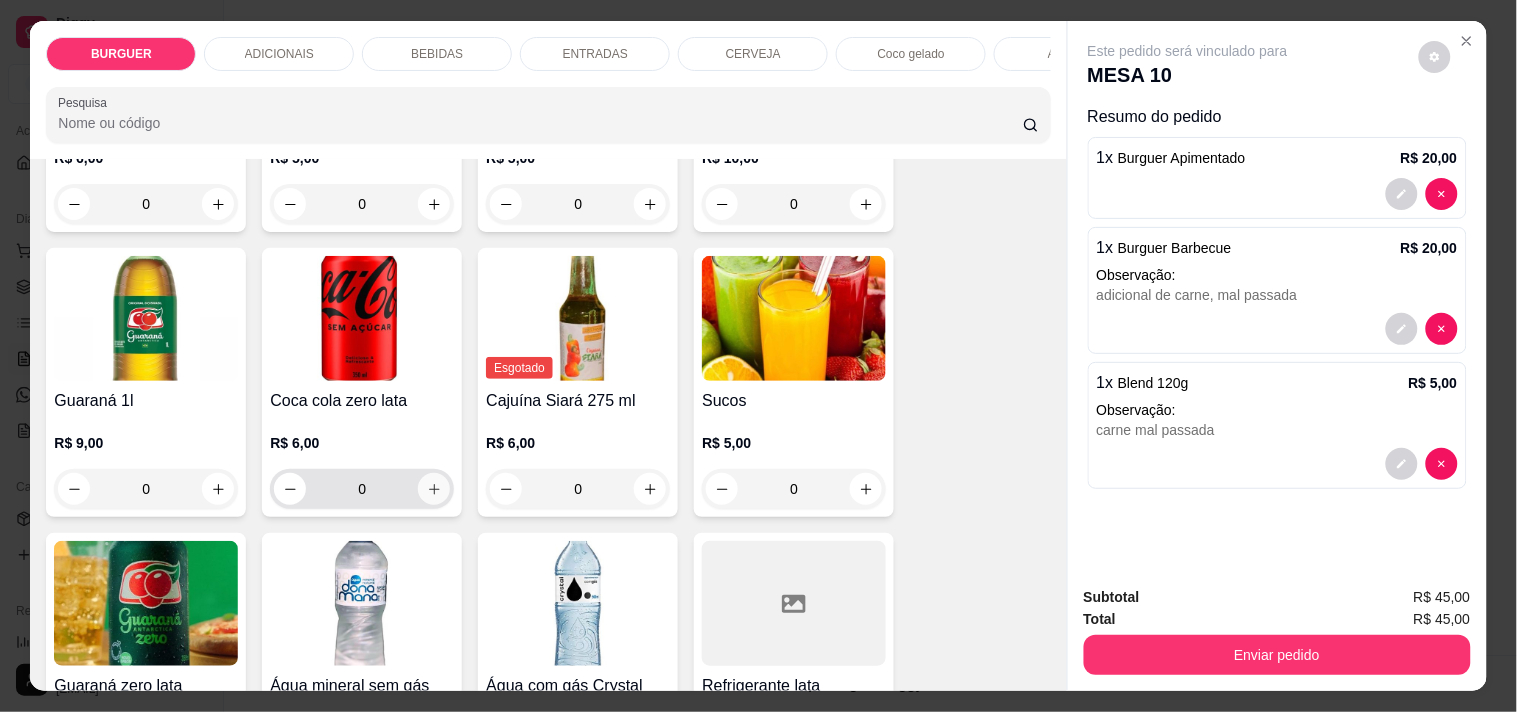 click 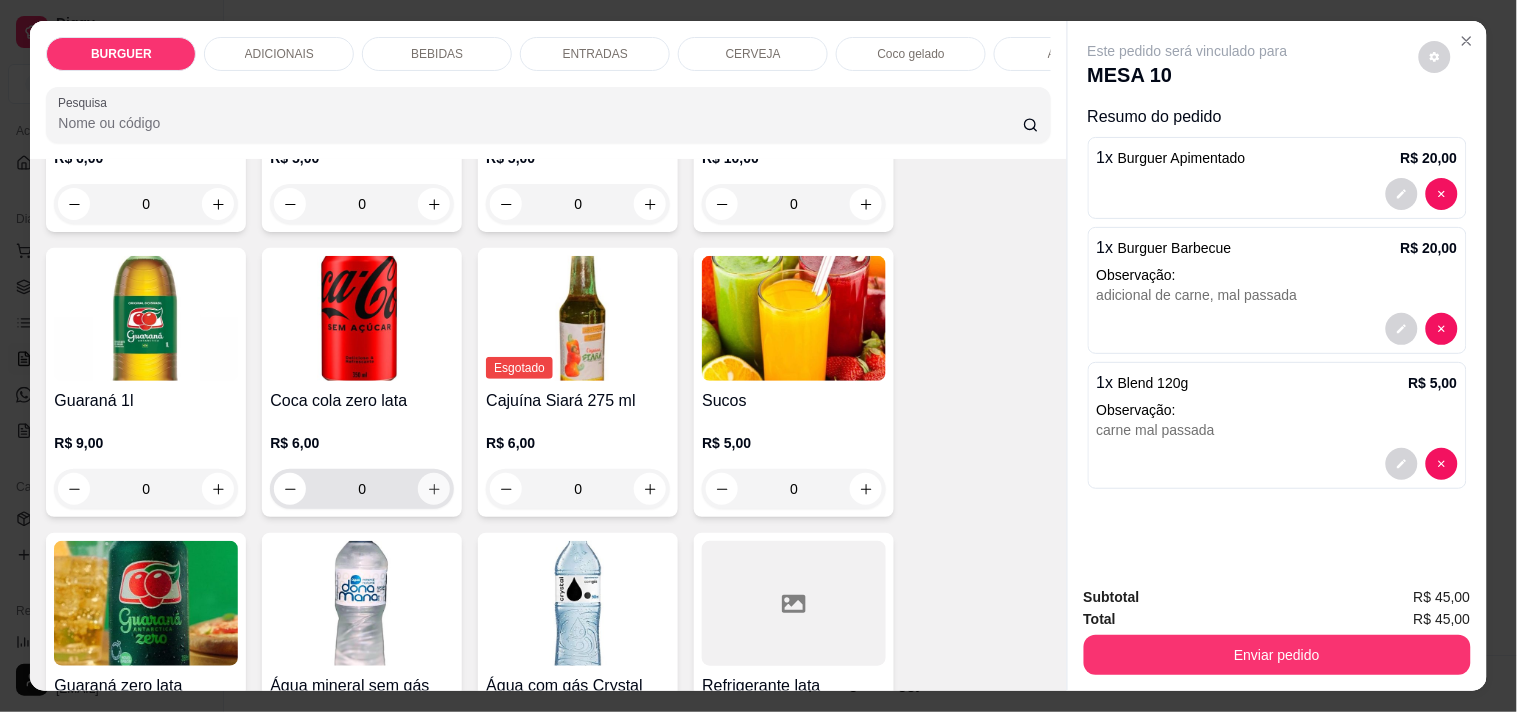 type on "1" 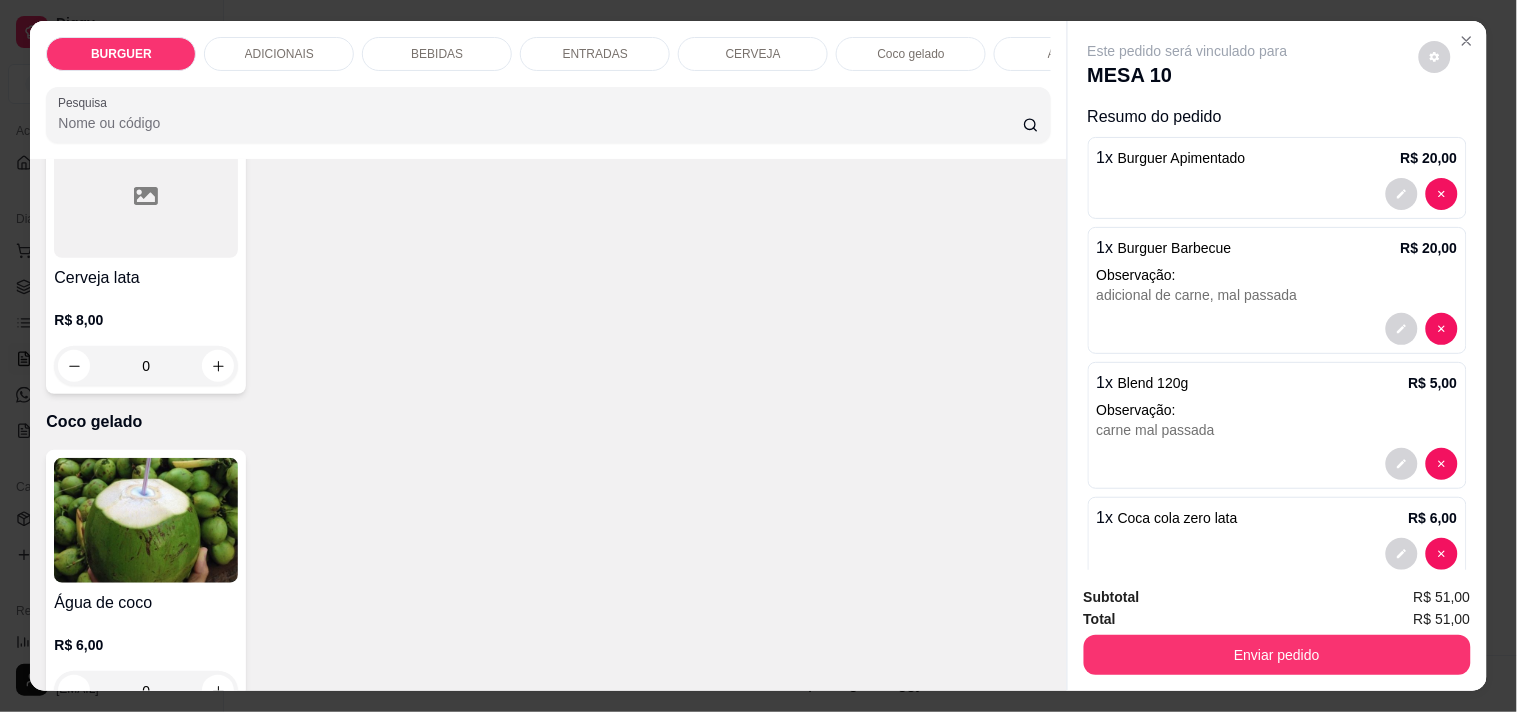 scroll, scrollTop: 3612, scrollLeft: 0, axis: vertical 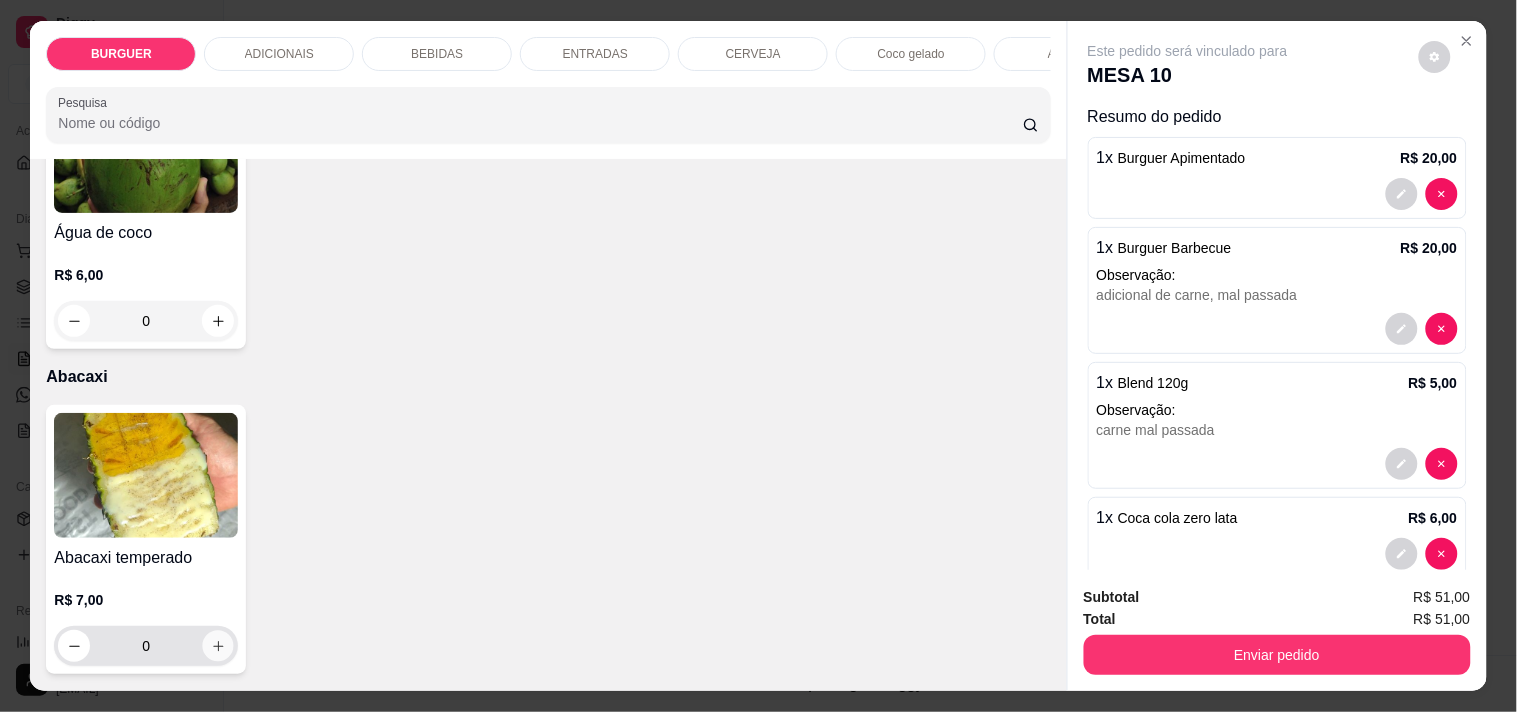 click 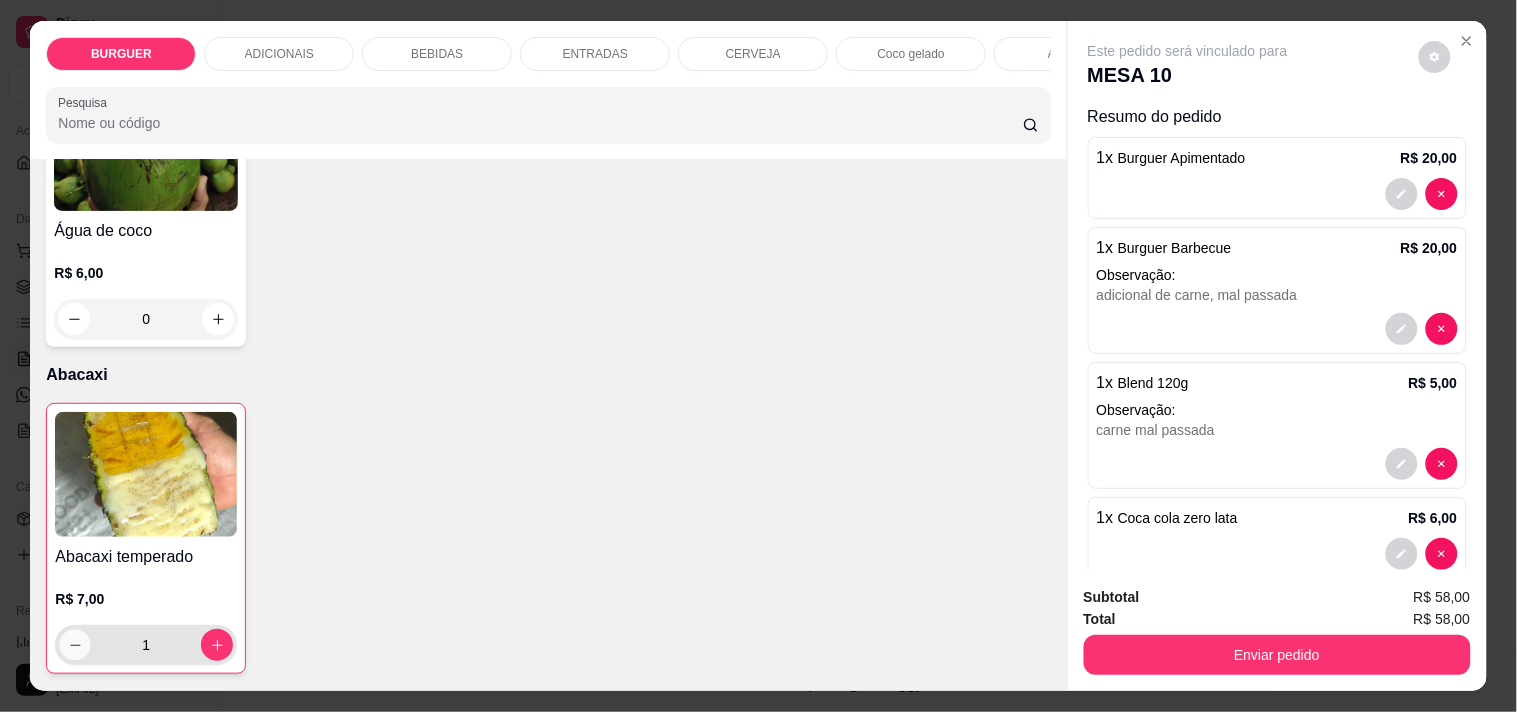click 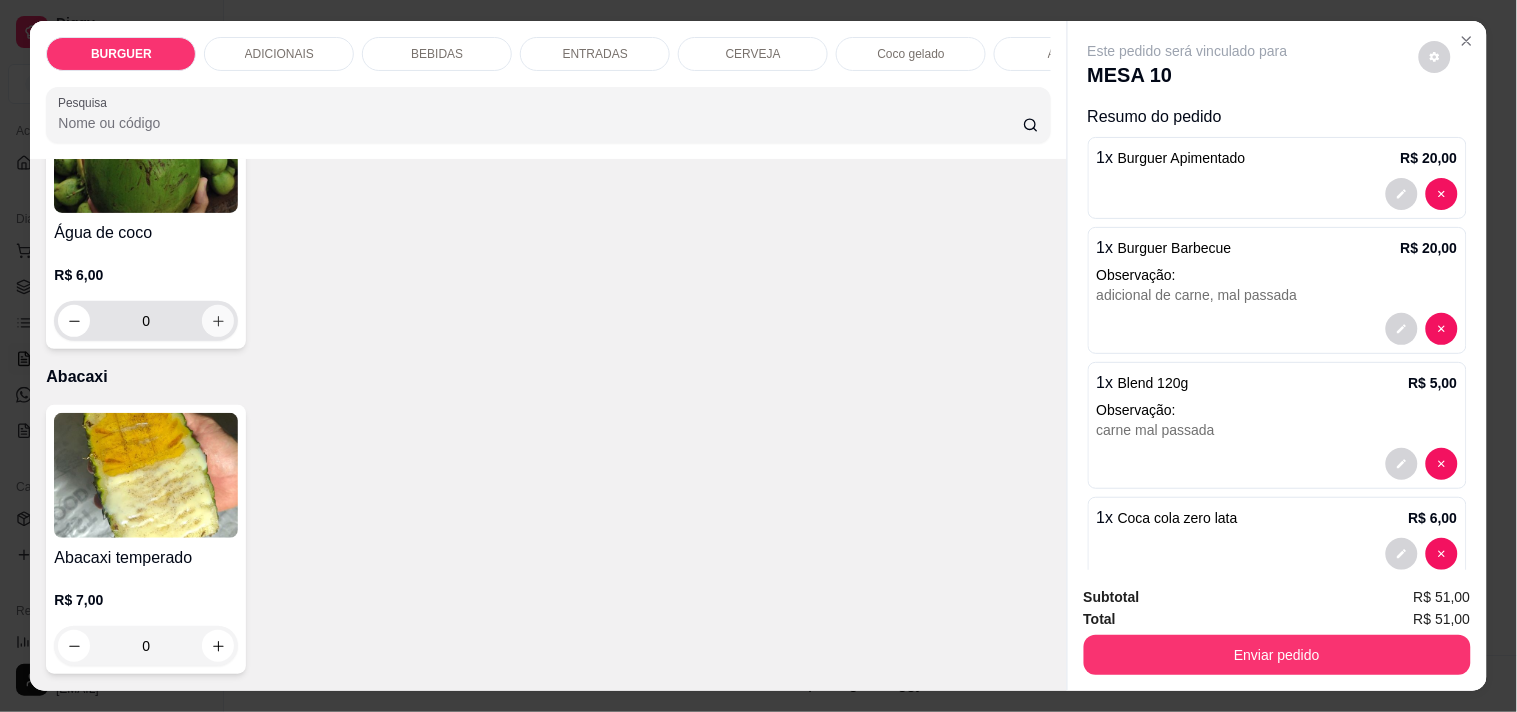 click on "0" at bounding box center [146, 321] 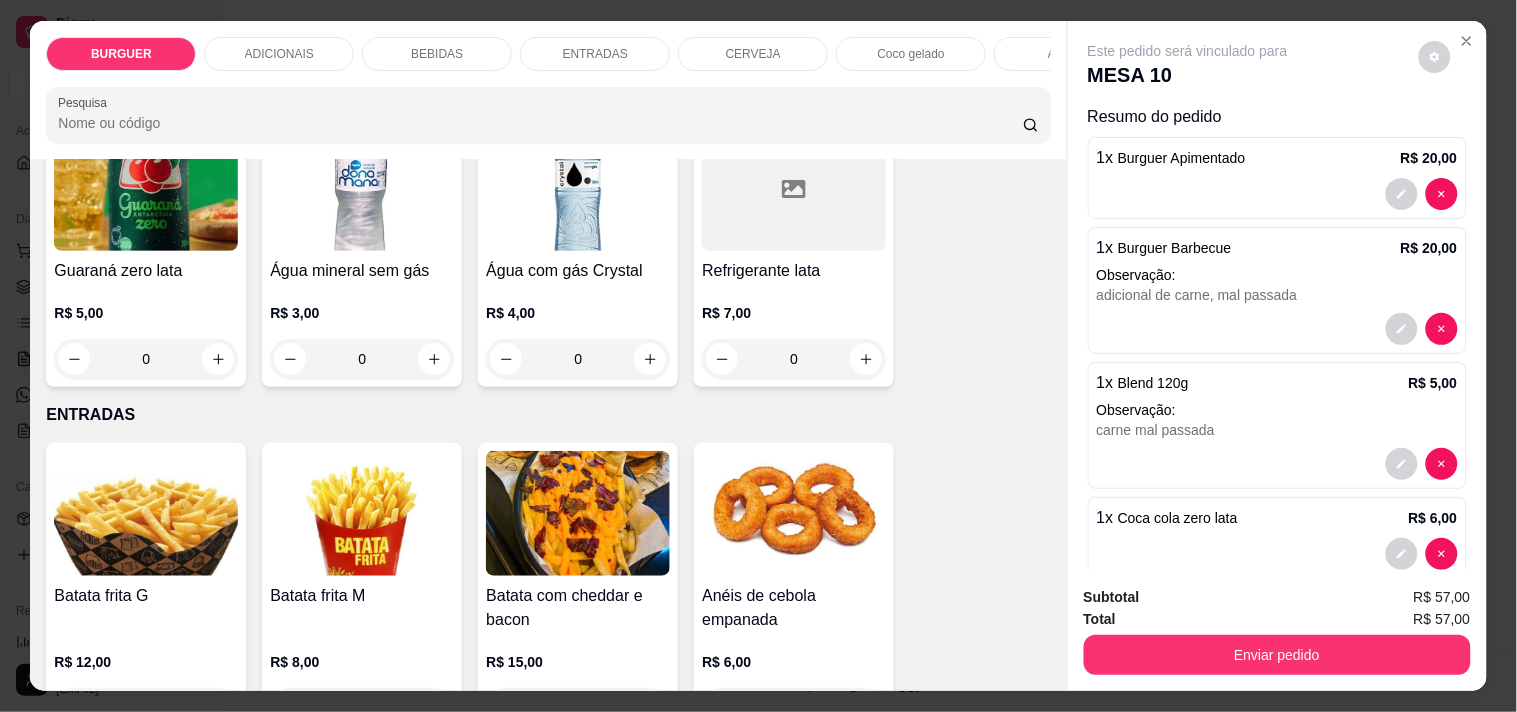 scroll, scrollTop: 2367, scrollLeft: 0, axis: vertical 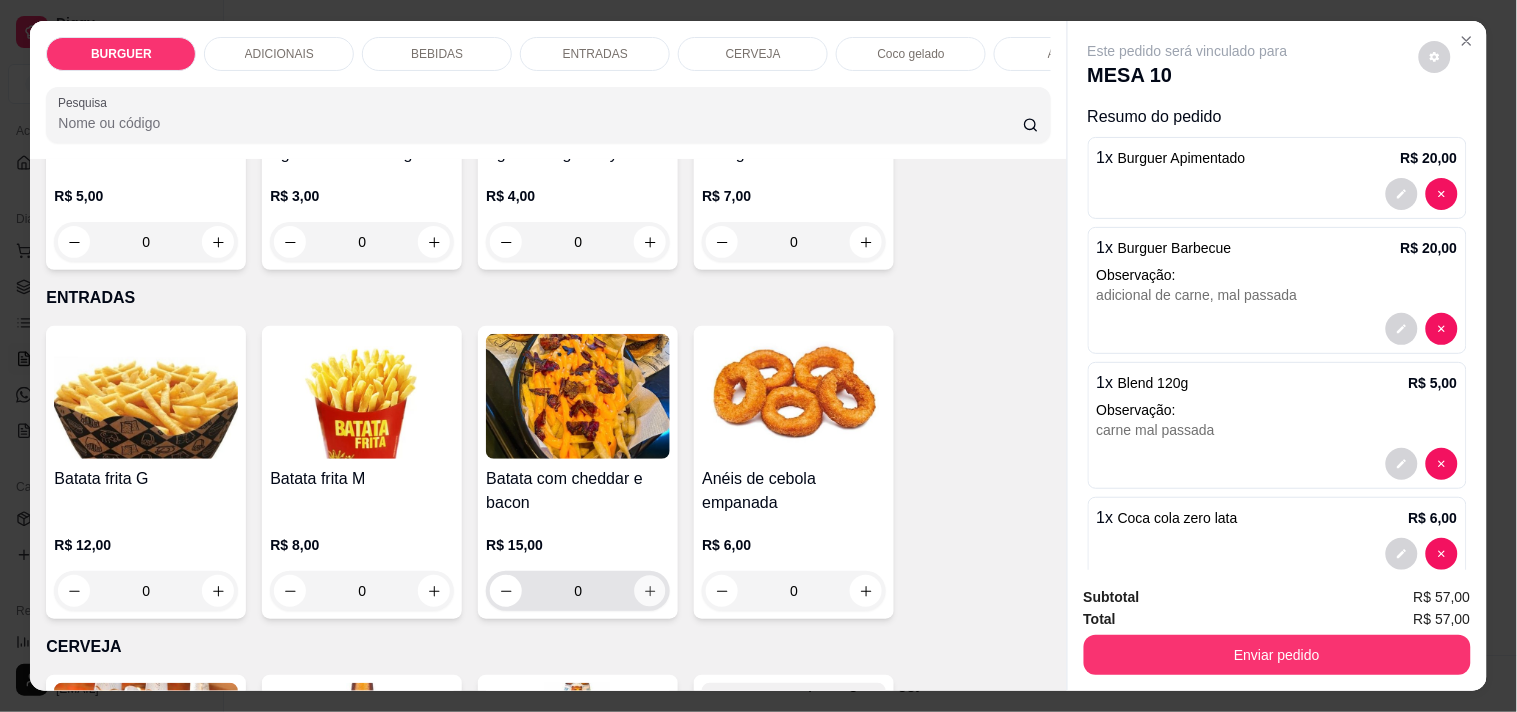 click at bounding box center (650, 591) 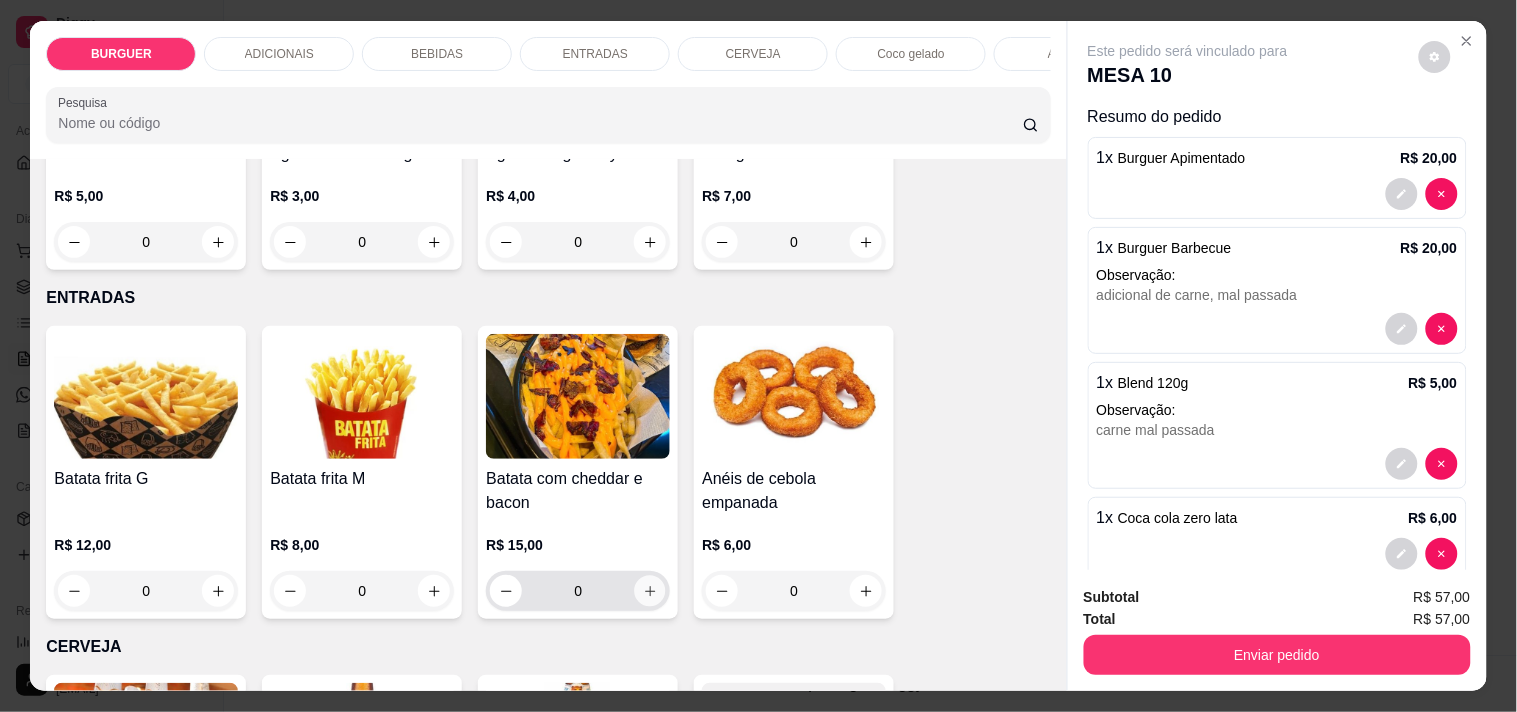 type on "1" 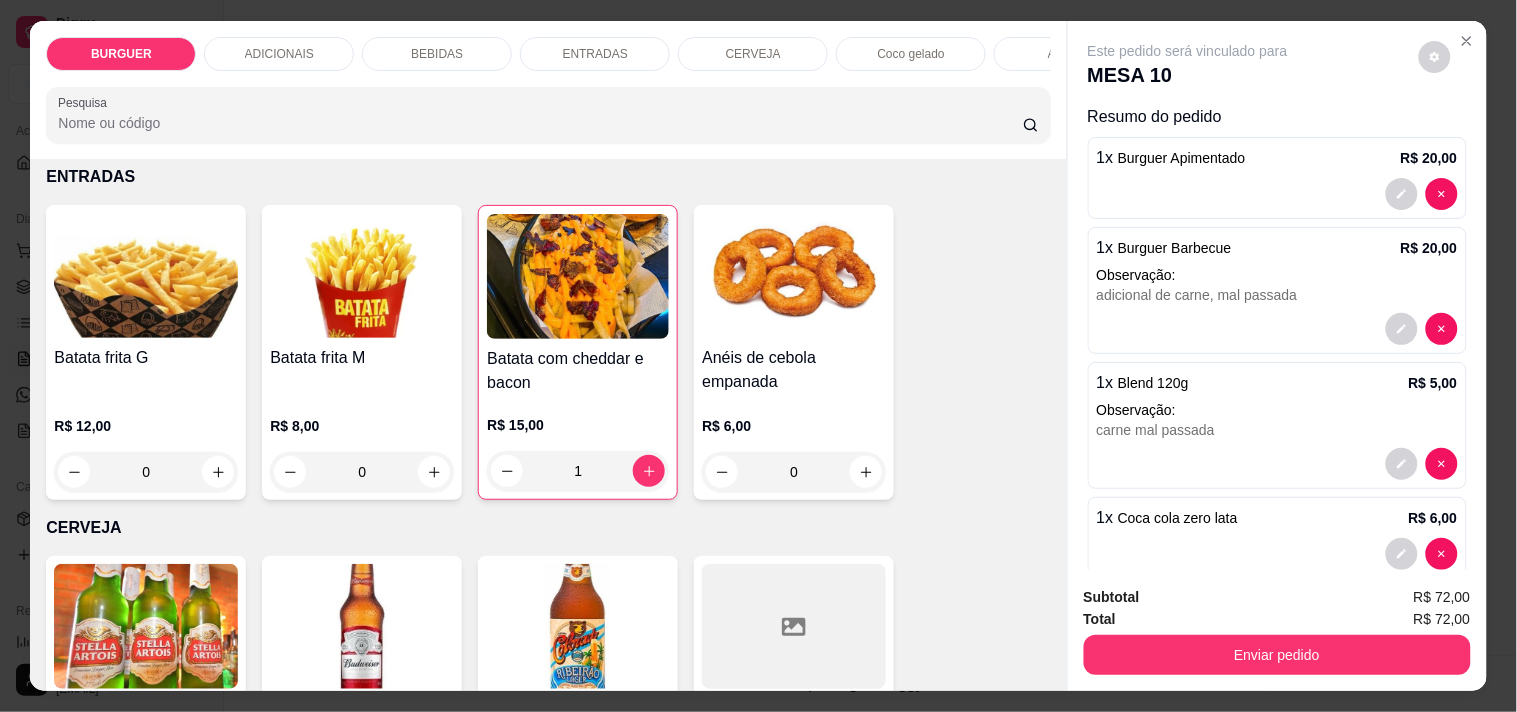 scroll, scrollTop: 2272, scrollLeft: 0, axis: vertical 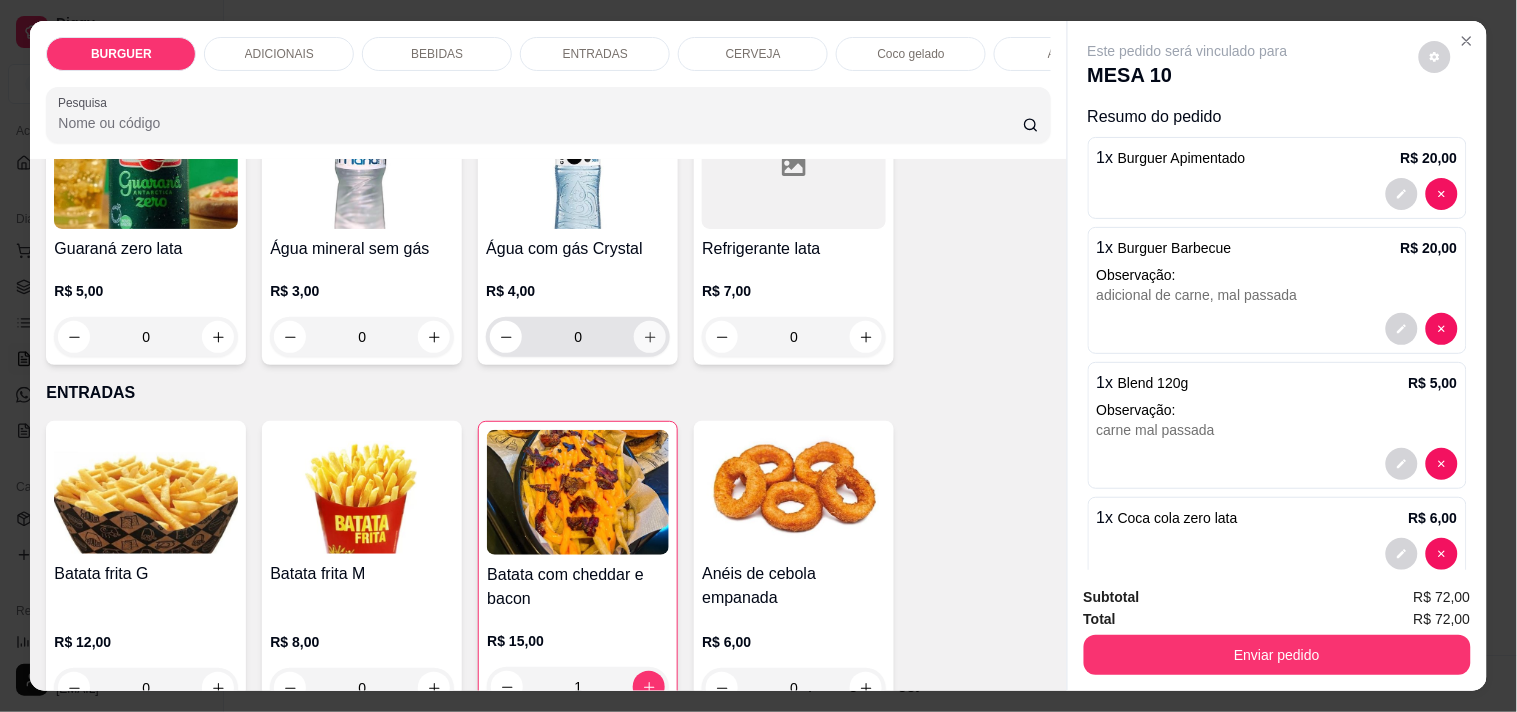click 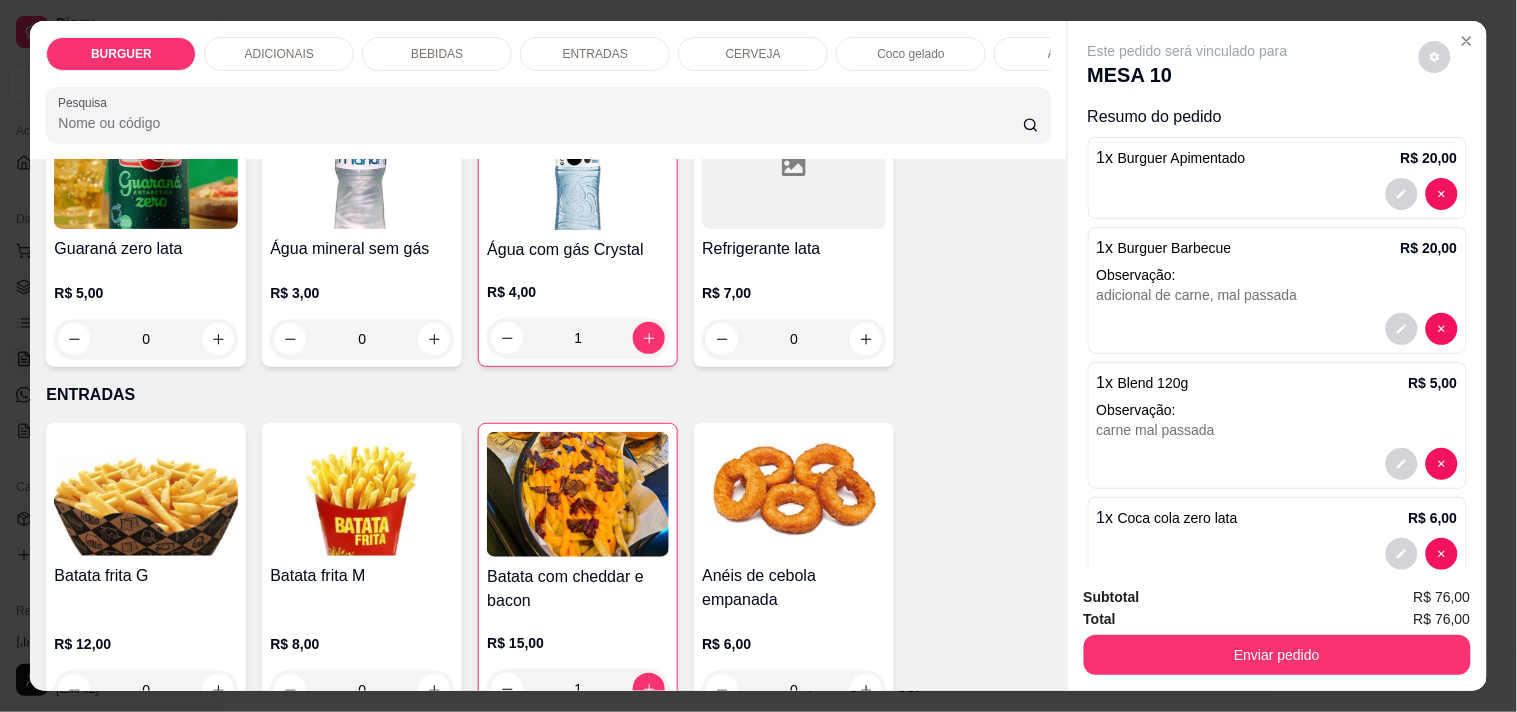 scroll, scrollTop: 307, scrollLeft: 0, axis: vertical 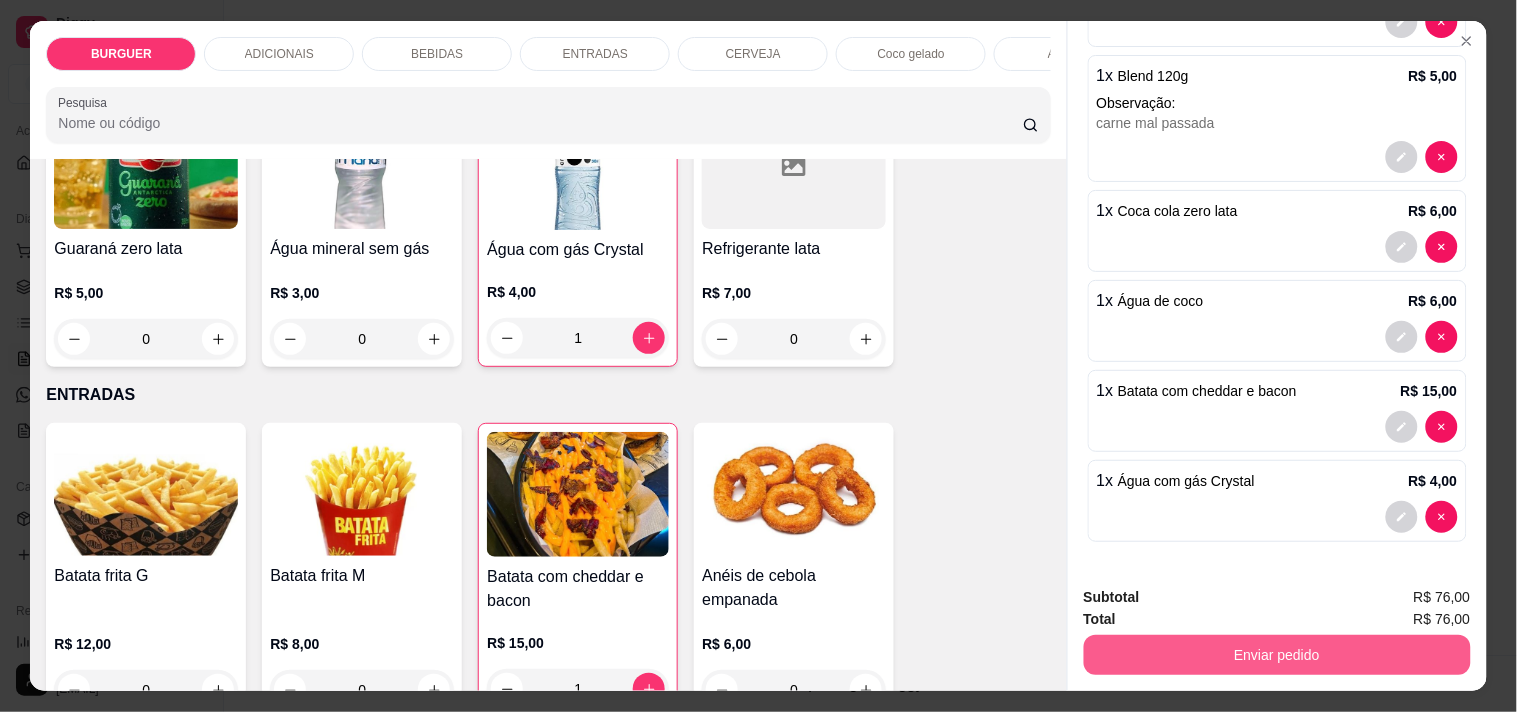 click on "Enviar pedido" at bounding box center (1277, 655) 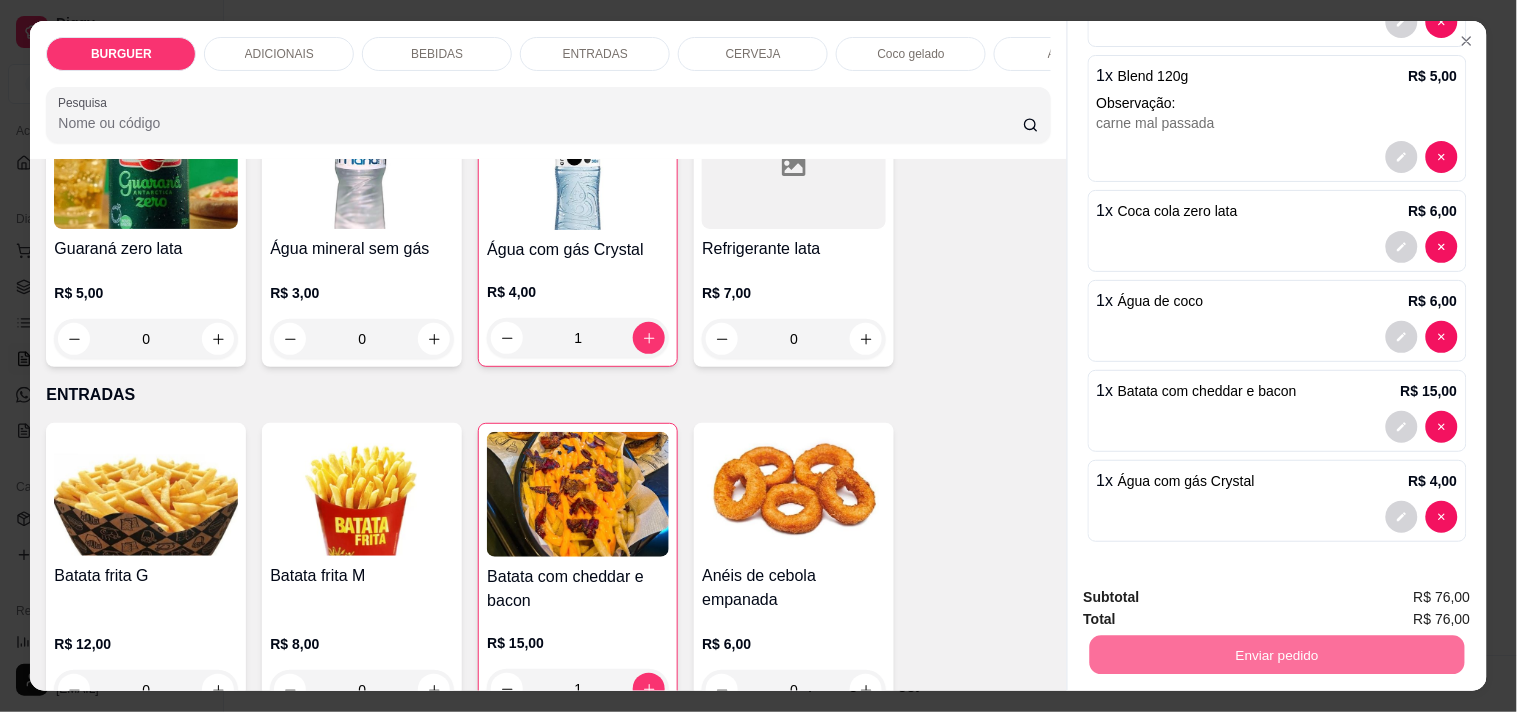 click on "Não registrar e enviar pedido" at bounding box center [1211, 597] 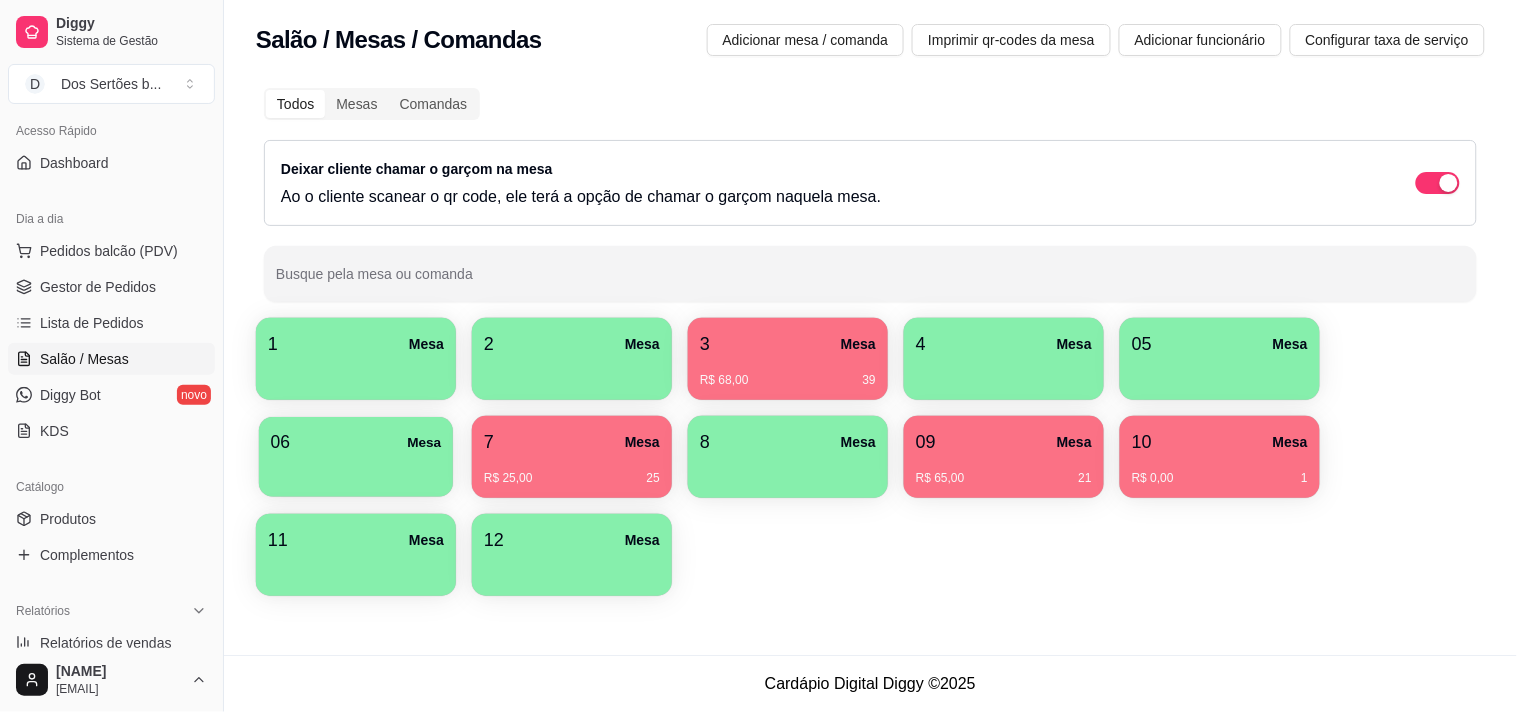 click on "06 Mesa" at bounding box center [356, 442] 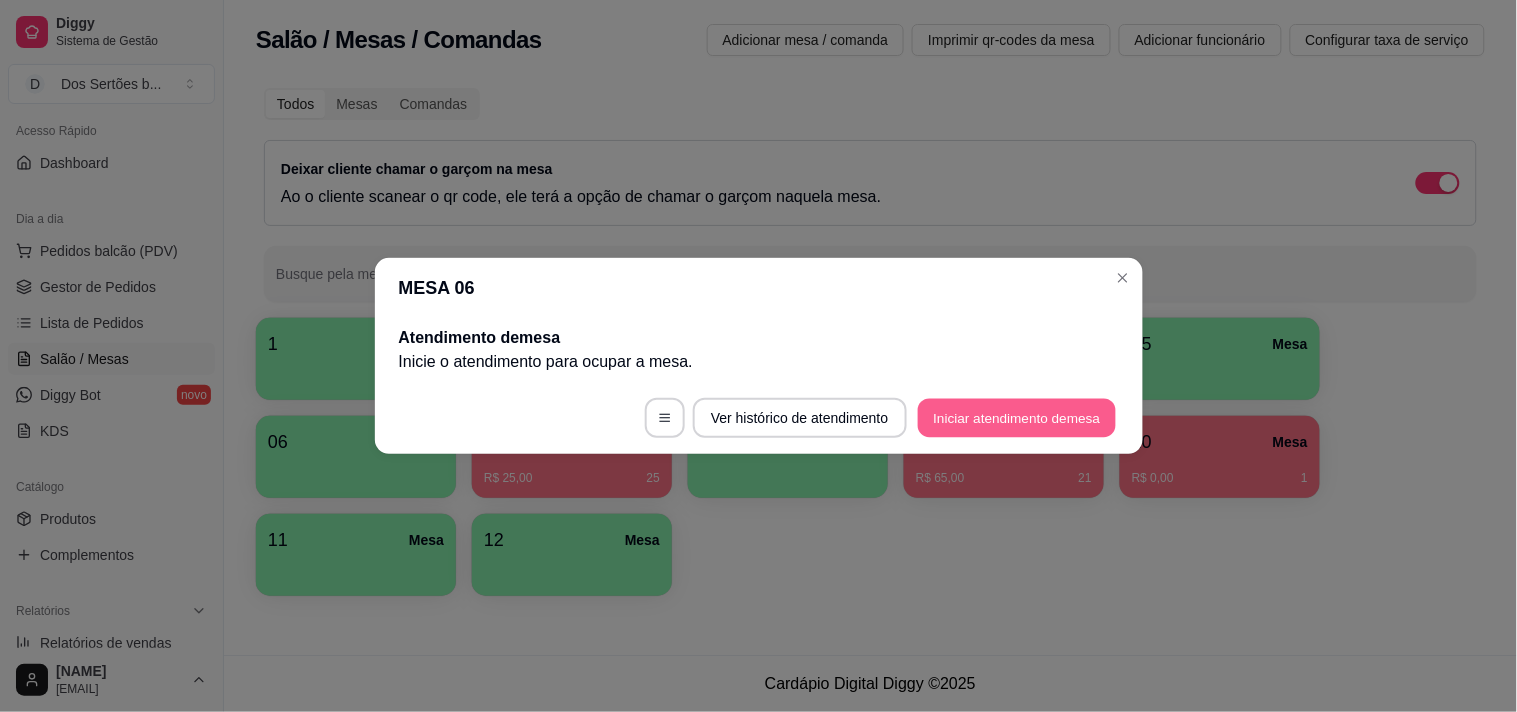 click on "Iniciar atendimento de  mesa" at bounding box center (1017, 418) 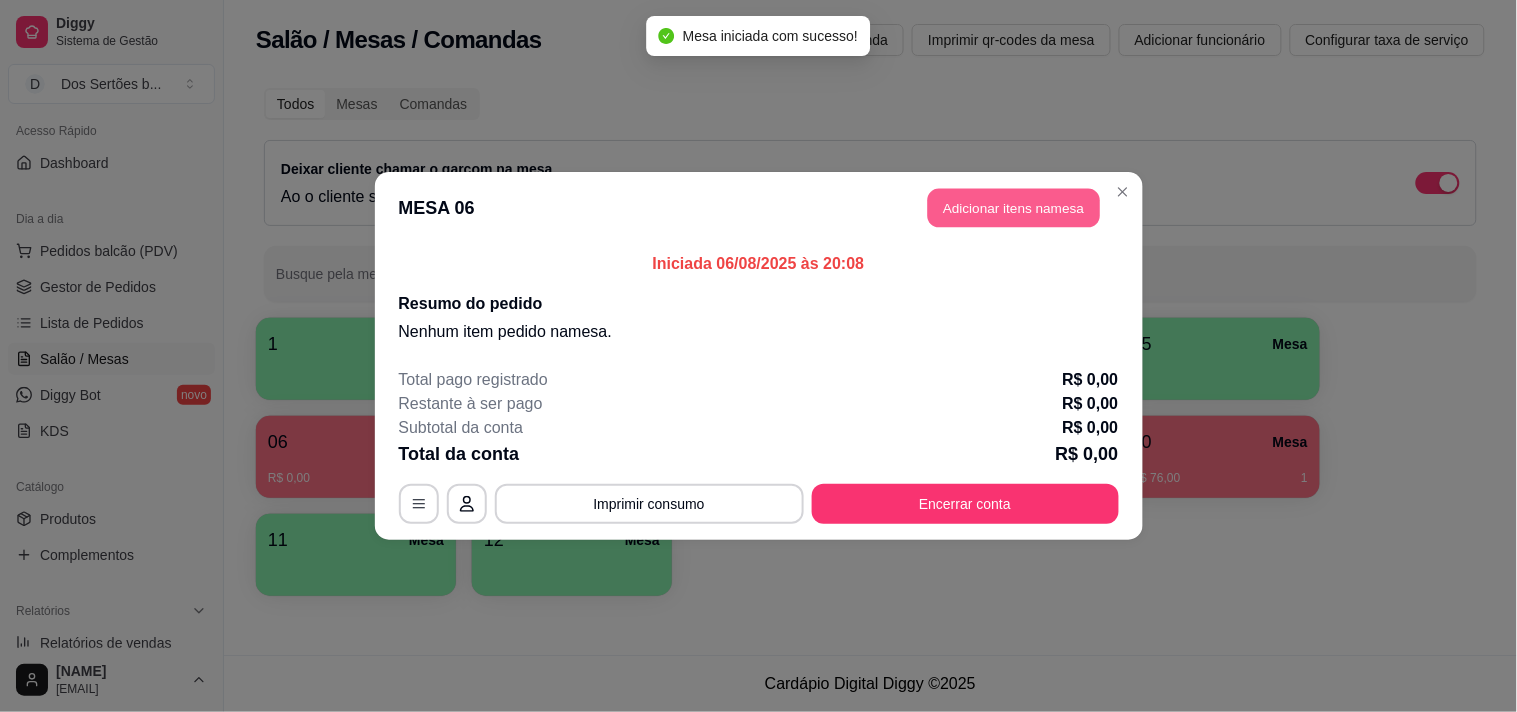 click on "Adicionar itens na  mesa" at bounding box center [1014, 208] 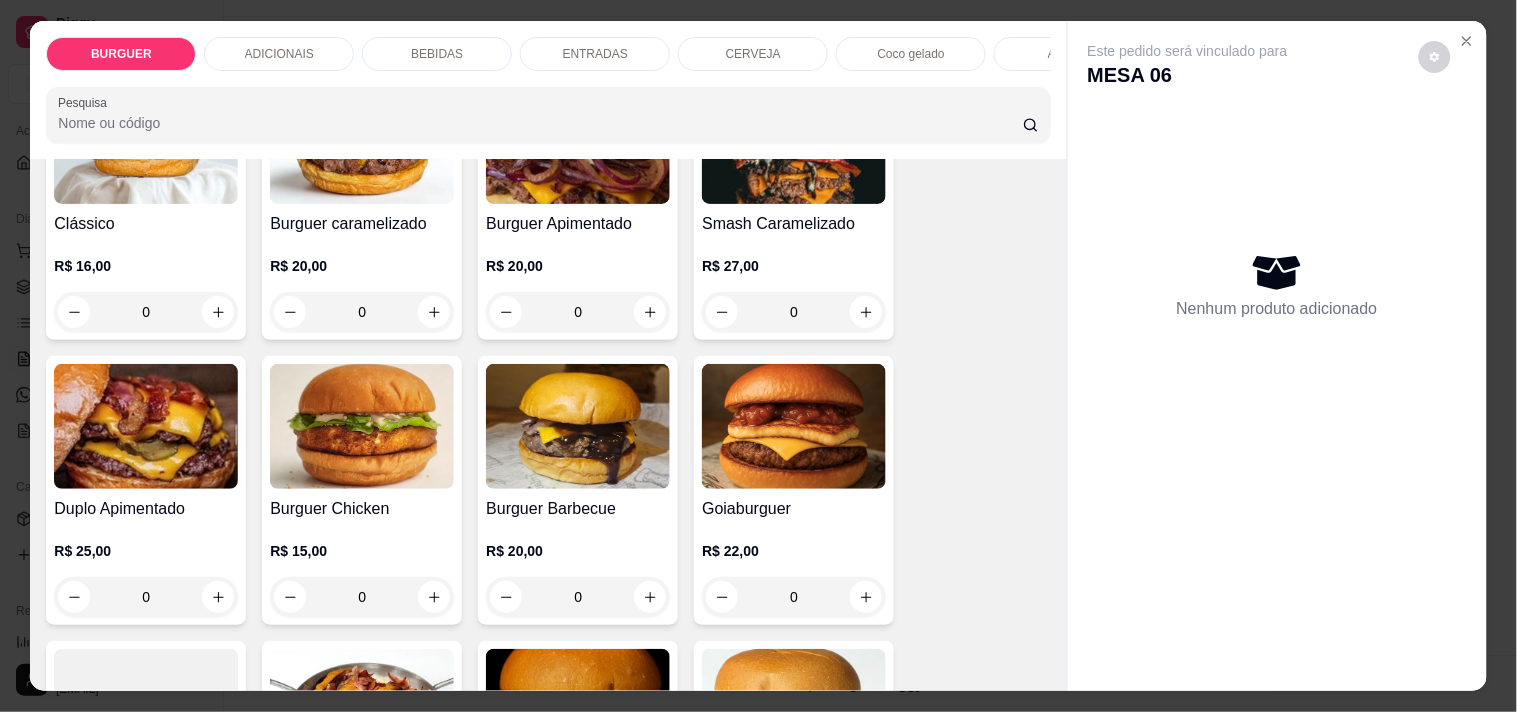 scroll, scrollTop: 267, scrollLeft: 0, axis: vertical 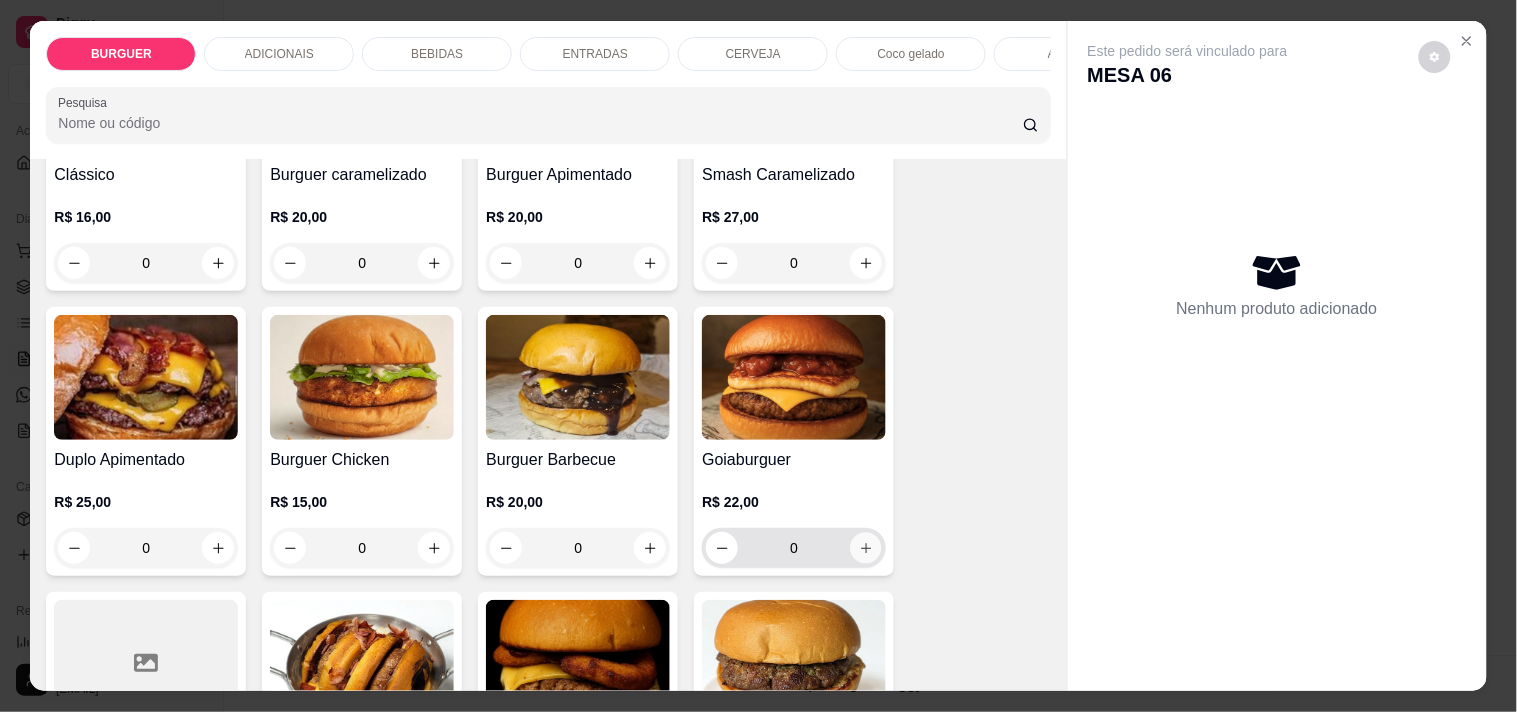 click 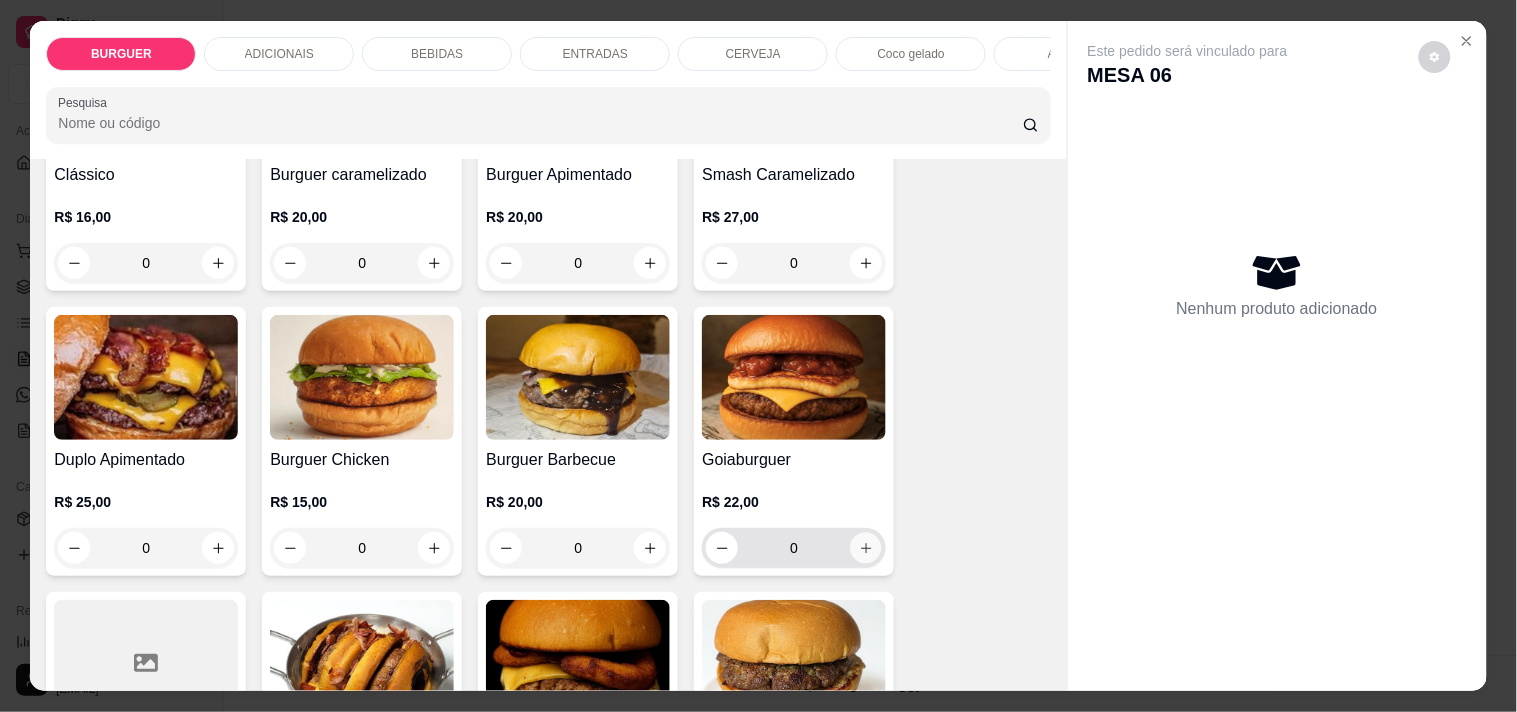type on "1" 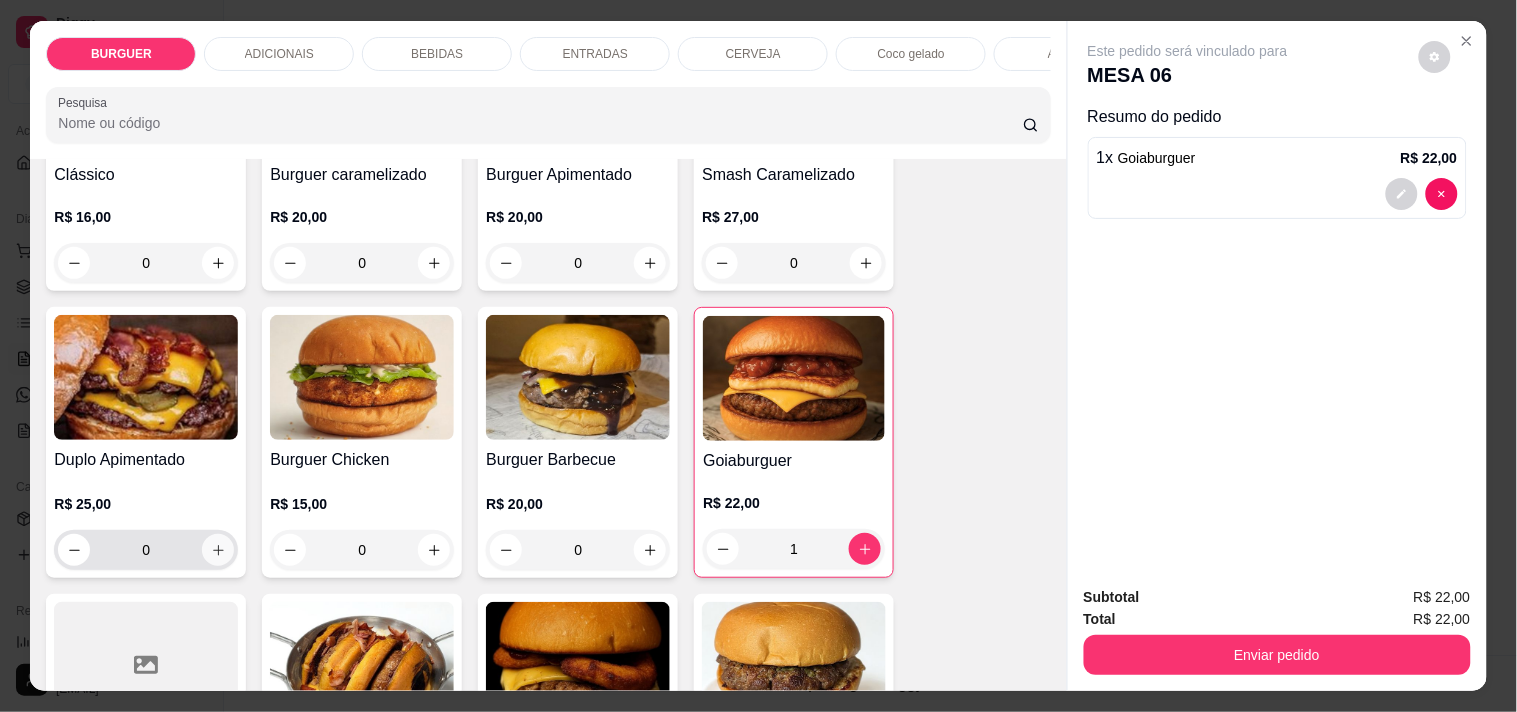 click 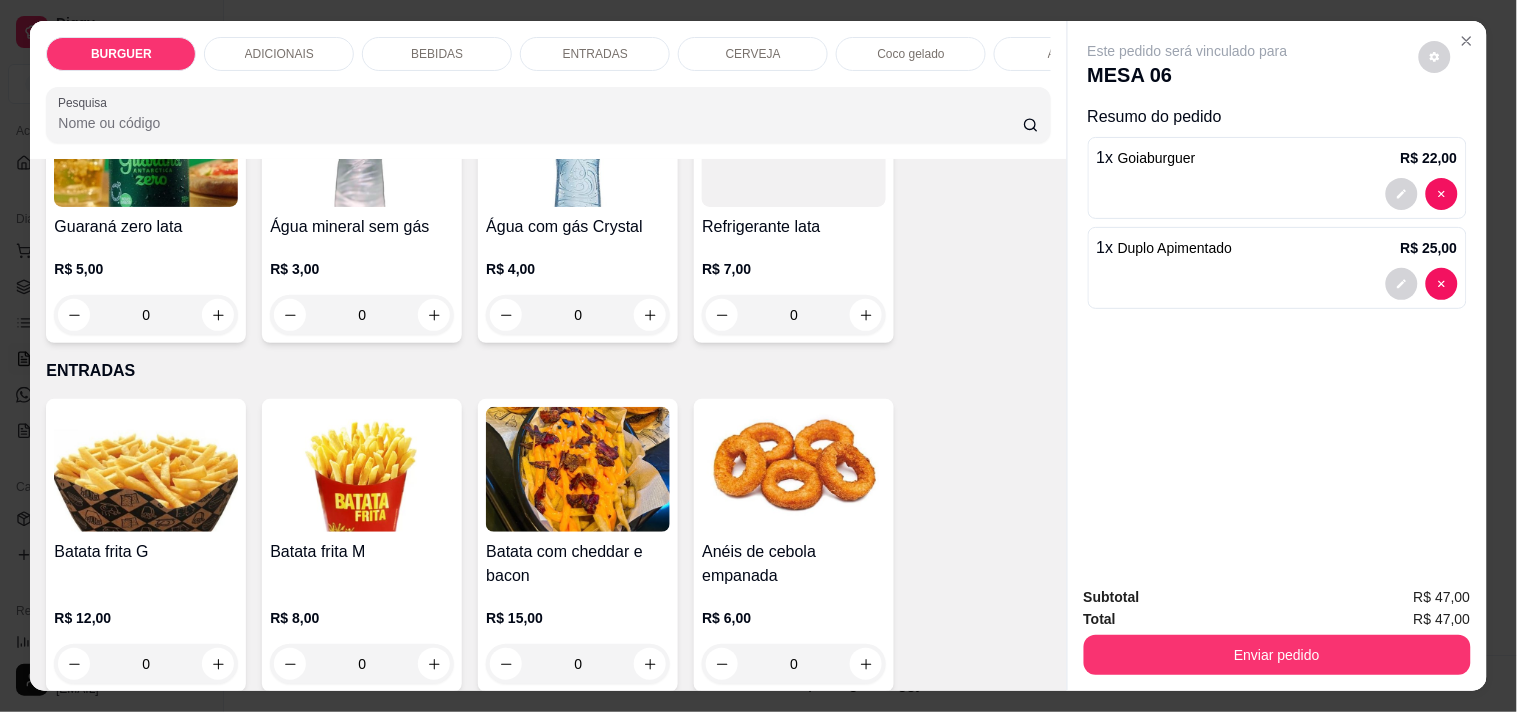 scroll, scrollTop: 2475, scrollLeft: 0, axis: vertical 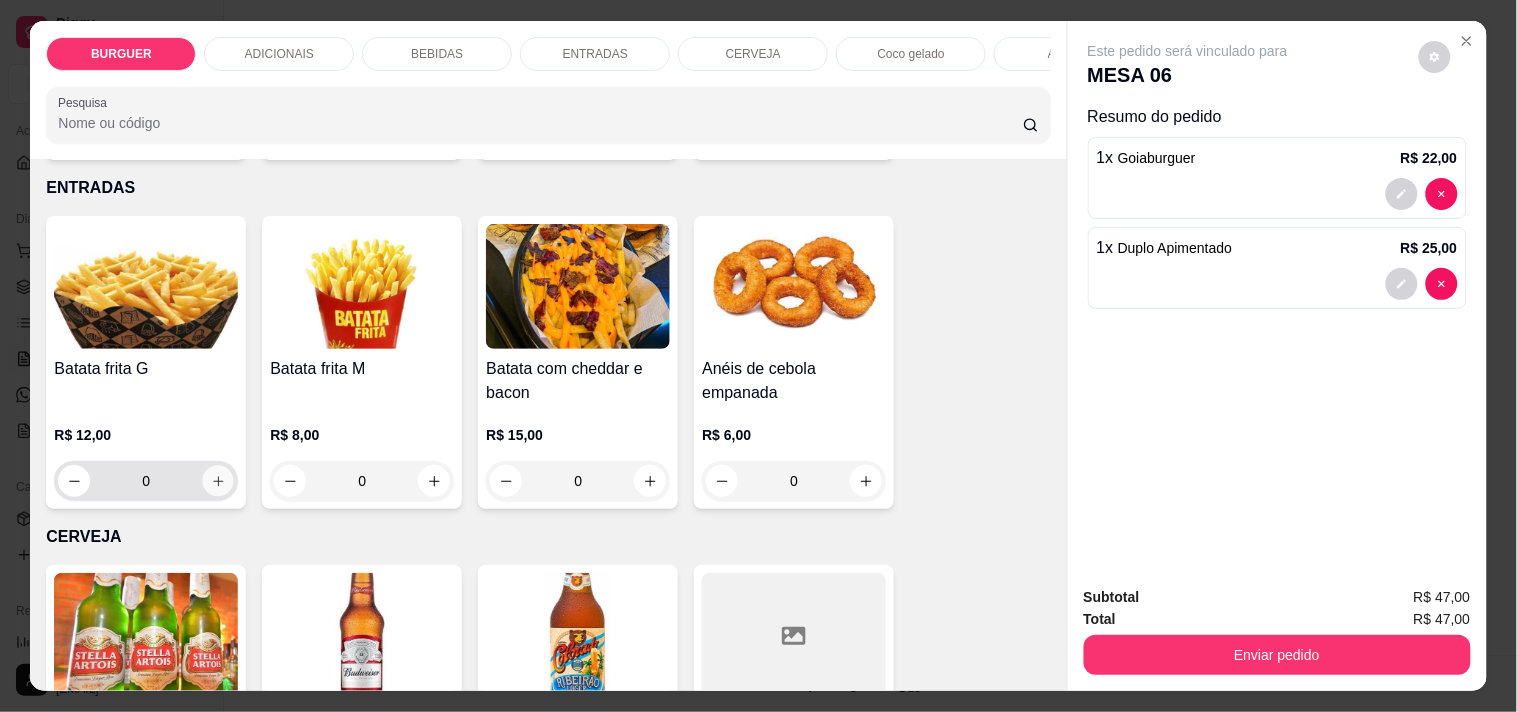click at bounding box center (218, 481) 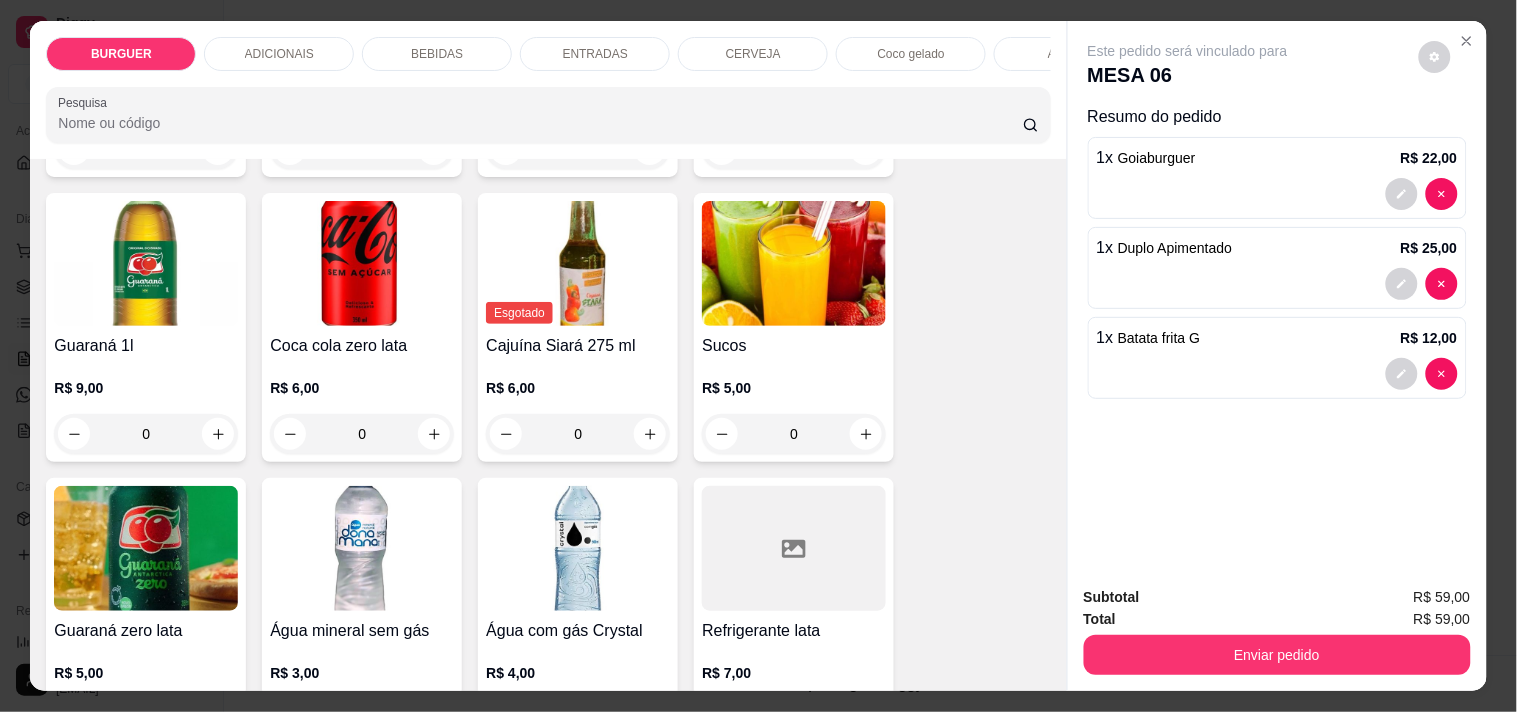 scroll, scrollTop: 2086, scrollLeft: 0, axis: vertical 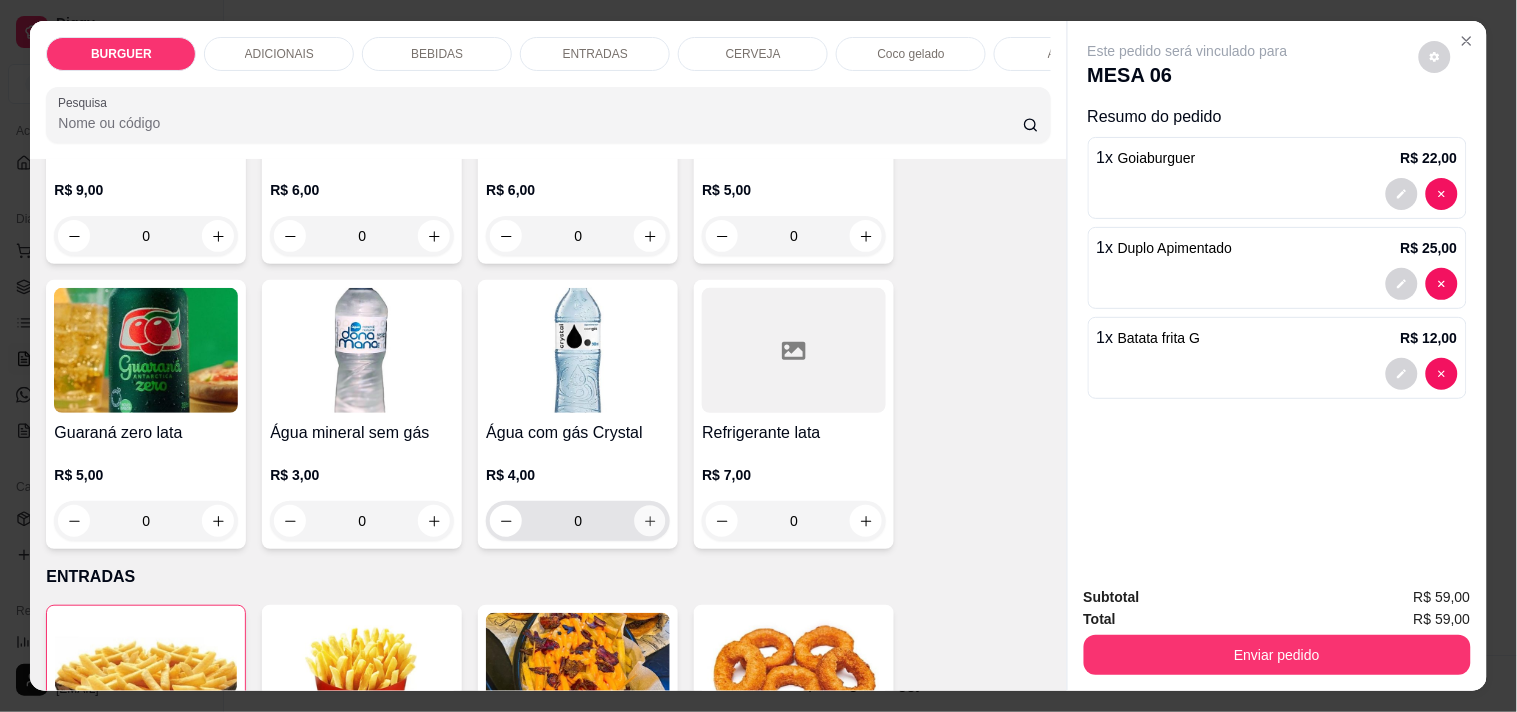 click 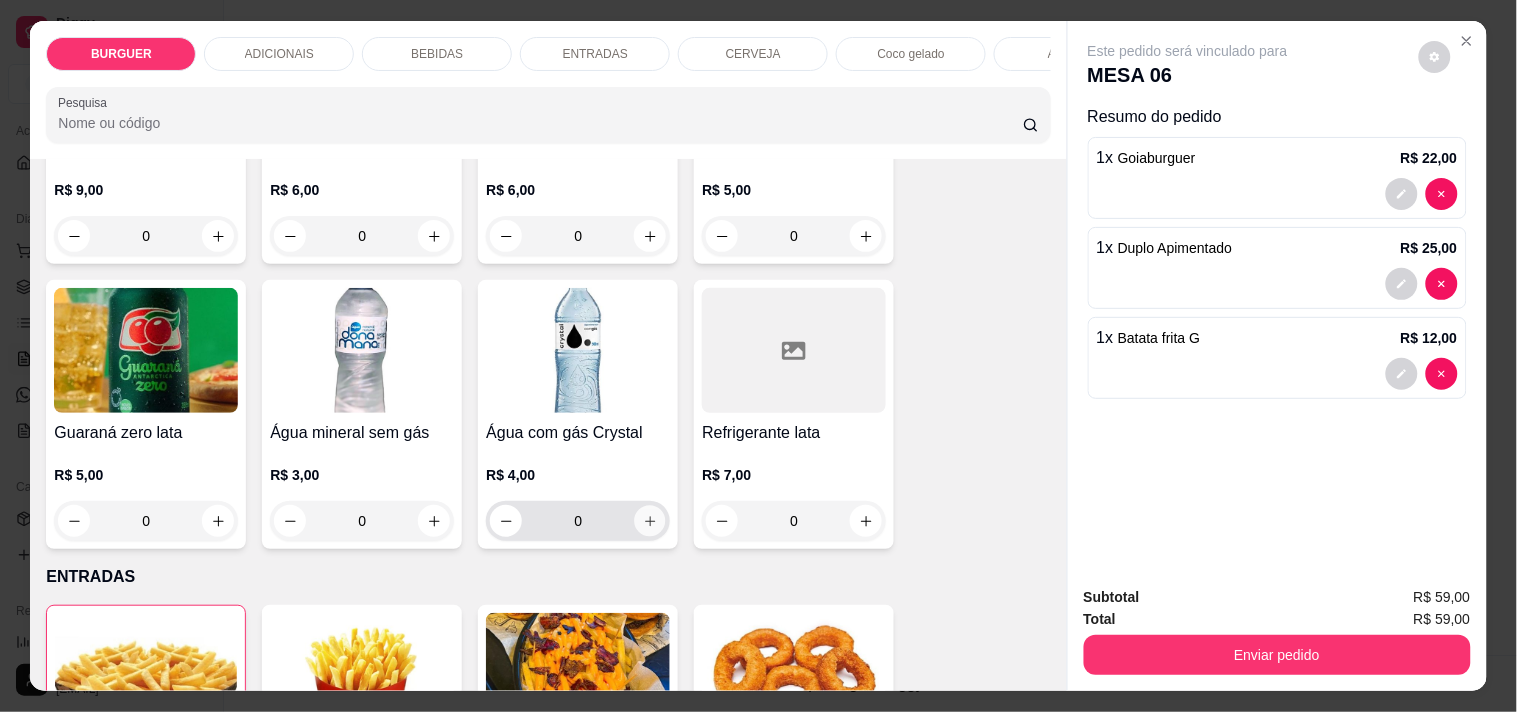 type on "1" 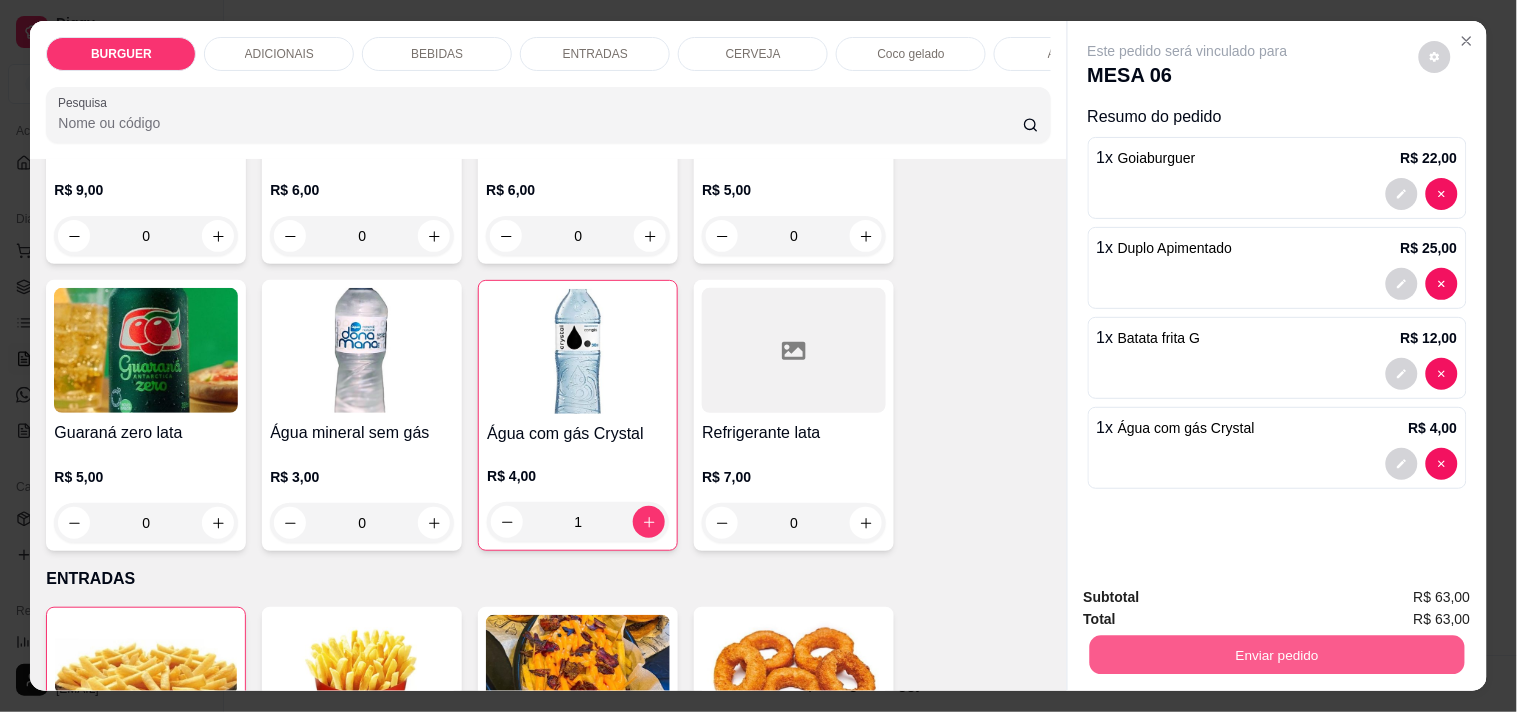 click on "Enviar pedido" at bounding box center (1276, 654) 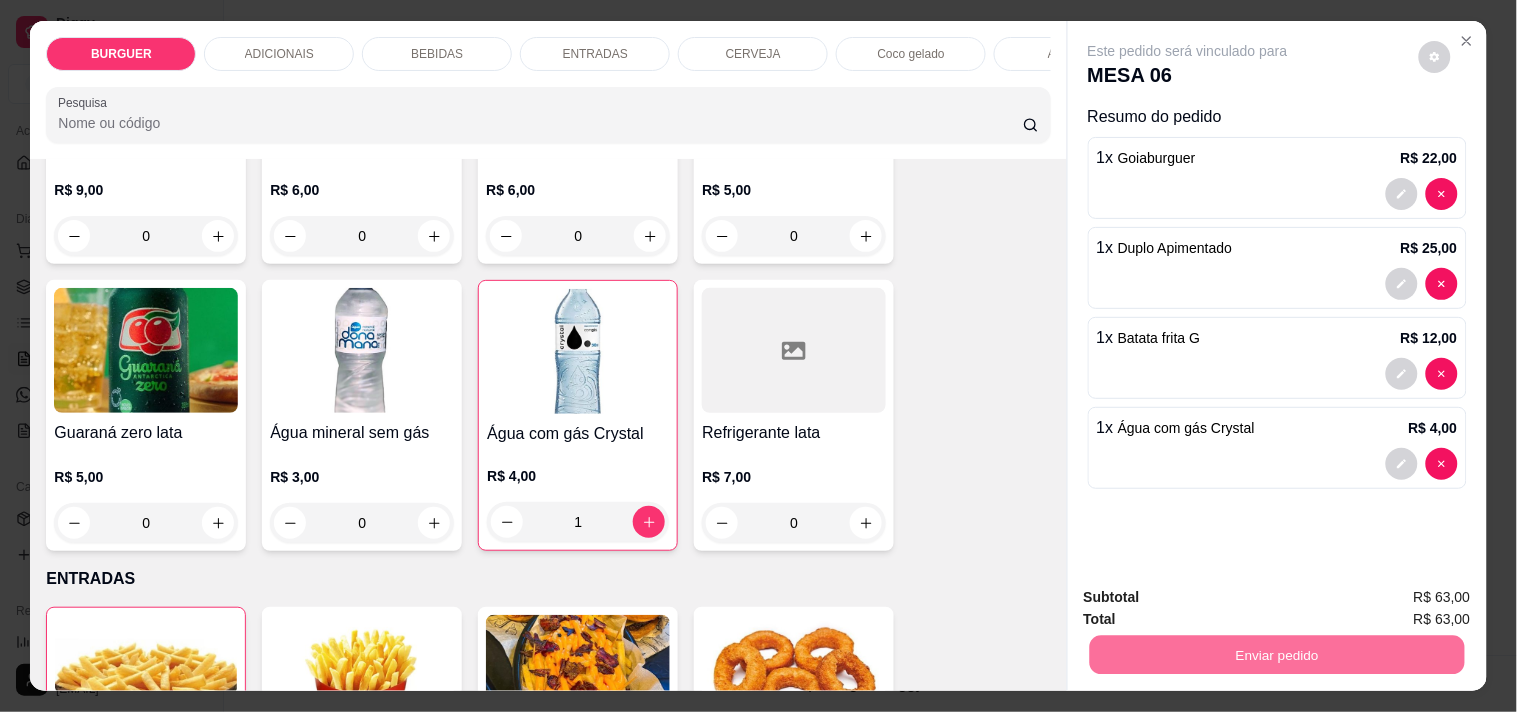 click on "Não registrar e enviar pedido" at bounding box center [1211, 597] 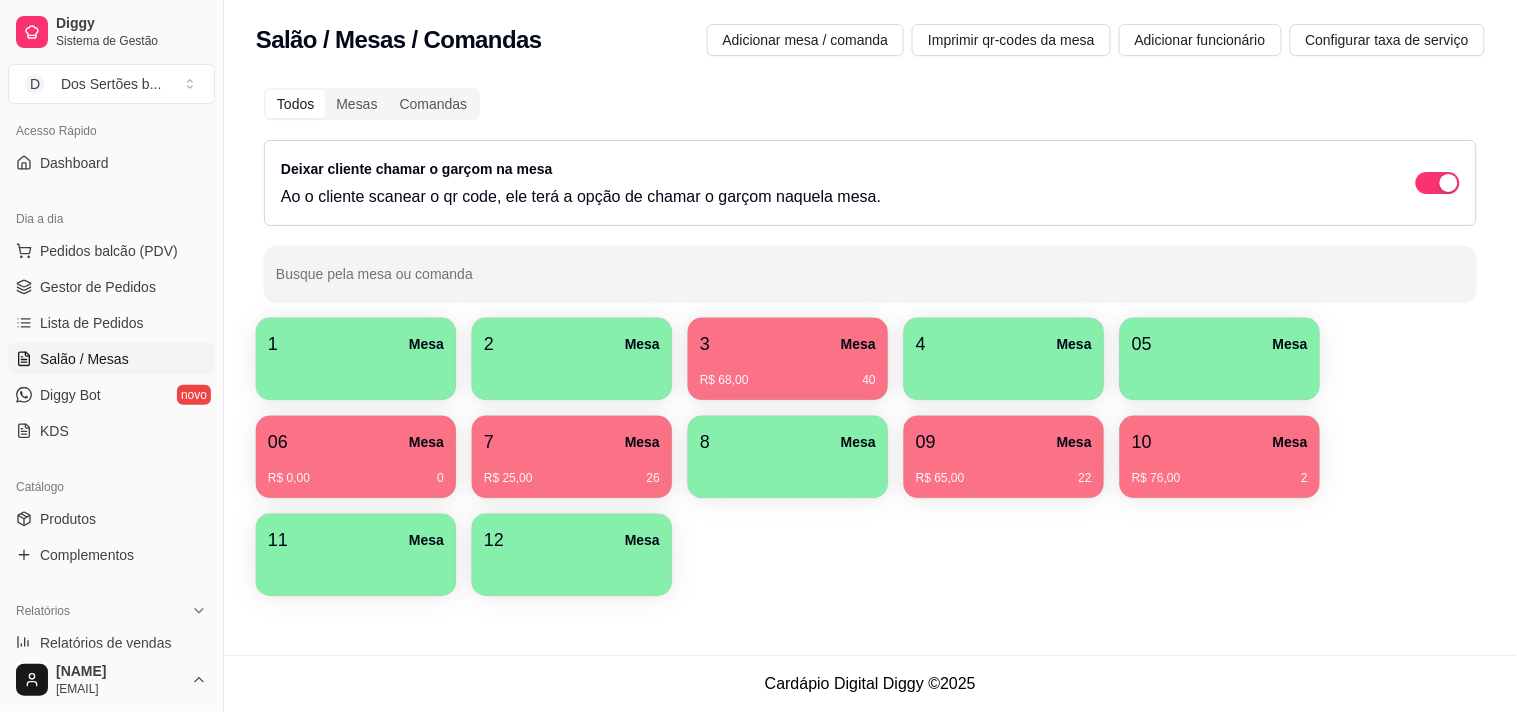 click on "[NUMBER] Mesa R$ 25,00 [NUMBER]" at bounding box center (572, 457) 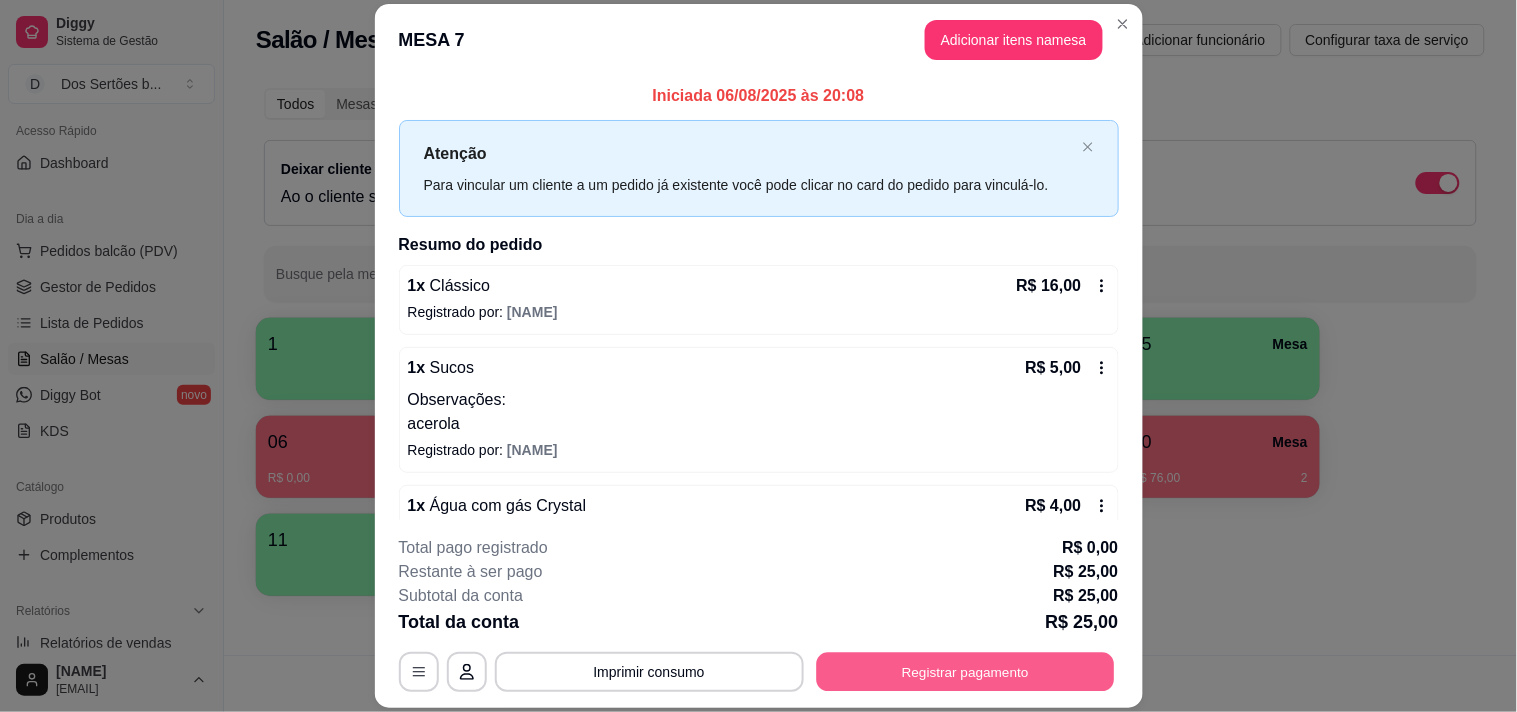 click on "Registrar pagamento" at bounding box center [965, 672] 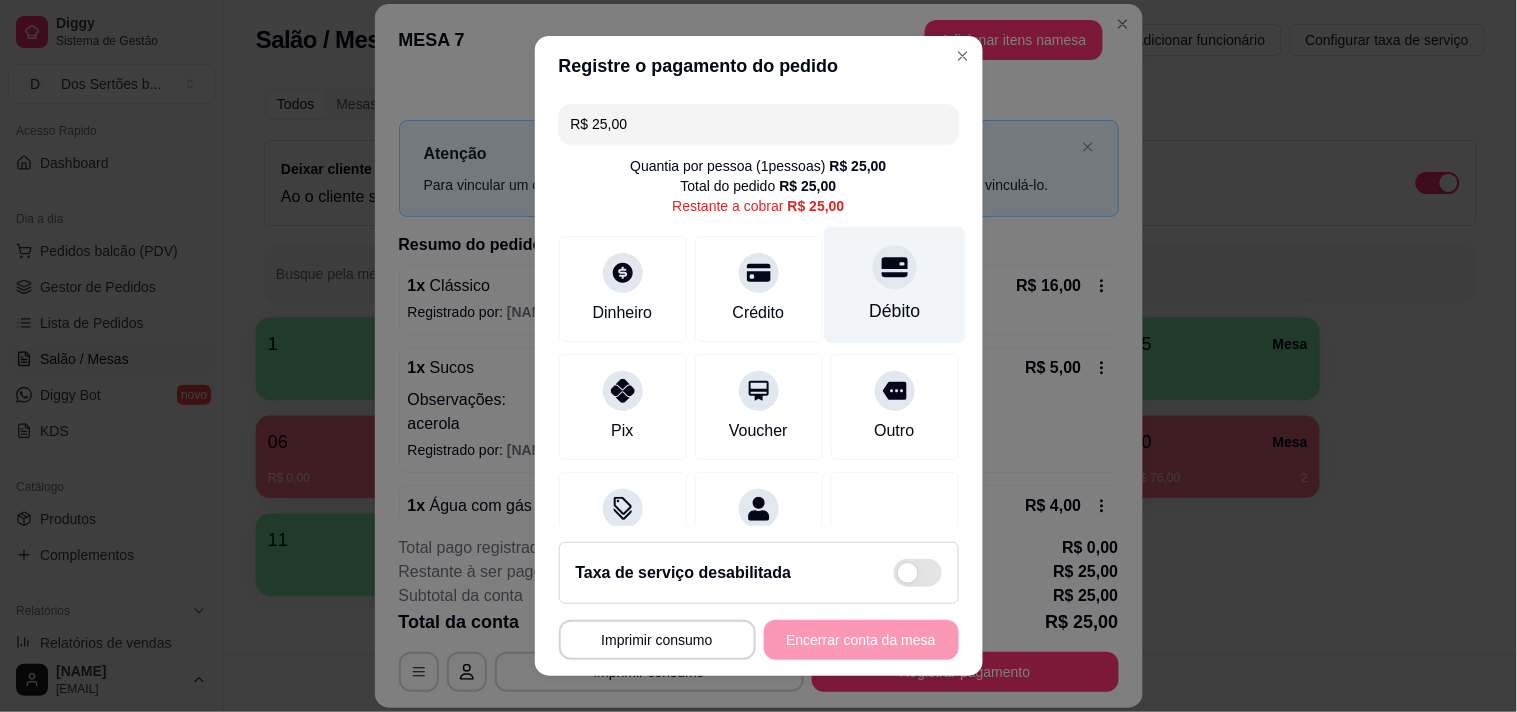 click at bounding box center (895, 267) 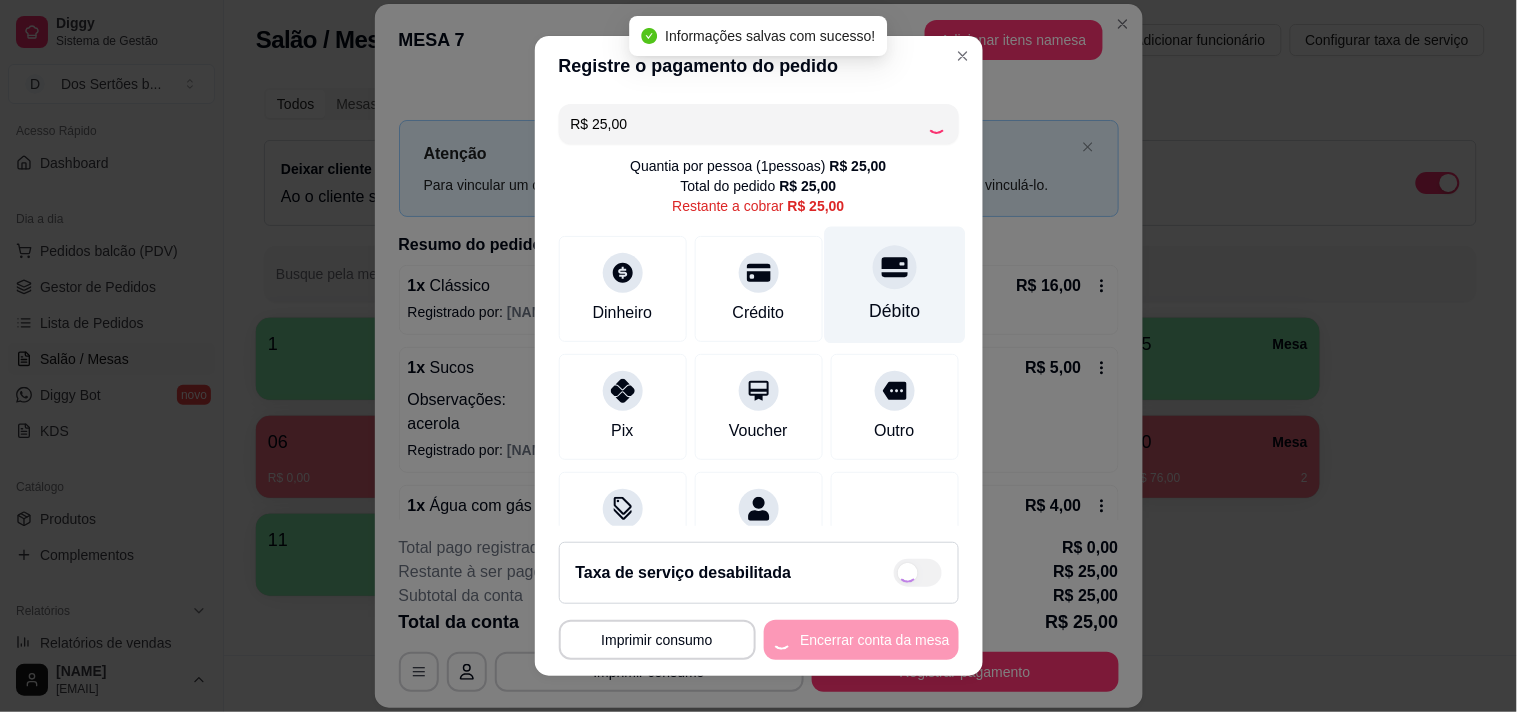 type on "R$ 0,00" 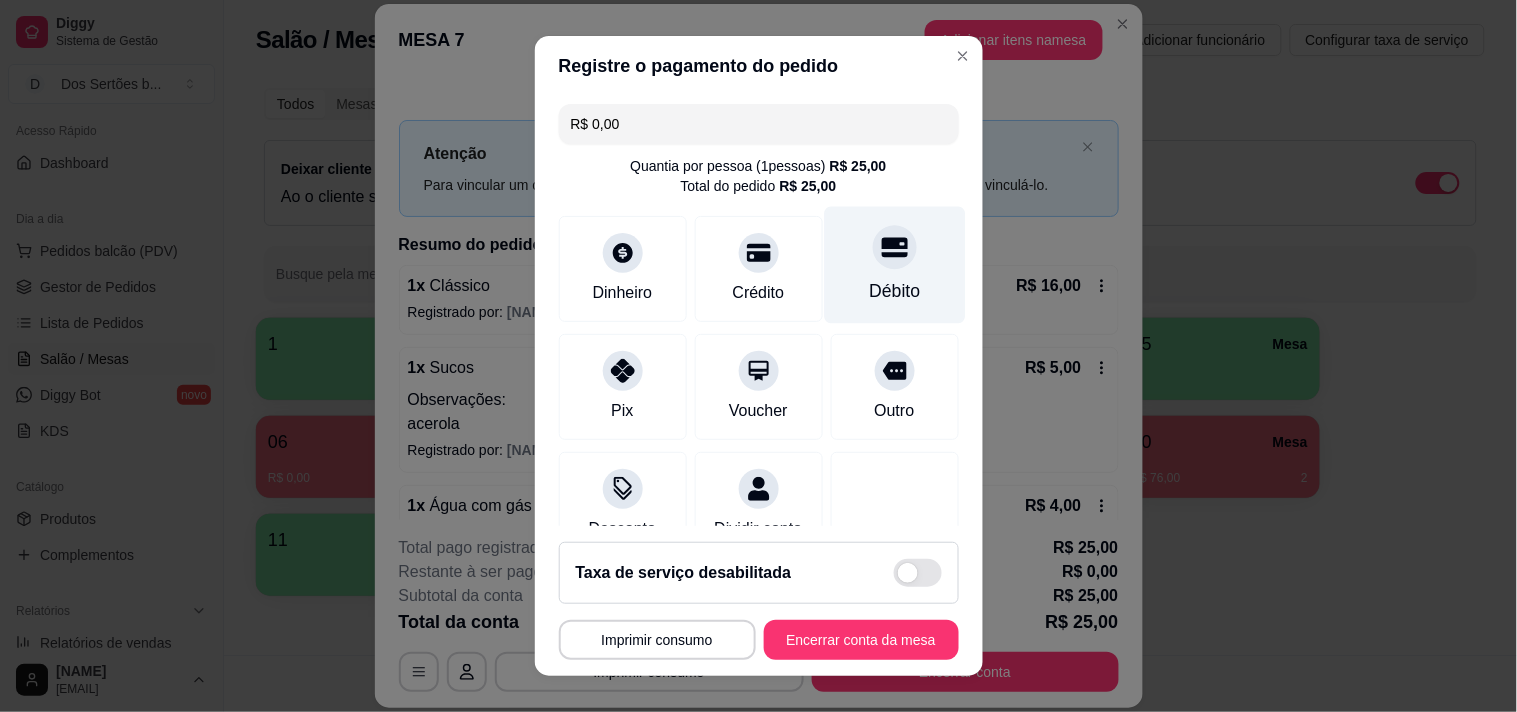 click on "Débito" at bounding box center [894, 291] 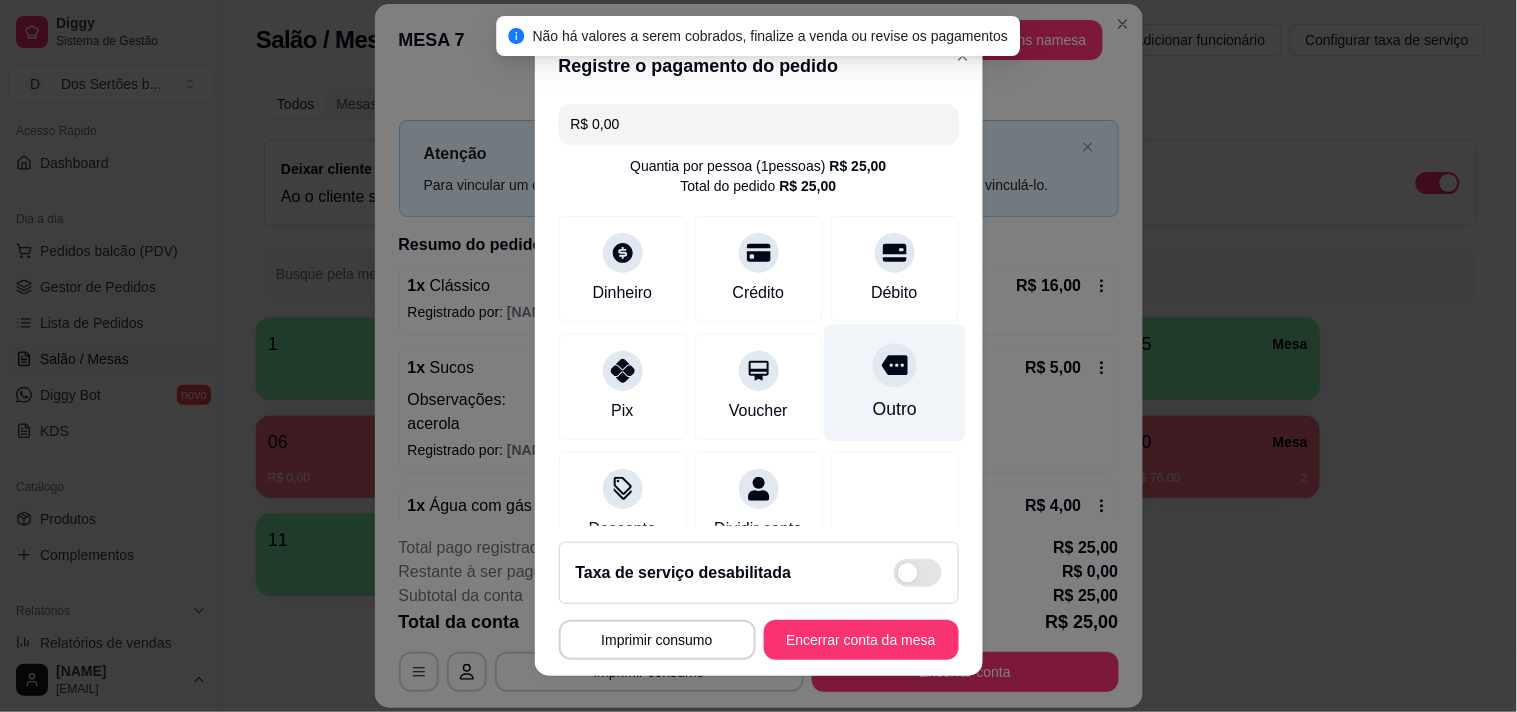 scroll, scrollTop: 167, scrollLeft: 0, axis: vertical 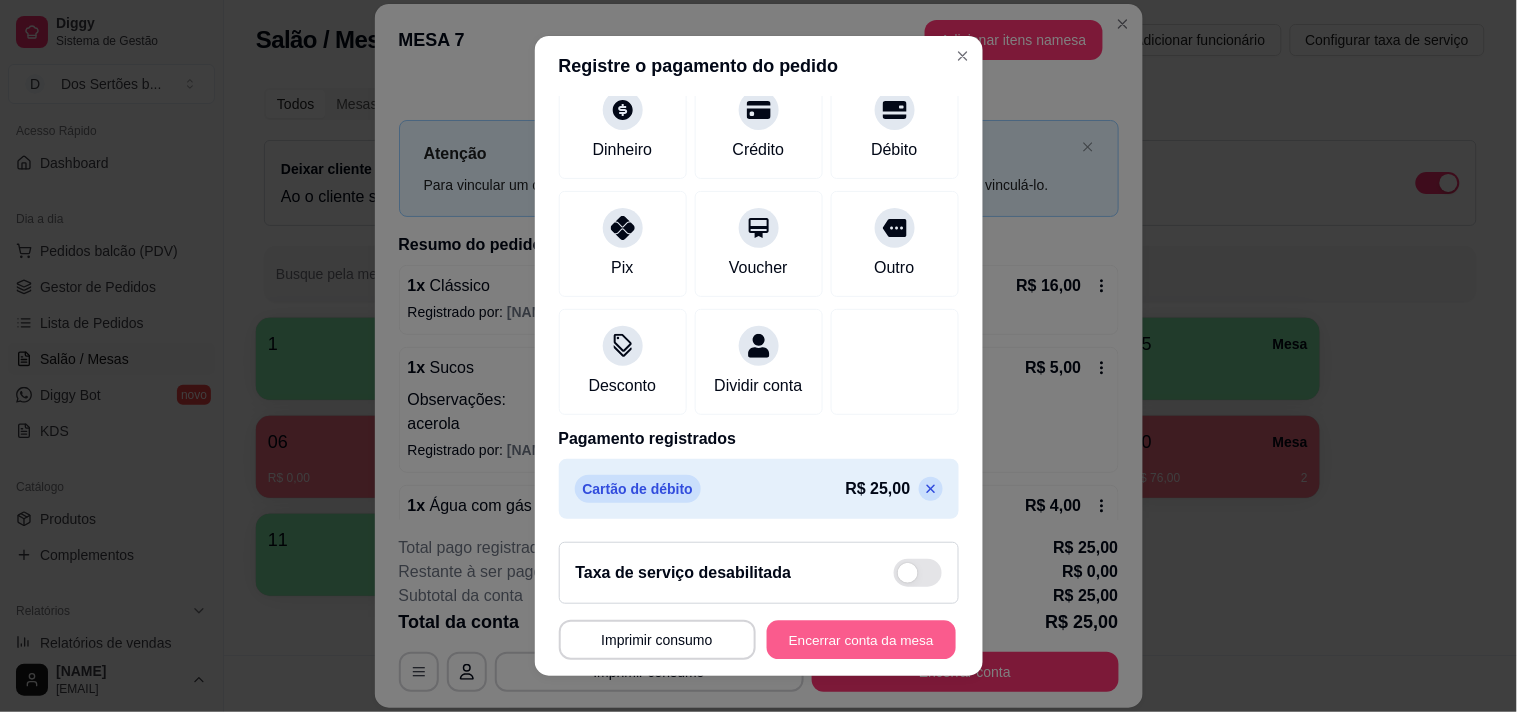 click on "Encerrar conta da mesa" at bounding box center (861, 640) 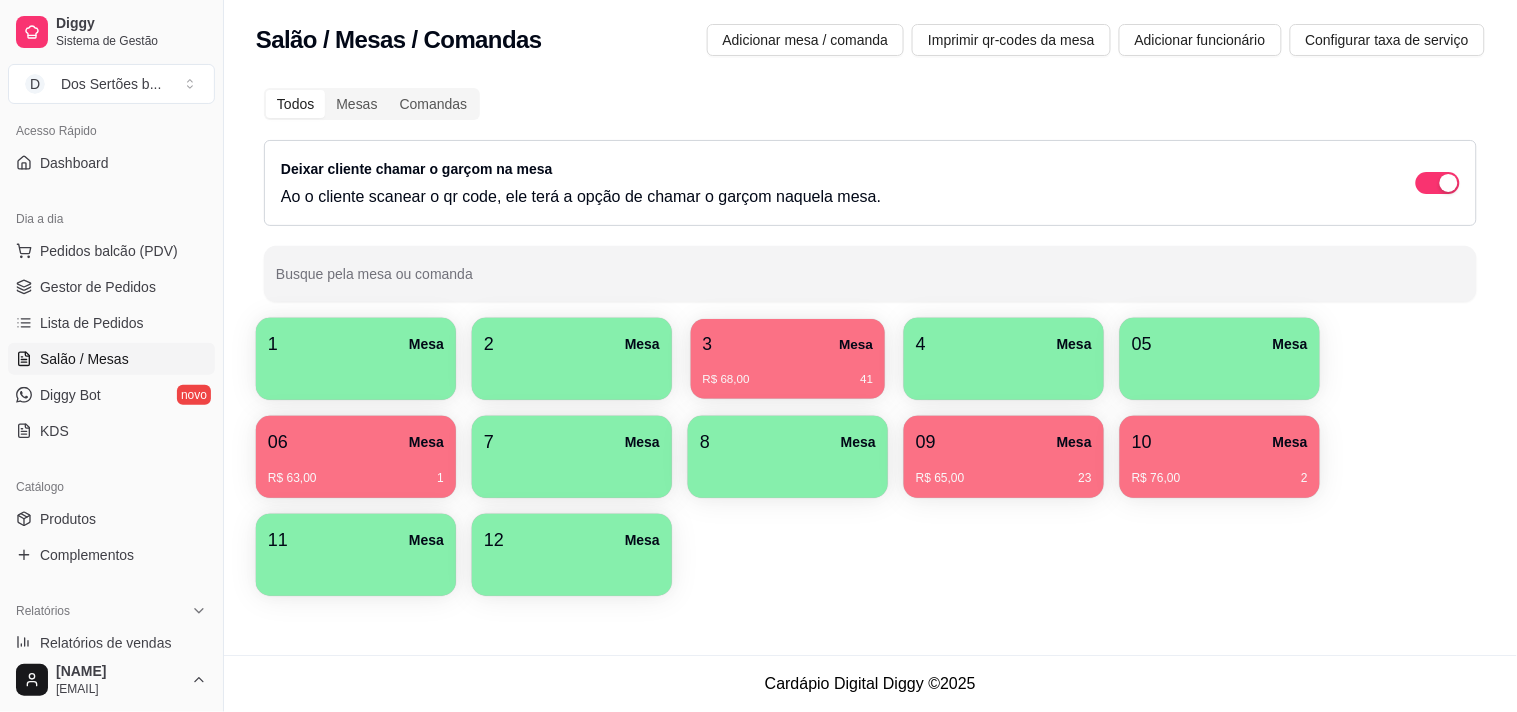click on "R$ 68,00 41" at bounding box center [788, 372] 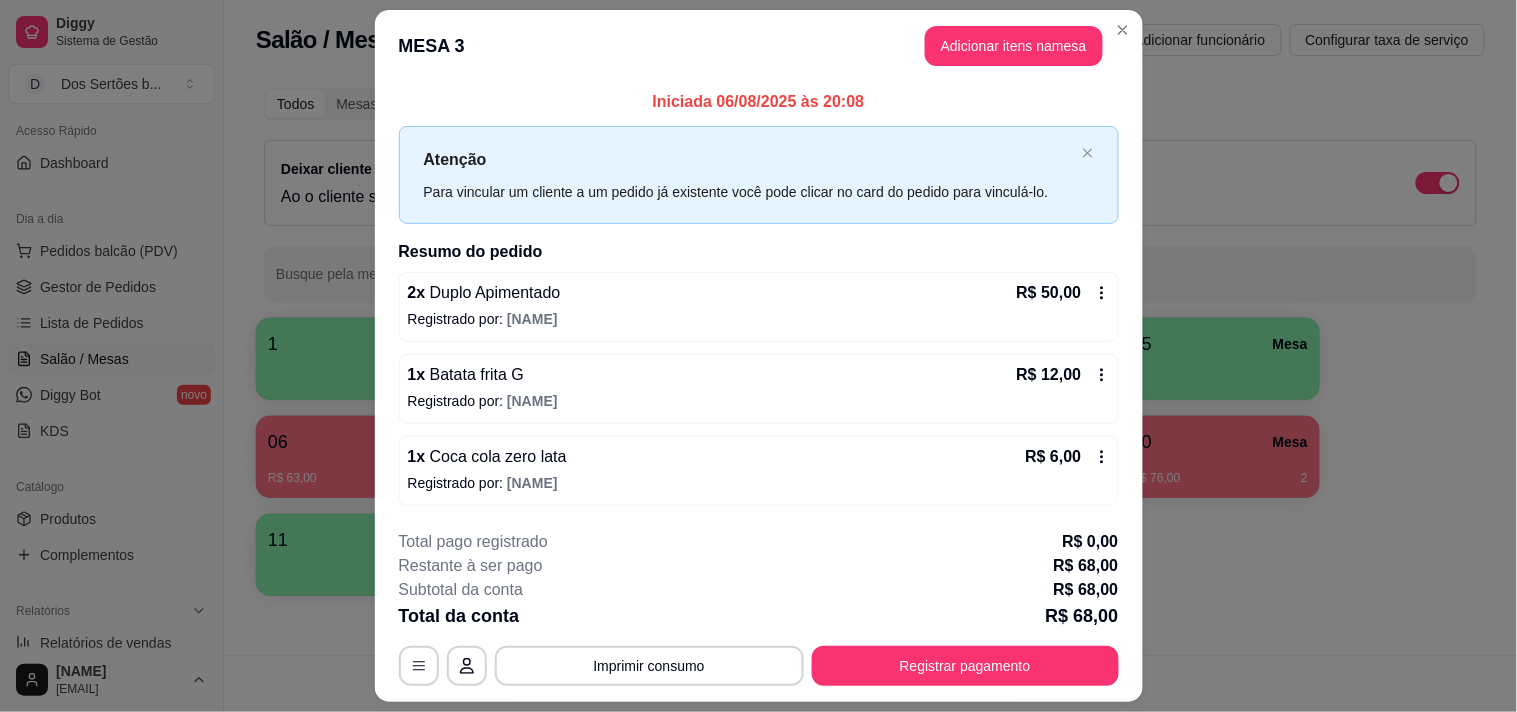 scroll, scrollTop: 53, scrollLeft: 0, axis: vertical 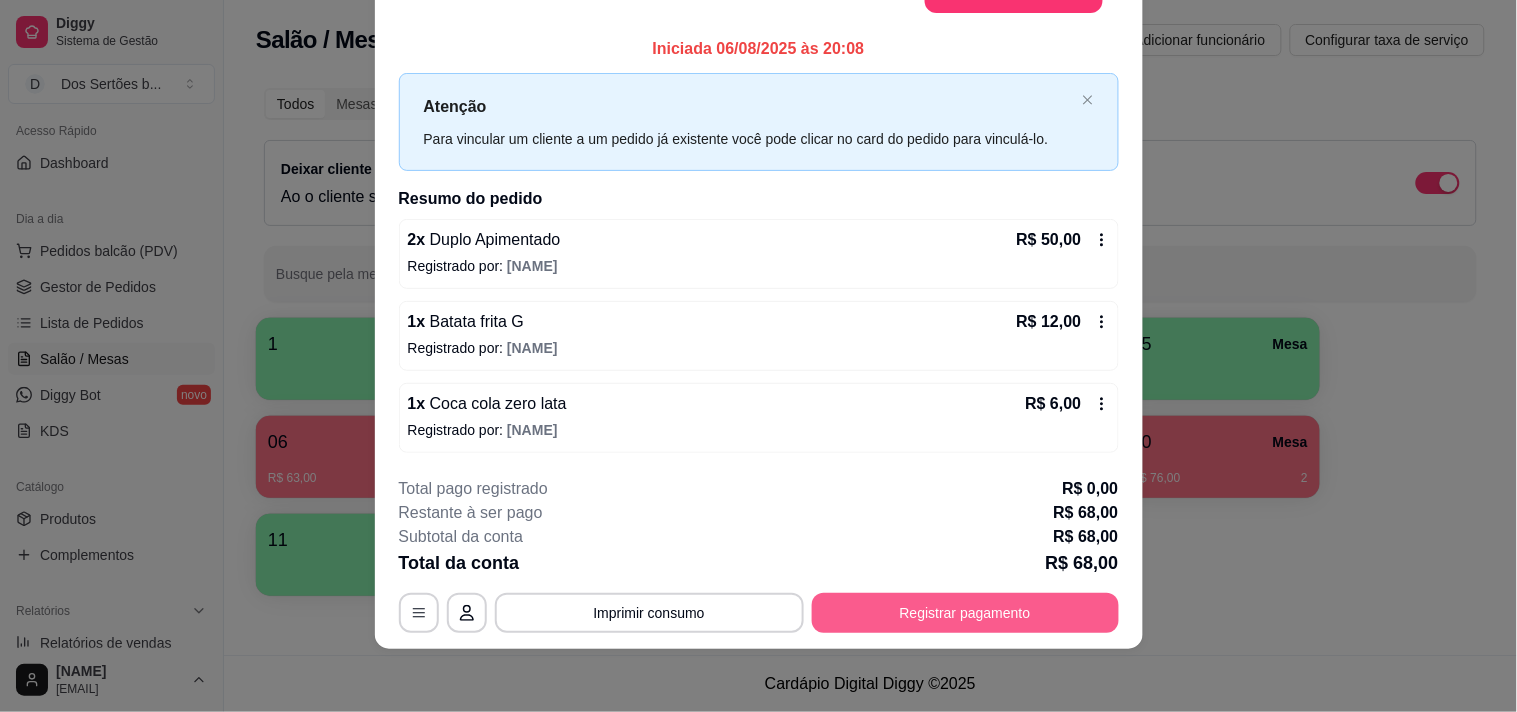 click on "Registrar pagamento" at bounding box center [965, 613] 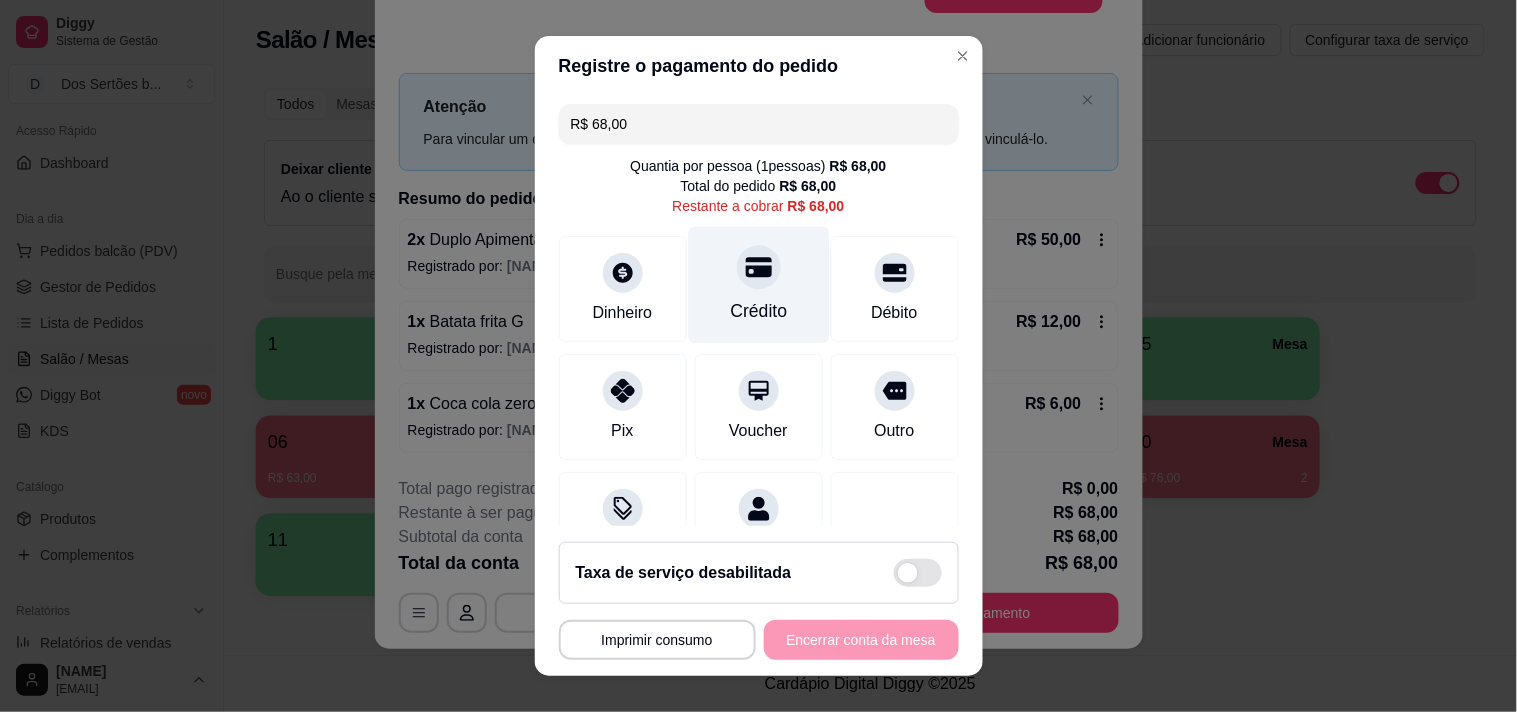 click on "Crédito" at bounding box center [758, 284] 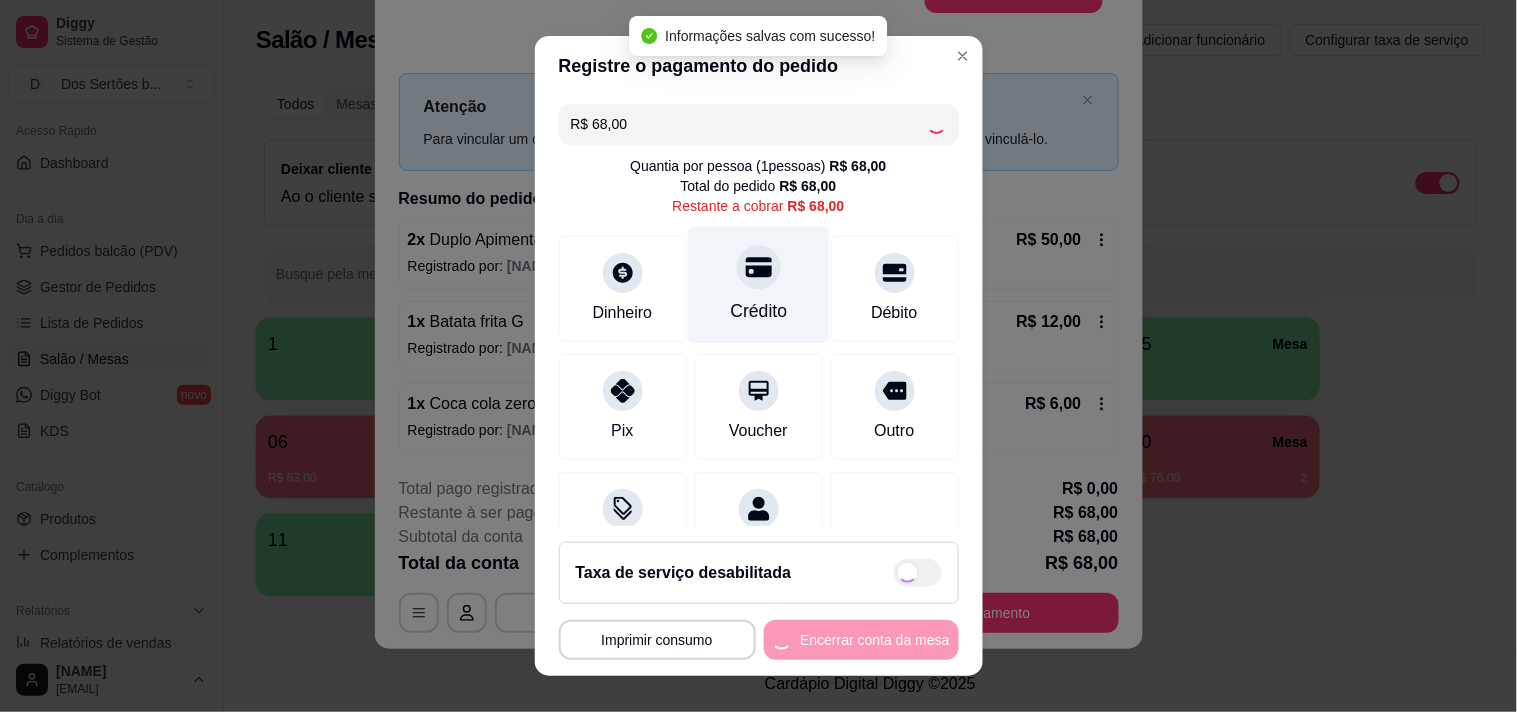 type on "R$ 0,00" 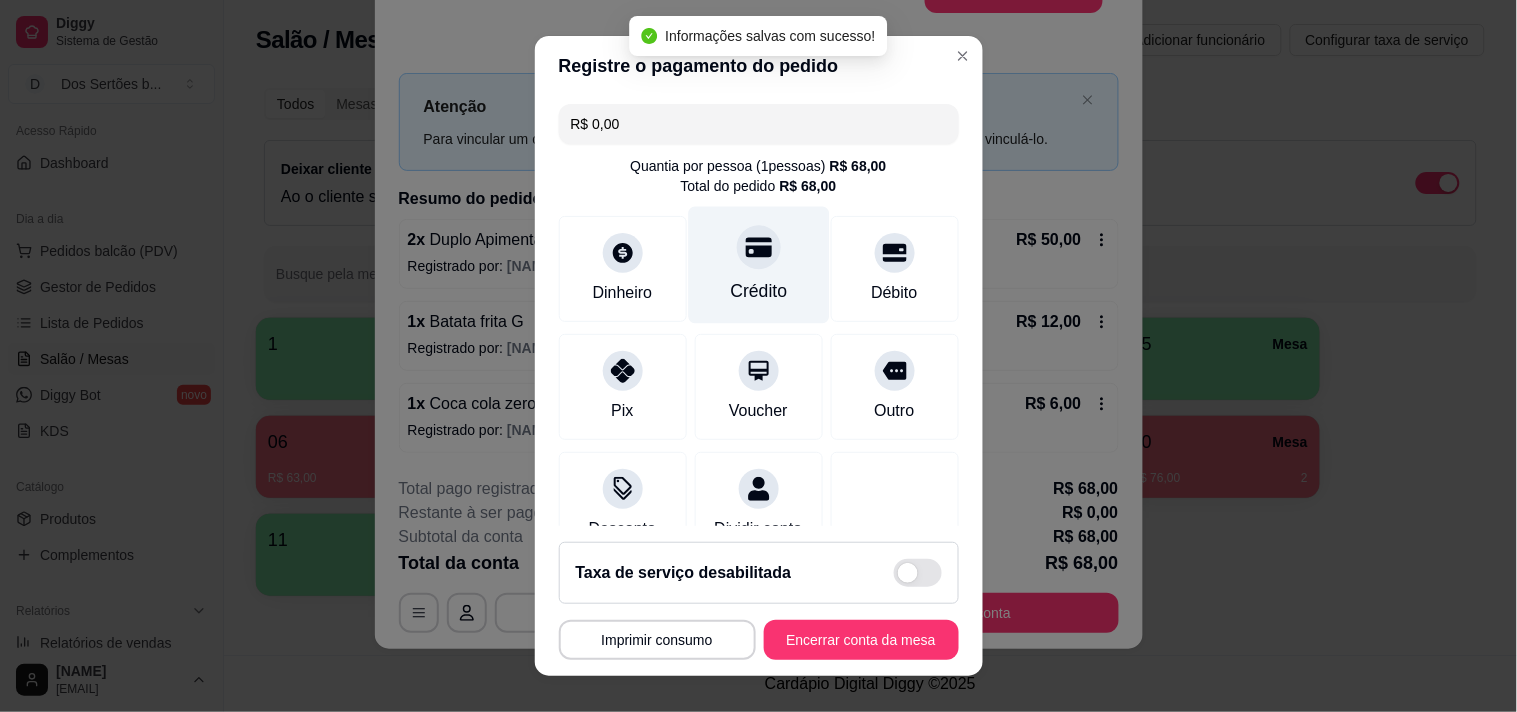 scroll, scrollTop: 167, scrollLeft: 0, axis: vertical 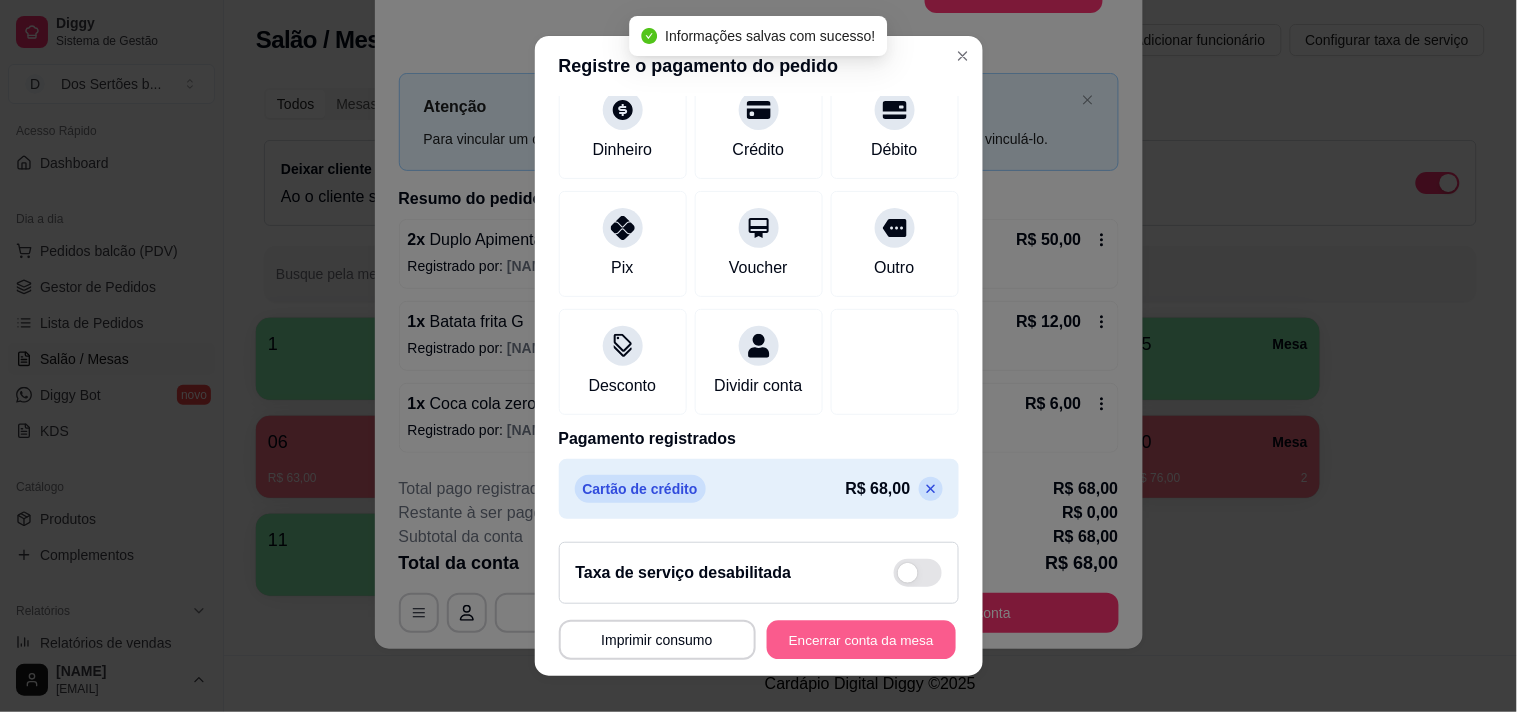 click on "Encerrar conta da mesa" at bounding box center (861, 640) 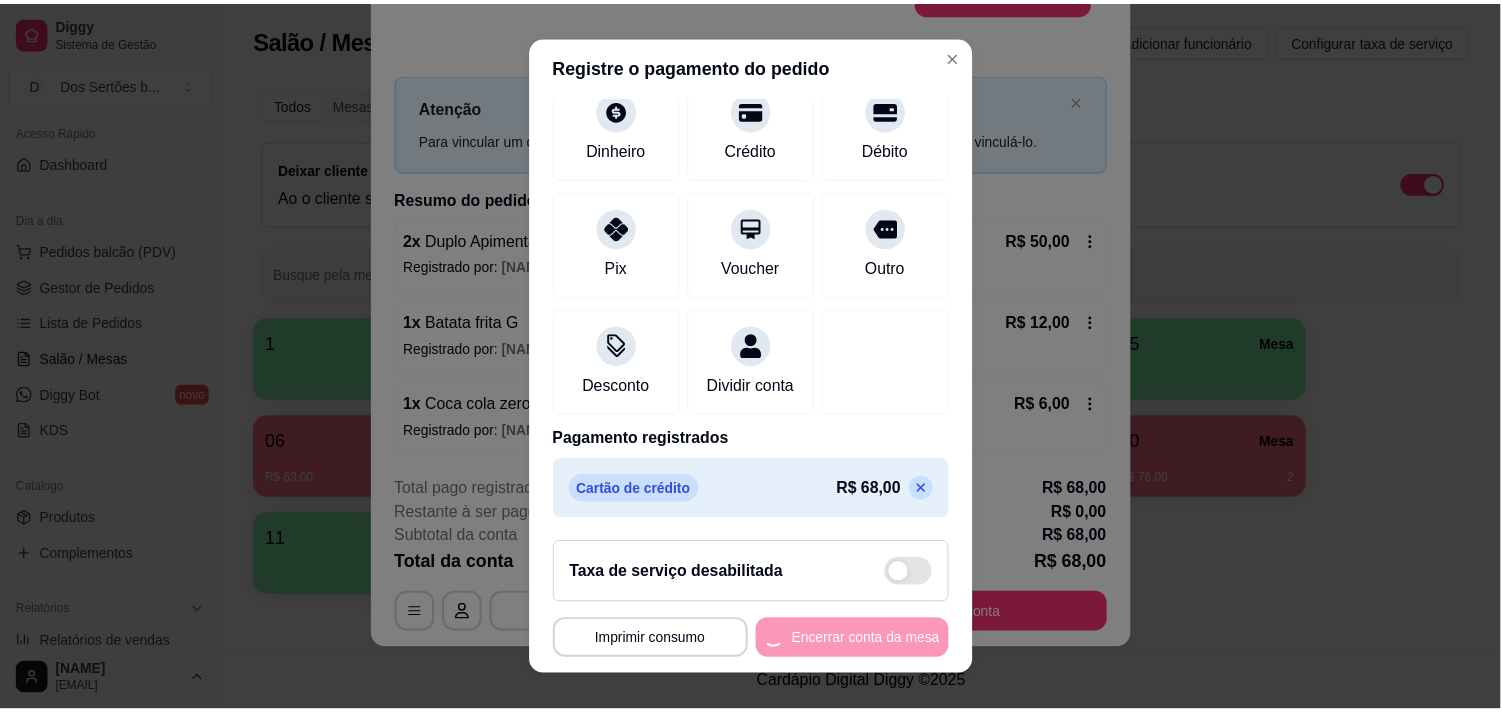 scroll, scrollTop: 0, scrollLeft: 0, axis: both 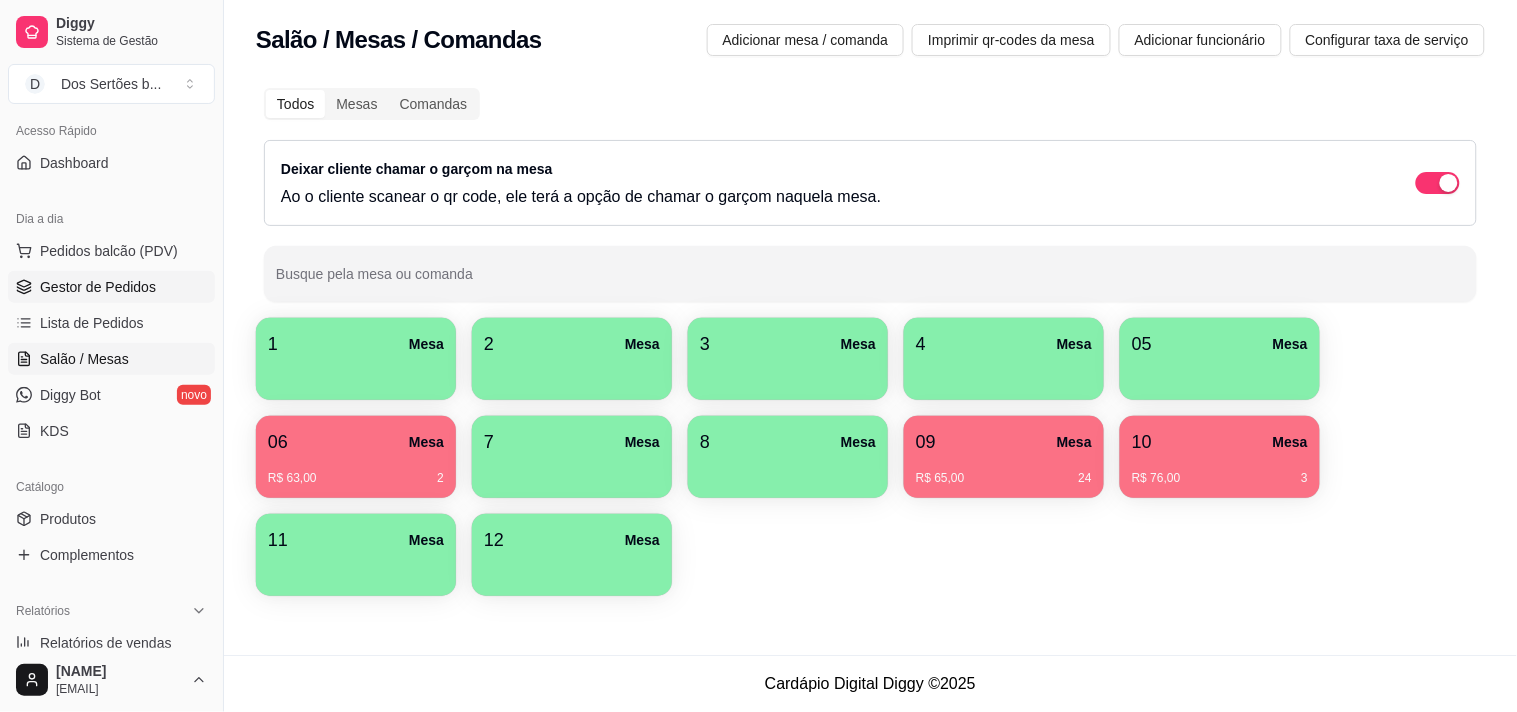click on "Gestor de Pedidos" at bounding box center (98, 287) 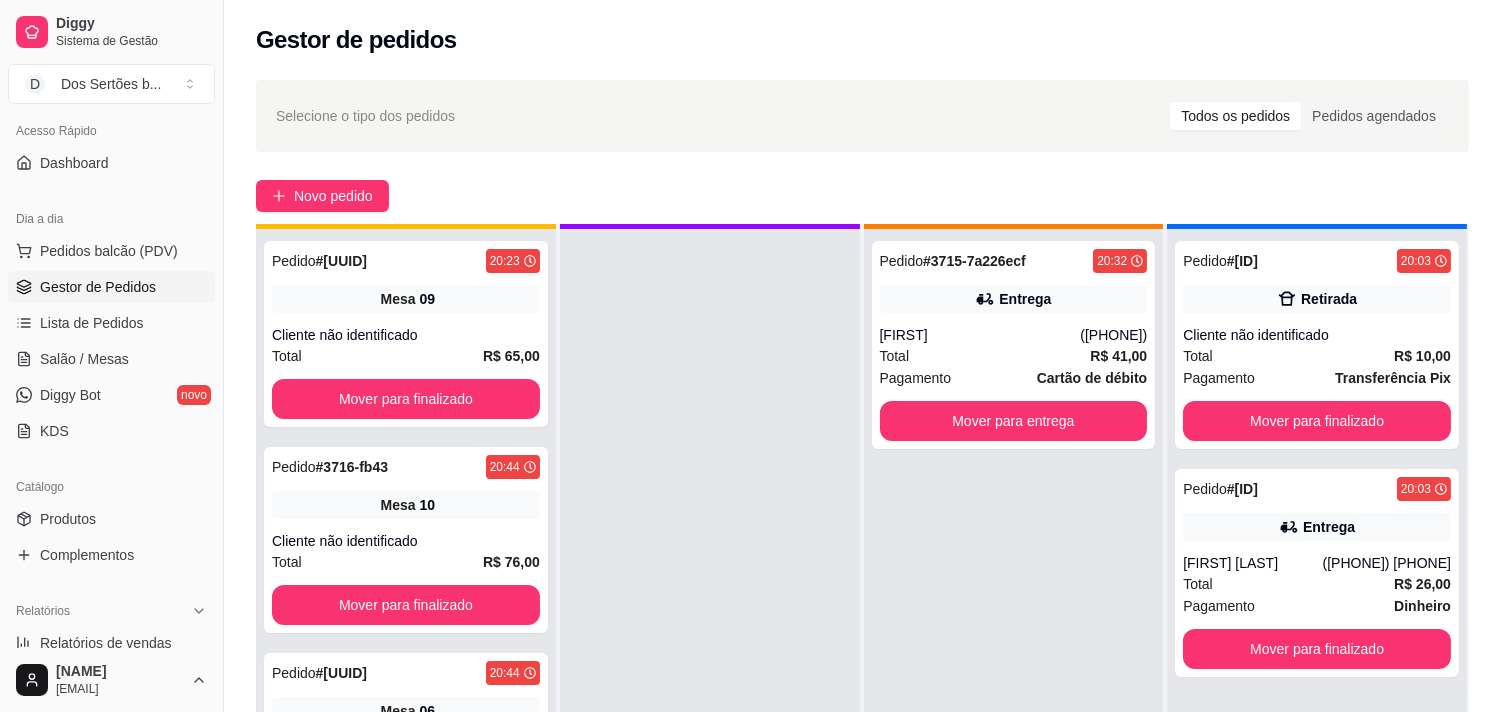 scroll, scrollTop: 55, scrollLeft: 0, axis: vertical 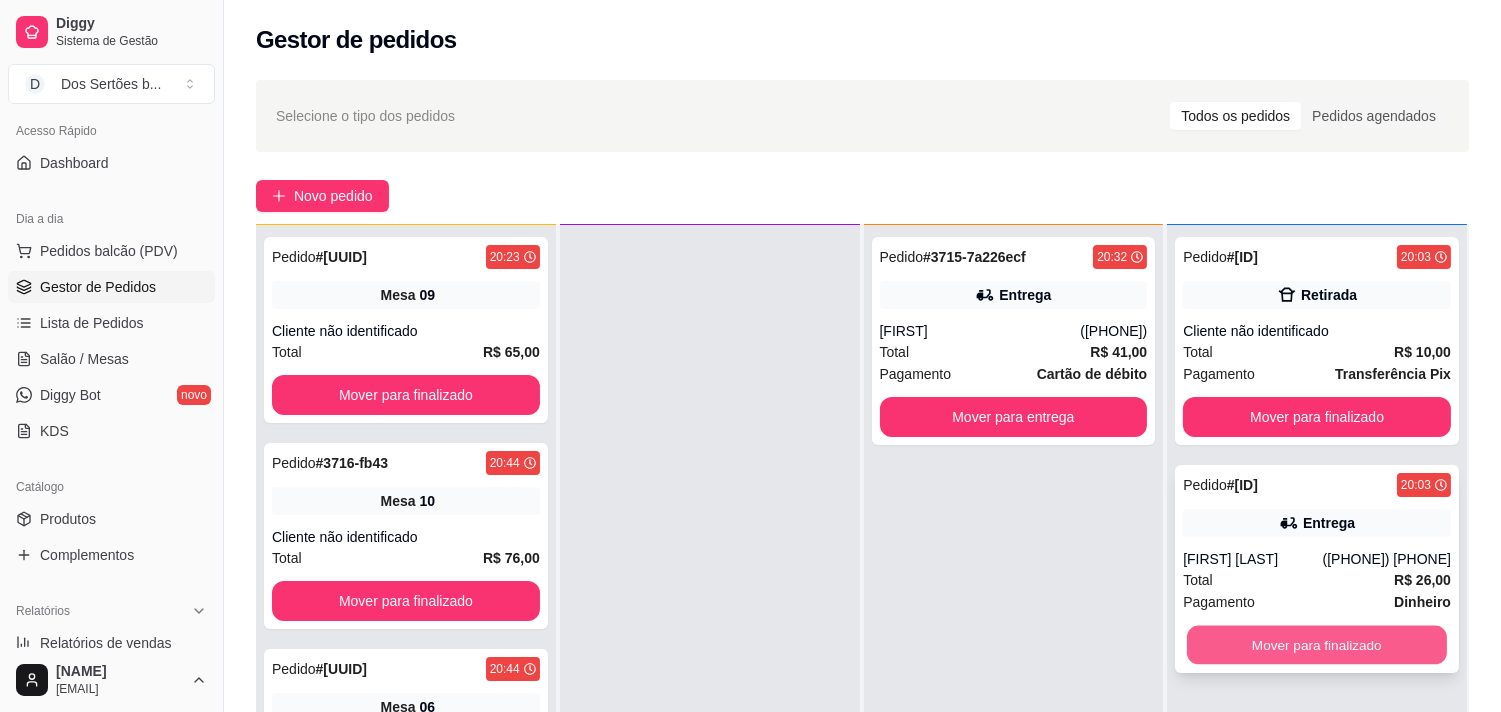click on "Mover para finalizado" at bounding box center (1317, 645) 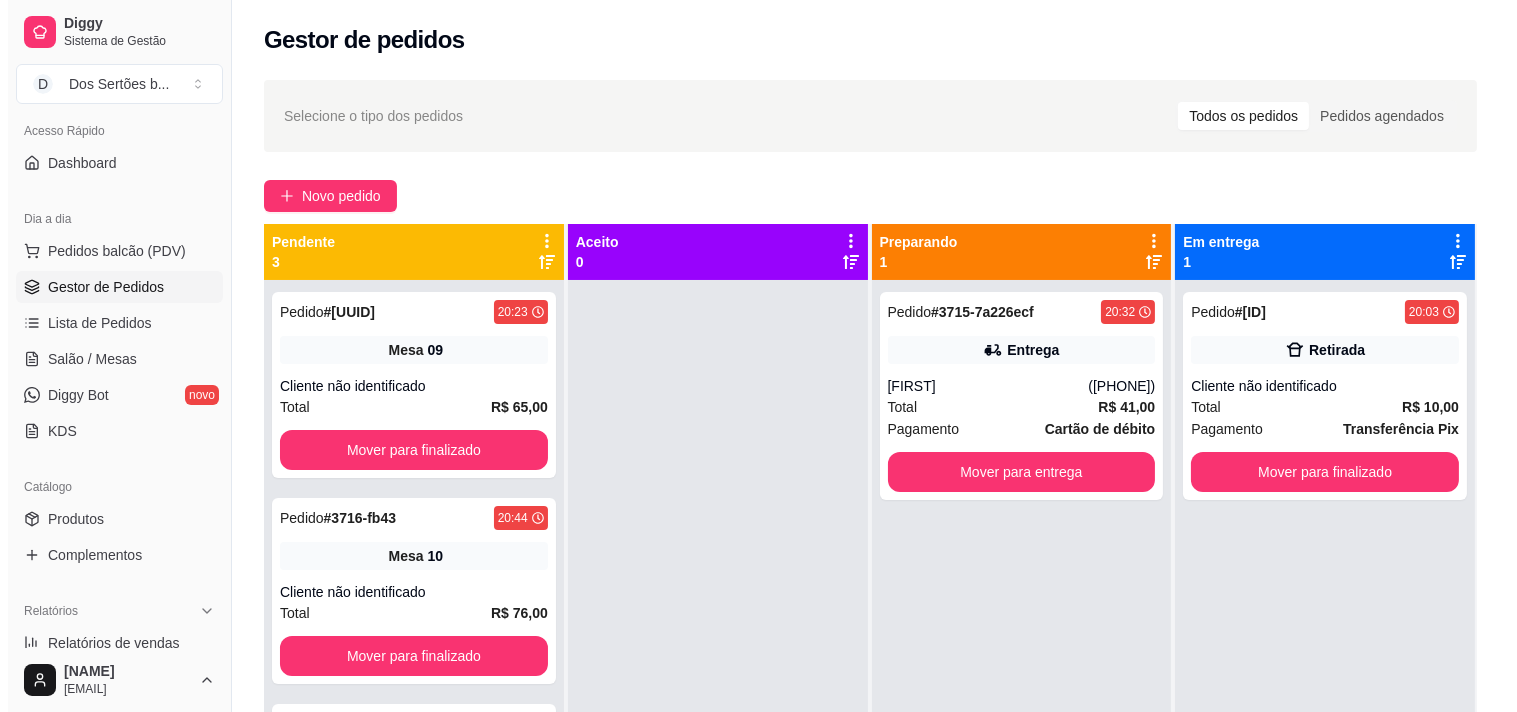 scroll, scrollTop: 55, scrollLeft: 0, axis: vertical 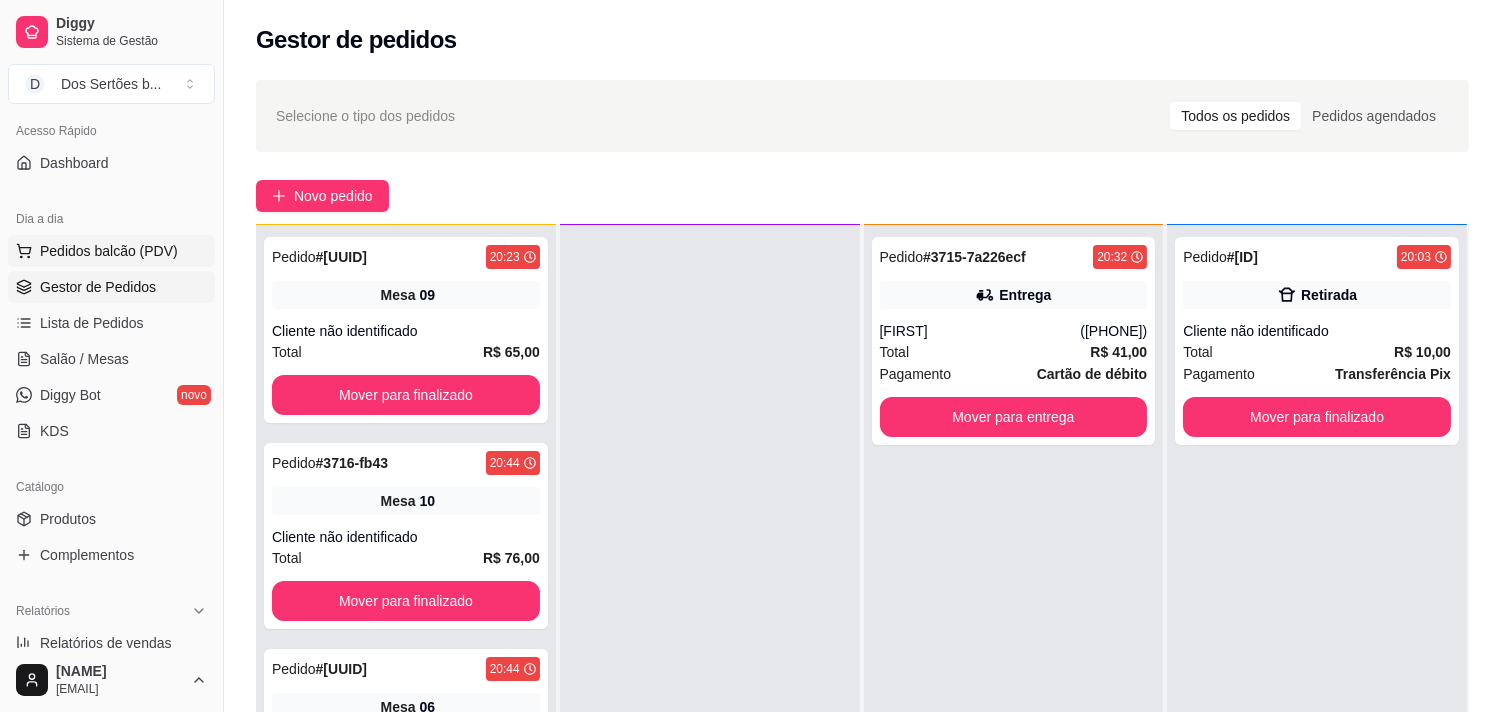 click on "Pedidos balcão (PDV)" at bounding box center [109, 251] 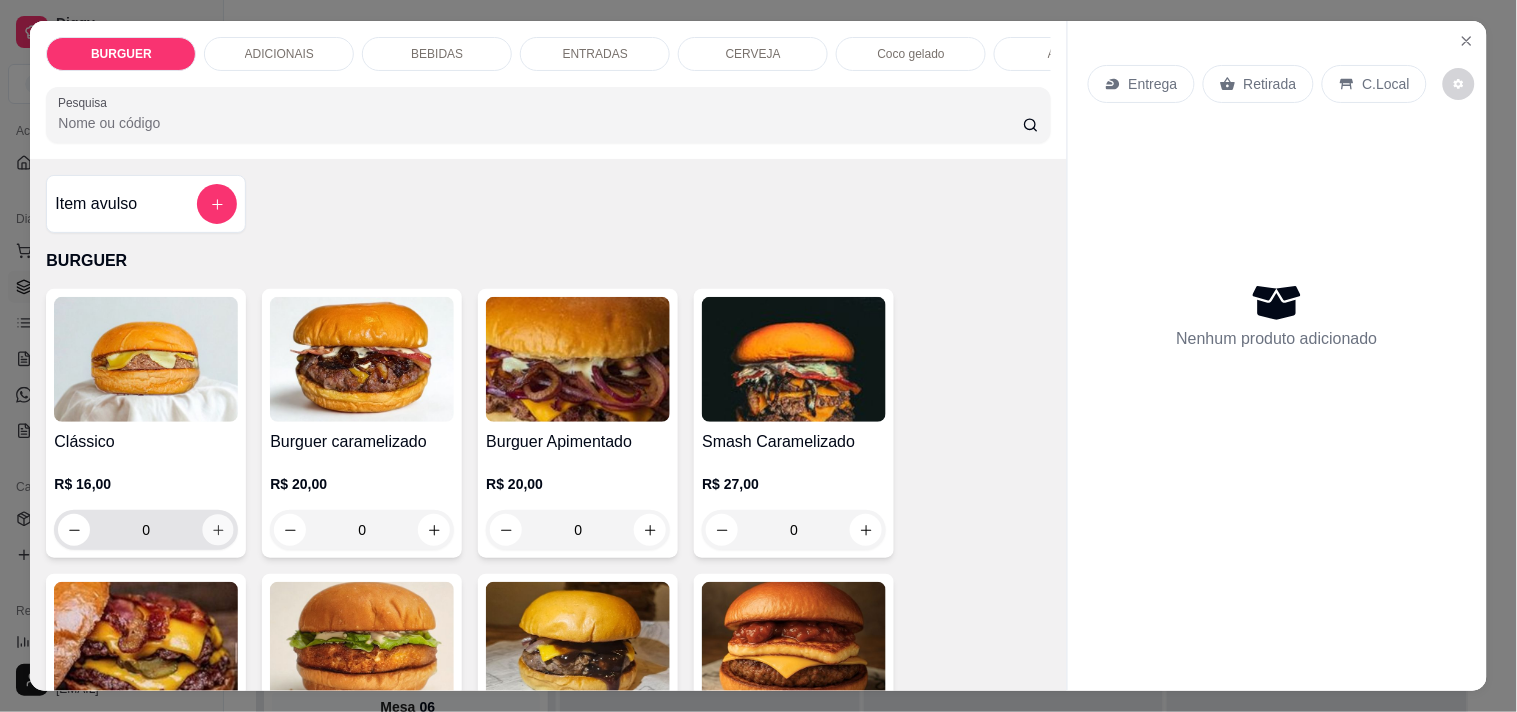 click at bounding box center [218, 530] 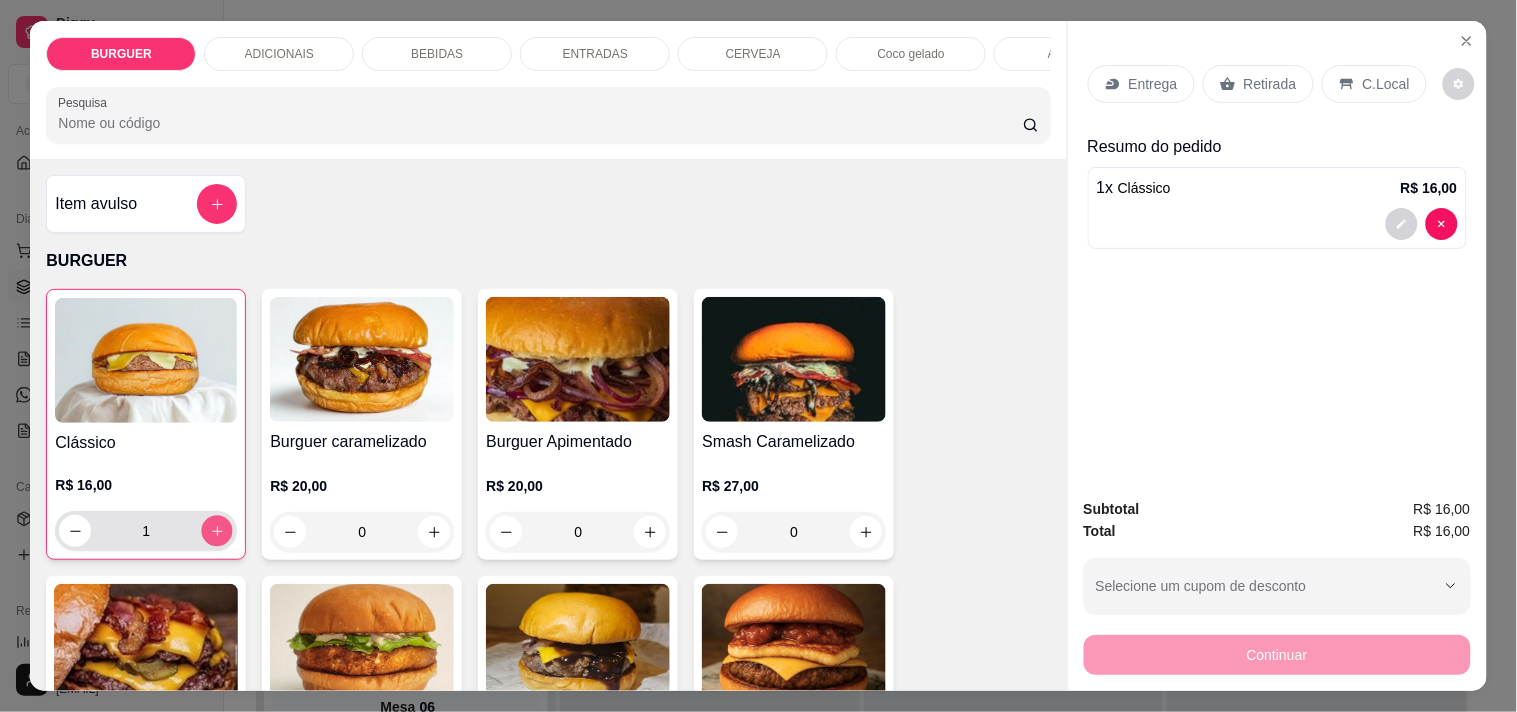 click at bounding box center [217, 531] 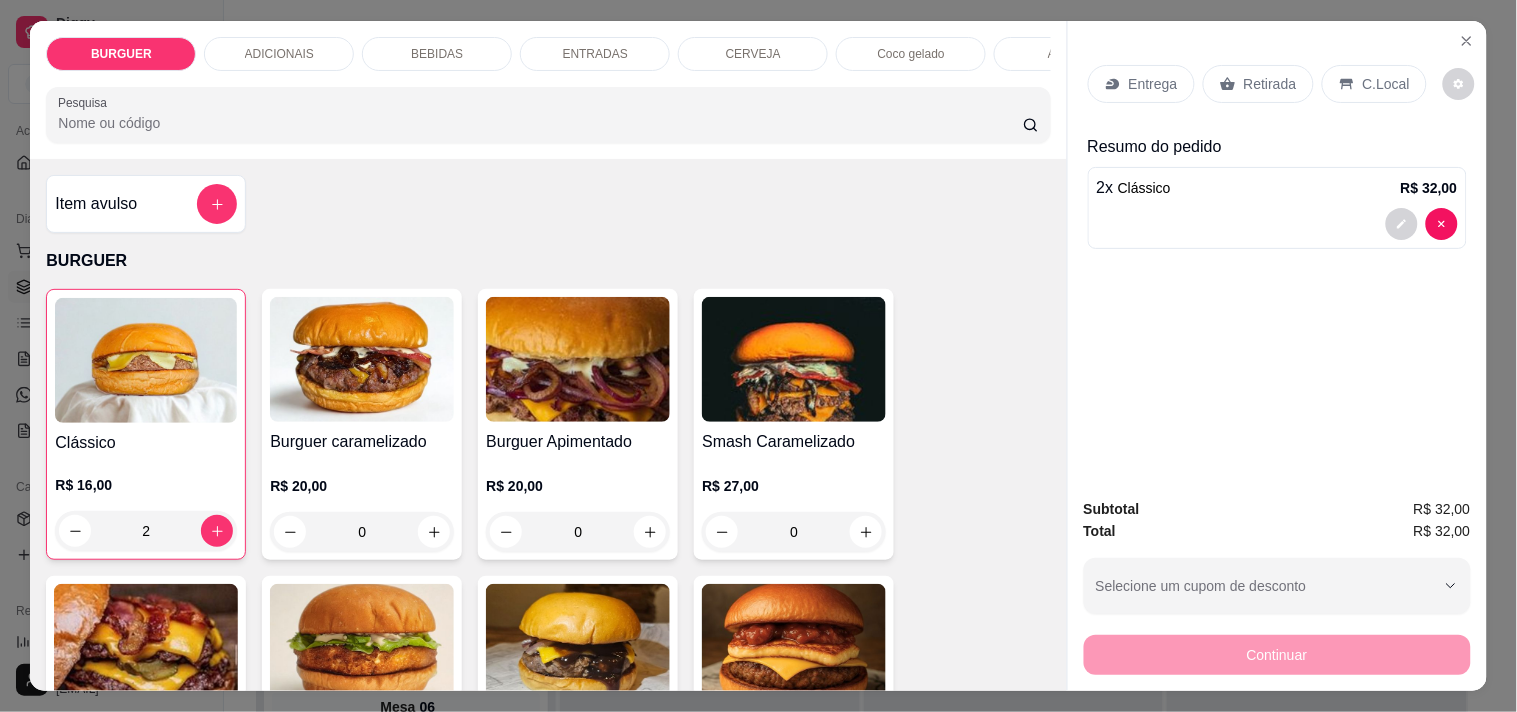 click at bounding box center (1277, 224) 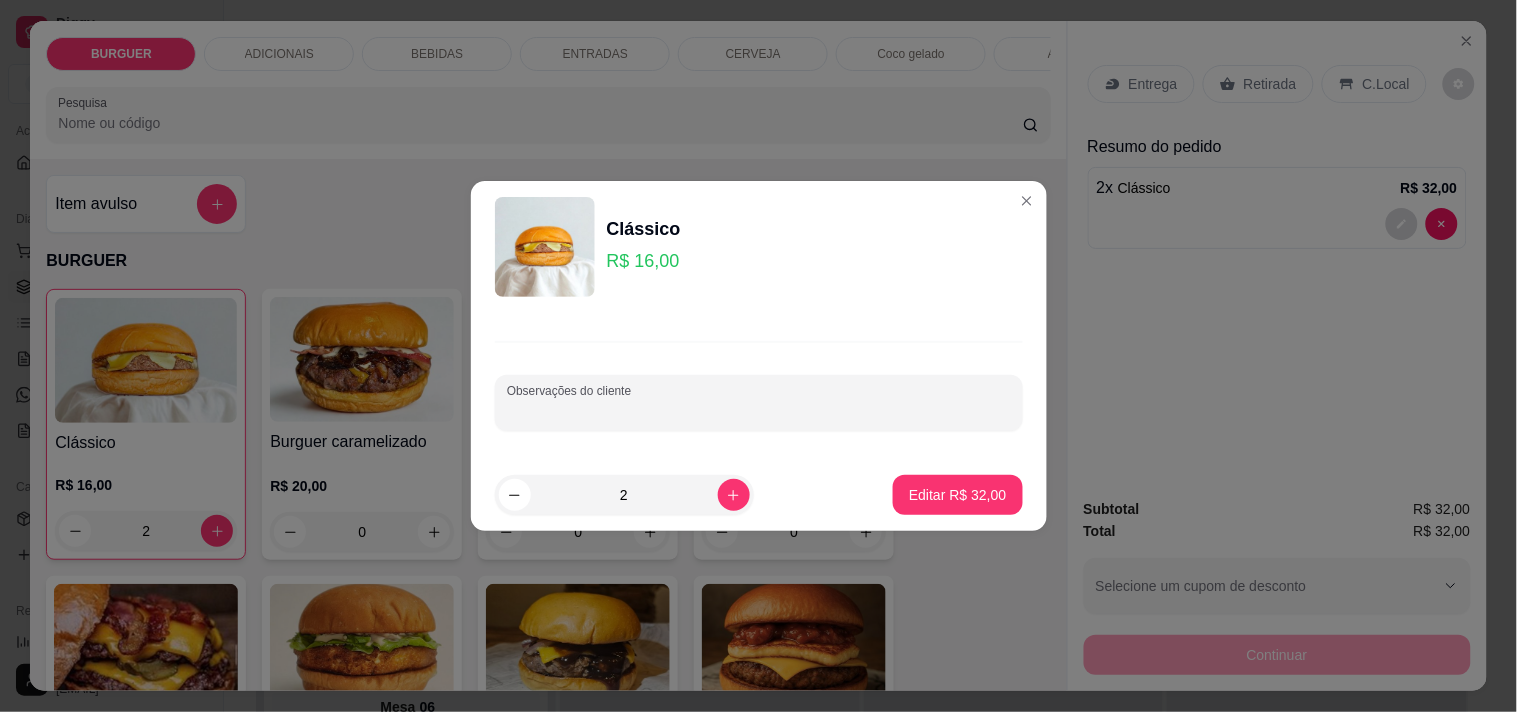 click on "Observações do cliente" at bounding box center [759, 411] 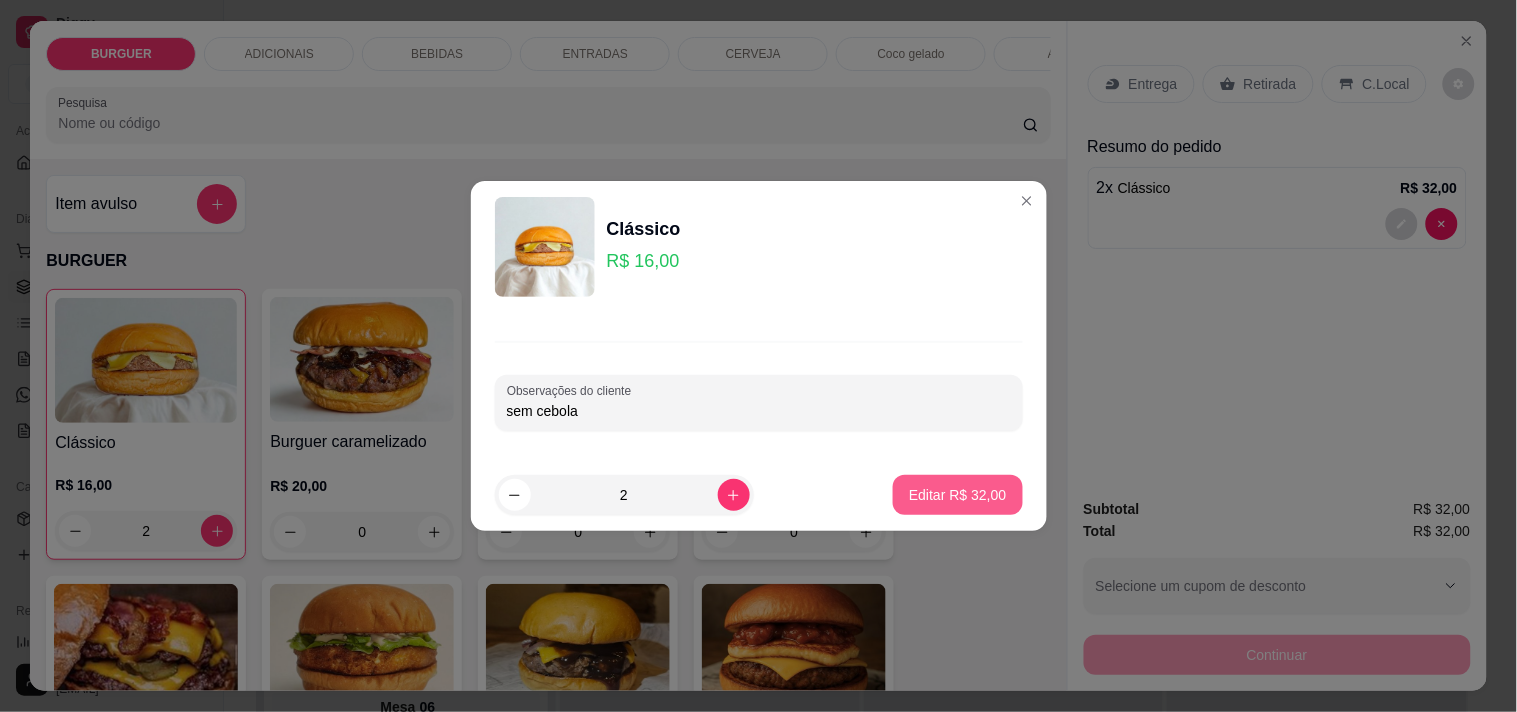 type on "sem cebola" 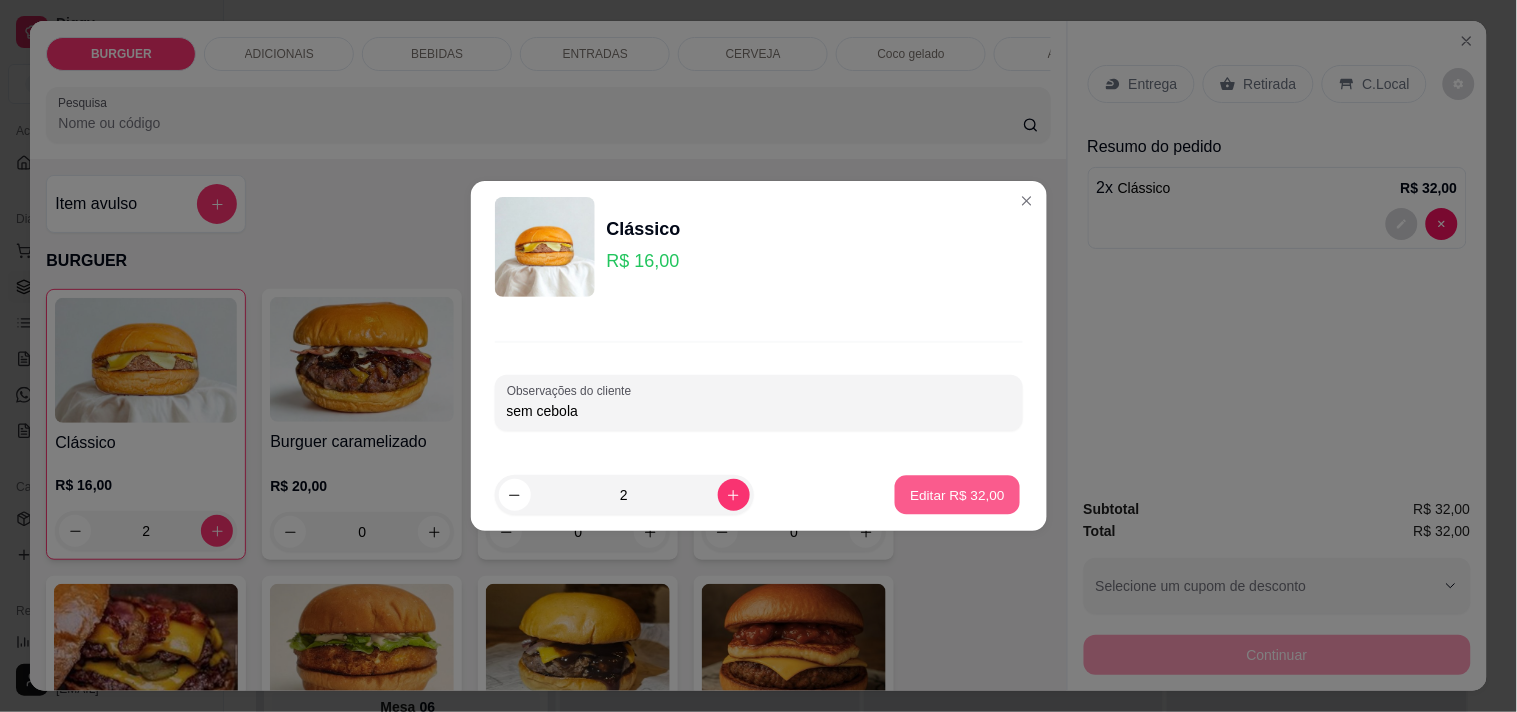click on "Editar   R$ 32,00" at bounding box center (958, 494) 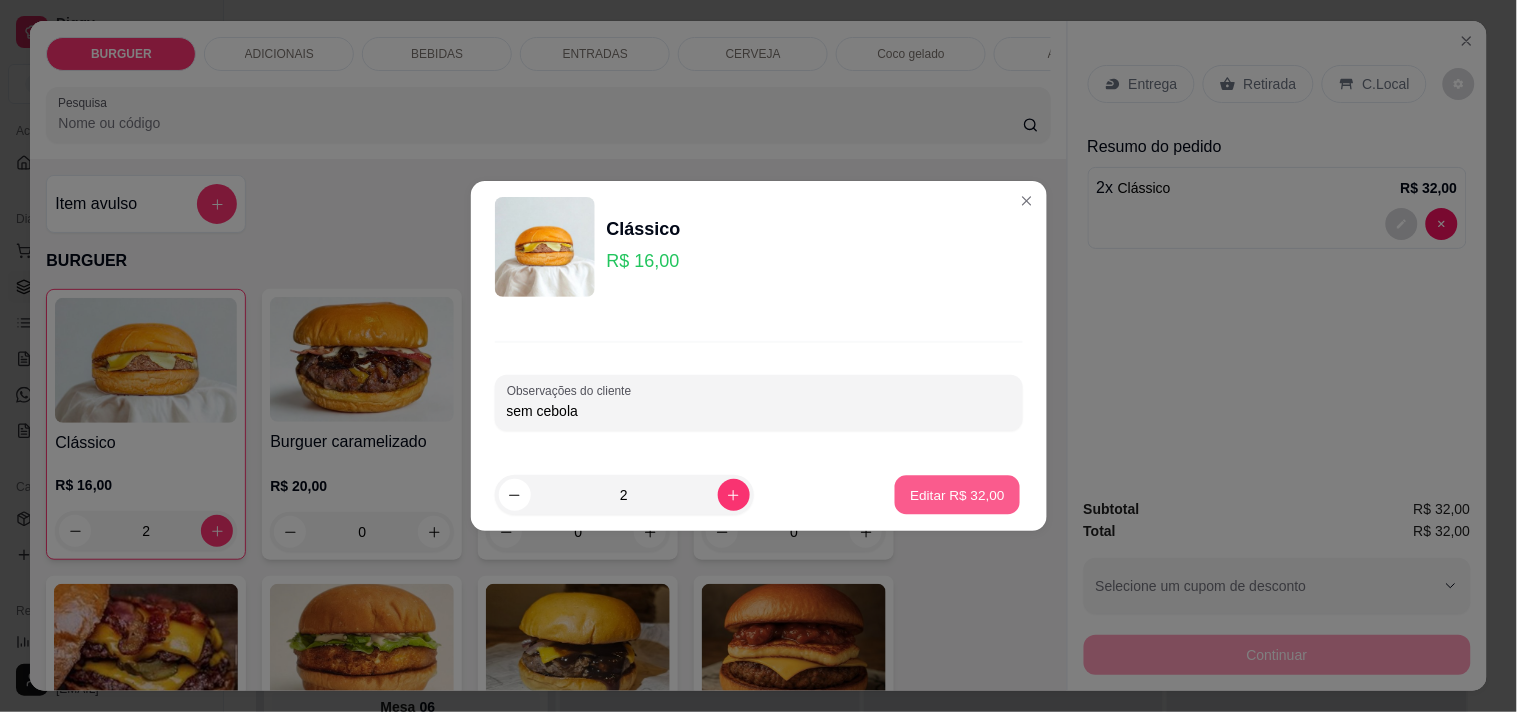 type on "0" 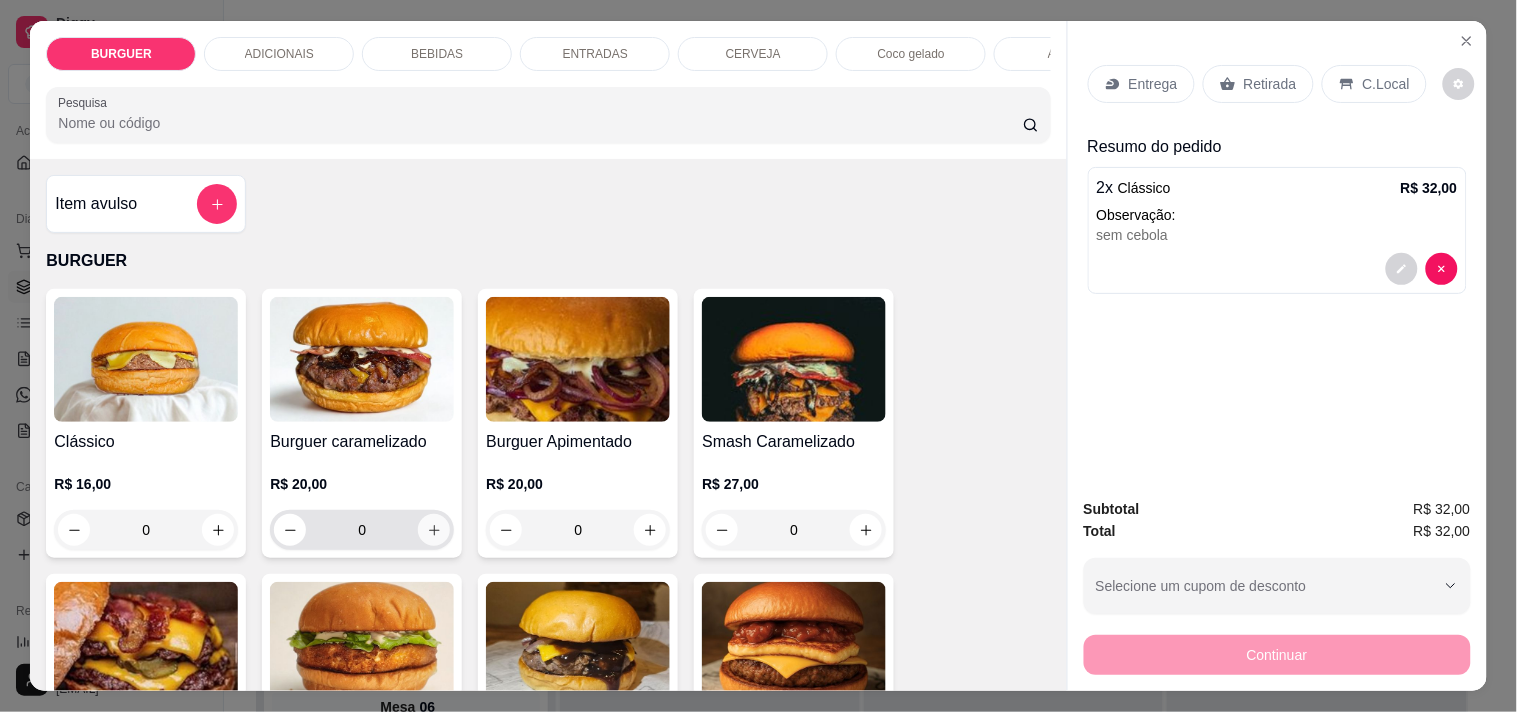 click 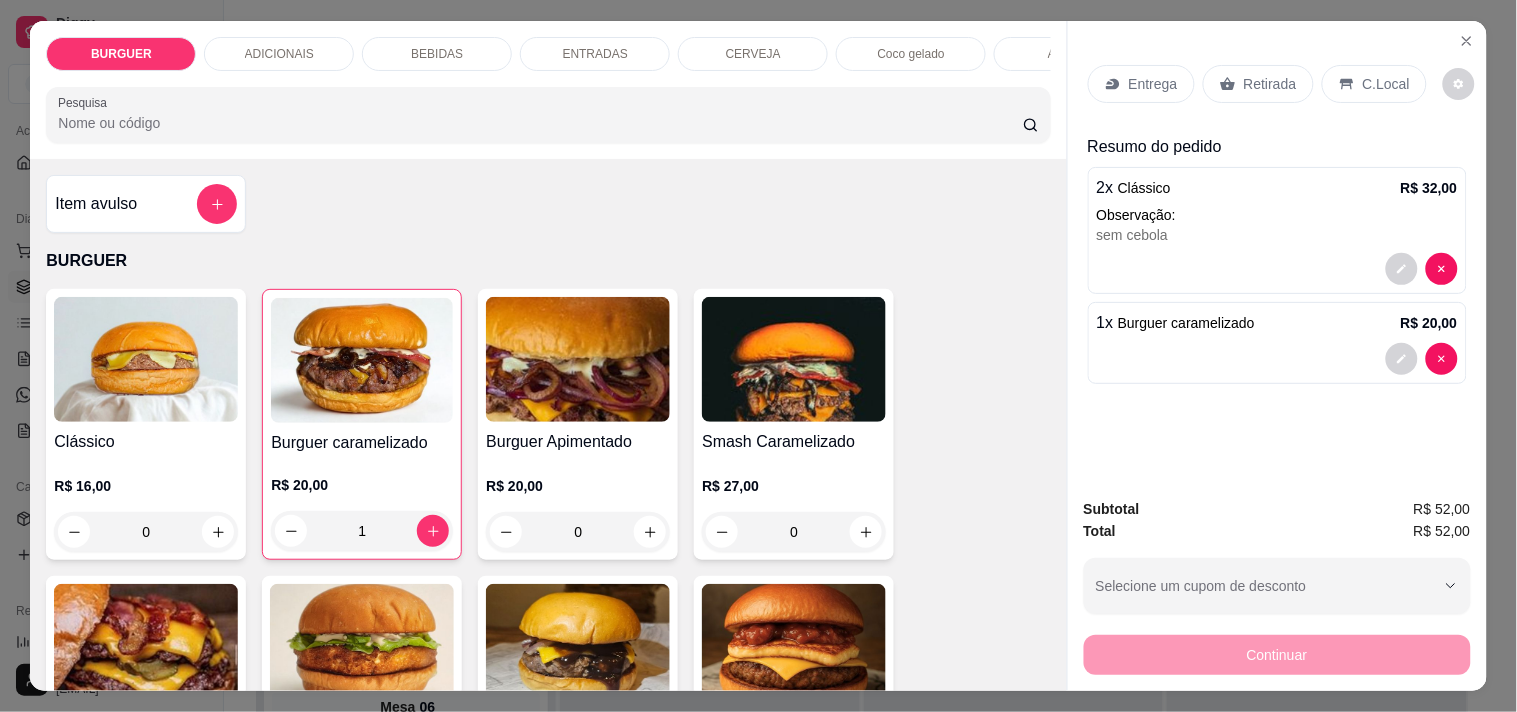 click on "Entrega" at bounding box center [1141, 84] 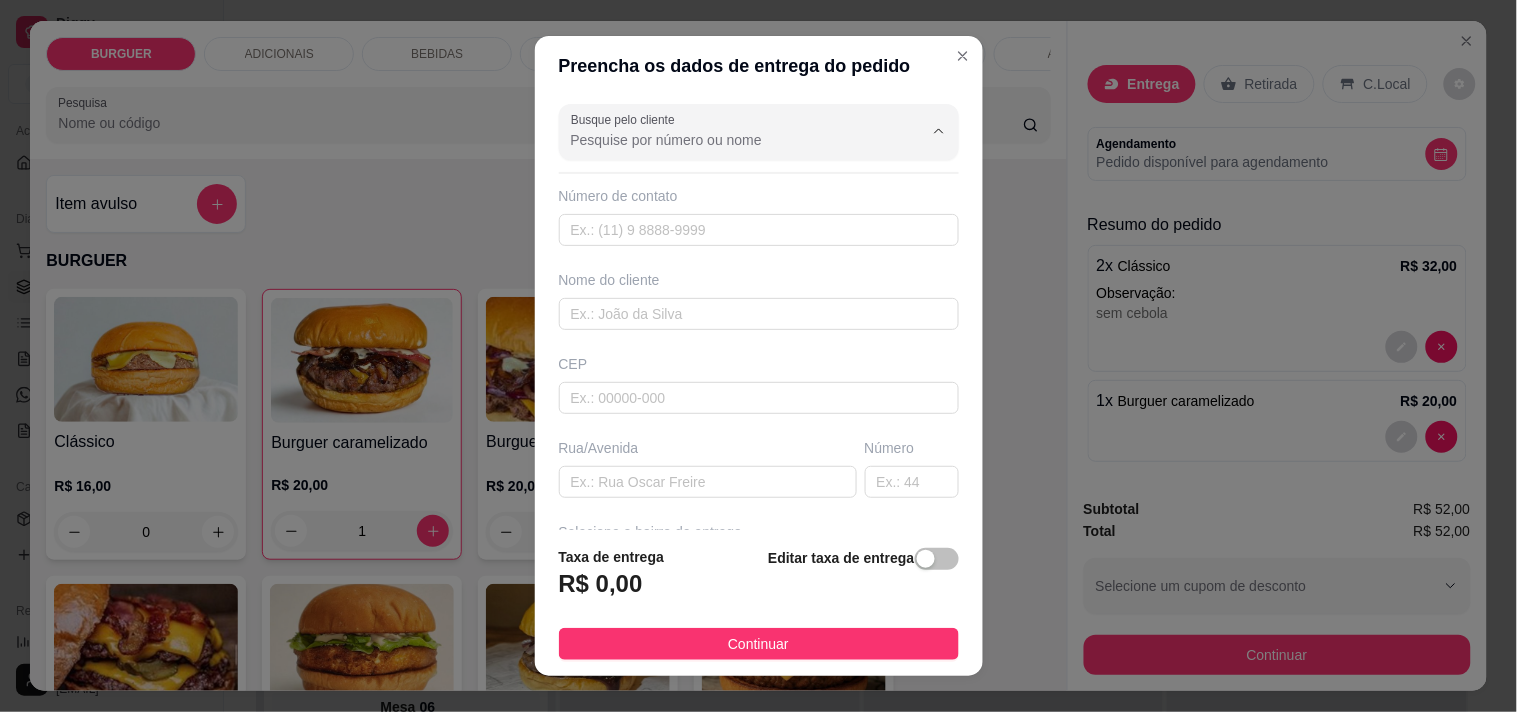 click on "Busque pelo cliente" at bounding box center (731, 140) 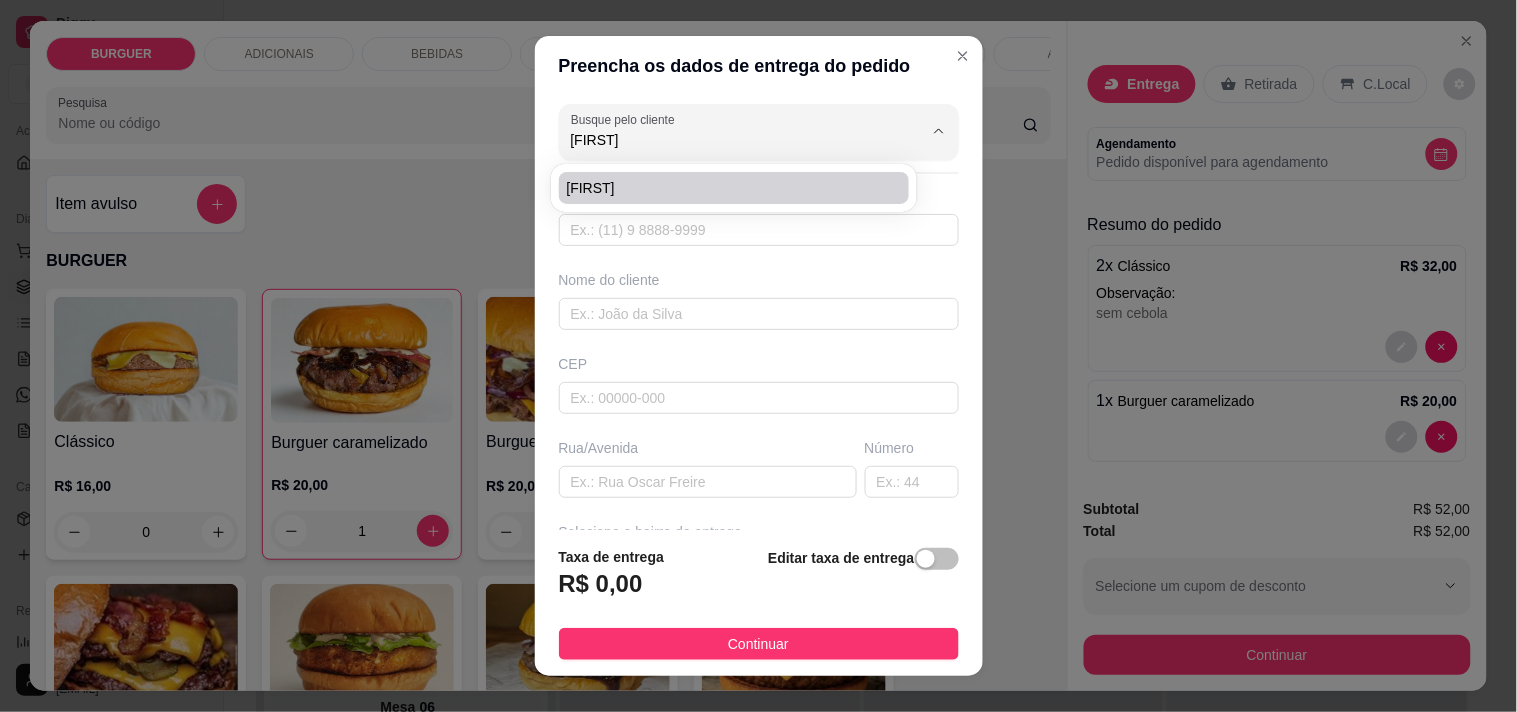 click on "[FIRST]" at bounding box center (724, 188) 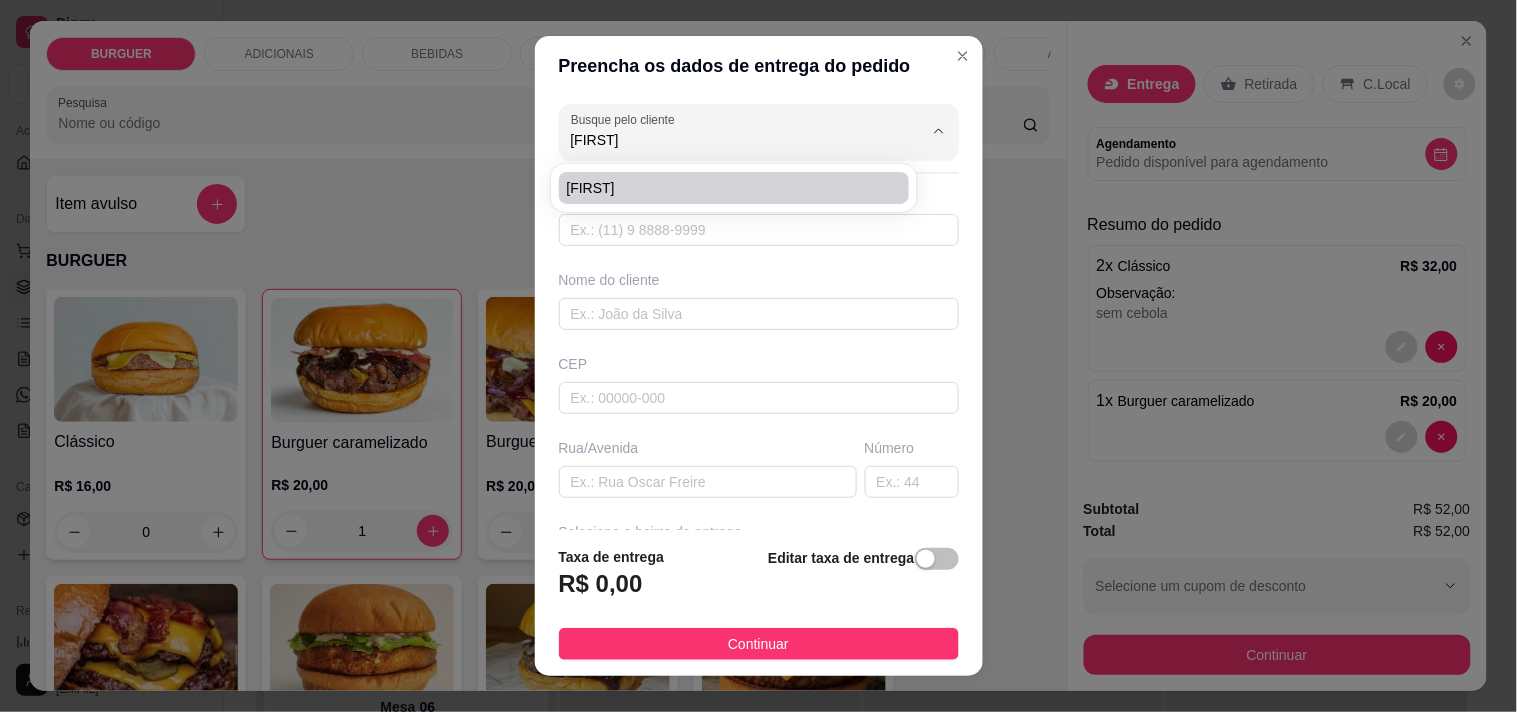 type on "[FIRST]" 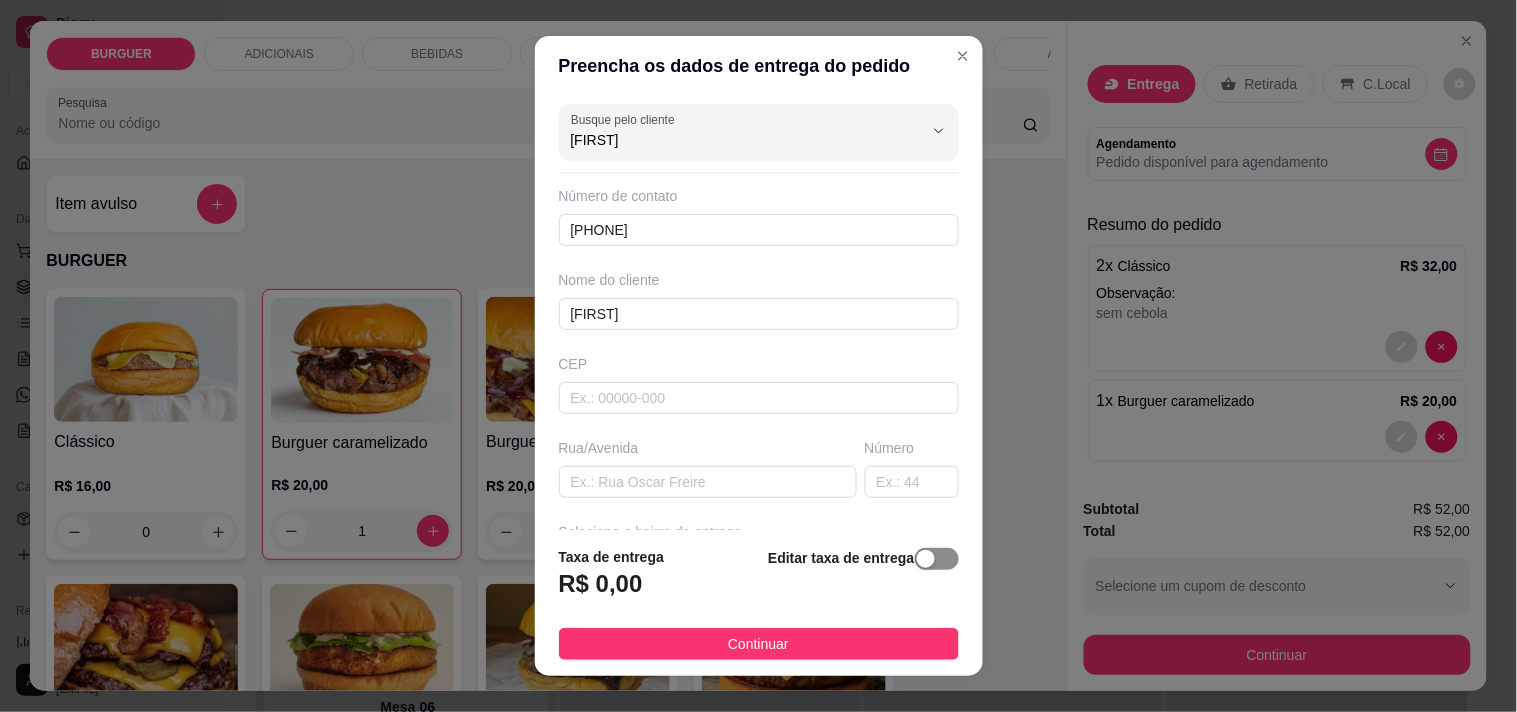 type on "[FIRST]" 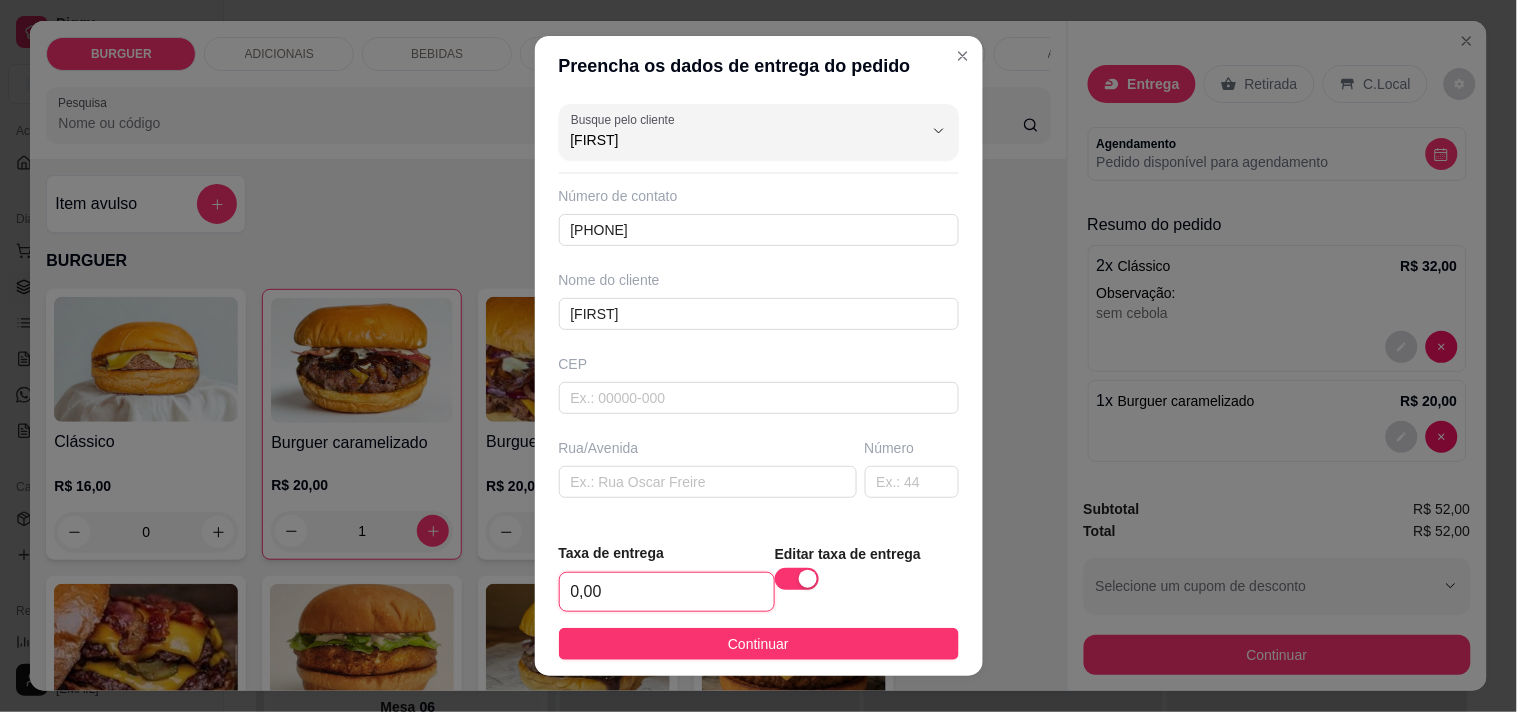 click on "0,00" at bounding box center [667, 592] 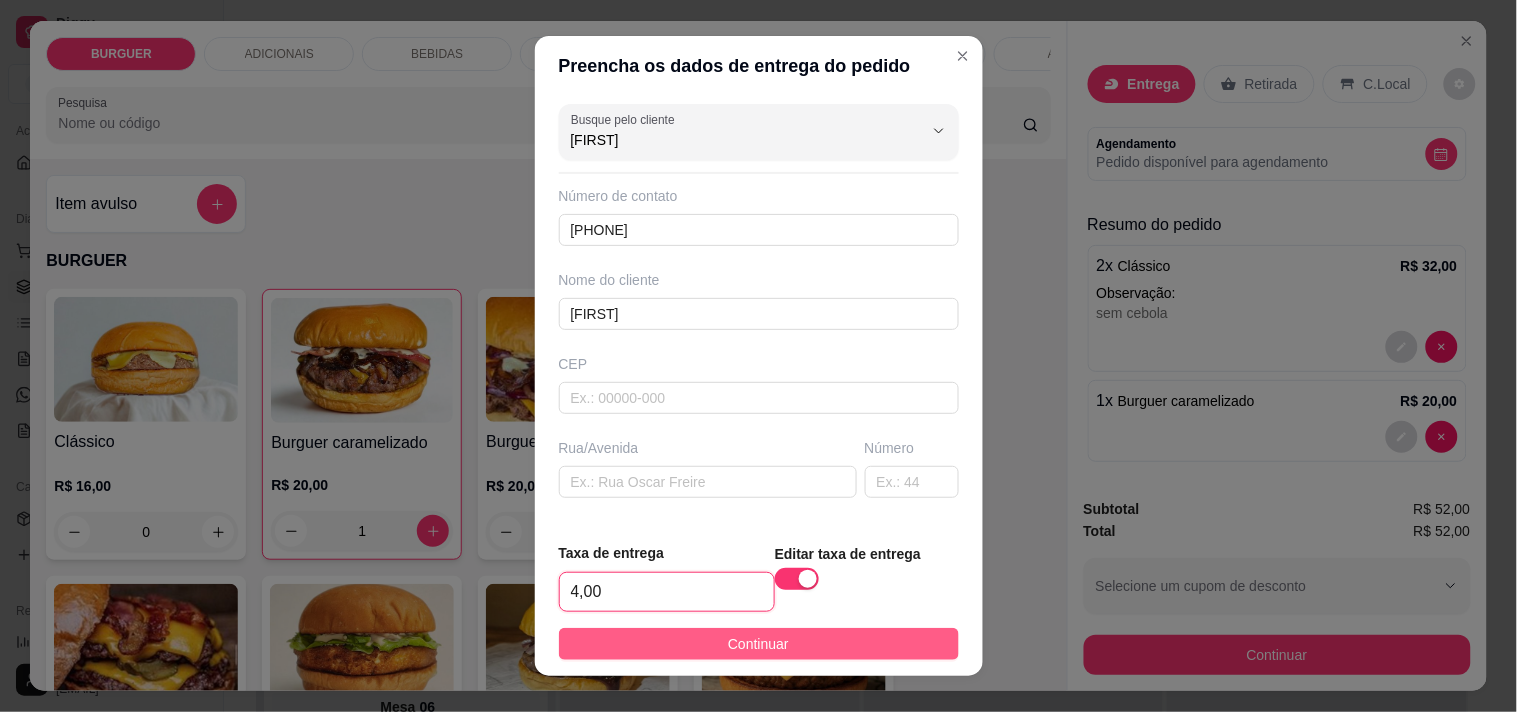 type on "4,00" 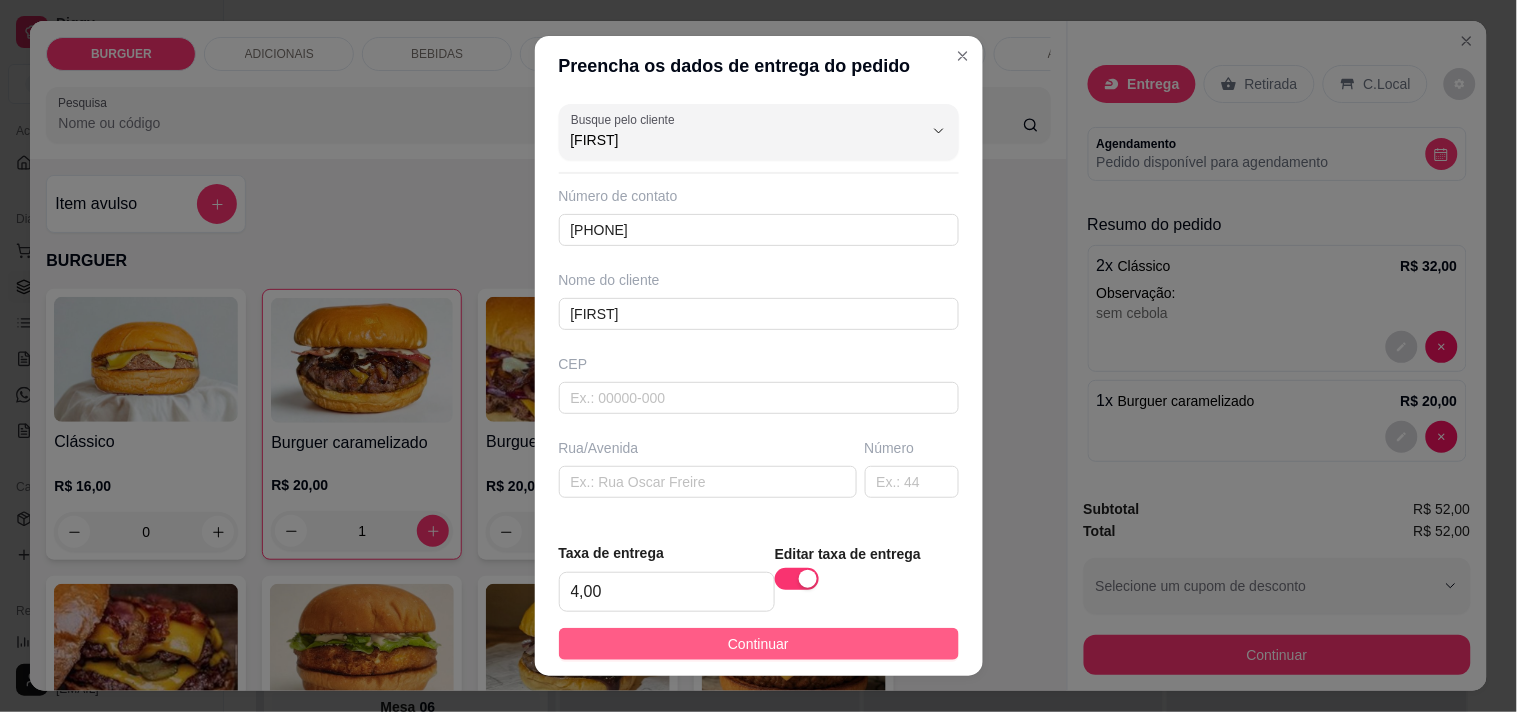 click on "Continuar" at bounding box center [759, 644] 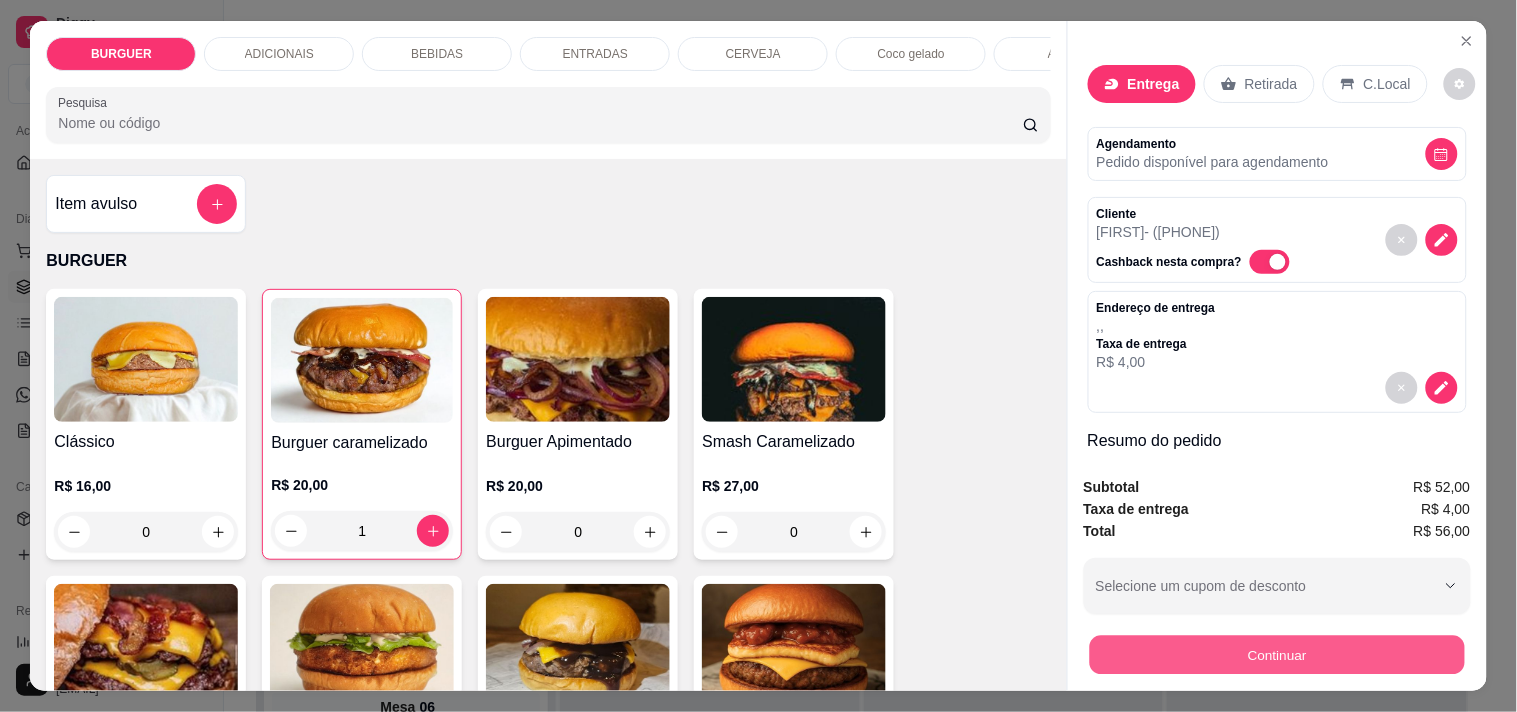click on "Continuar" at bounding box center (1276, 654) 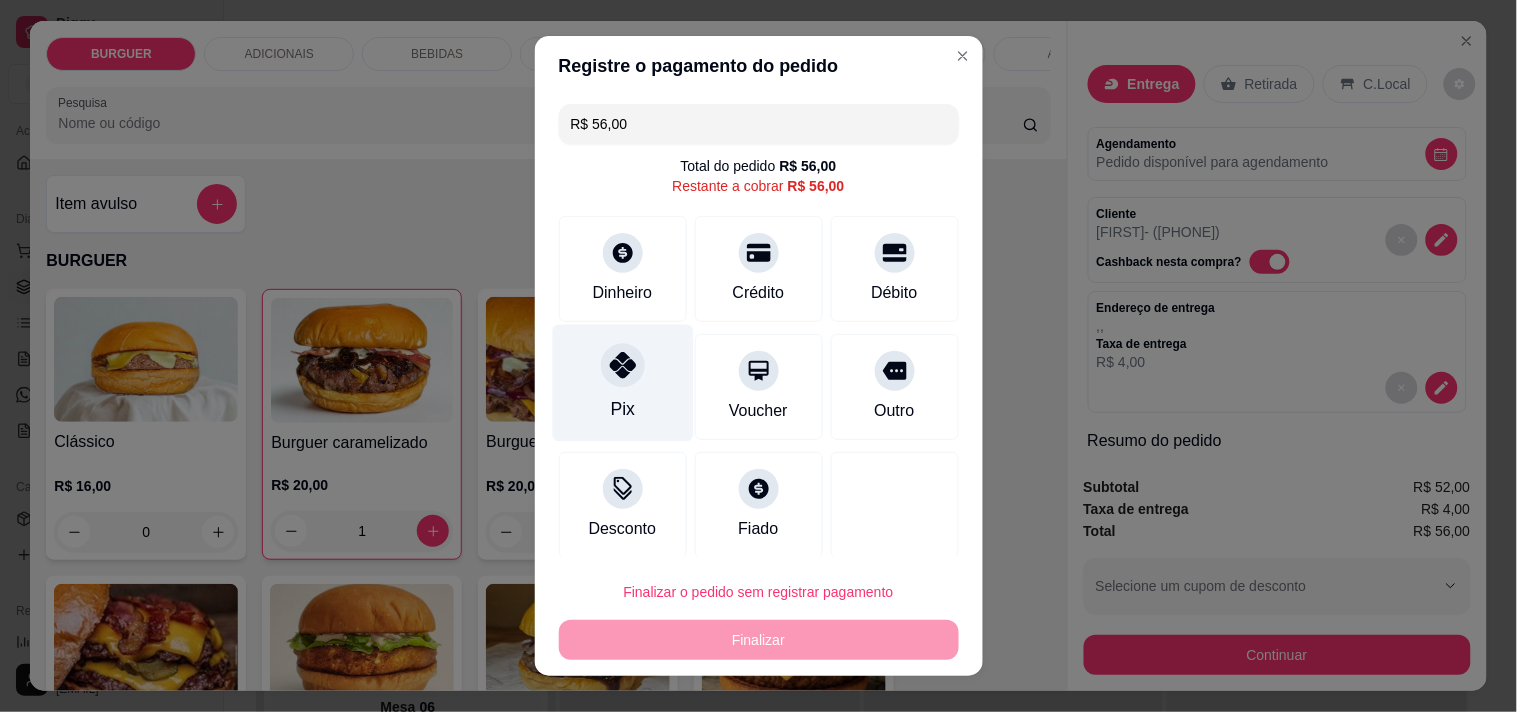 click on "Pix" at bounding box center [622, 382] 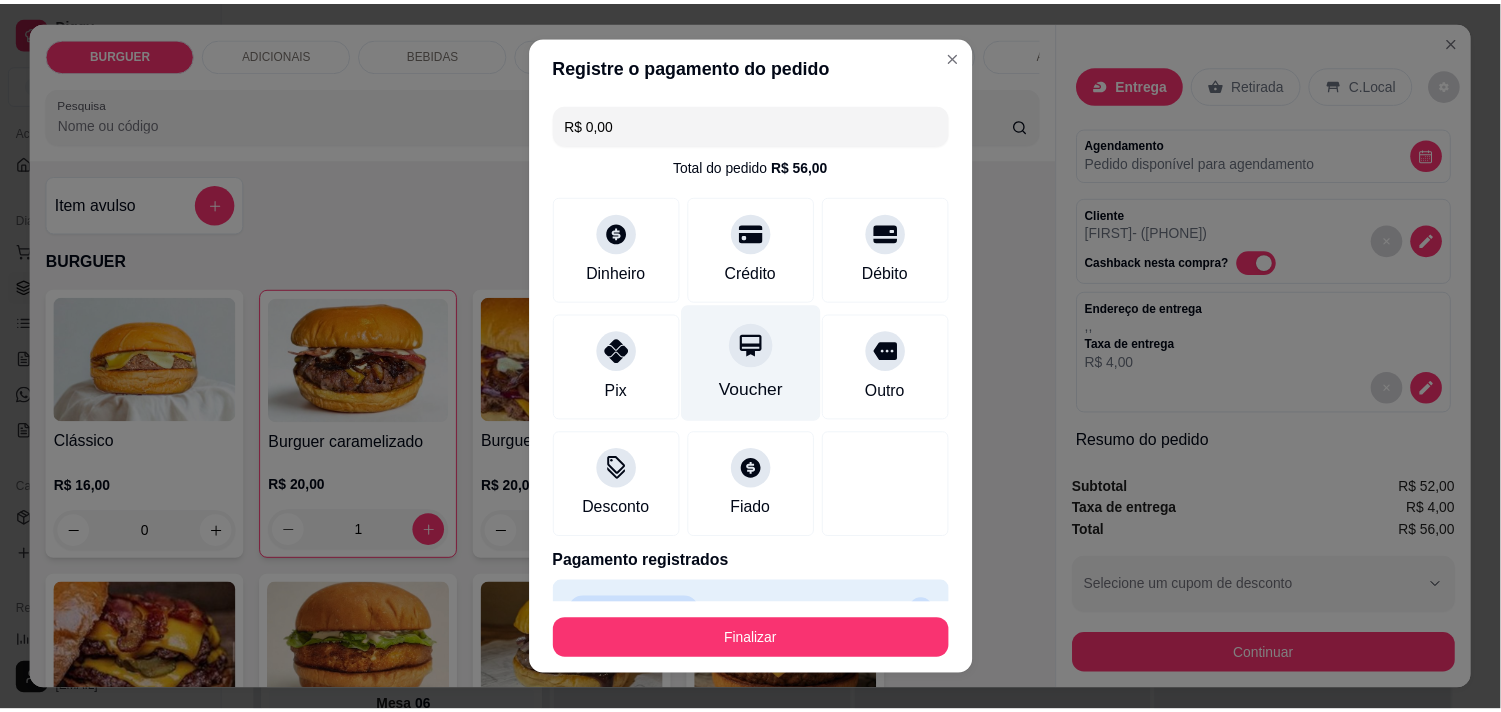 scroll, scrollTop: 45, scrollLeft: 0, axis: vertical 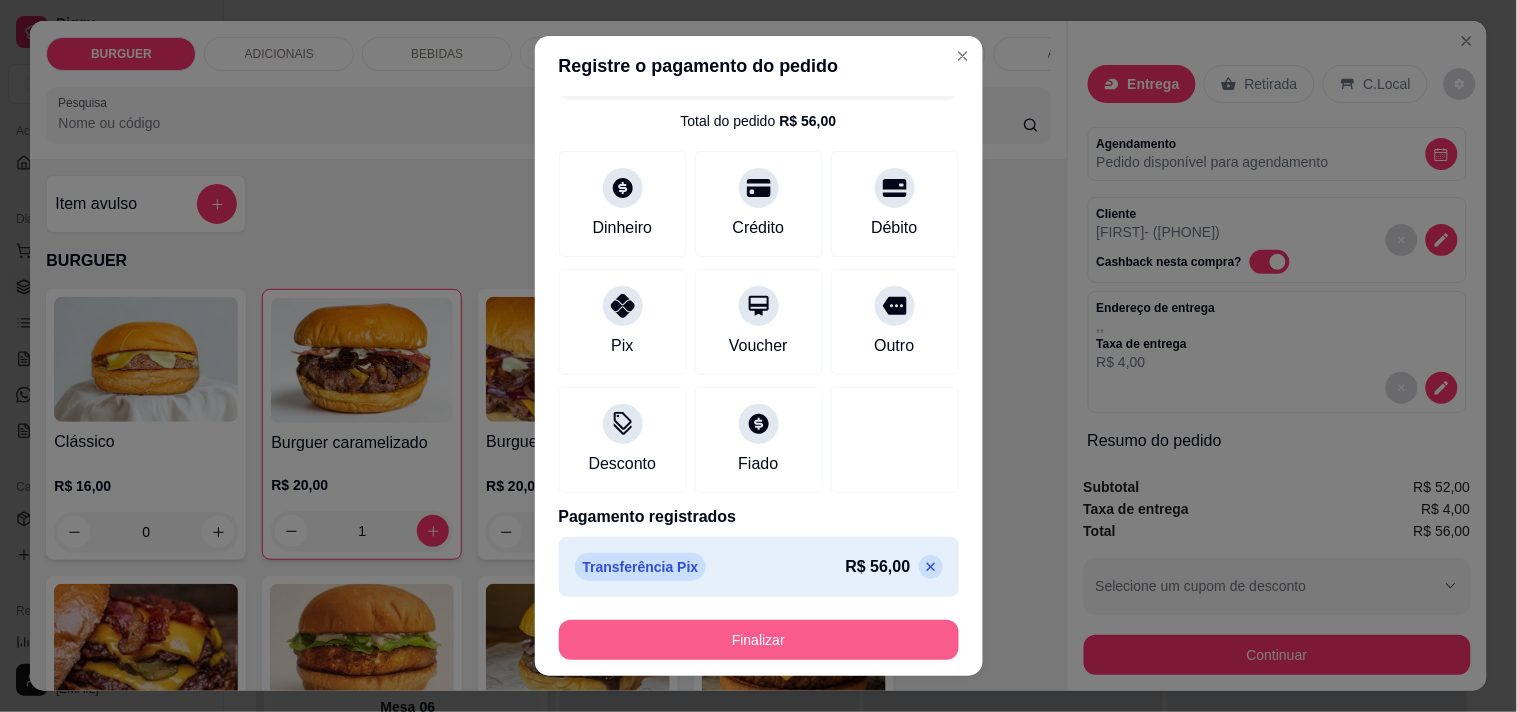 click on "Finalizar" at bounding box center (759, 640) 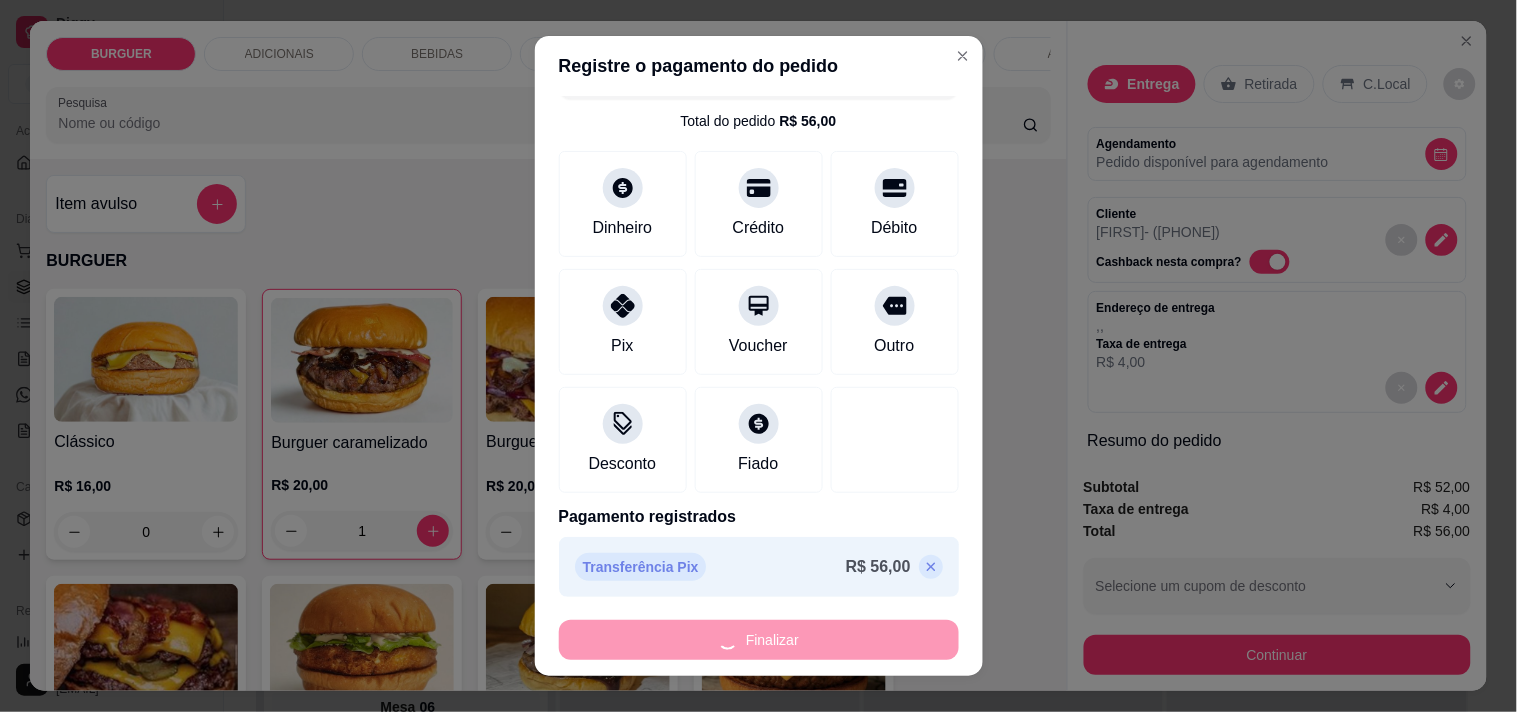 type on "0" 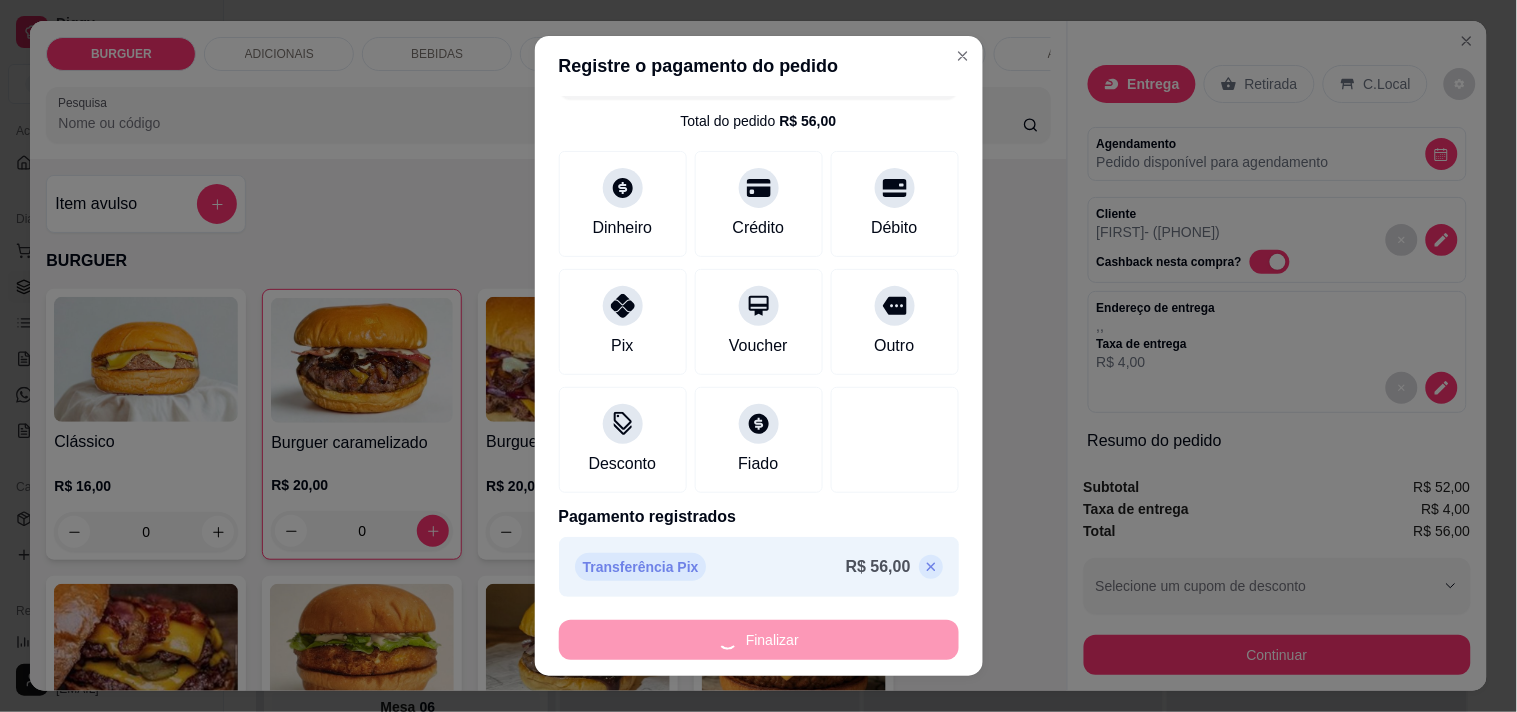 type on "-R$ 56,00" 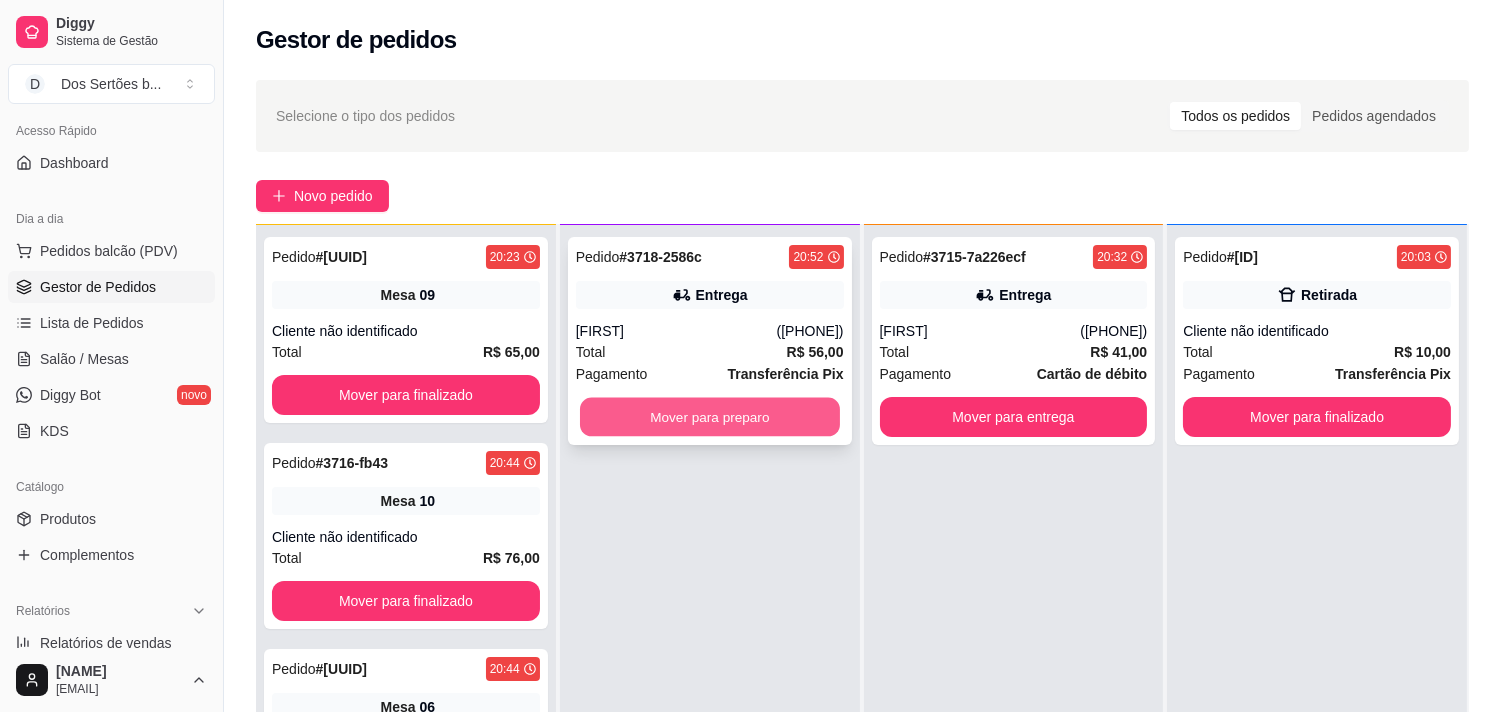 click on "Mover para preparo" at bounding box center (710, 417) 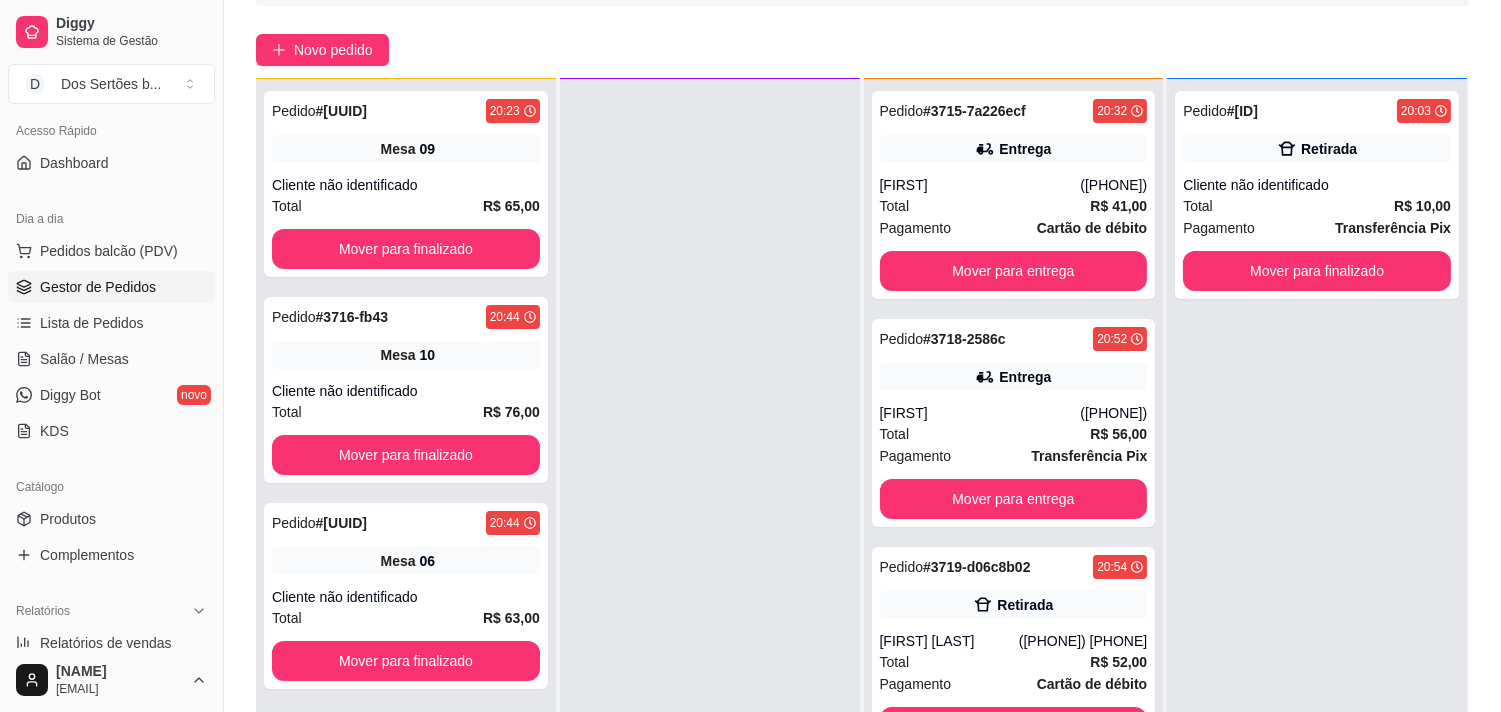 scroll, scrollTop: 305, scrollLeft: 0, axis: vertical 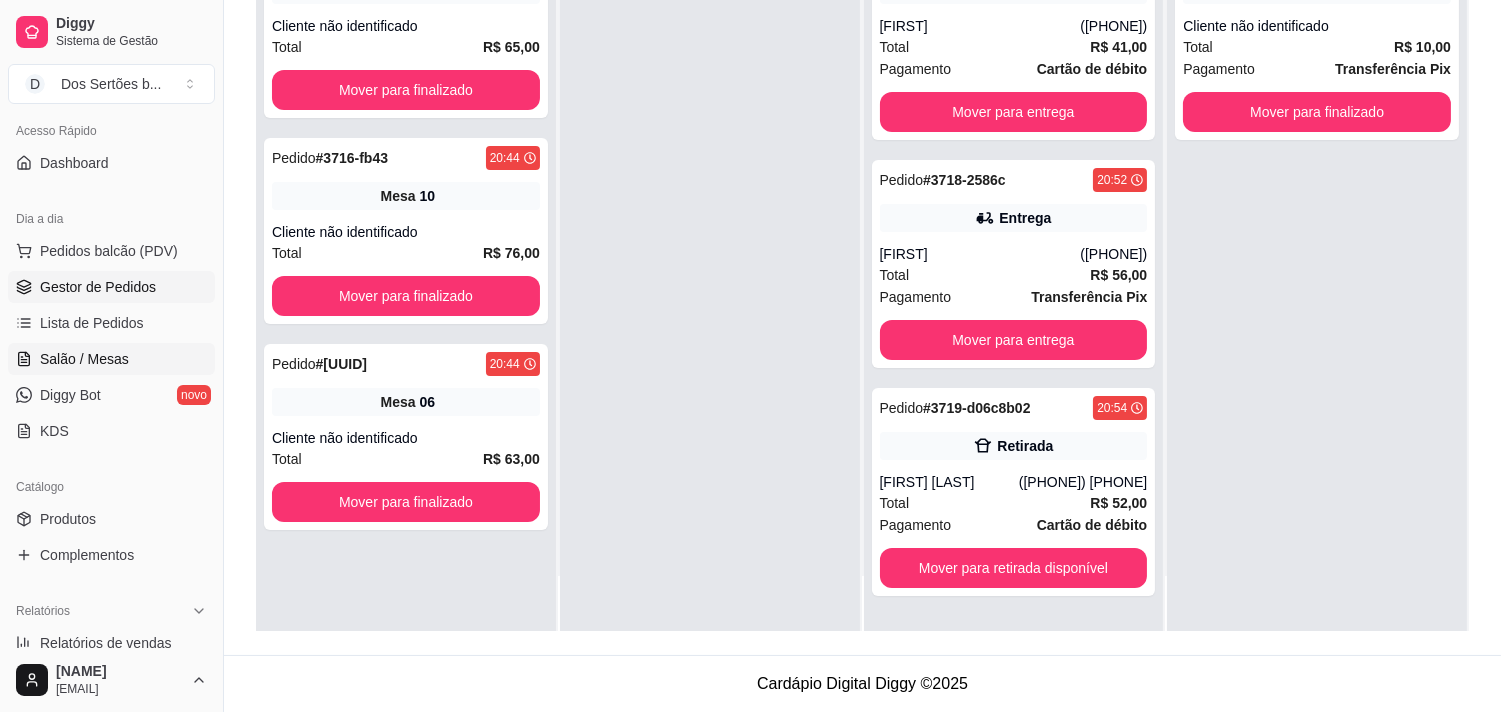 click on "Salão / Mesas" at bounding box center (84, 359) 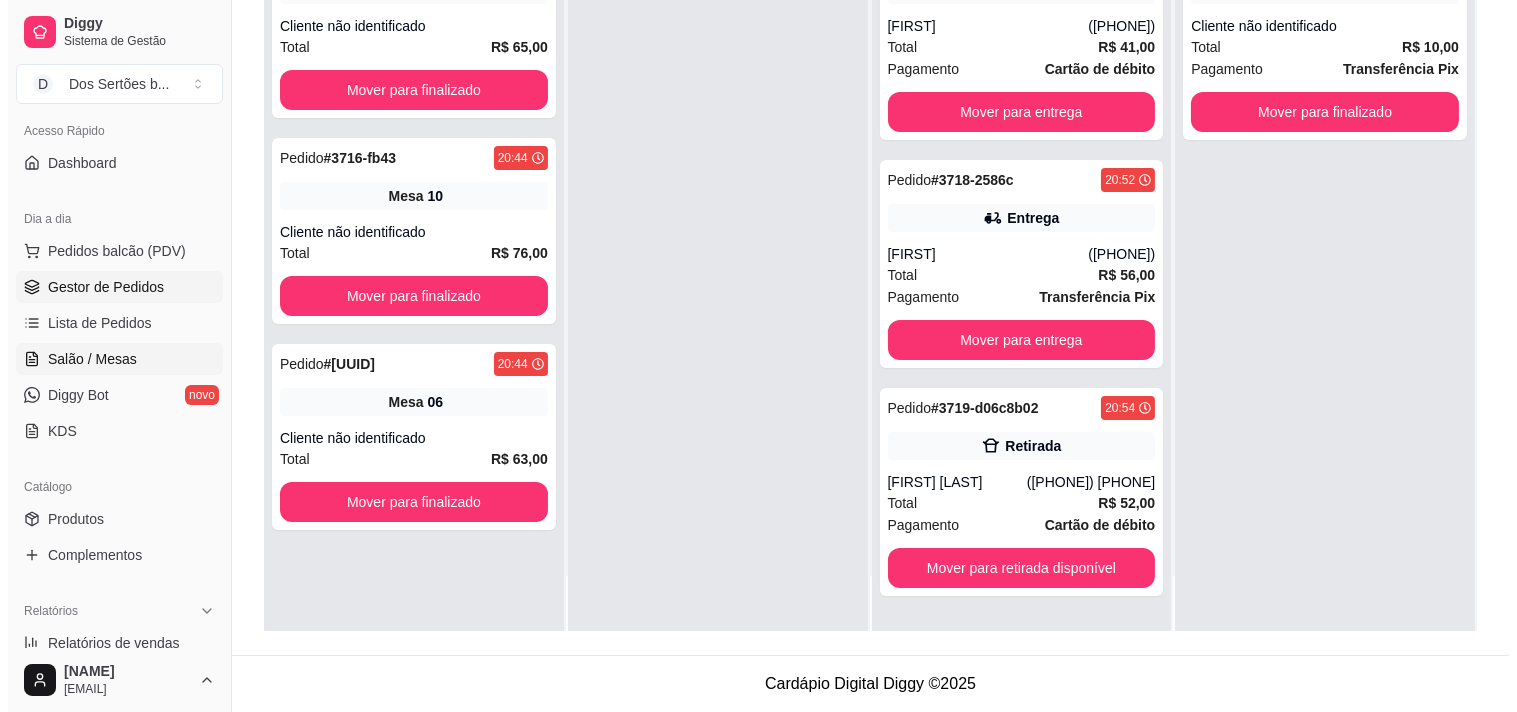scroll, scrollTop: 0, scrollLeft: 0, axis: both 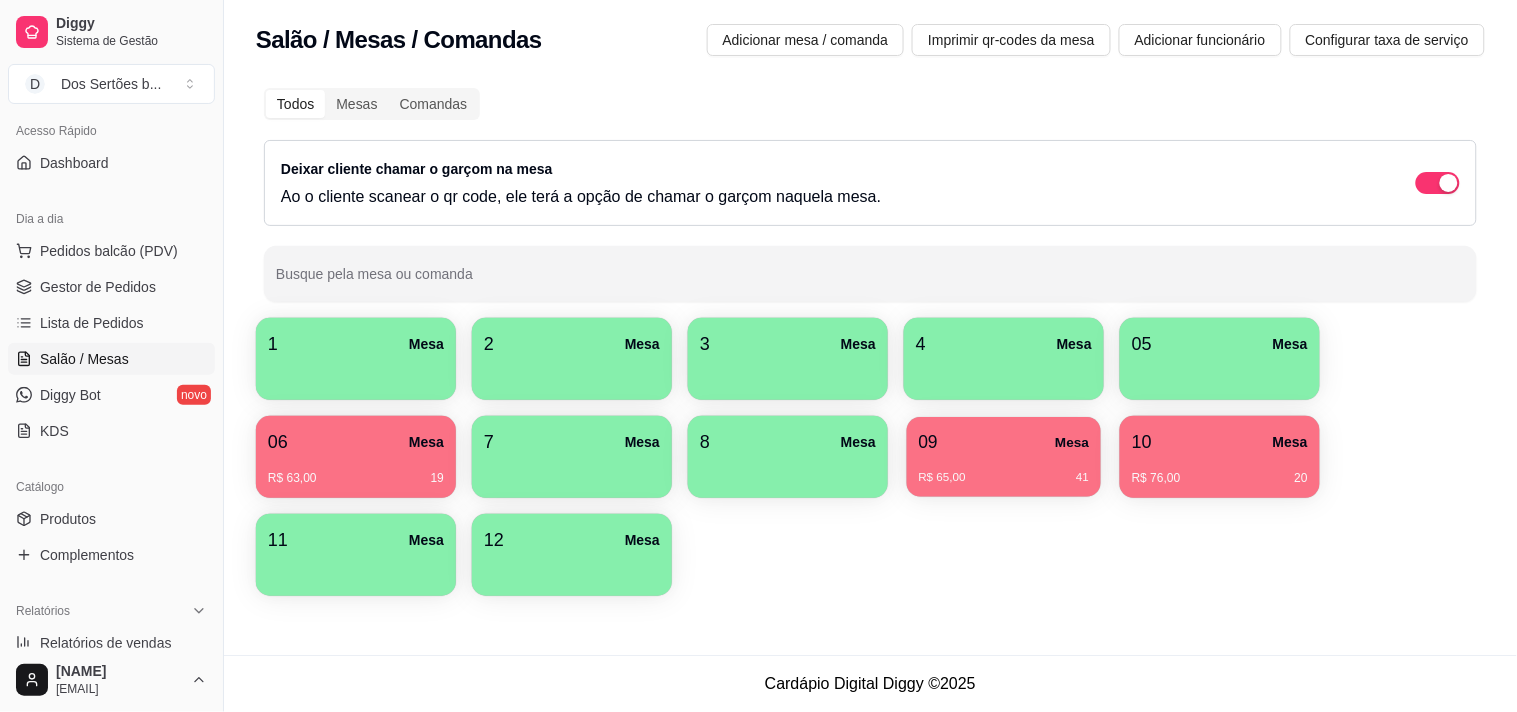 click on "R$ 65,00" at bounding box center [942, 478] 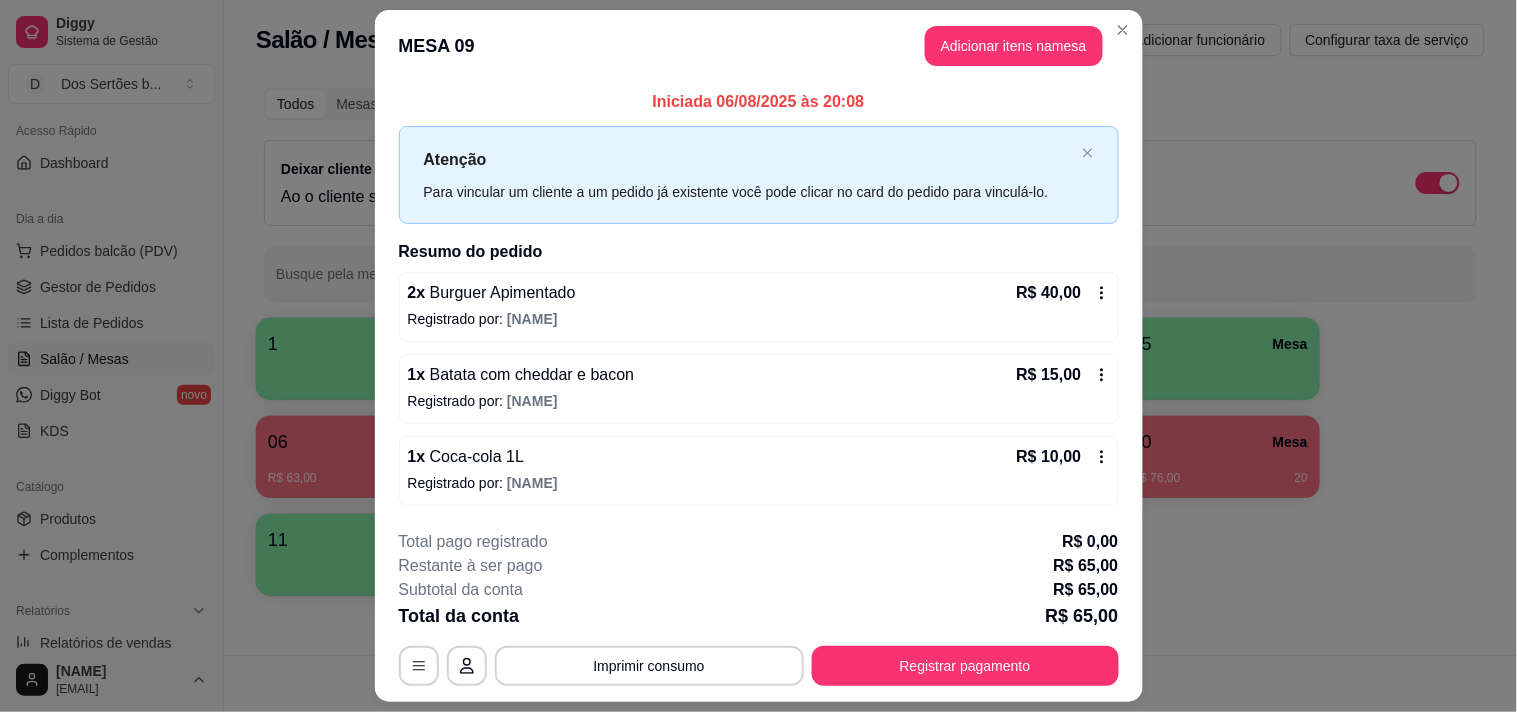 scroll, scrollTop: 46, scrollLeft: 0, axis: vertical 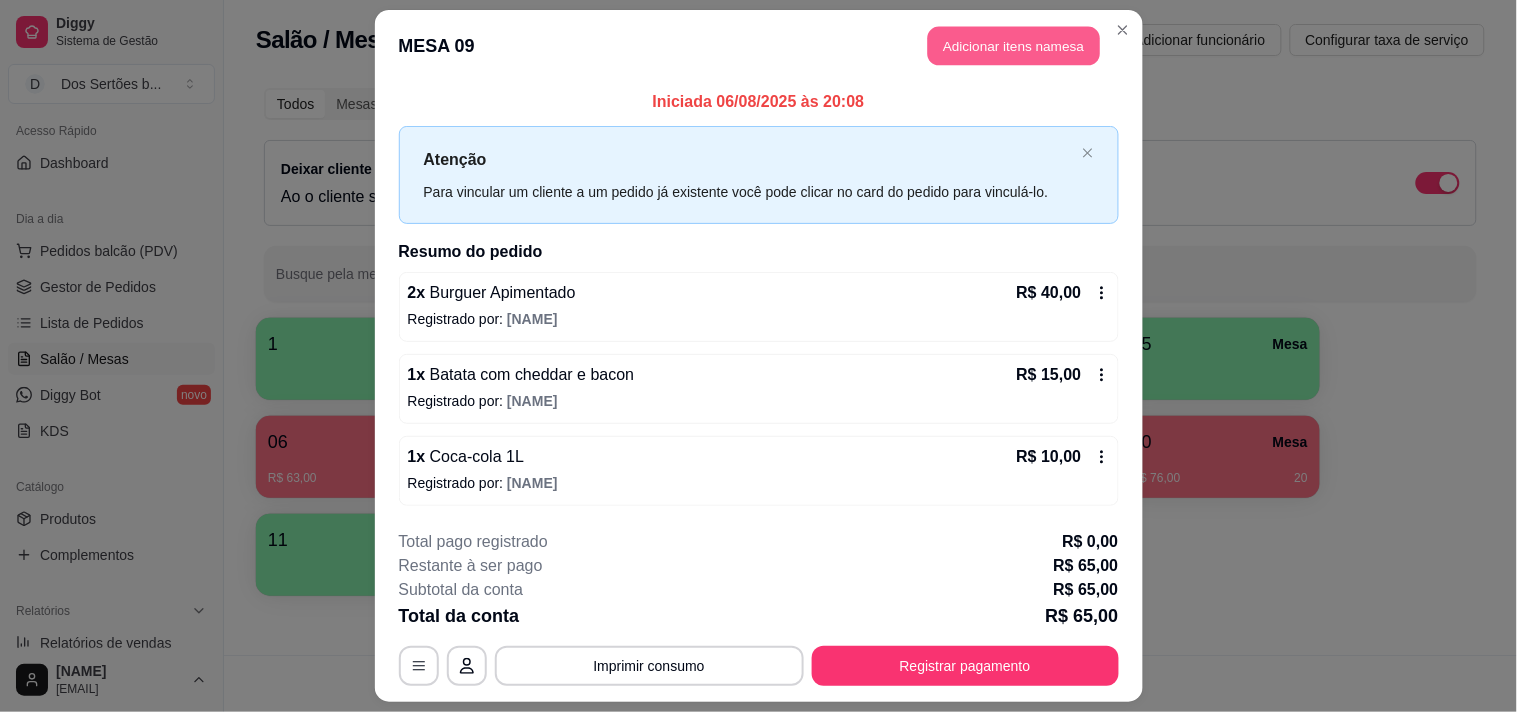 click on "Adicionar itens na  mesa" at bounding box center [1014, 46] 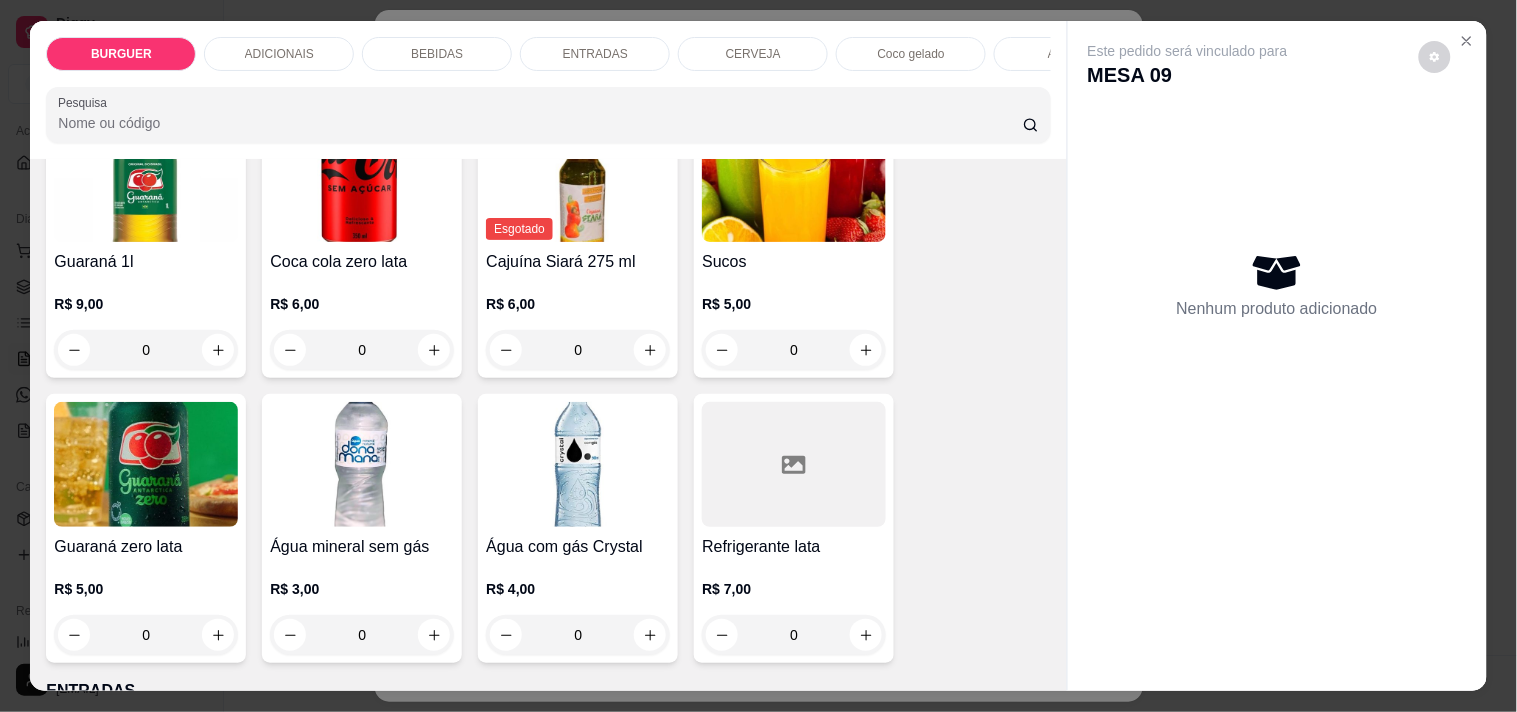 scroll, scrollTop: 2131, scrollLeft: 0, axis: vertical 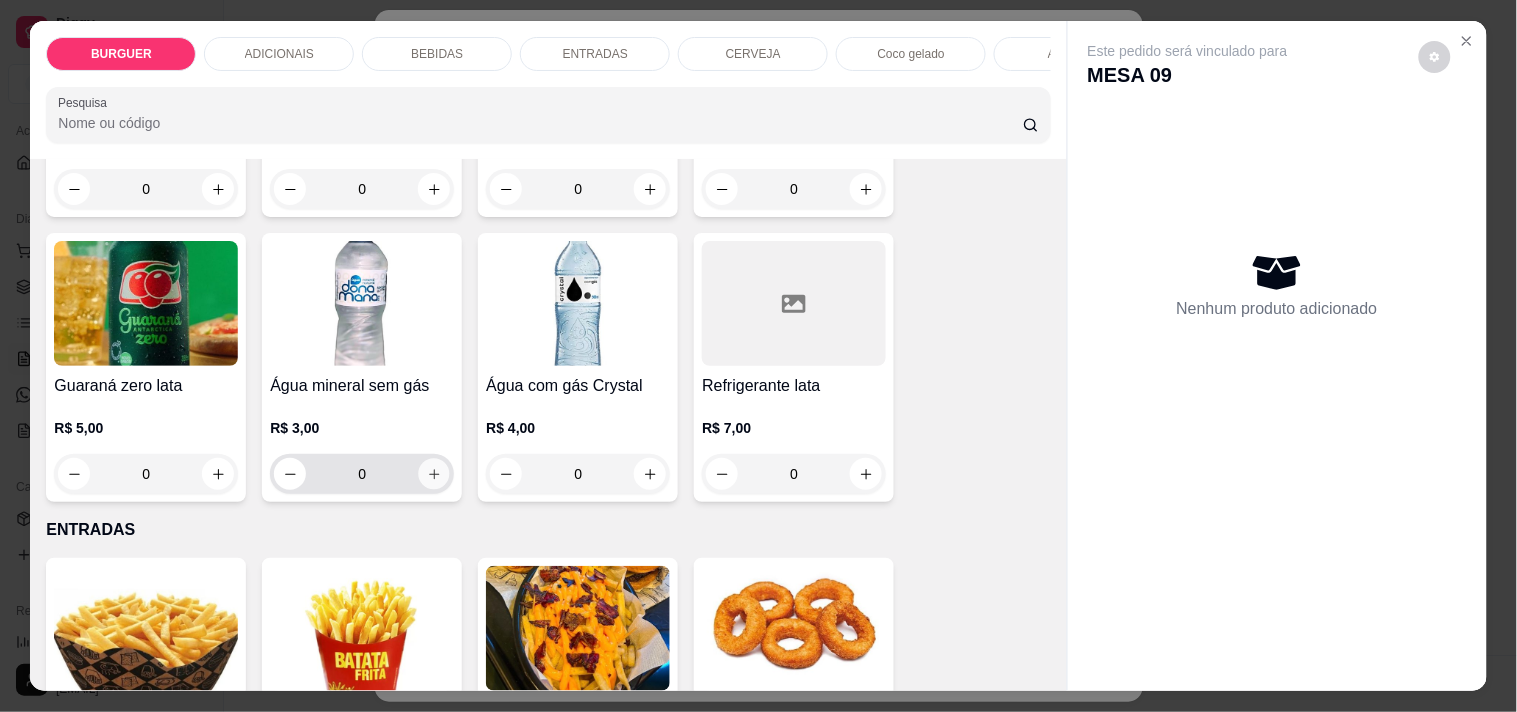 click 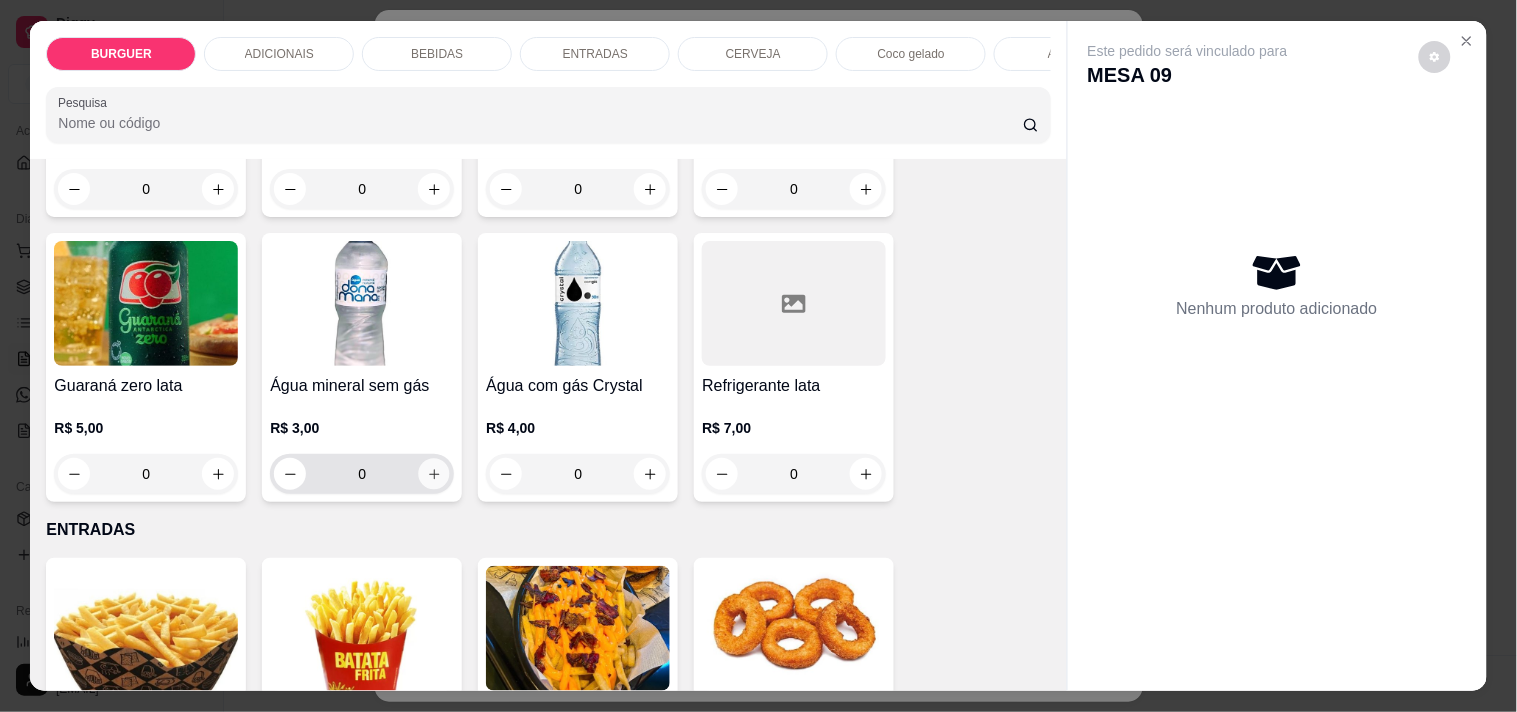 type on "1" 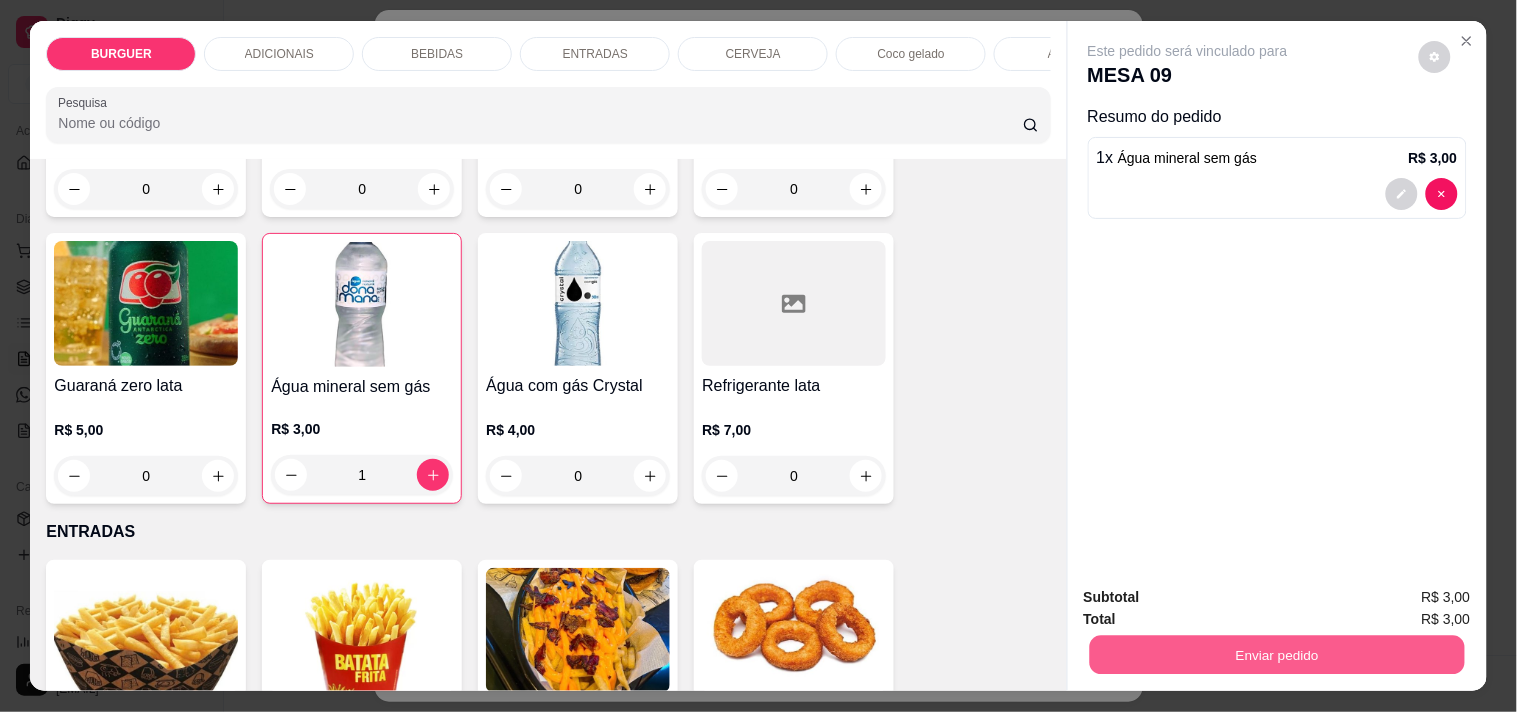 click on "Enviar pedido" at bounding box center [1276, 654] 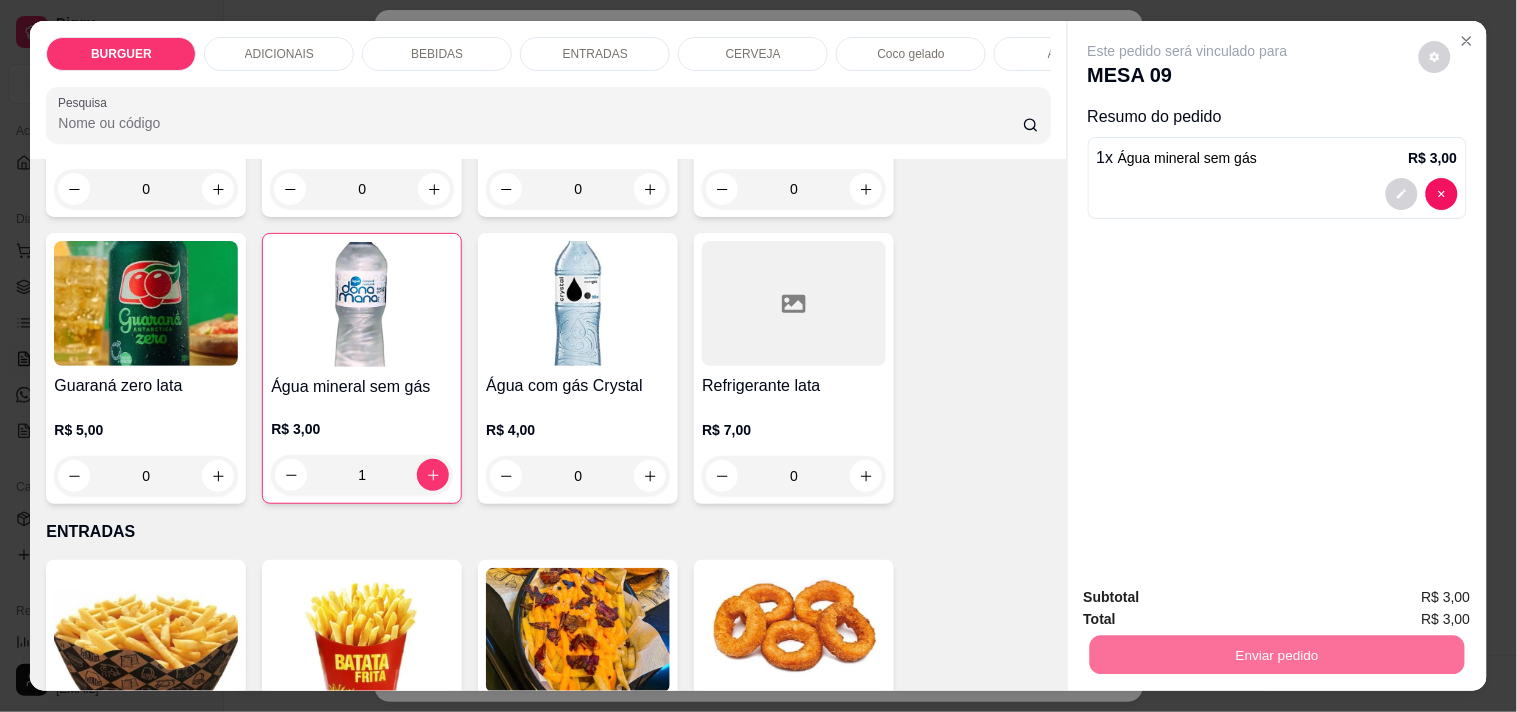 click on "Não registrar e enviar pedido" at bounding box center (1211, 597) 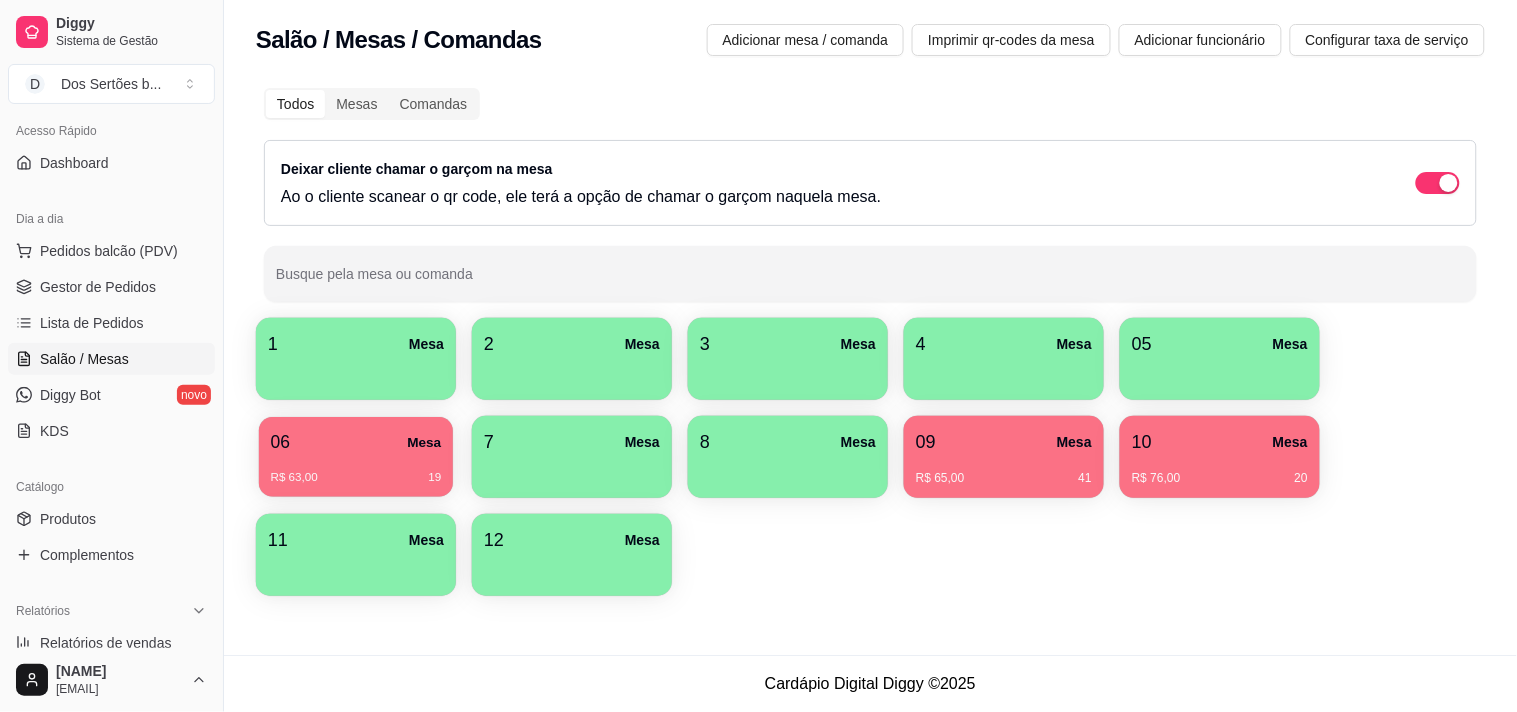 click on "[NUMBER] Mesa R$ 63,00 [NUMBER]" at bounding box center (356, 457) 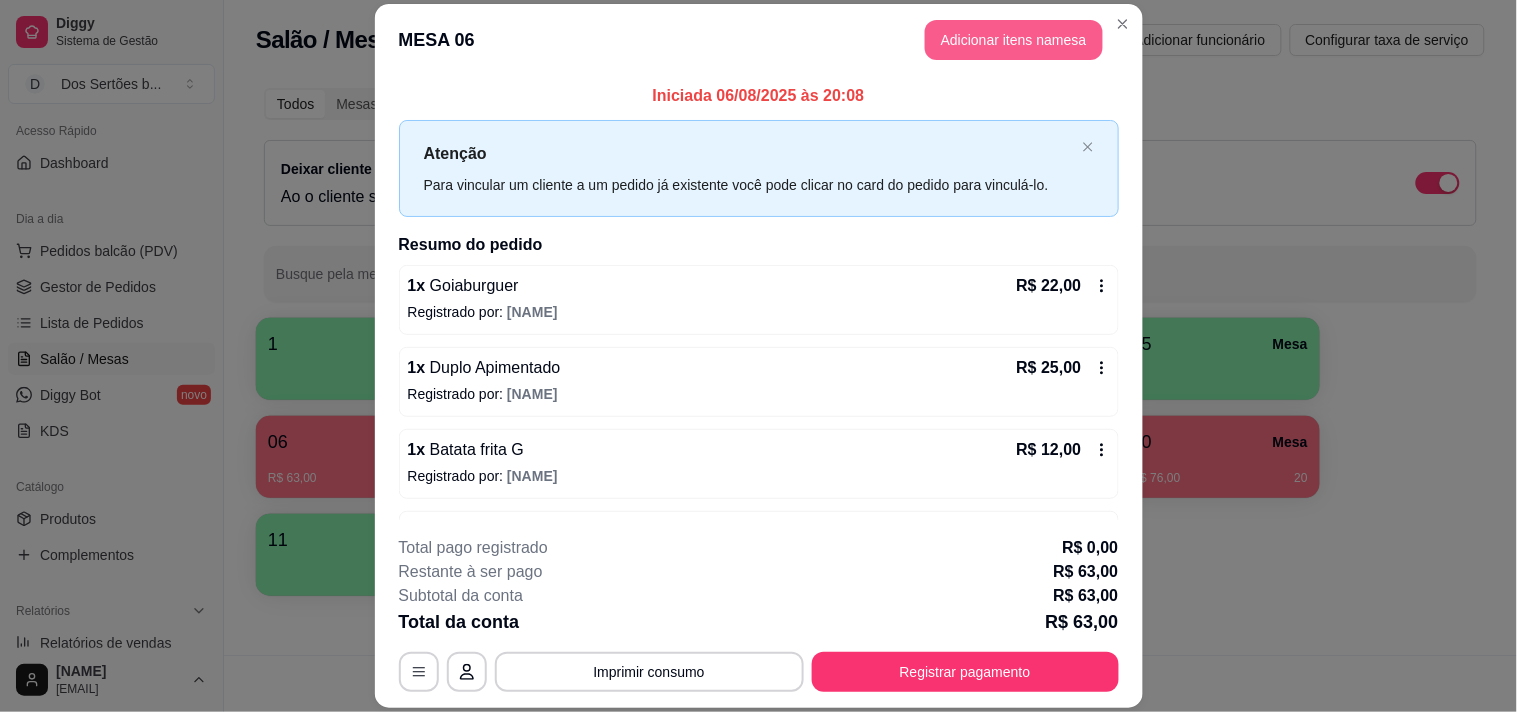 click on "Adicionar itens na  mesa" at bounding box center [1014, 40] 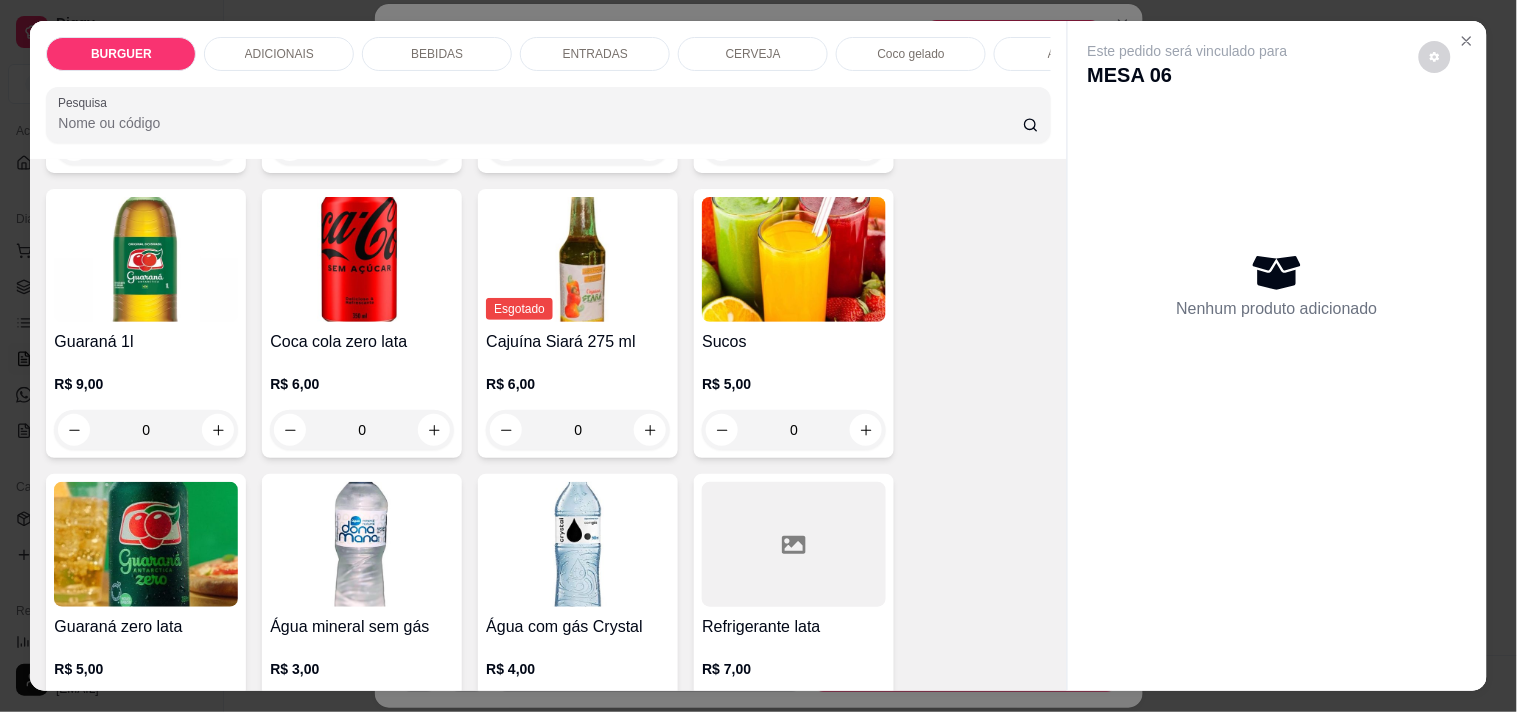 scroll, scrollTop: 1692, scrollLeft: 0, axis: vertical 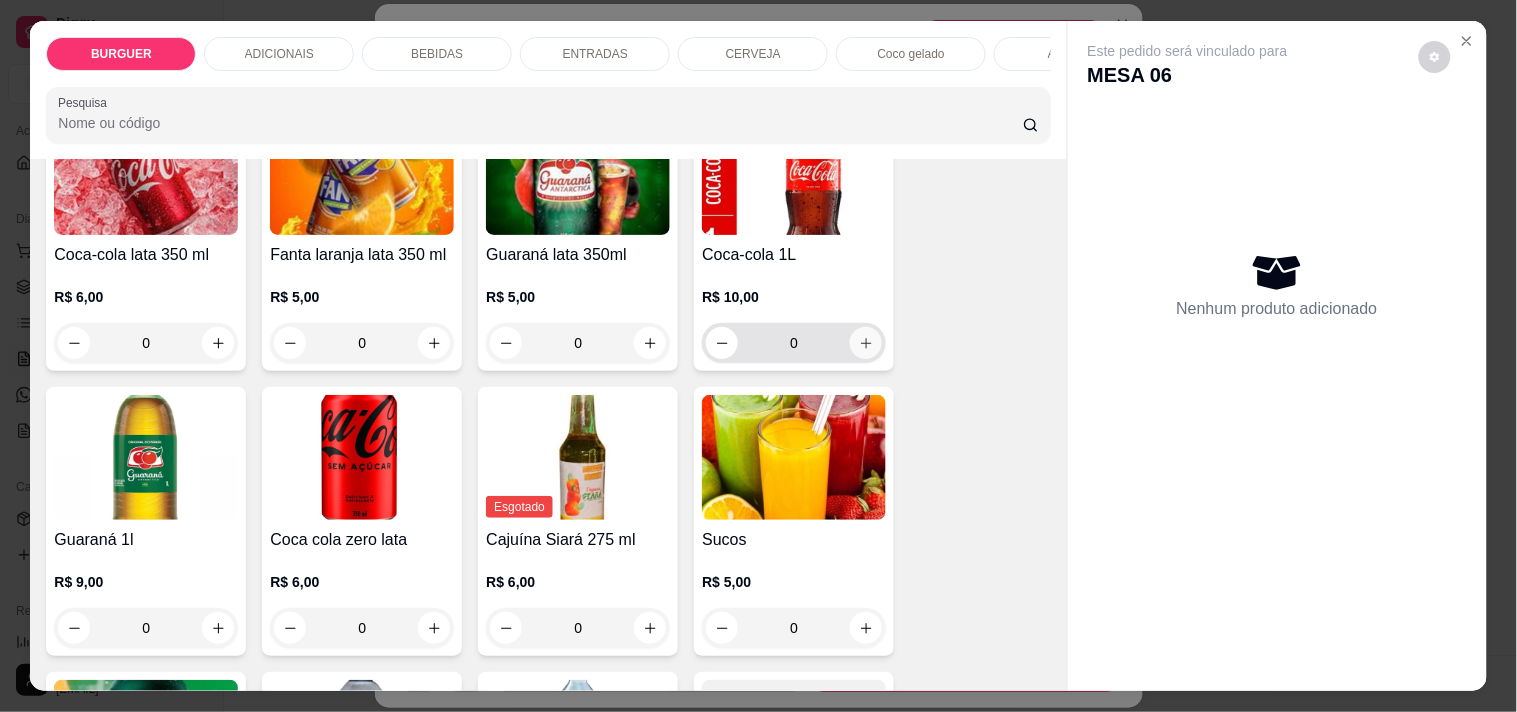 click at bounding box center (866, 343) 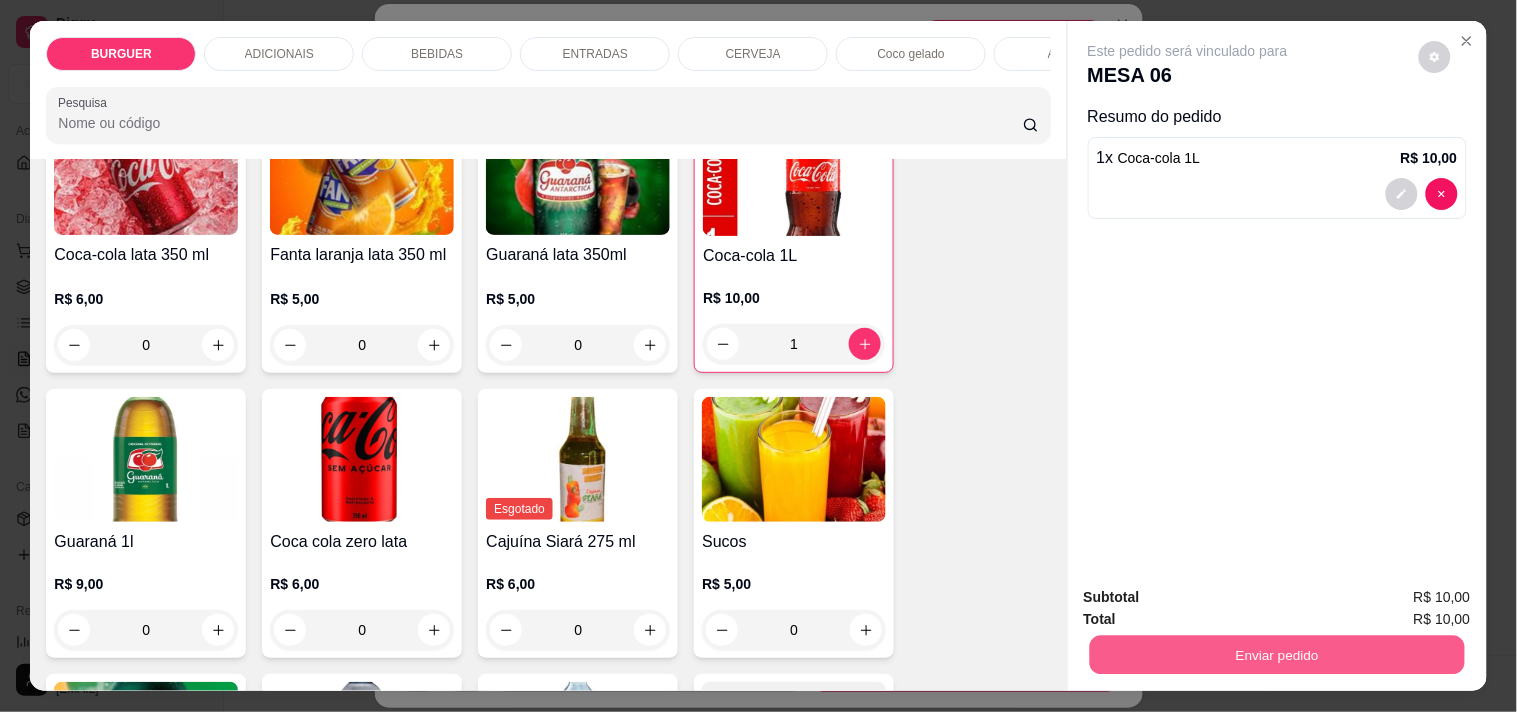 click on "Enviar pedido" at bounding box center (1276, 654) 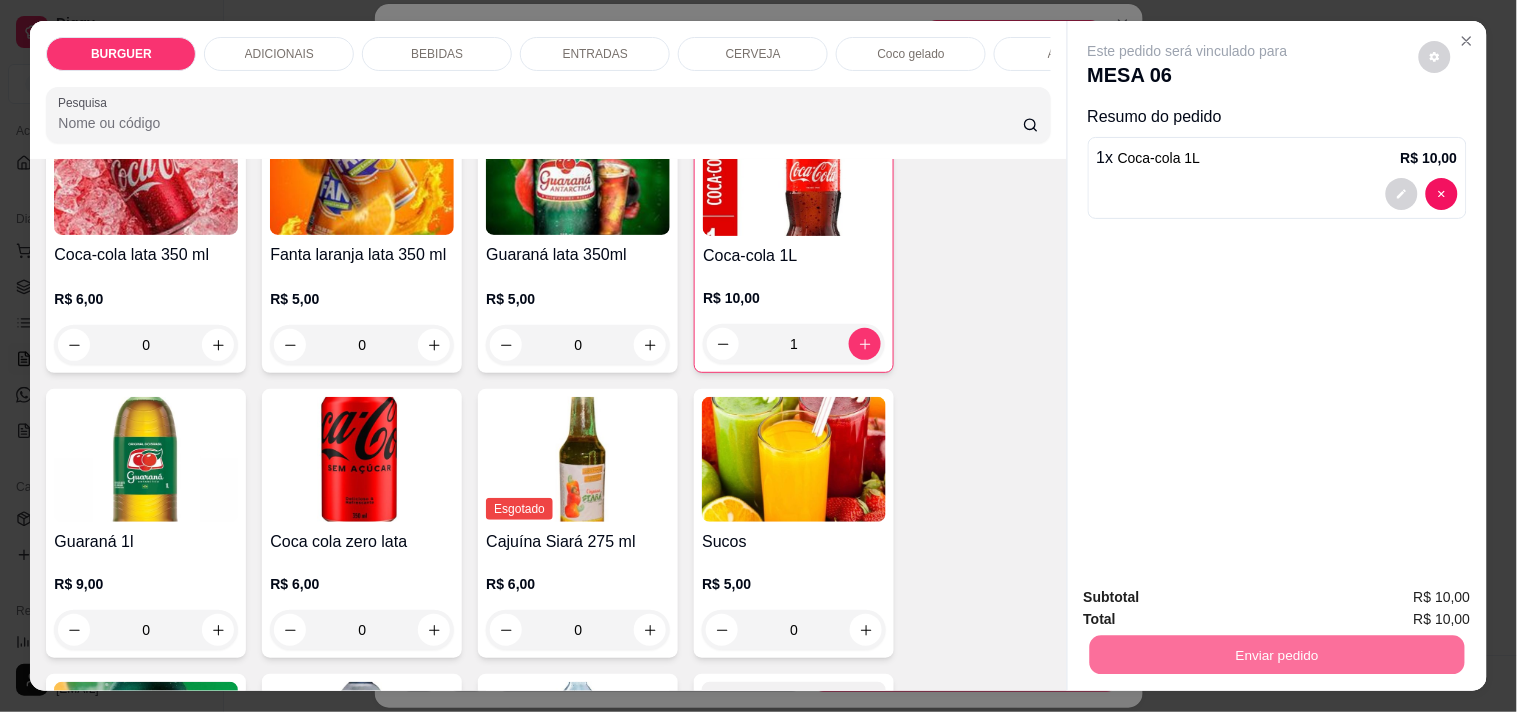 click on "Não registrar e enviar pedido" at bounding box center [1211, 597] 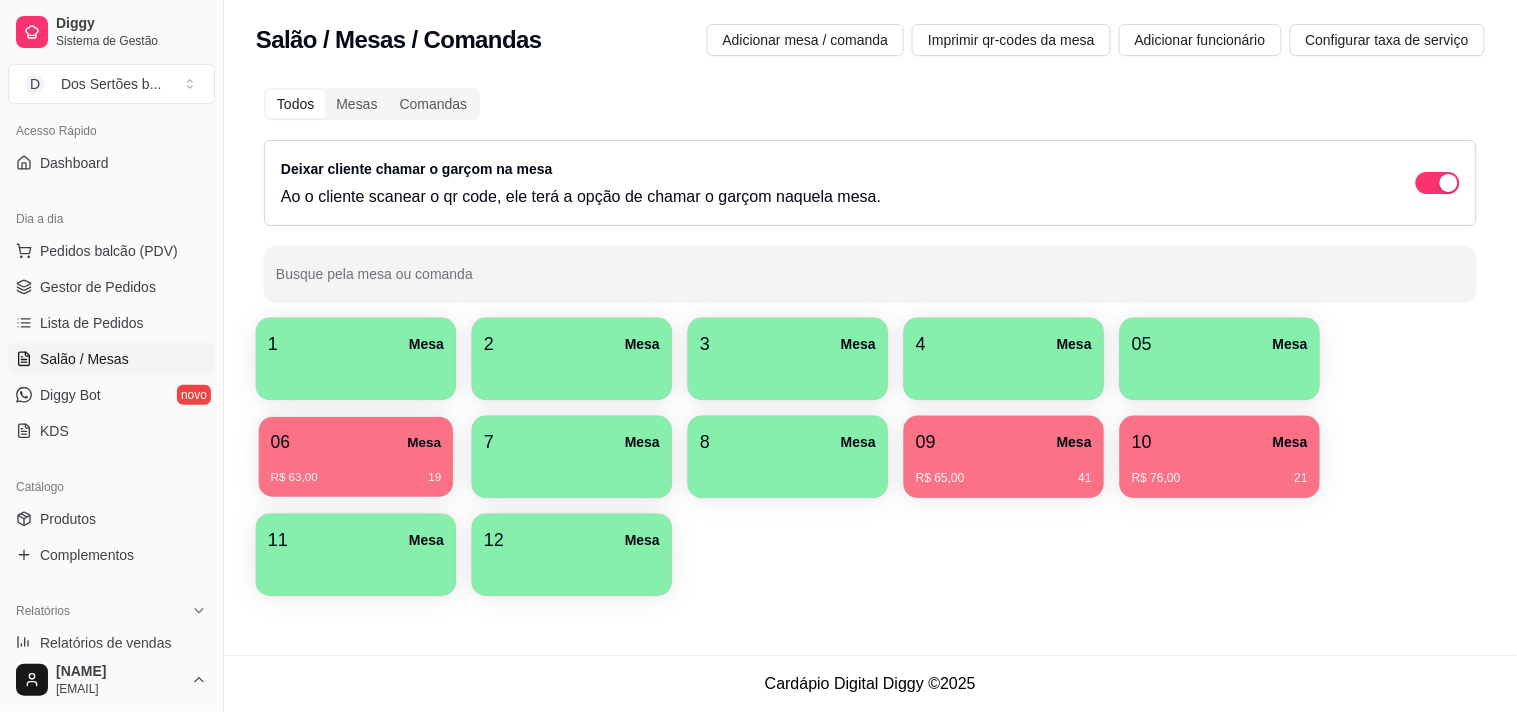 click on "R$ 63,00 19" at bounding box center (356, 478) 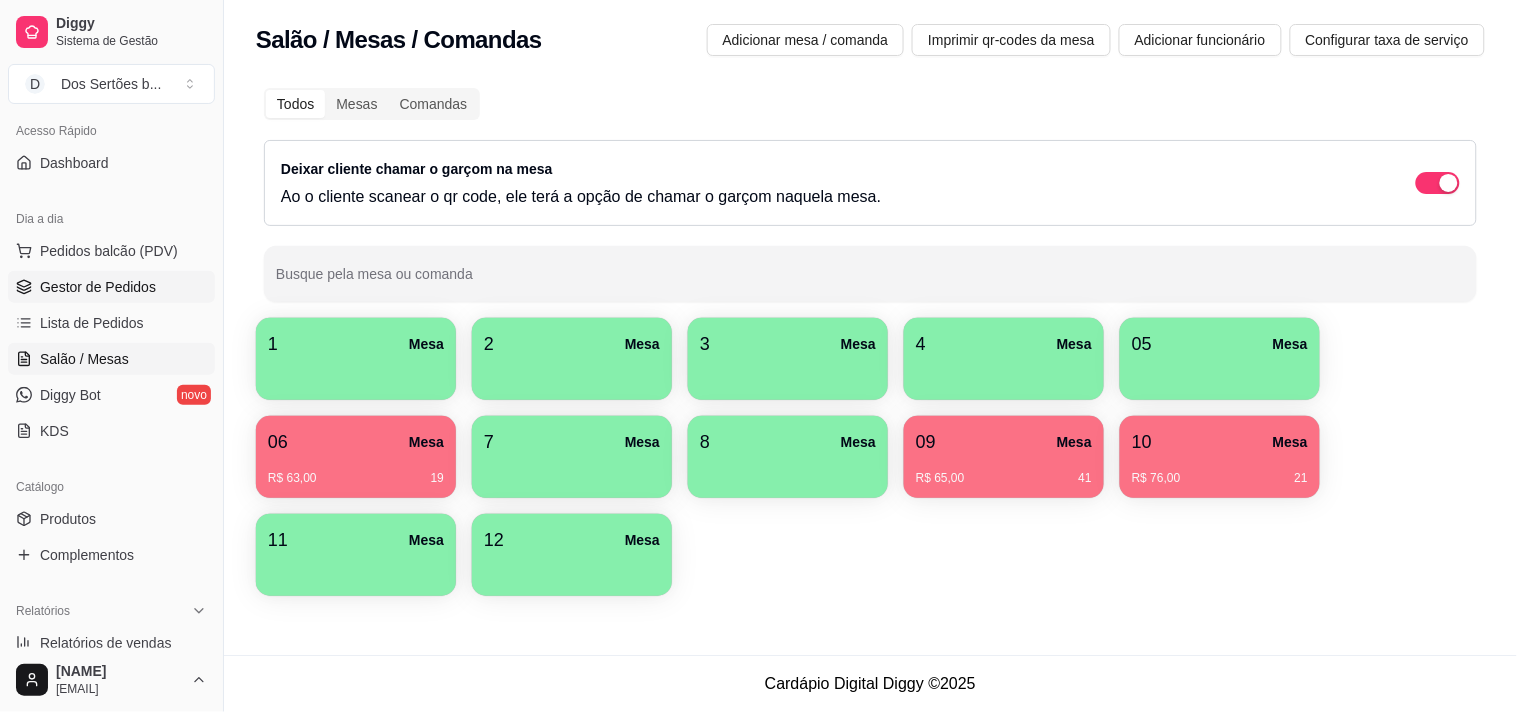 click on "Gestor de Pedidos" at bounding box center [98, 287] 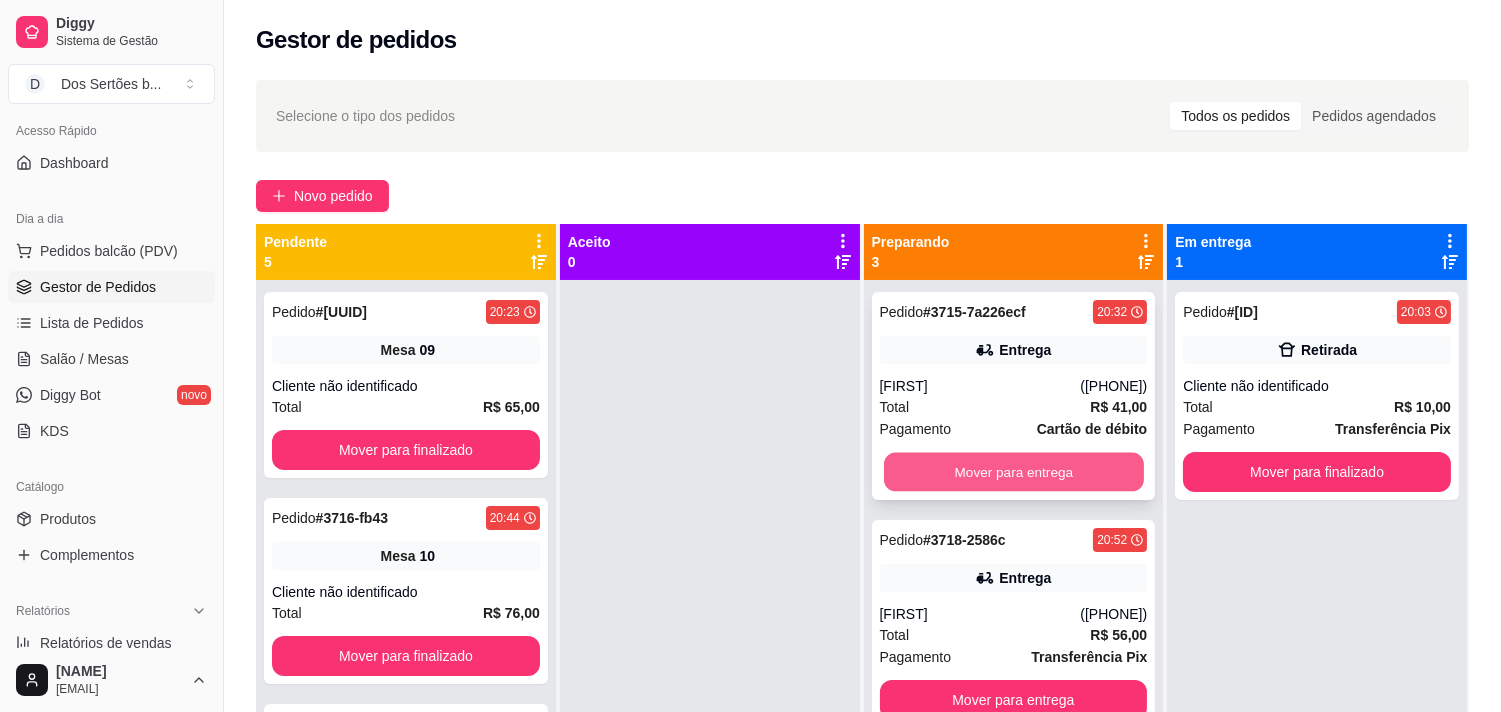 click on "Mover para entrega" at bounding box center [1014, 472] 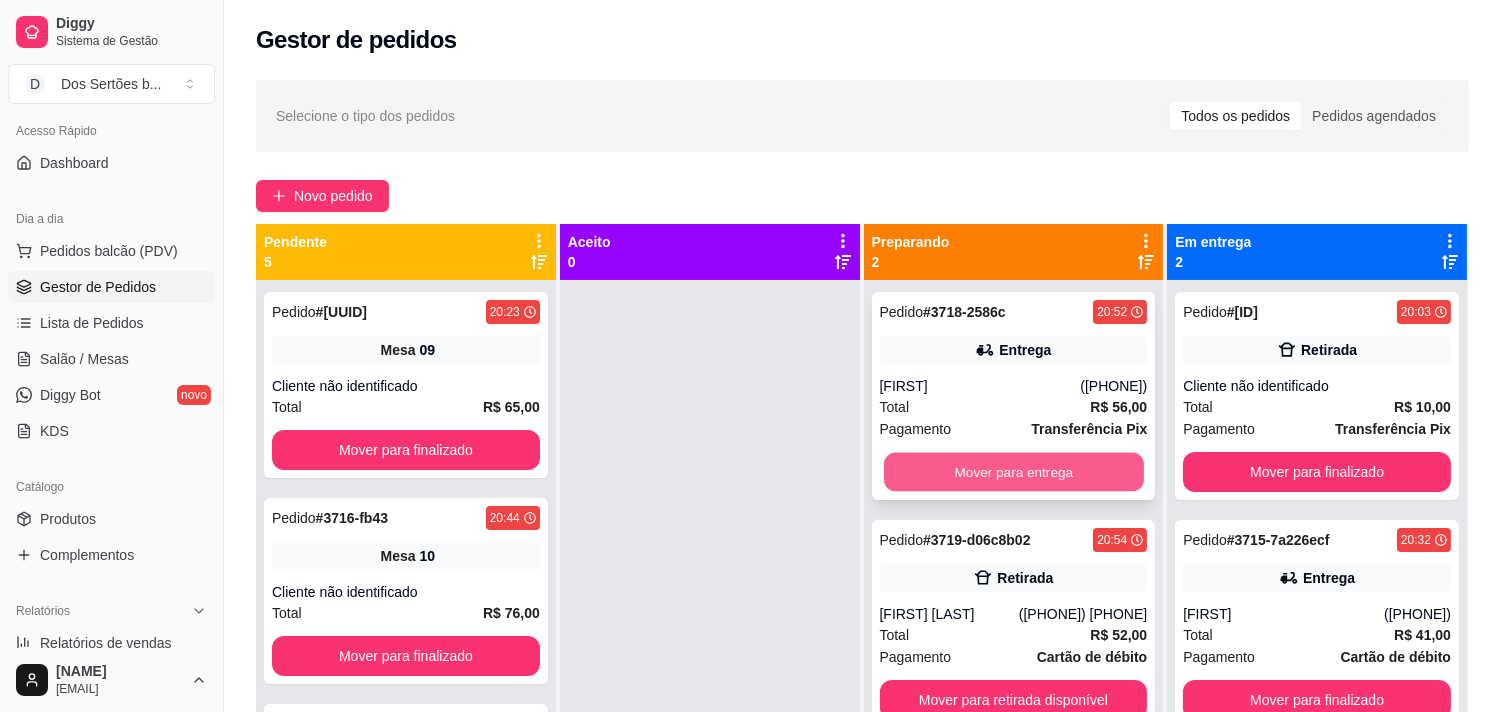 click on "Mover para entrega" at bounding box center [1014, 472] 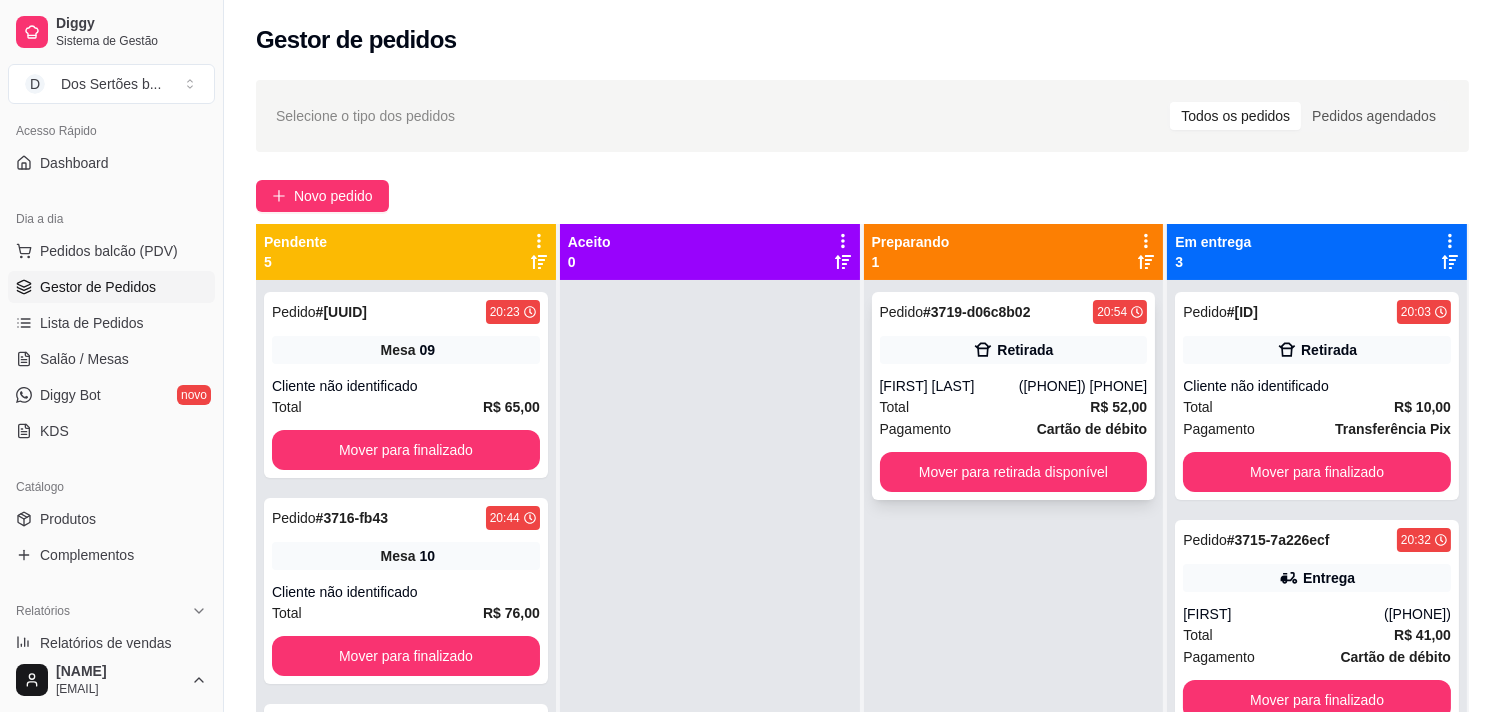 click on "Pagamento Cartão de débito" at bounding box center [1014, 429] 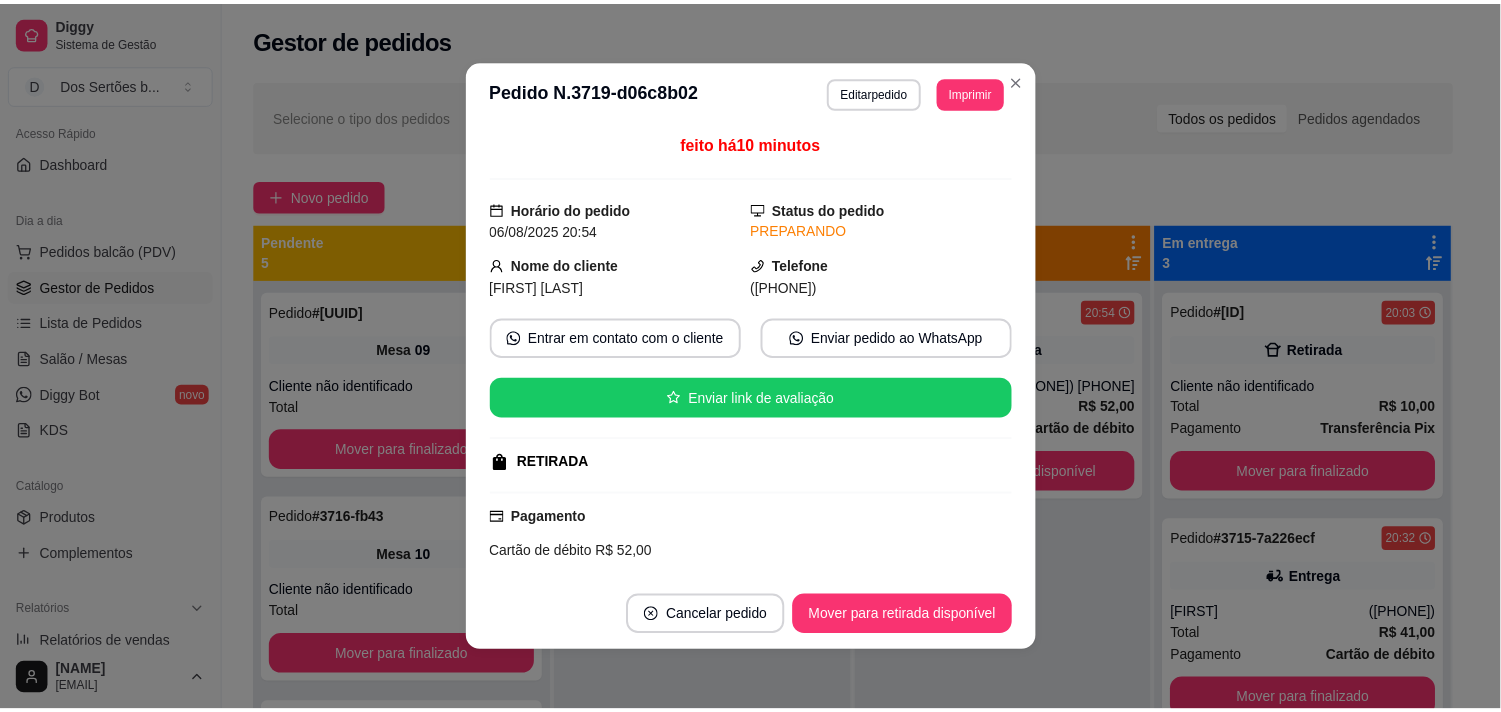 scroll, scrollTop: 245, scrollLeft: 0, axis: vertical 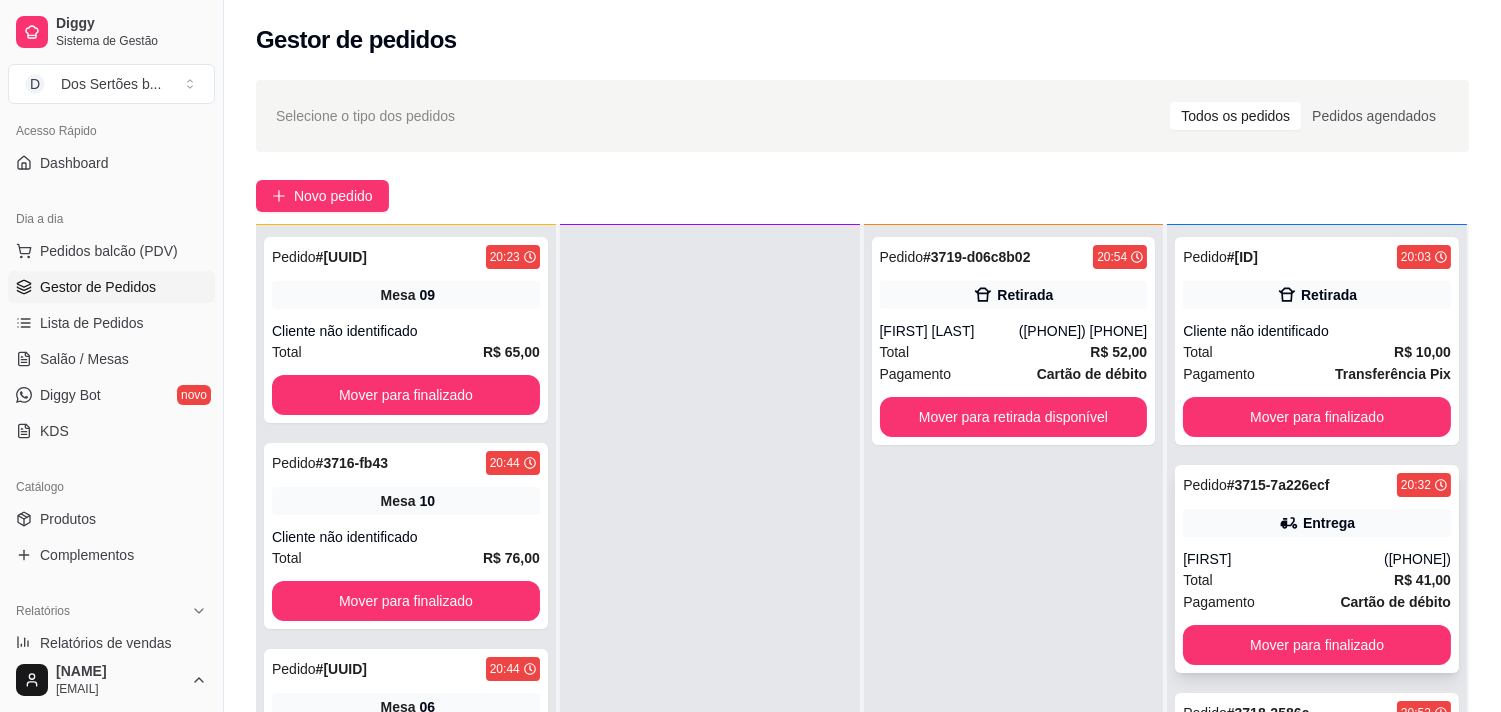 click on "Entrega" at bounding box center [1329, 523] 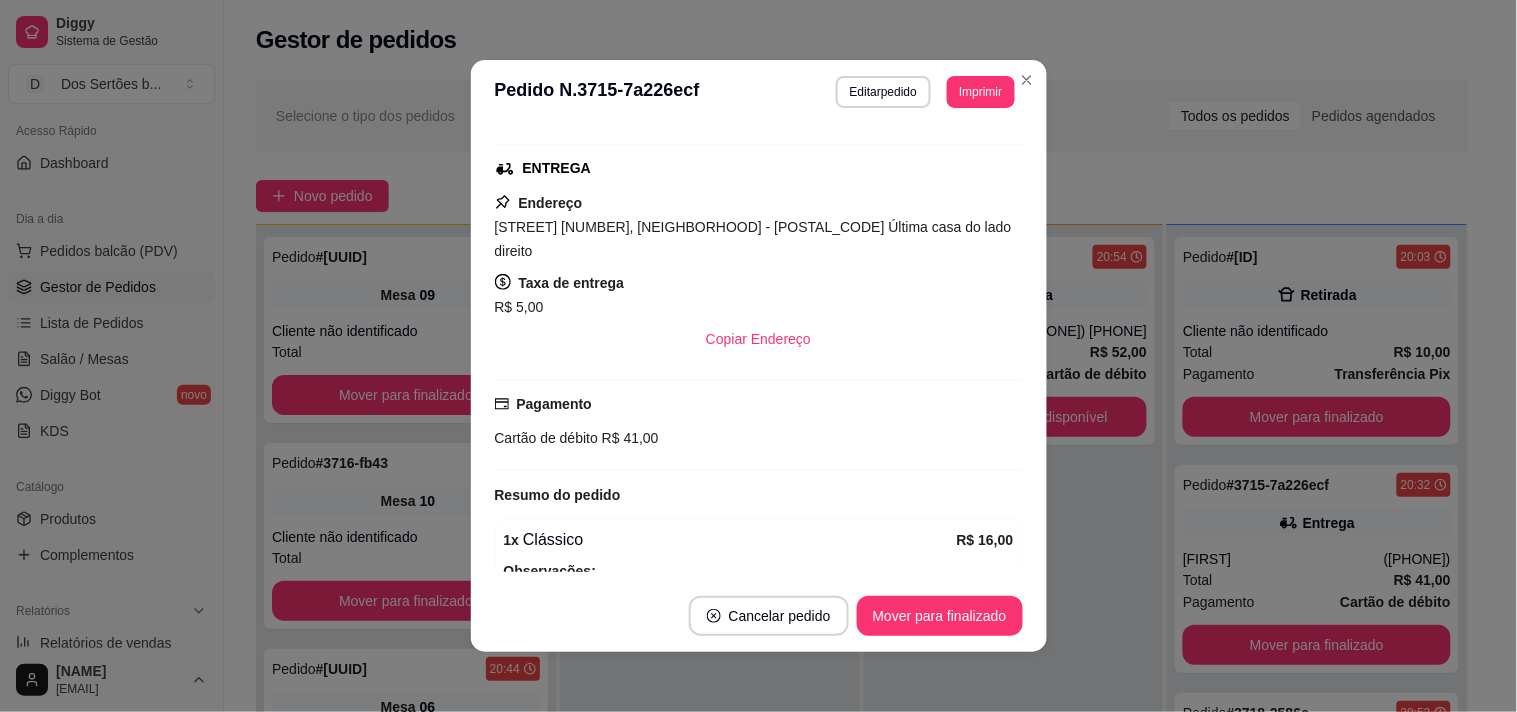 scroll, scrollTop: 505, scrollLeft: 0, axis: vertical 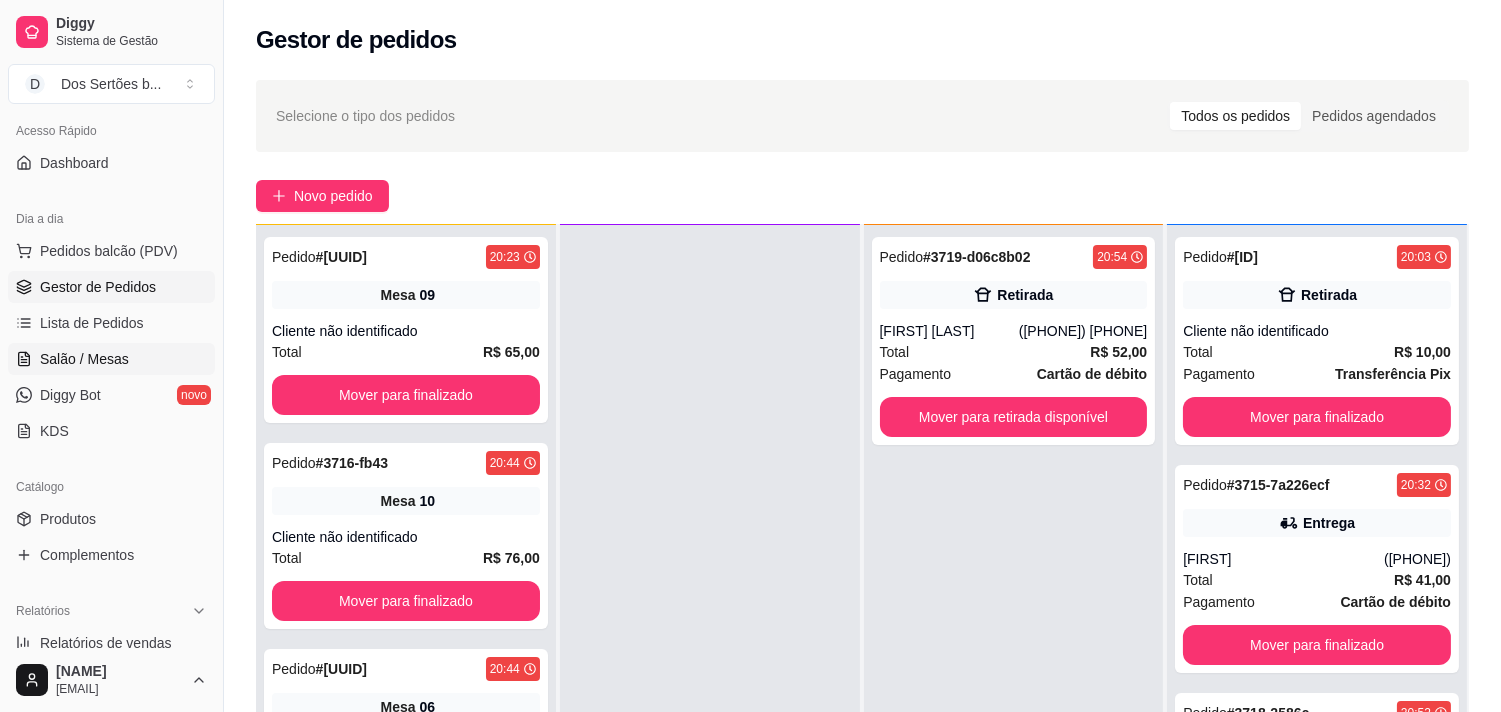 click on "Salão / Mesas" at bounding box center (84, 359) 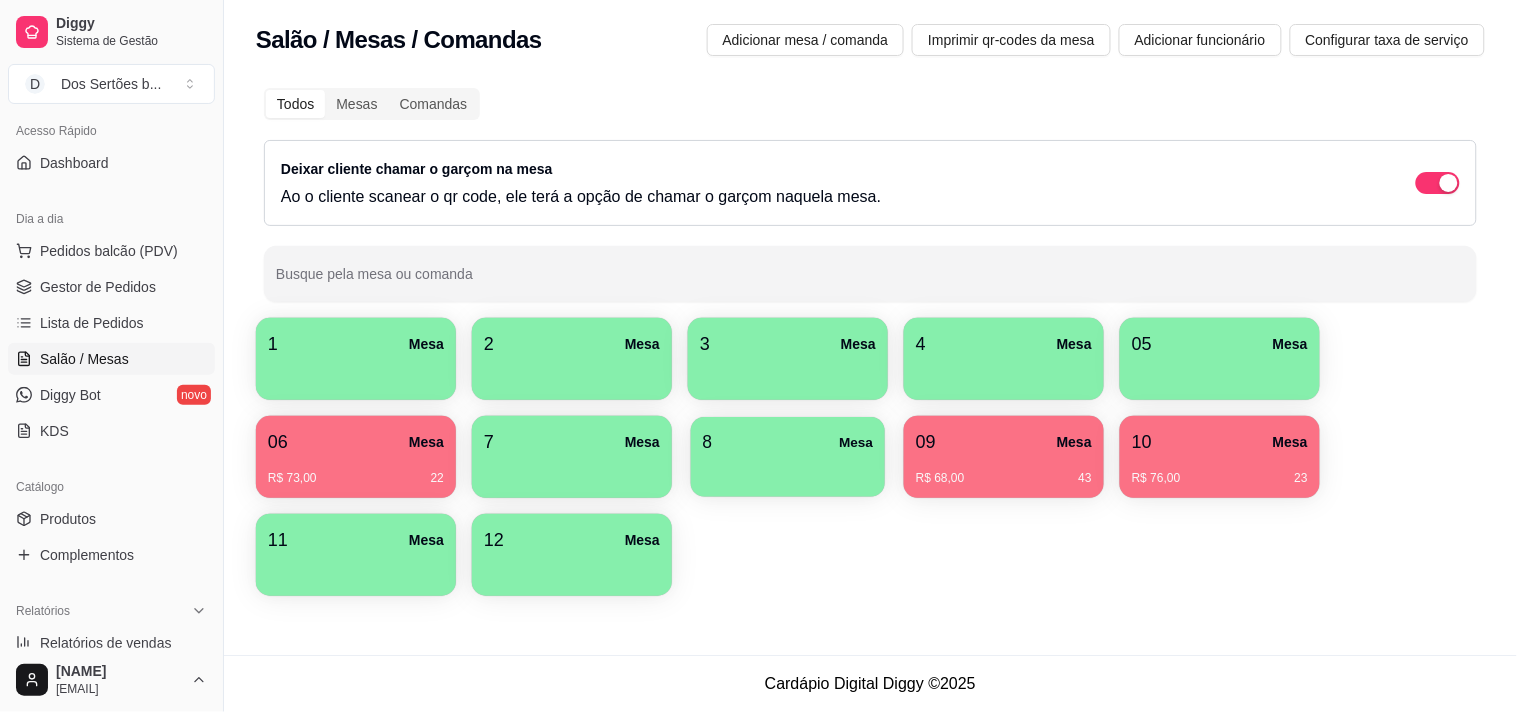click on "8 Mesa" at bounding box center [788, 442] 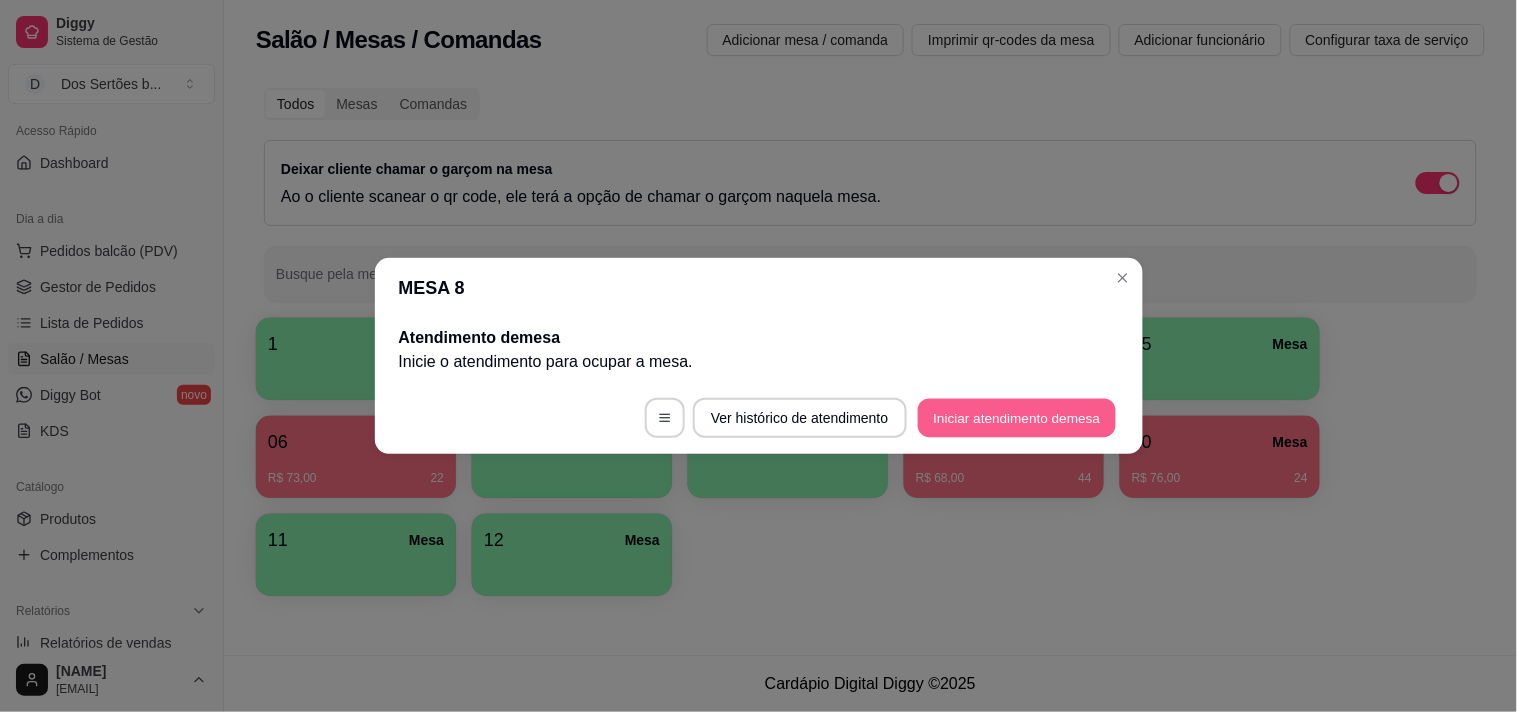 click on "Iniciar atendimento de  mesa" at bounding box center (1017, 418) 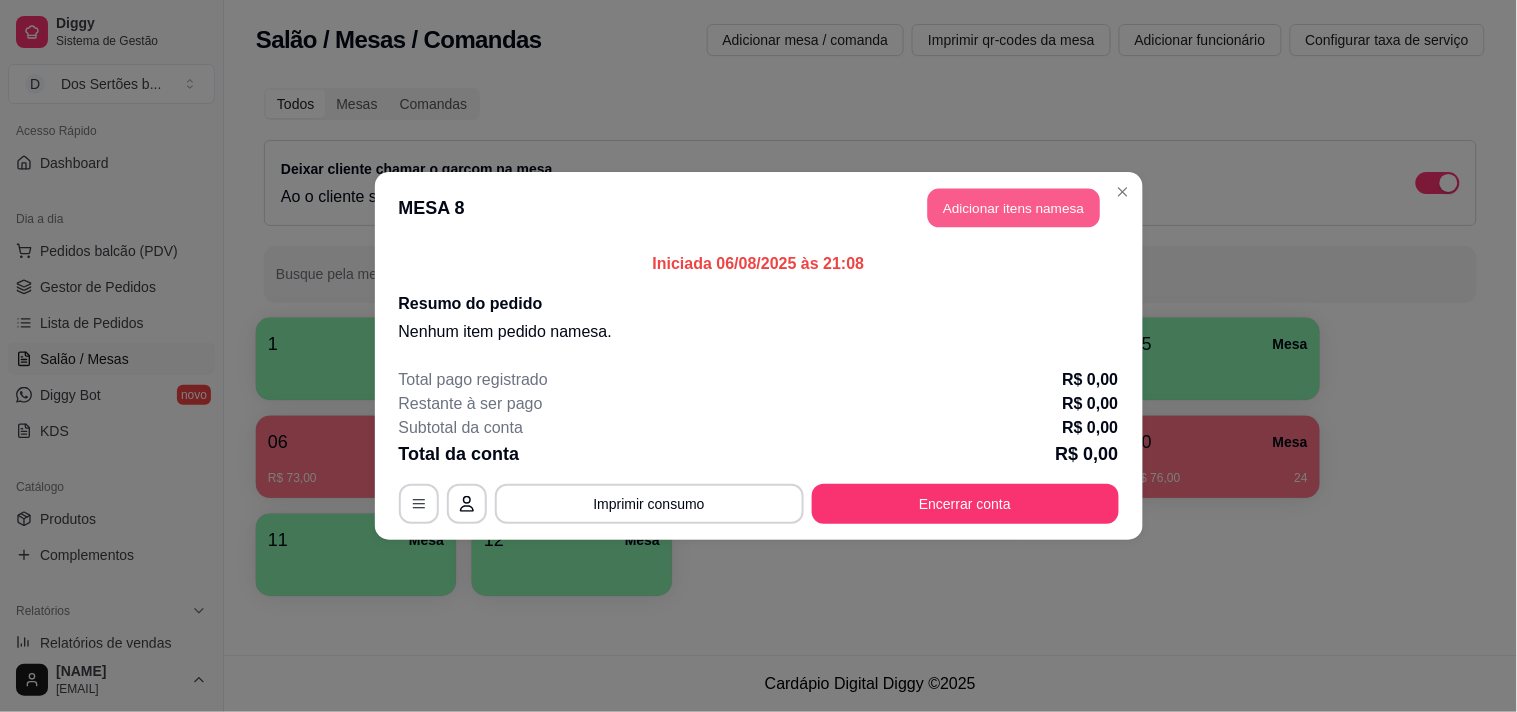 click on "Adicionar itens na  mesa" at bounding box center [1014, 208] 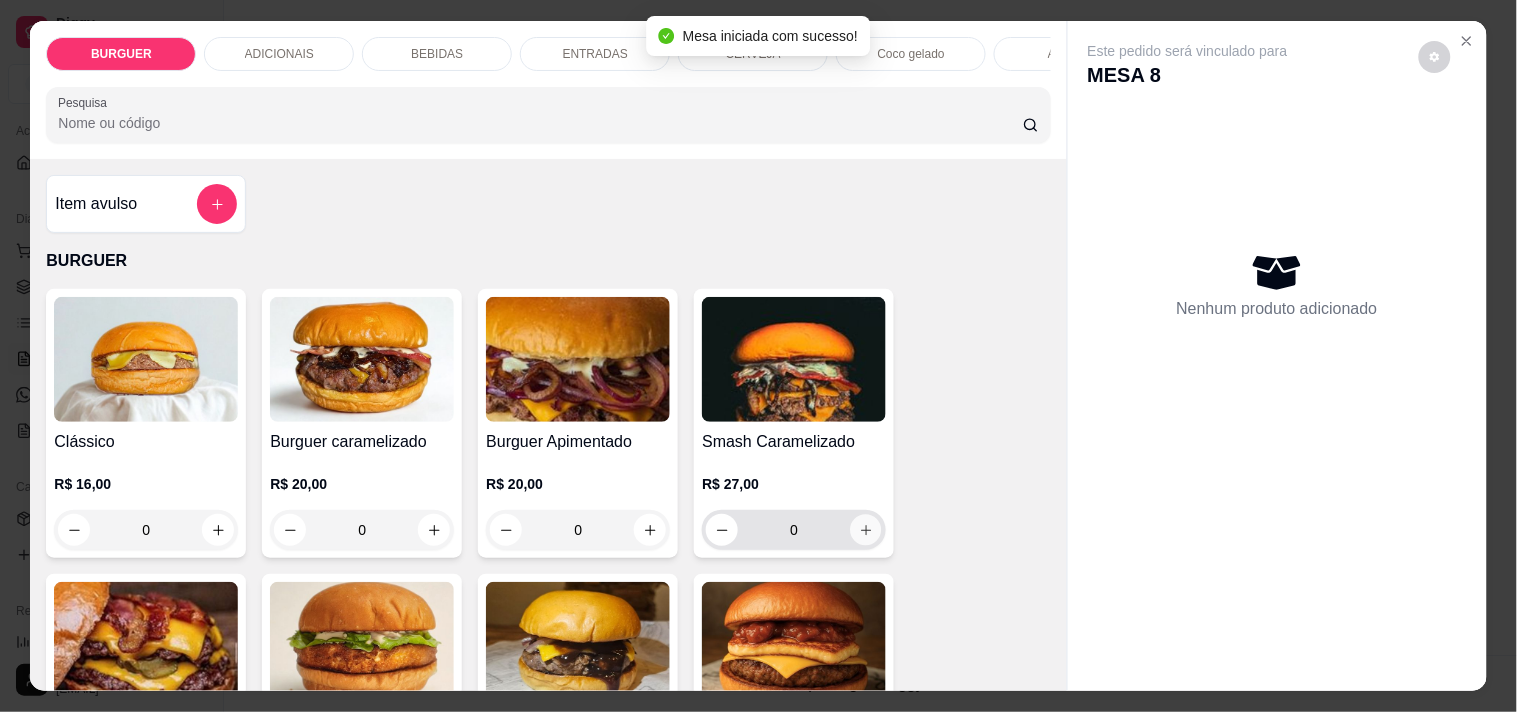 click at bounding box center [866, 530] 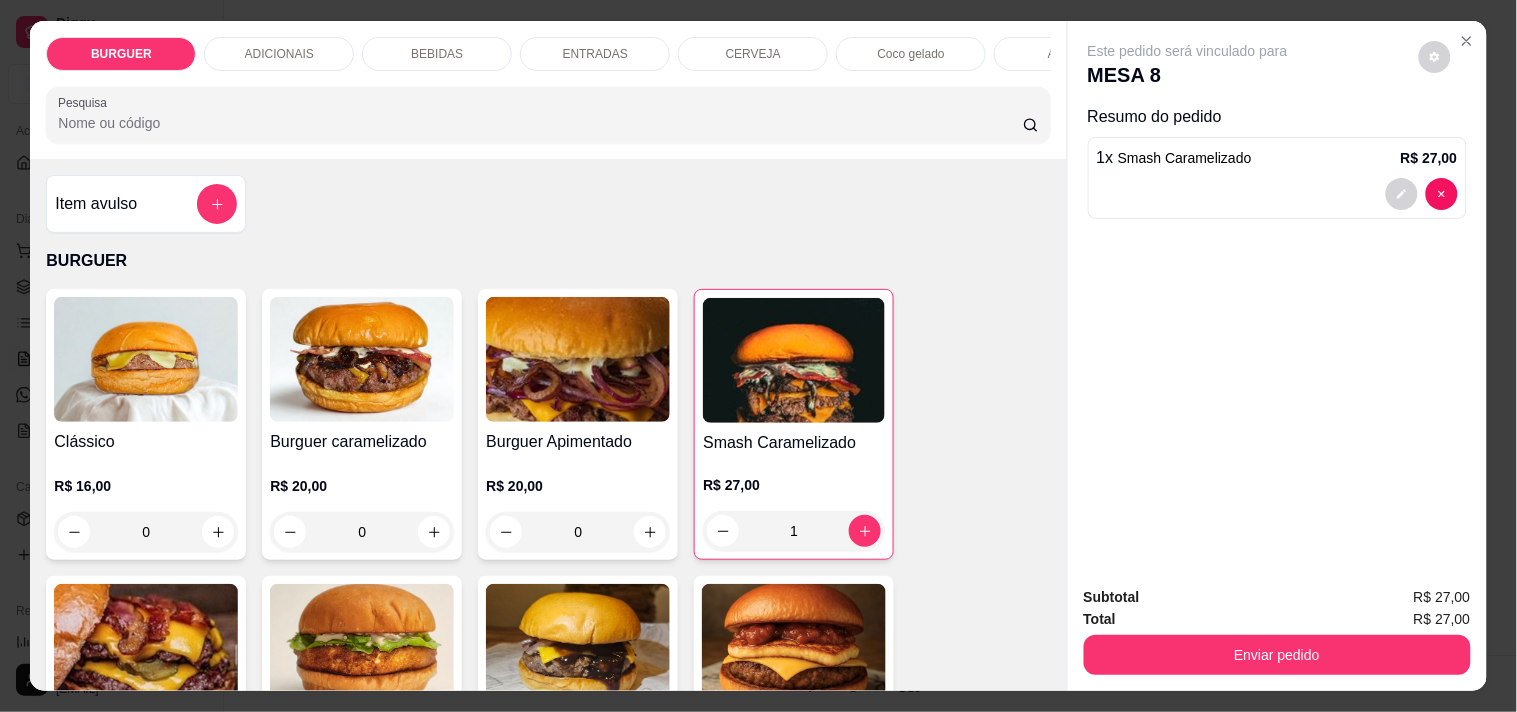 click on "BEBIDAS" at bounding box center [437, 54] 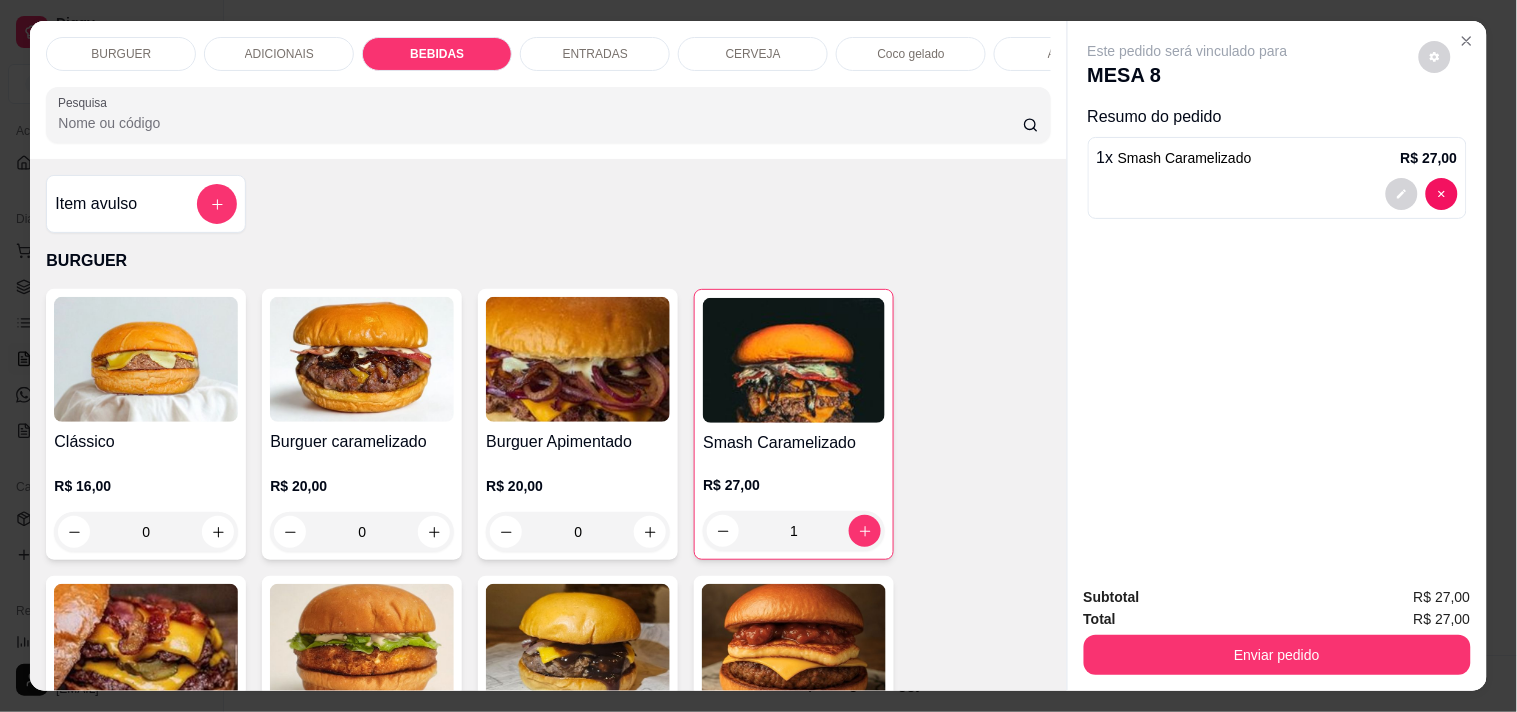 scroll, scrollTop: 1596, scrollLeft: 0, axis: vertical 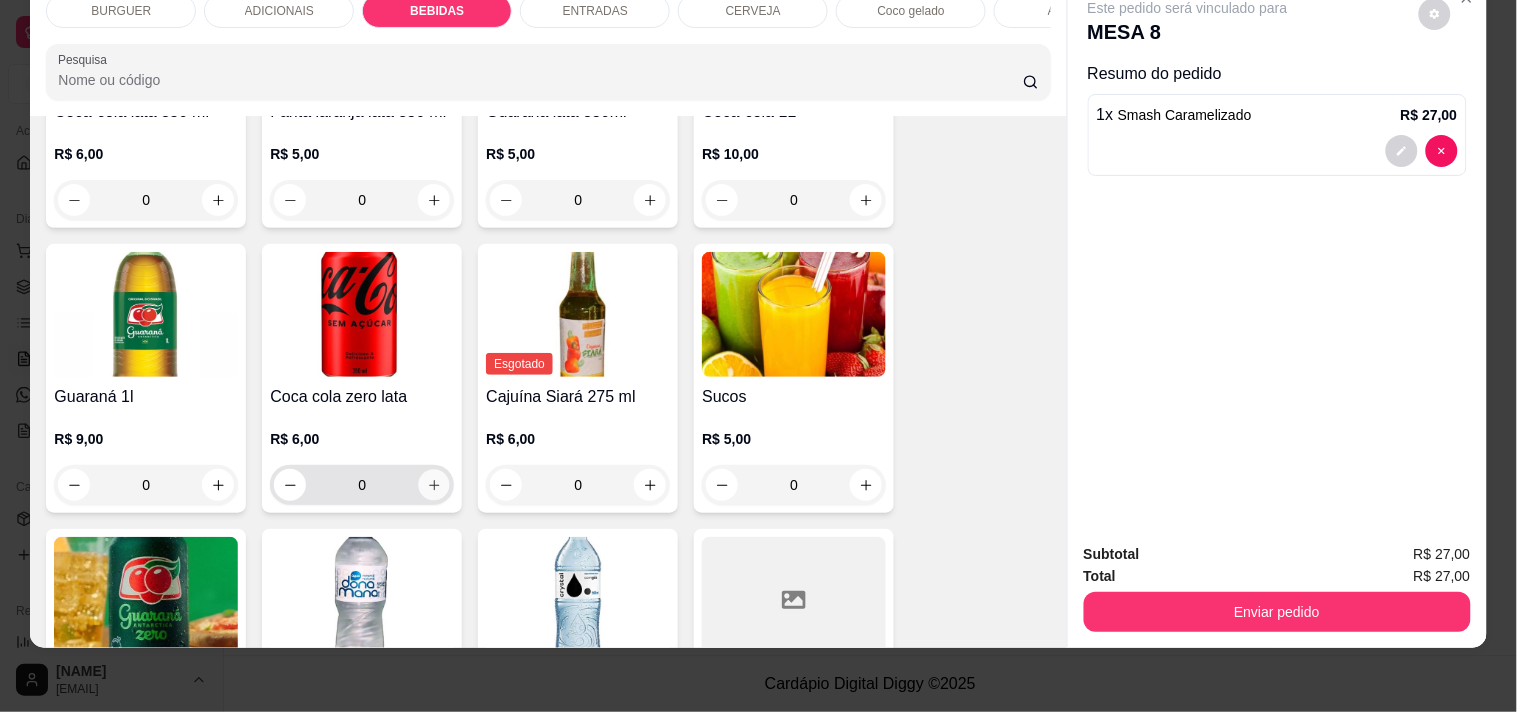 click 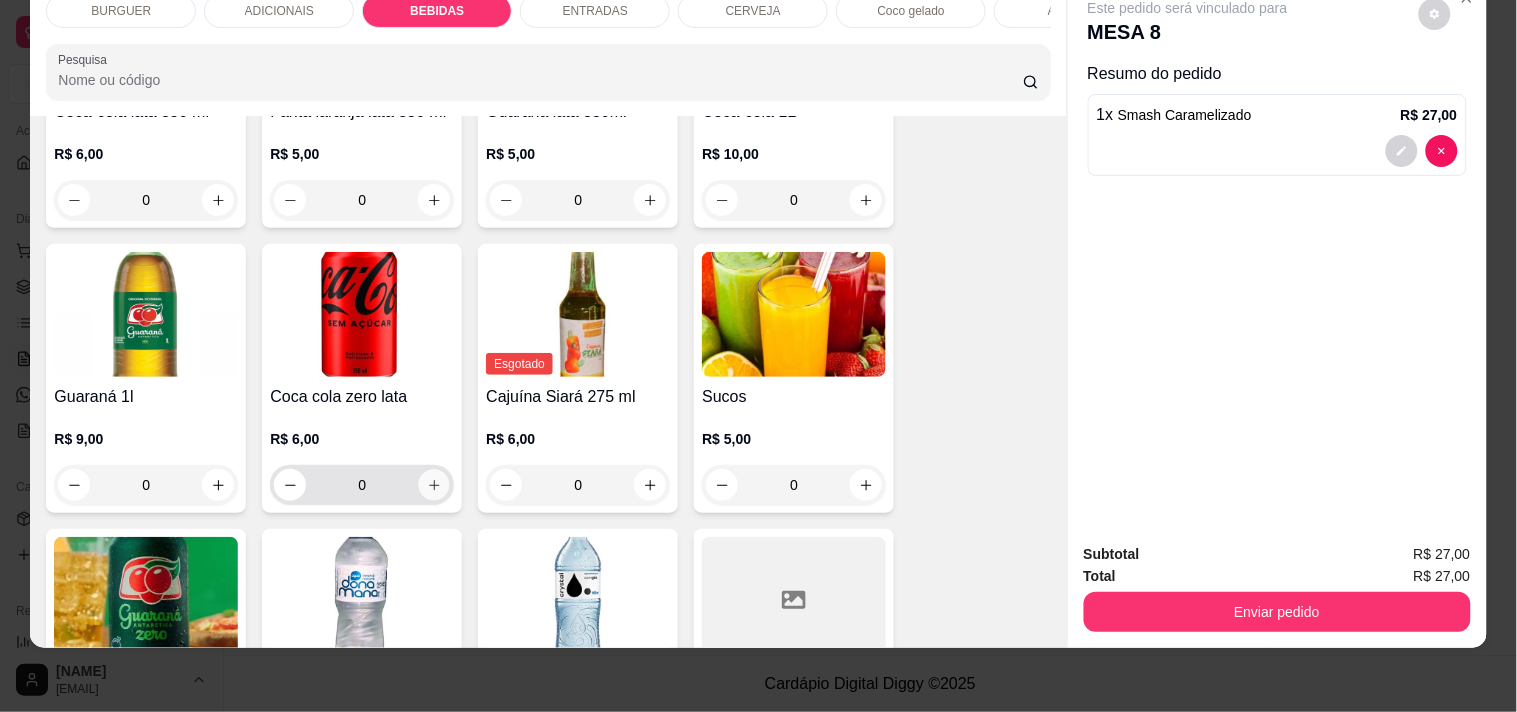 type on "1" 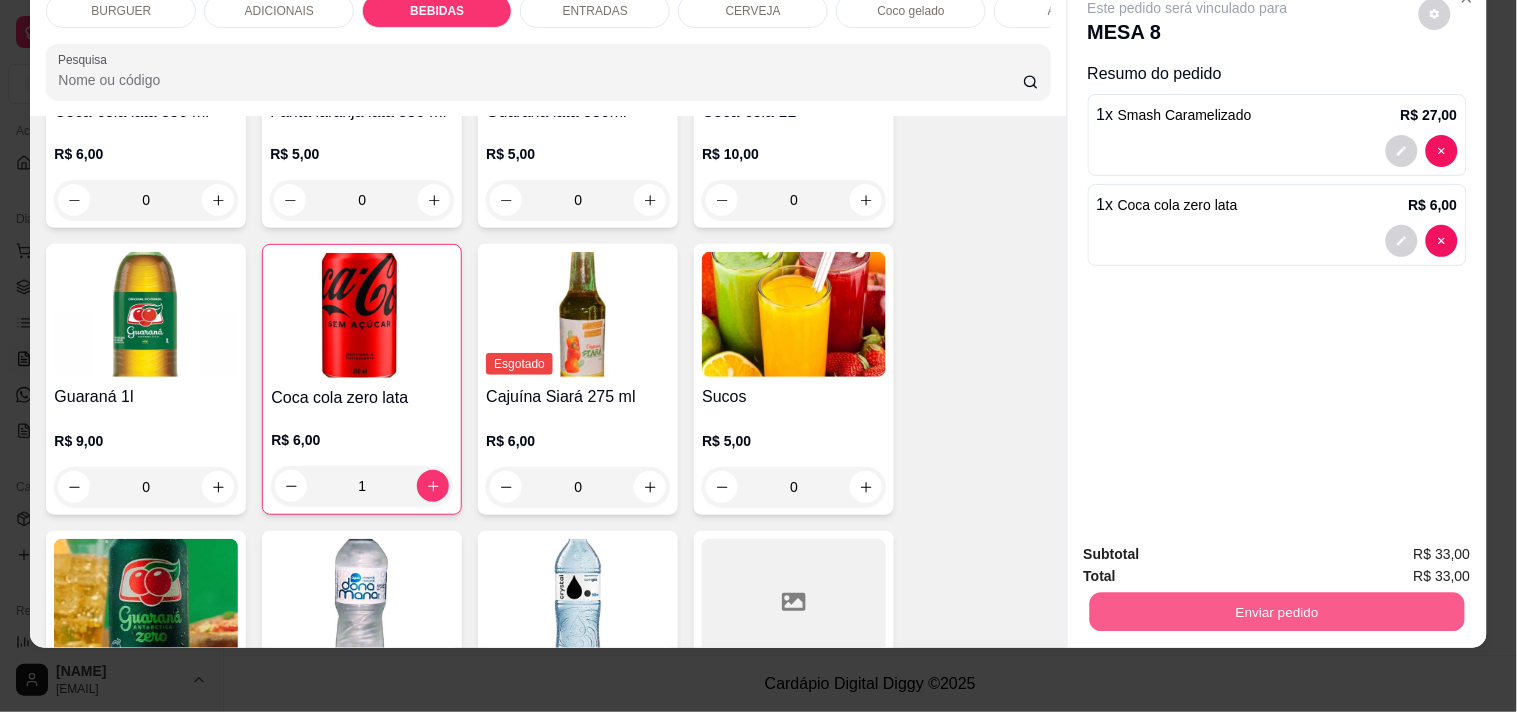 click on "Enviar pedido" at bounding box center [1276, 611] 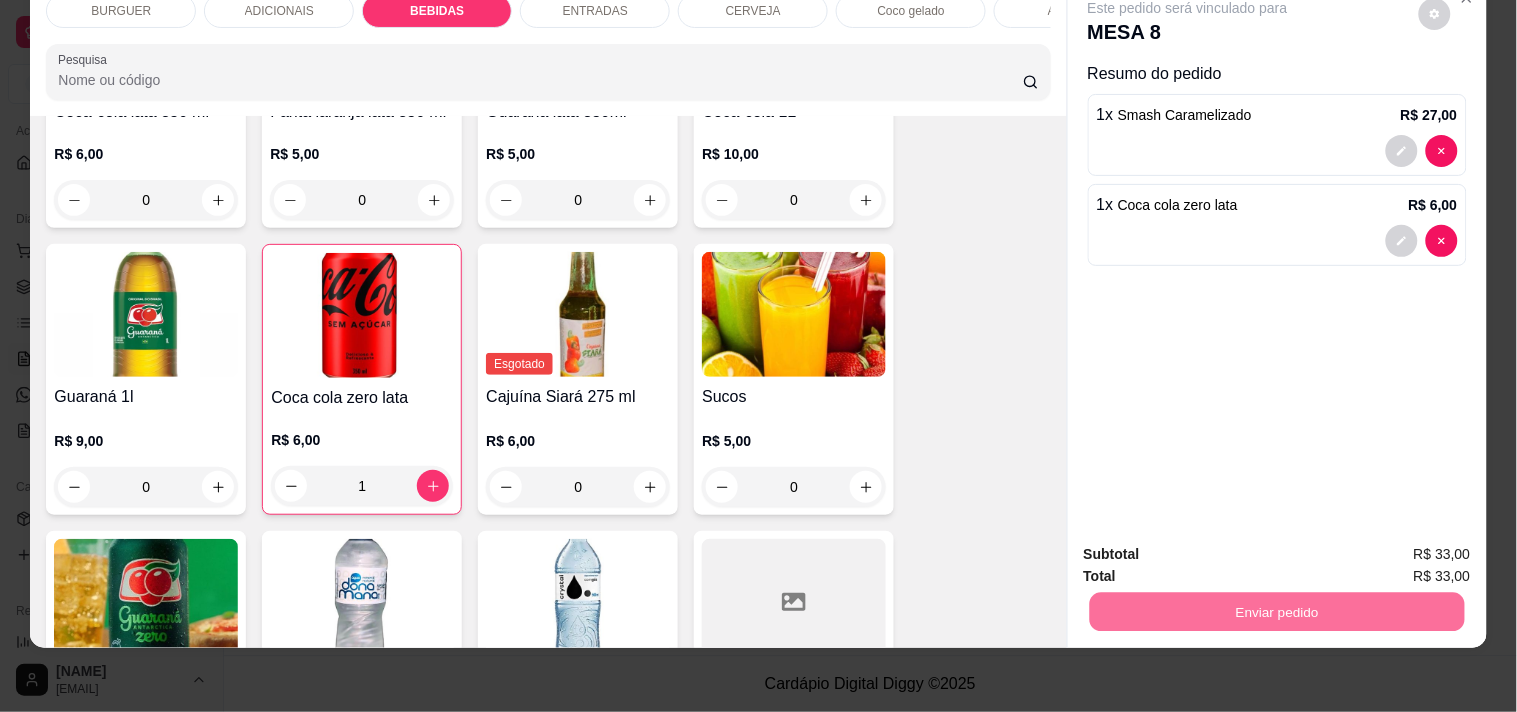 click on "Não registrar e enviar pedido" at bounding box center [1211, 546] 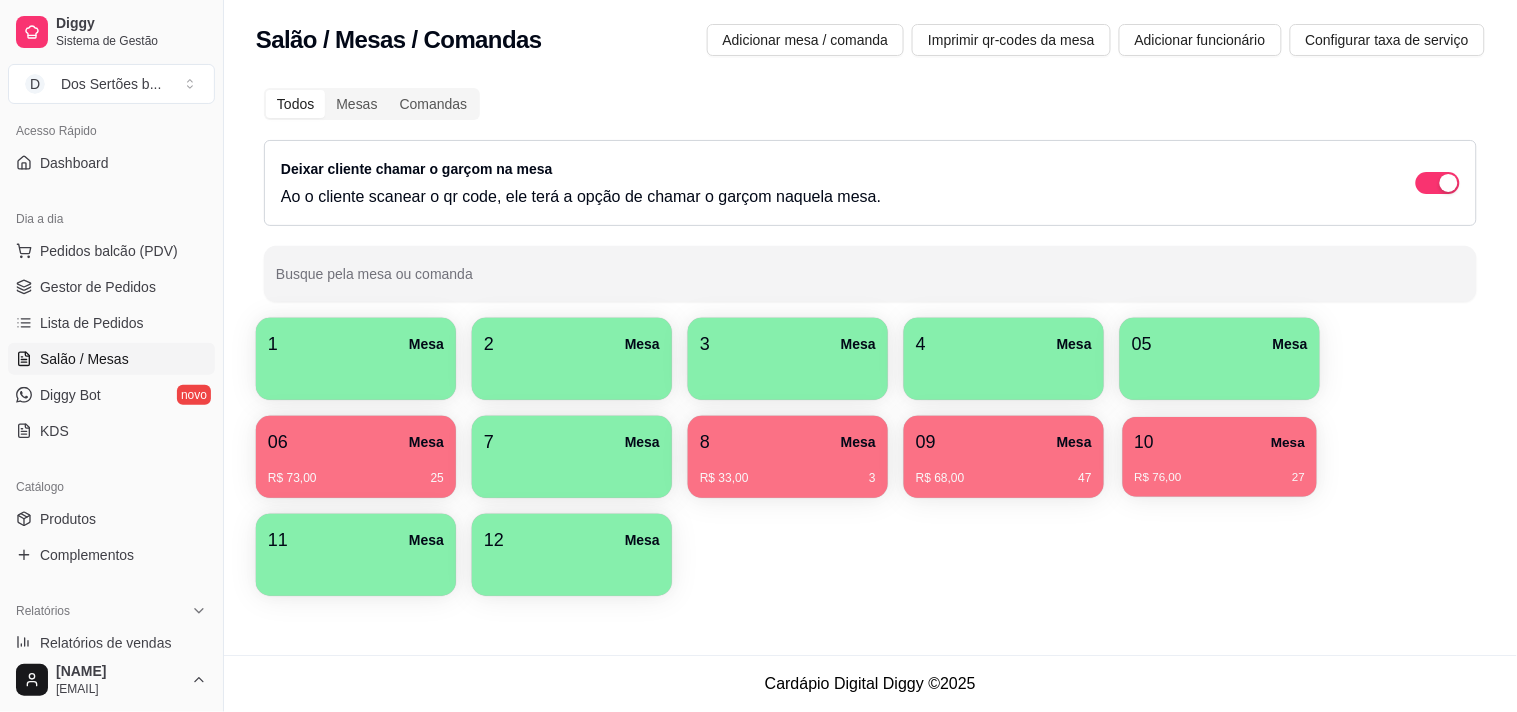 click on "R$ 76,00" at bounding box center (1158, 478) 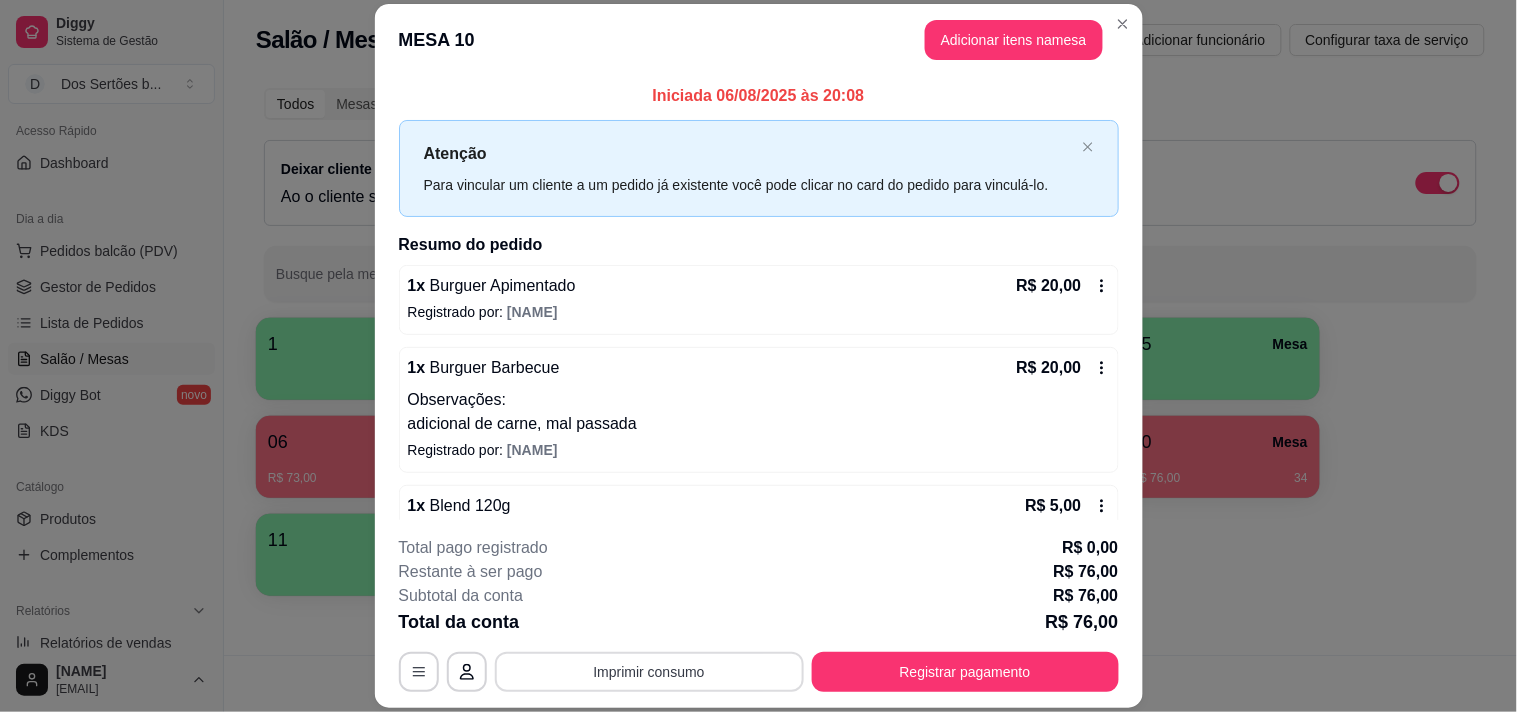click on "Imprimir consumo" at bounding box center (649, 672) 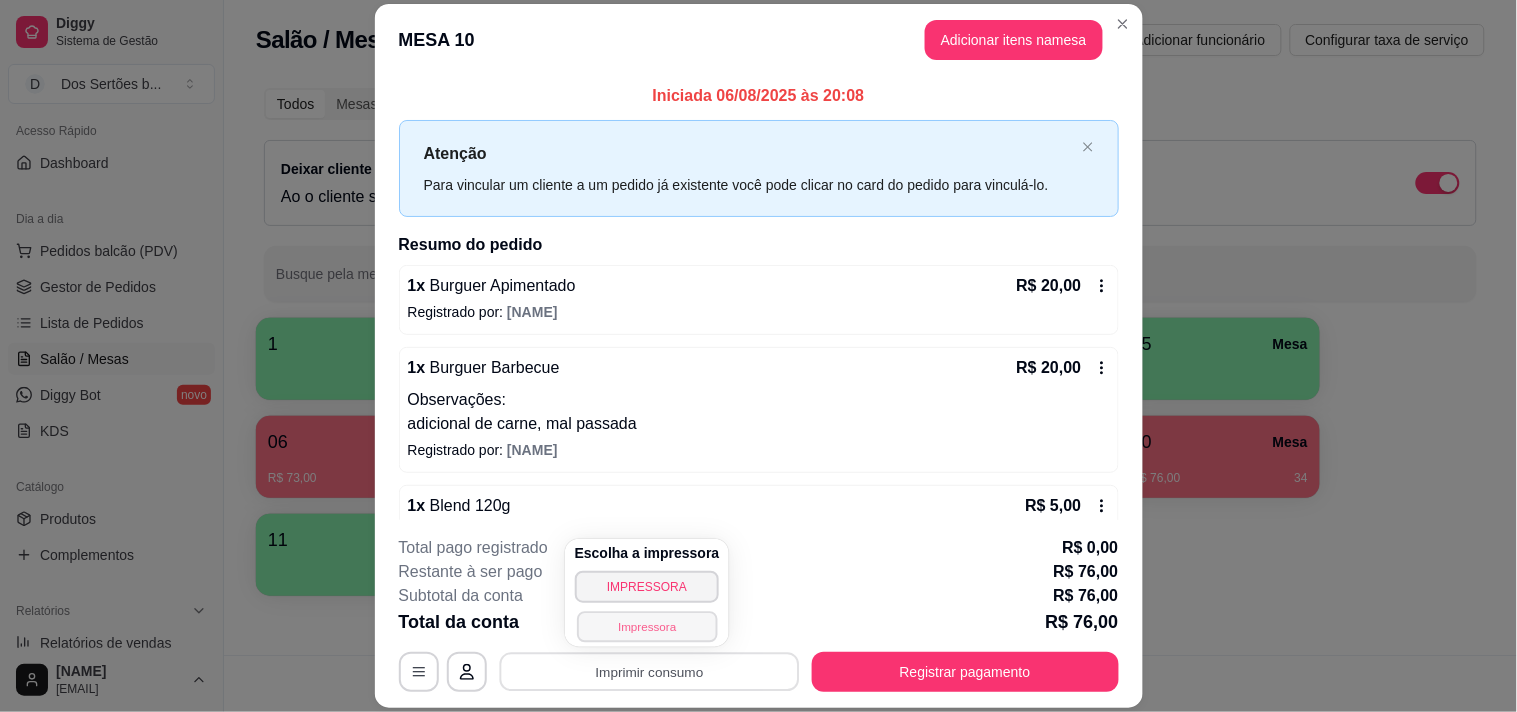 click on "Impressora" at bounding box center (647, 626) 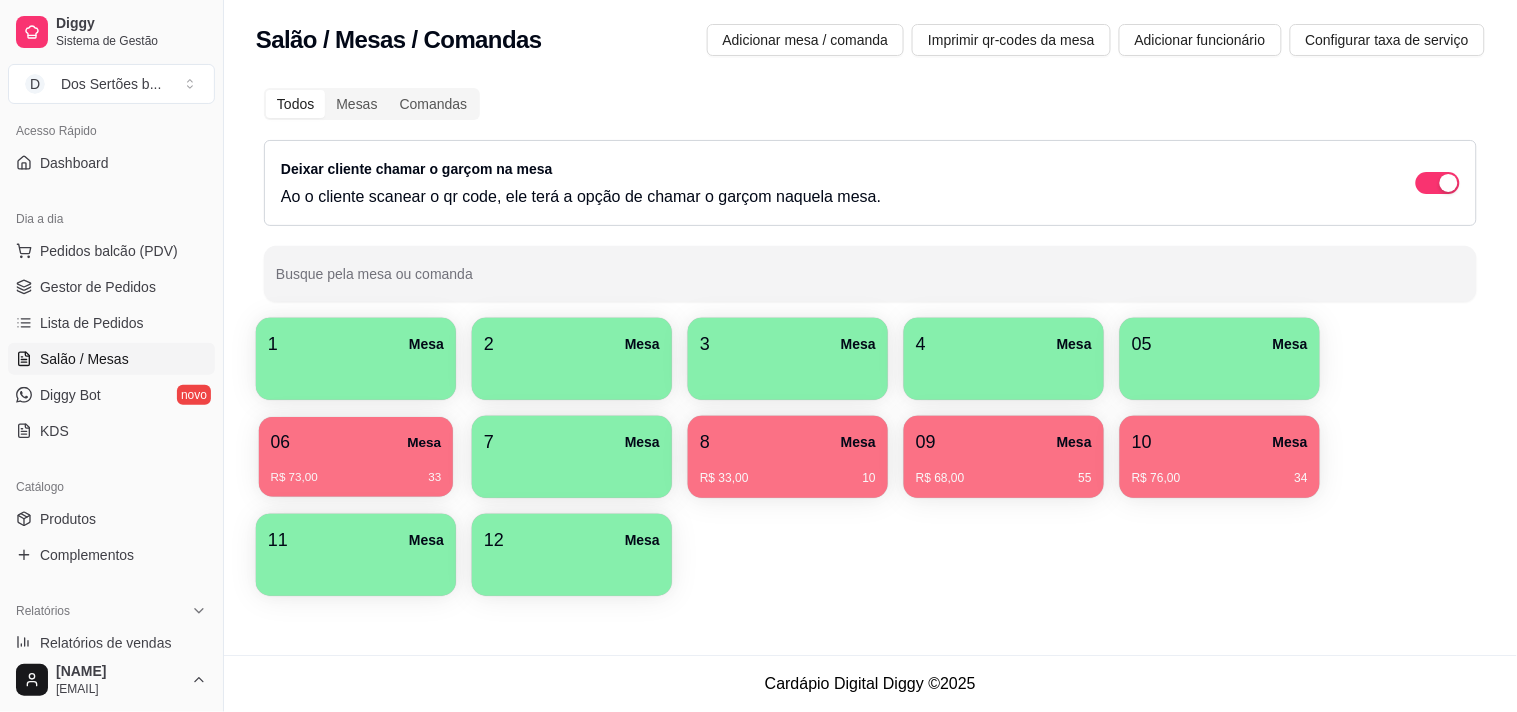 click on "06" at bounding box center (280, 442) 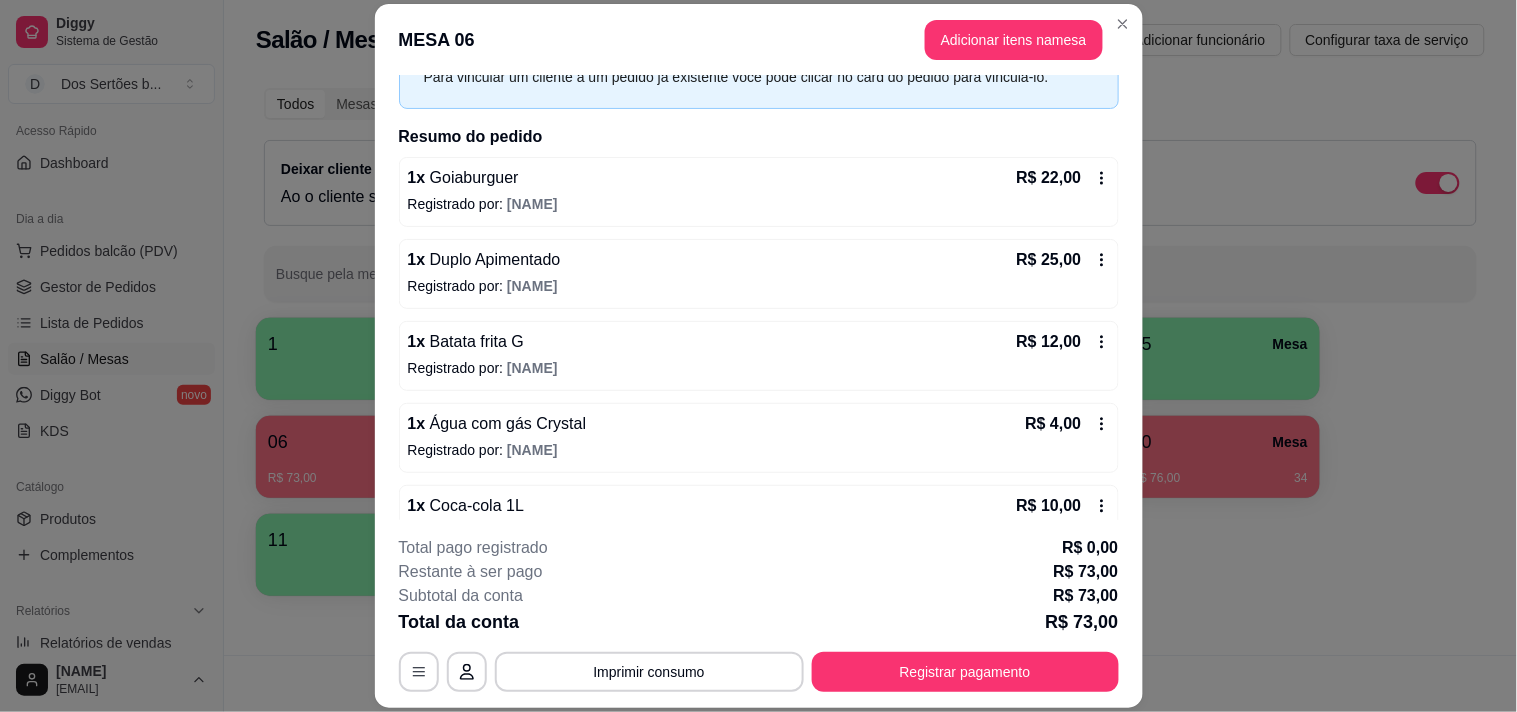 scroll, scrollTop: 151, scrollLeft: 0, axis: vertical 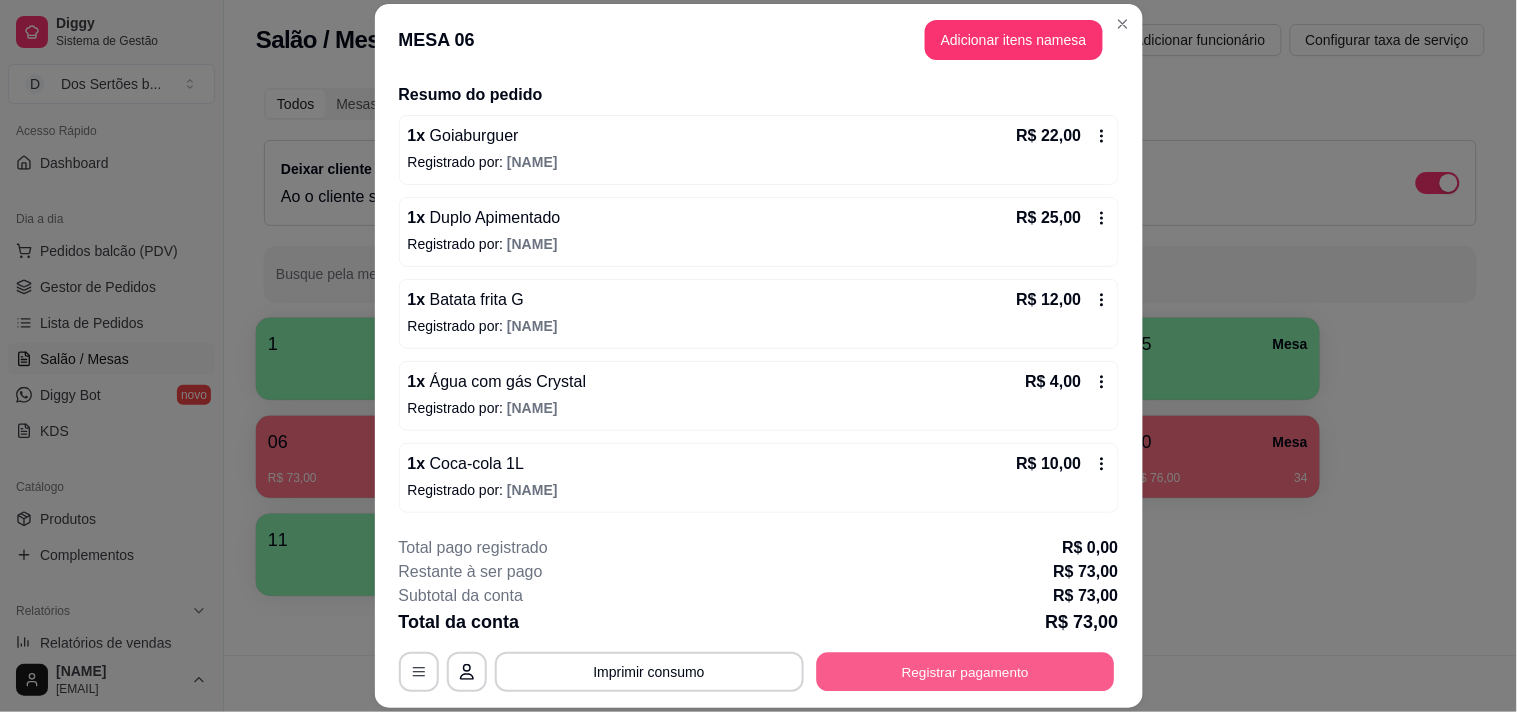 click on "Registrar pagamento" at bounding box center [965, 672] 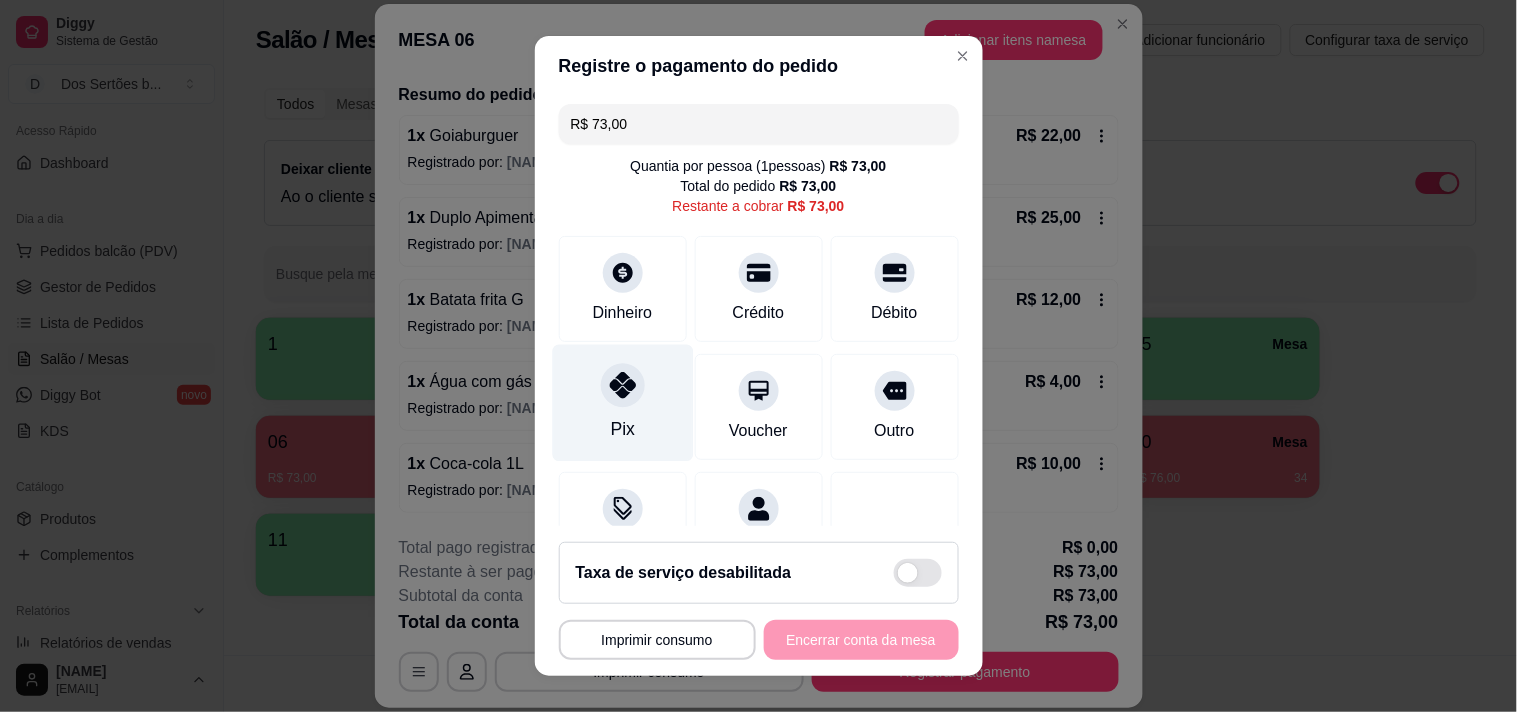 click on "Pix" at bounding box center (622, 402) 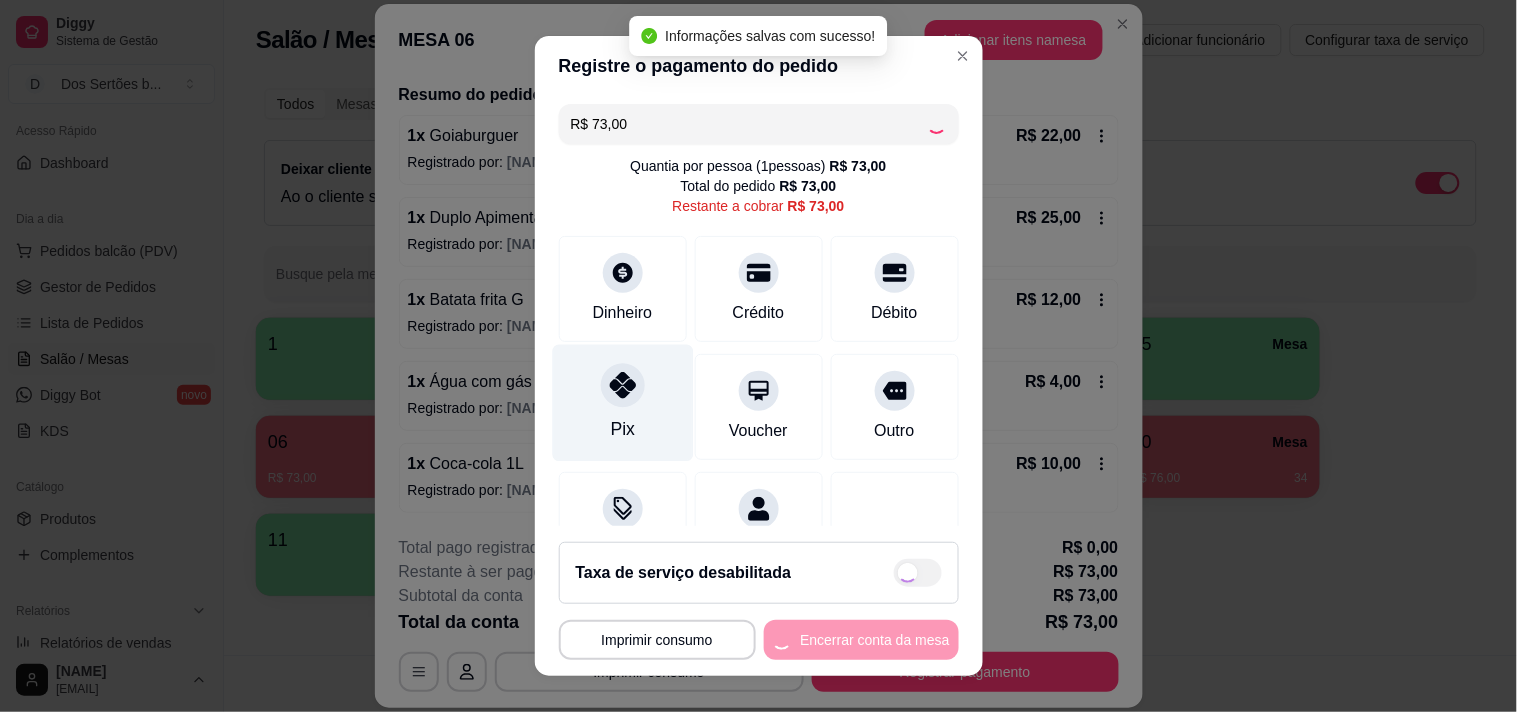 type on "R$ 0,00" 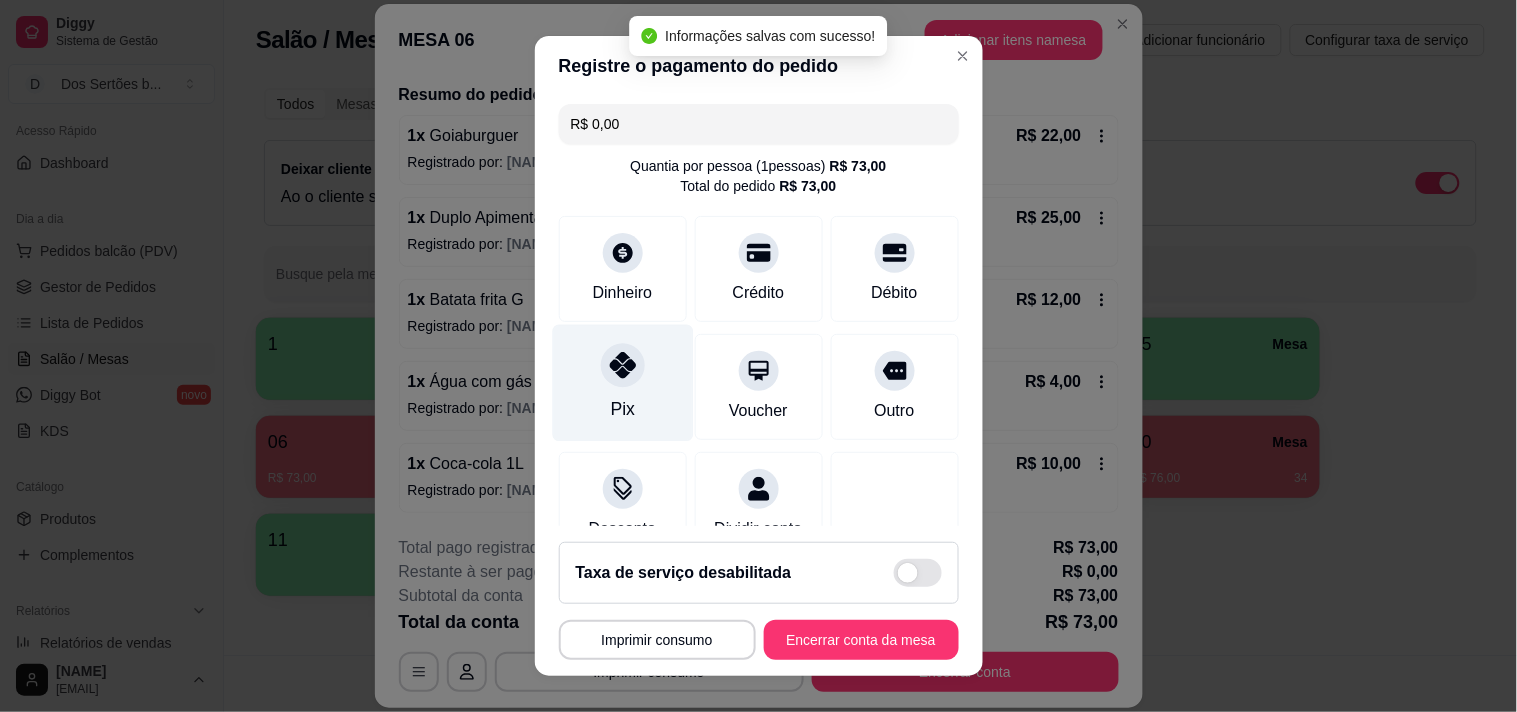 scroll, scrollTop: 167, scrollLeft: 0, axis: vertical 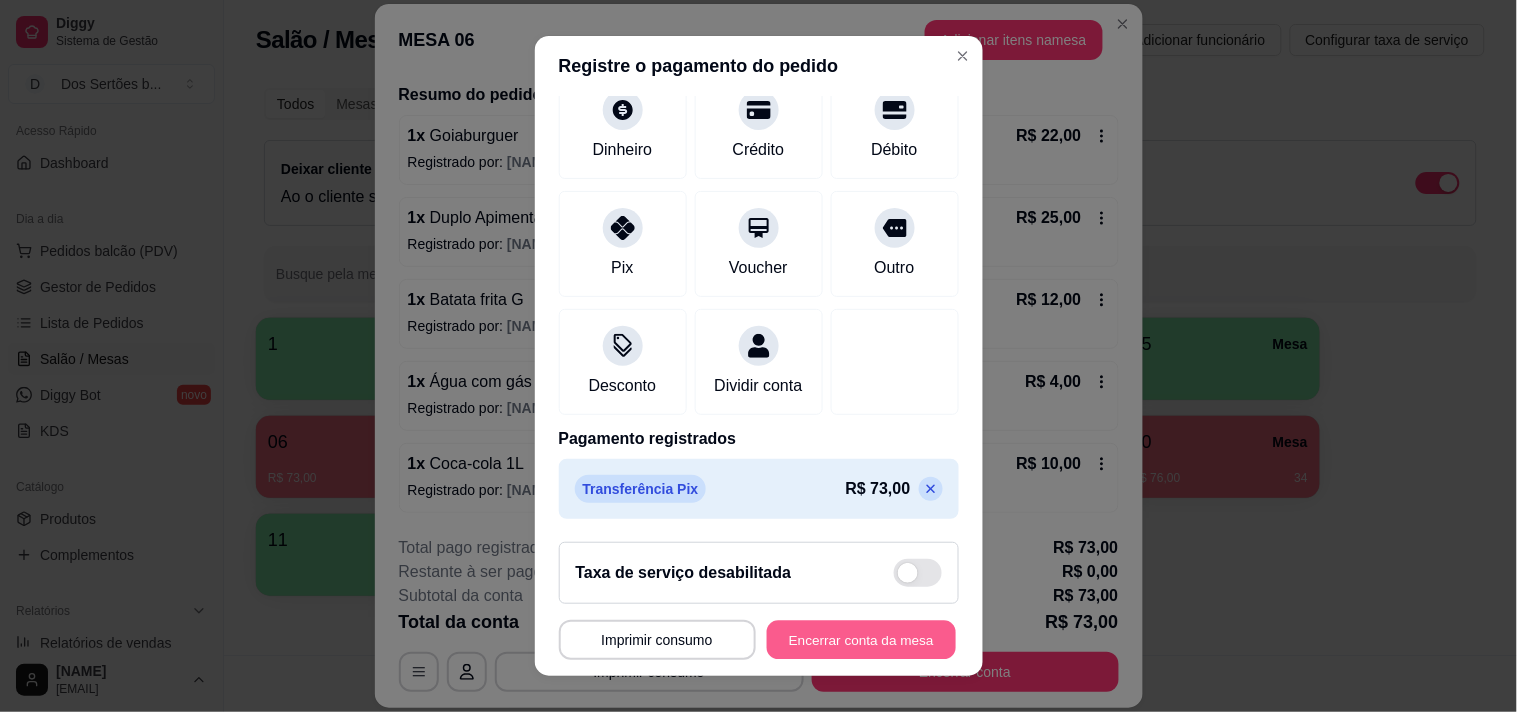 click on "Encerrar conta da mesa" at bounding box center [861, 640] 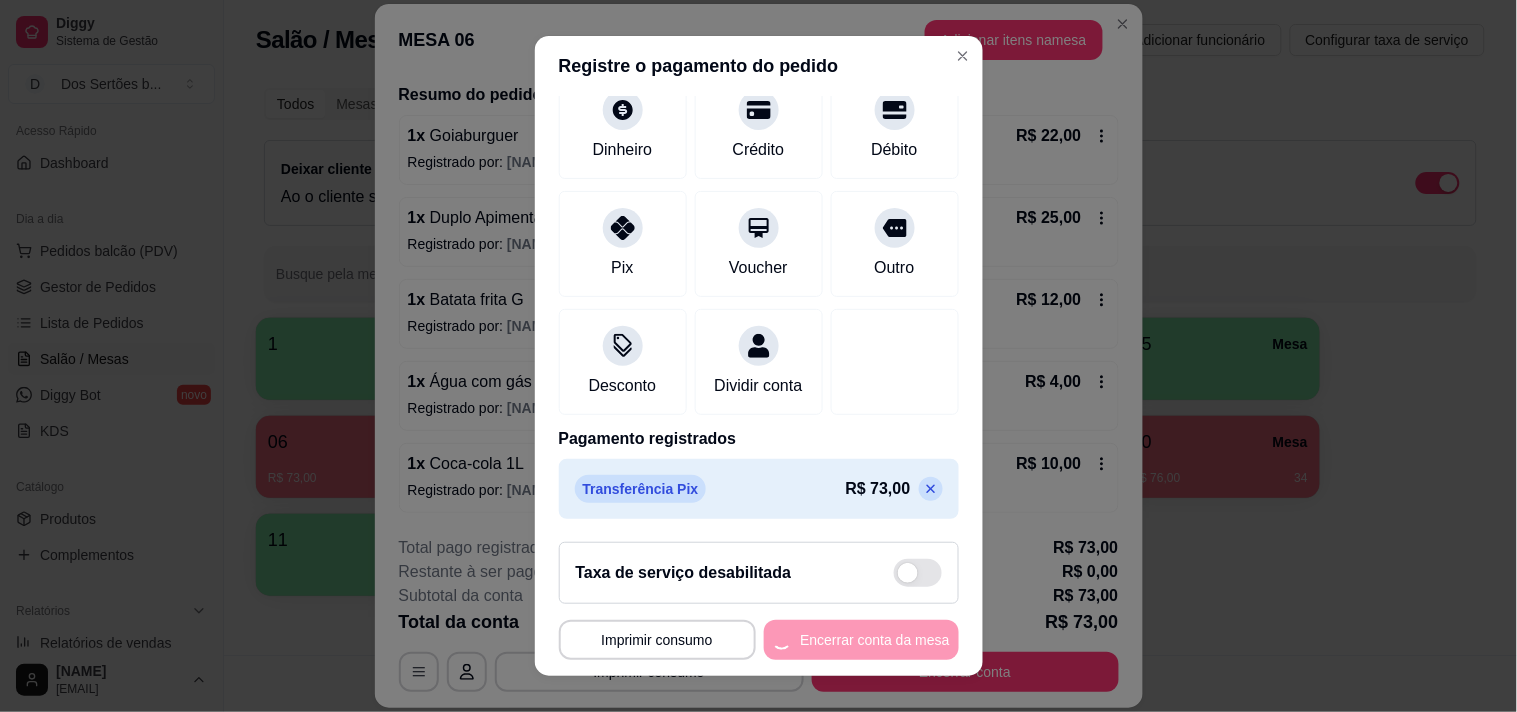 scroll, scrollTop: 0, scrollLeft: 0, axis: both 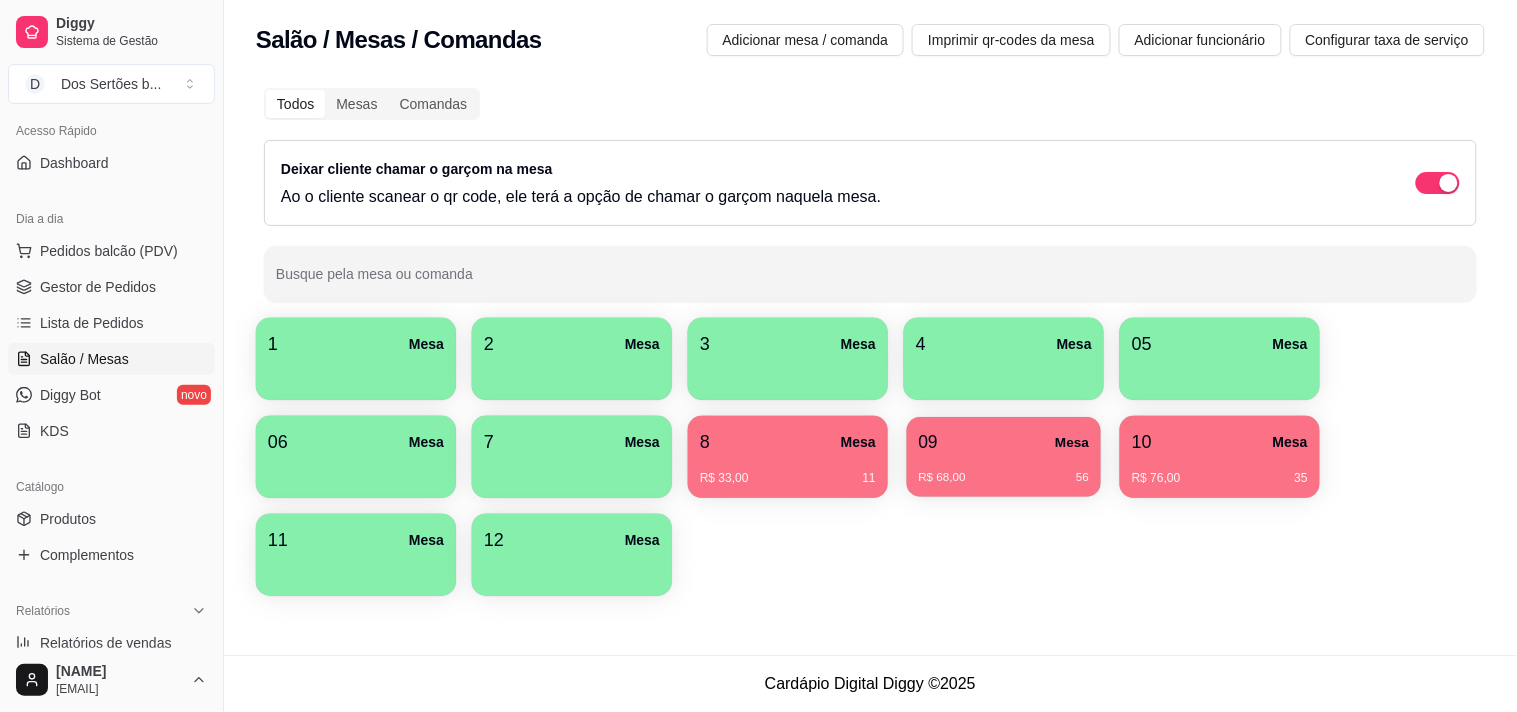 click on "09 Mesa" at bounding box center (1004, 442) 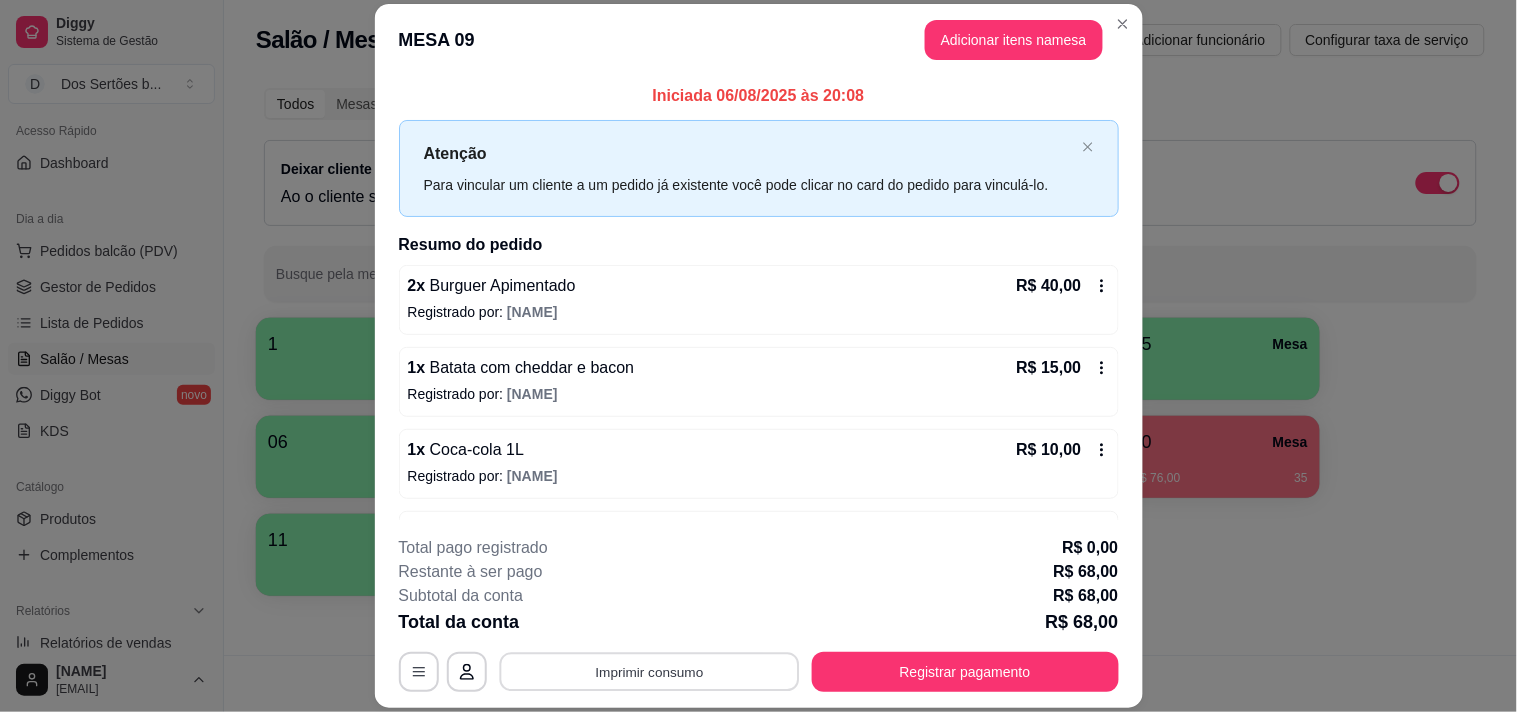 click on "Imprimir consumo" at bounding box center (649, 672) 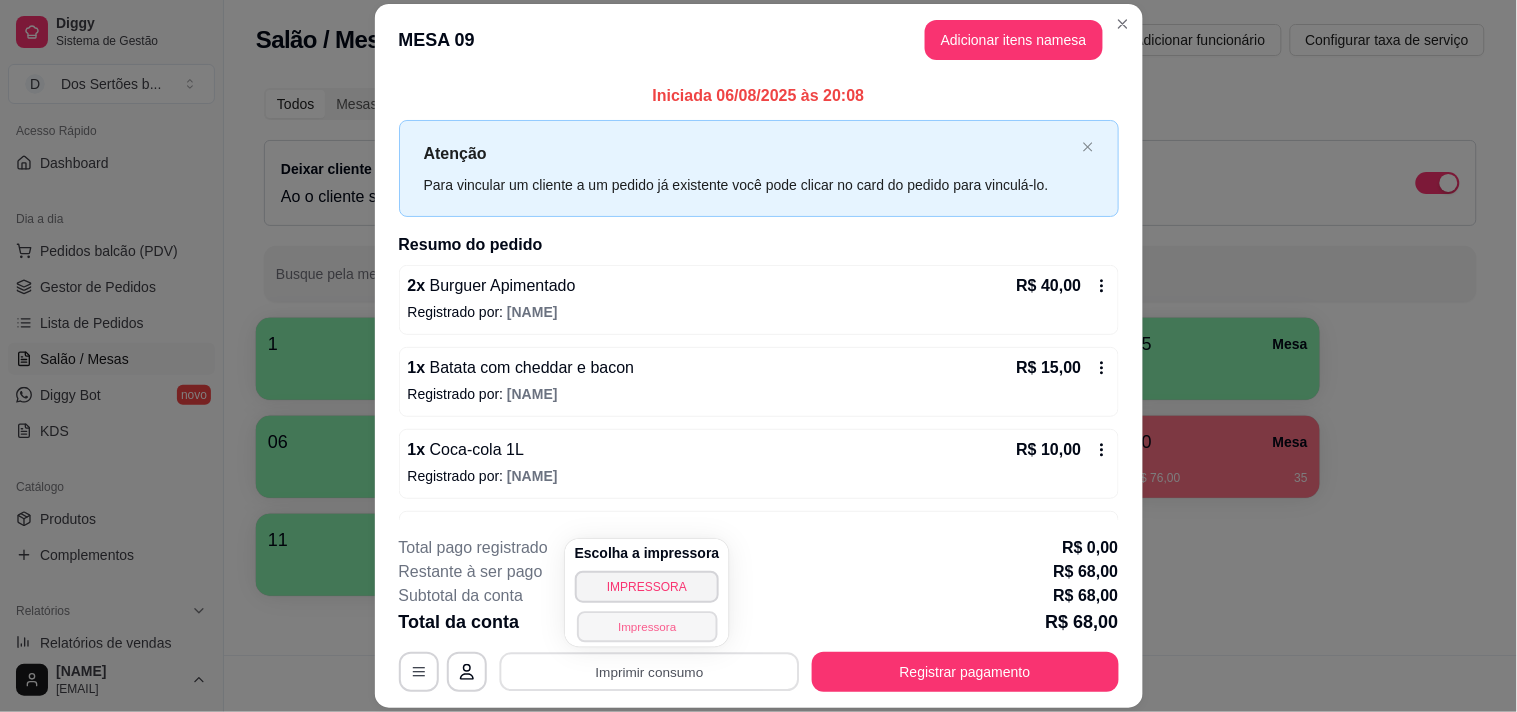click on "Impressora" at bounding box center [647, 626] 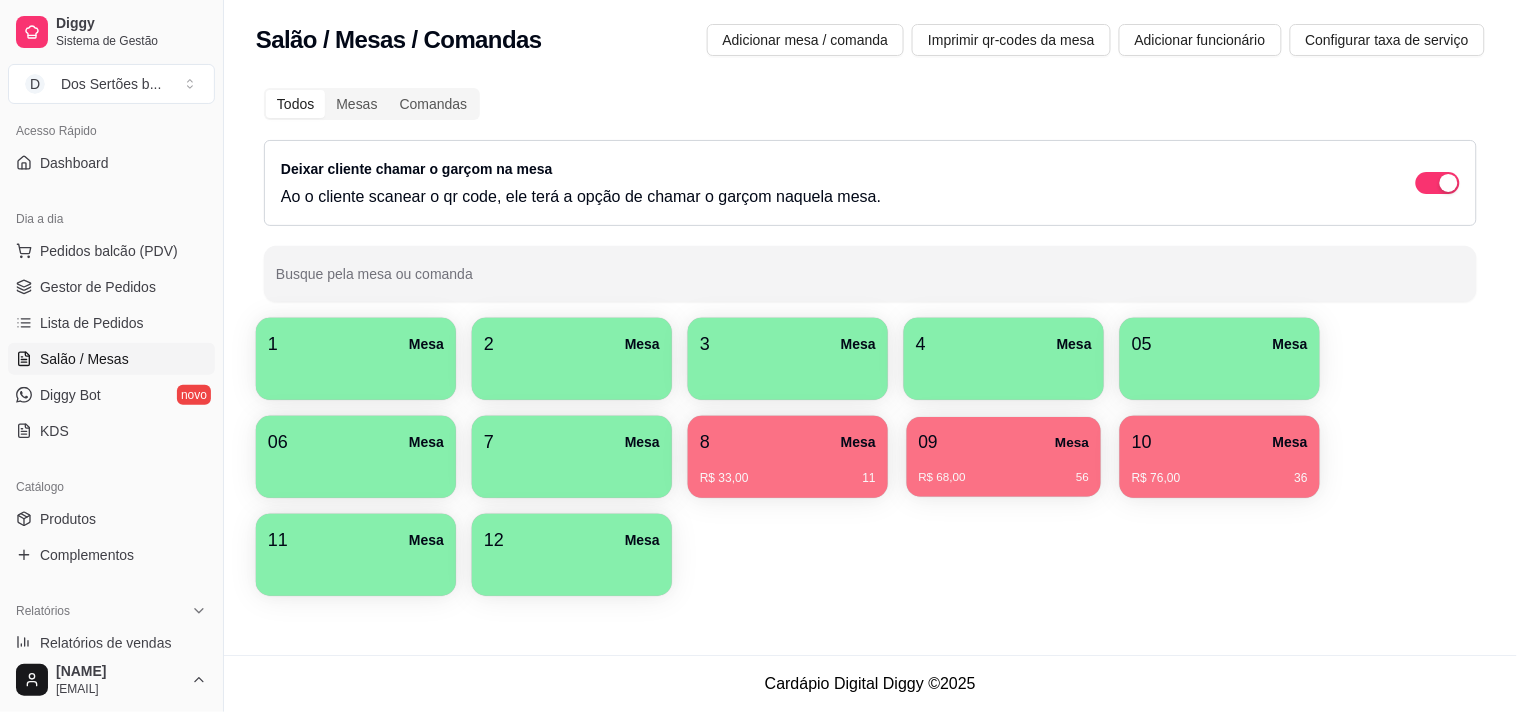 click on "09 Mesa" at bounding box center [1004, 442] 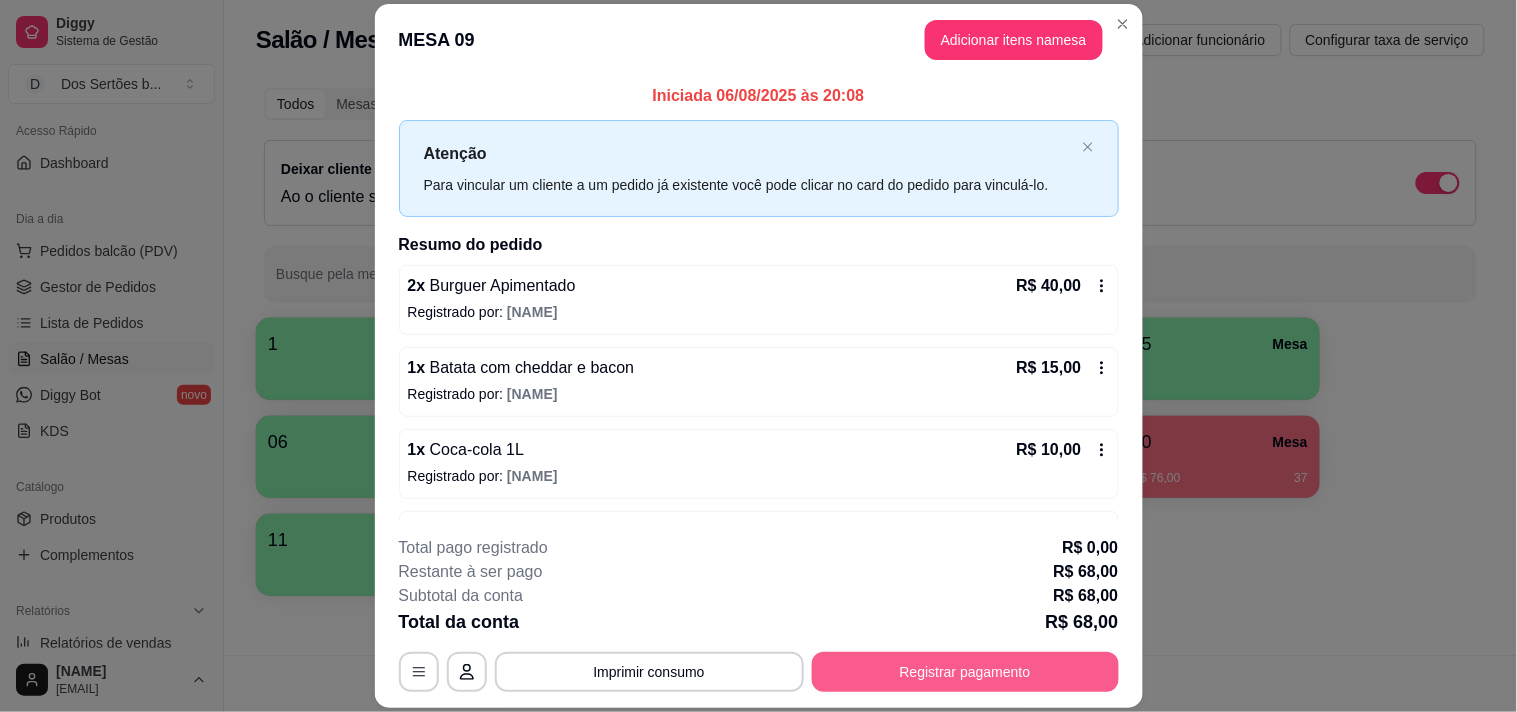 click on "Registrar pagamento" at bounding box center (965, 672) 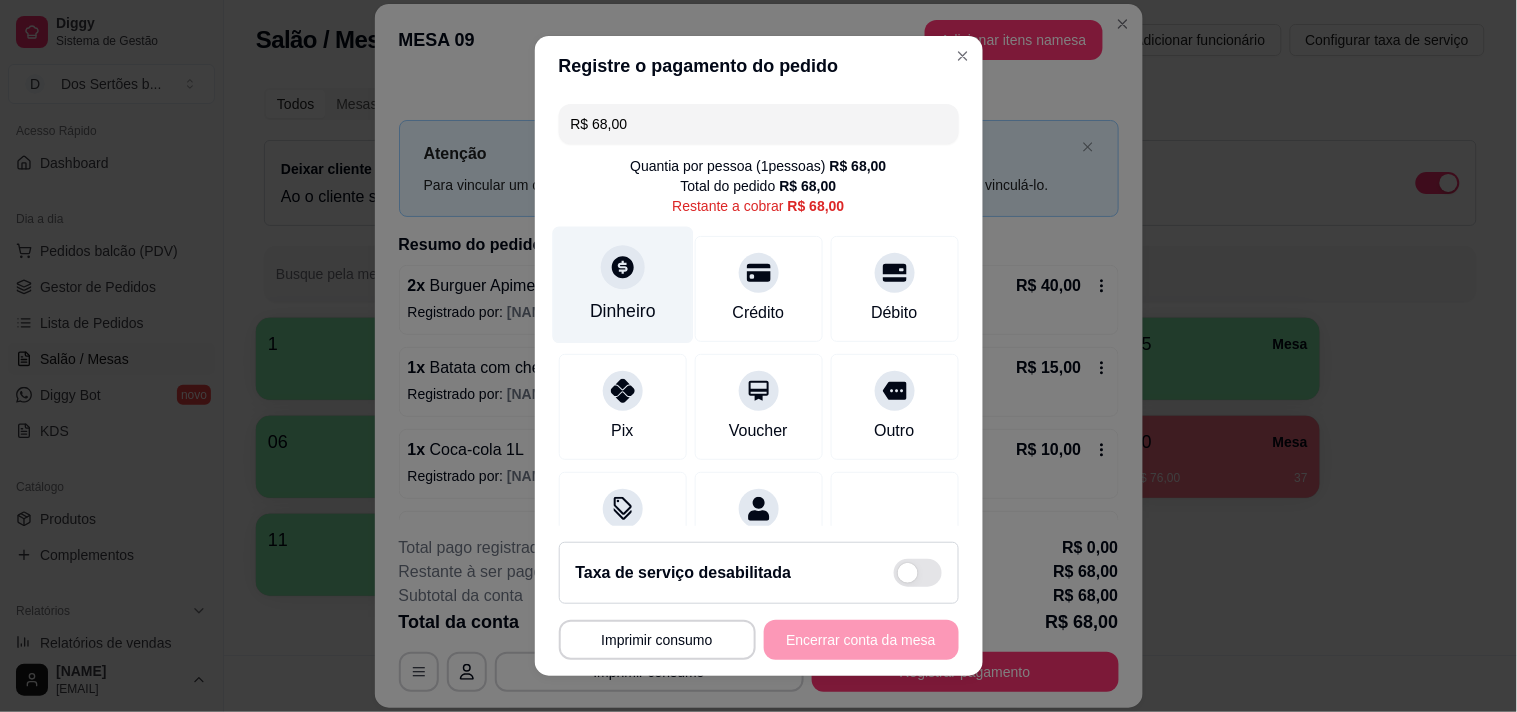 click on "Dinheiro" at bounding box center (622, 284) 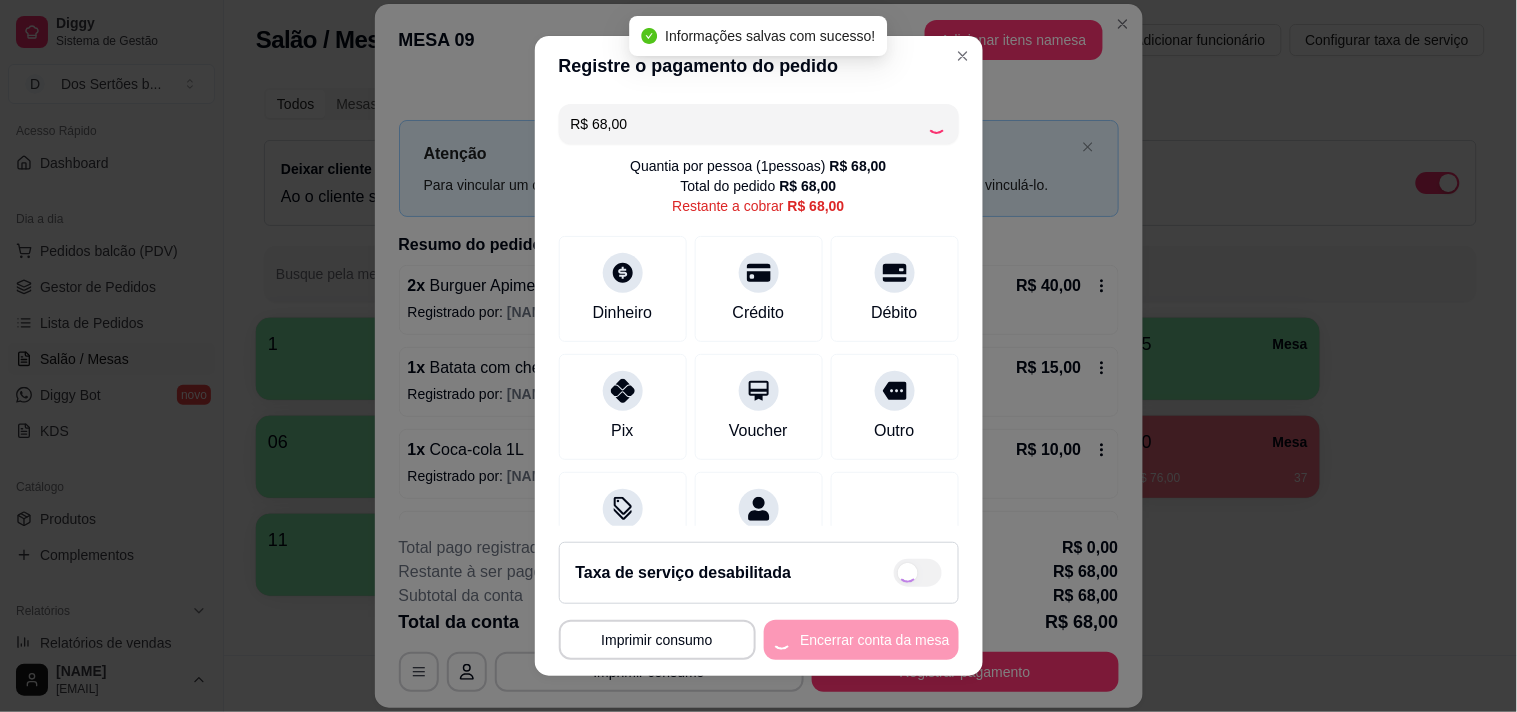 type on "R$ 0,00" 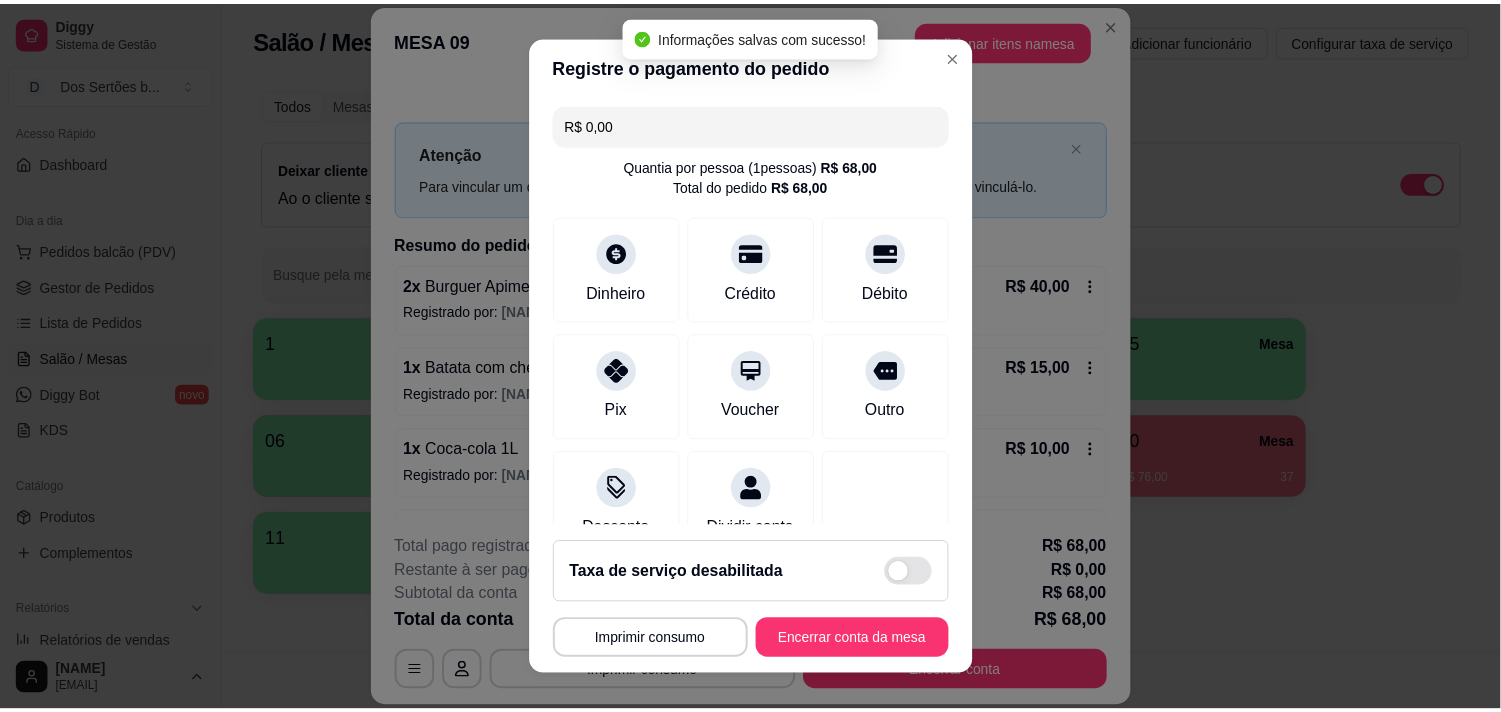 scroll, scrollTop: 167, scrollLeft: 0, axis: vertical 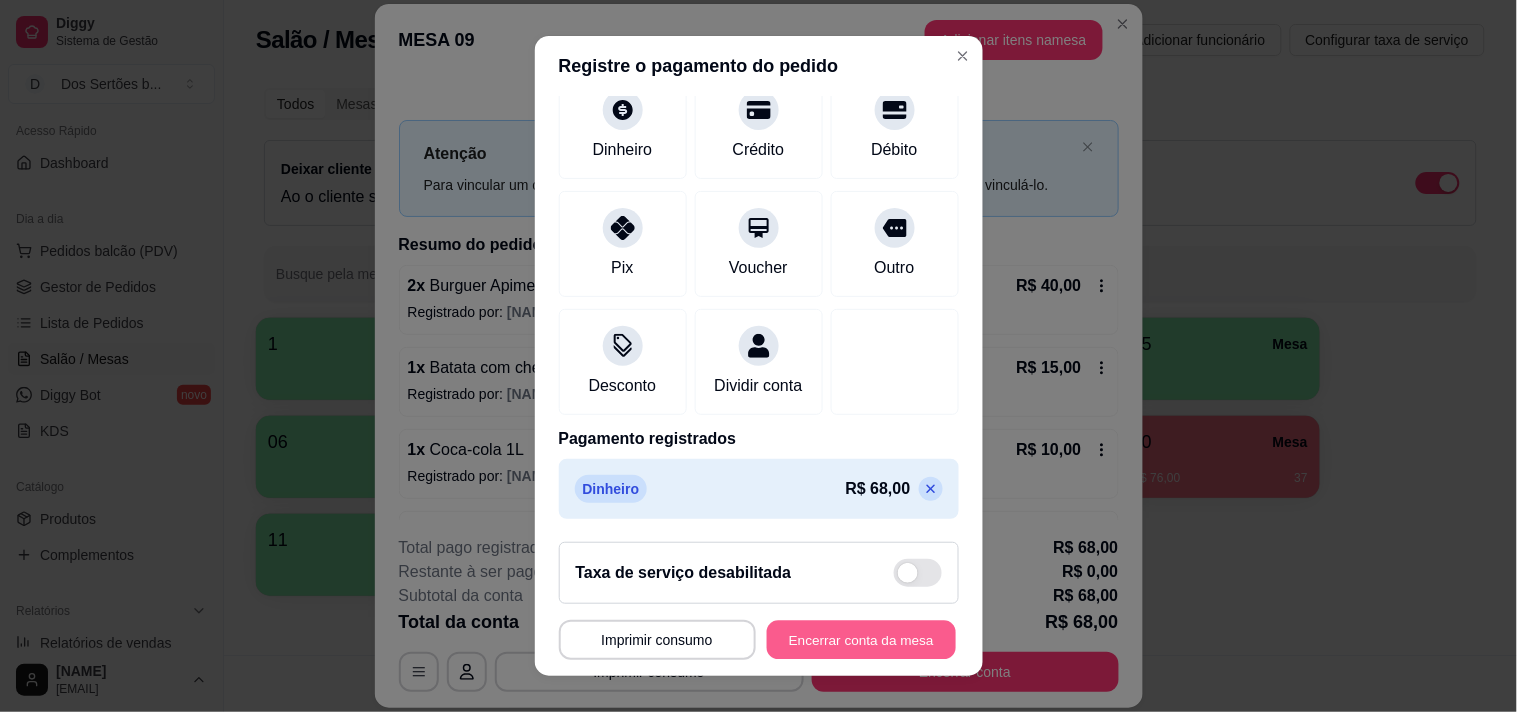 click on "Encerrar conta da mesa" at bounding box center (861, 640) 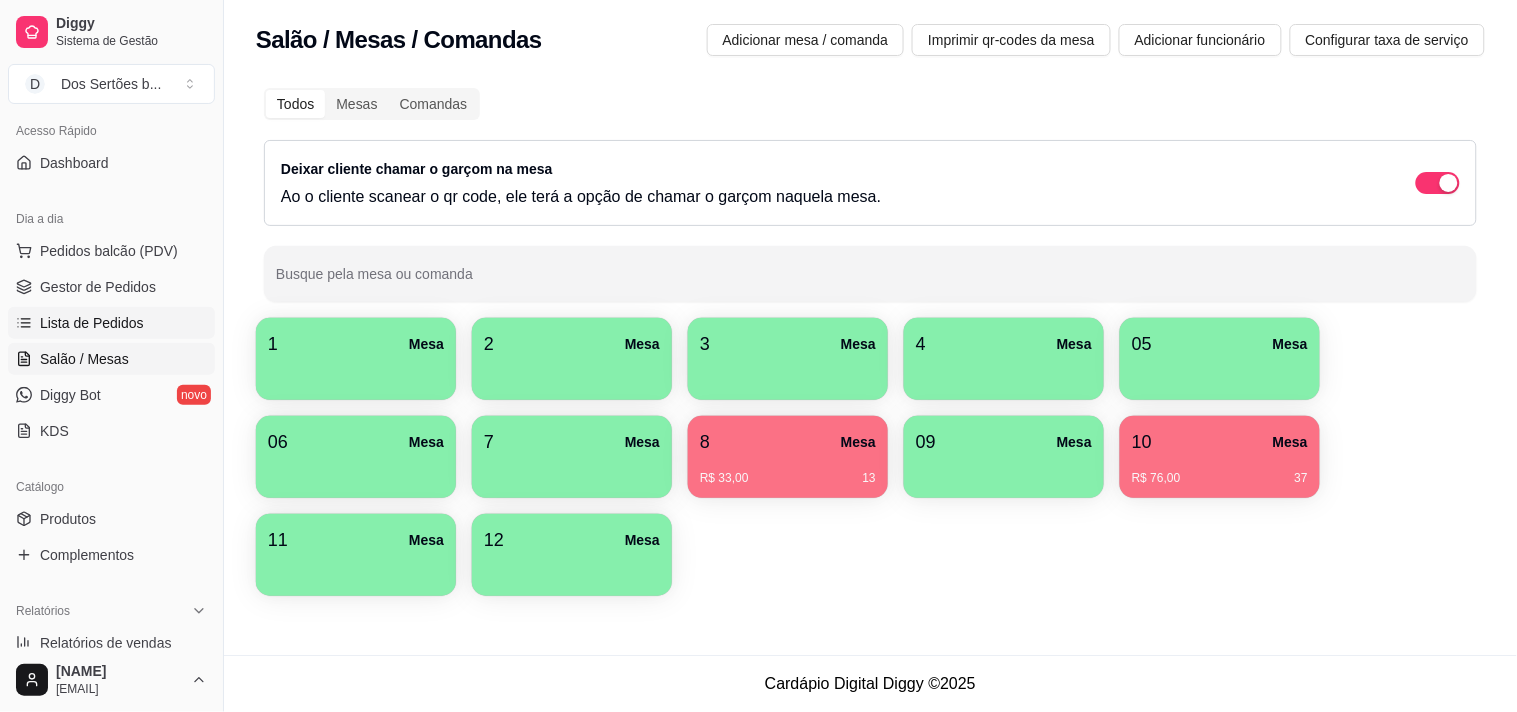 click on "Lista de Pedidos" at bounding box center (92, 323) 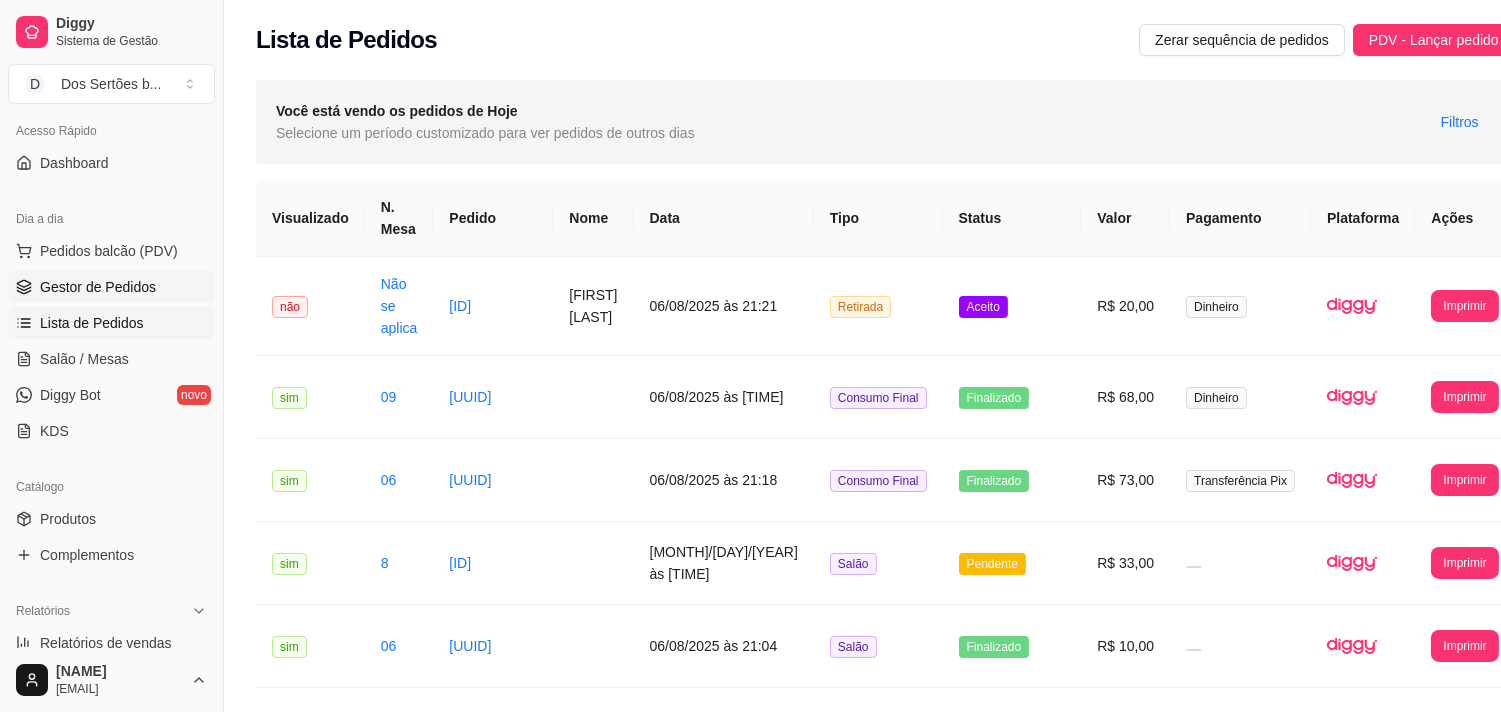 click on "Gestor de Pedidos" at bounding box center (98, 287) 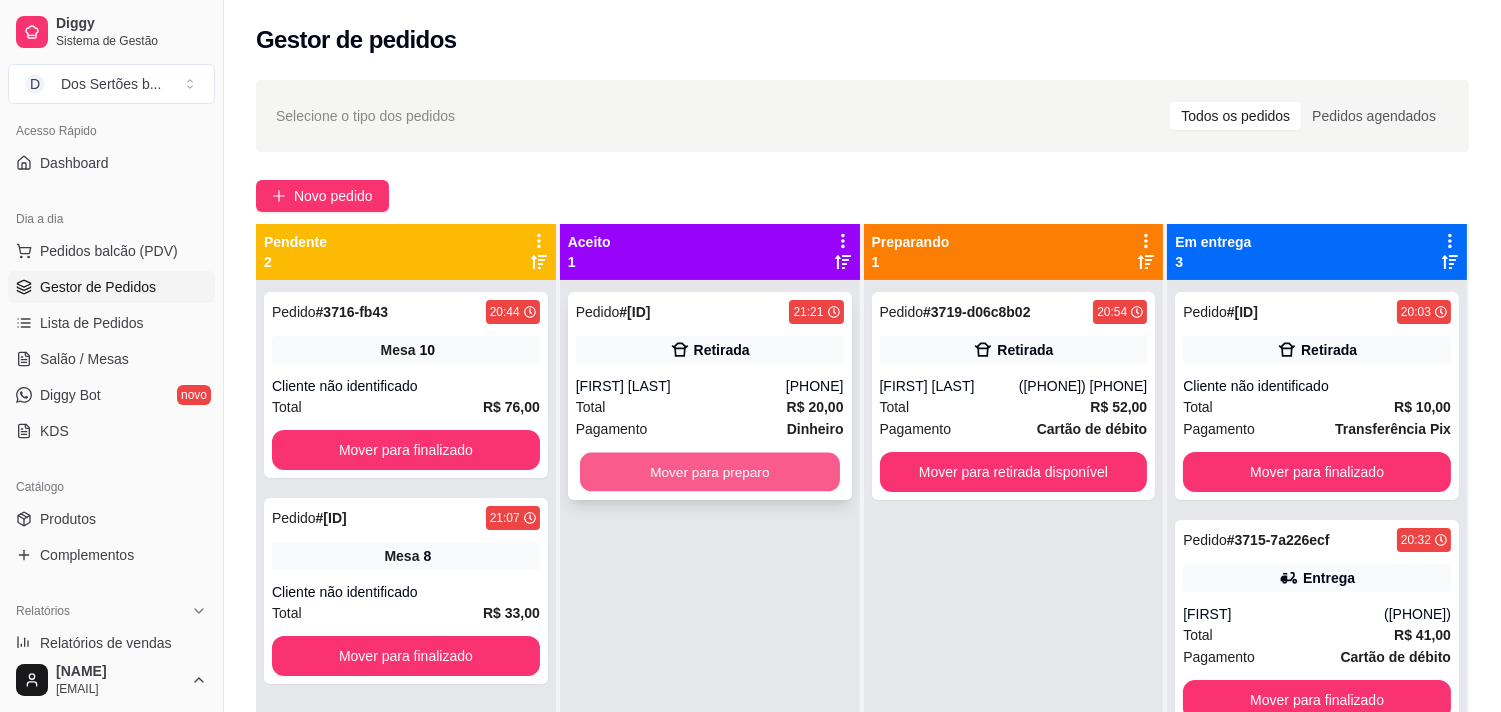 click on "Mover para preparo" at bounding box center [710, 472] 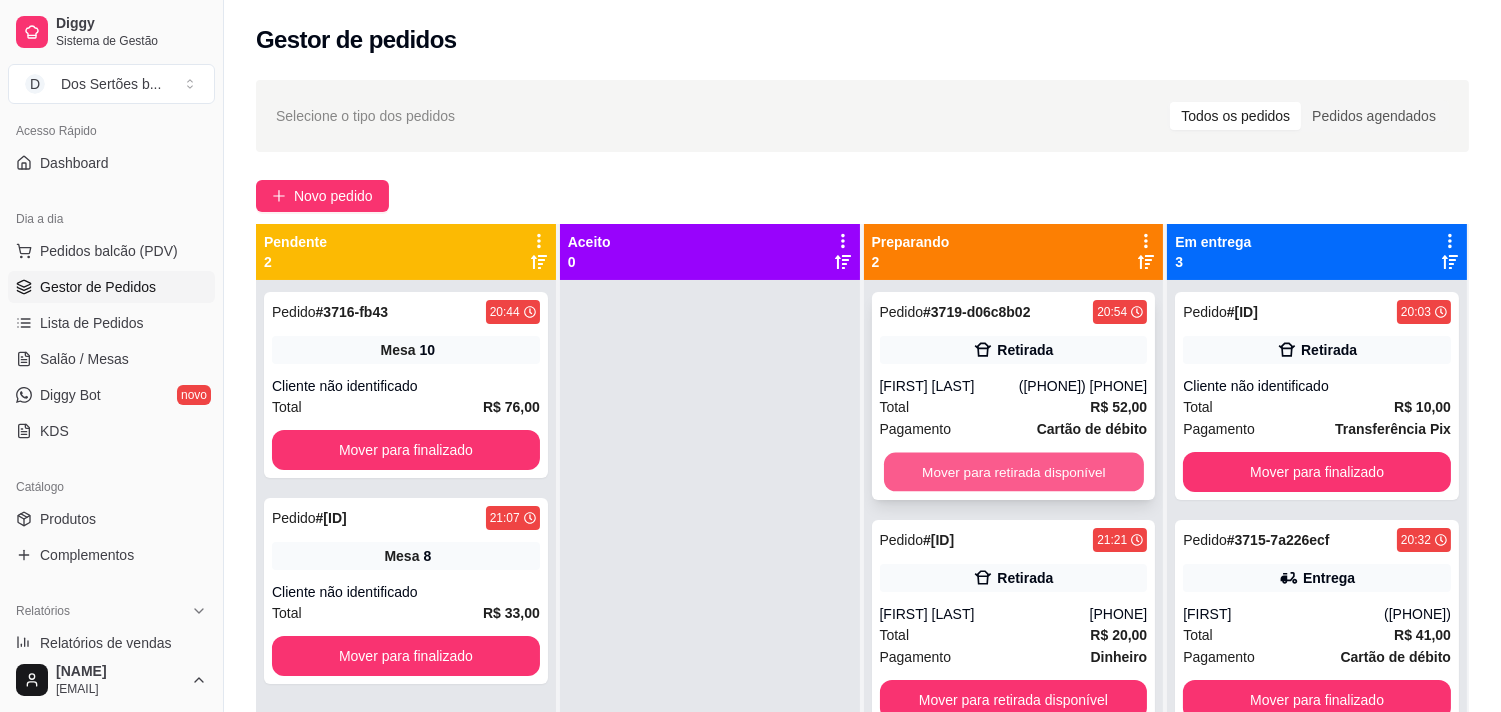 click on "Mover para retirada disponível" at bounding box center (1014, 472) 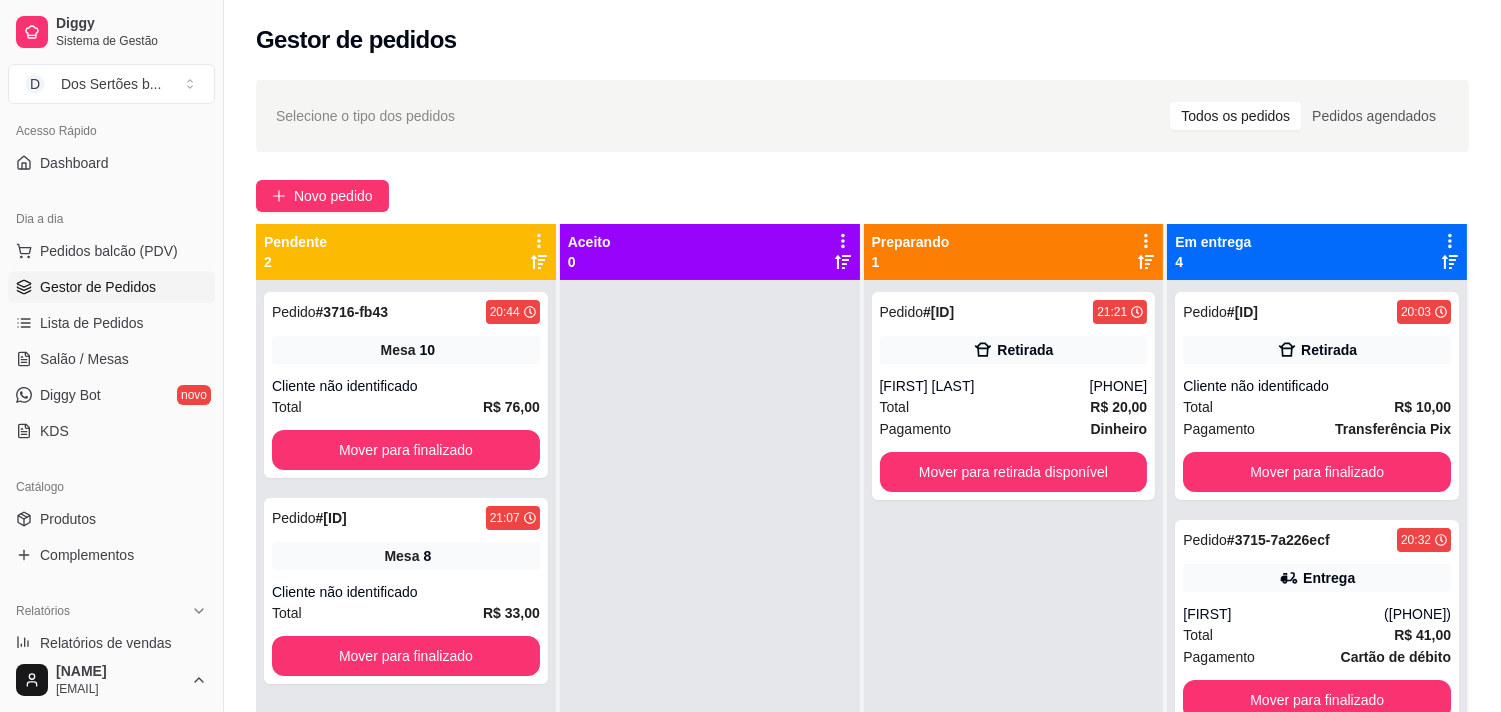 scroll, scrollTop: 55, scrollLeft: 0, axis: vertical 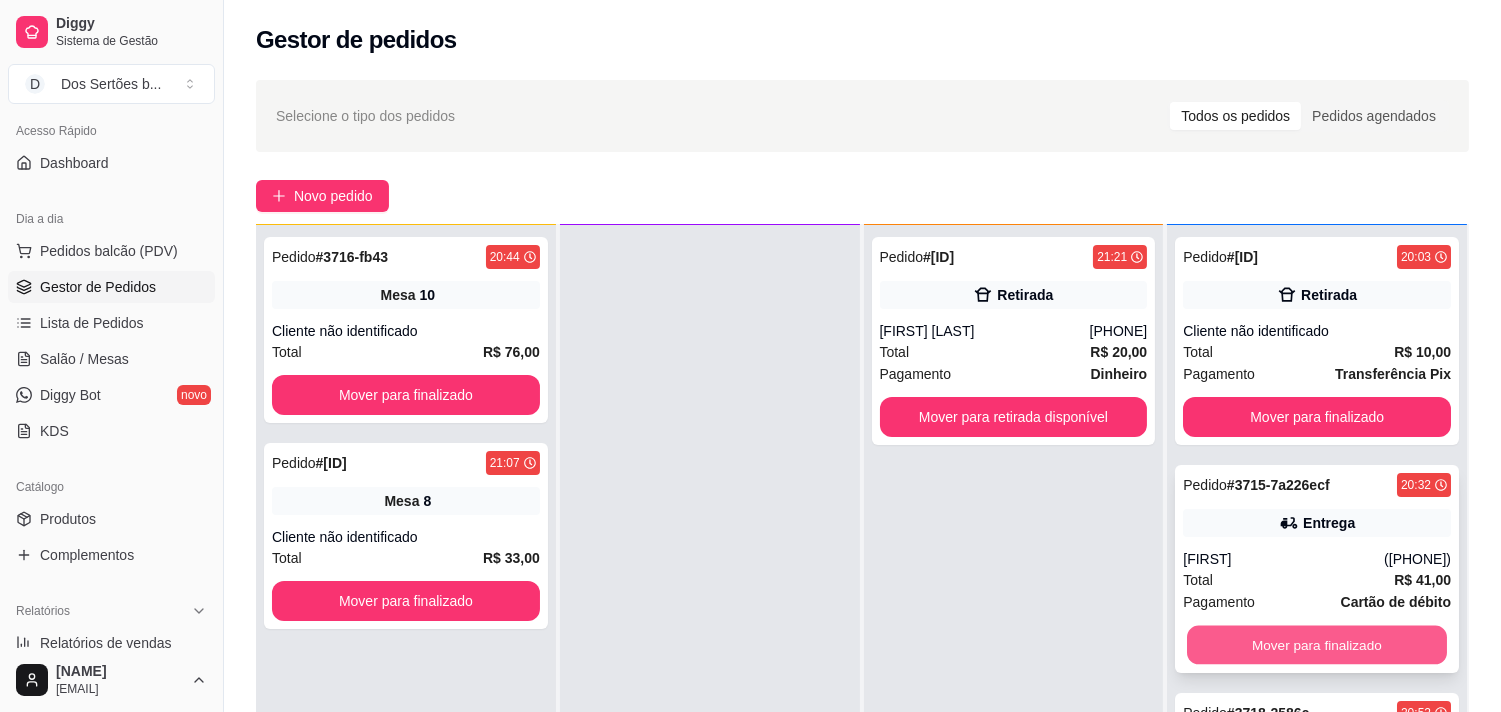 click on "Mover para finalizado" at bounding box center (1317, 645) 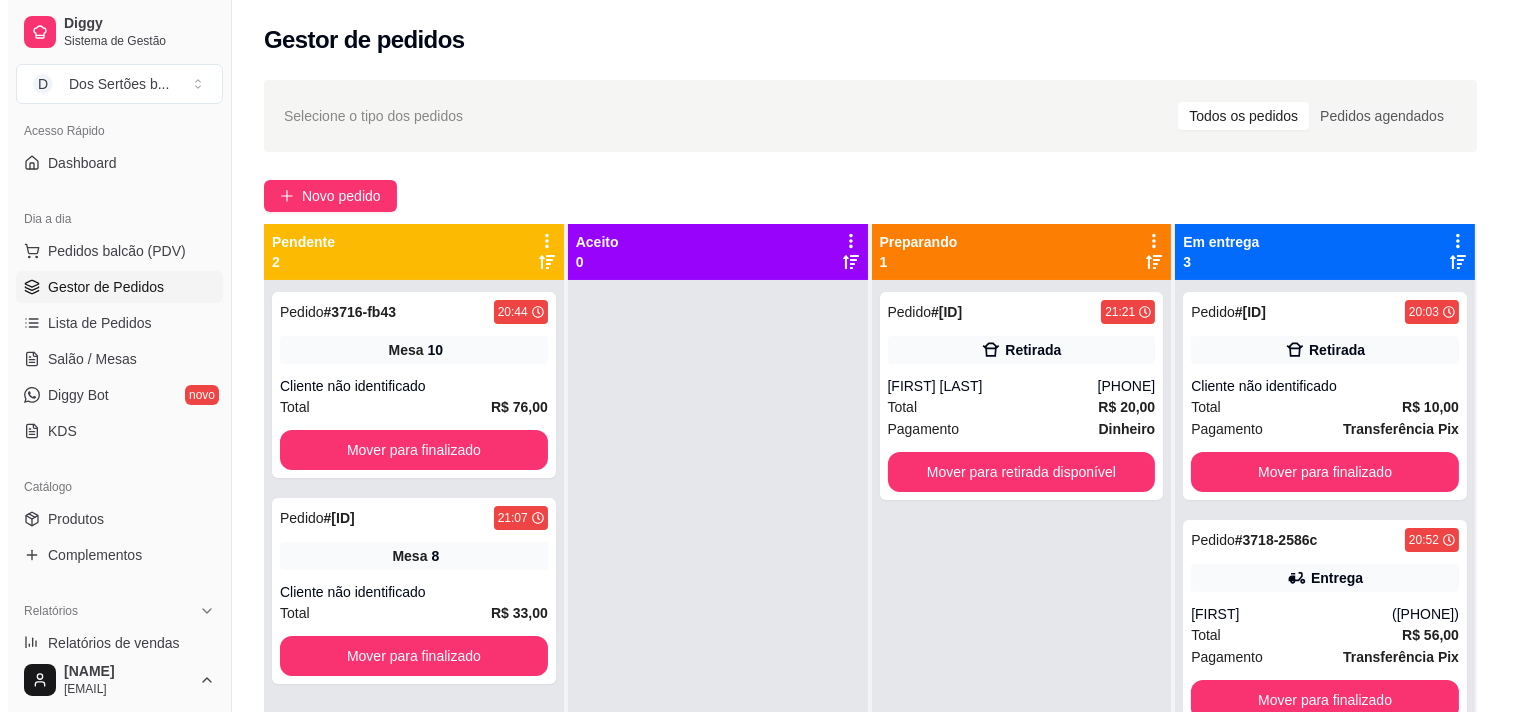 scroll, scrollTop: 55, scrollLeft: 0, axis: vertical 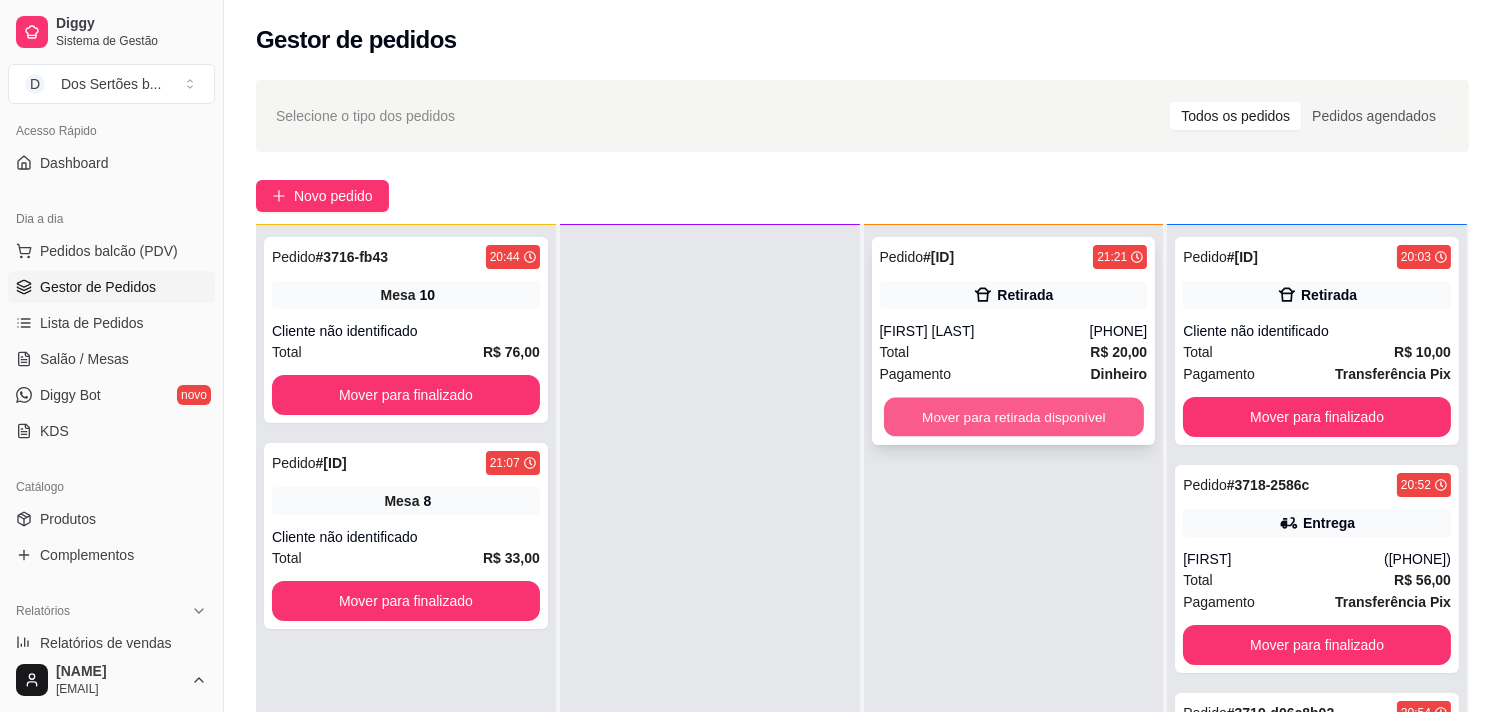 click on "Mover para retirada disponível" at bounding box center [1014, 417] 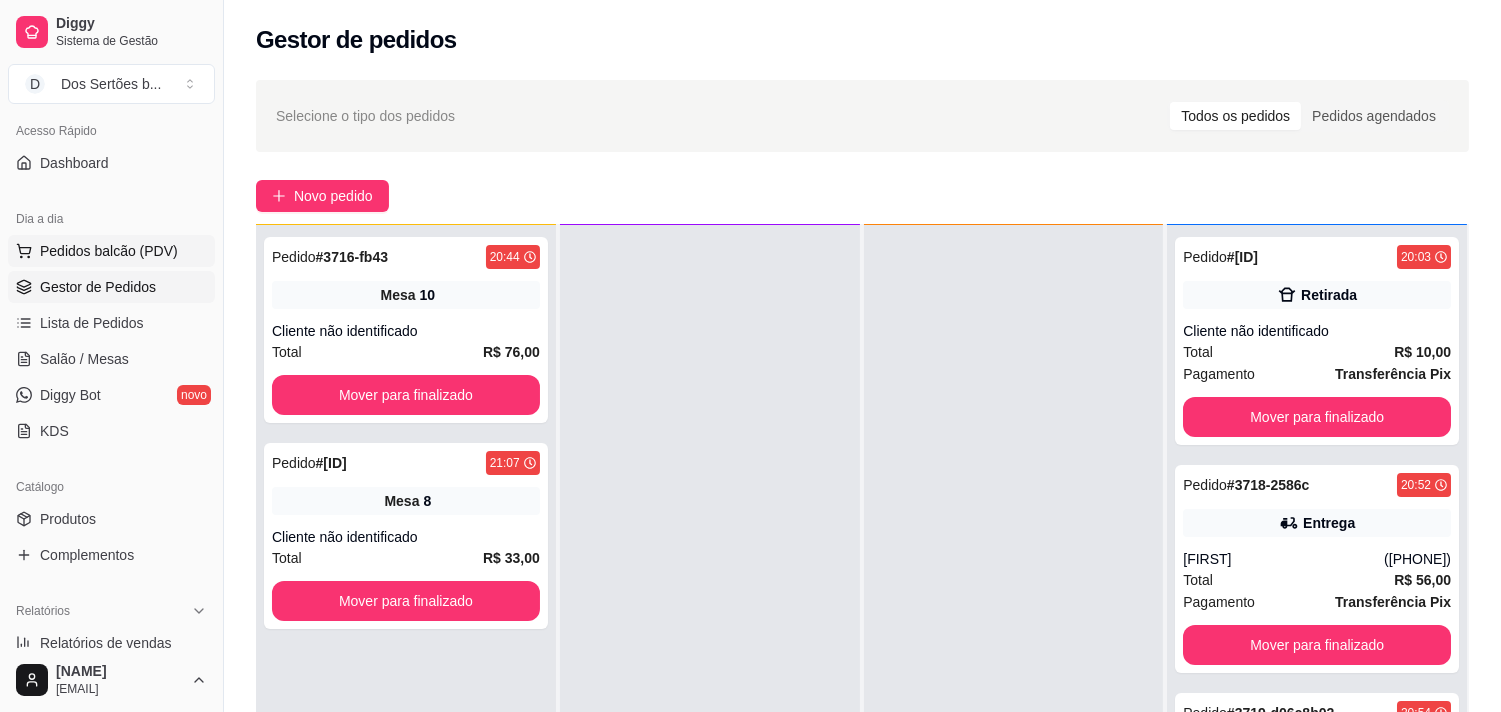 click on "Pedidos balcão (PDV)" at bounding box center (111, 251) 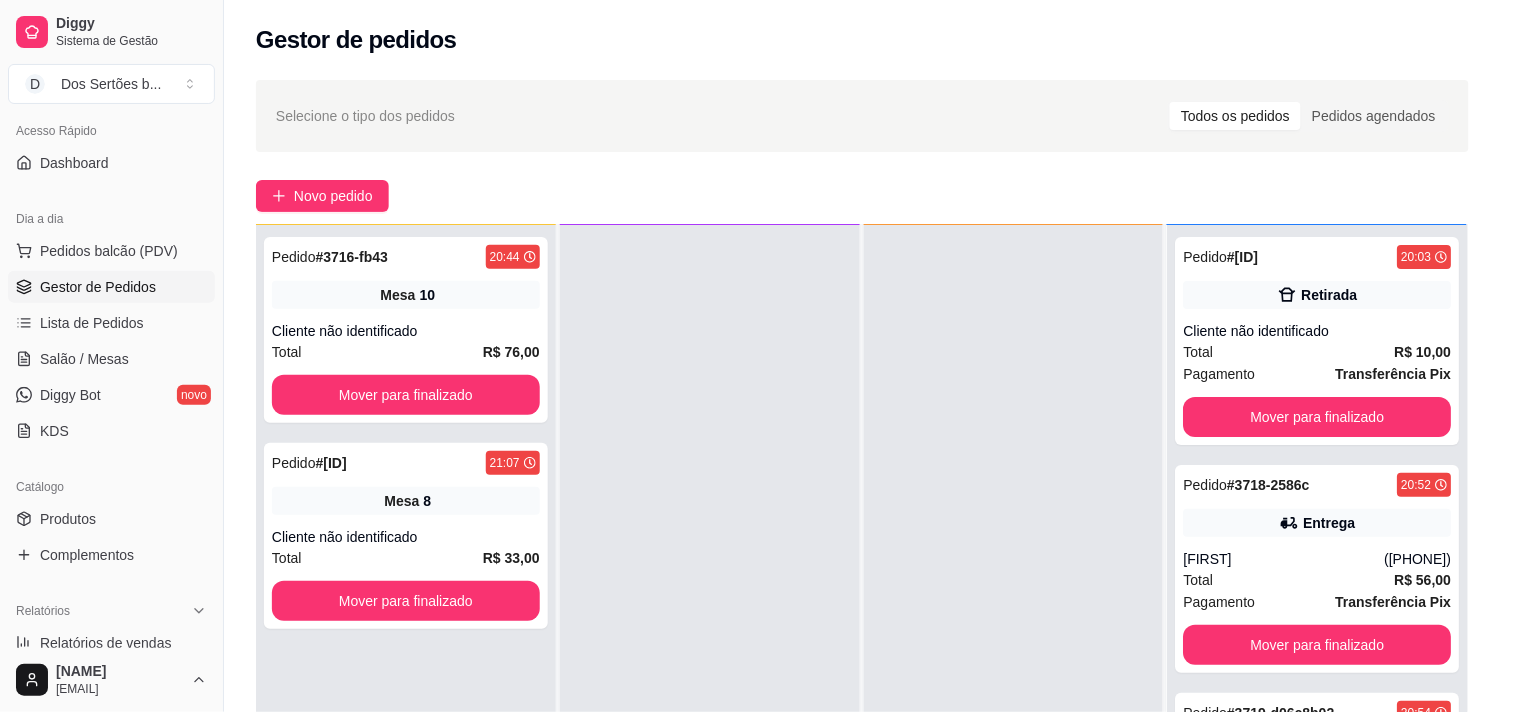 click on "Item avulso" at bounding box center [146, 204] 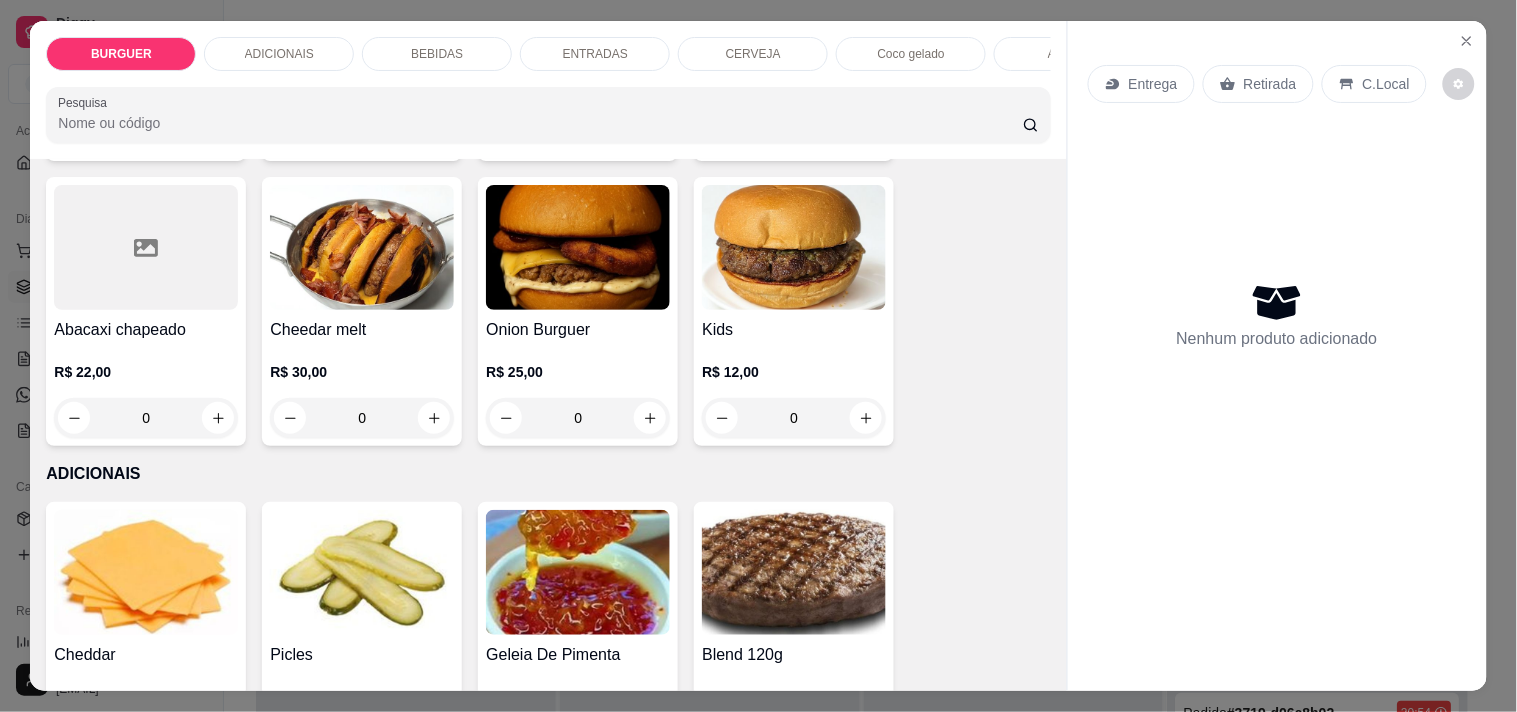 scroll, scrollTop: 432, scrollLeft: 0, axis: vertical 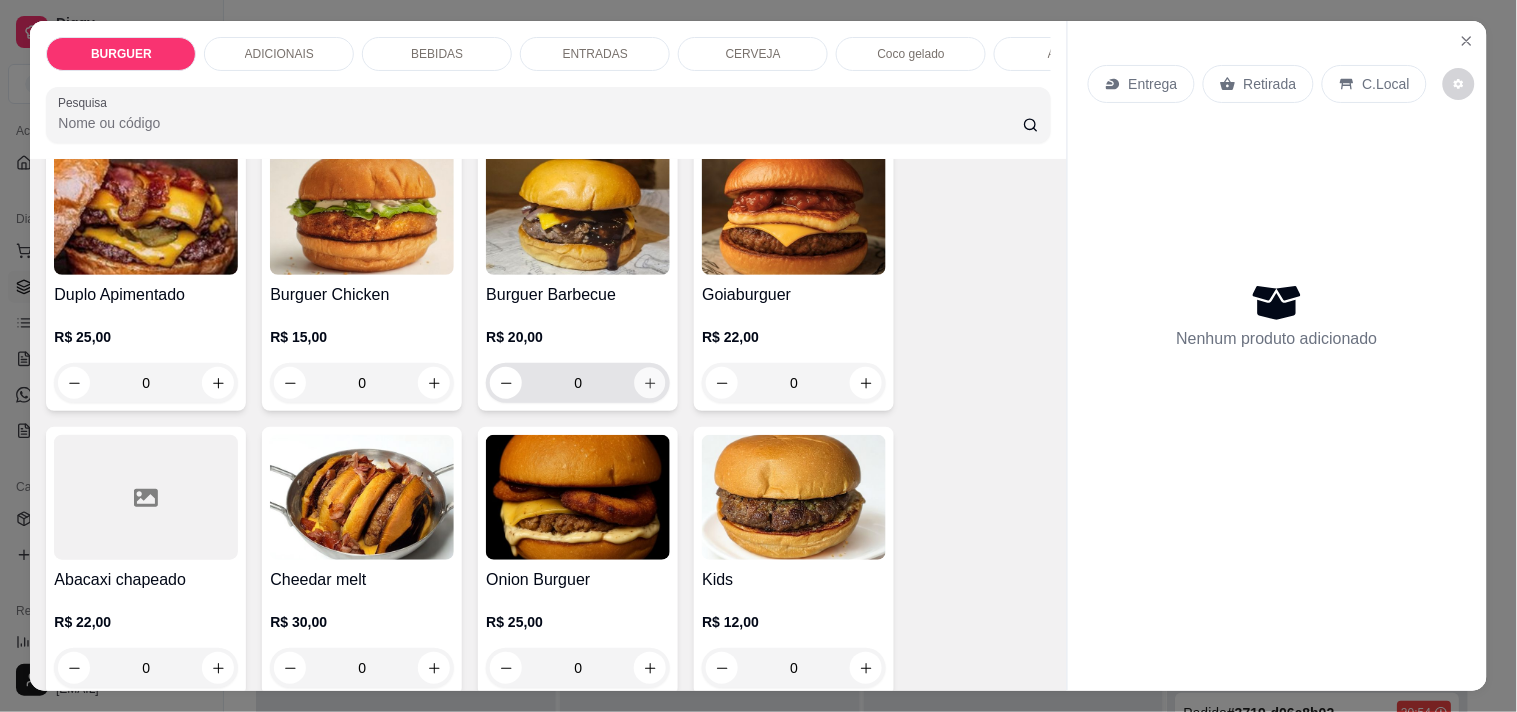 click 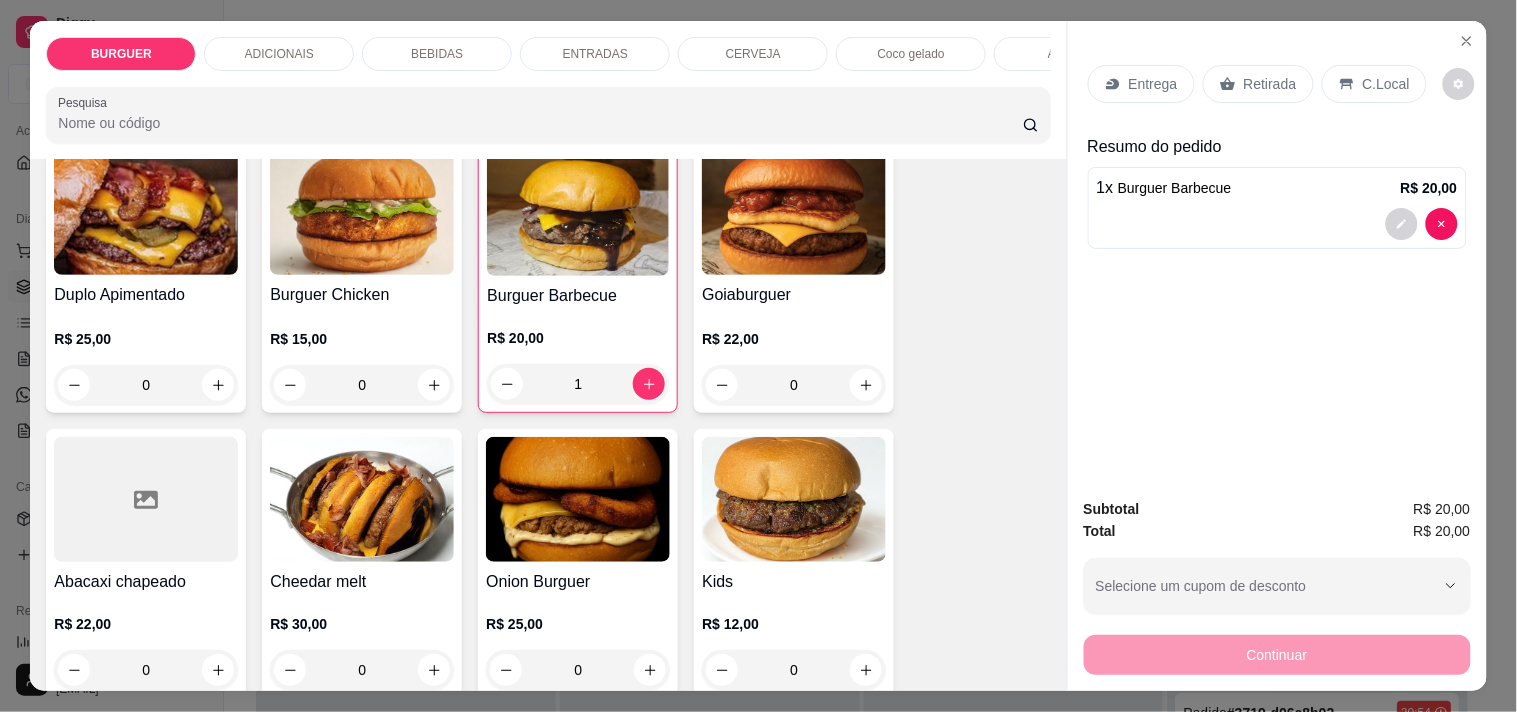 click on "Retirada" at bounding box center (1270, 84) 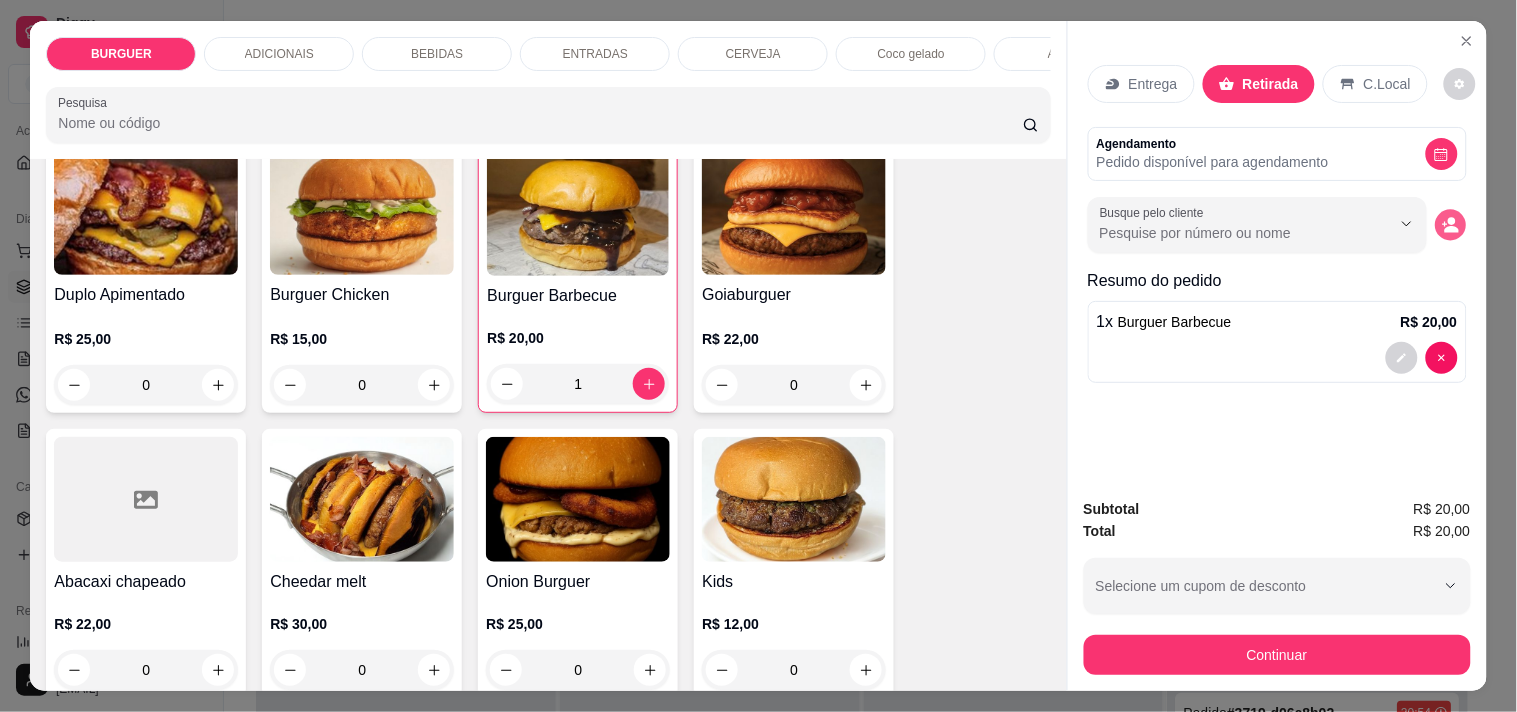 click 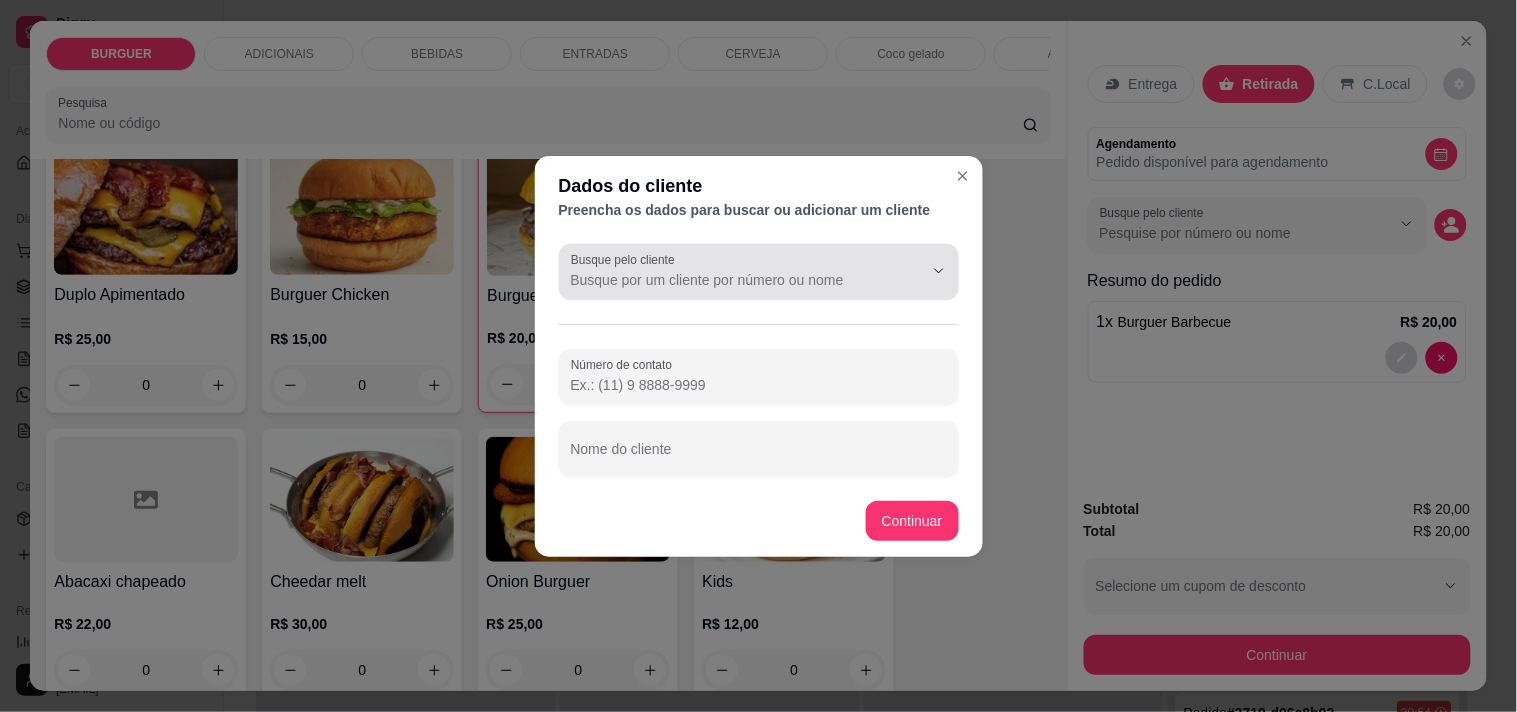 click on "Busque pelo cliente" at bounding box center (731, 280) 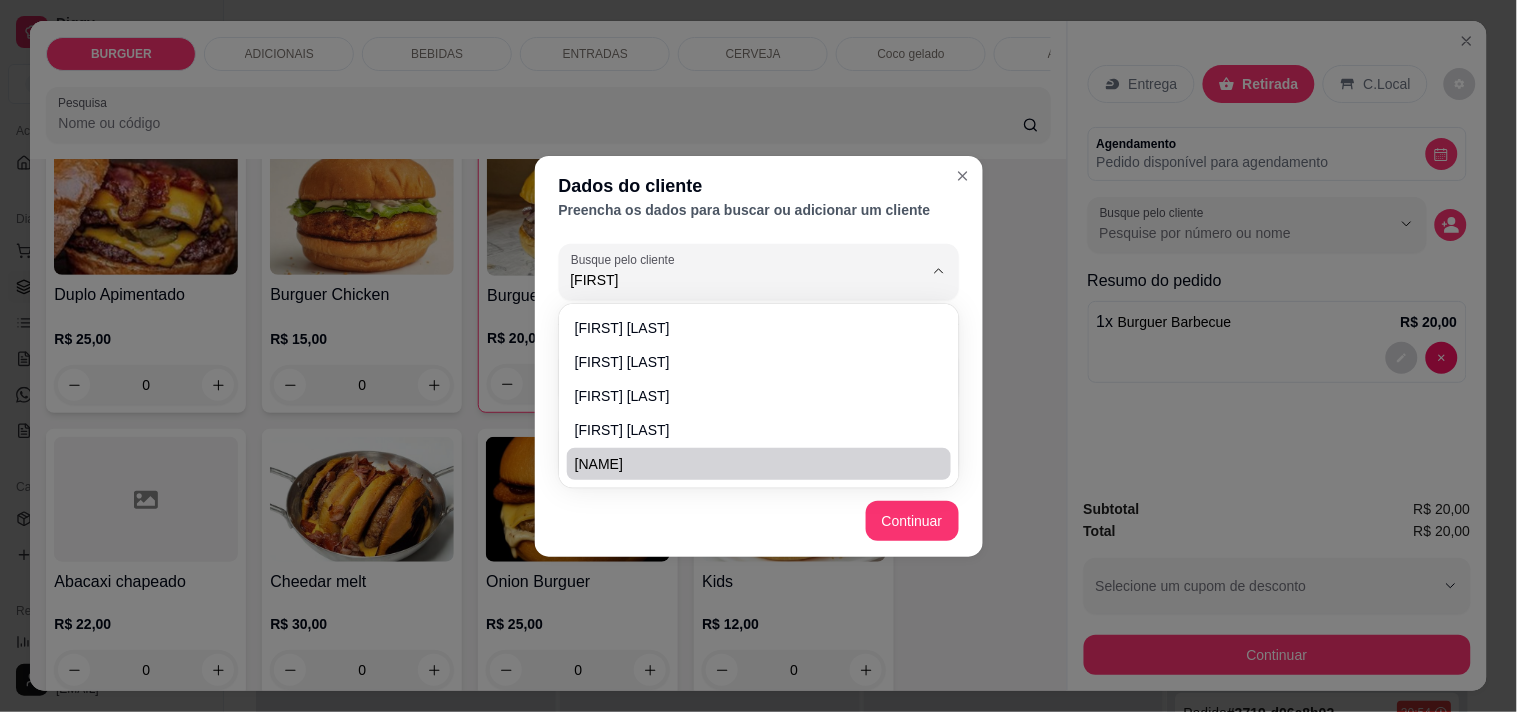 click on "[NAME]" at bounding box center (749, 464) 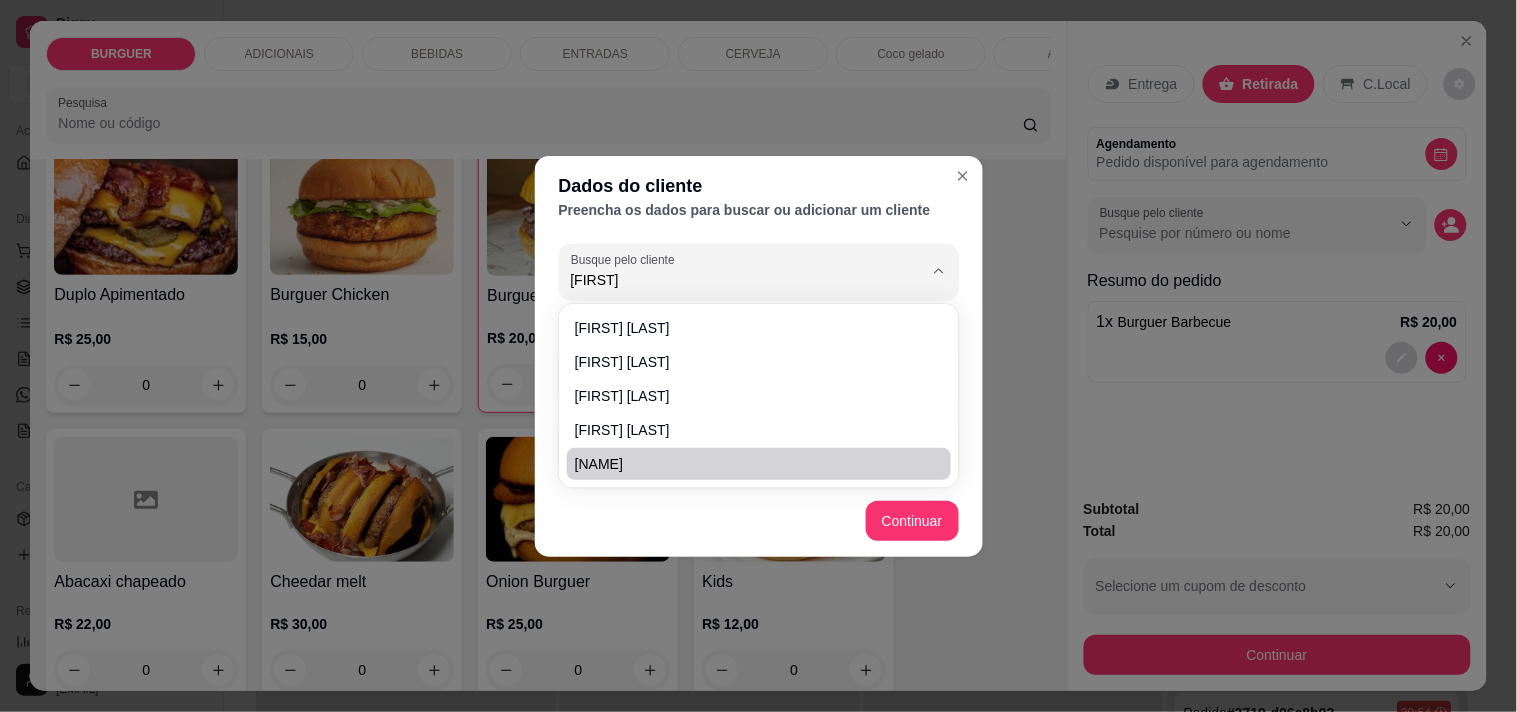 type on "[NAME]" 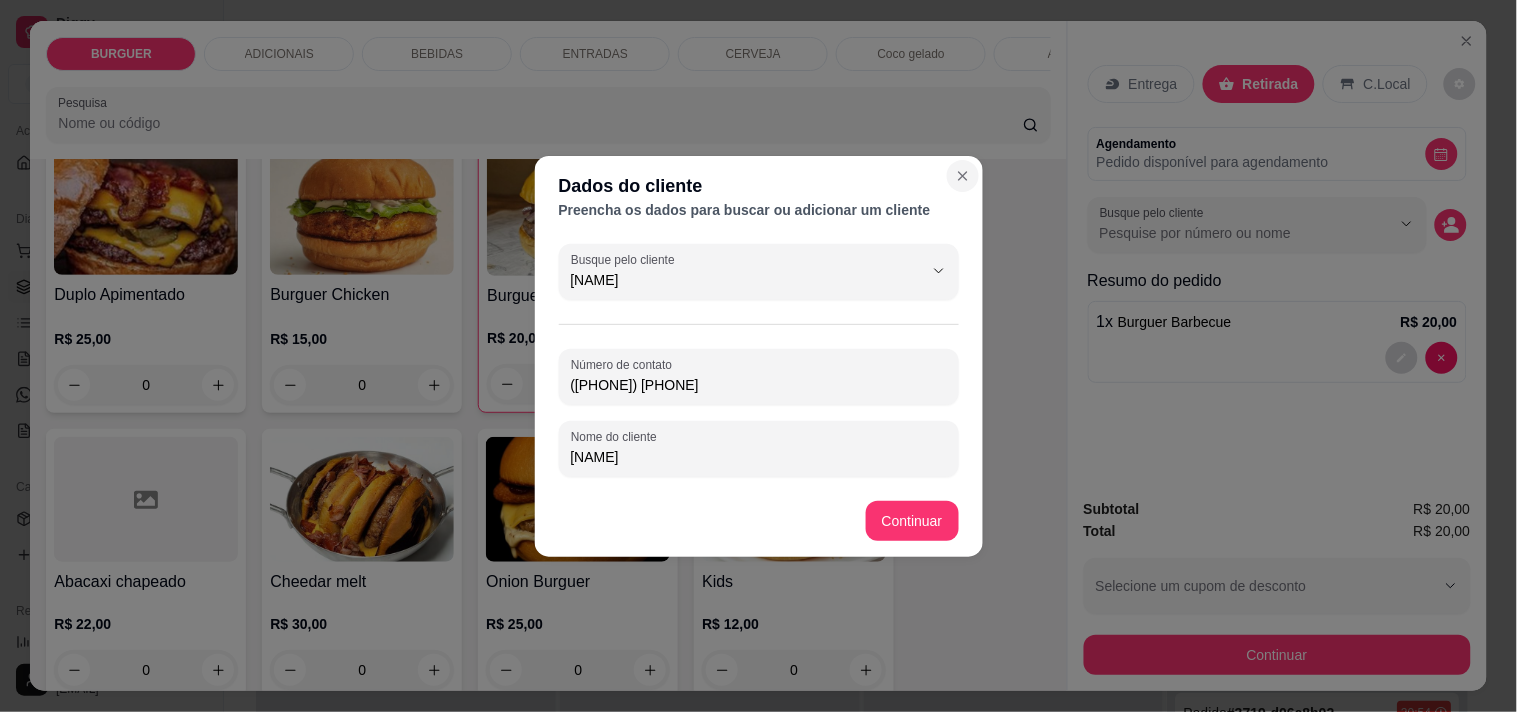 type on "[NAME]" 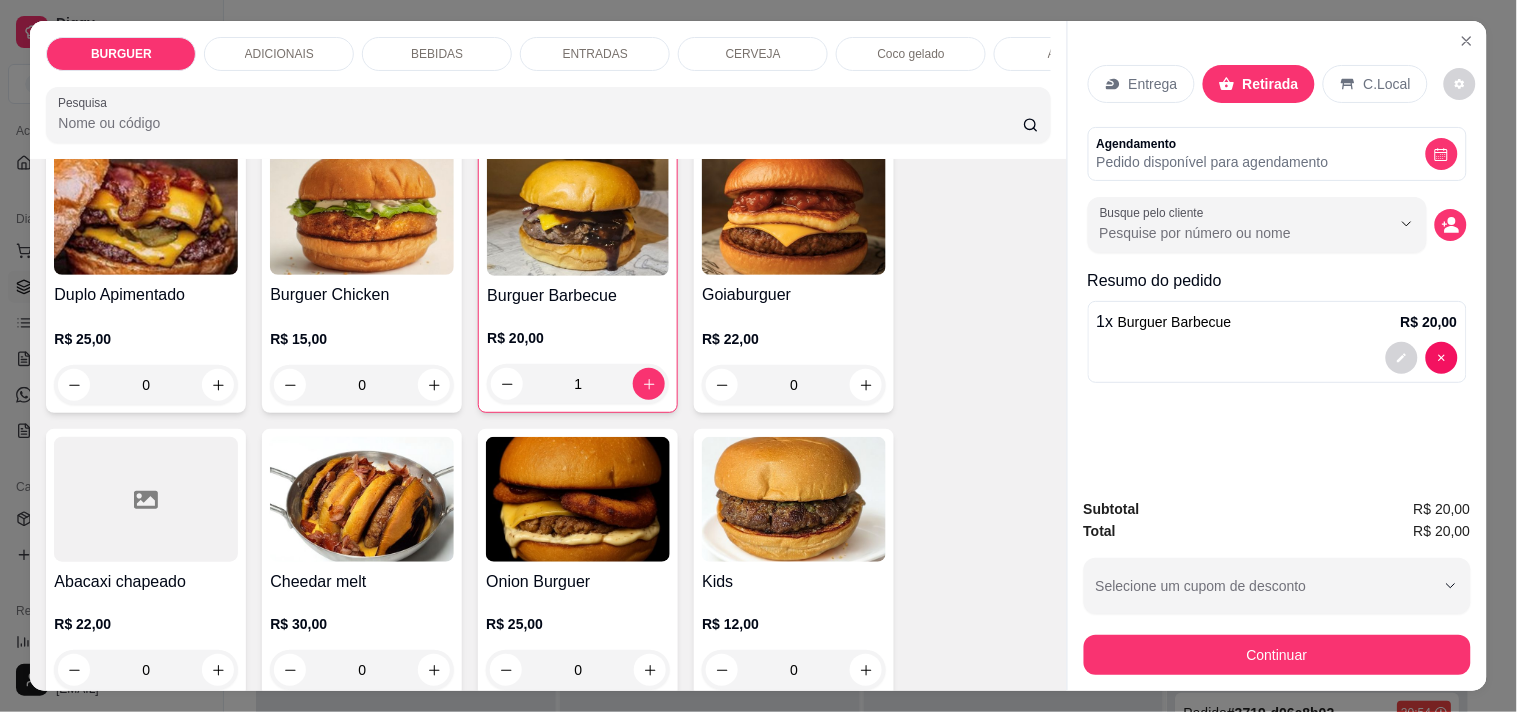click on "Entrega" at bounding box center [1141, 84] 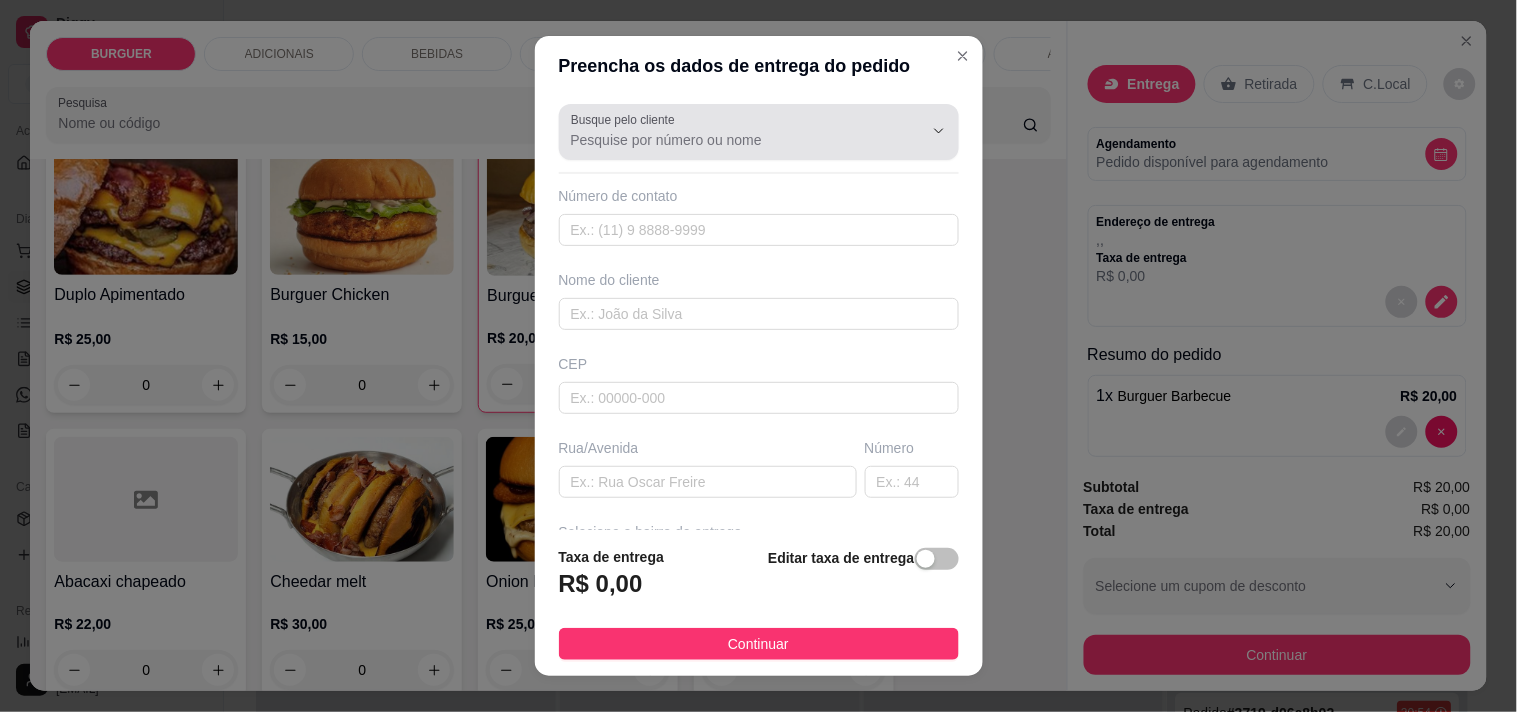 click at bounding box center [759, 132] 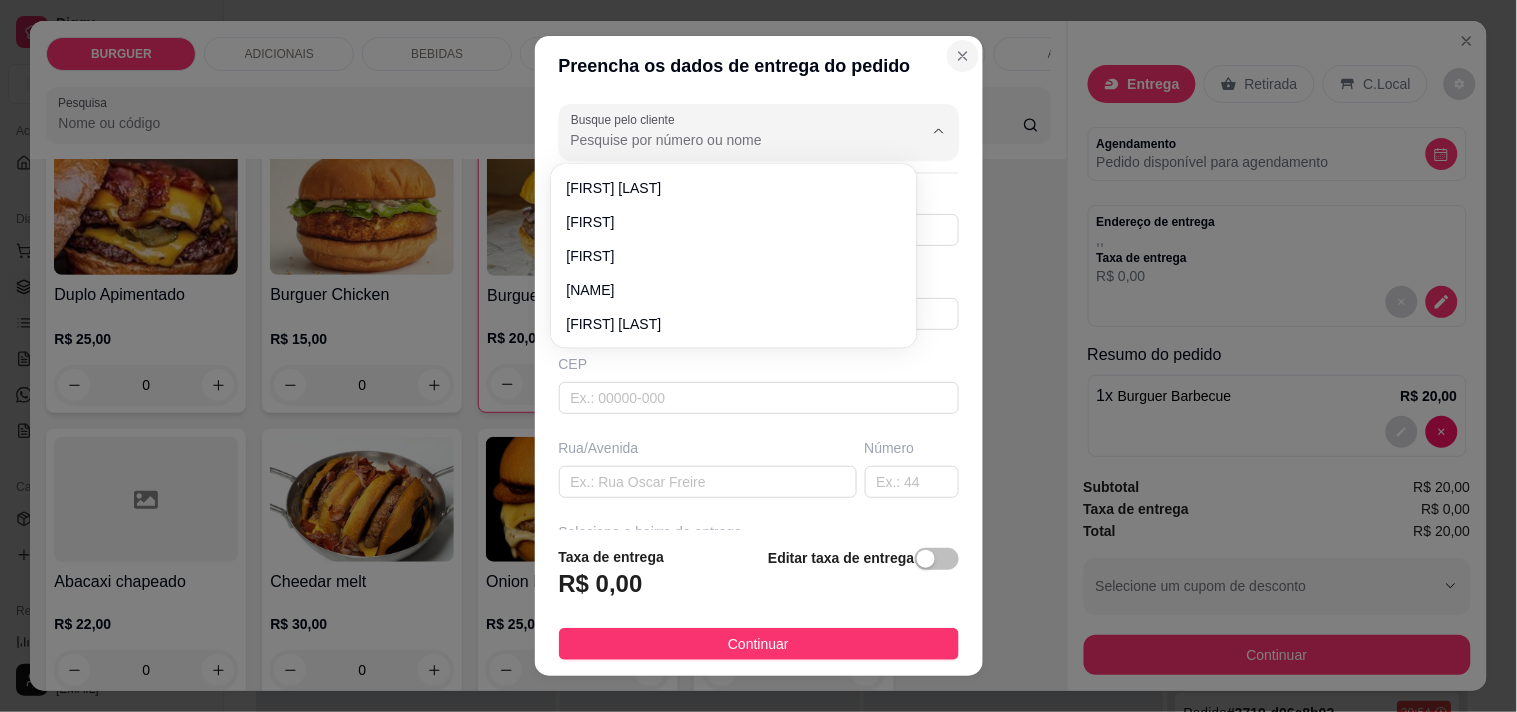 click at bounding box center [963, 56] 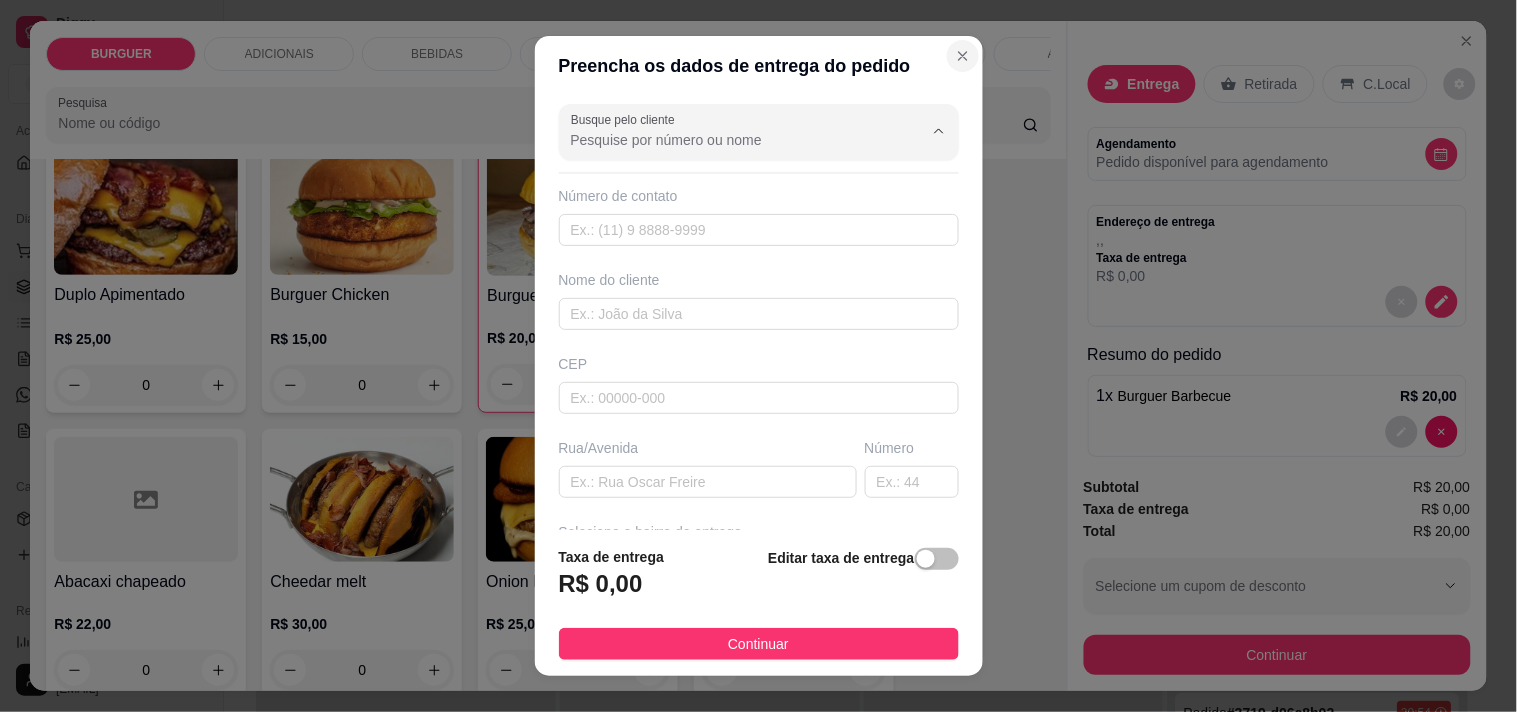 click 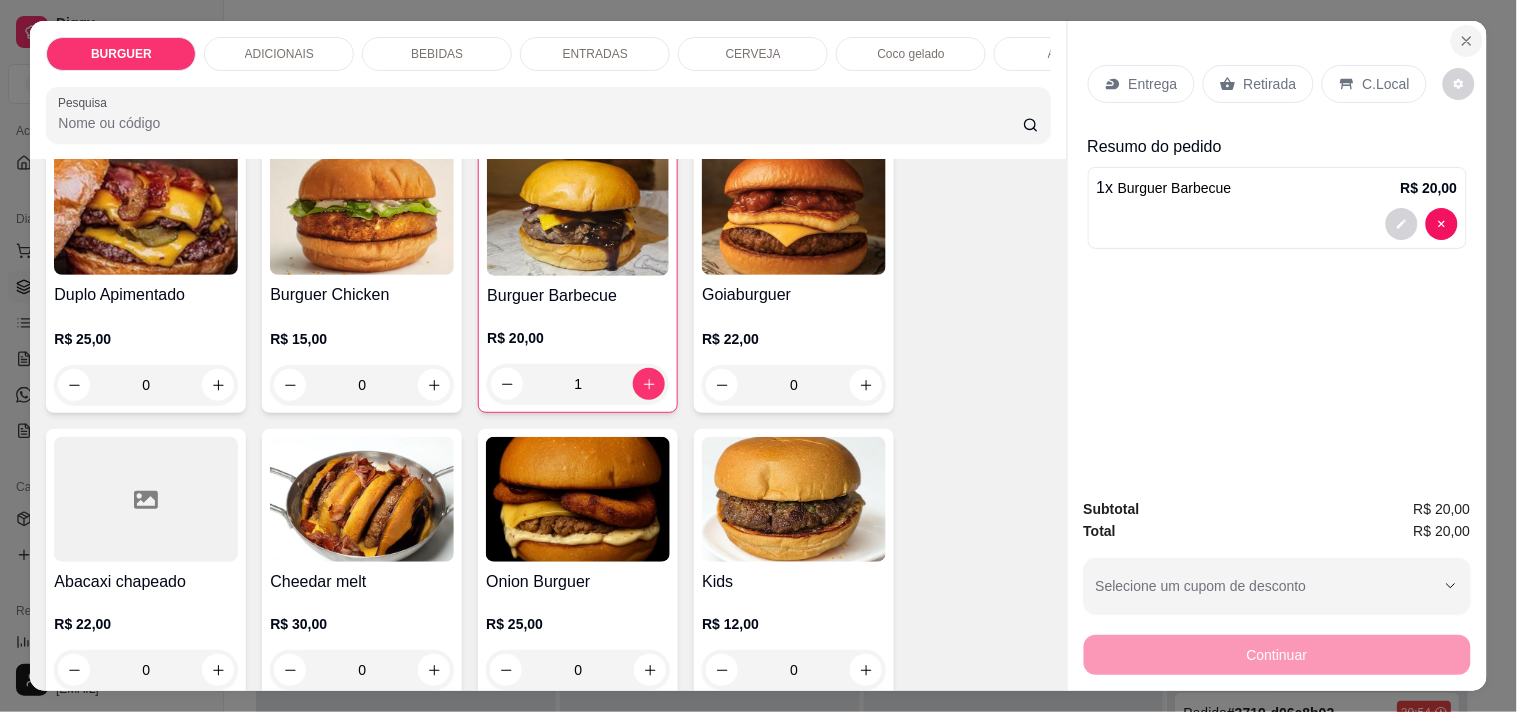 click 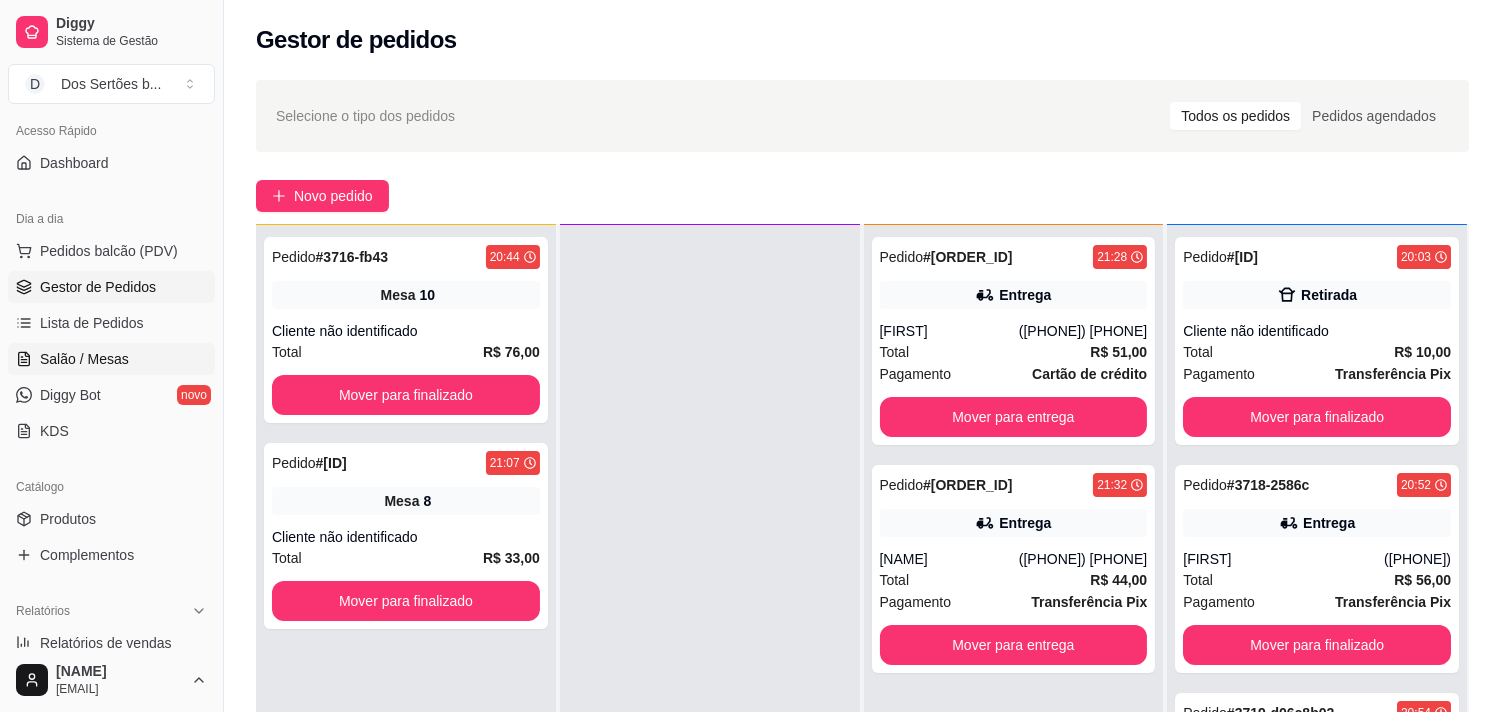 click on "Salão / Mesas" at bounding box center (84, 359) 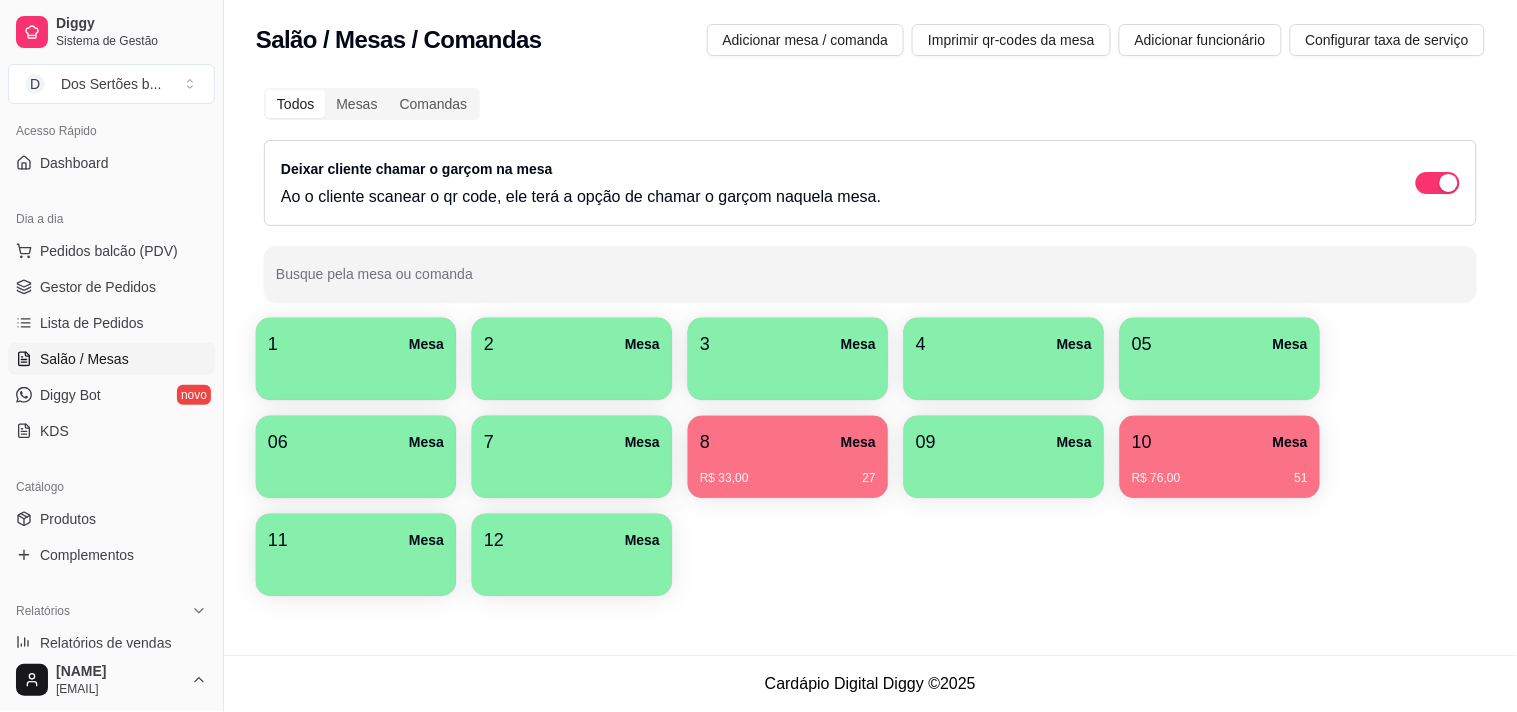 click on "8 Mesa" at bounding box center (788, 442) 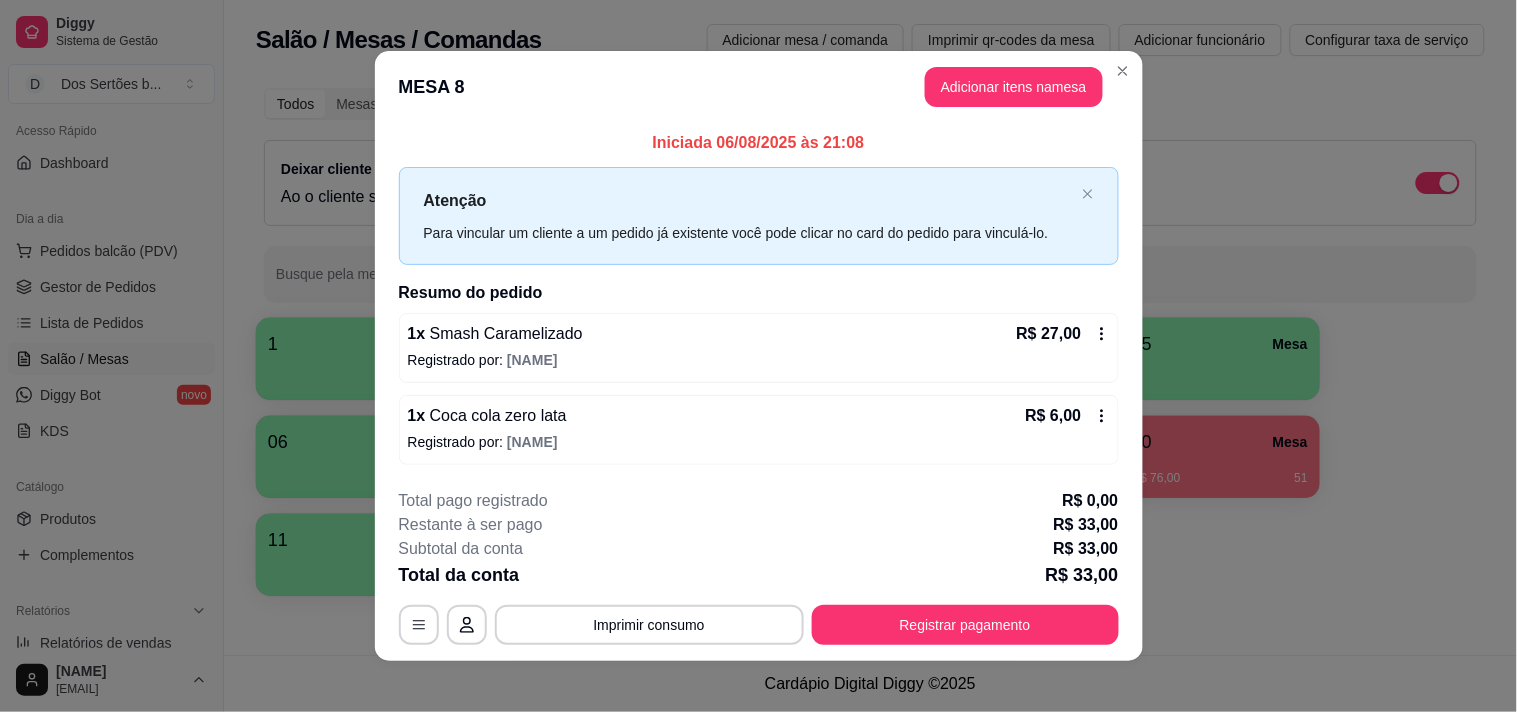 scroll, scrollTop: 12, scrollLeft: 0, axis: vertical 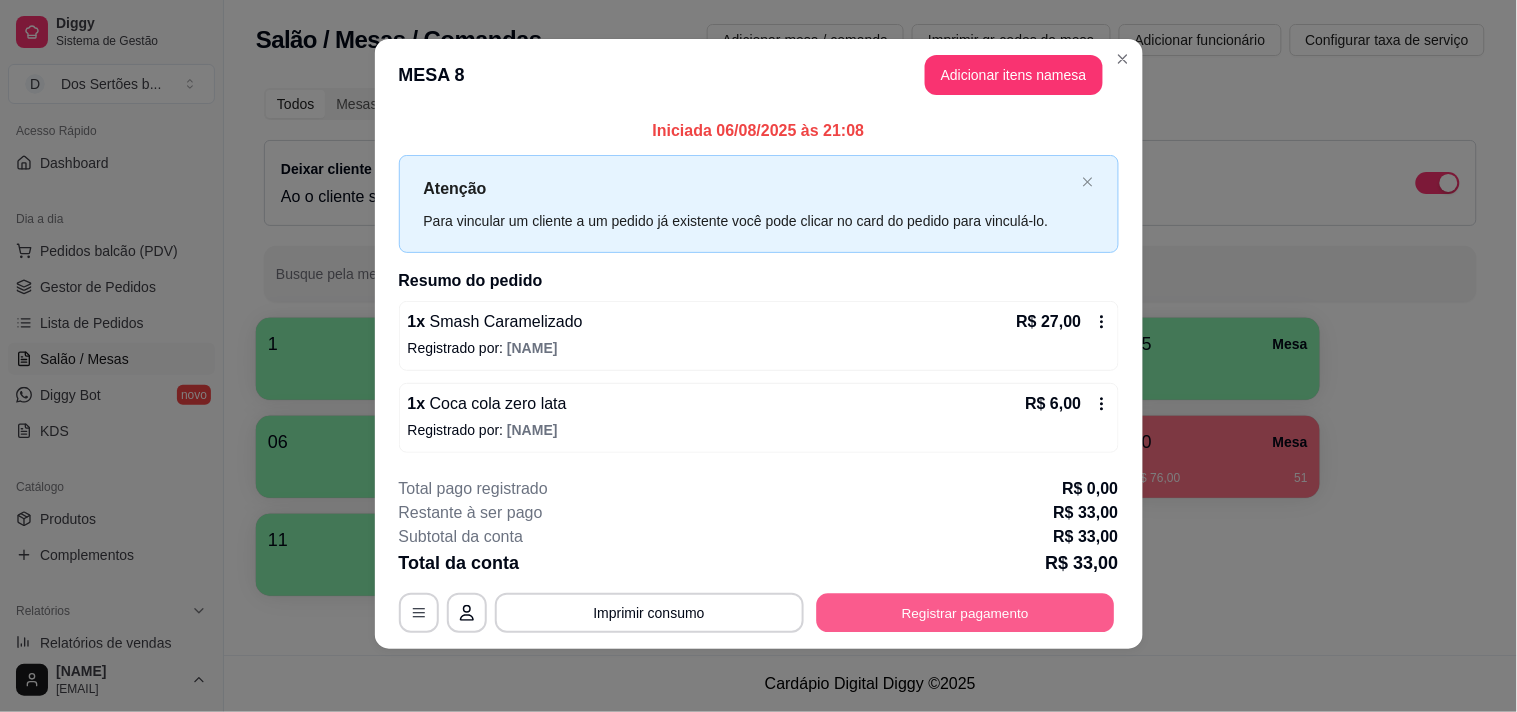 click on "Registrar pagamento" at bounding box center [965, 612] 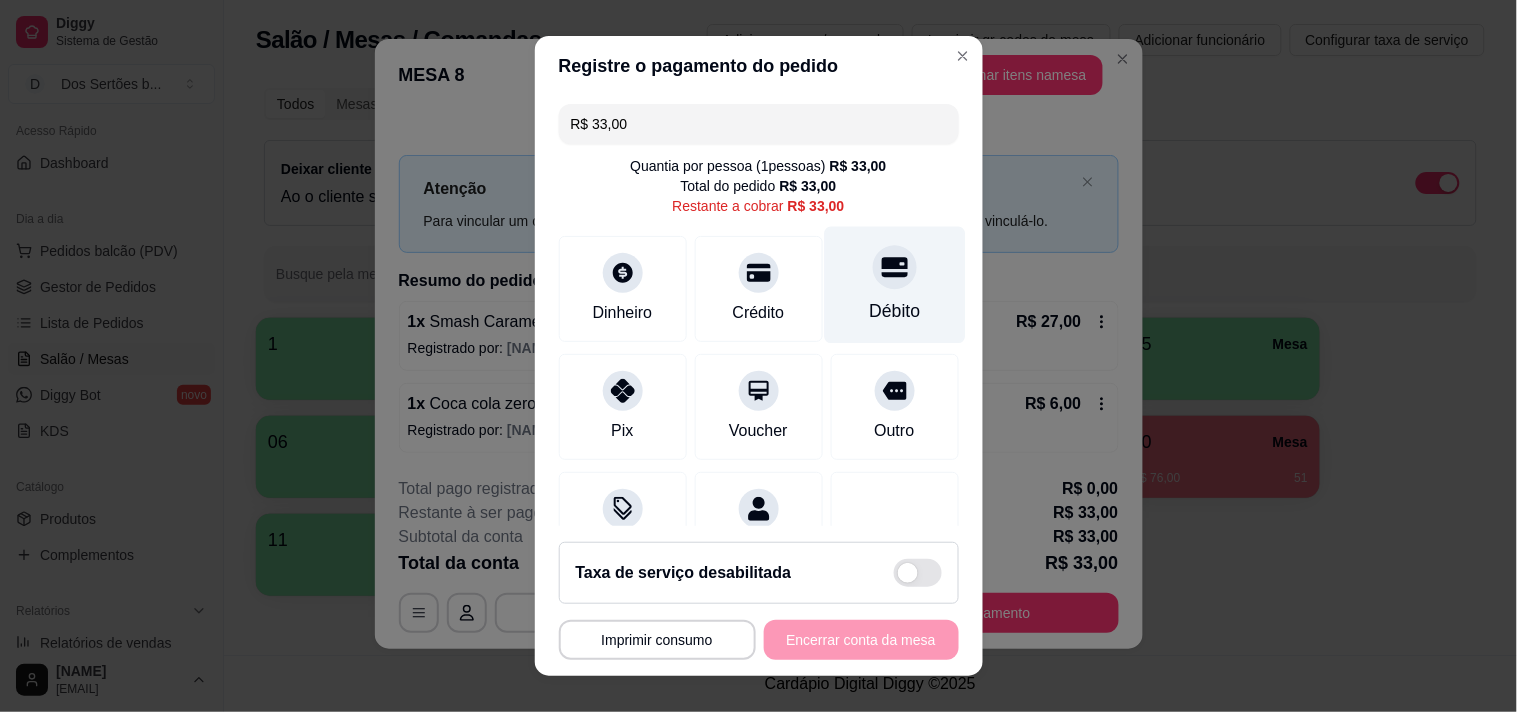 click on "Débito" at bounding box center [894, 311] 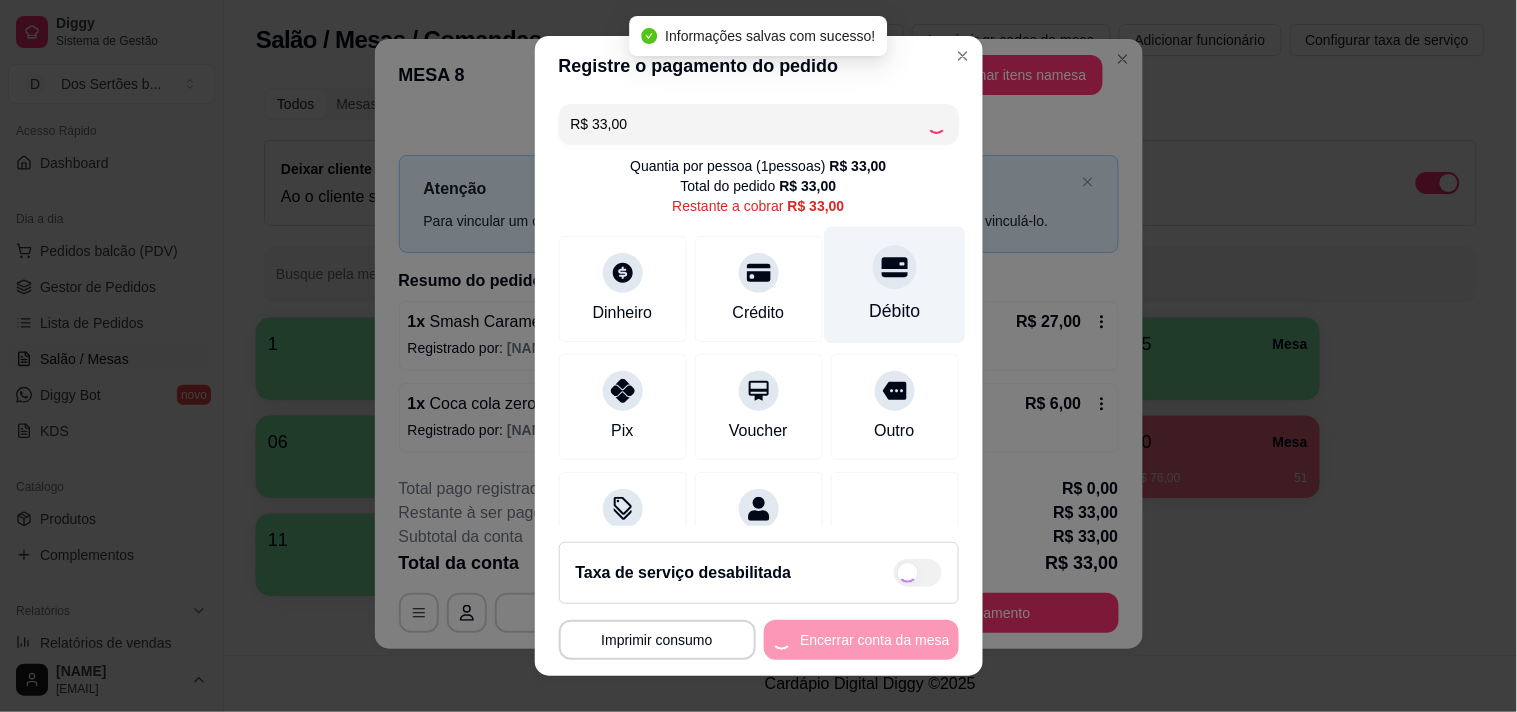 type on "R$ 0,00" 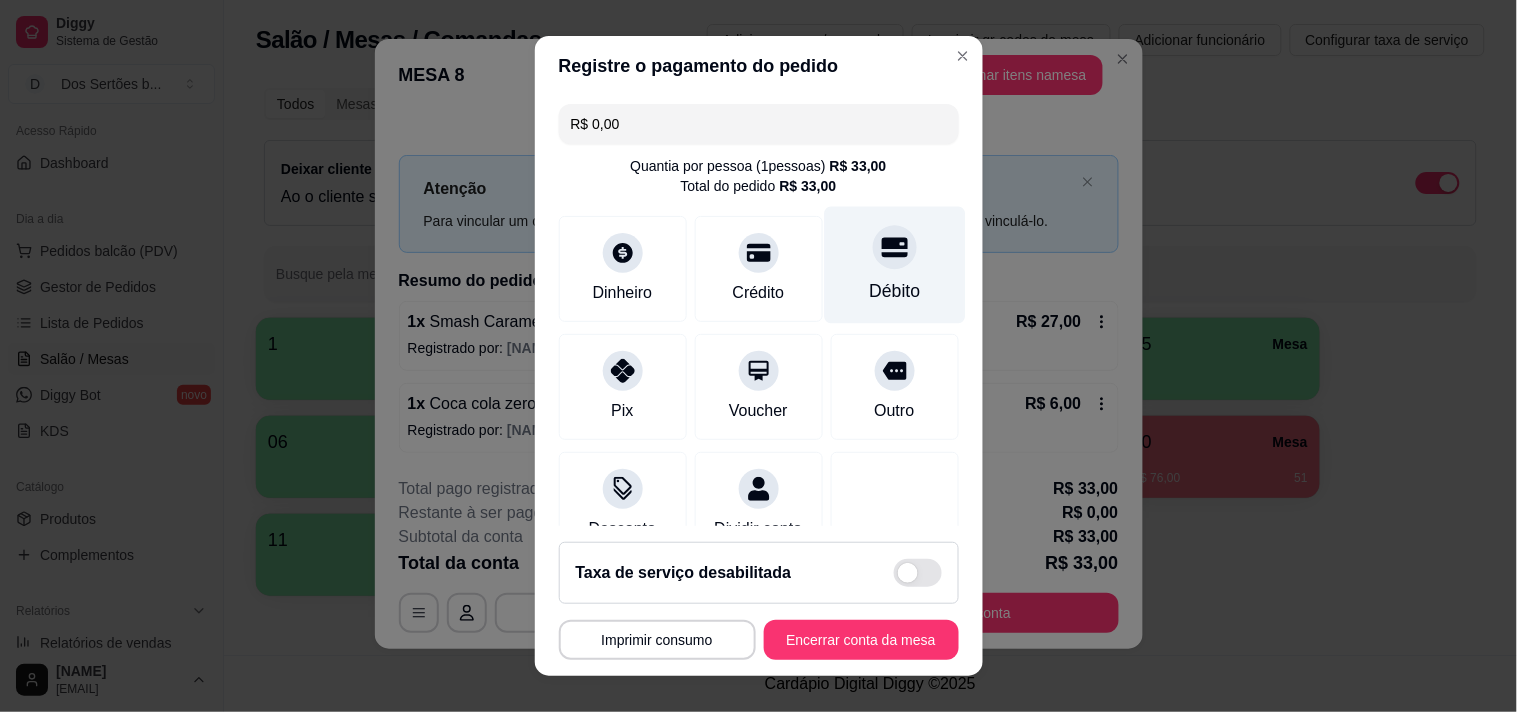 scroll, scrollTop: 167, scrollLeft: 0, axis: vertical 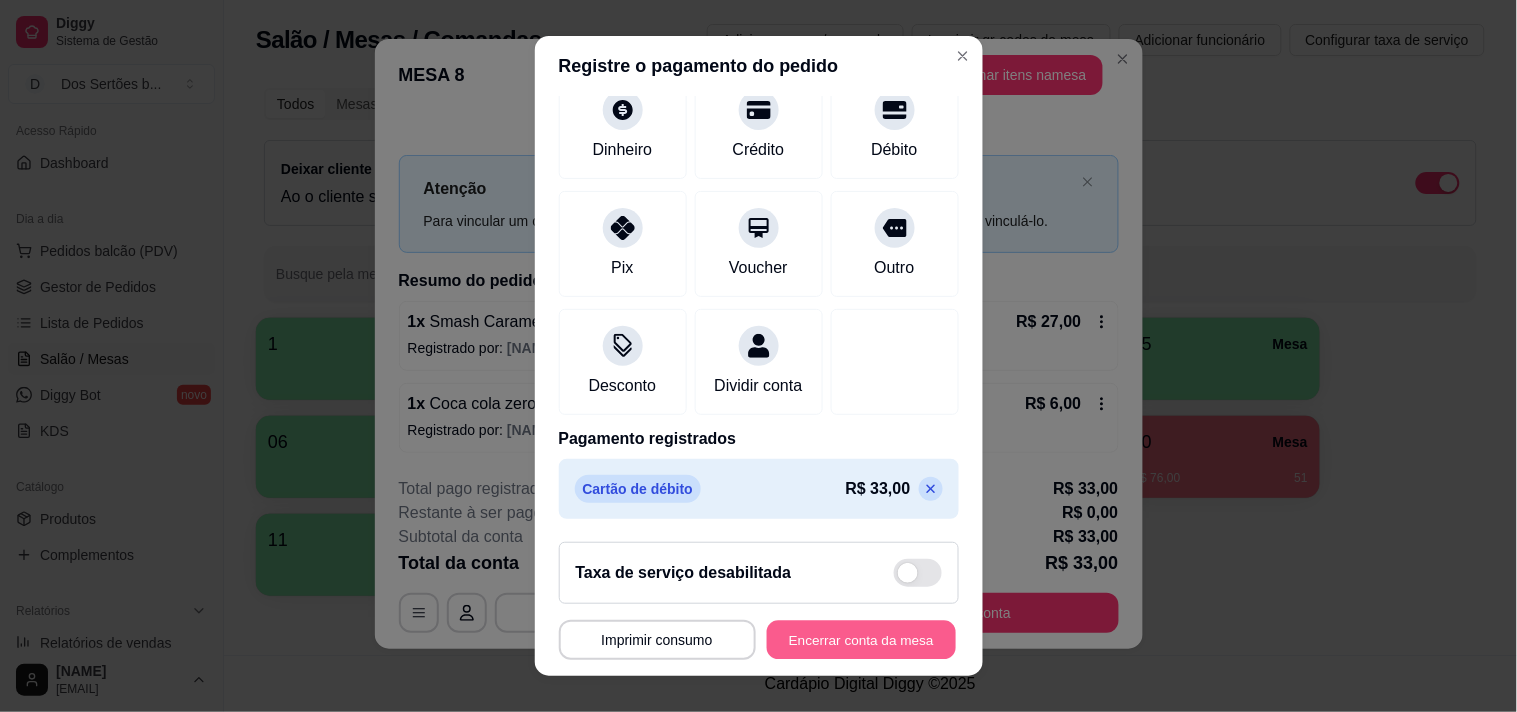 click on "Encerrar conta da mesa" at bounding box center [861, 640] 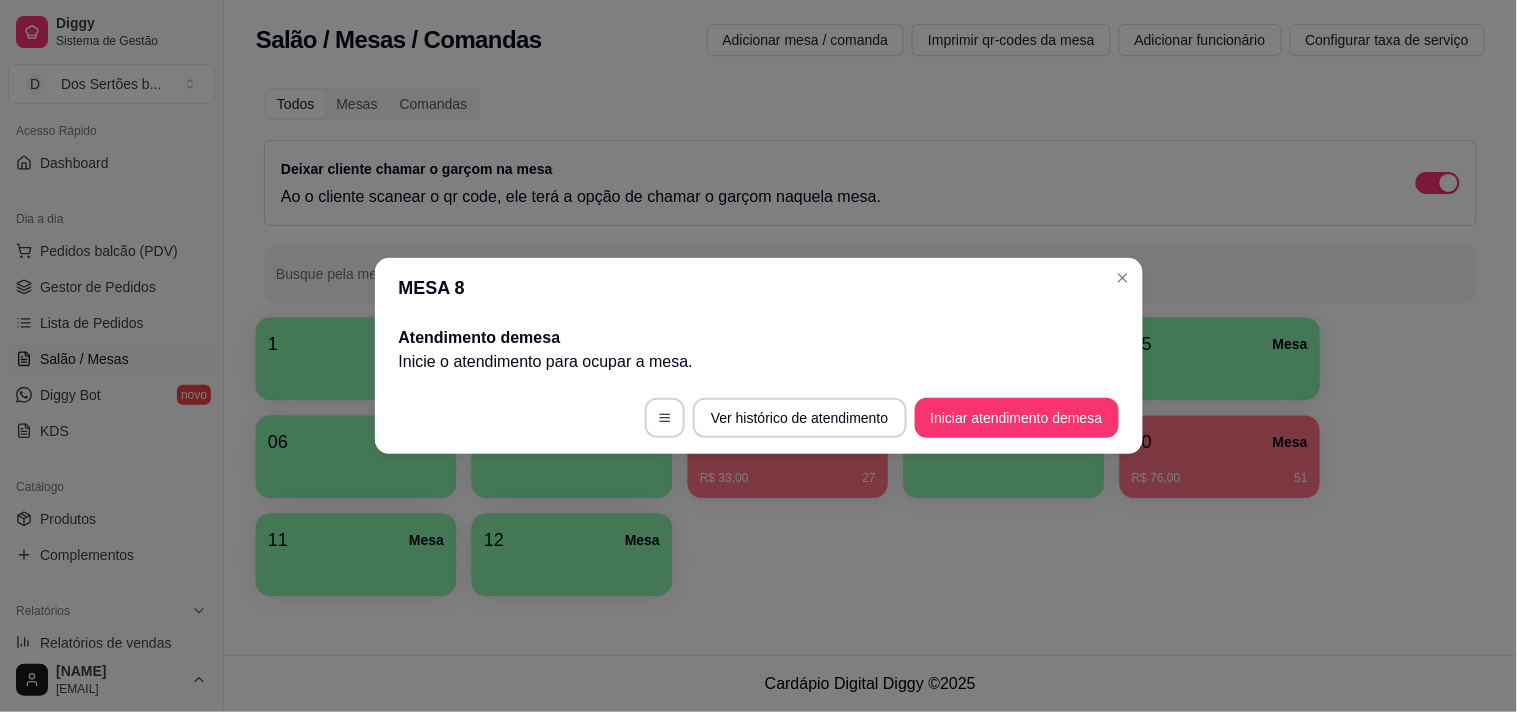 scroll, scrollTop: 0, scrollLeft: 0, axis: both 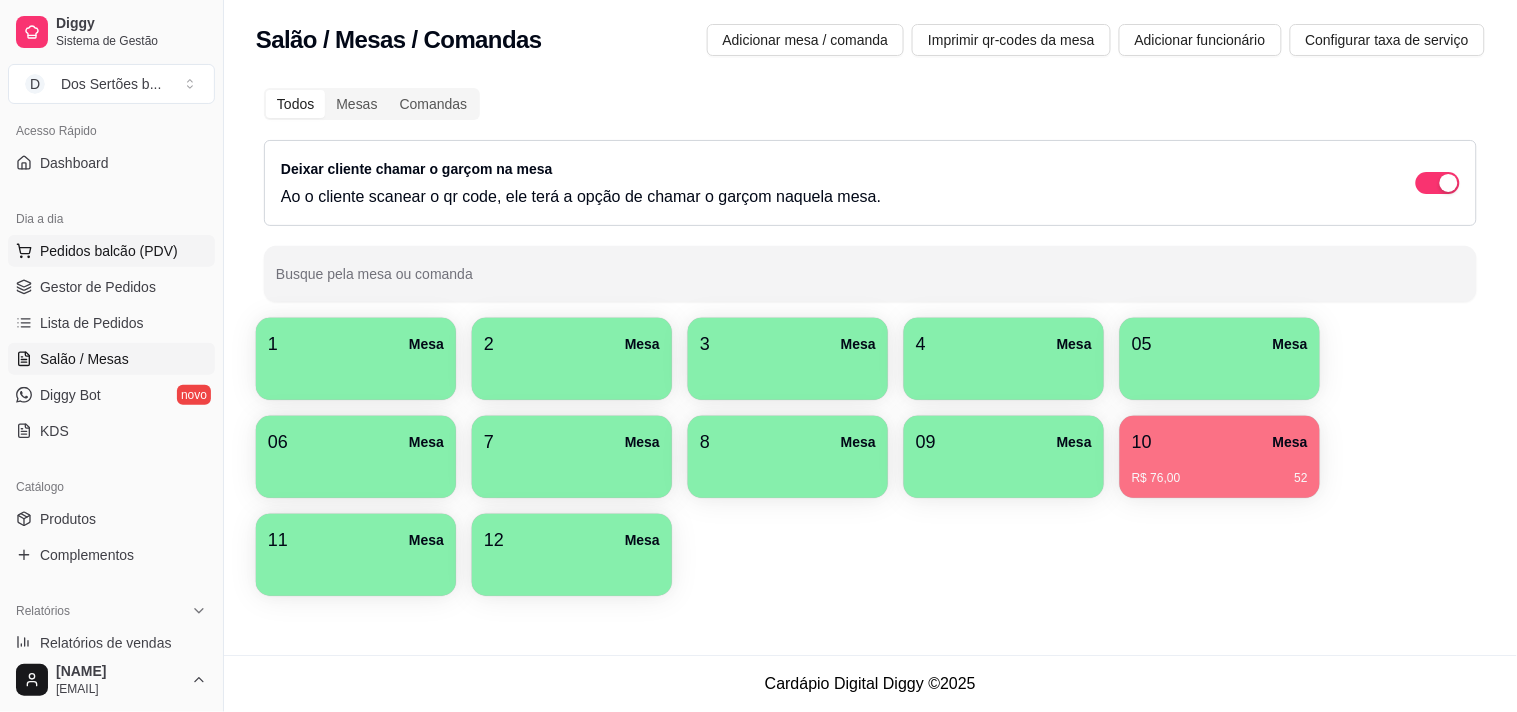 click on "Pedidos balcão (PDV)" at bounding box center [109, 251] 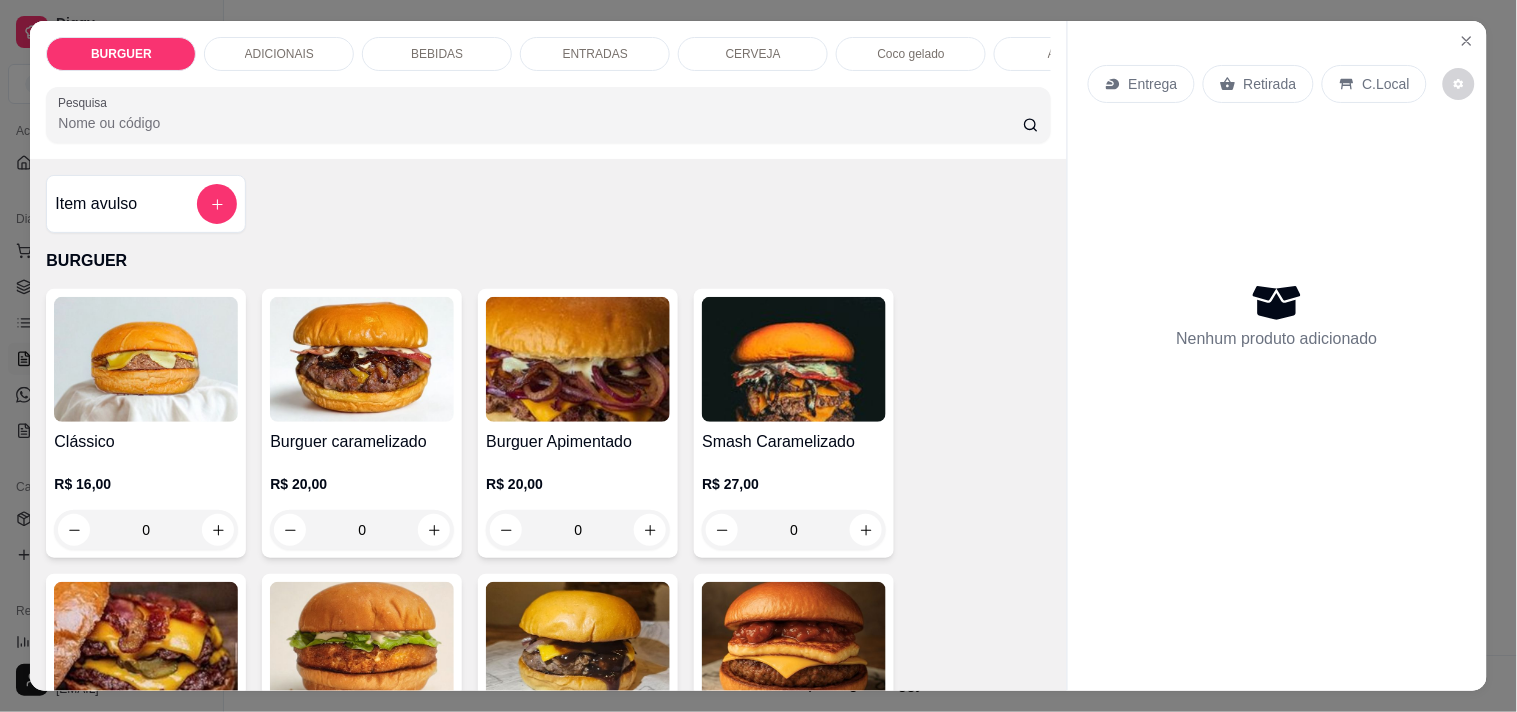 click on "Item avulso BURGUER Clássico    R$ 16,00 0 Burguer caramelizado   R$ 20,00 0 Burguer Apimentado   R$ 20,00 0 Smash Caramelizado   R$ 27,00 0 Duplo Apimentado   R$ 25,00 0 Burguer Chicken    R$ 15,00 0 Burguer Barbecue   R$ 20,00 0 Goiaburguer    R$ 22,00 0 Abacaxi chapeado   R$ 22,00 0 Cheedar melt    R$ 30,00 0 Onion Burguer    R$ 25,00 0 Kids   R$ 12,00 0 ADICIONAIS  Cheddar   R$ 3,00 0 Picles    R$ 1,00 0 Geleia De Pimenta    R$ 2,00 0 Blend 120g    R$ 5,00 0 Molho especial    R$ 2,00 0 BEBIDAS Coca-cola lata 350 ml    R$ 6,00 0 Fanta laranja lata 350 ml    R$ 5,00 0 Guaraná lata 350ml   R$ 5,00 0 Coca-cola 1L   R$ 10,00 0 Guaraná 1l   R$ 9,00 0 Coca cola zero lata    R$ 6,00 0 Esgotado Cajuína Siará 275 ml    R$ 6,00 0 Sucos   R$ 5,00 0  Guaraná zero lata    R$ 5,00 0 Água mineral sem gás    R$ 3,00 0 Água com gás Crystal    R$ 4,00 0 Refrigerante lata    R$ 7,00 0 ENTRADAS  Batata frita G   R$ 12,00 0 Batata frita M    R$ 8,00 0 Batata com cheddar e bacon    0   0" at bounding box center [548, 424] 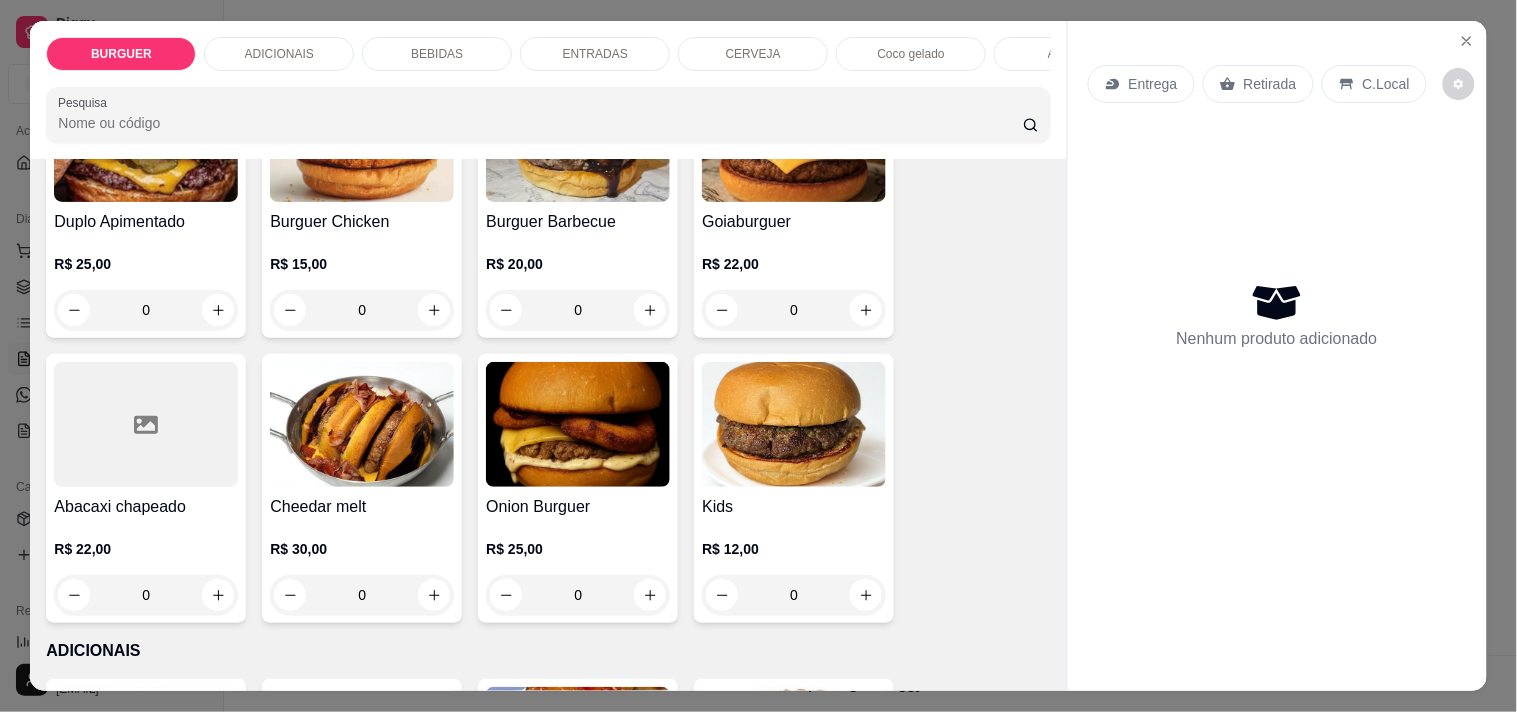 scroll, scrollTop: 511, scrollLeft: 0, axis: vertical 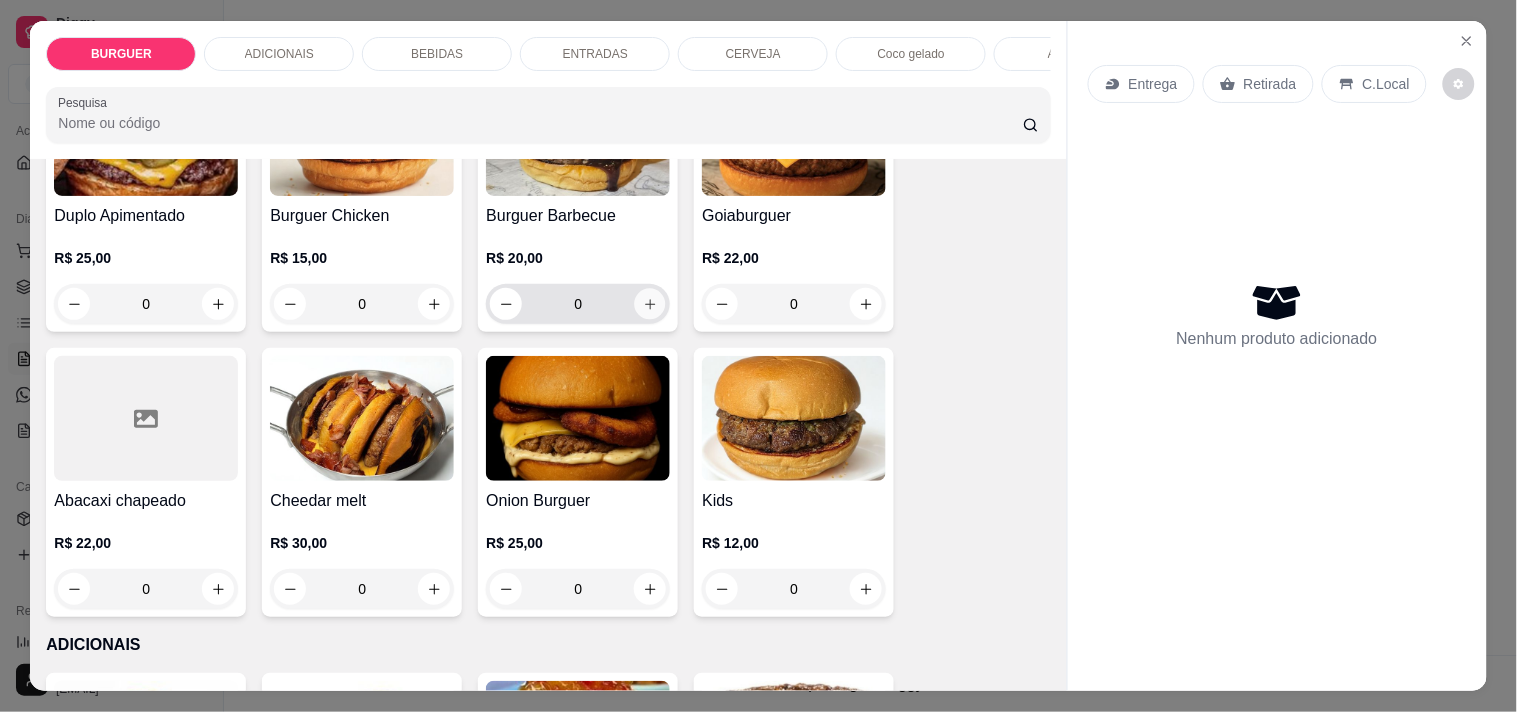 click 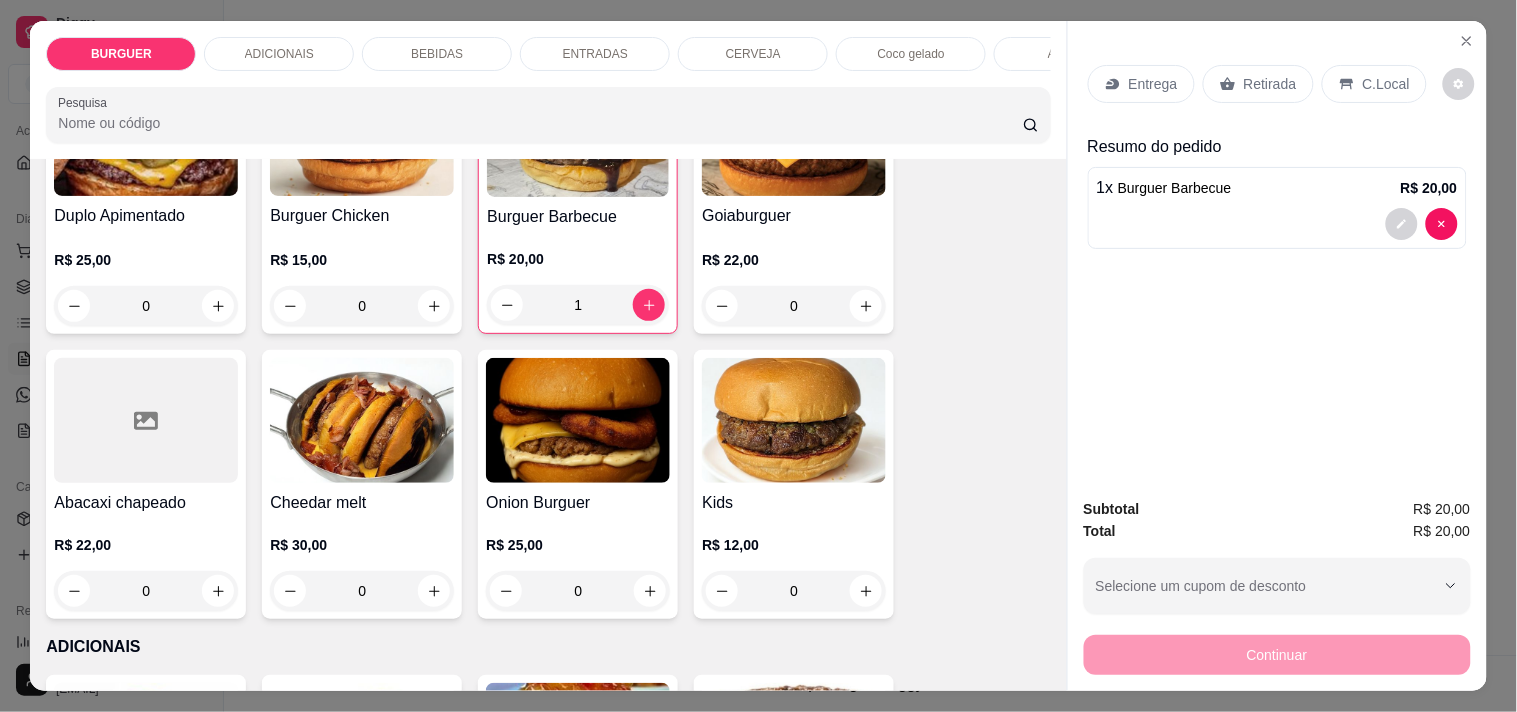 click on "Entrega" at bounding box center (1153, 84) 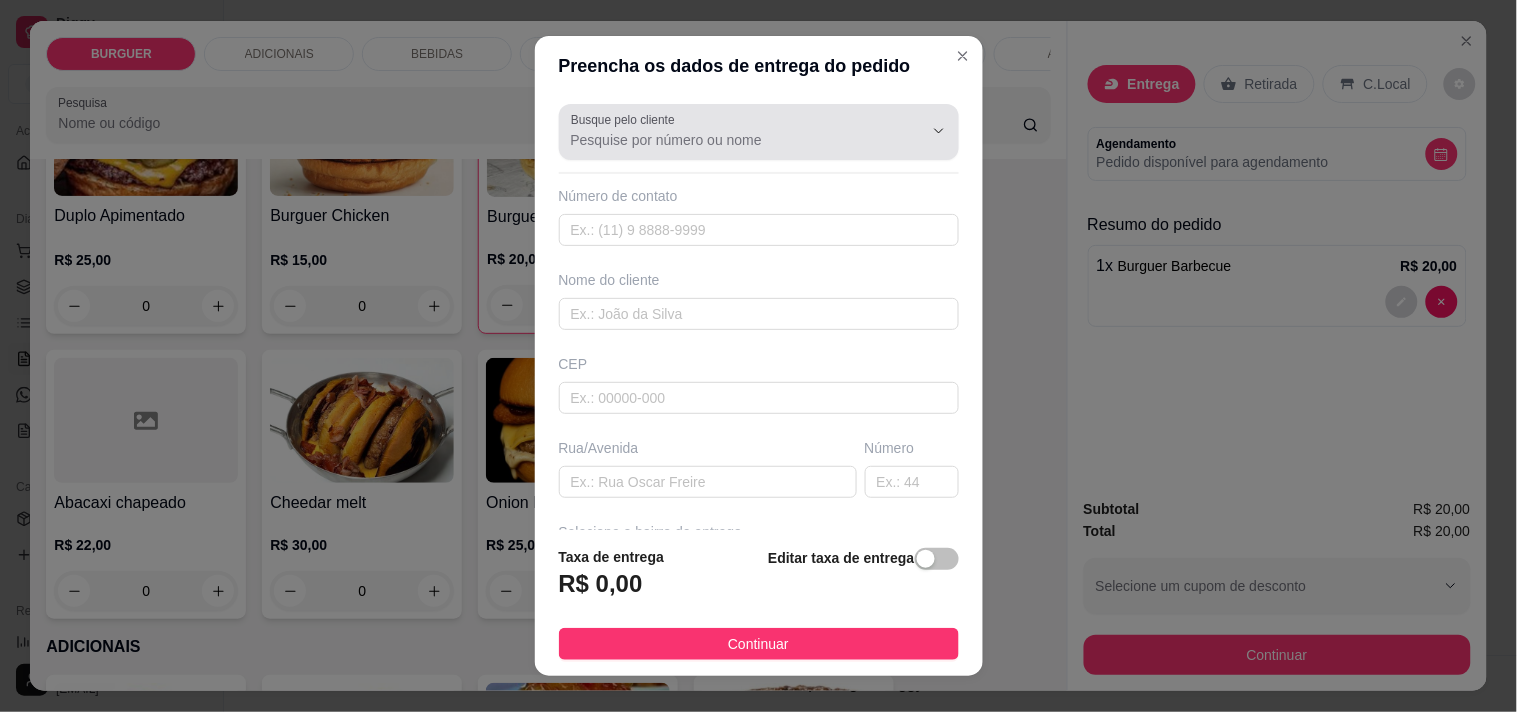 click at bounding box center [759, 132] 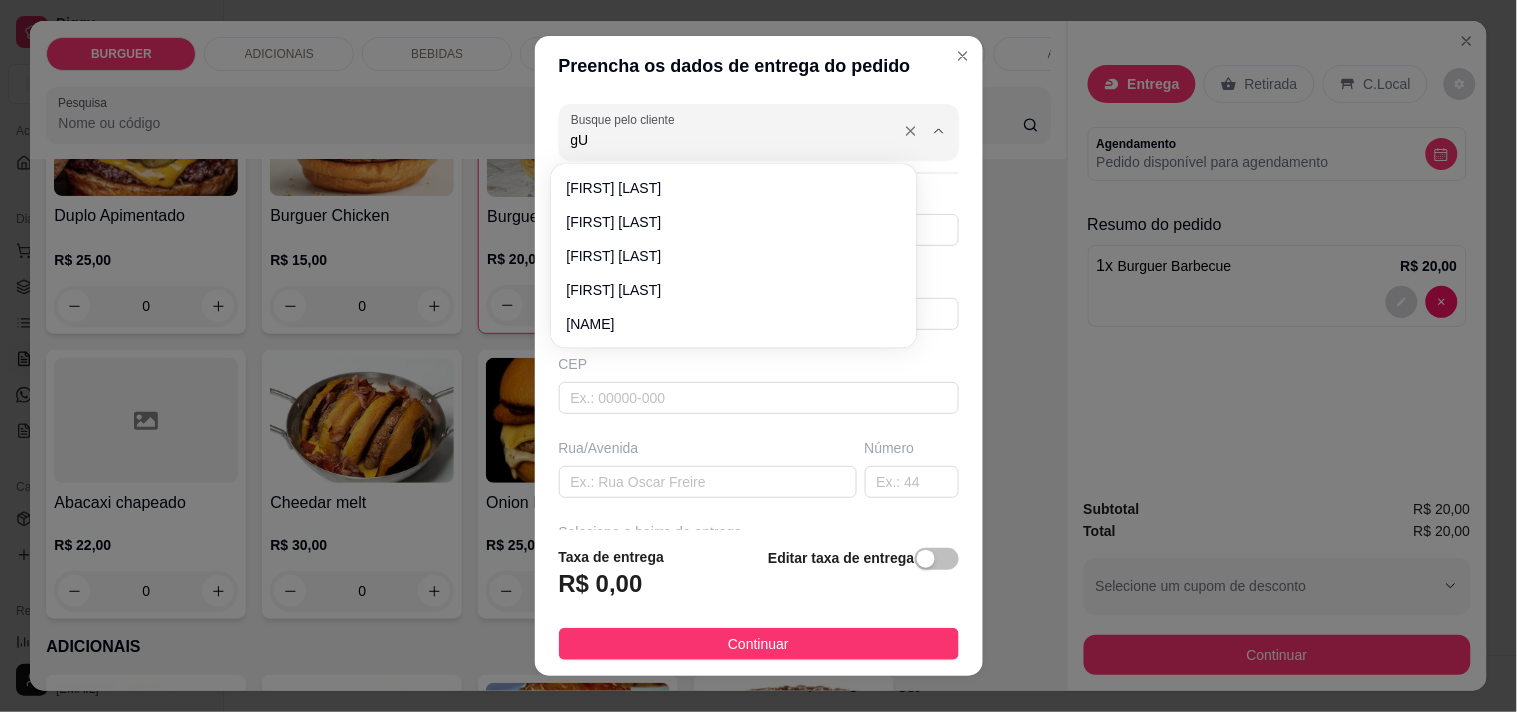 type on "g" 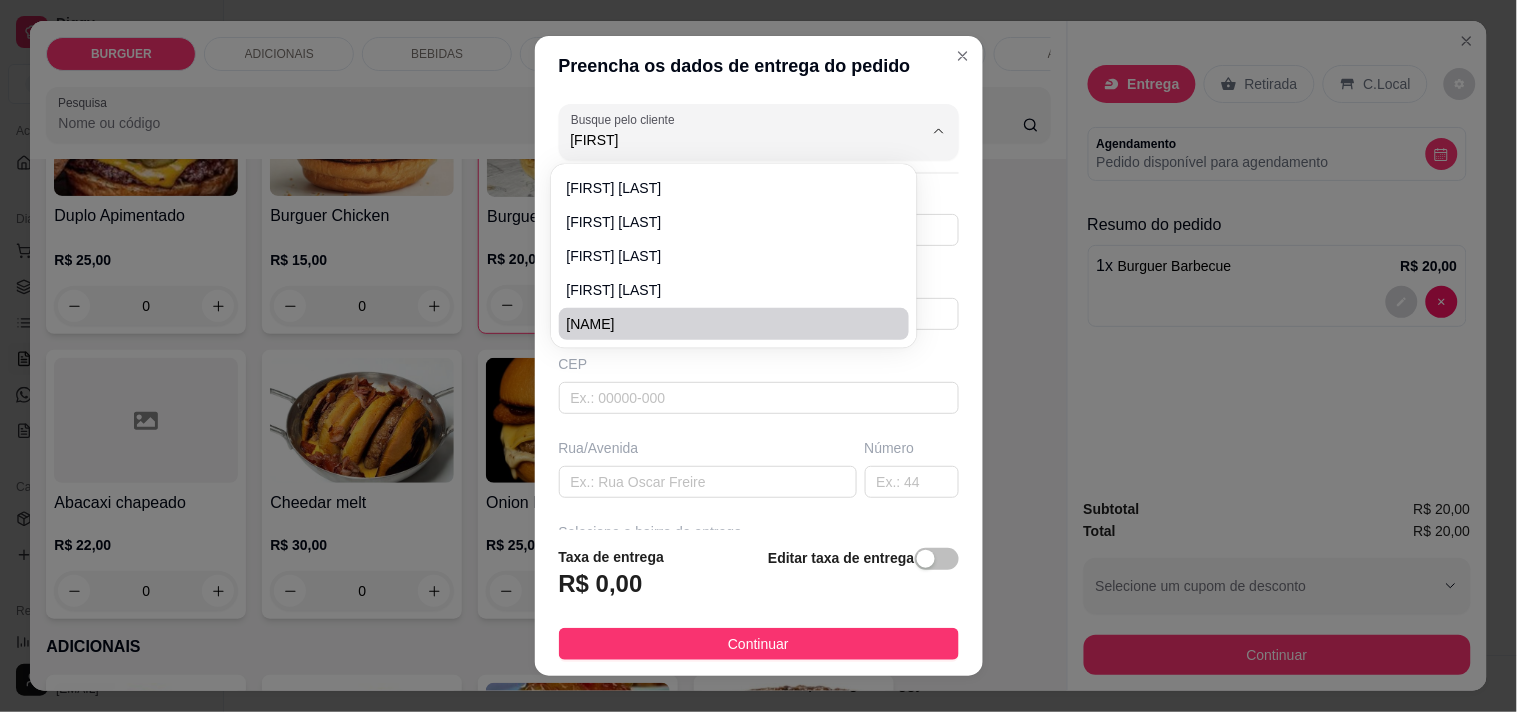 click on "[NAME]" at bounding box center [724, 324] 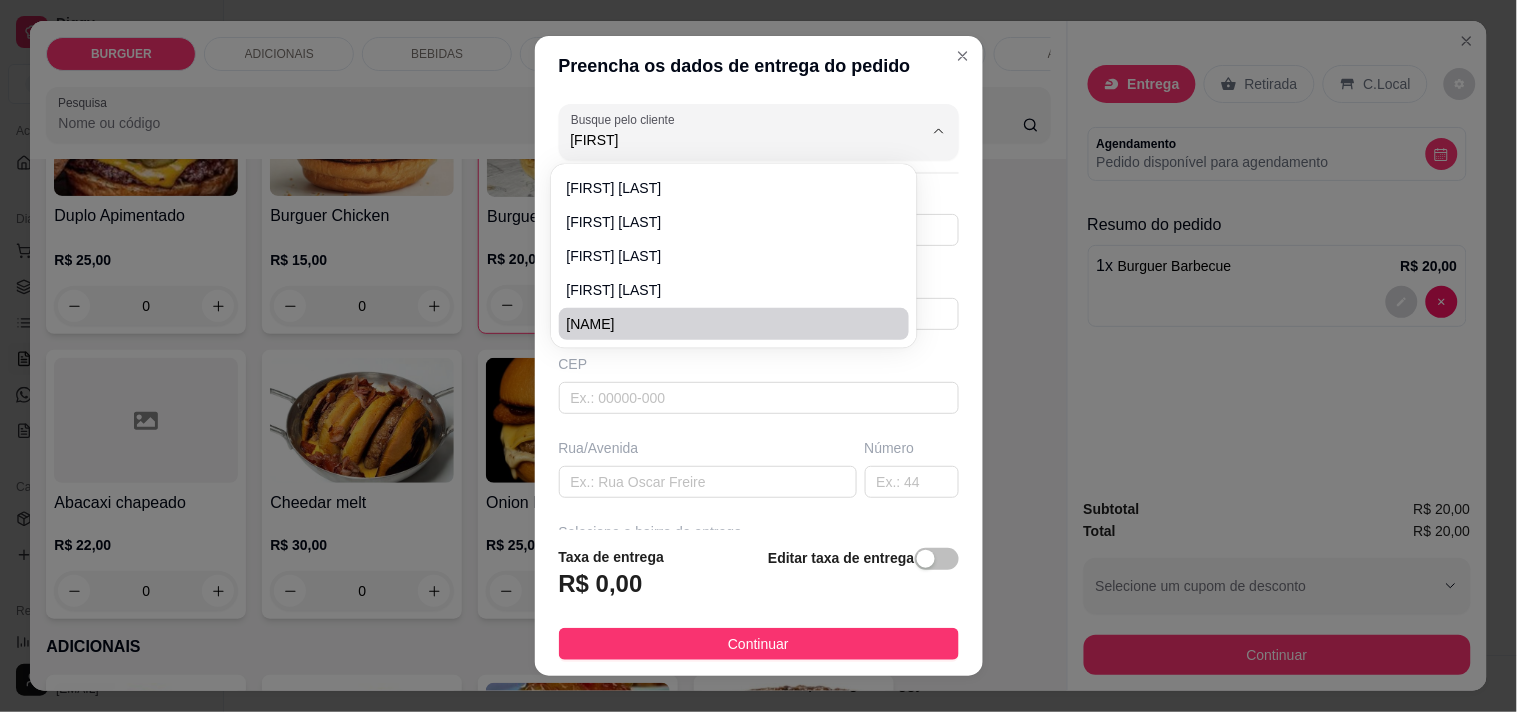 type on "[NAME]" 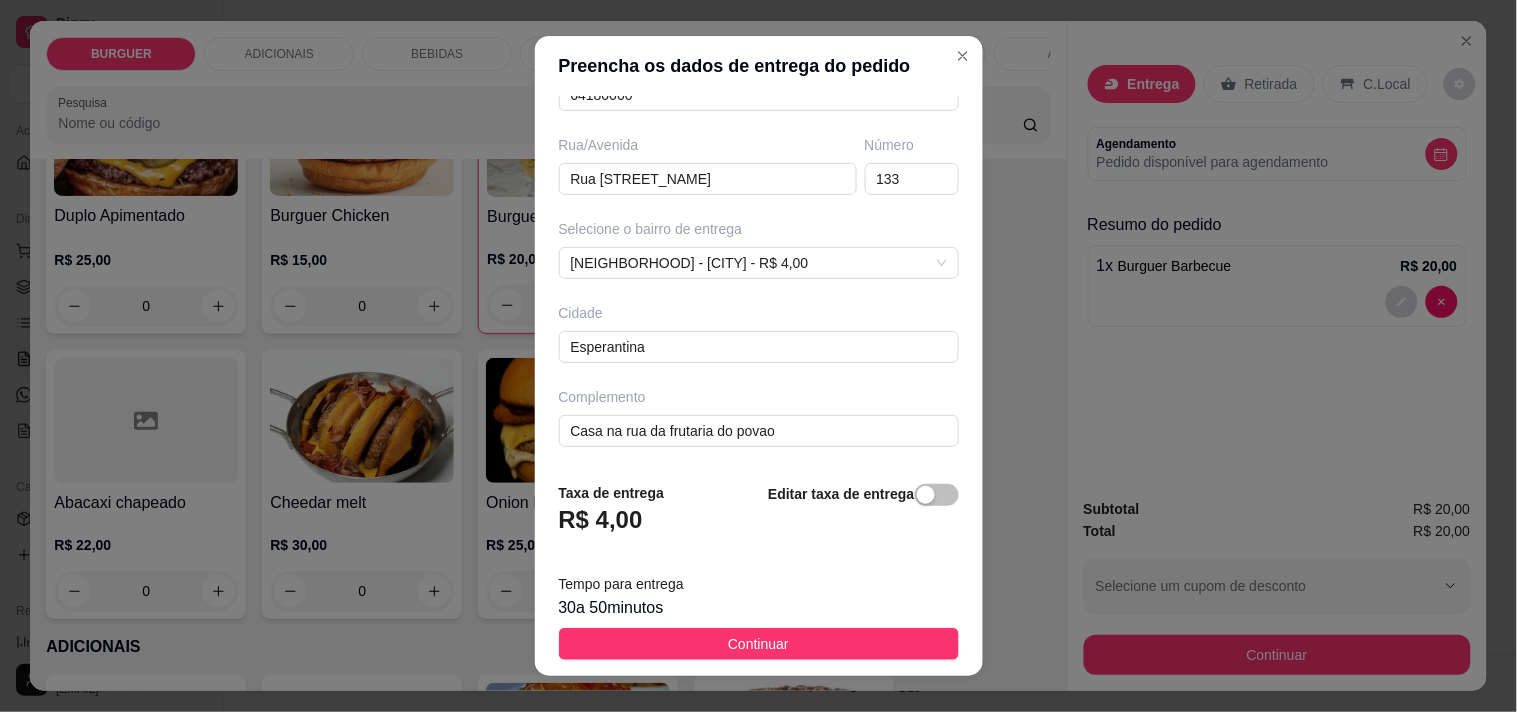 scroll, scrollTop: 304, scrollLeft: 0, axis: vertical 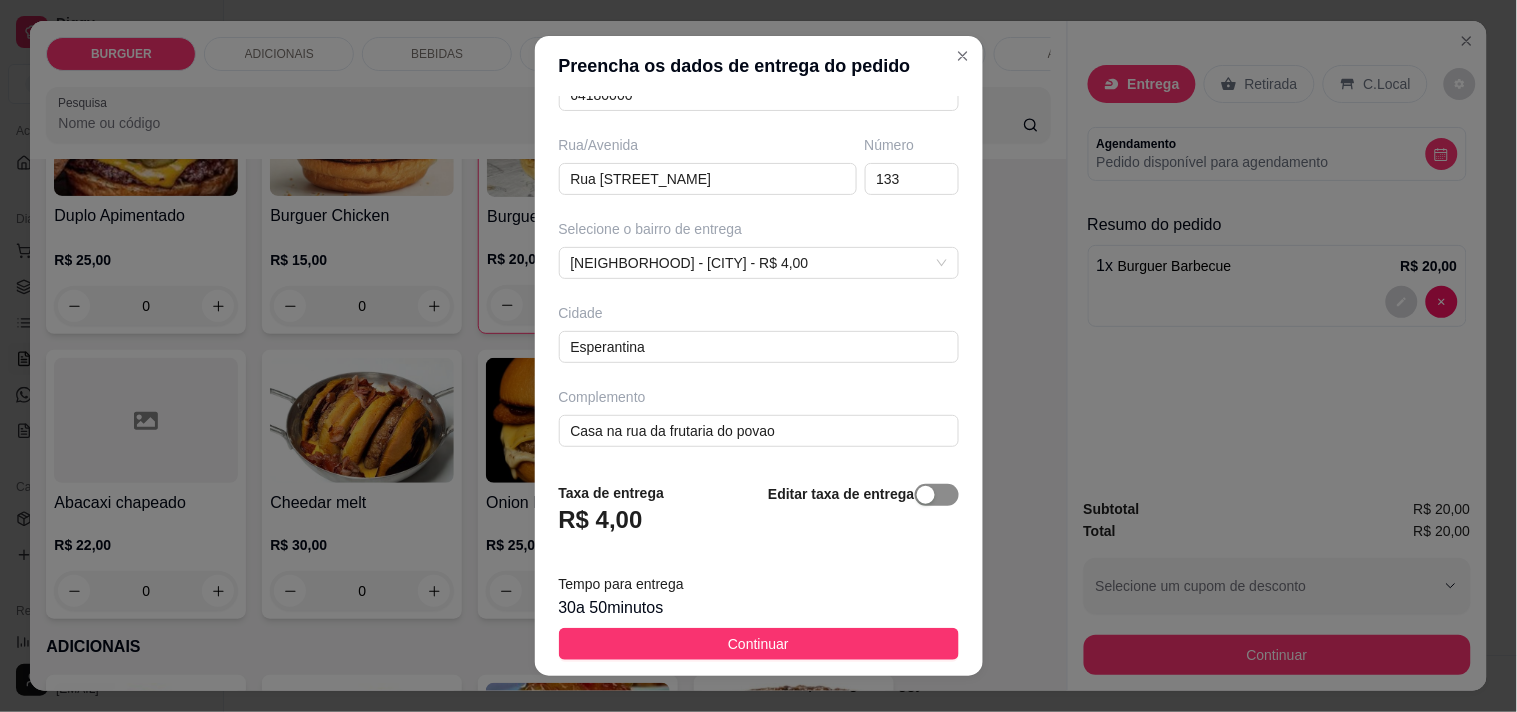 type on "[NAME]" 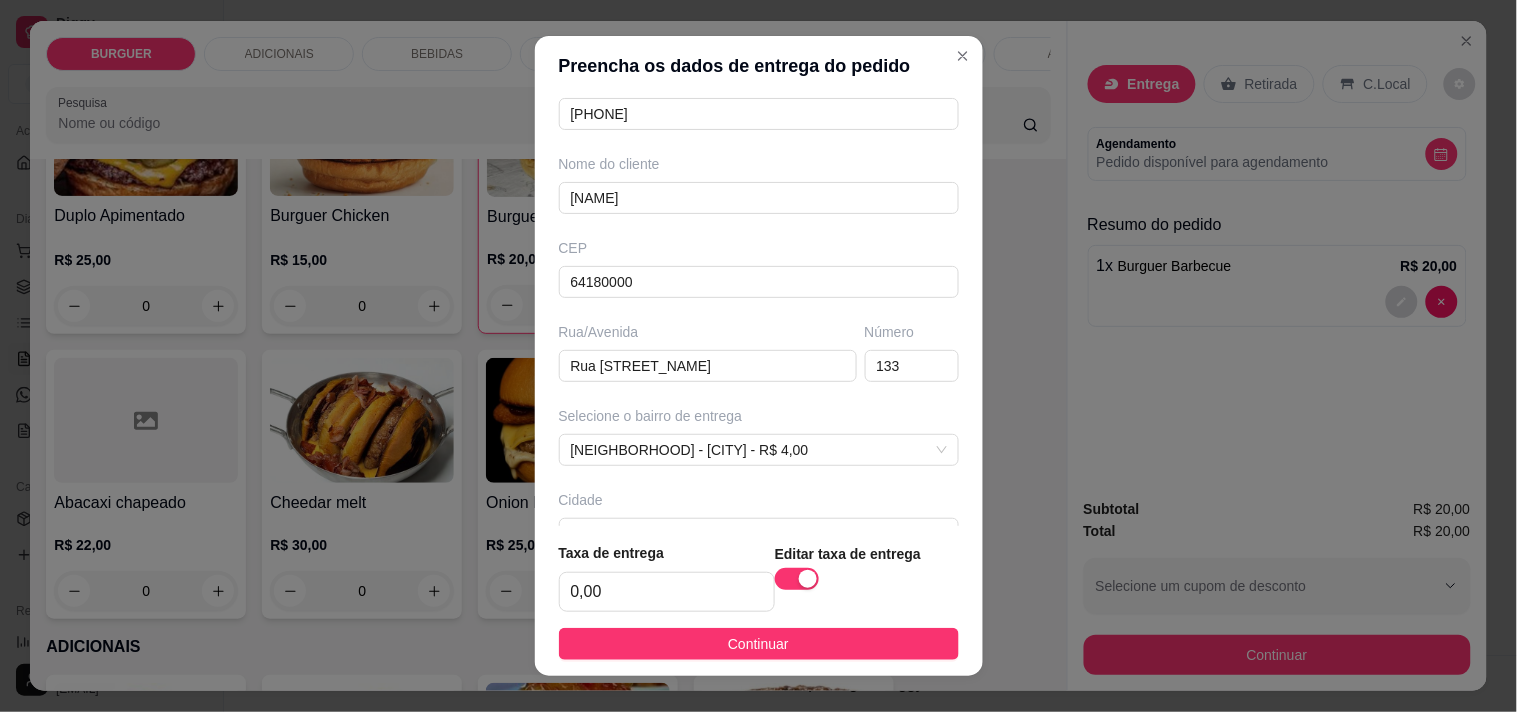 scroll, scrollTop: 244, scrollLeft: 0, axis: vertical 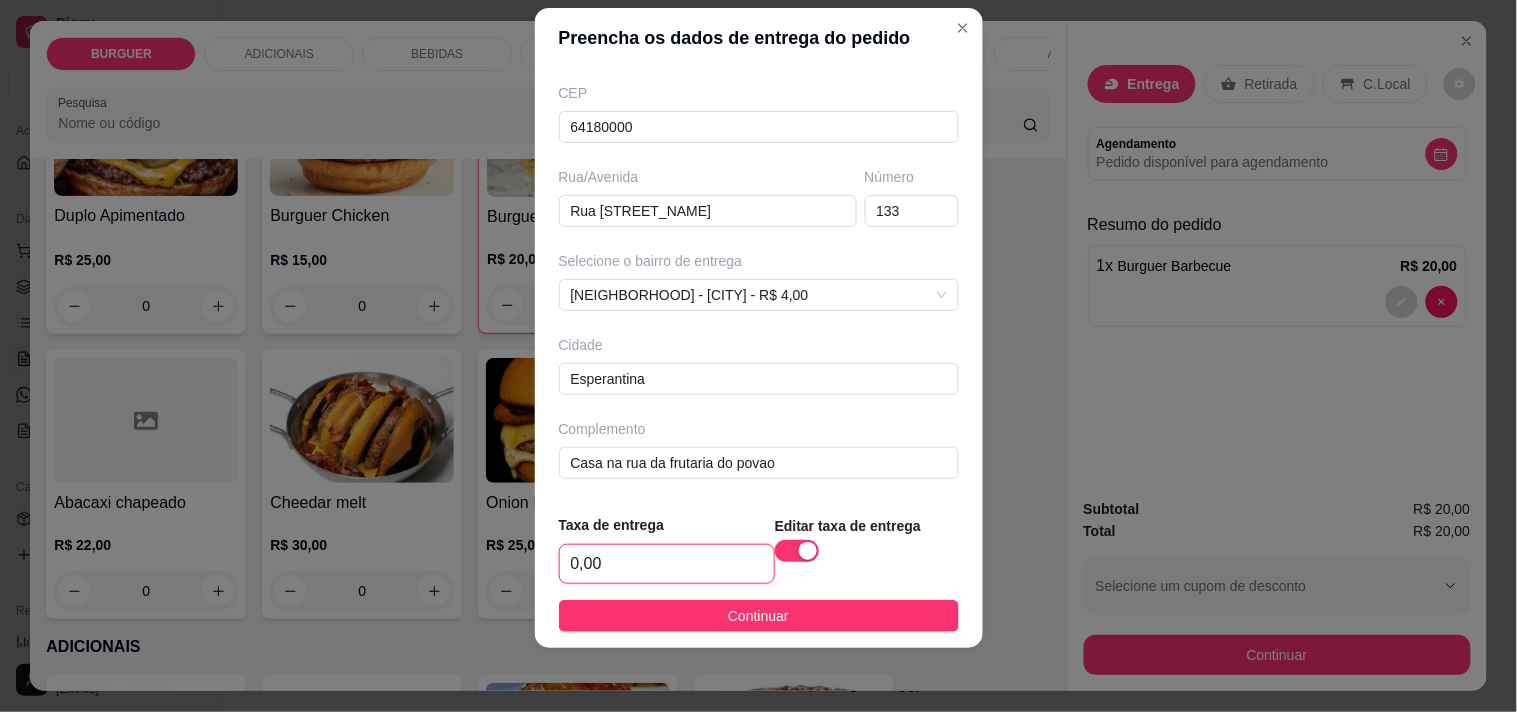 click on "0,00" at bounding box center (667, 564) 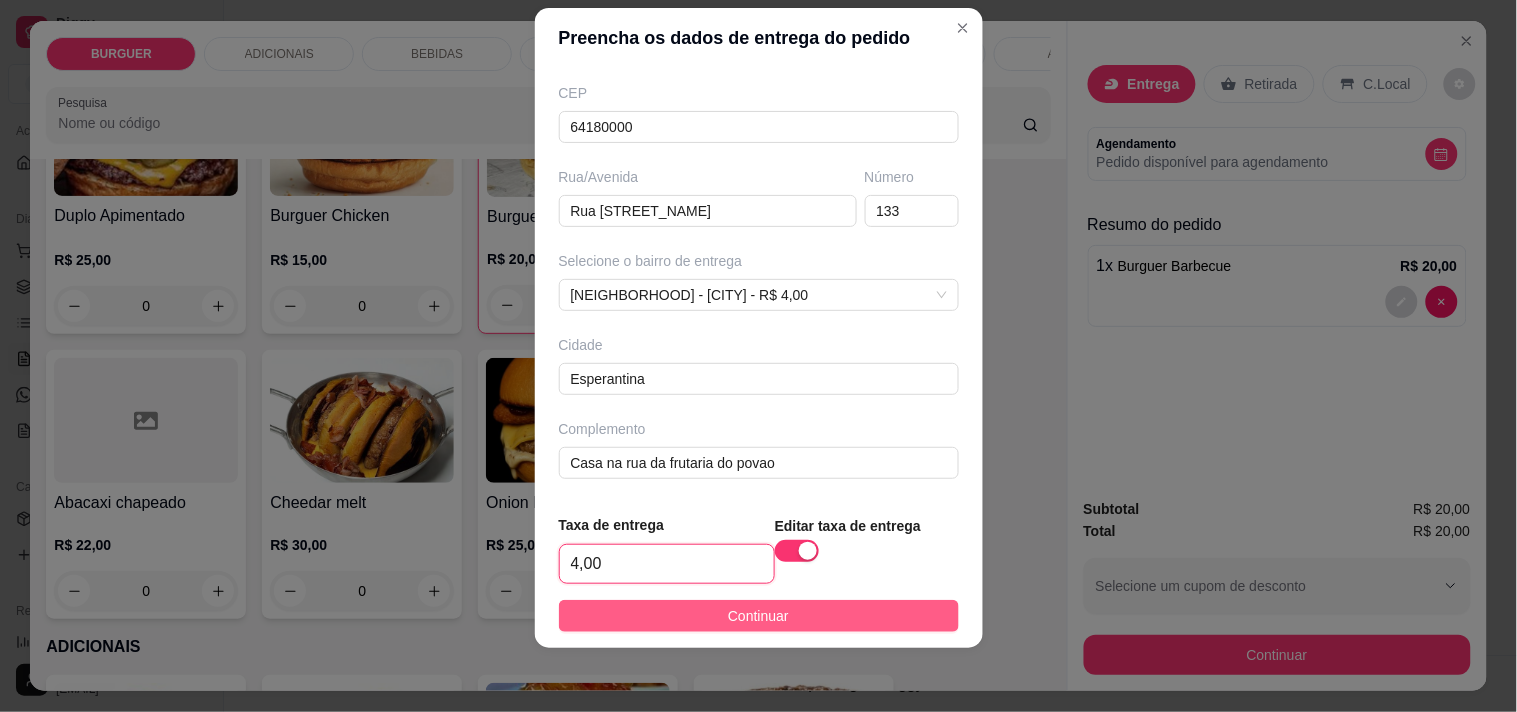 type on "4,00" 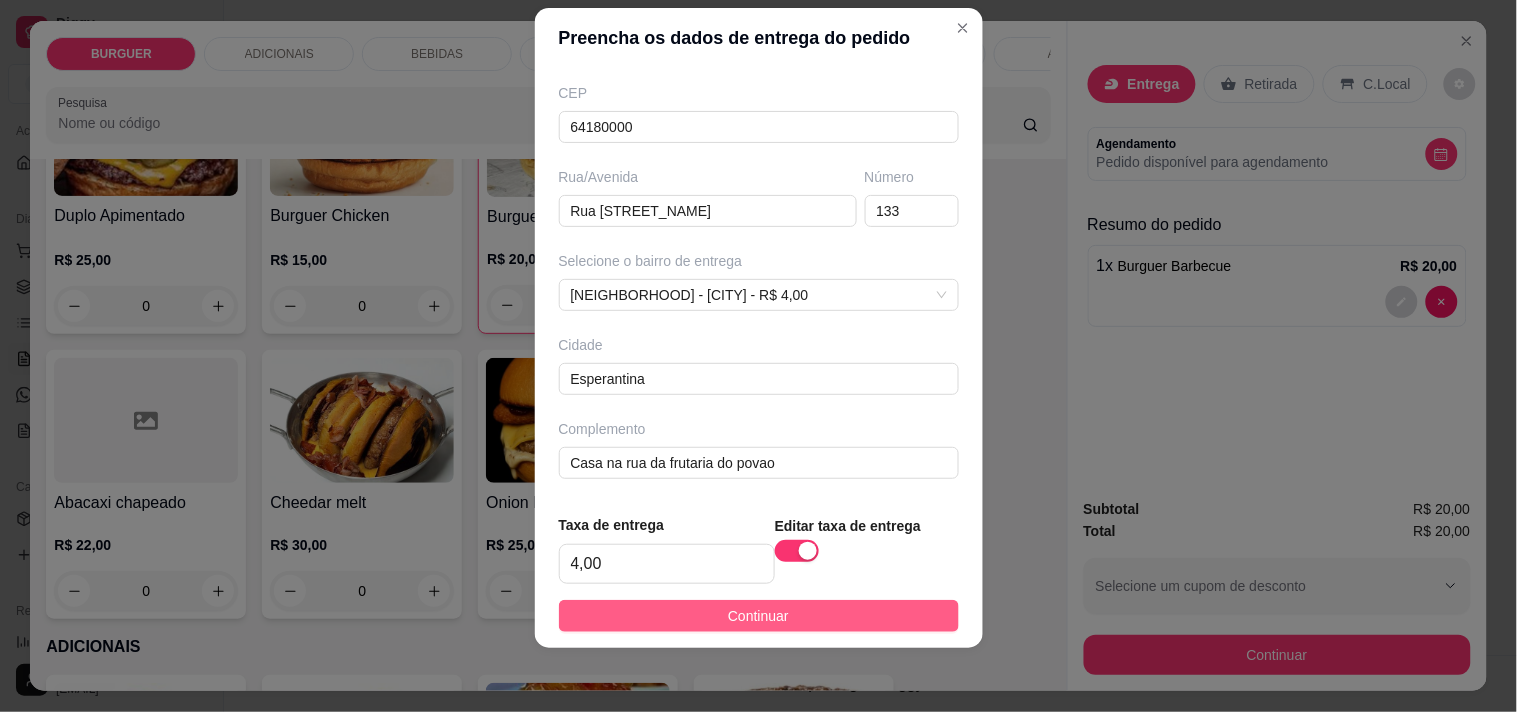 click on "Continuar" at bounding box center (759, 616) 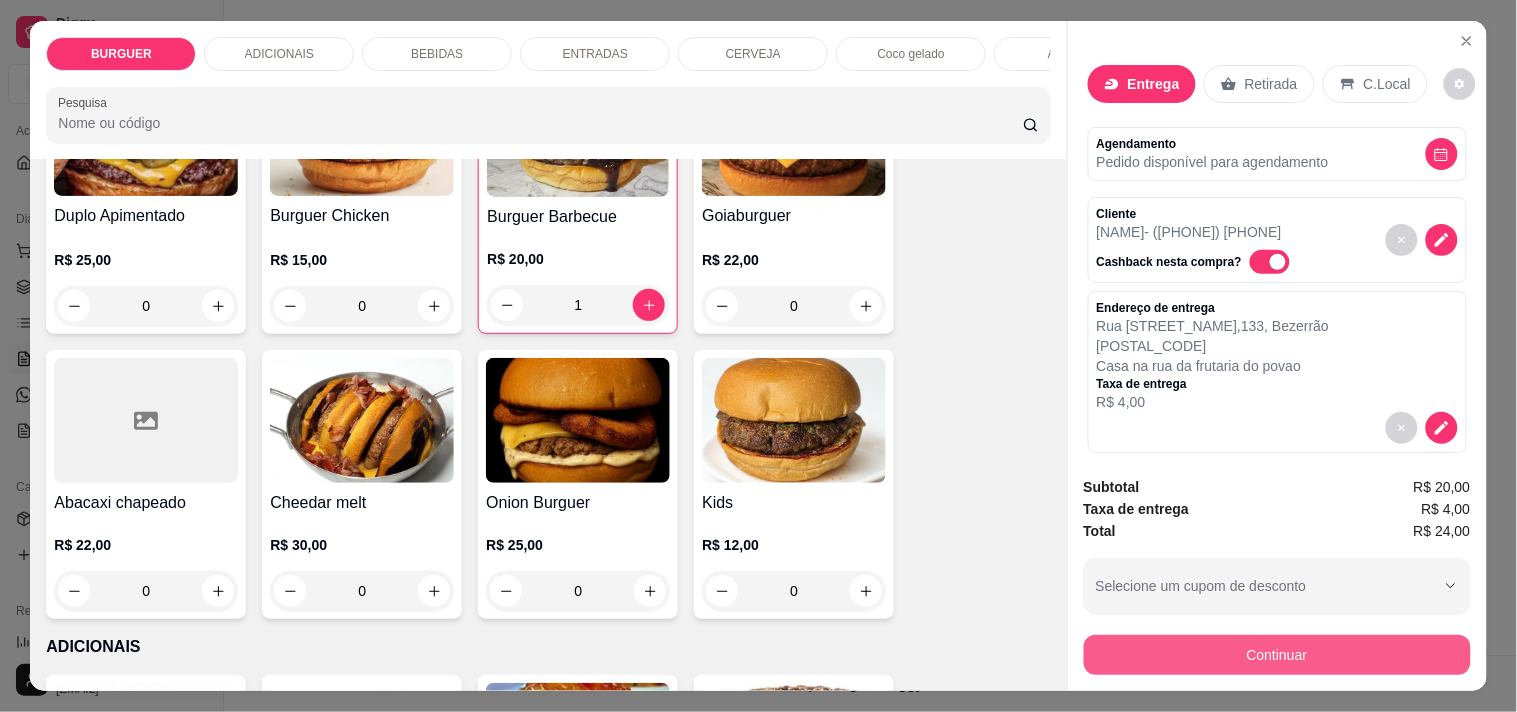 click on "Continuar" at bounding box center [1277, 655] 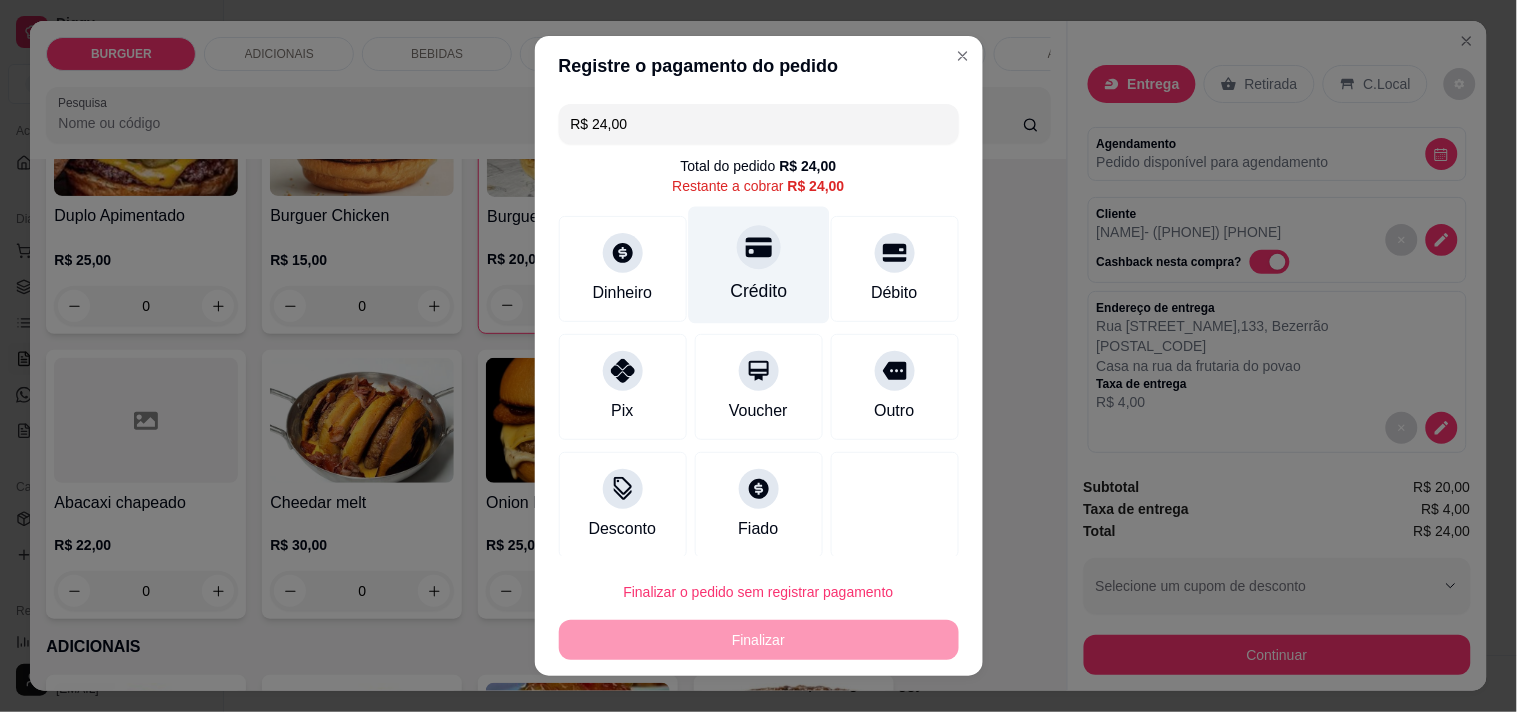 click on "Crédito" at bounding box center (758, 264) 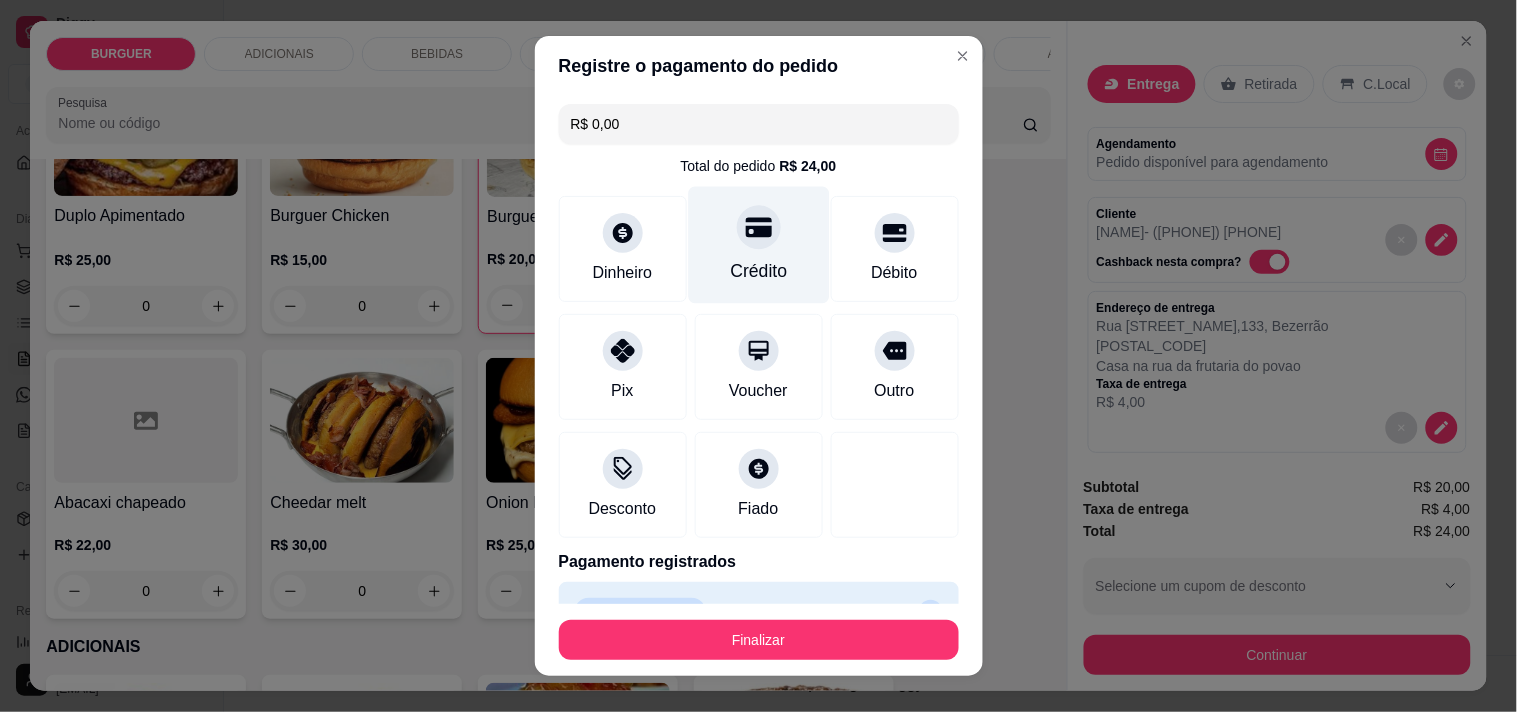 scroll, scrollTop: 45, scrollLeft: 0, axis: vertical 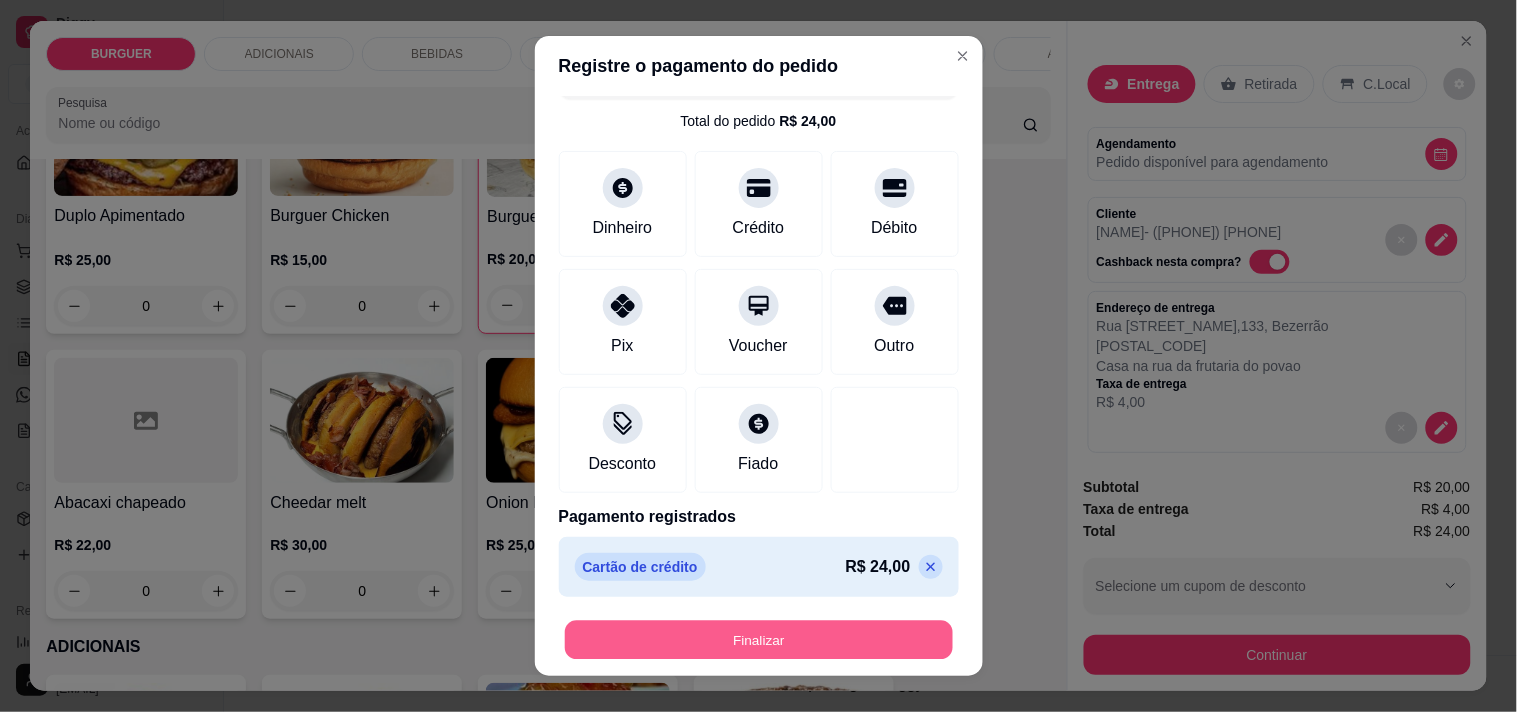 click on "Finalizar" at bounding box center [759, 640] 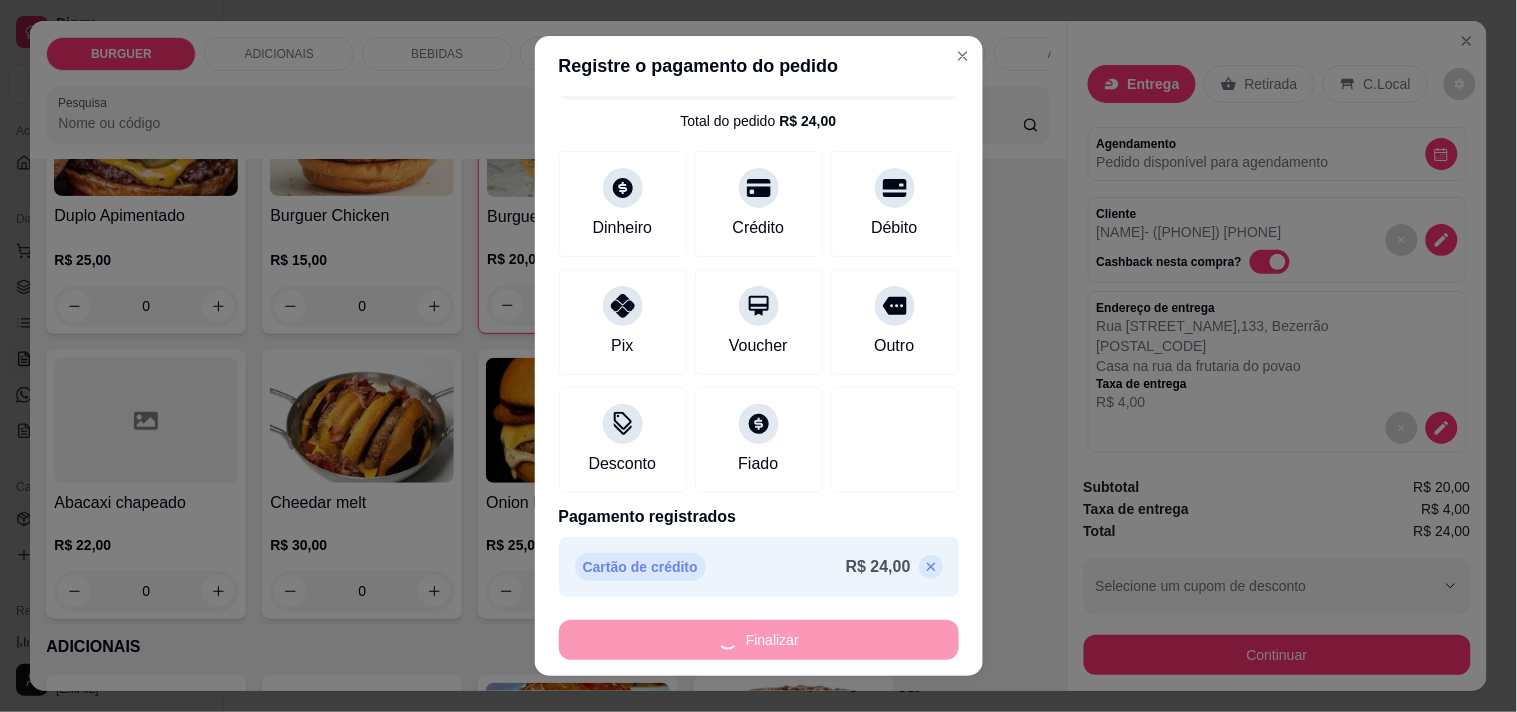 type on "0" 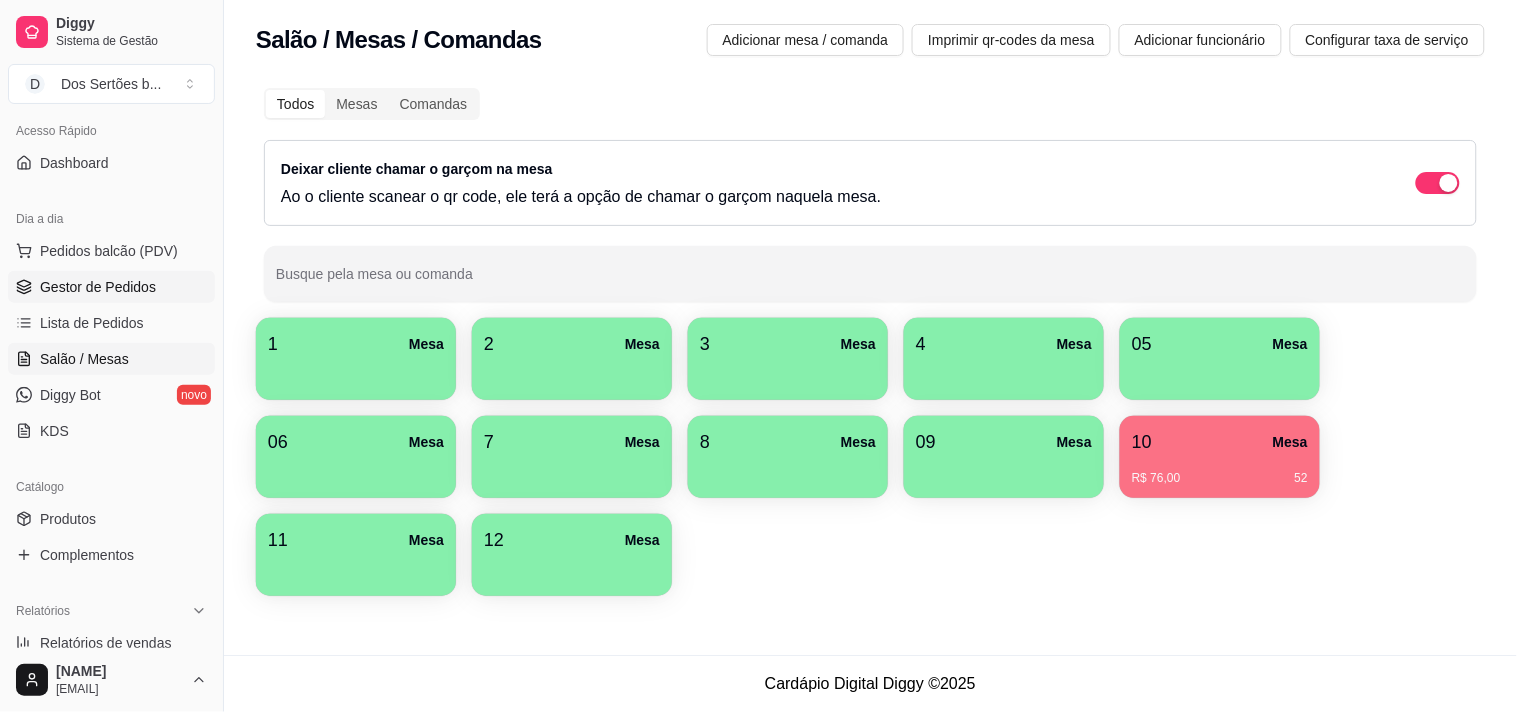 click on "Gestor de Pedidos" at bounding box center (98, 287) 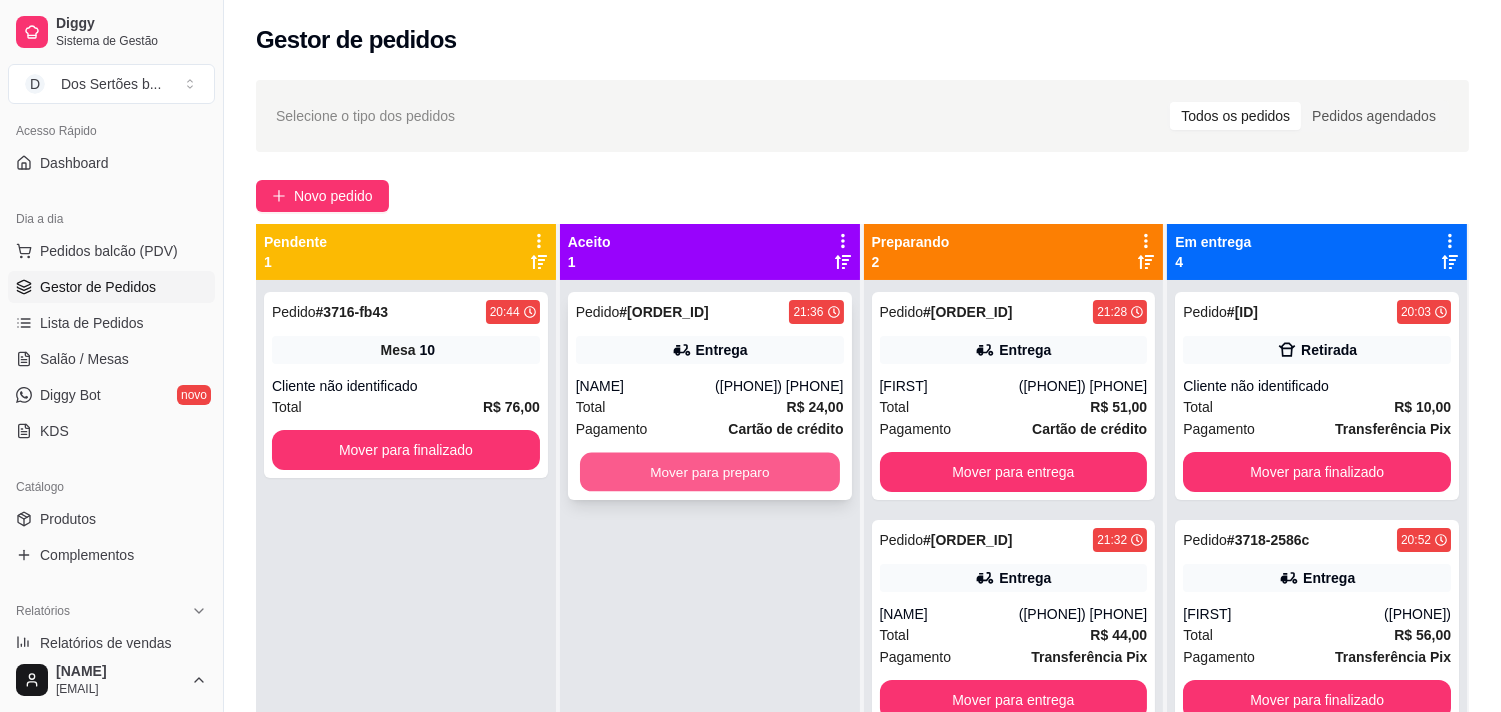 click on "Mover para preparo" at bounding box center [710, 472] 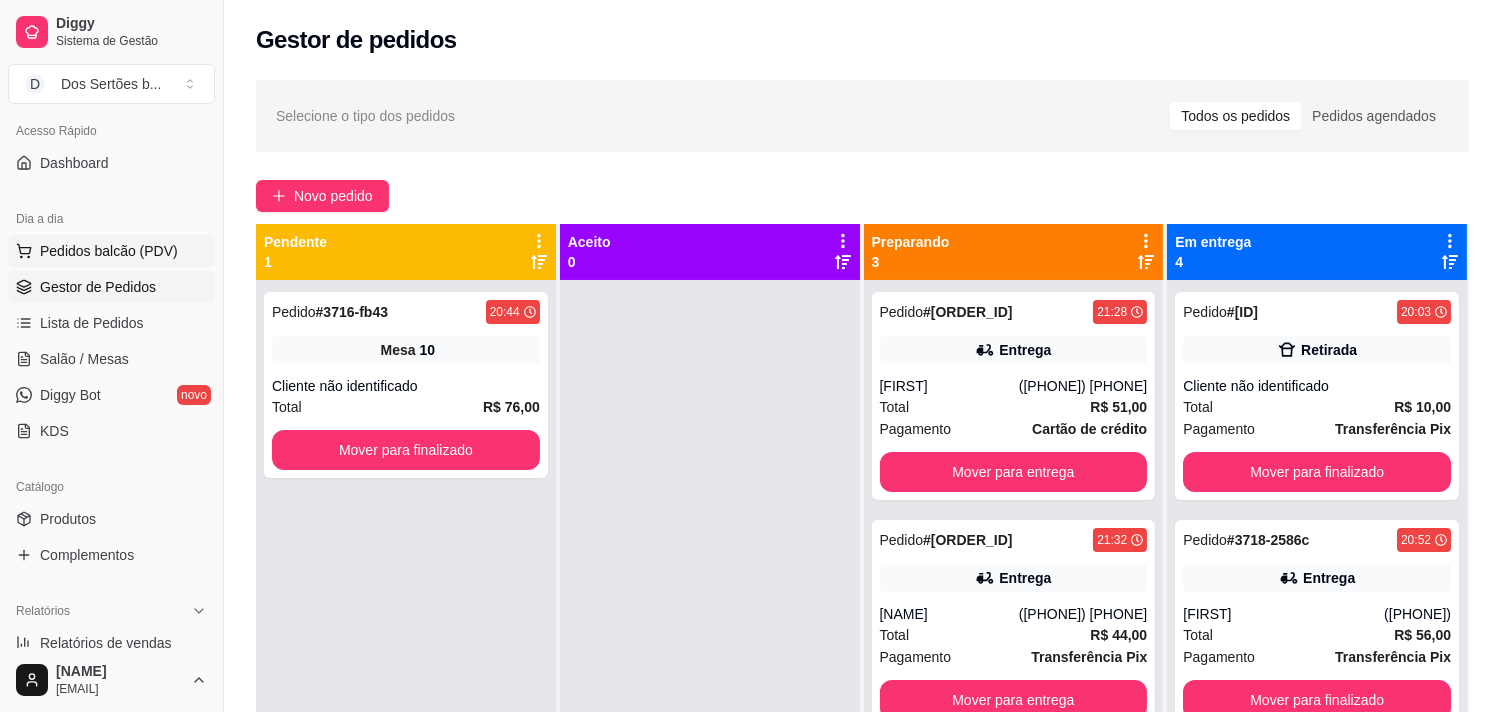 click on "Pedidos balcão (PDV)" at bounding box center (109, 251) 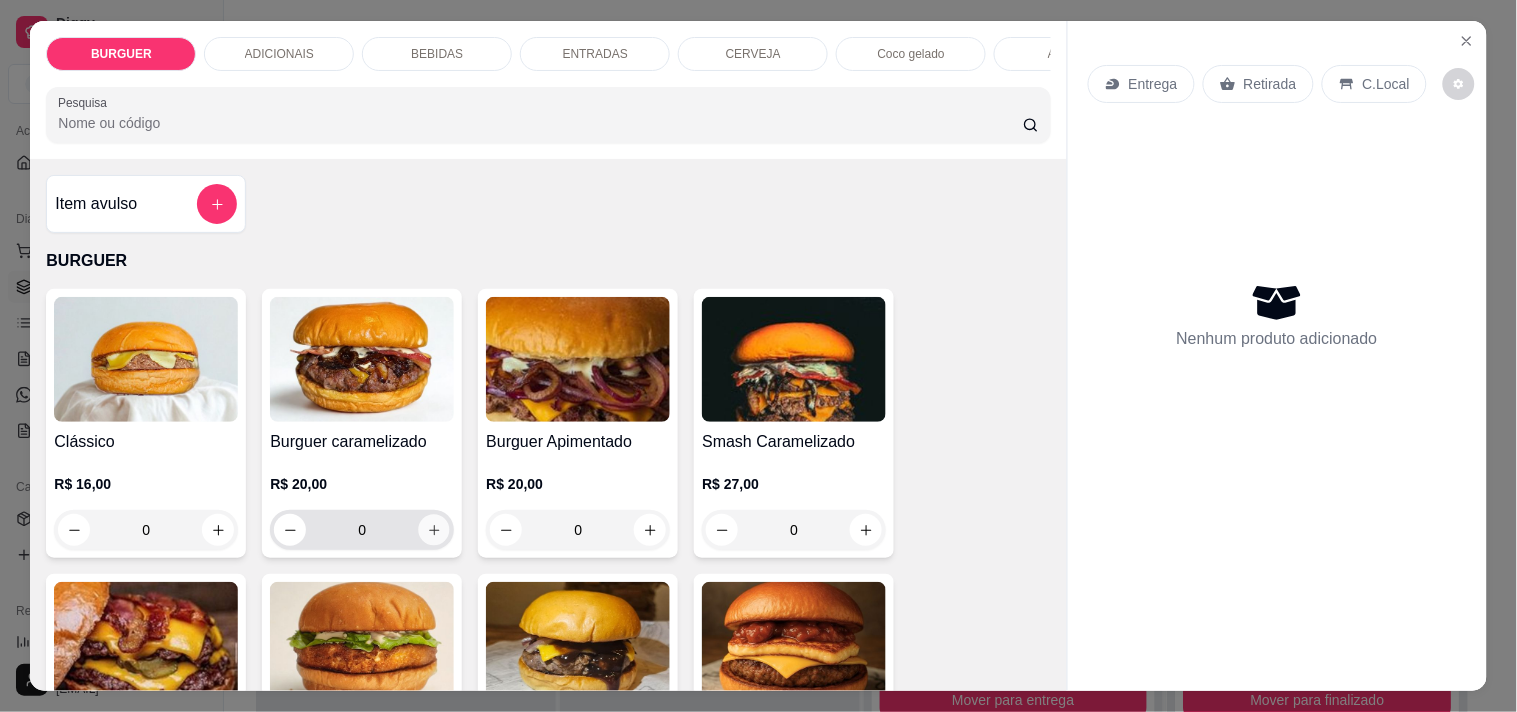 click 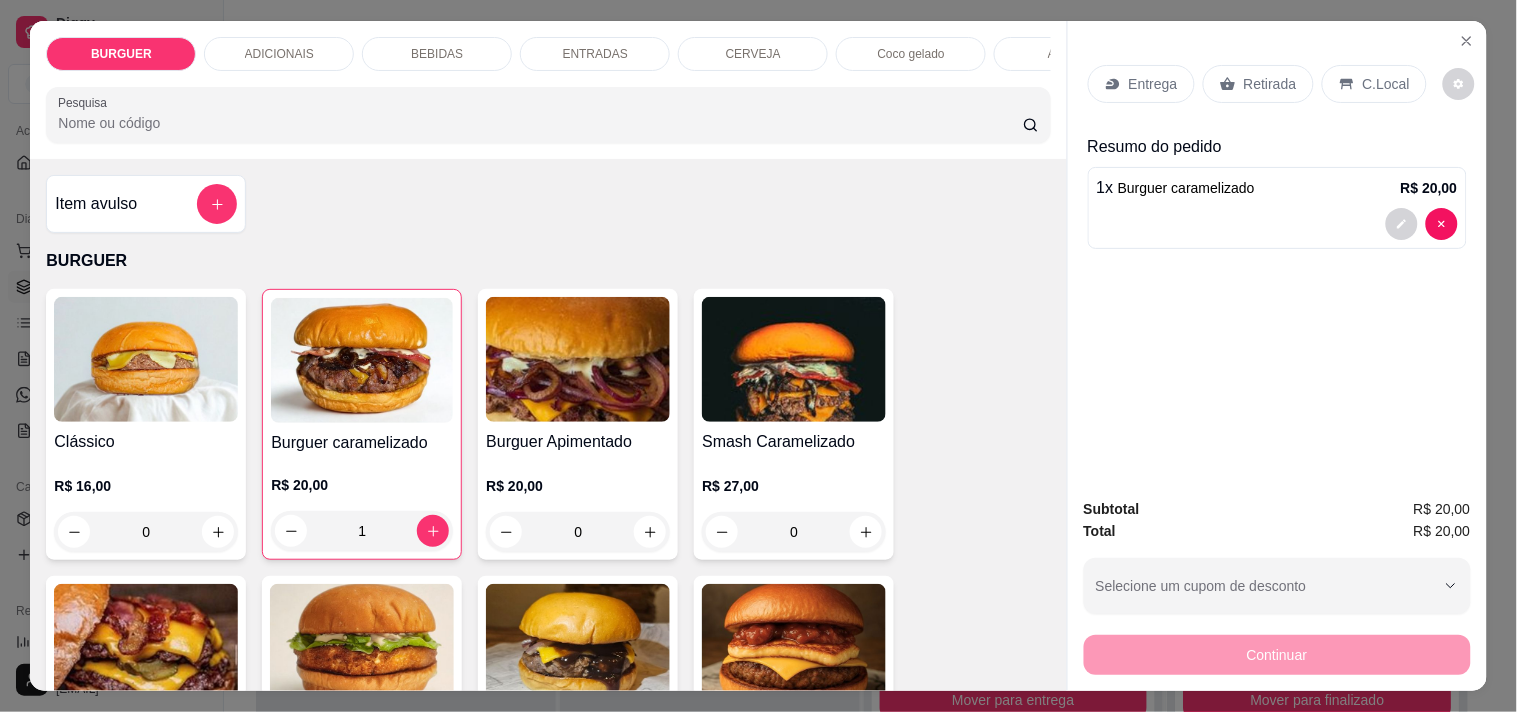 click on "Entrega" at bounding box center (1153, 84) 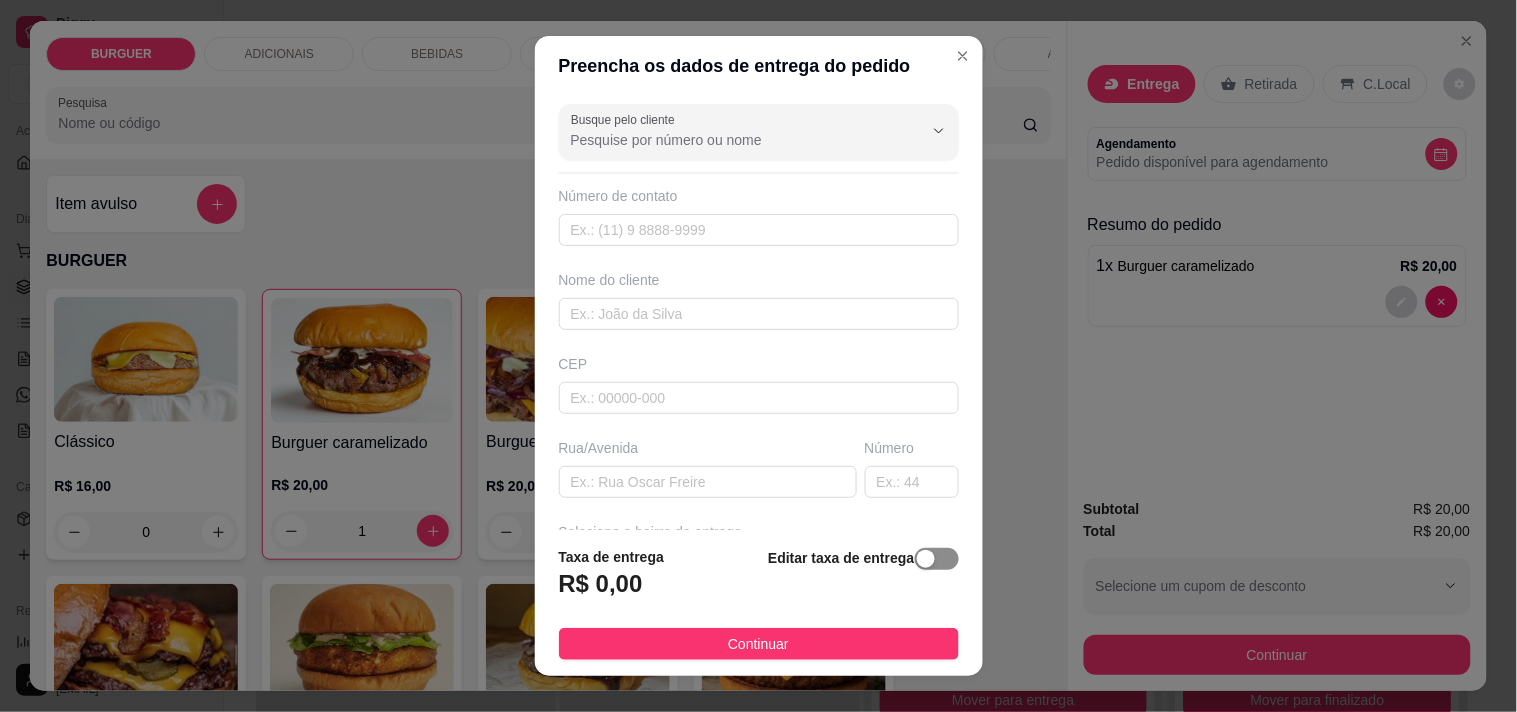 click at bounding box center (937, 559) 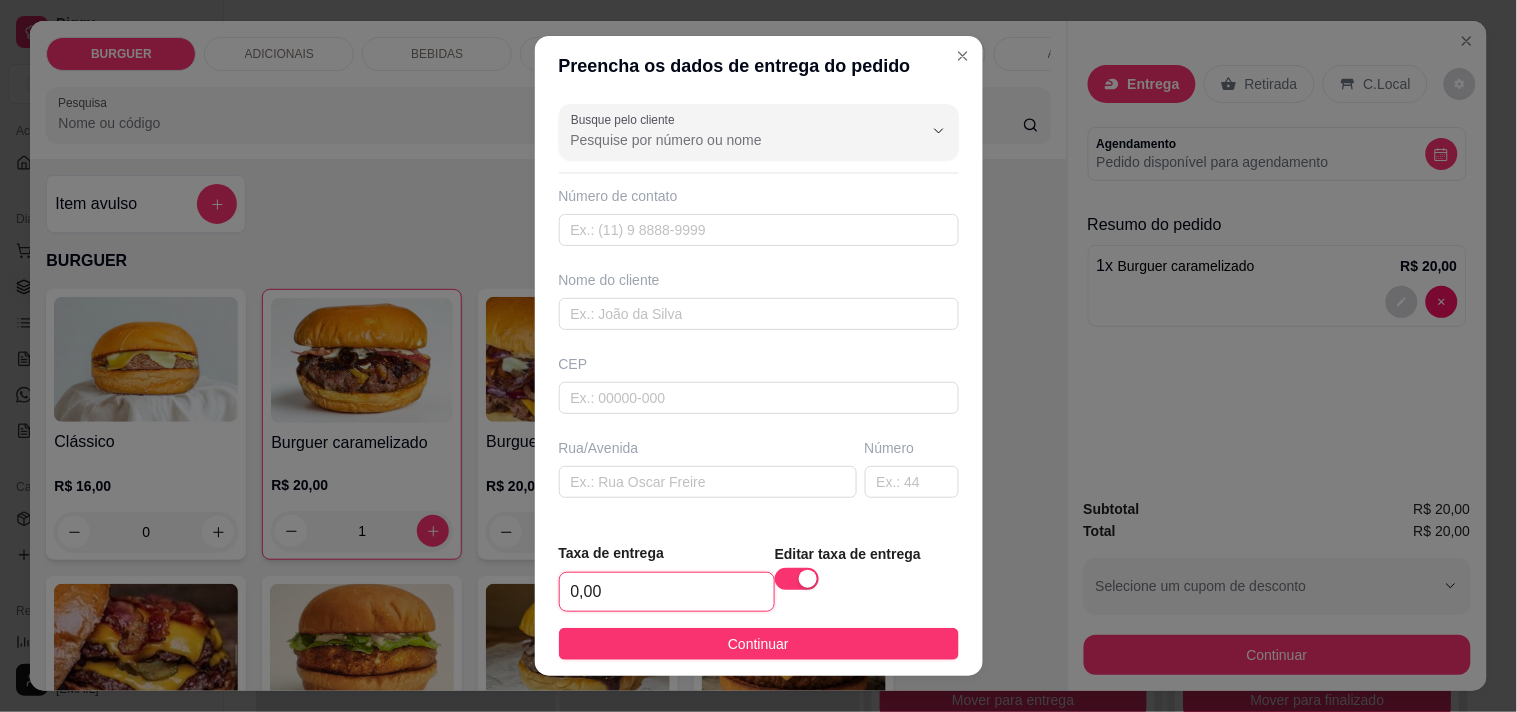 click on "0,00" at bounding box center (667, 592) 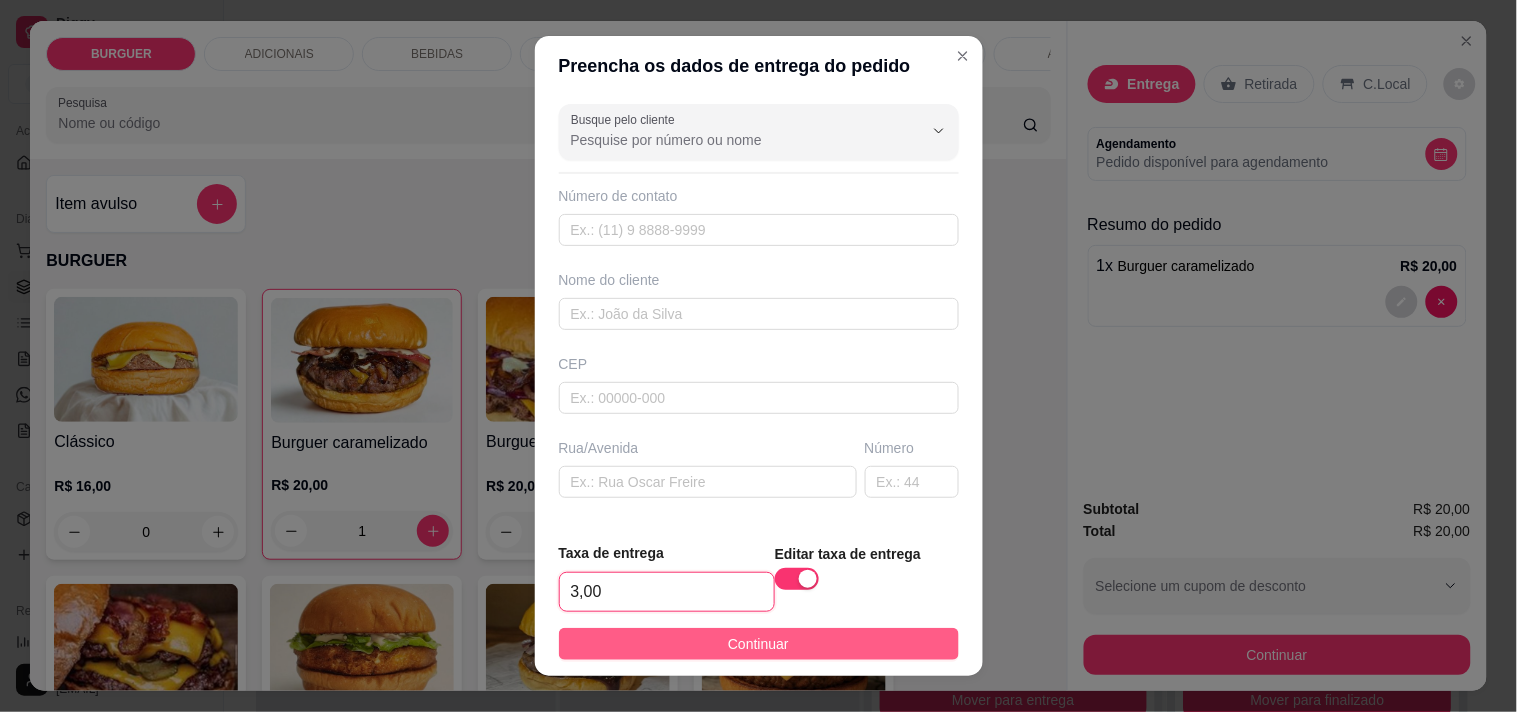 type on "3,00" 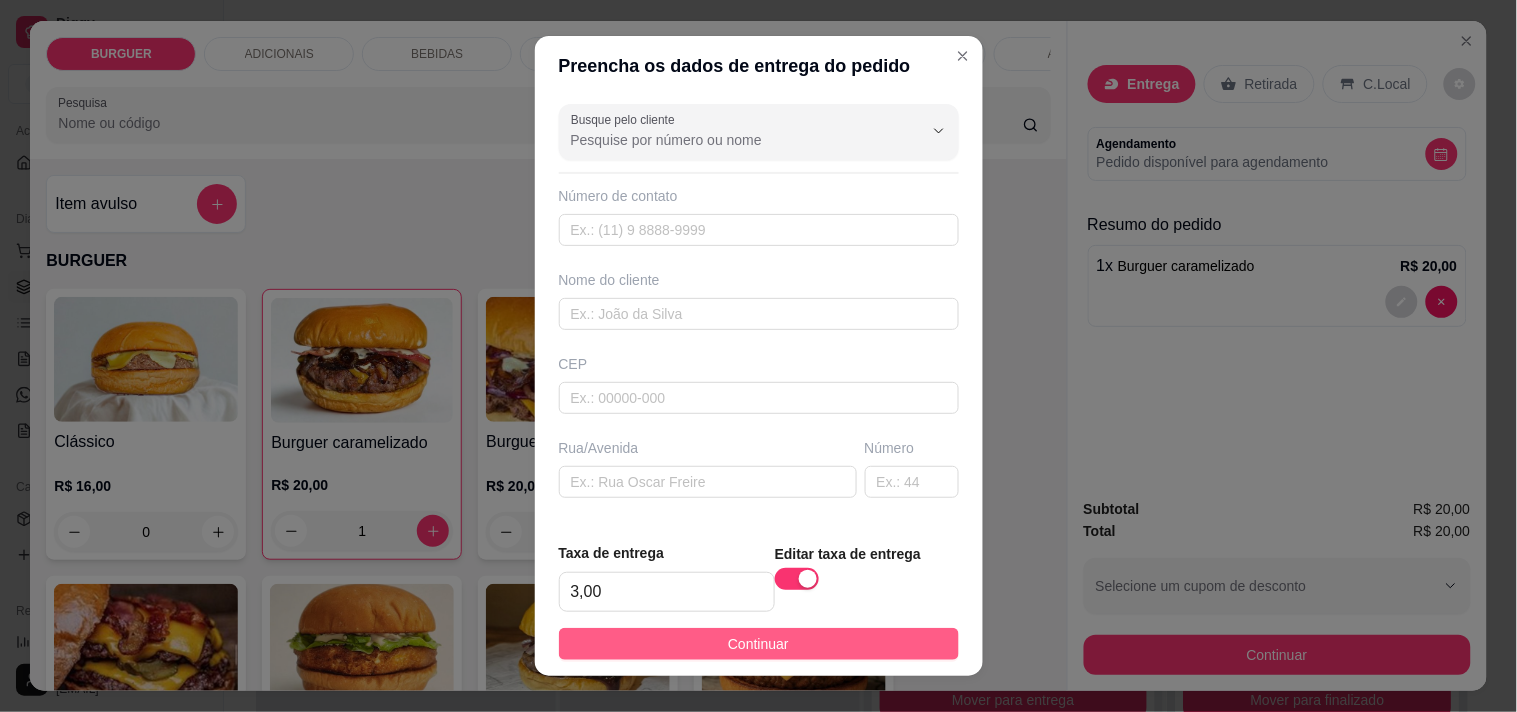 click on "Continuar" at bounding box center [759, 644] 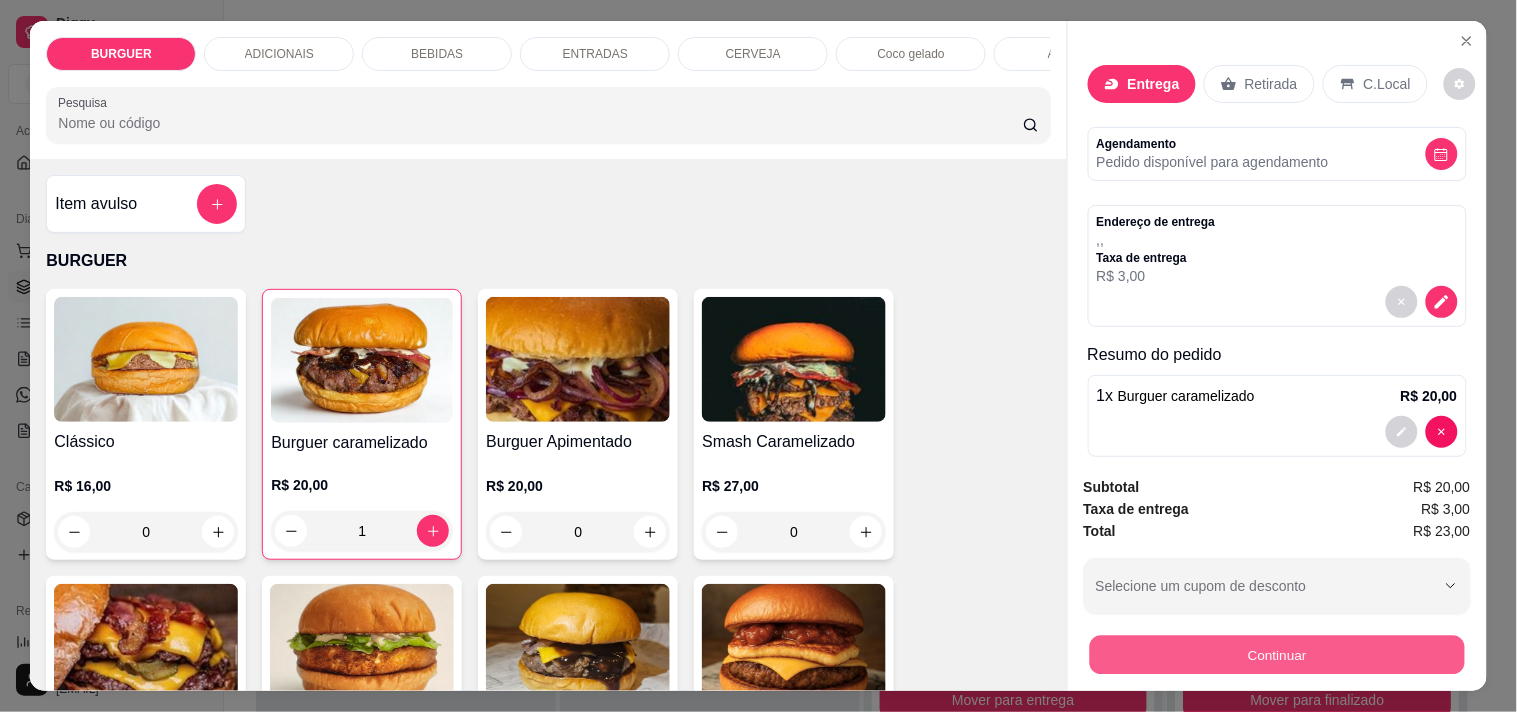 click on "Continuar" at bounding box center [1276, 654] 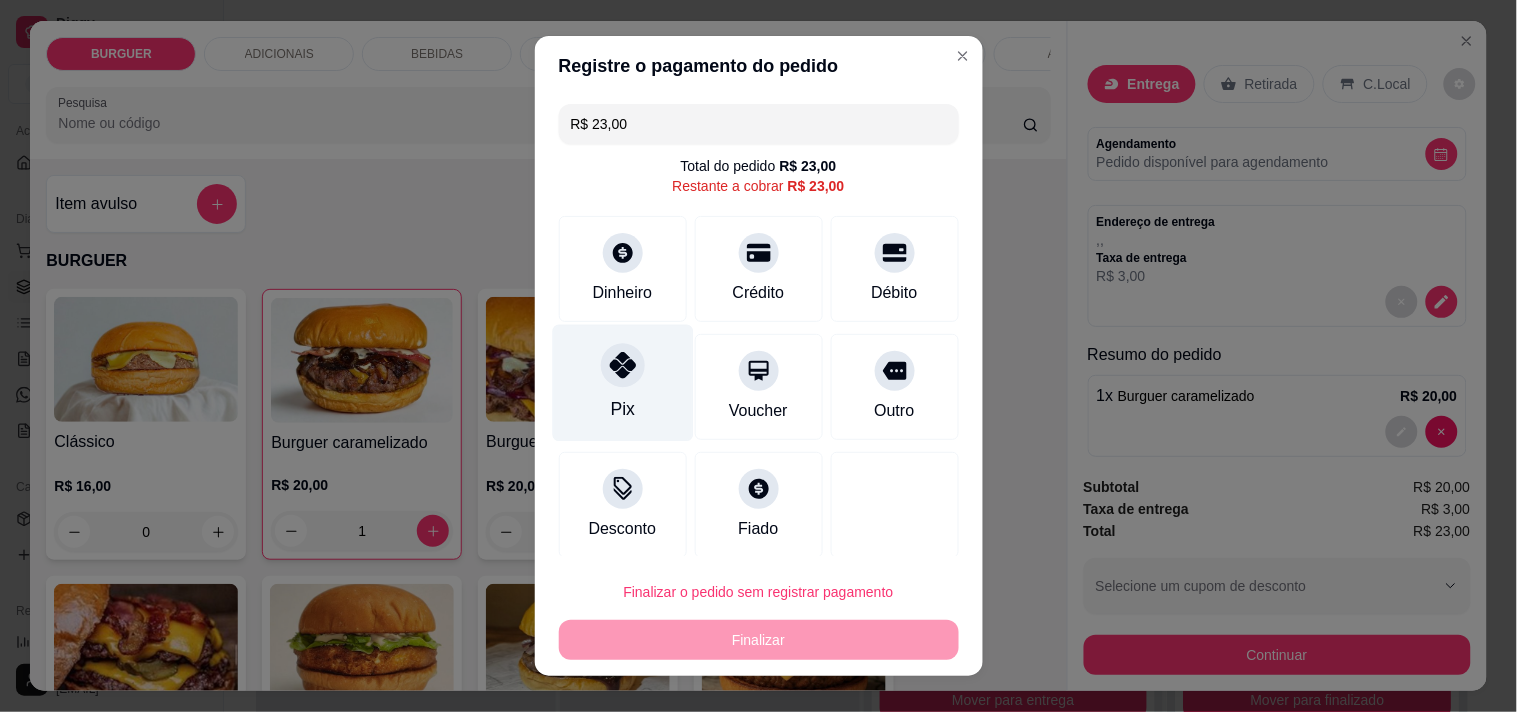 click on "Pix" at bounding box center (622, 409) 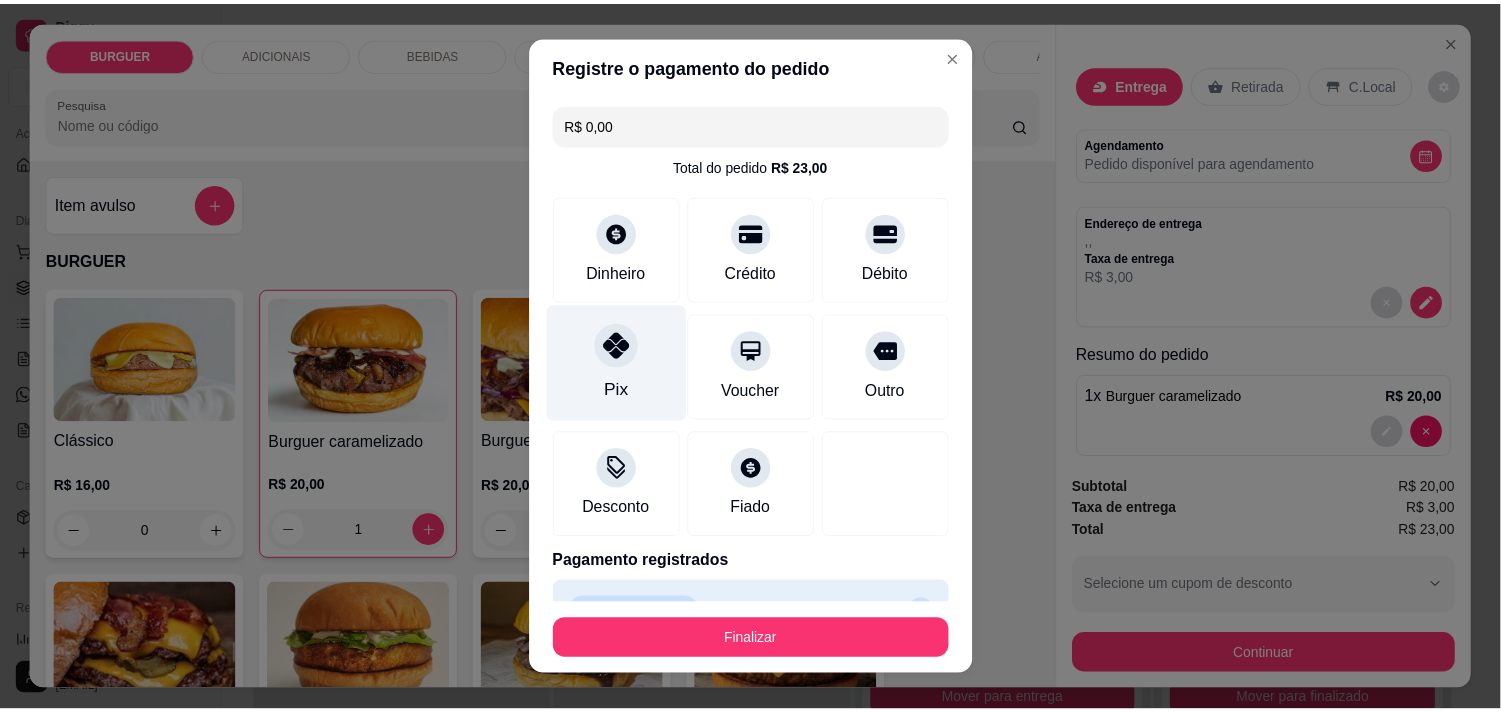 scroll, scrollTop: 45, scrollLeft: 0, axis: vertical 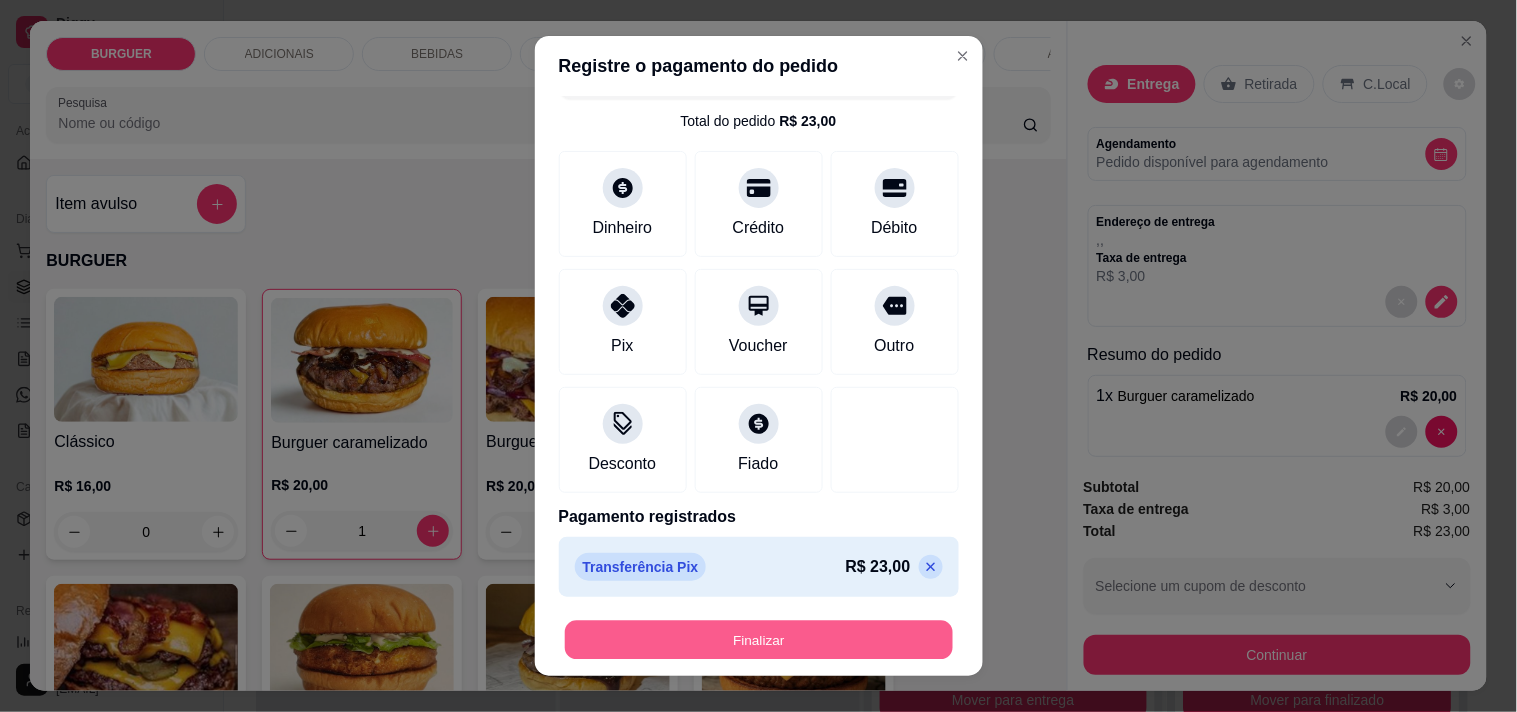 click on "Finalizar" at bounding box center (759, 640) 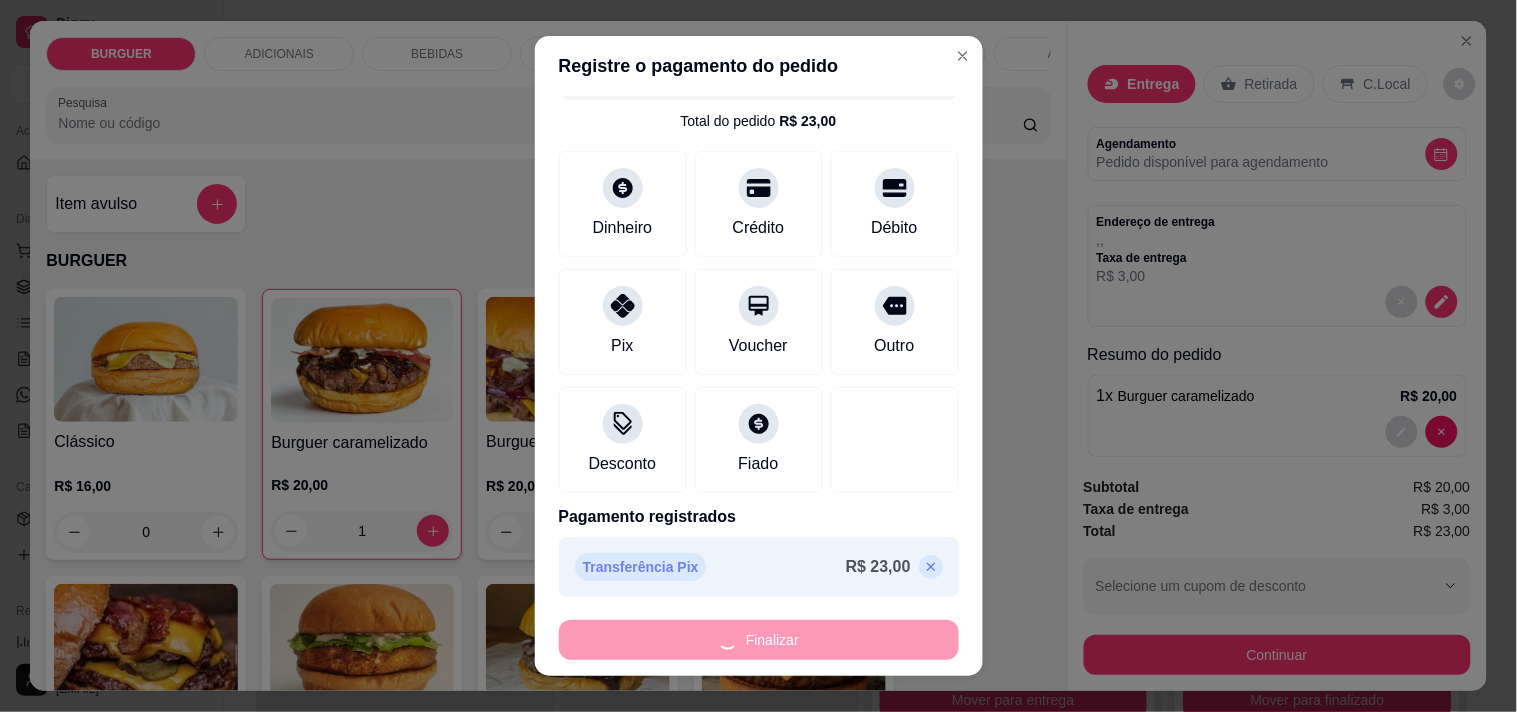 type on "0" 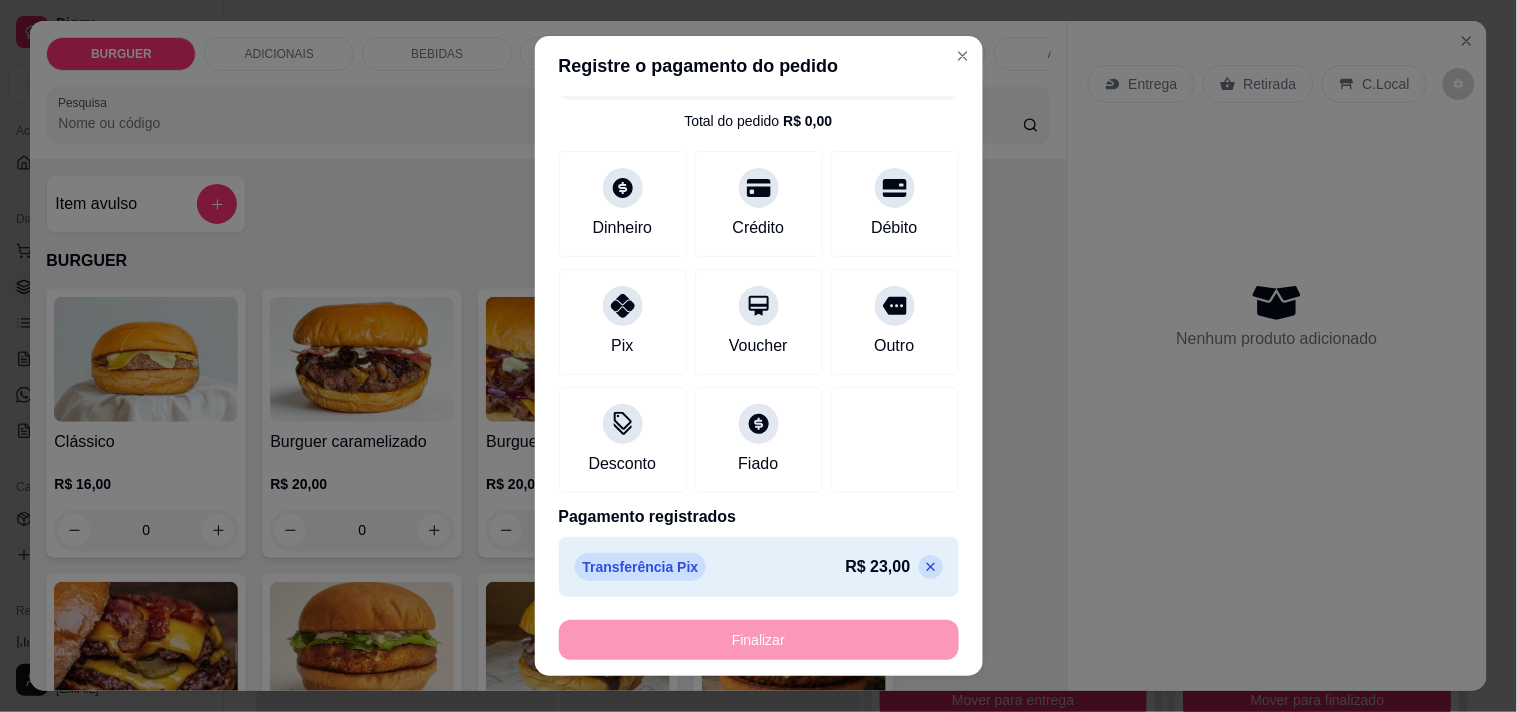 type on "-R$ 23,00" 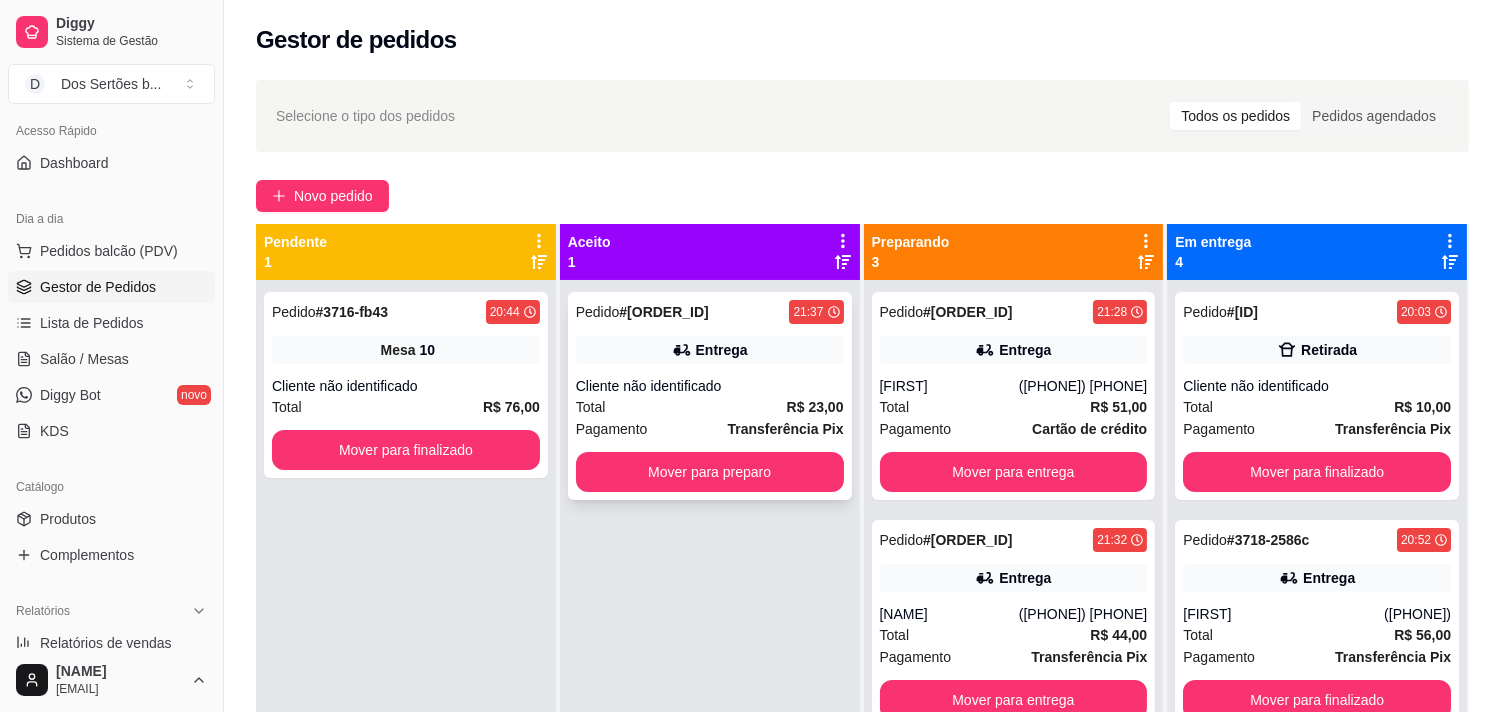 click on "Pagamento Transferência Pix" at bounding box center (710, 429) 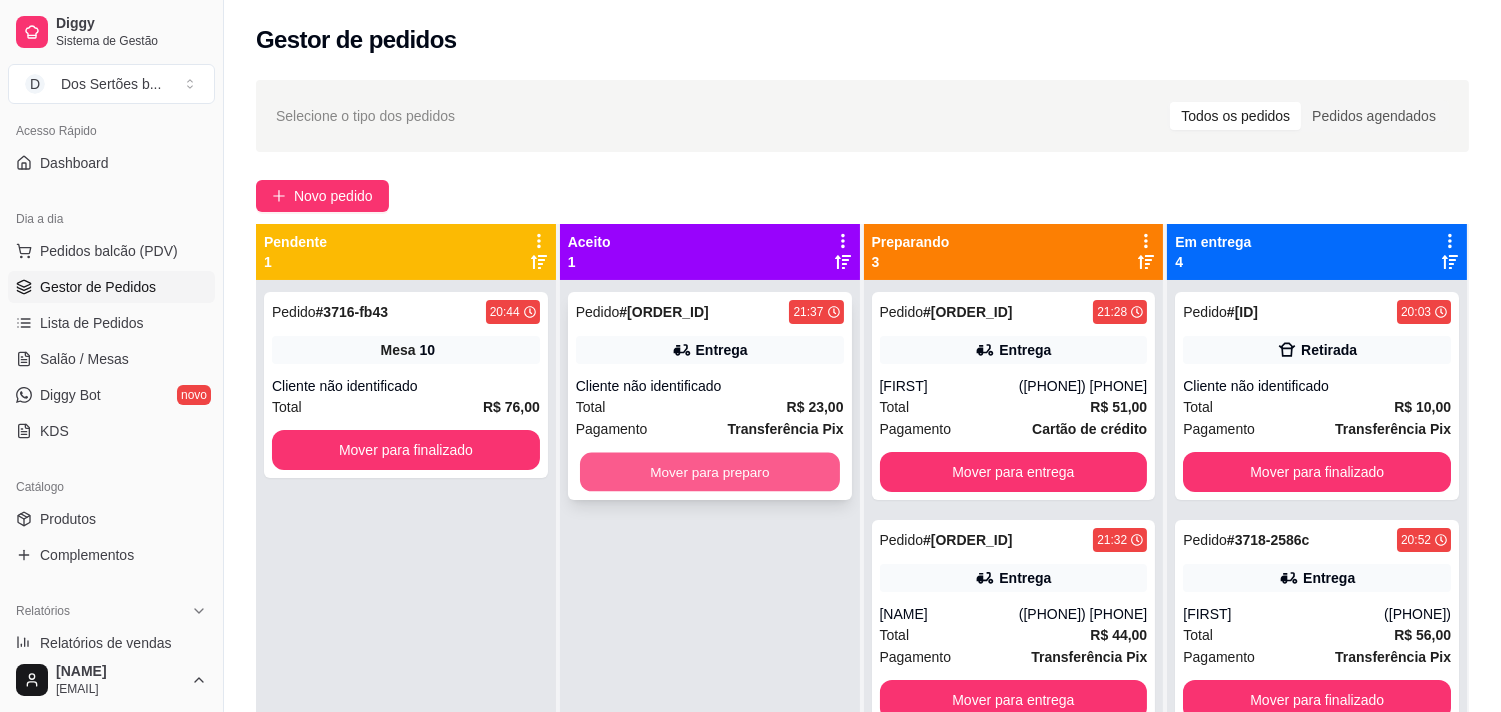click on "Mover para preparo" at bounding box center [710, 472] 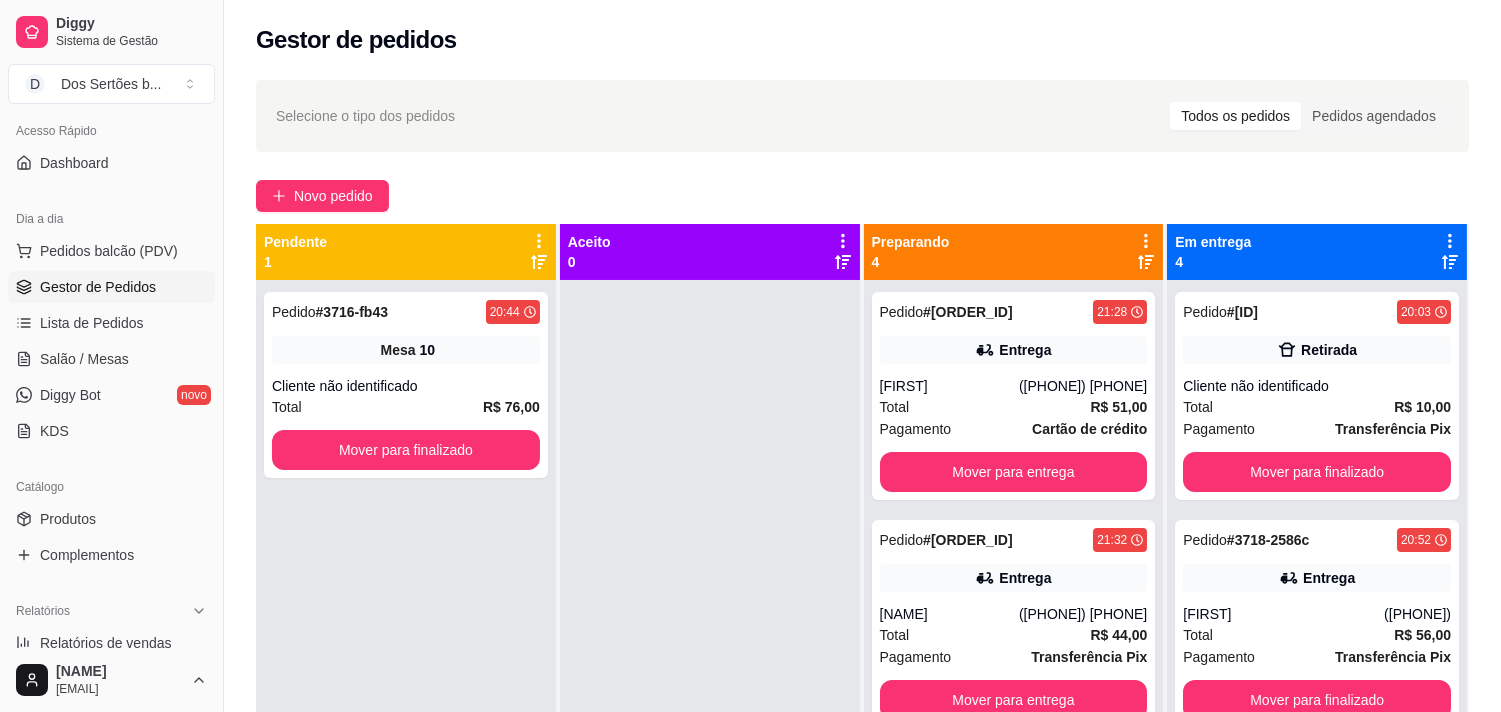 scroll, scrollTop: 55, scrollLeft: 0, axis: vertical 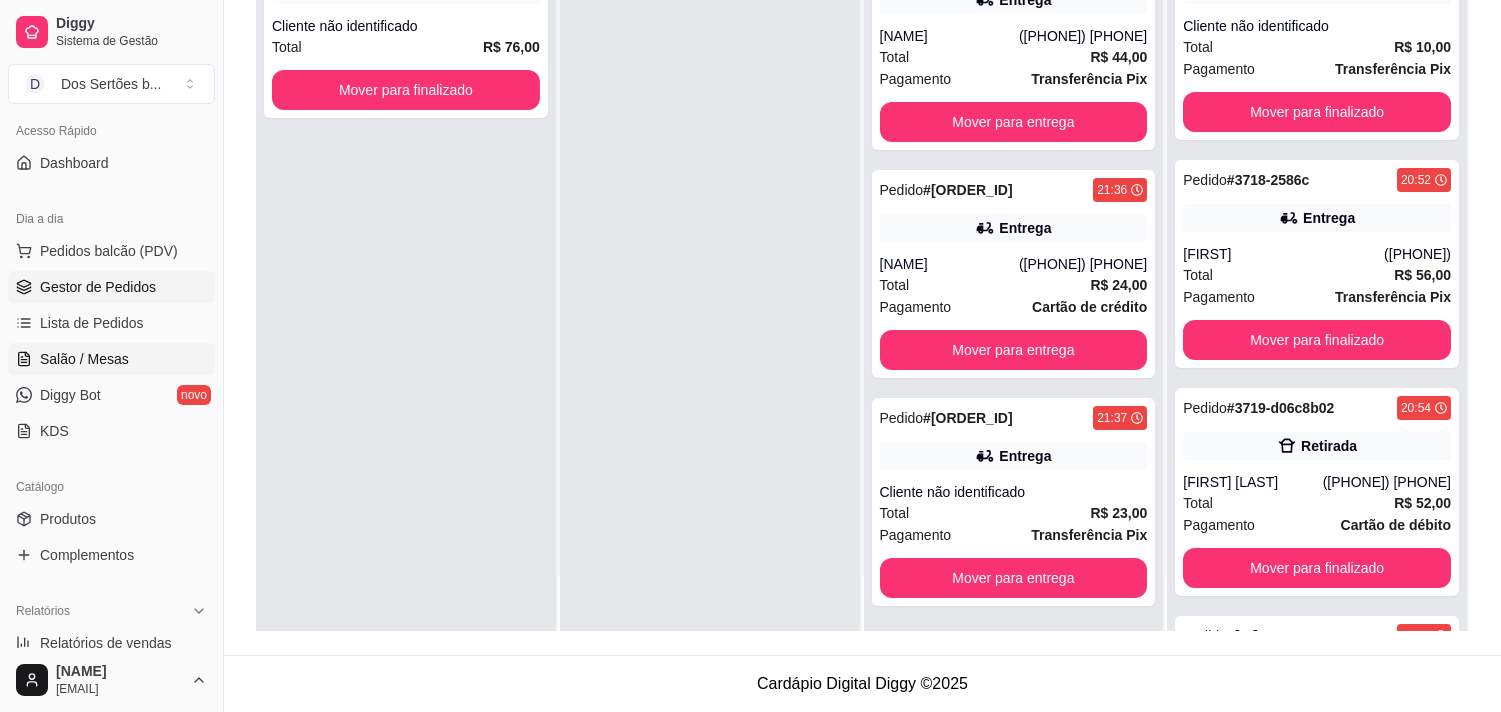 click on "Salão / Mesas" at bounding box center (84, 359) 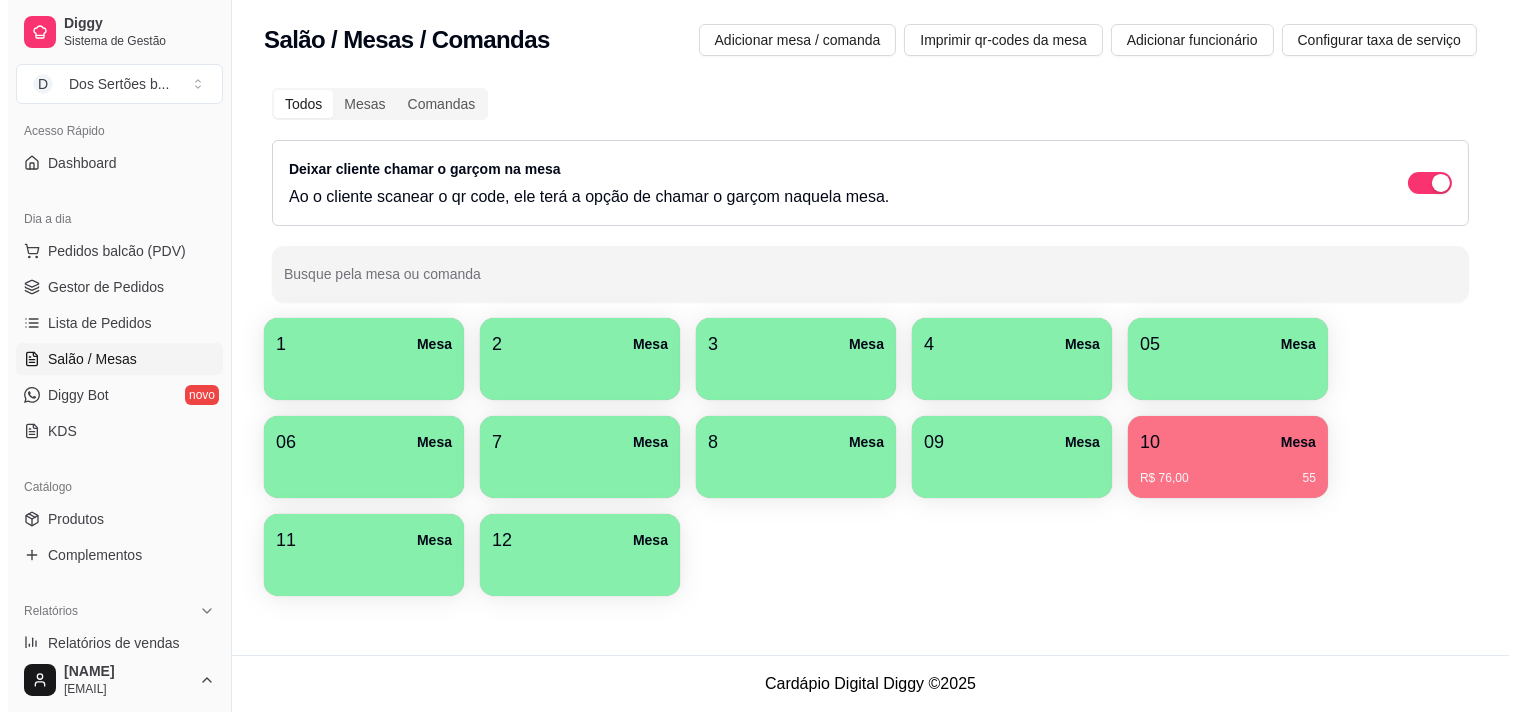 scroll, scrollTop: 0, scrollLeft: 0, axis: both 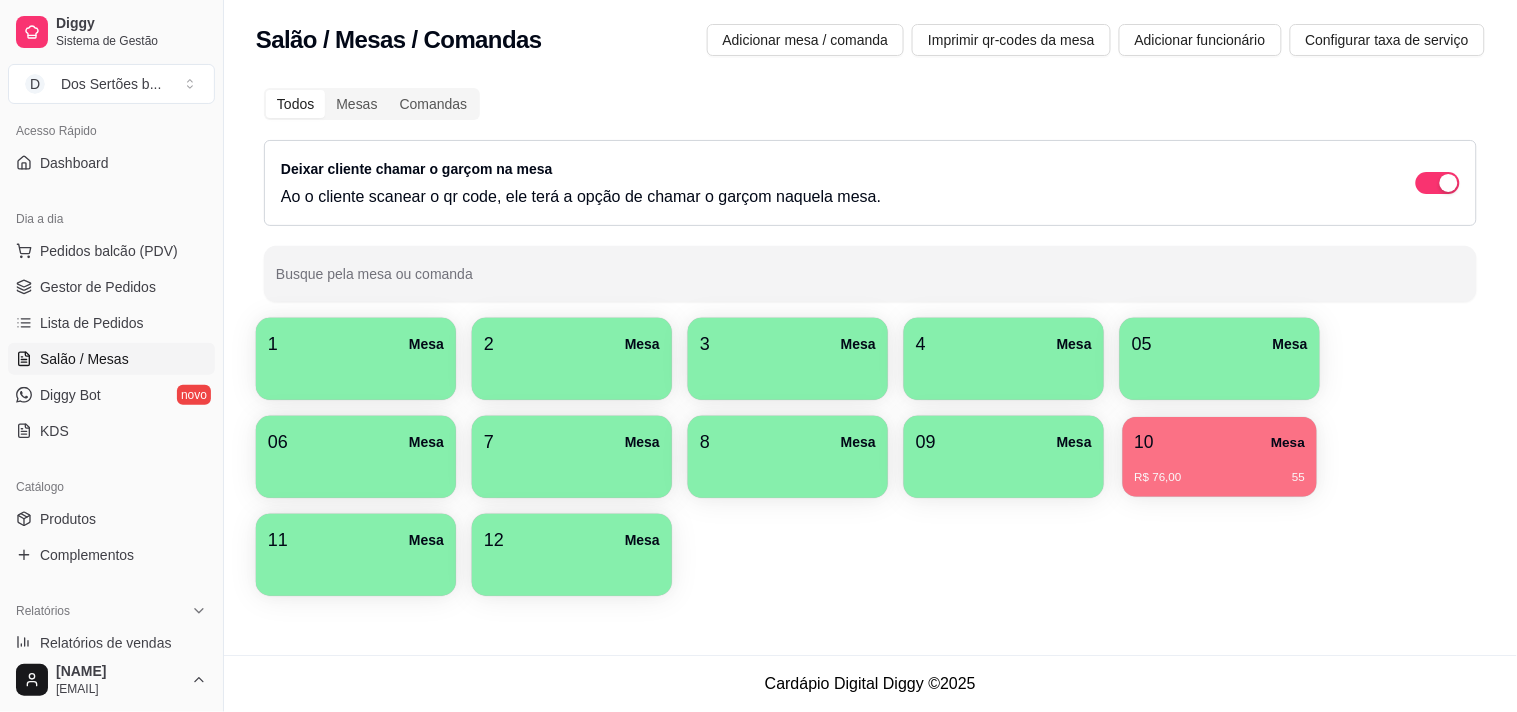 click on "Mesa" at bounding box center [1288, 442] 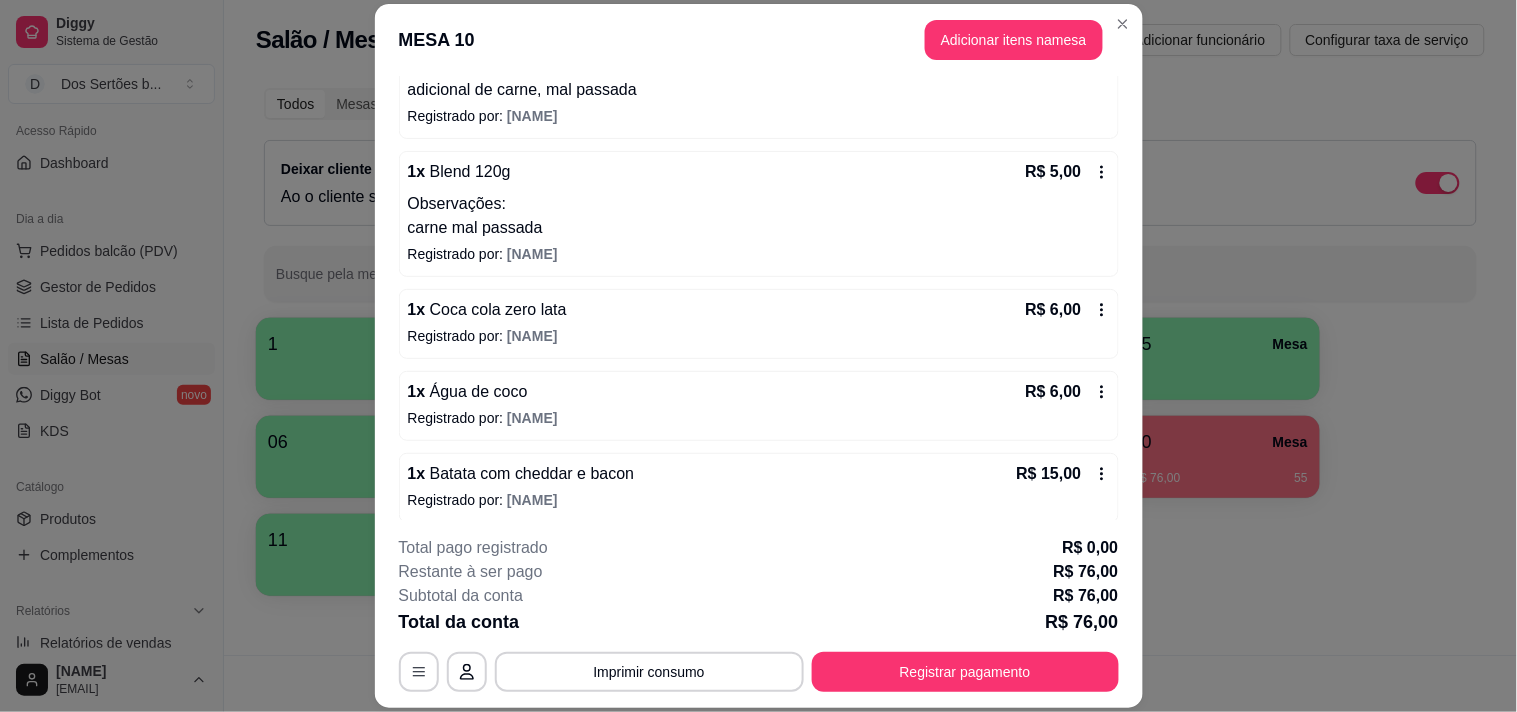 scroll, scrollTop: 426, scrollLeft: 0, axis: vertical 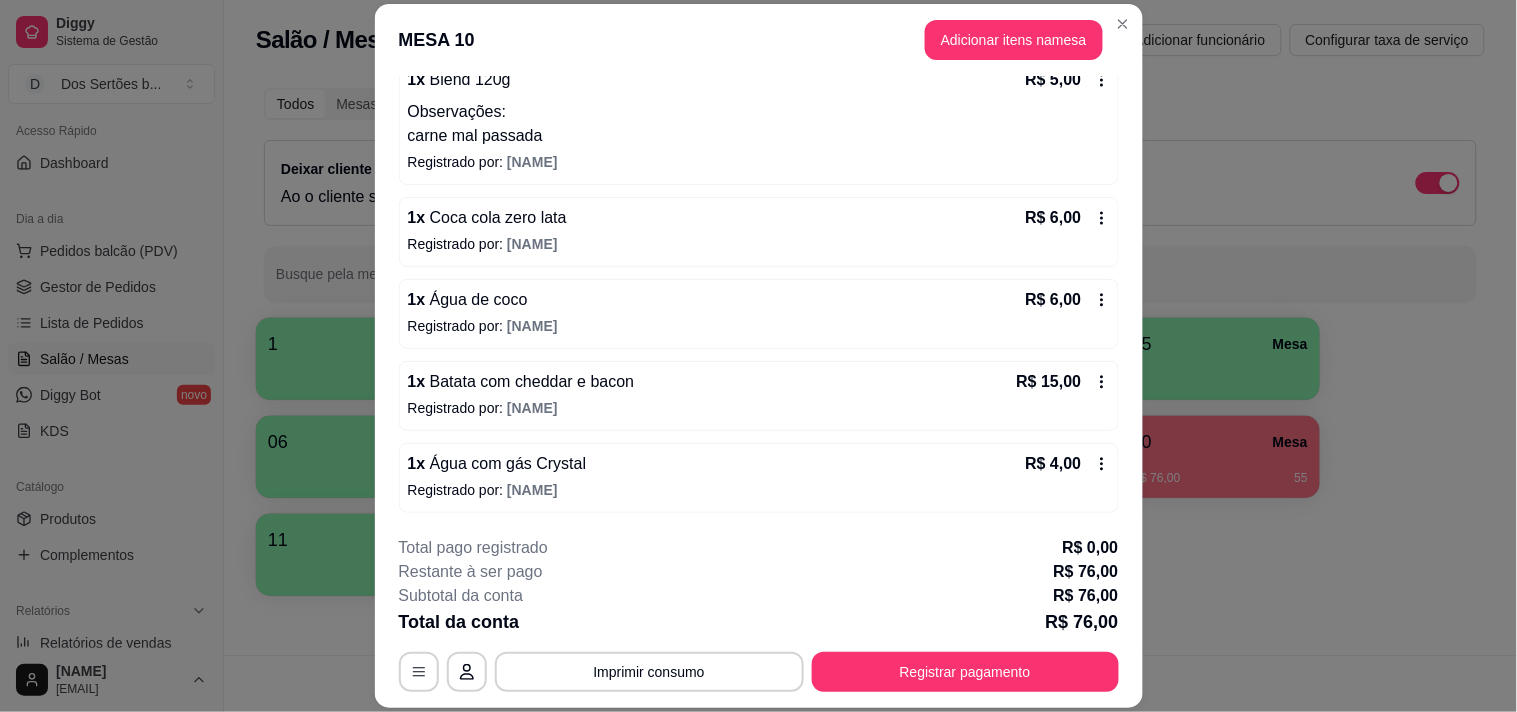 click 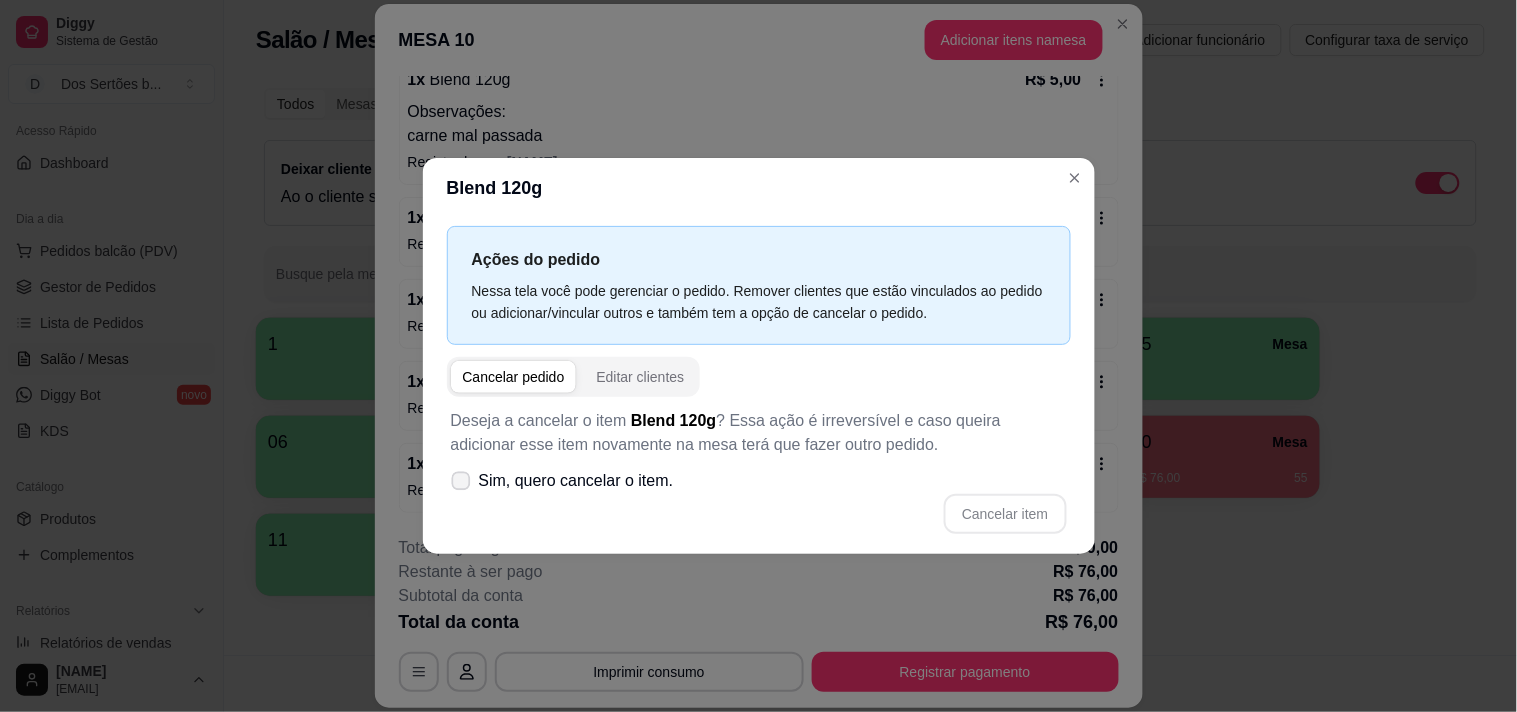 click 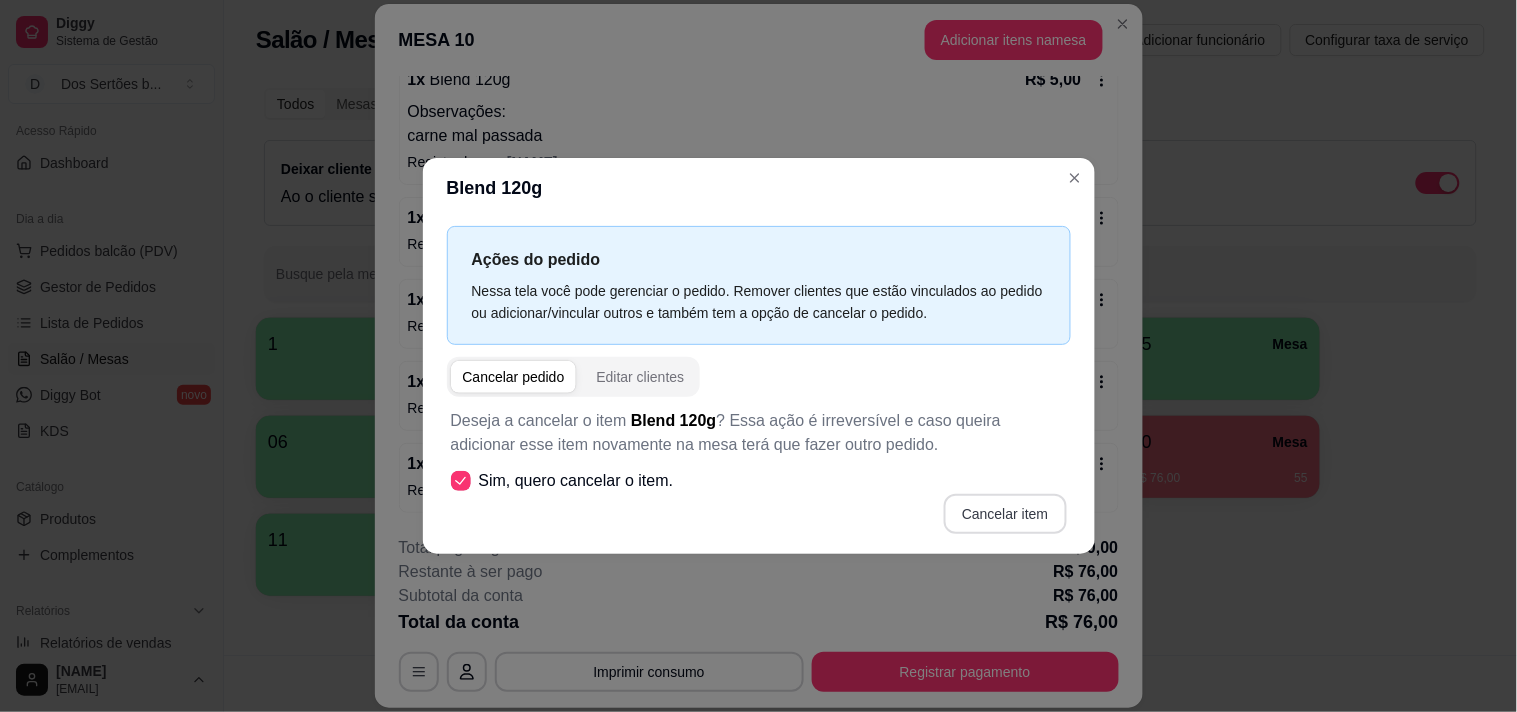 click on "Cancelar item" at bounding box center [1005, 514] 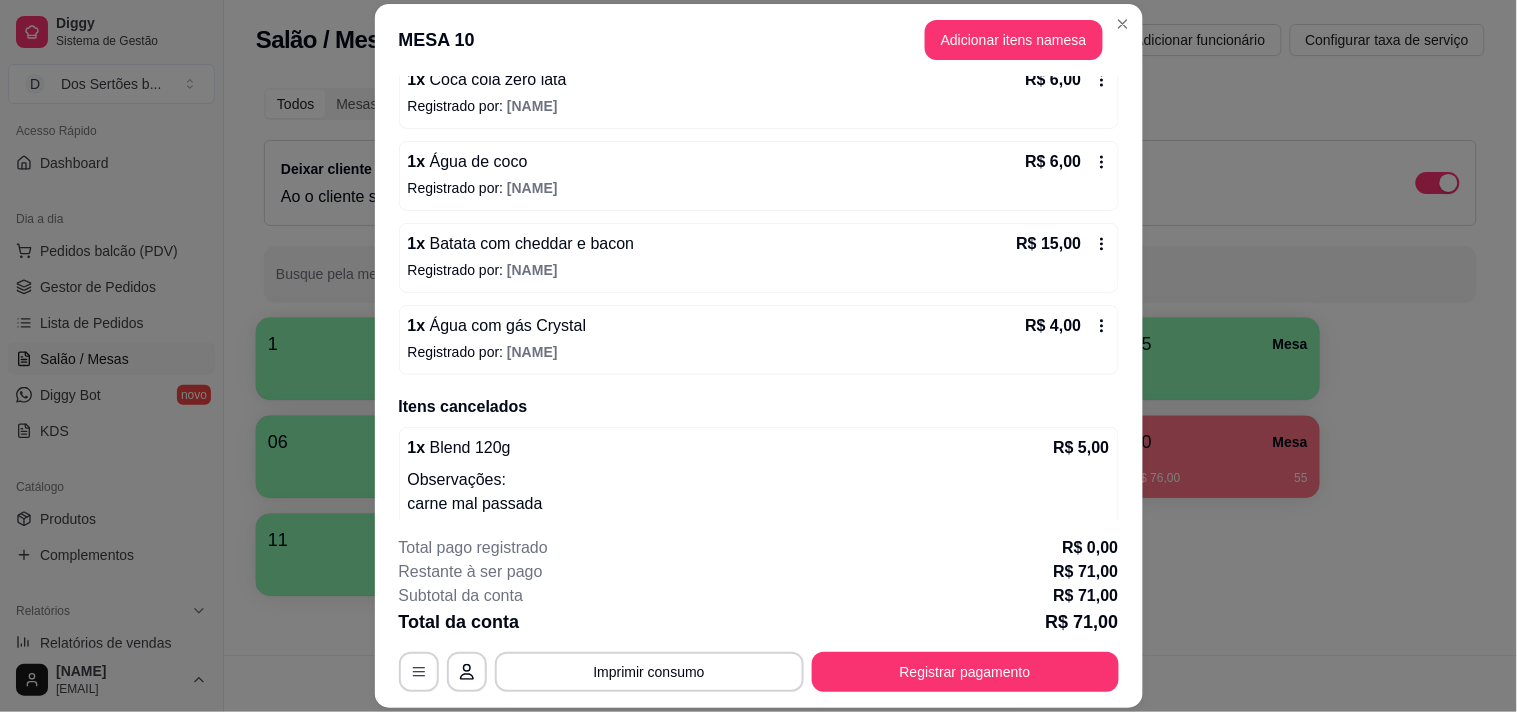 scroll, scrollTop: 458, scrollLeft: 0, axis: vertical 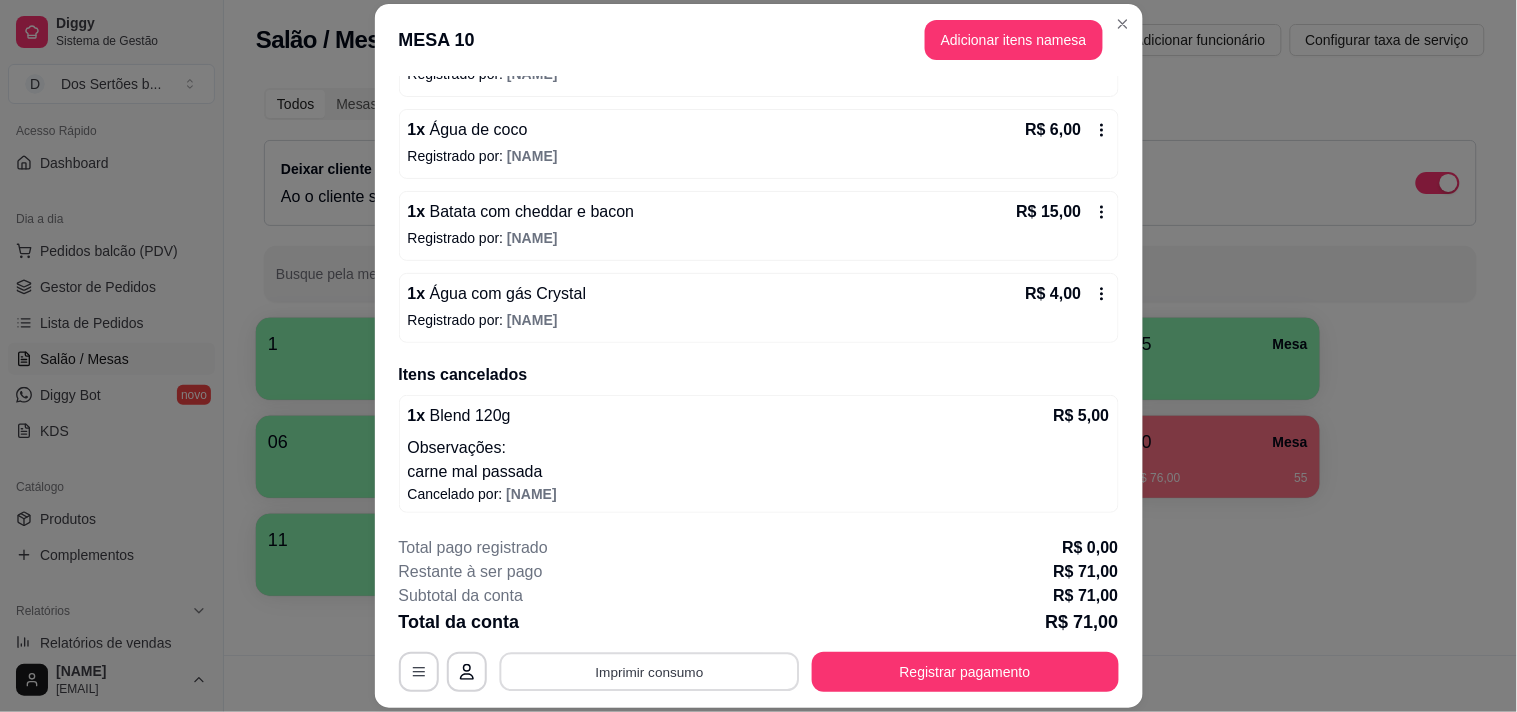 click on "Imprimir consumo" at bounding box center [649, 672] 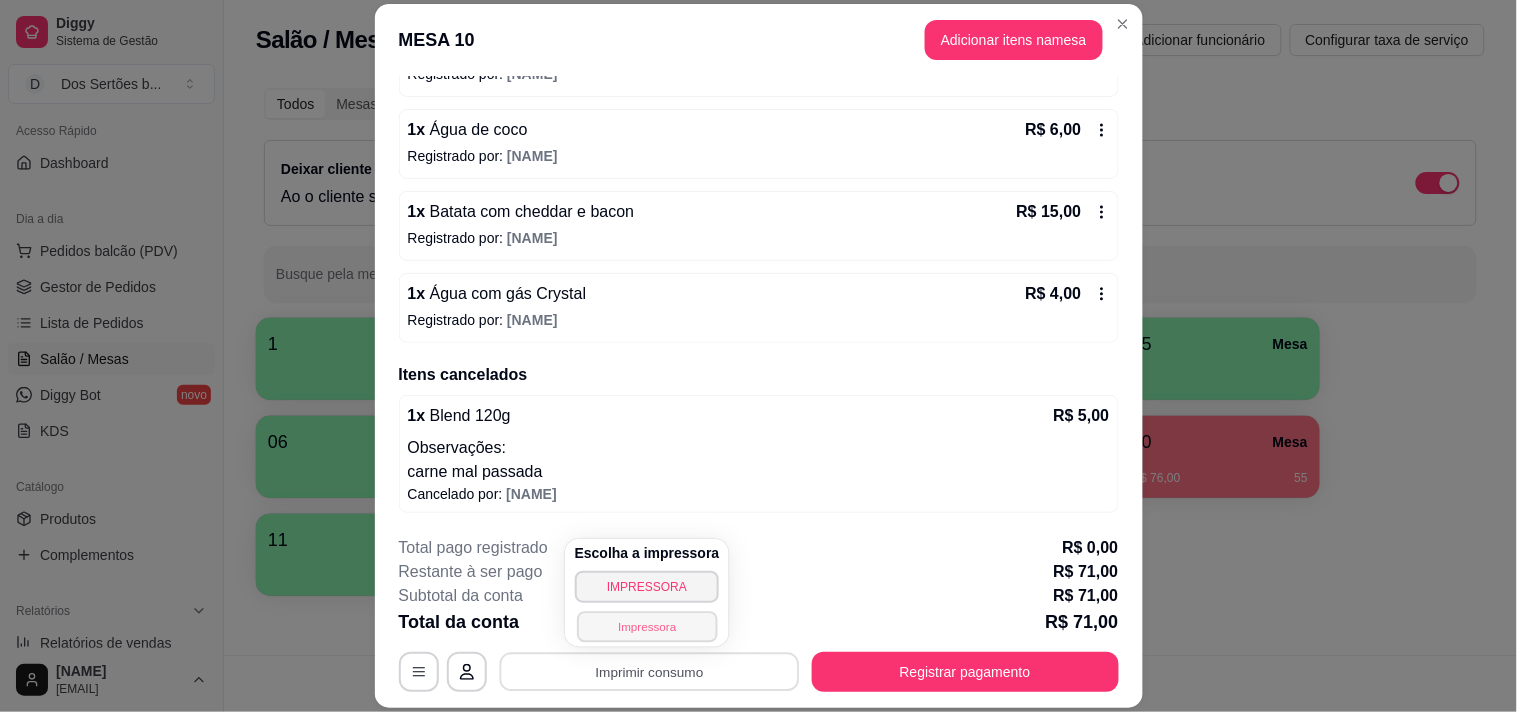 click on "Impressora" at bounding box center (647, 626) 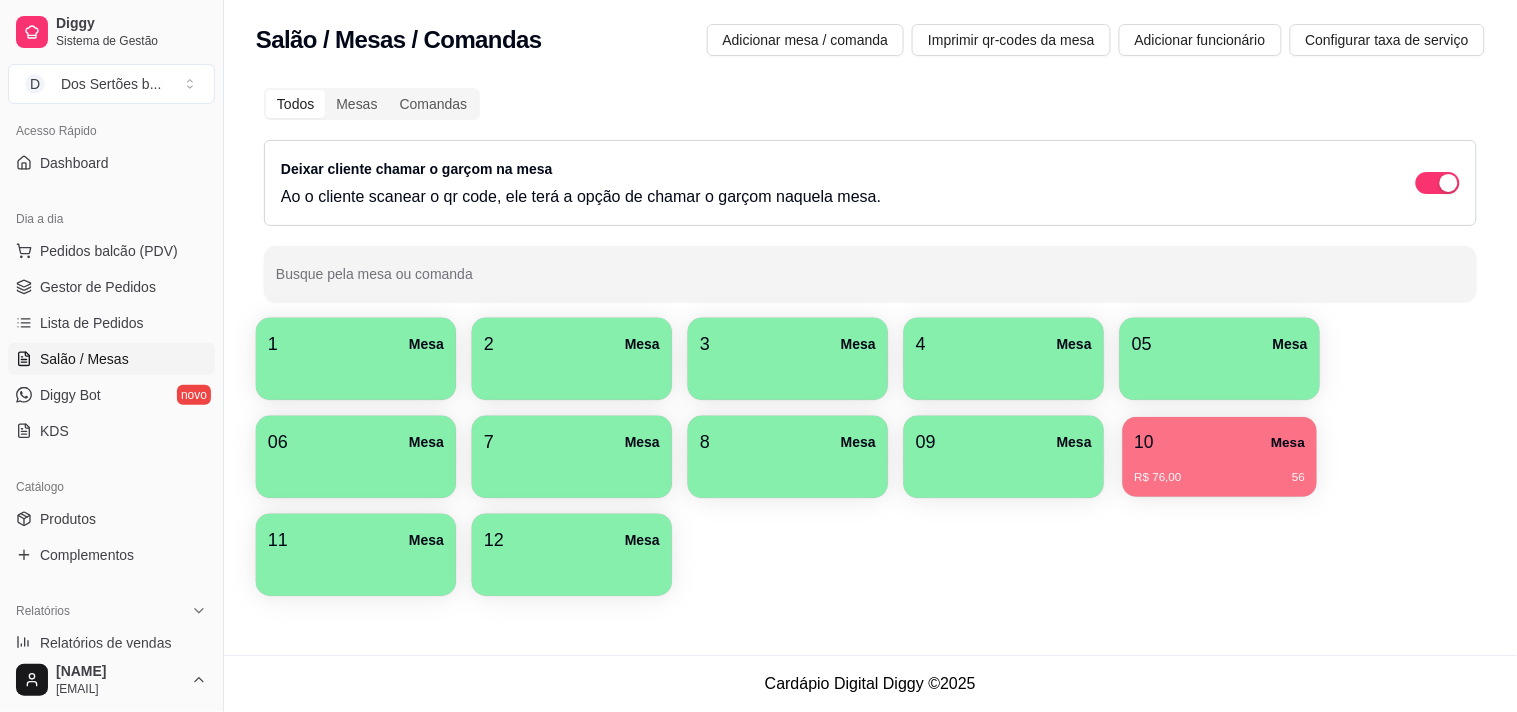 click on "R$ 76,00 56" at bounding box center [1220, 470] 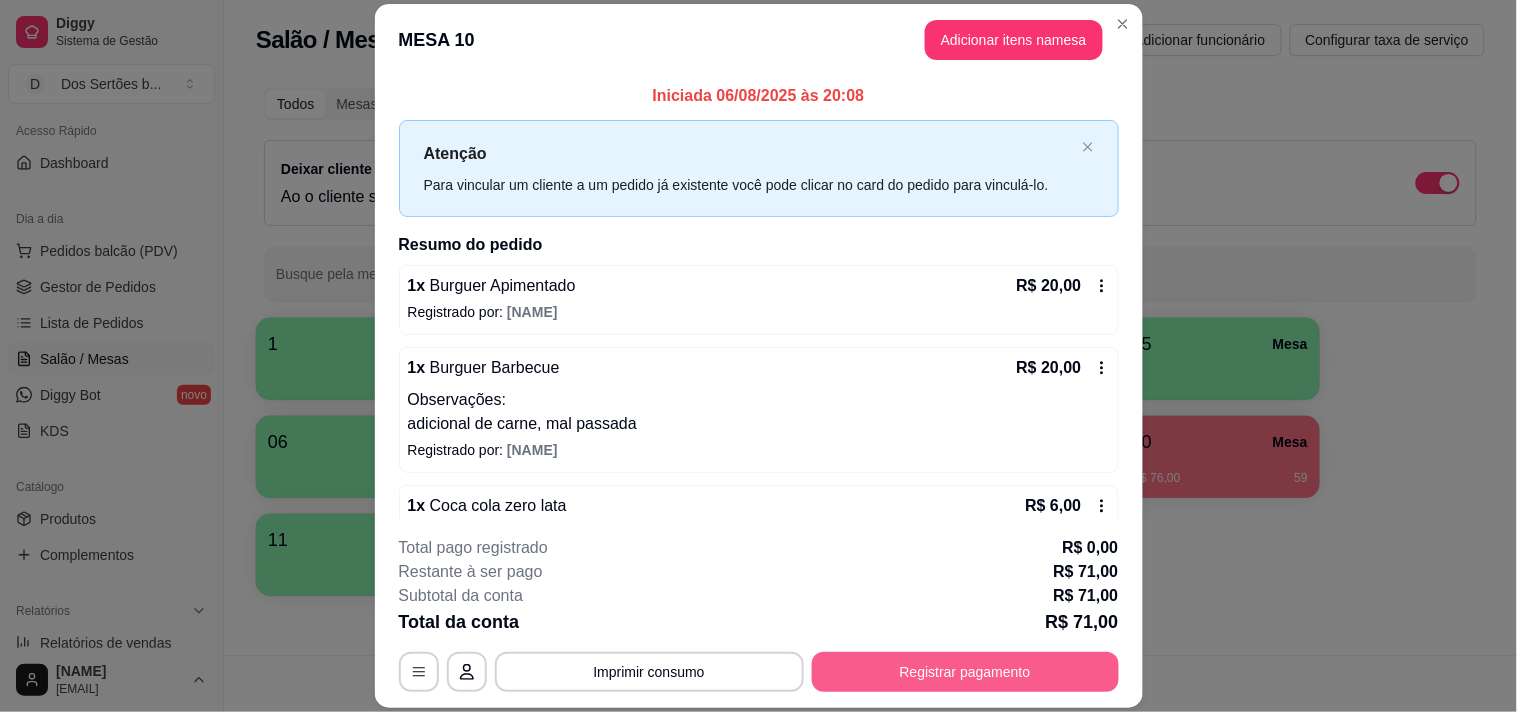 click on "Registrar pagamento" at bounding box center [965, 672] 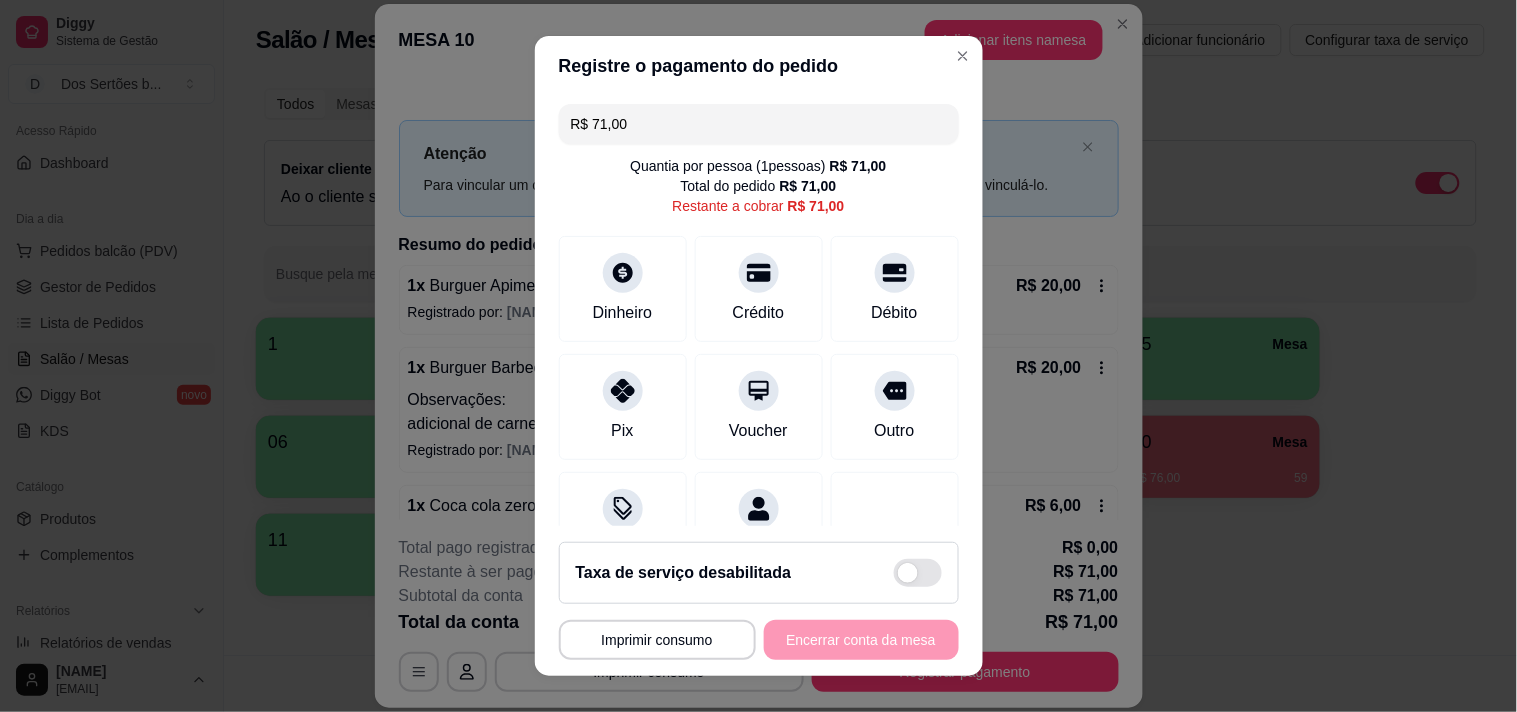 click on "R$ 71,00" at bounding box center (759, 124) 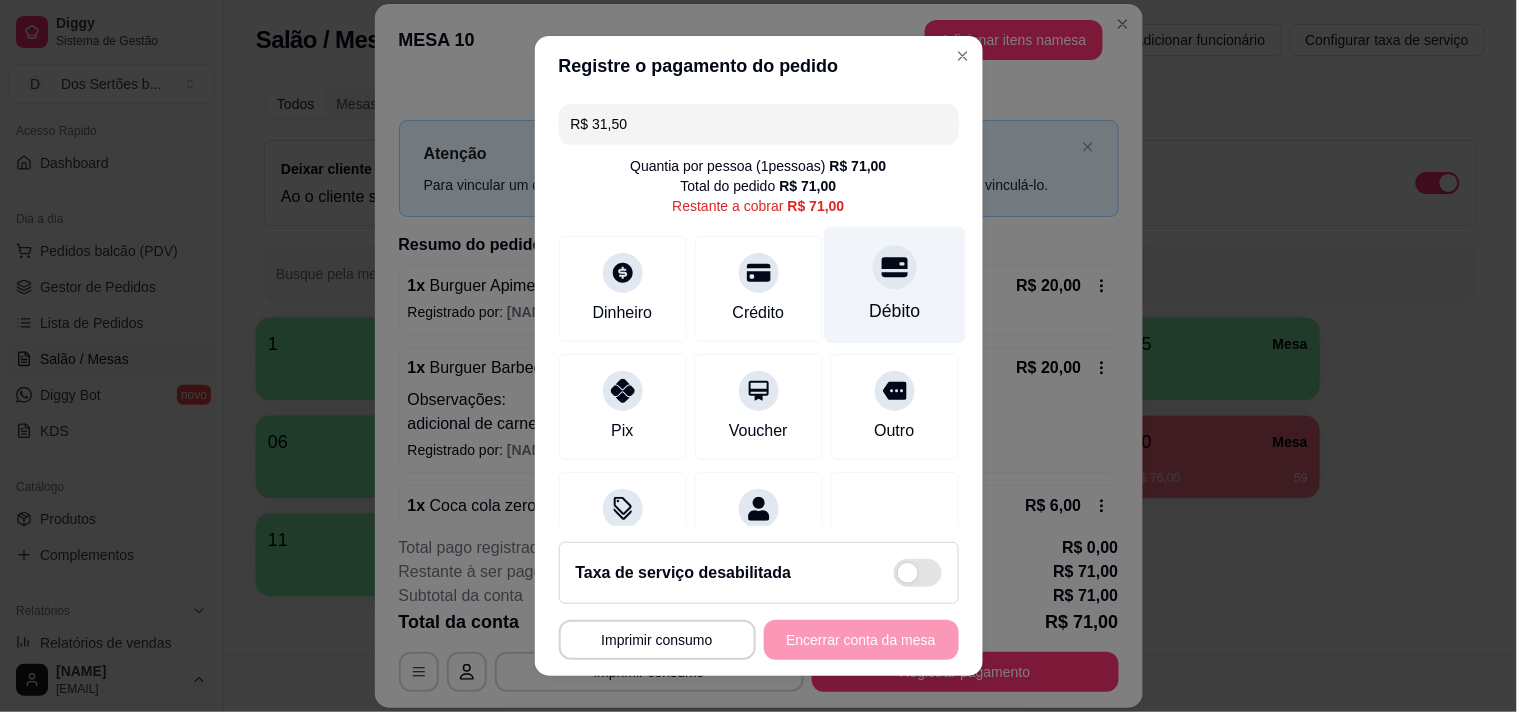type on "R$ 31,50" 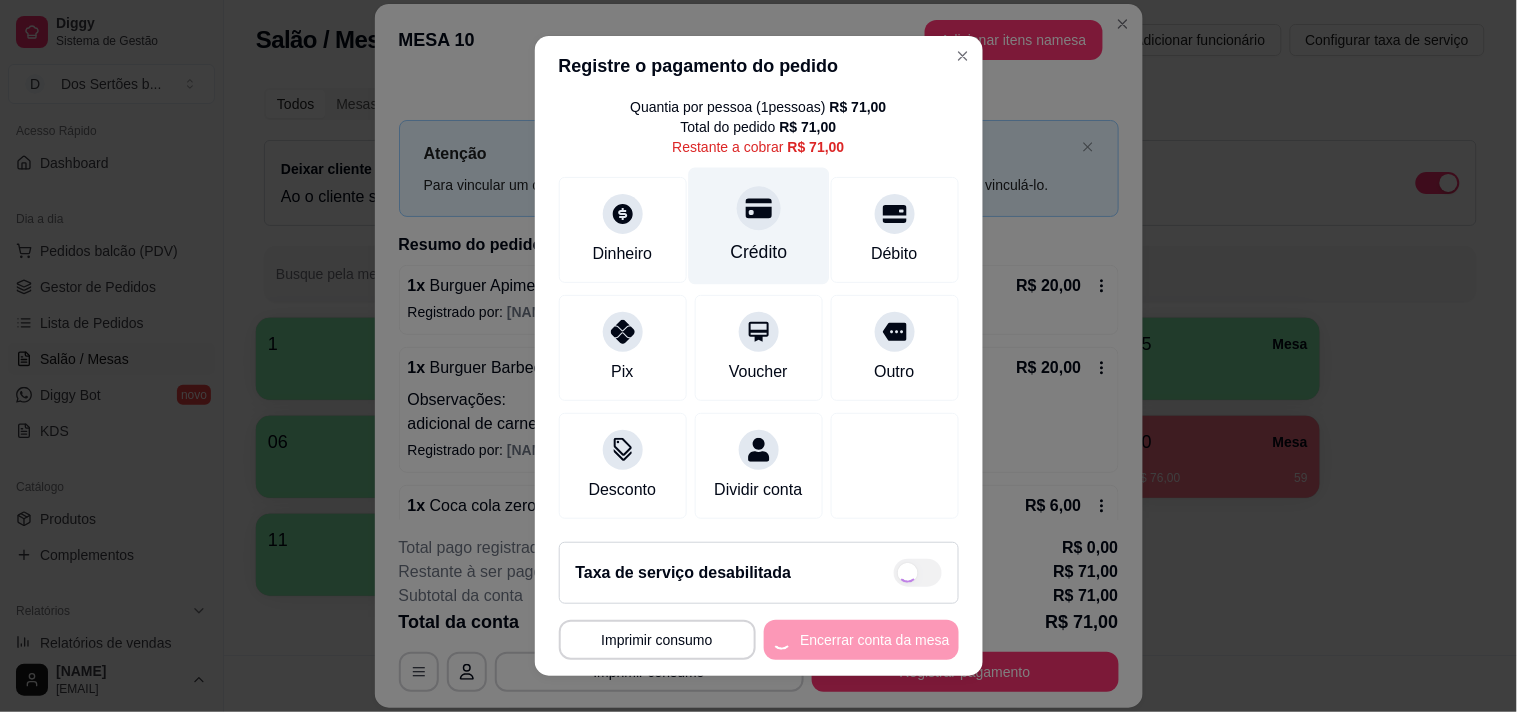 scroll, scrollTop: 0, scrollLeft: 0, axis: both 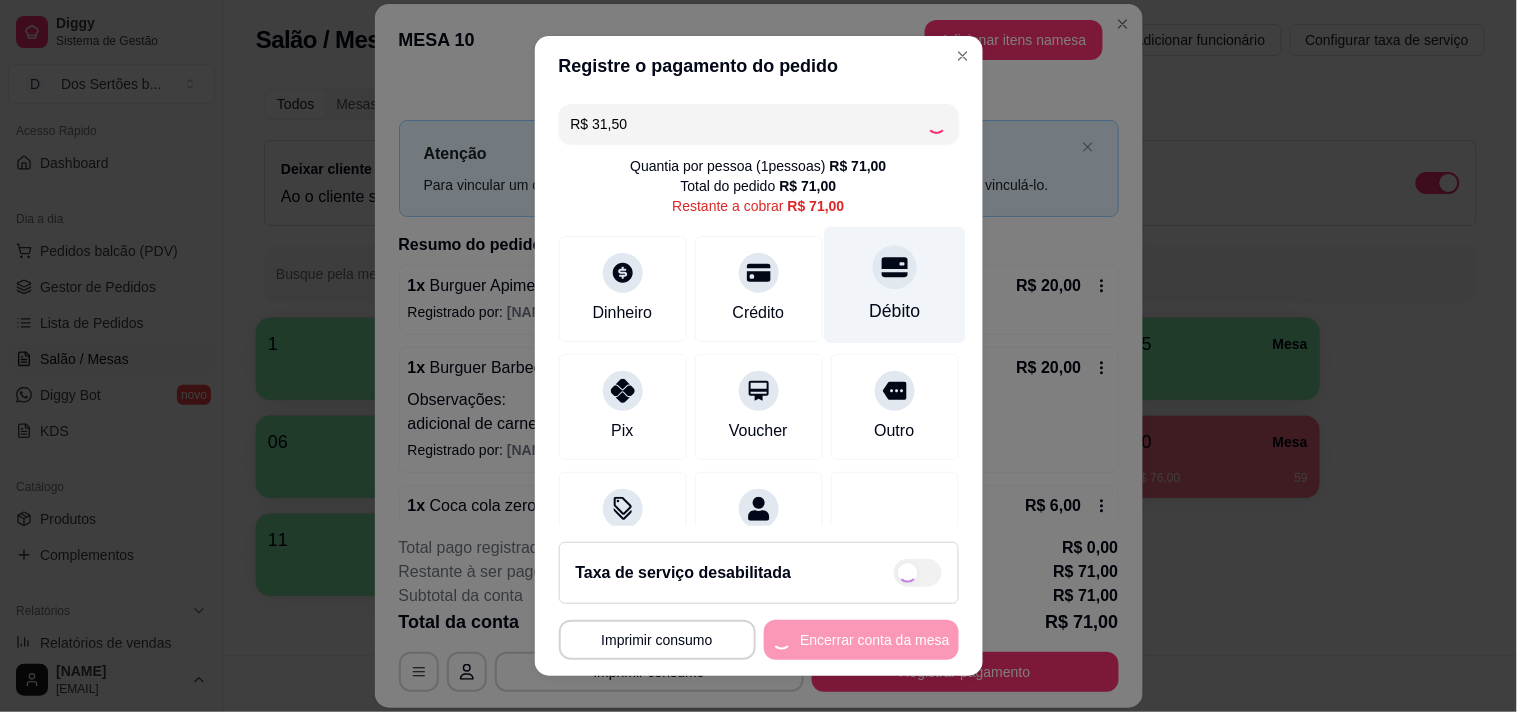 click on "Débito" at bounding box center [894, 311] 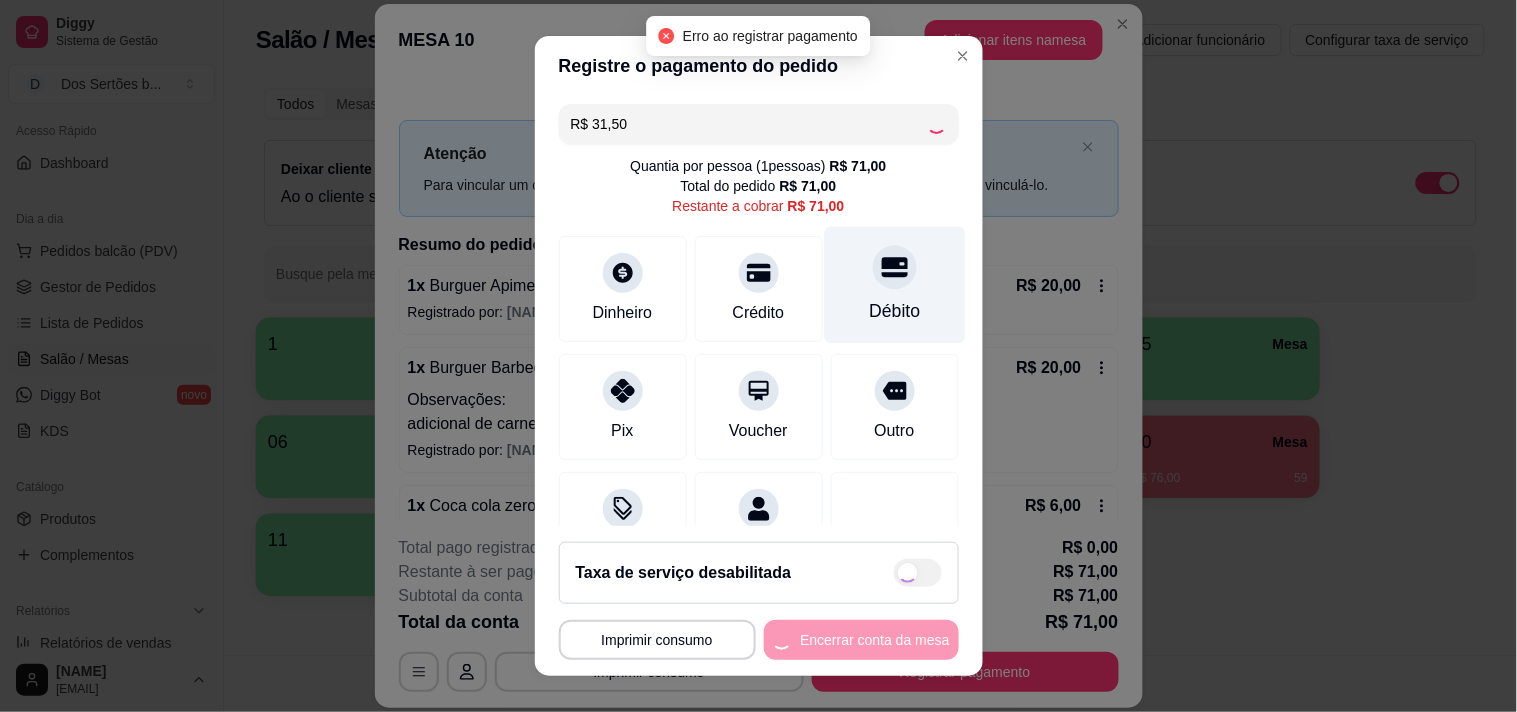 scroll, scrollTop: 83, scrollLeft: 0, axis: vertical 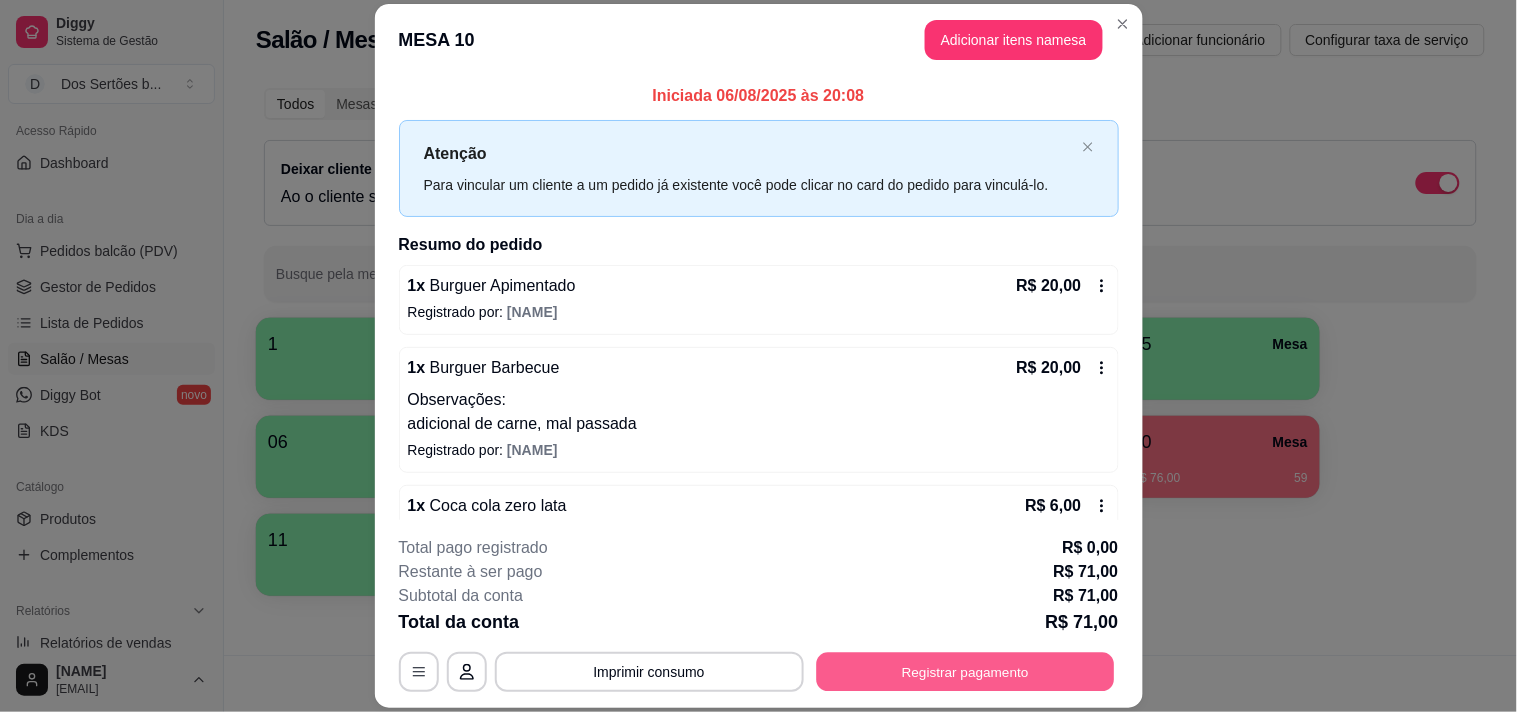 click on "Registrar pagamento" at bounding box center (965, 672) 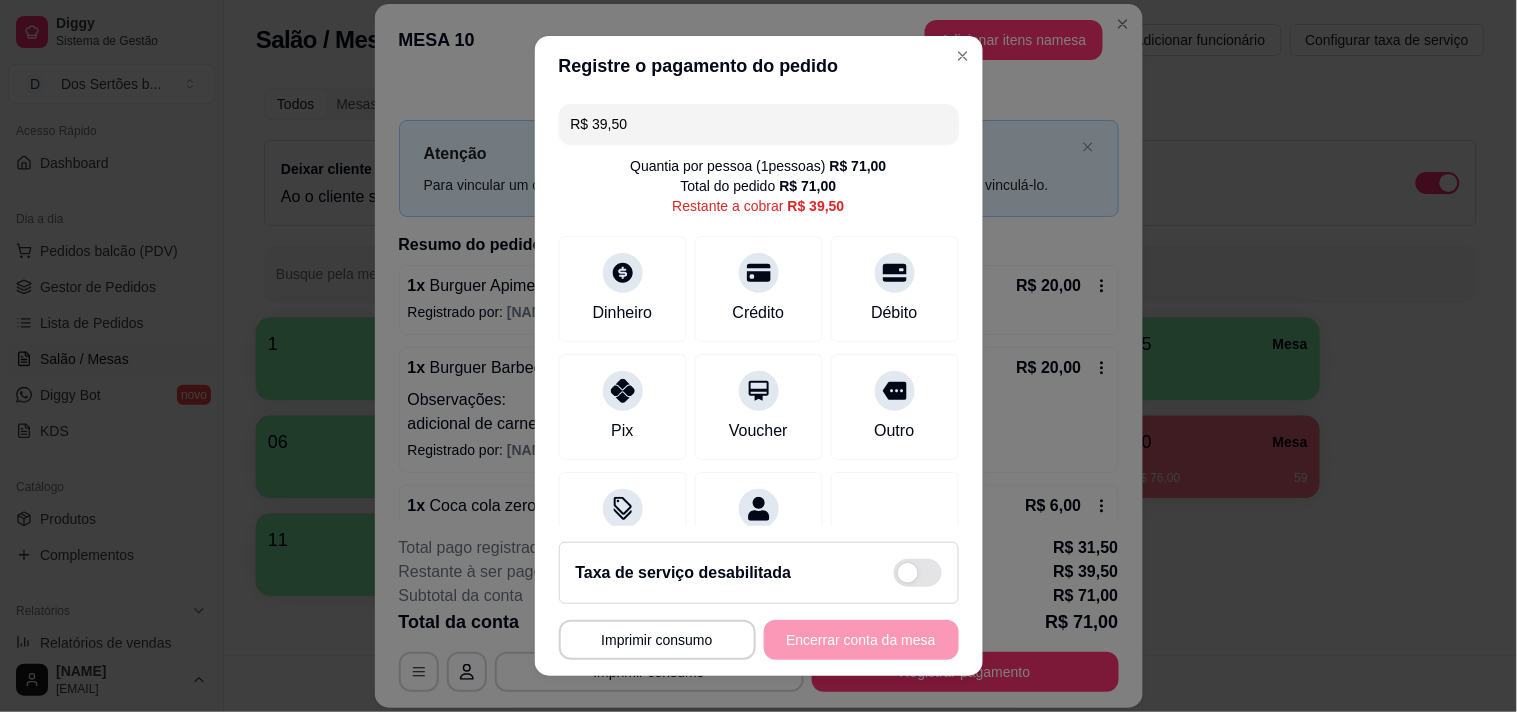 scroll, scrollTop: 187, scrollLeft: 0, axis: vertical 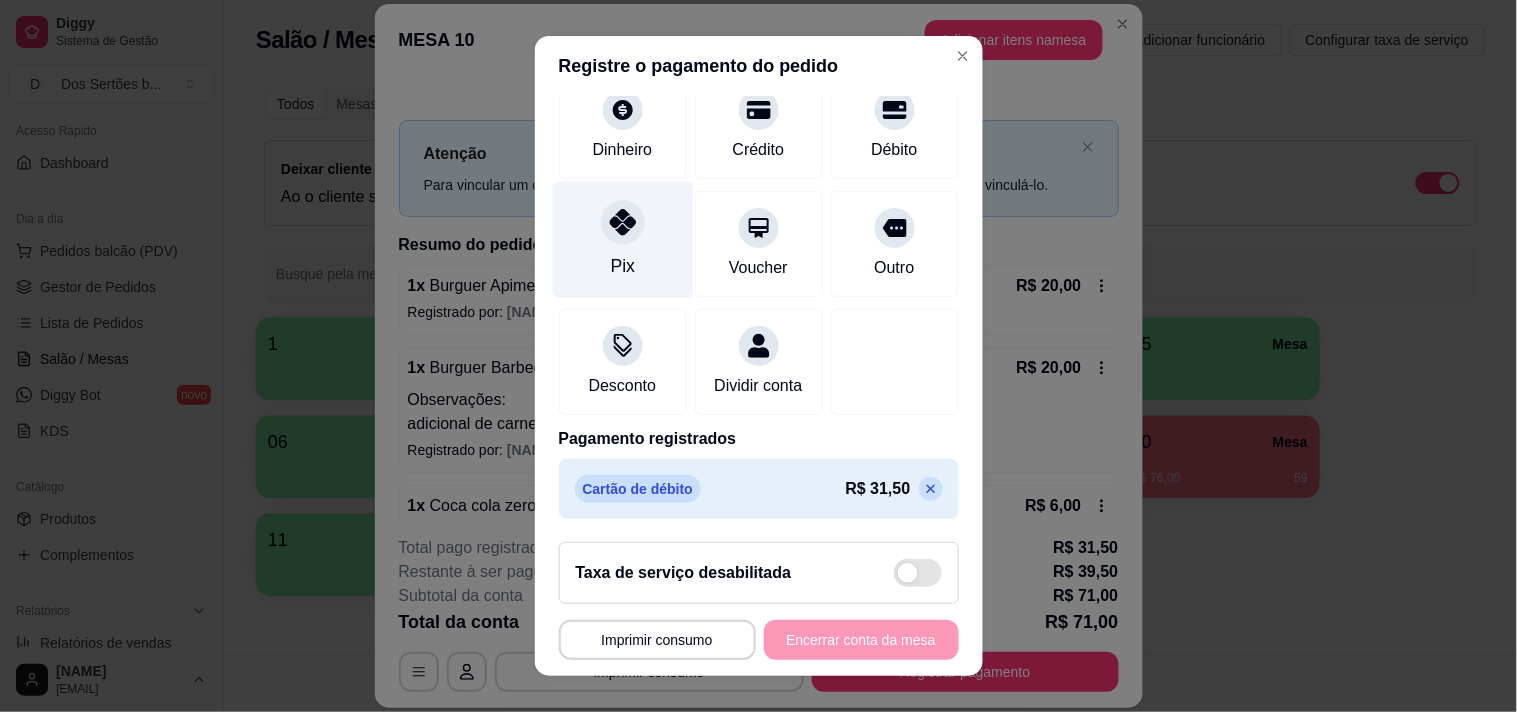 click on "Pix" at bounding box center [622, 239] 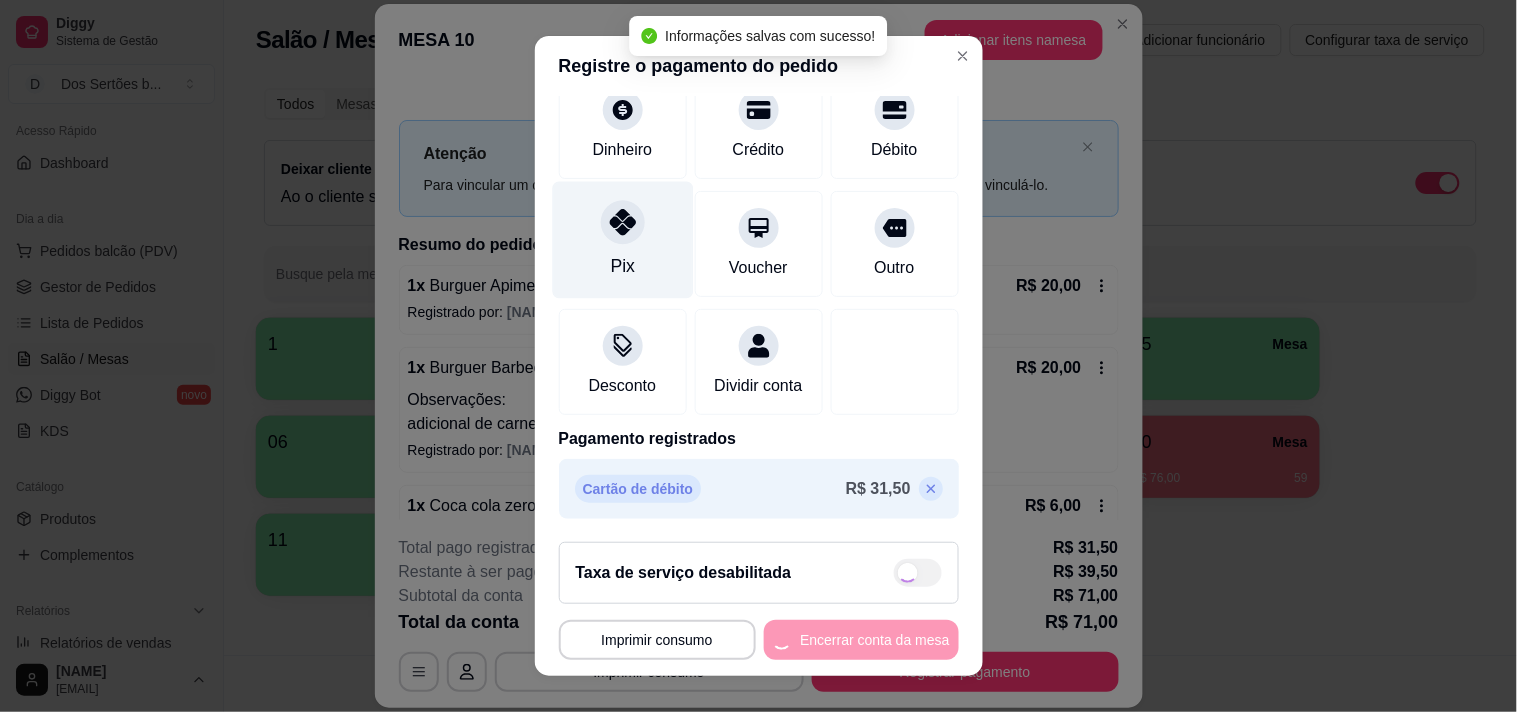 type on "R$ 0,00" 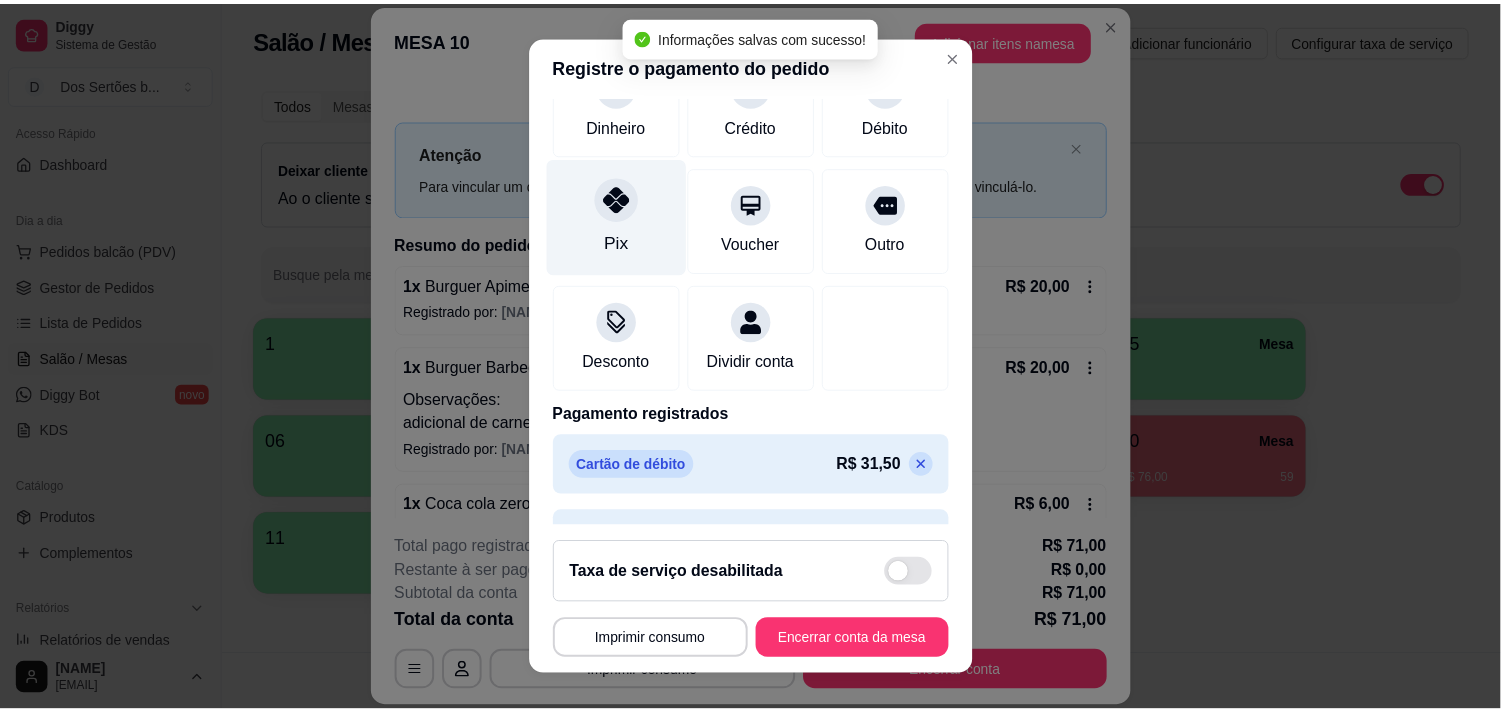 scroll, scrollTop: 243, scrollLeft: 0, axis: vertical 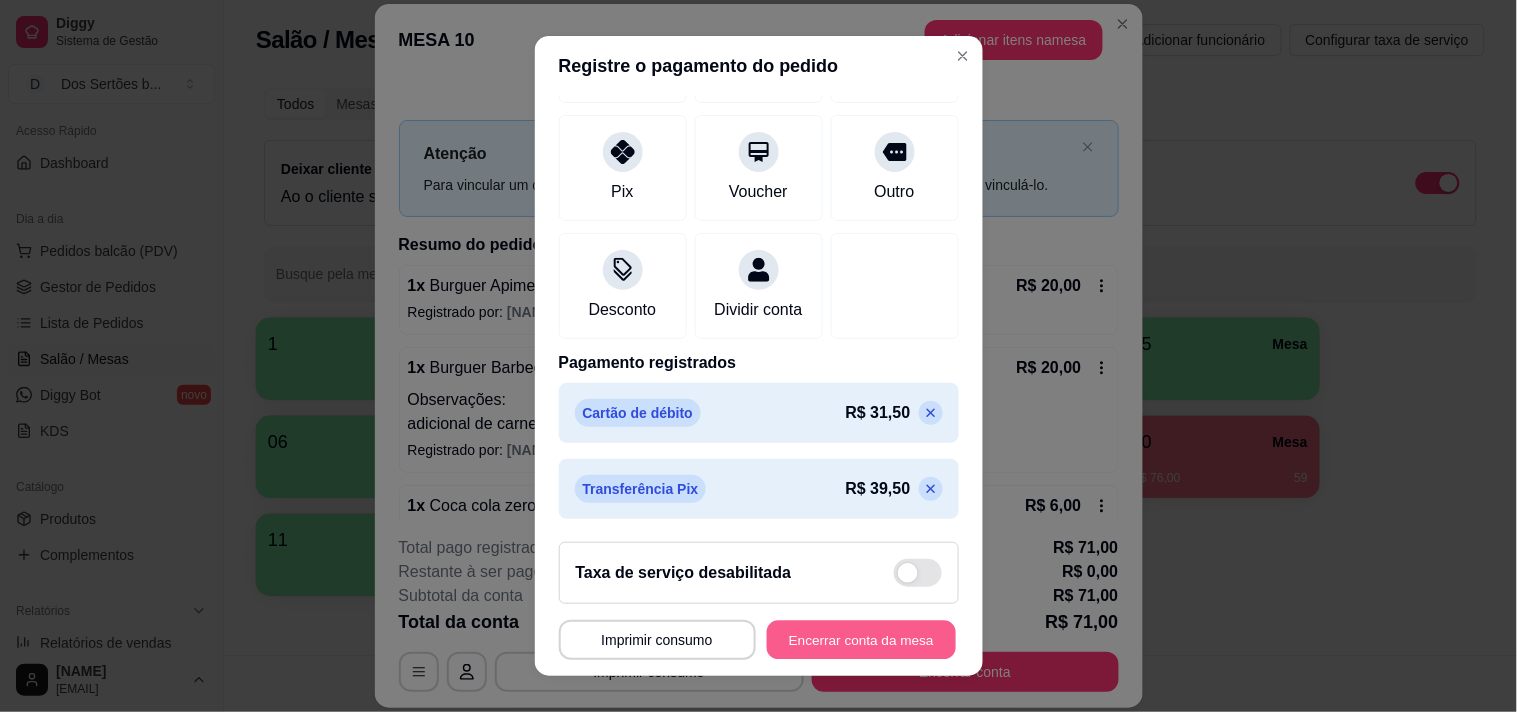 click on "Encerrar conta da mesa" at bounding box center (861, 640) 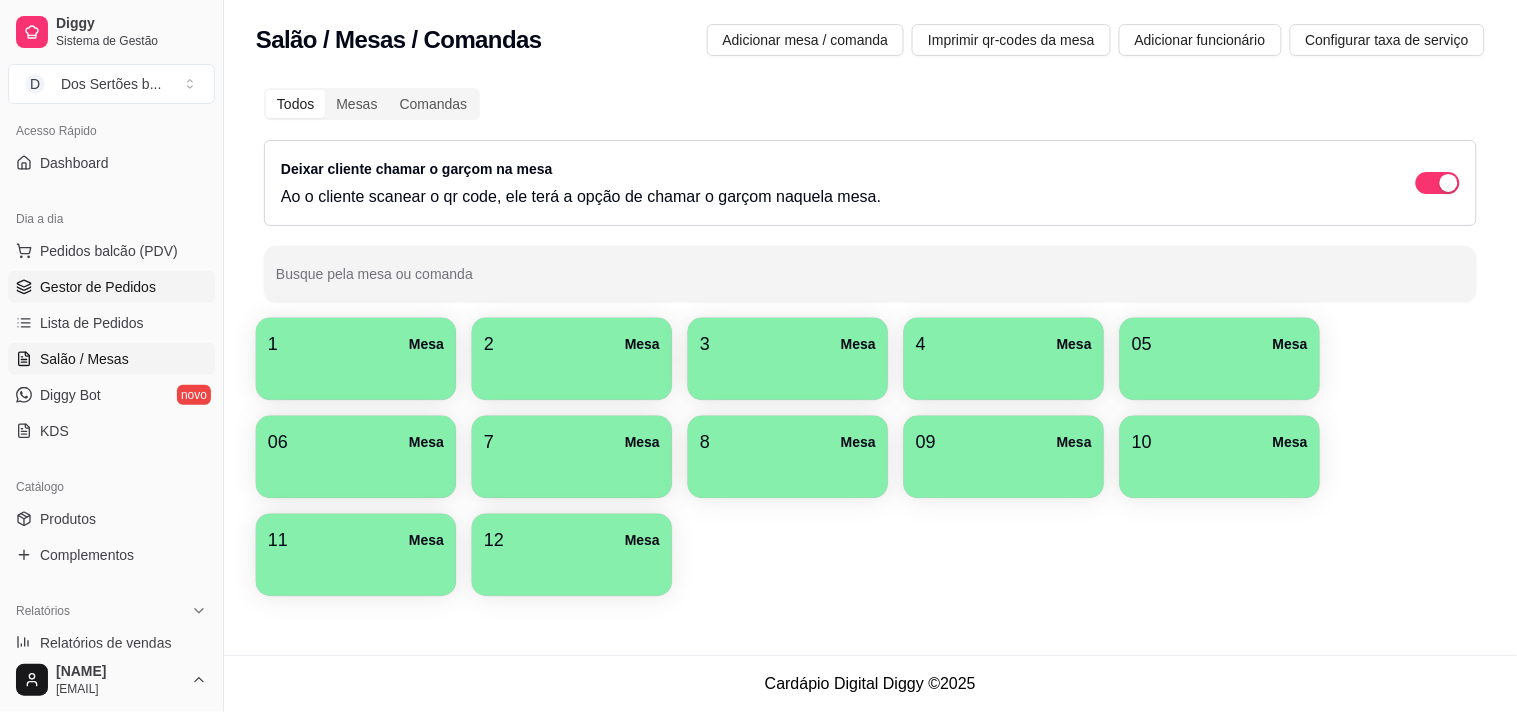 click on "Gestor de Pedidos" at bounding box center (98, 287) 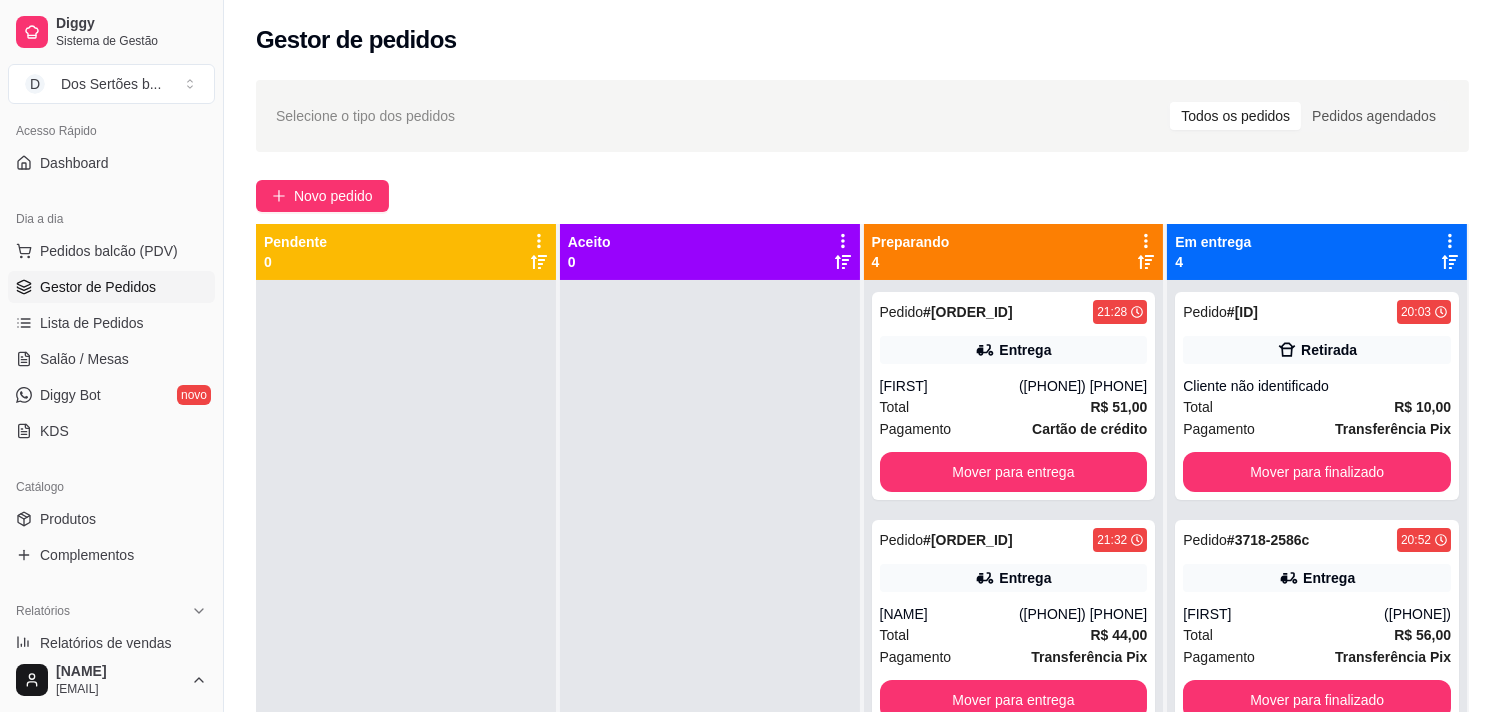 scroll, scrollTop: 55, scrollLeft: 0, axis: vertical 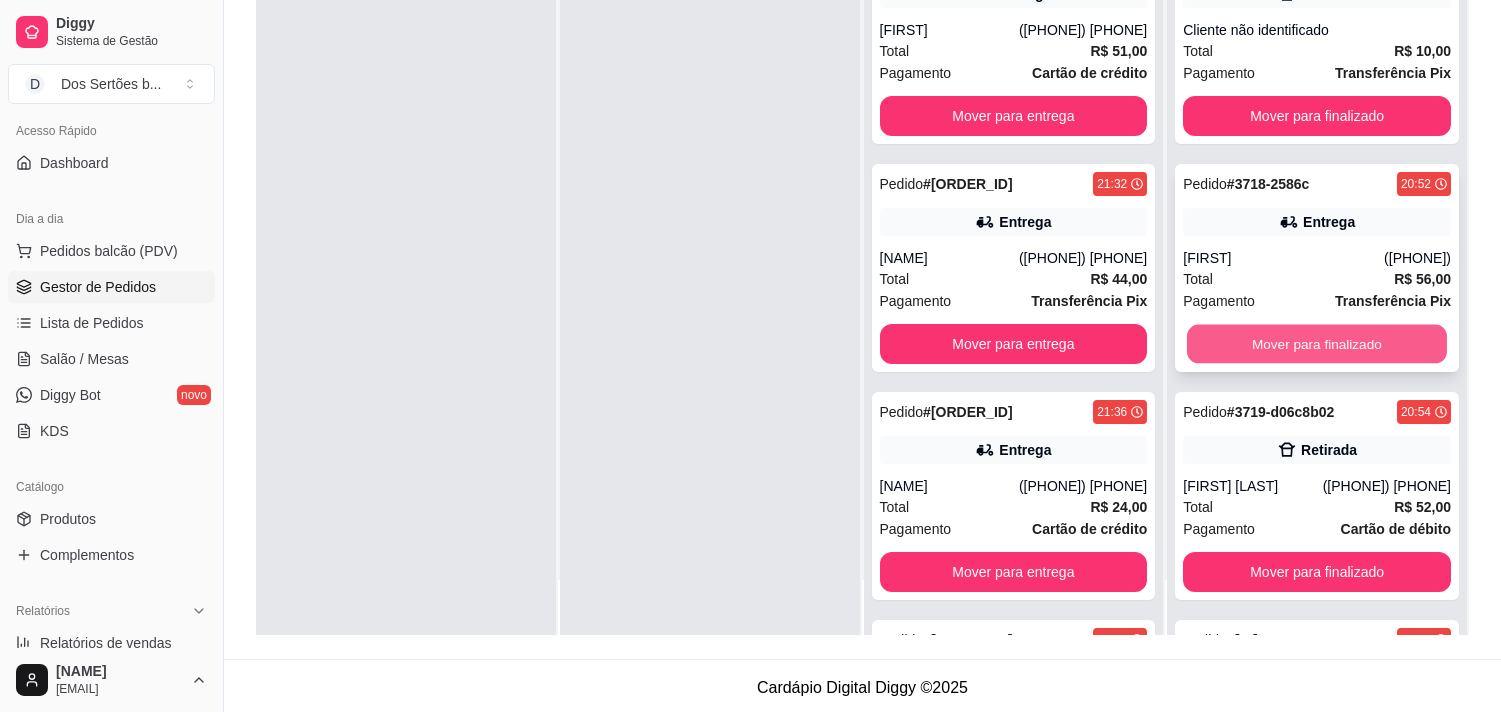click on "Mover para finalizado" at bounding box center (1317, 344) 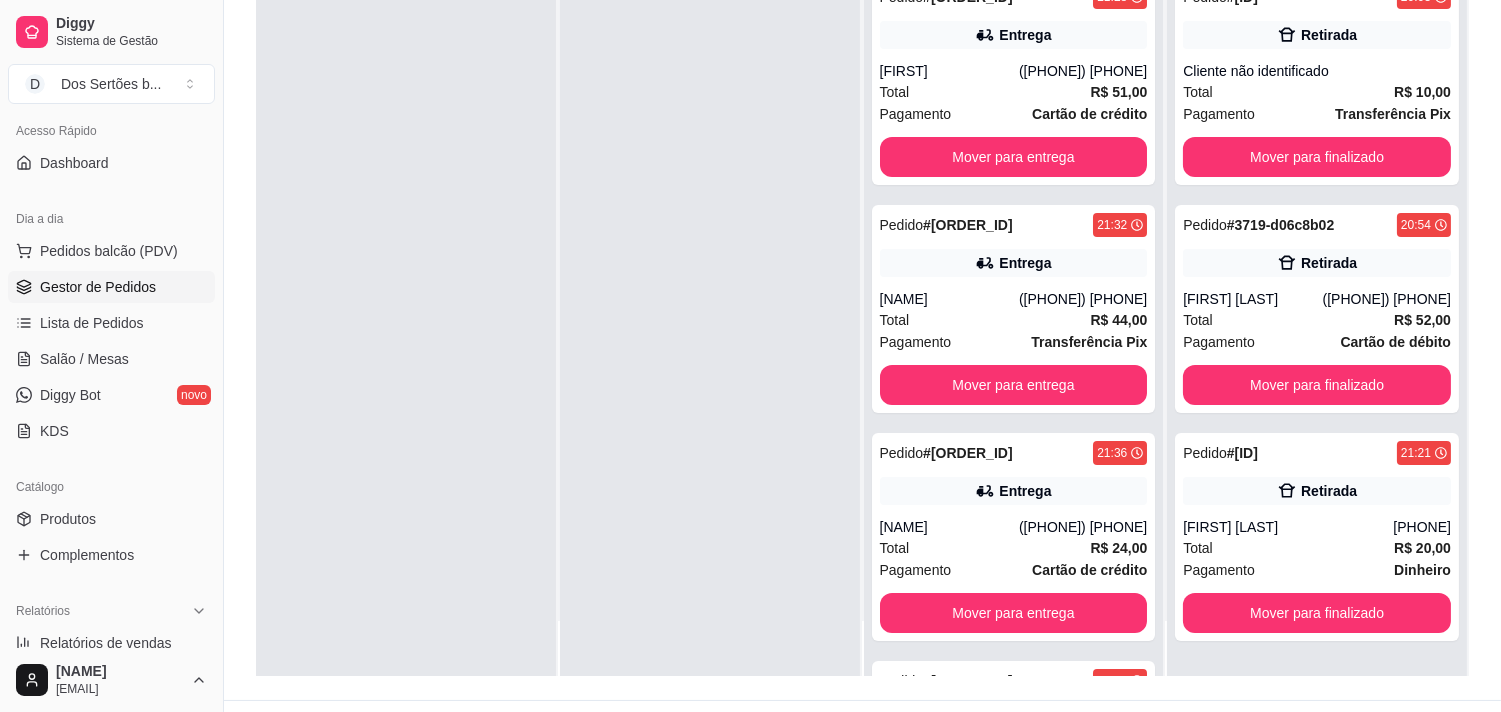 scroll, scrollTop: 305, scrollLeft: 0, axis: vertical 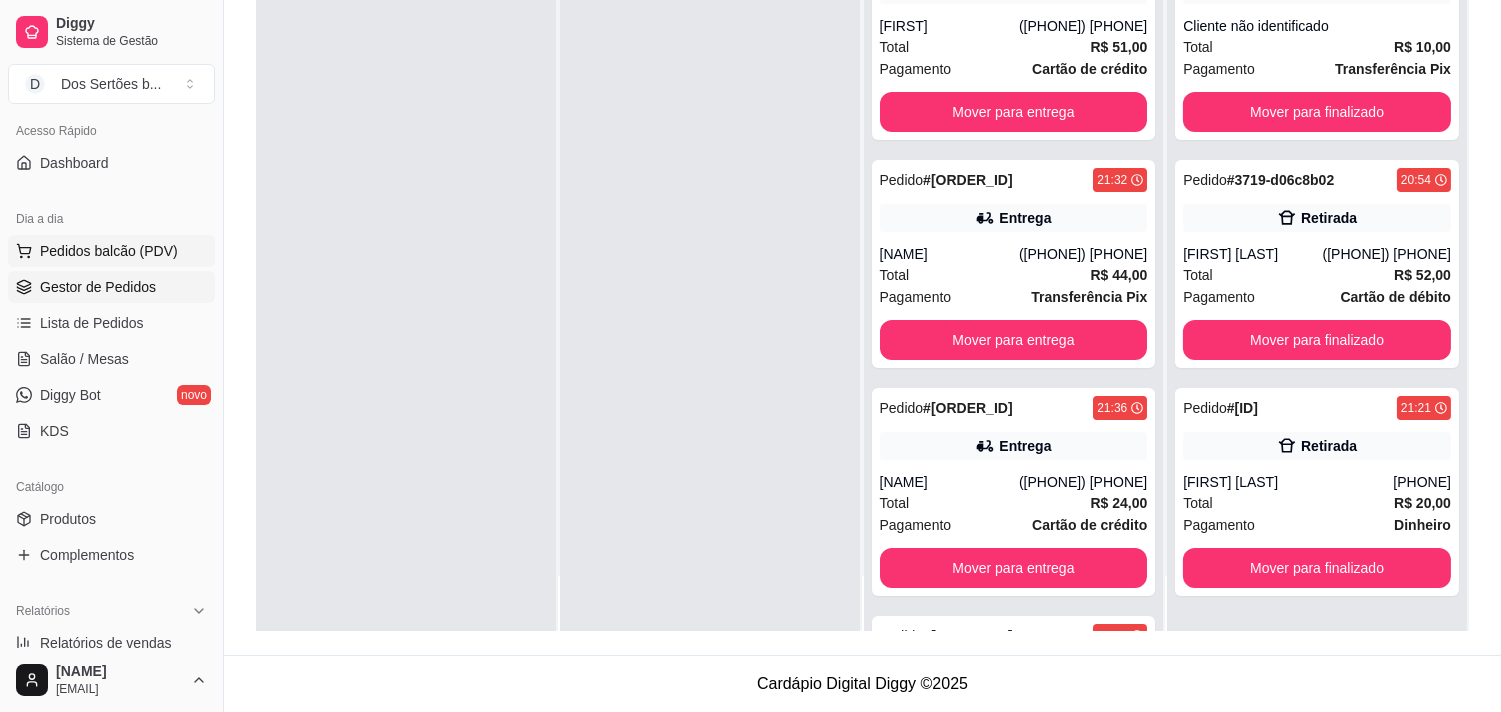 click on "Pedidos balcão (PDV)" at bounding box center [109, 251] 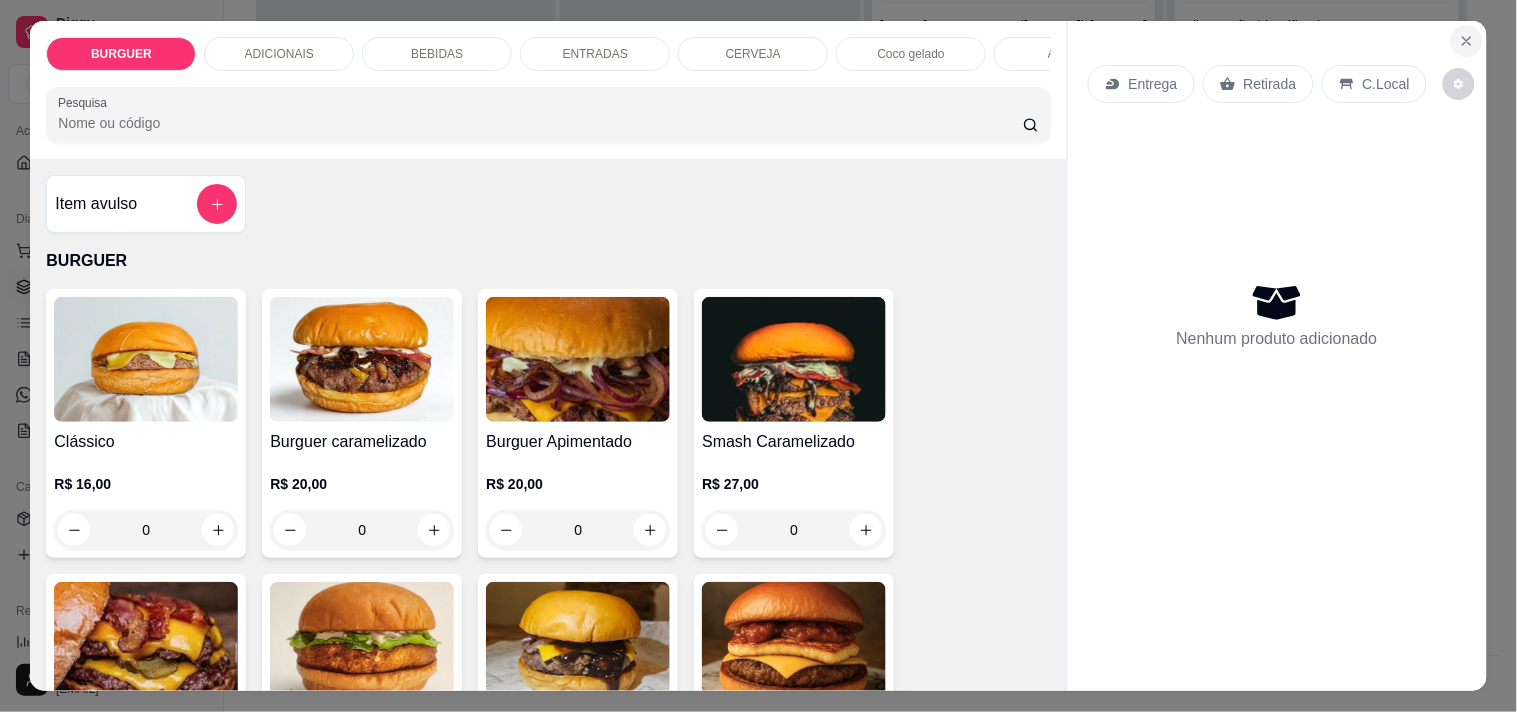 click 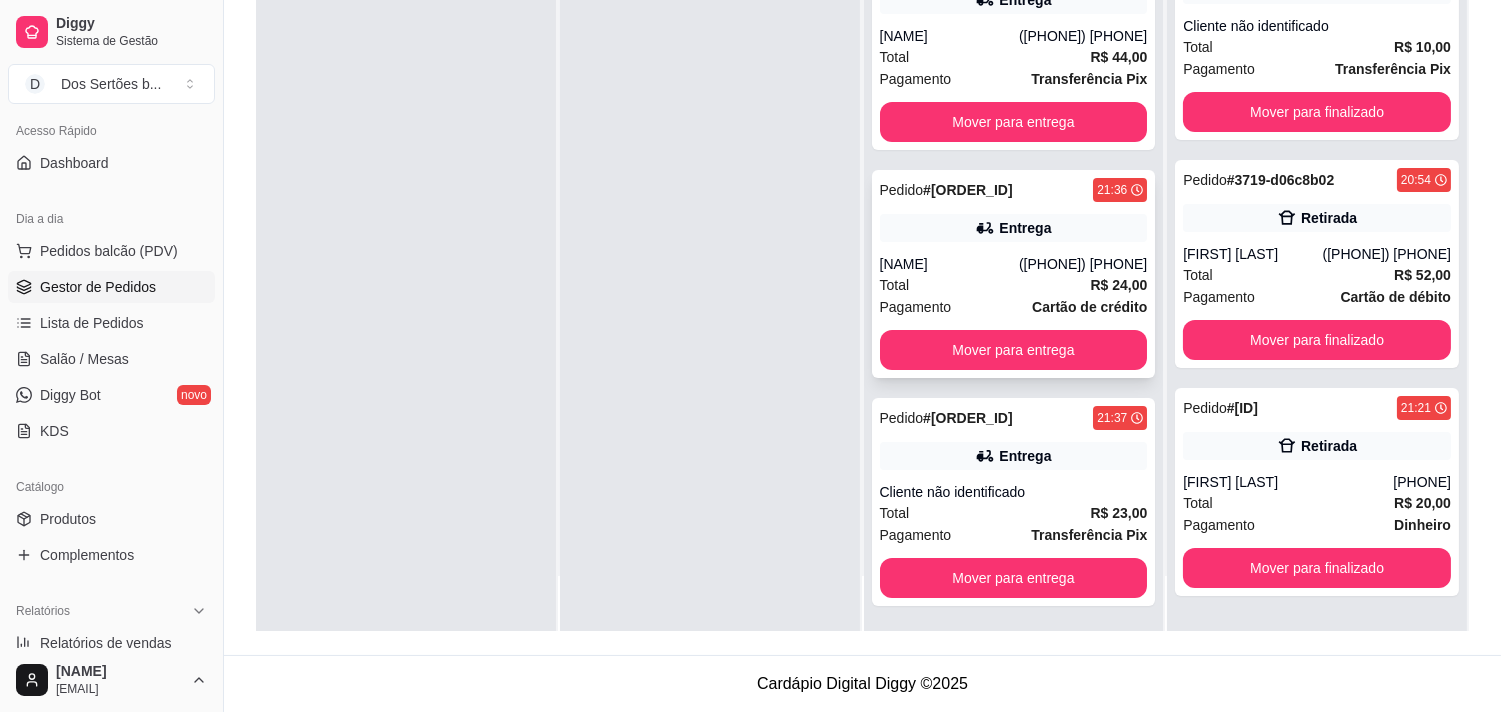 scroll, scrollTop: 0, scrollLeft: 0, axis: both 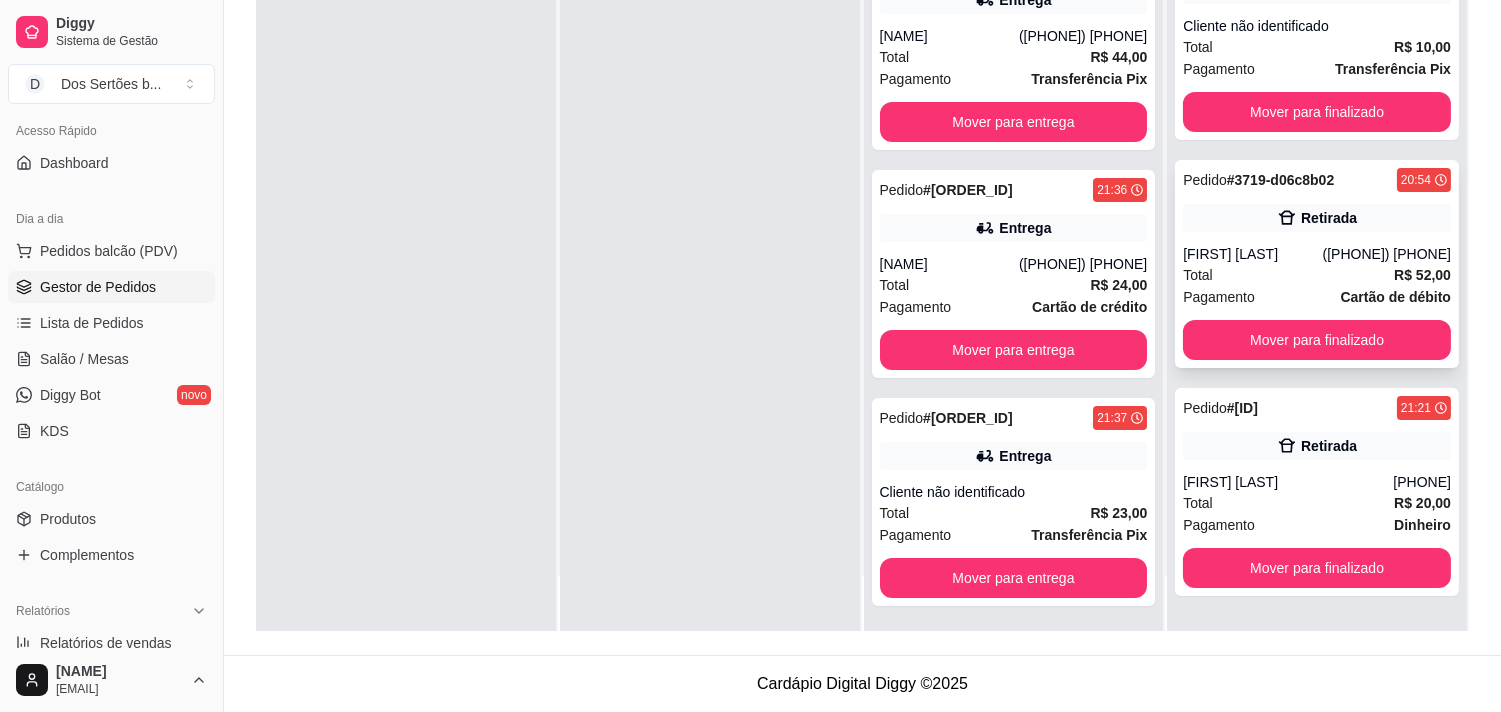click on "Retirada" at bounding box center (1317, 218) 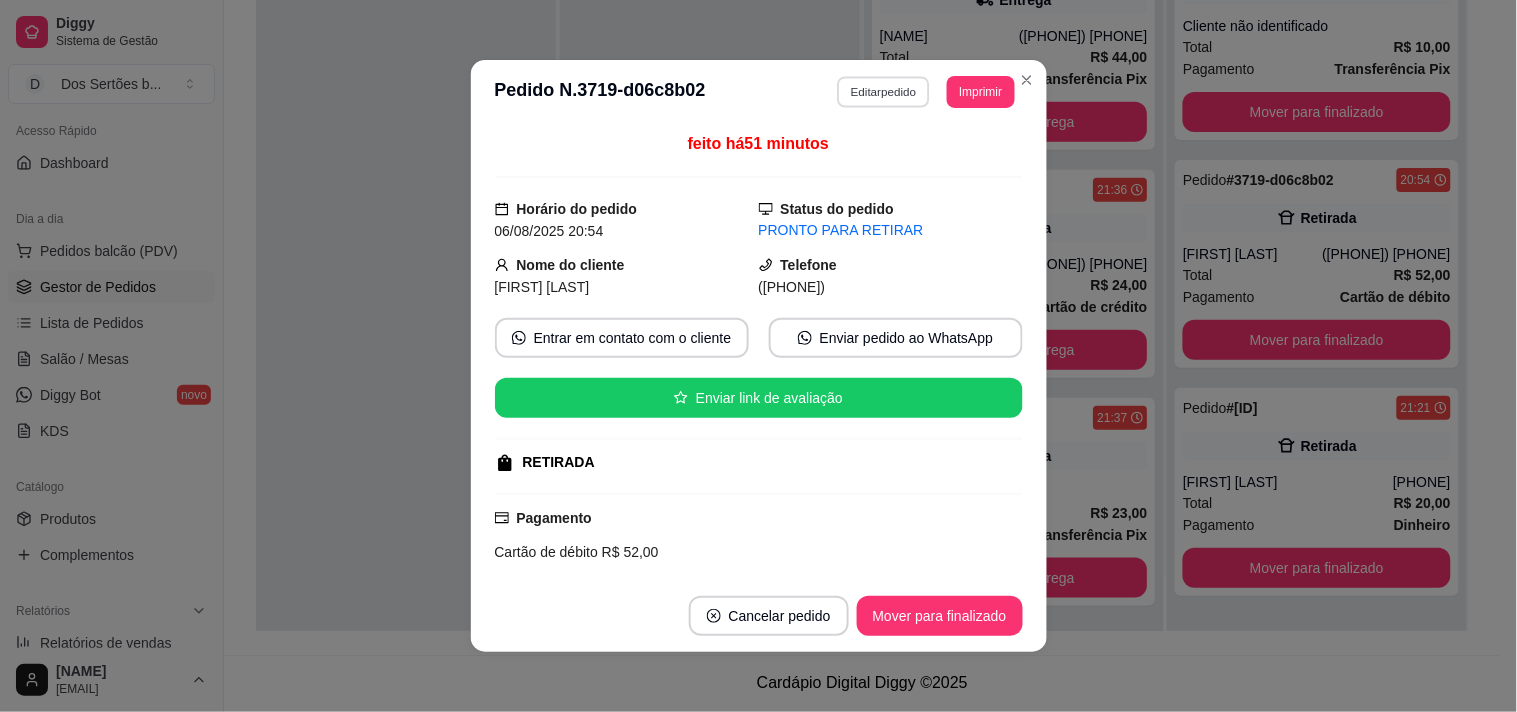 click on "Editar  pedido" at bounding box center [883, 91] 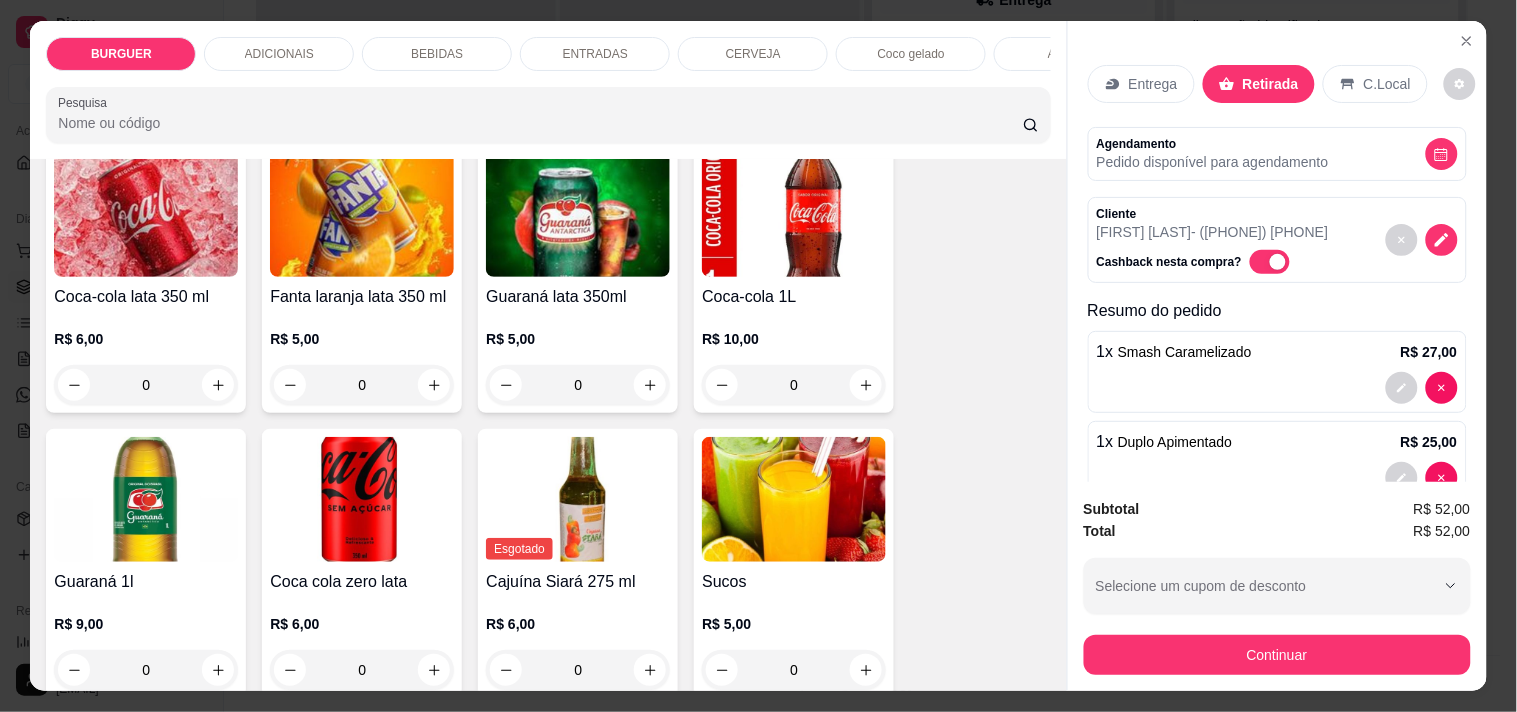 scroll, scrollTop: 1781, scrollLeft: 0, axis: vertical 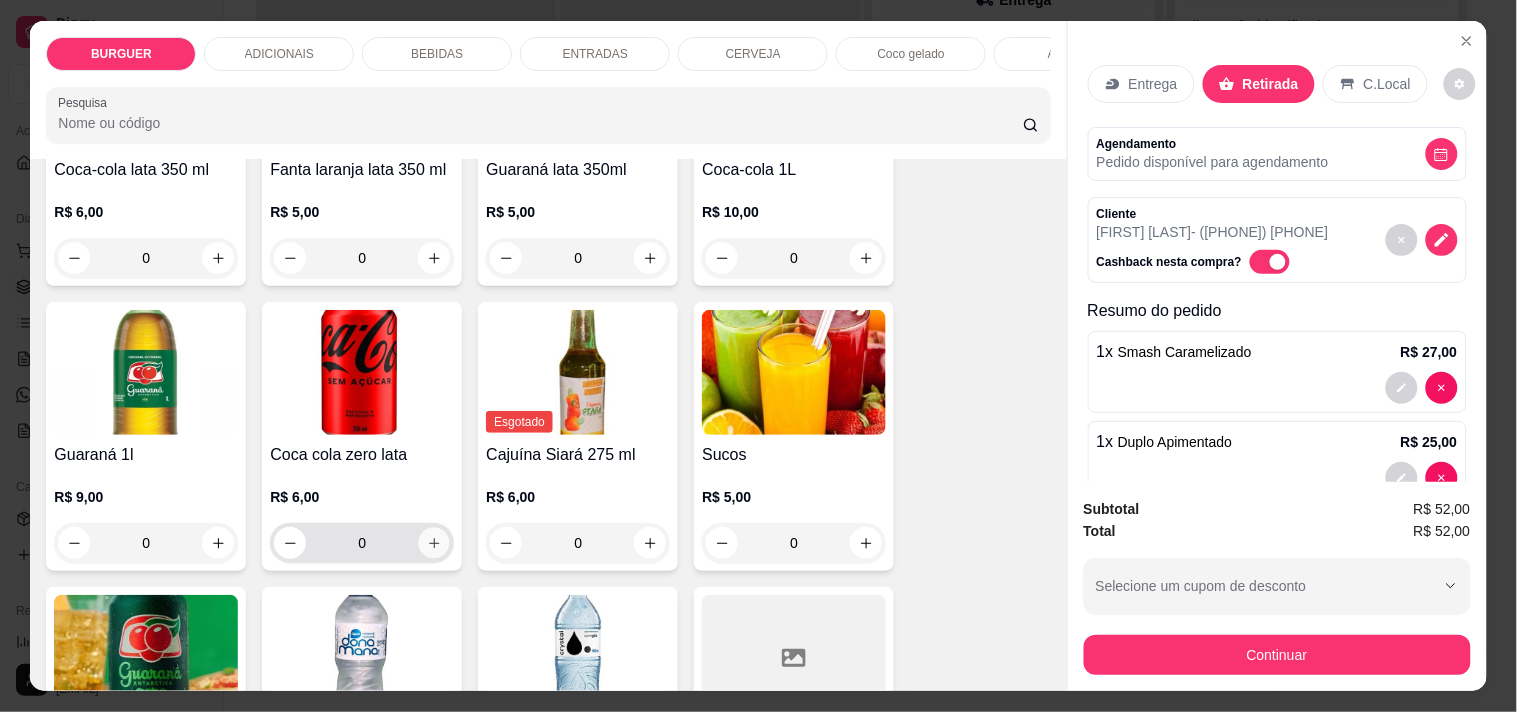 click at bounding box center [434, 543] 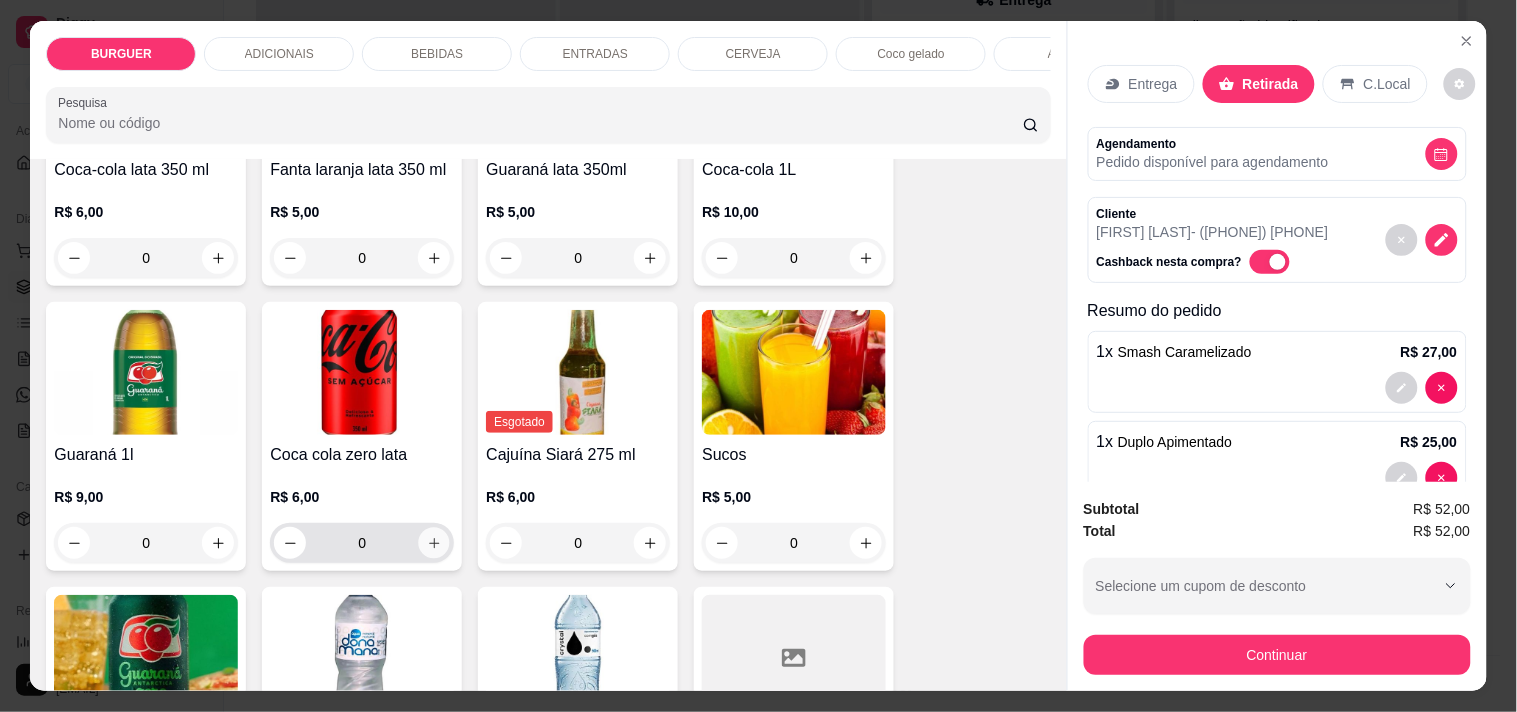 type on "1" 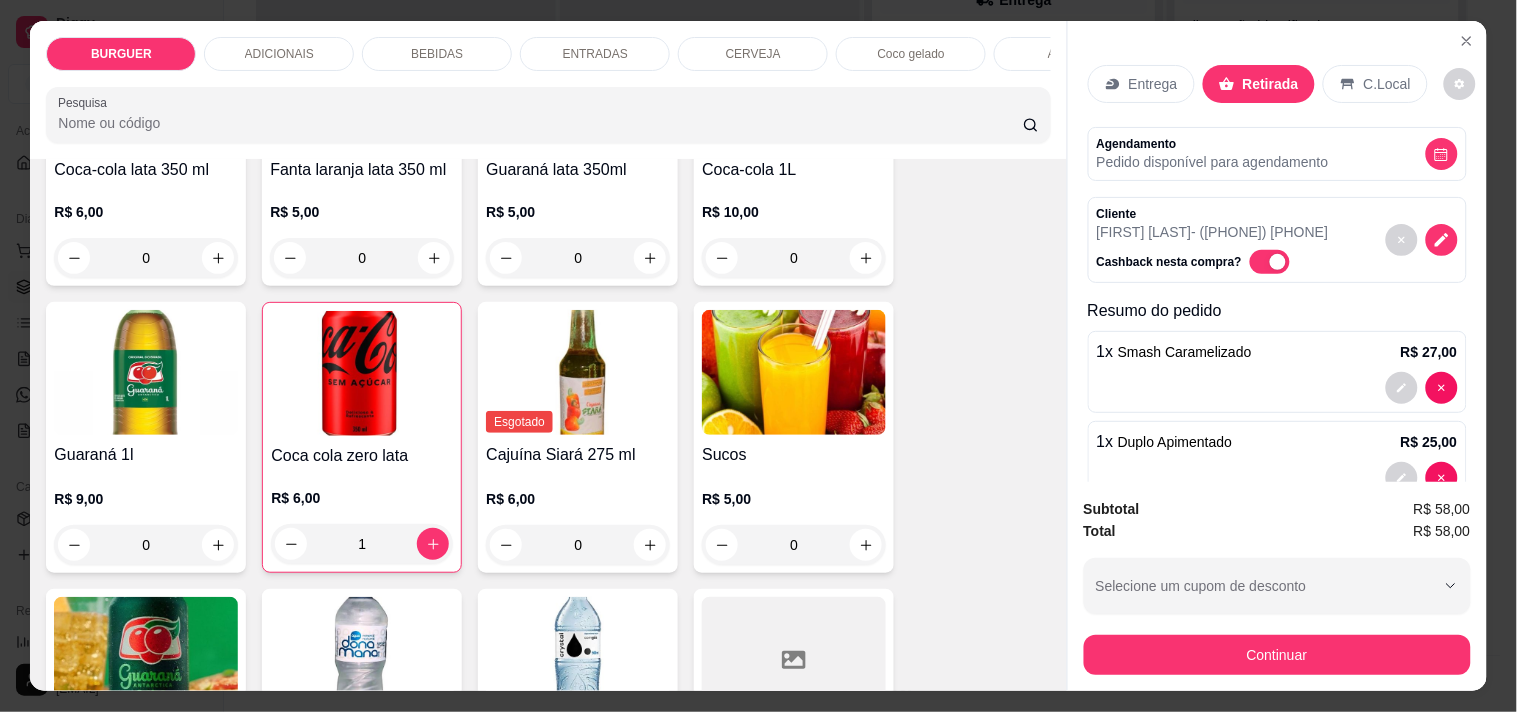 scroll, scrollTop: 140, scrollLeft: 0, axis: vertical 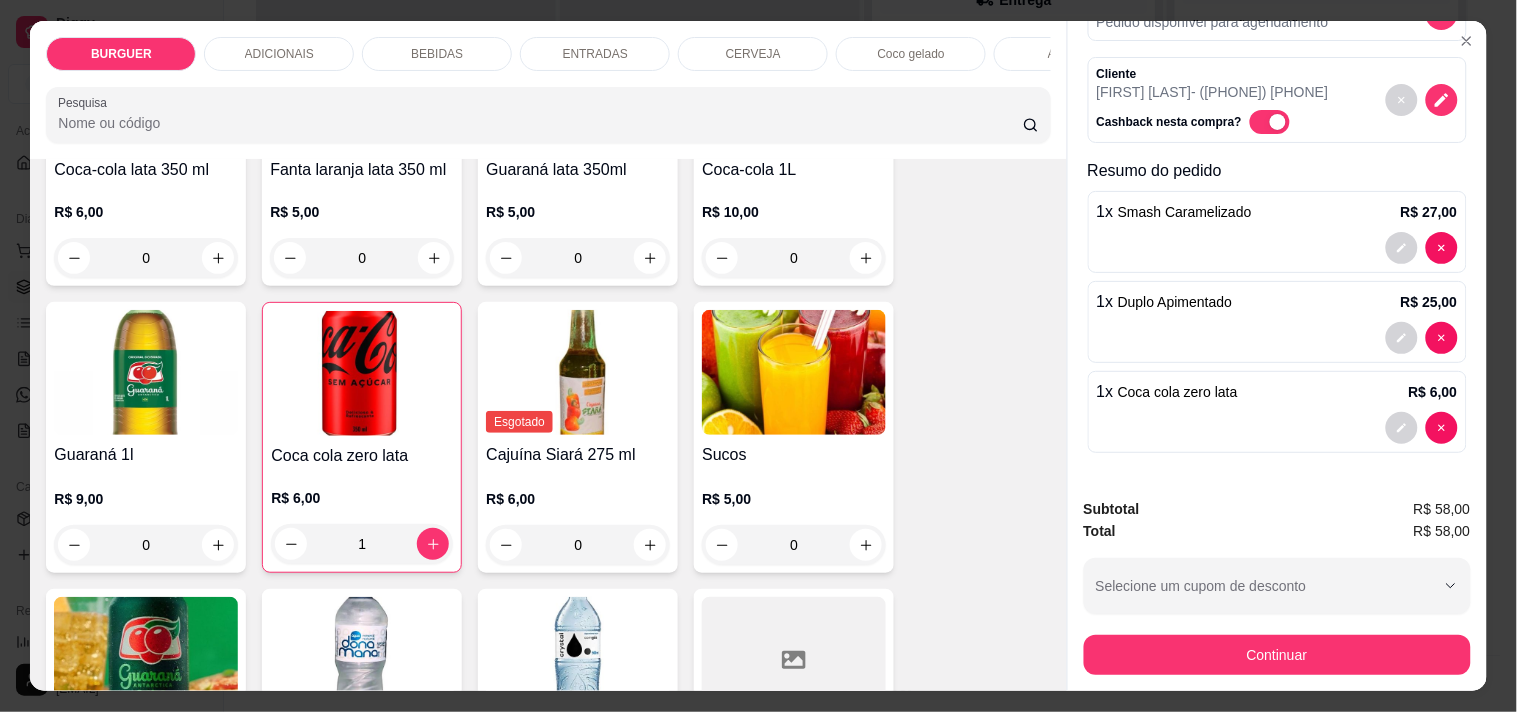 click at bounding box center (1277, 338) 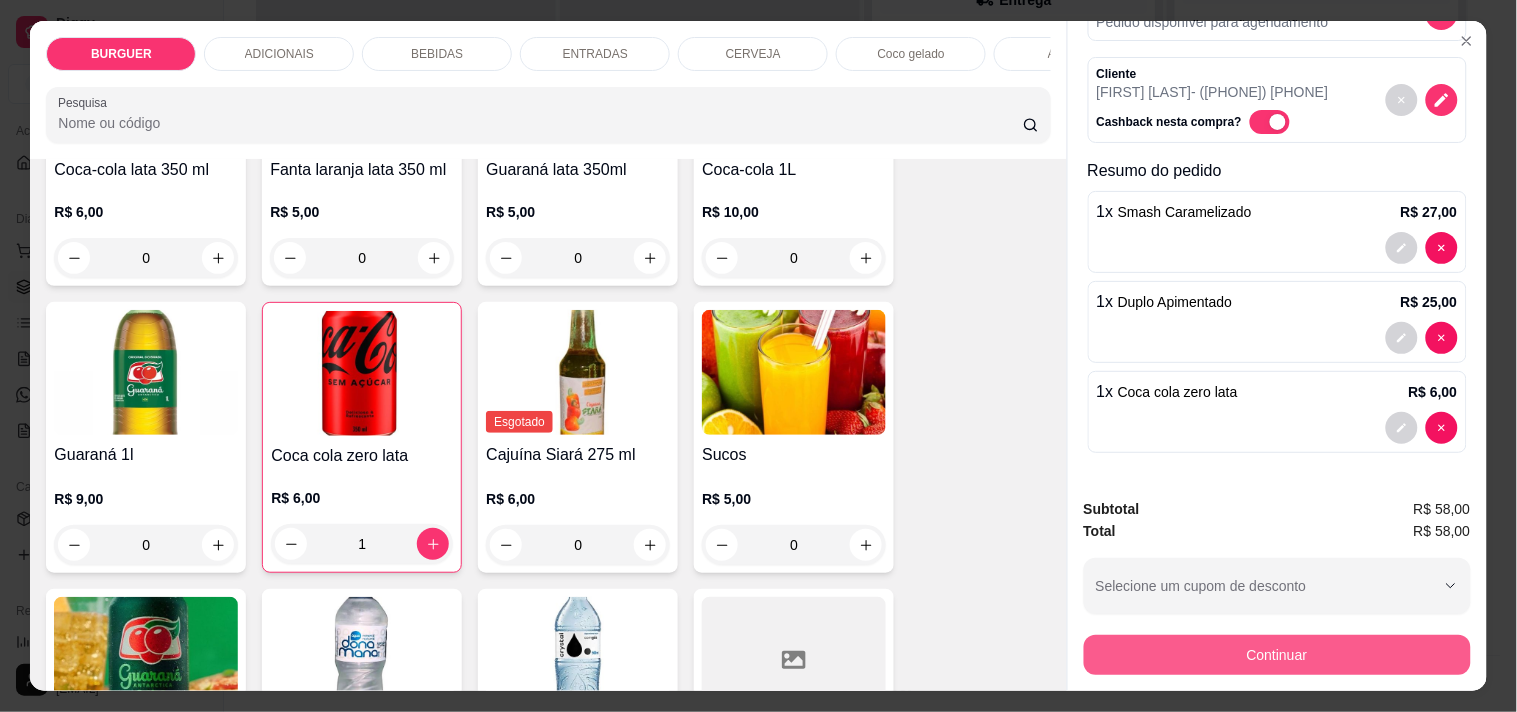 click on "Continuar" at bounding box center [1277, 655] 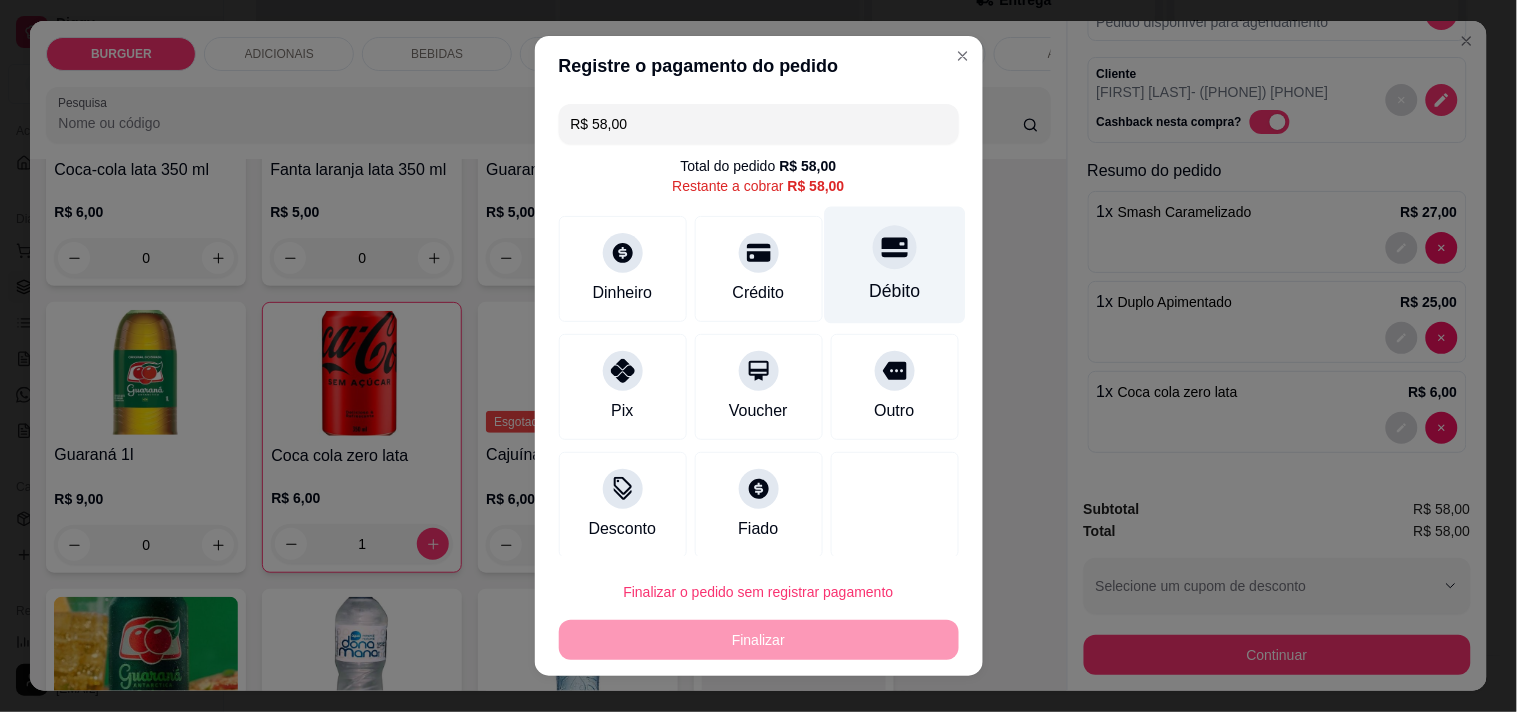 click on "Débito" at bounding box center [894, 291] 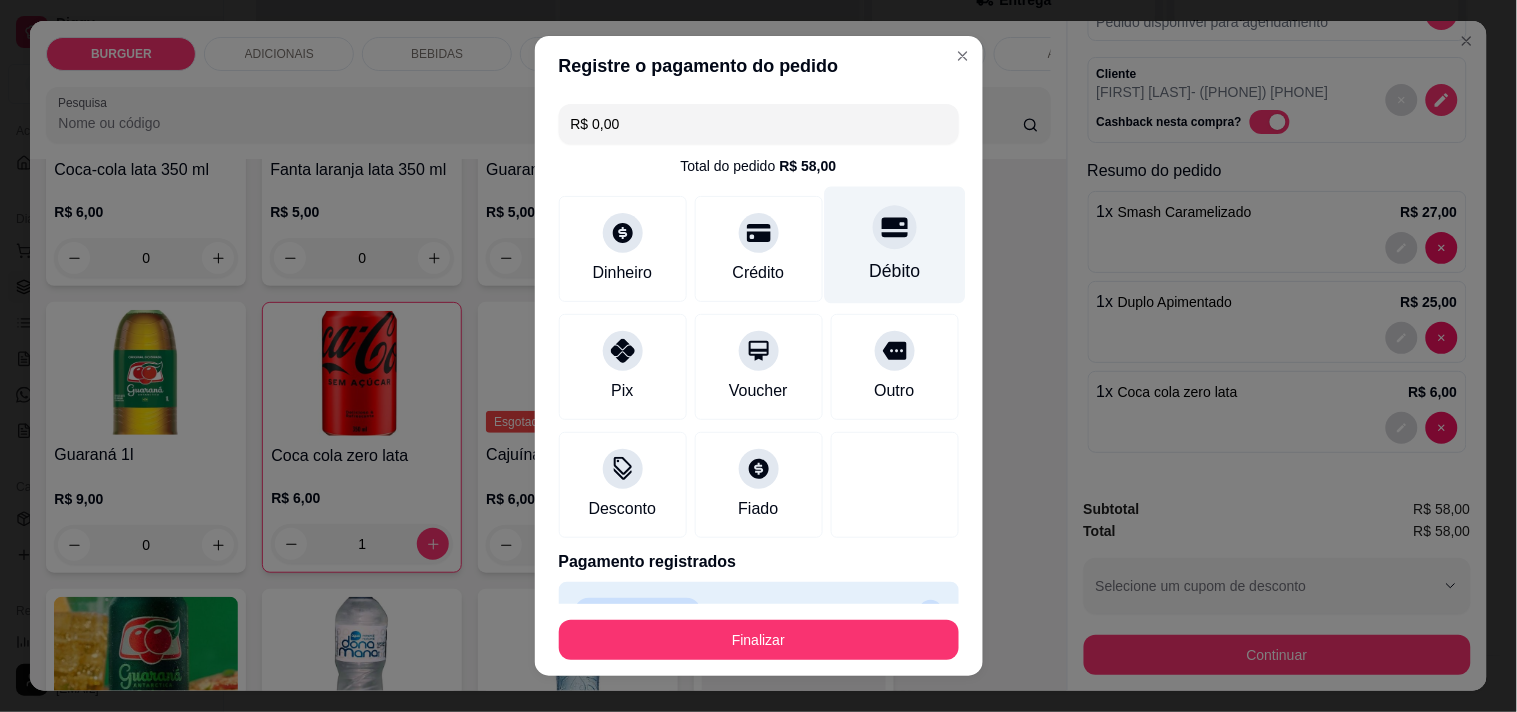 scroll, scrollTop: 45, scrollLeft: 0, axis: vertical 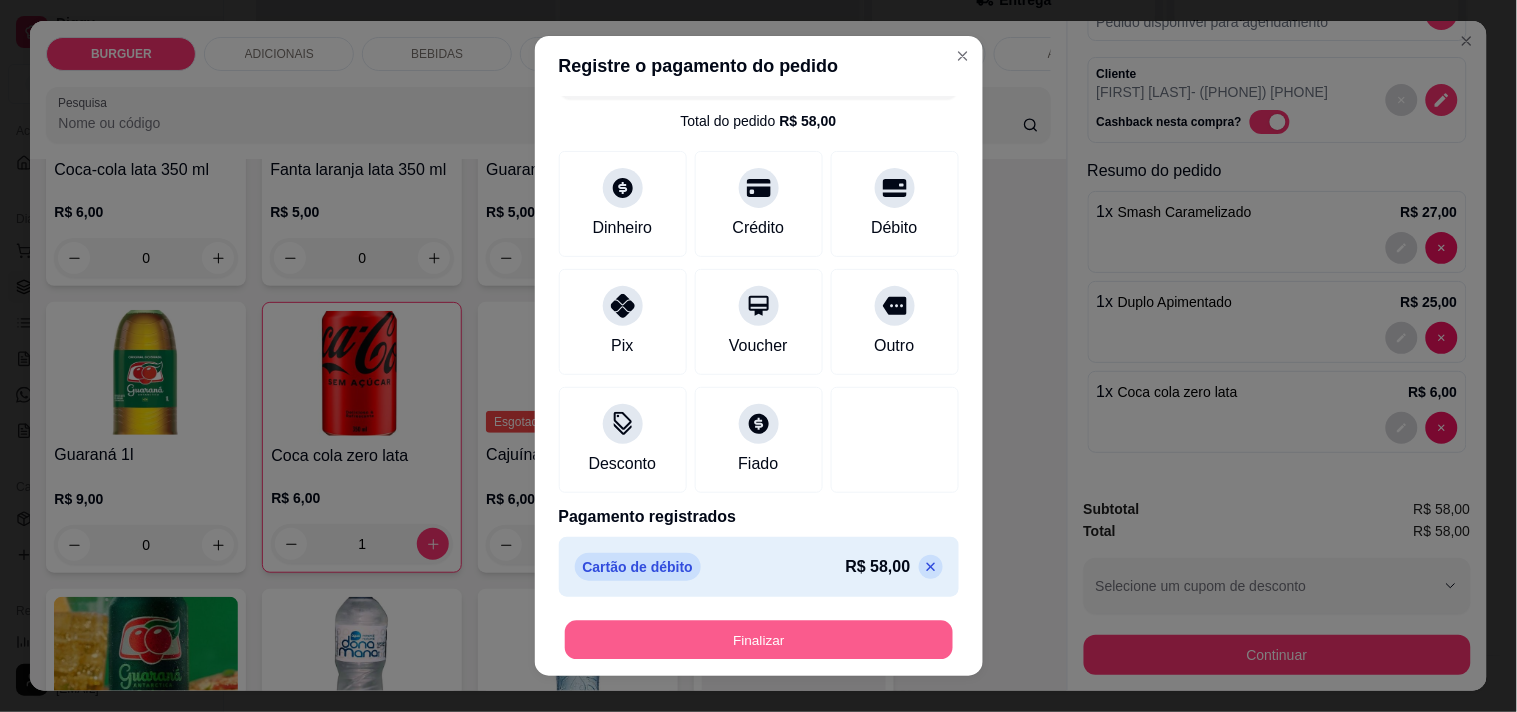 click on "Finalizar" at bounding box center [759, 640] 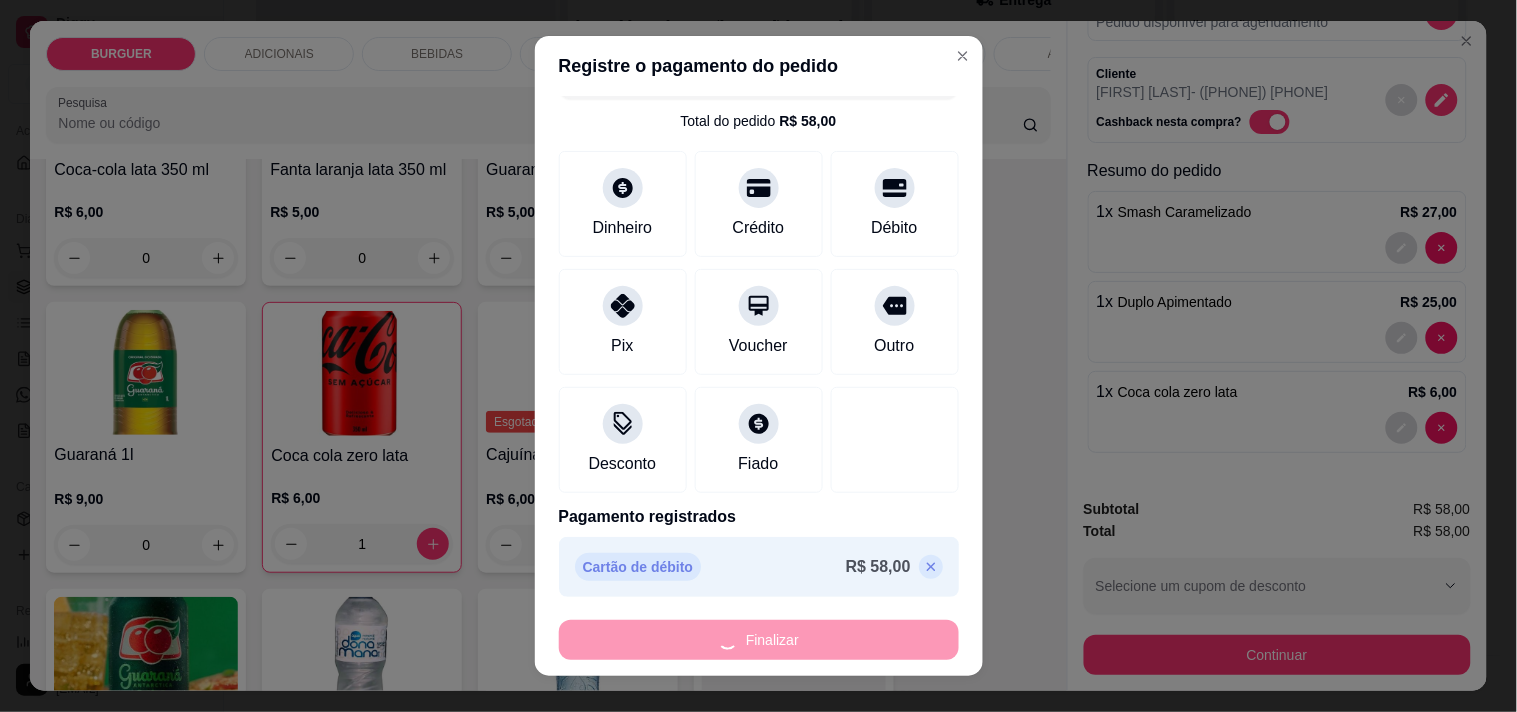 type on "0" 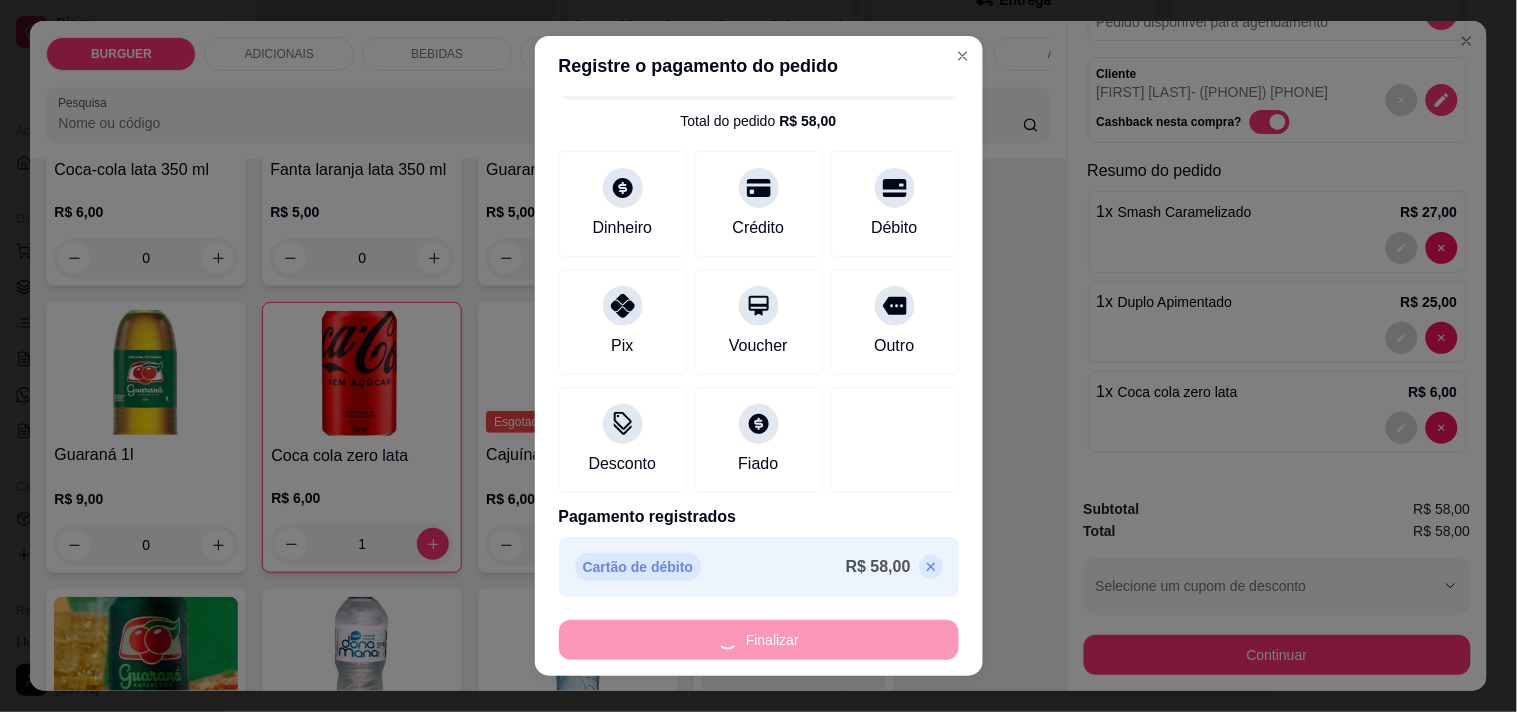 type on "0" 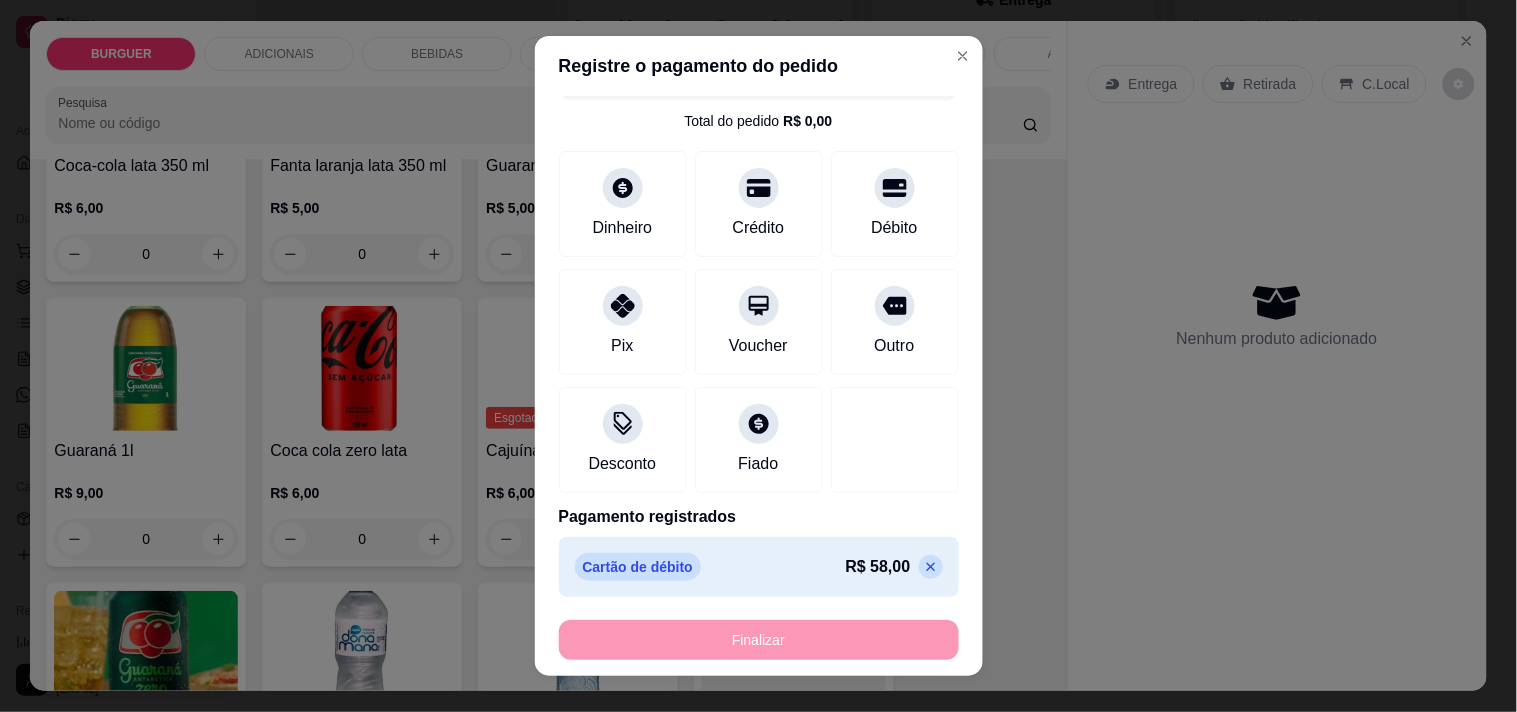 type on "-R$ 58,00" 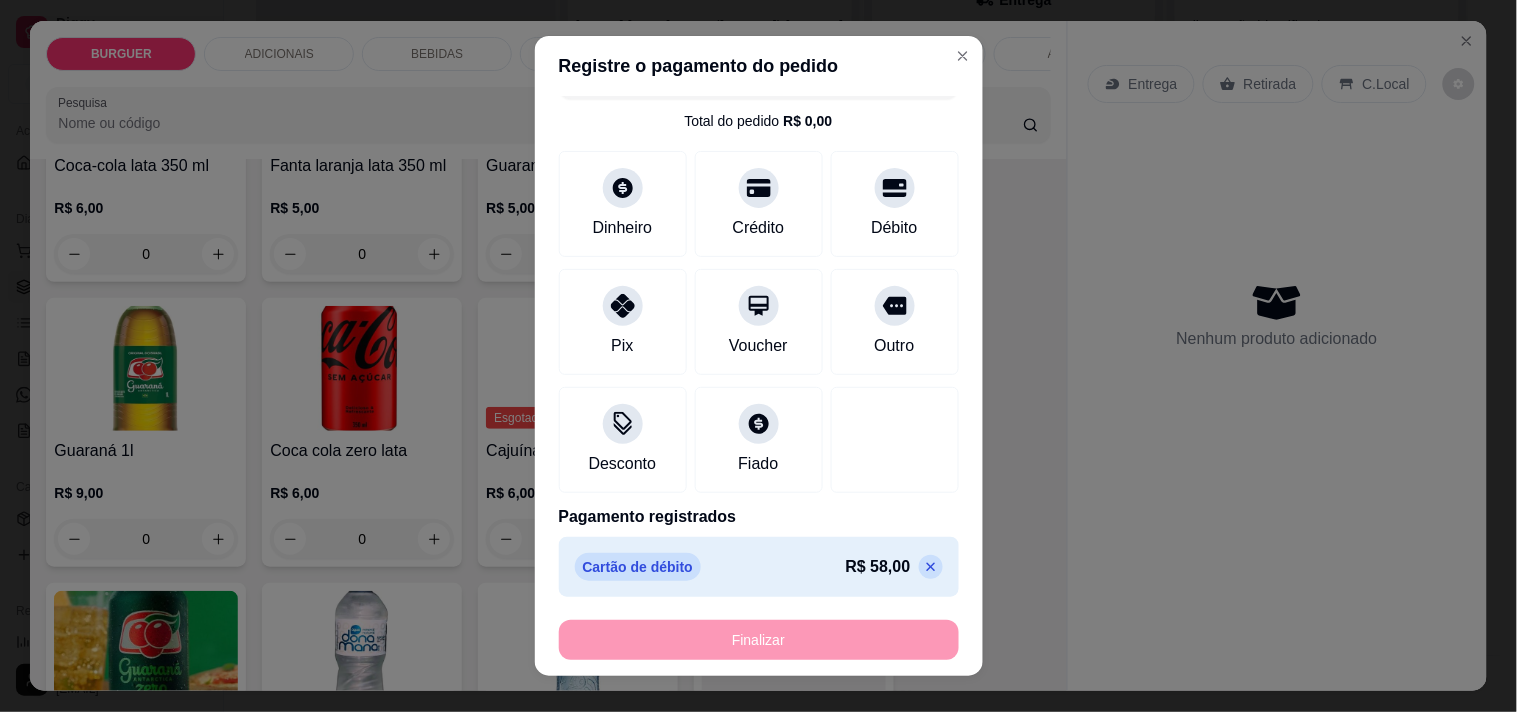scroll, scrollTop: 0, scrollLeft: 0, axis: both 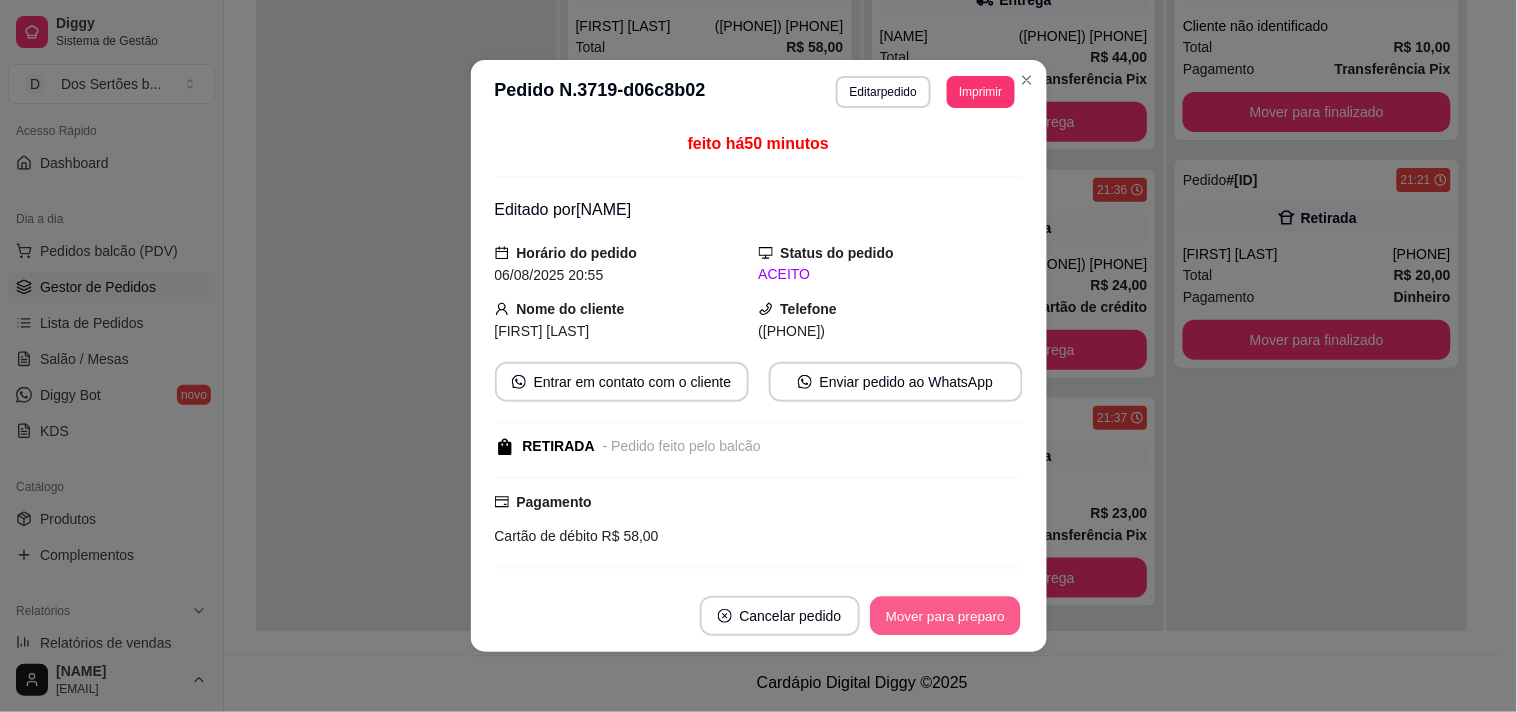 click on "Mover para preparo" at bounding box center [945, 616] 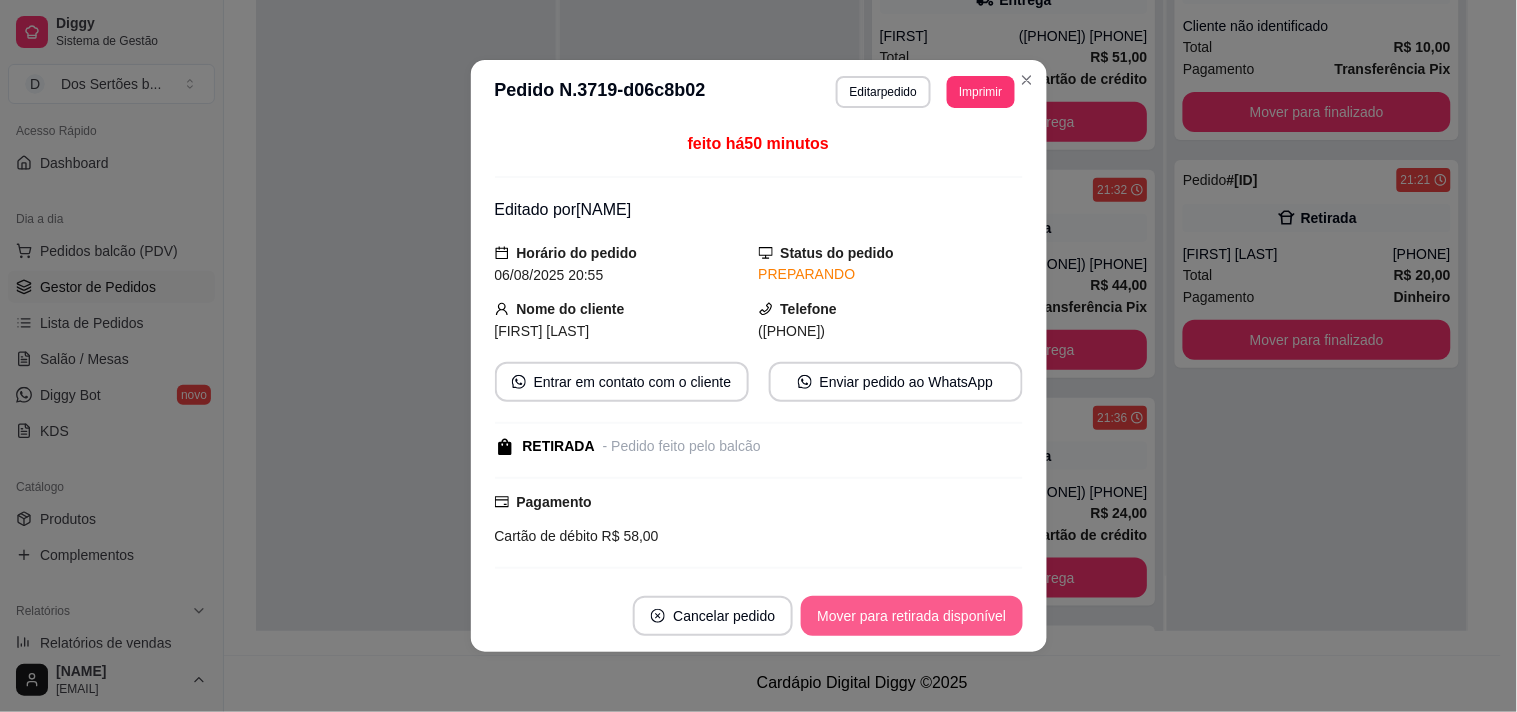 scroll, scrollTop: 446, scrollLeft: 0, axis: vertical 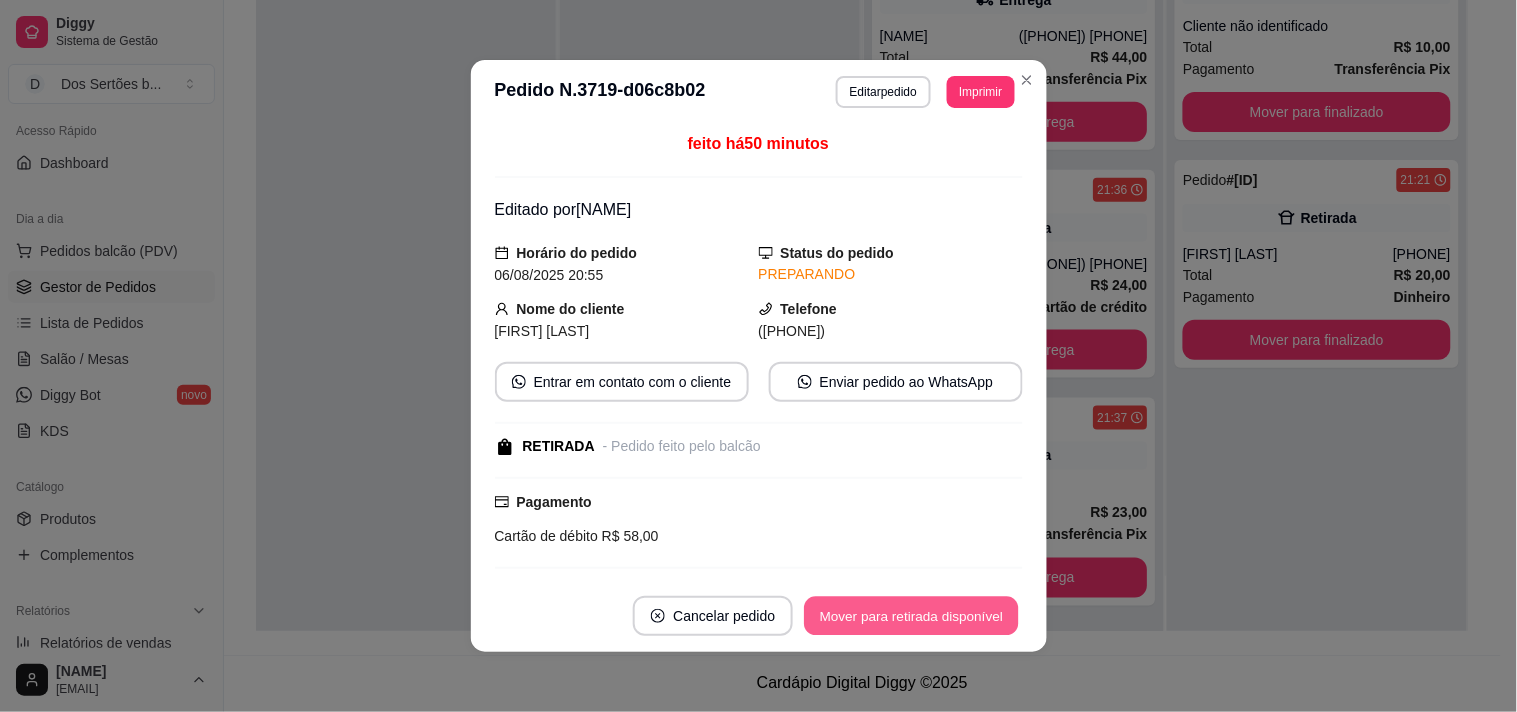 click on "Mover para retirada disponível" at bounding box center (912, 616) 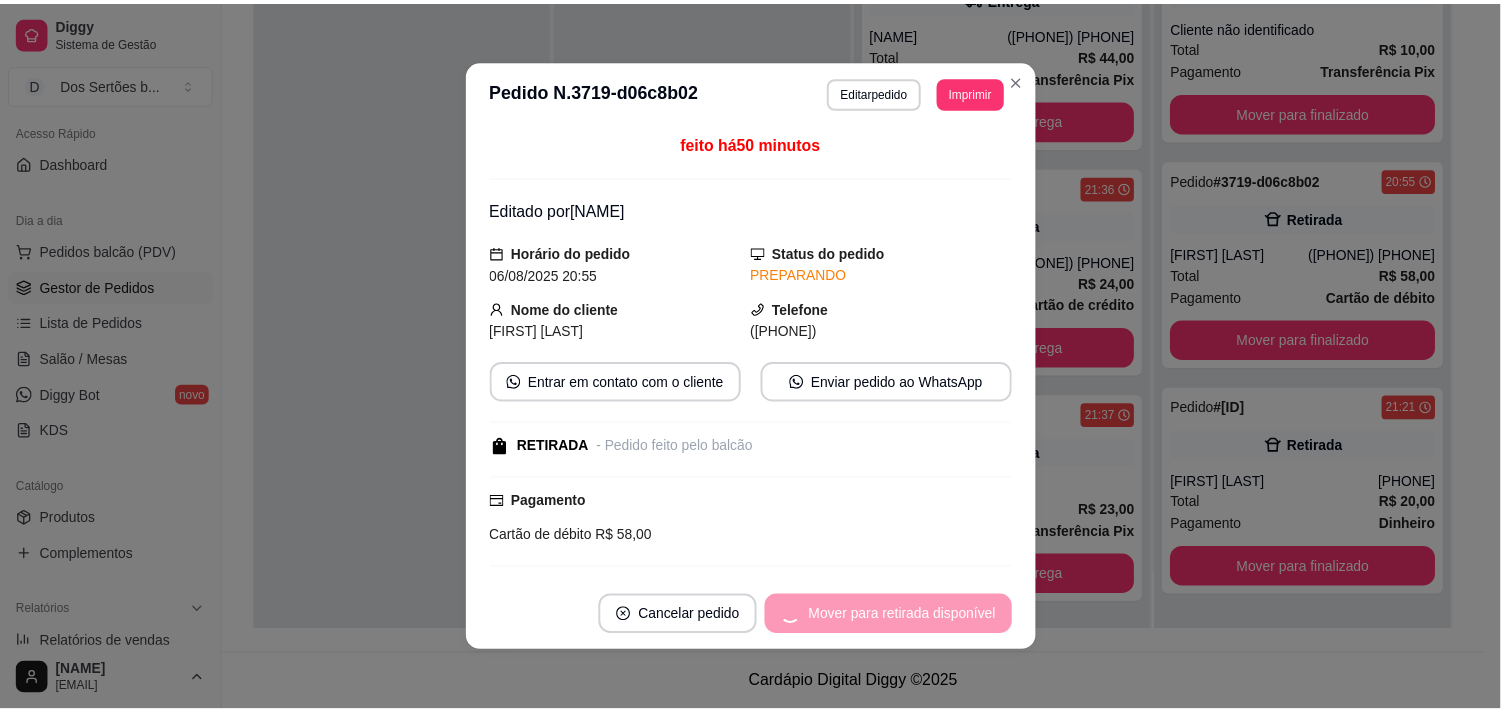 scroll, scrollTop: 218, scrollLeft: 0, axis: vertical 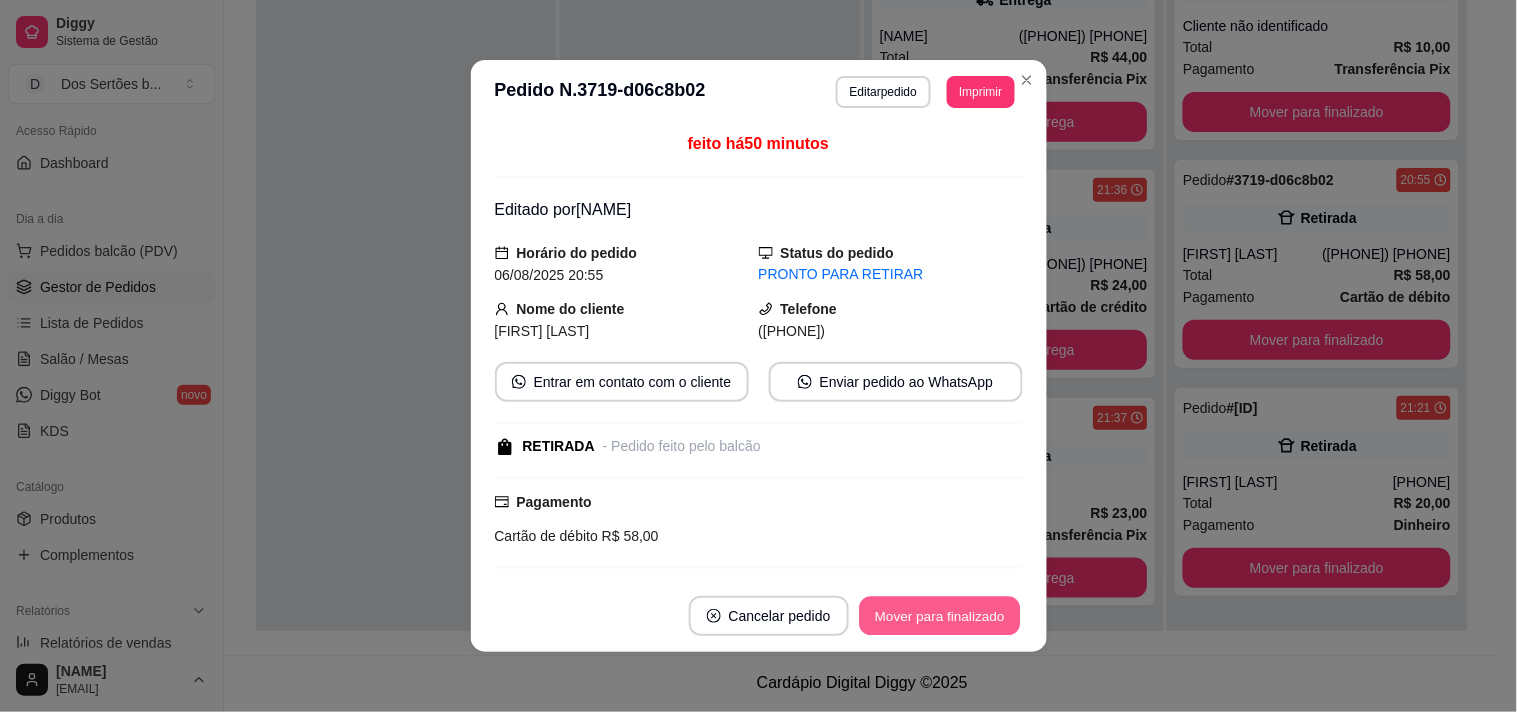 click on "Mover para finalizado" at bounding box center [939, 616] 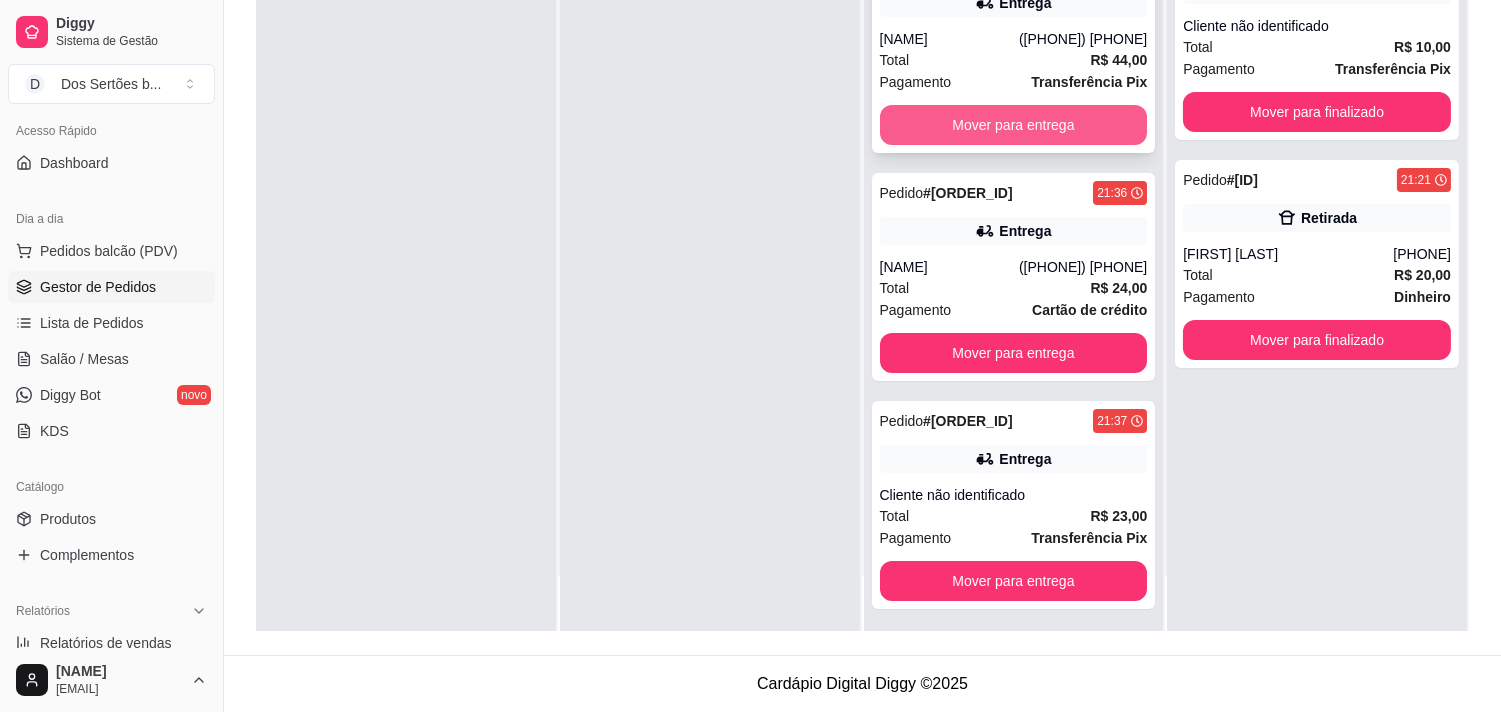 scroll, scrollTop: 0, scrollLeft: 0, axis: both 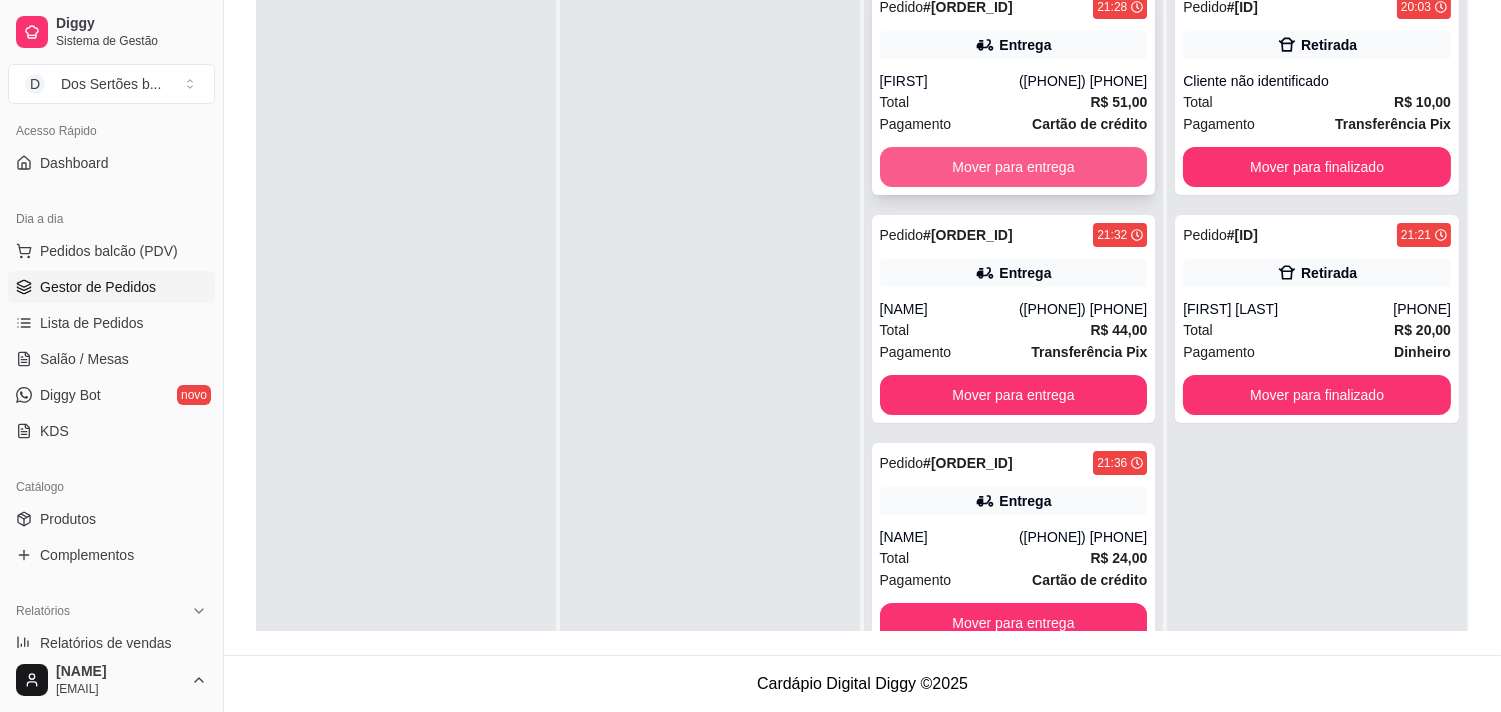 click on "Mover para entrega" at bounding box center (1014, 167) 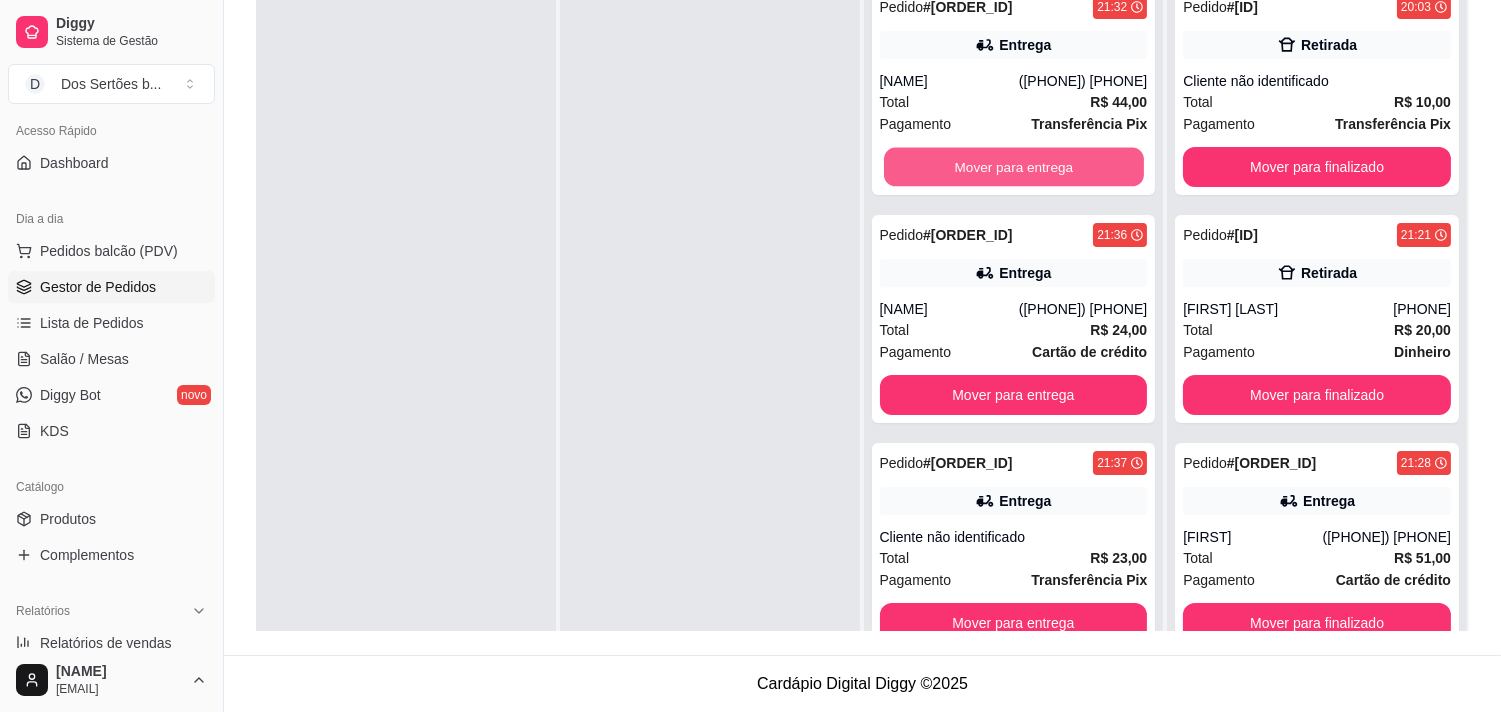 click on "Mover para entrega" at bounding box center [1014, 167] 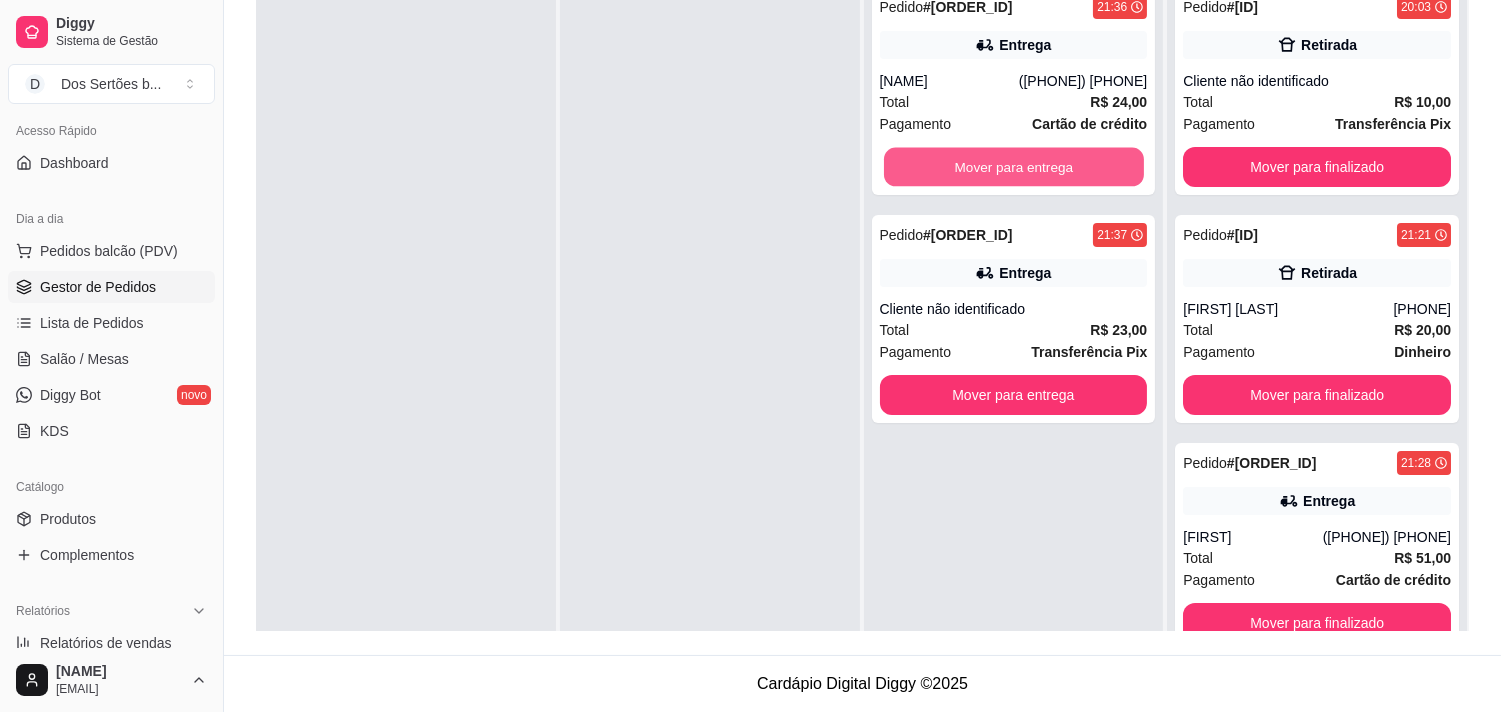 click on "Mover para entrega" at bounding box center [1014, 167] 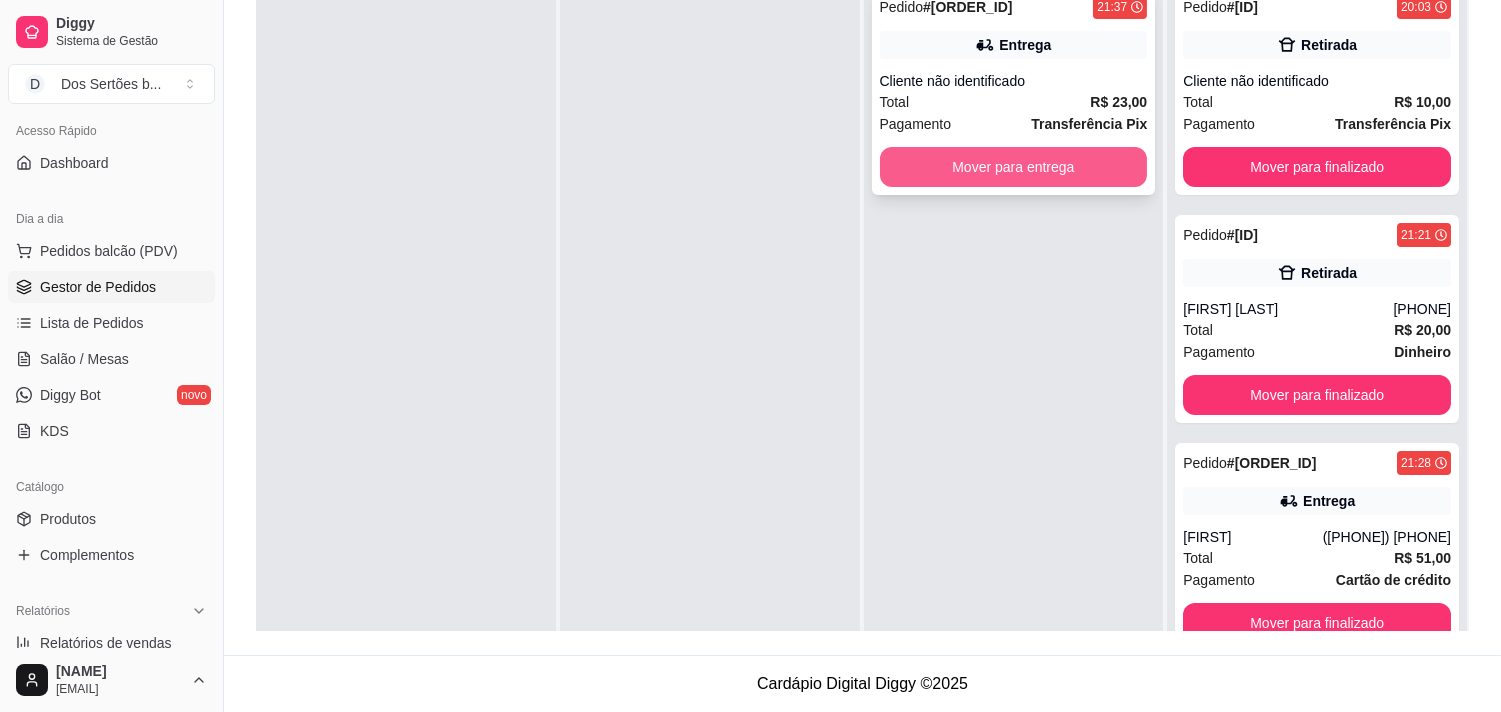 click on "Mover para entrega" at bounding box center [1014, 167] 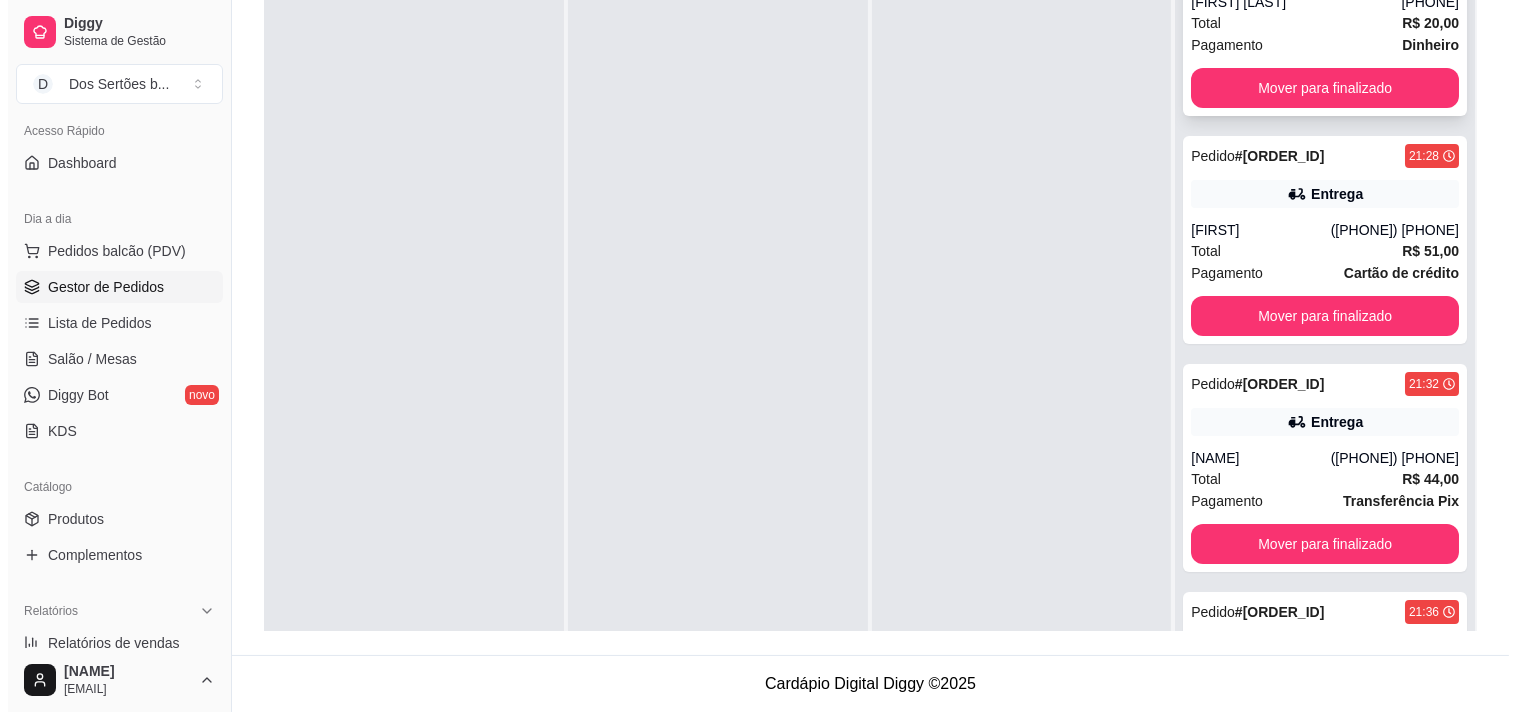 scroll, scrollTop: 675, scrollLeft: 0, axis: vertical 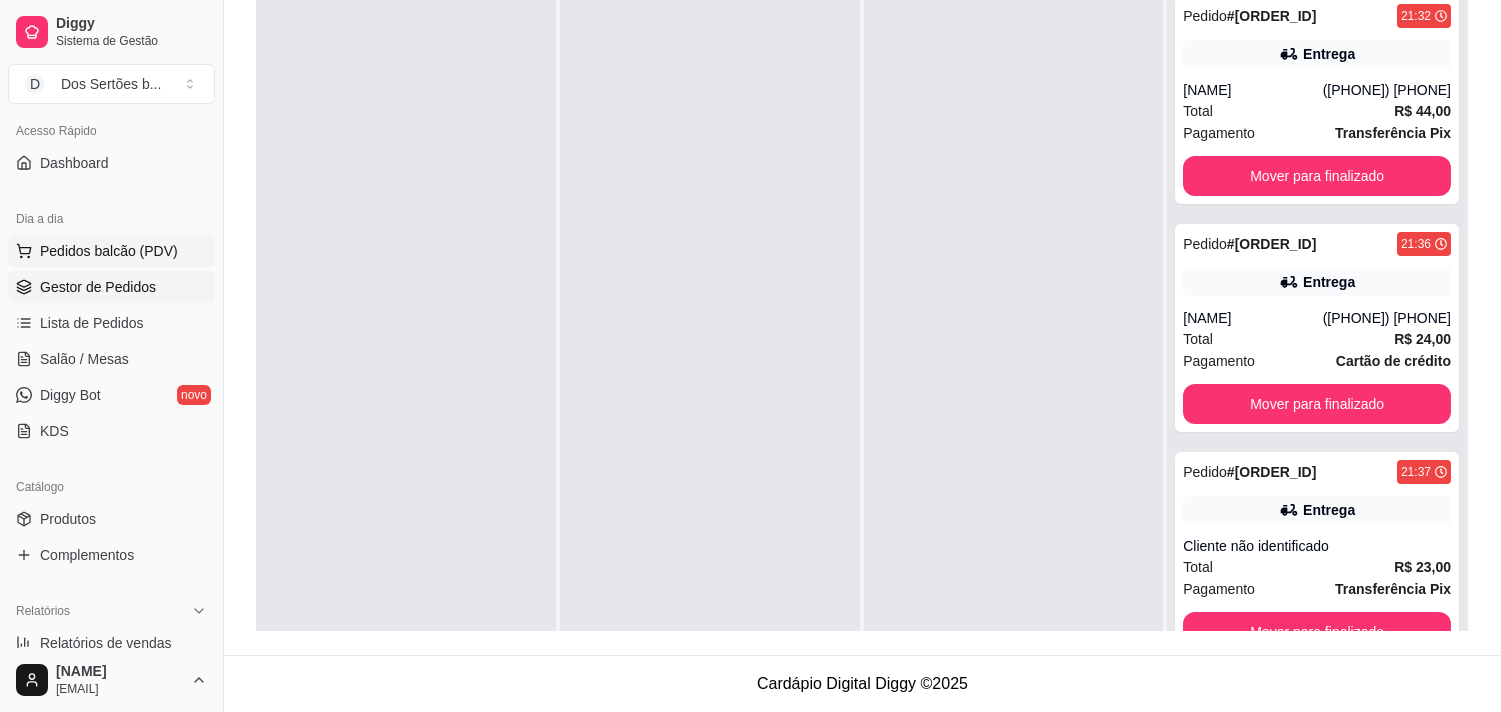 click on "Pedidos balcão (PDV)" at bounding box center [109, 251] 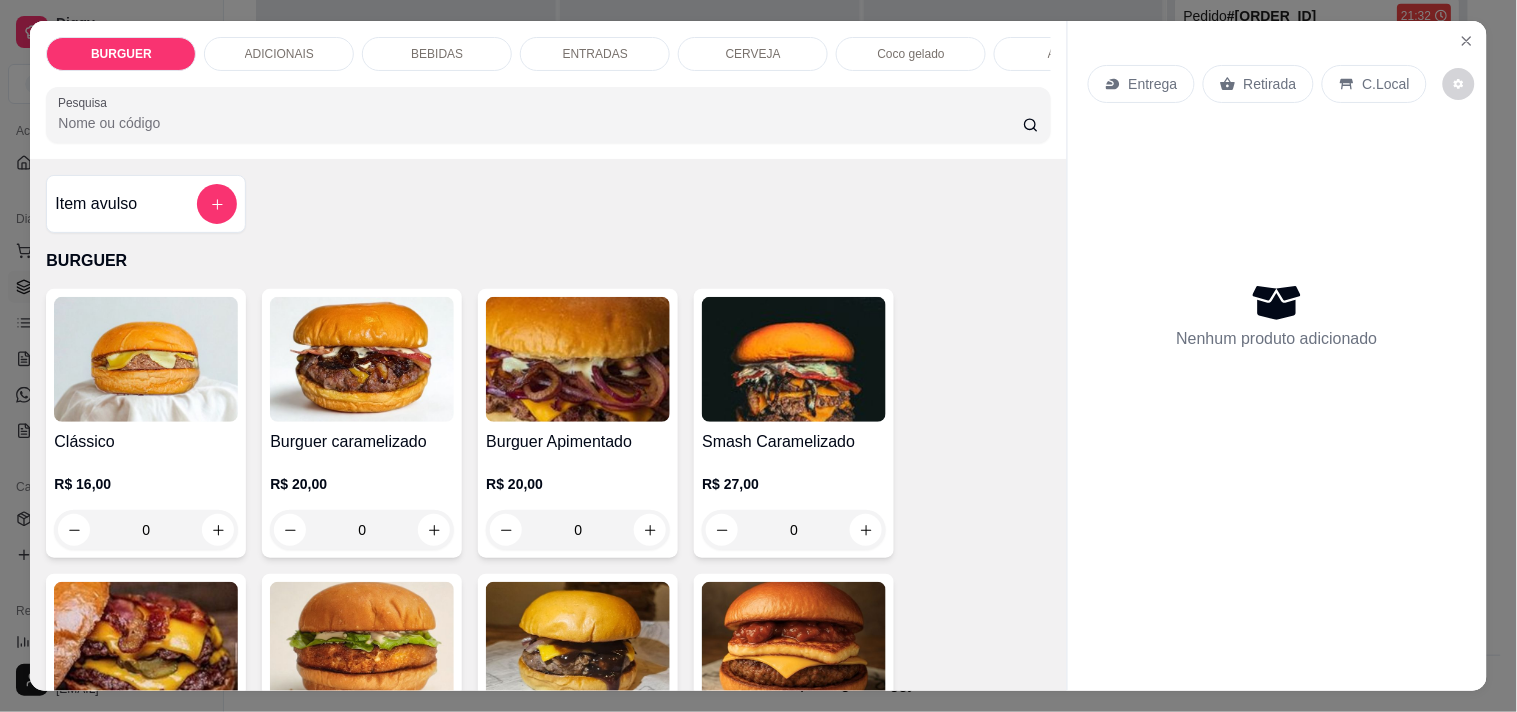 drag, startPoint x: 1070, startPoint y: 228, endPoint x: 1068, endPoint y: 243, distance: 15.132746 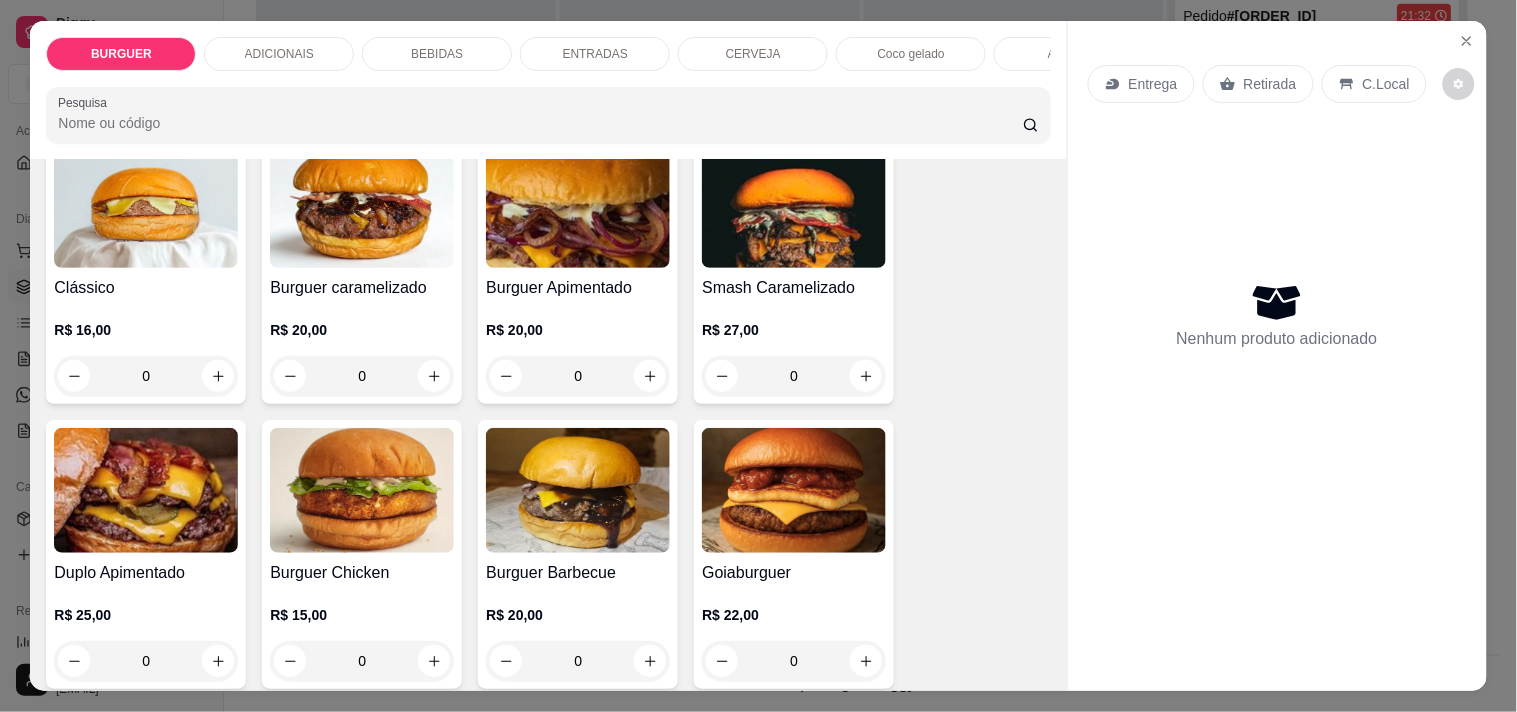 scroll, scrollTop: 154, scrollLeft: 0, axis: vertical 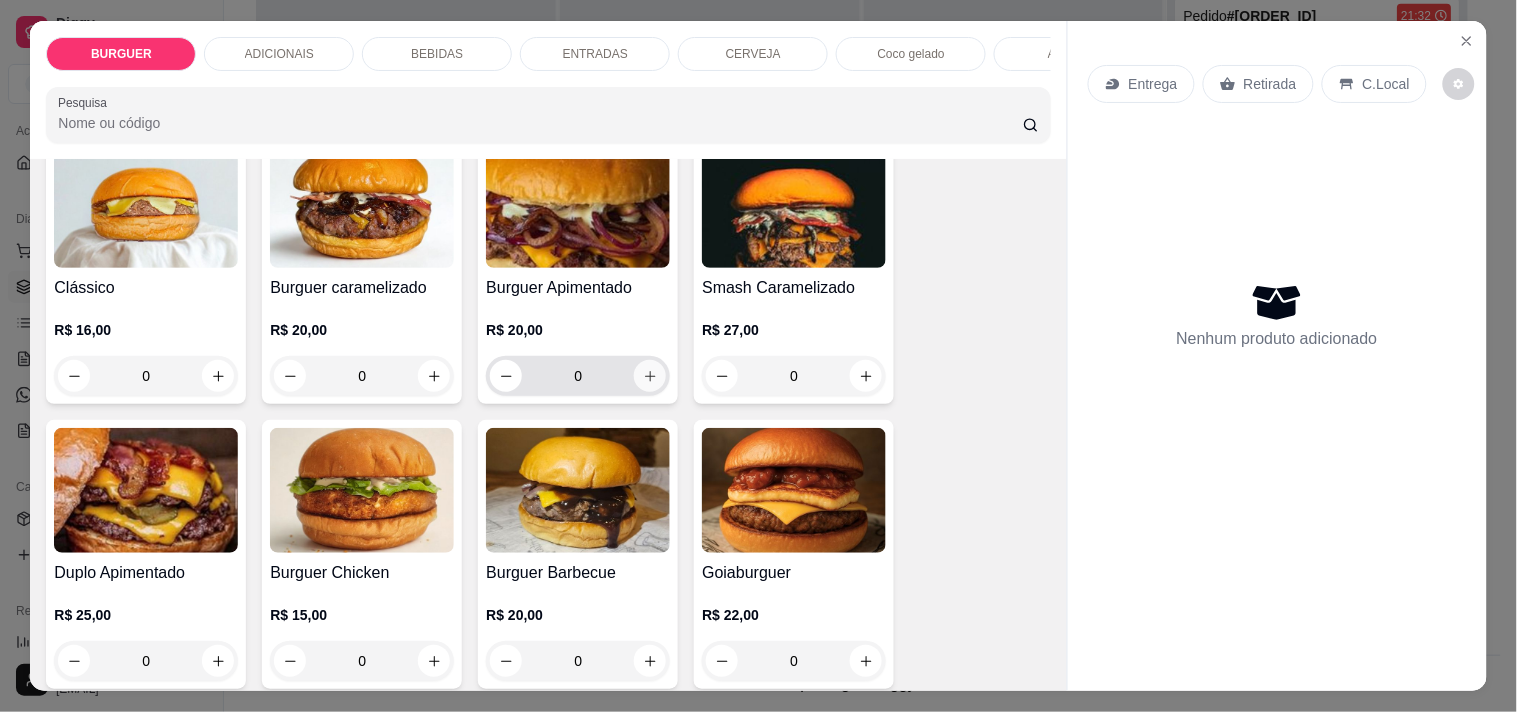 click 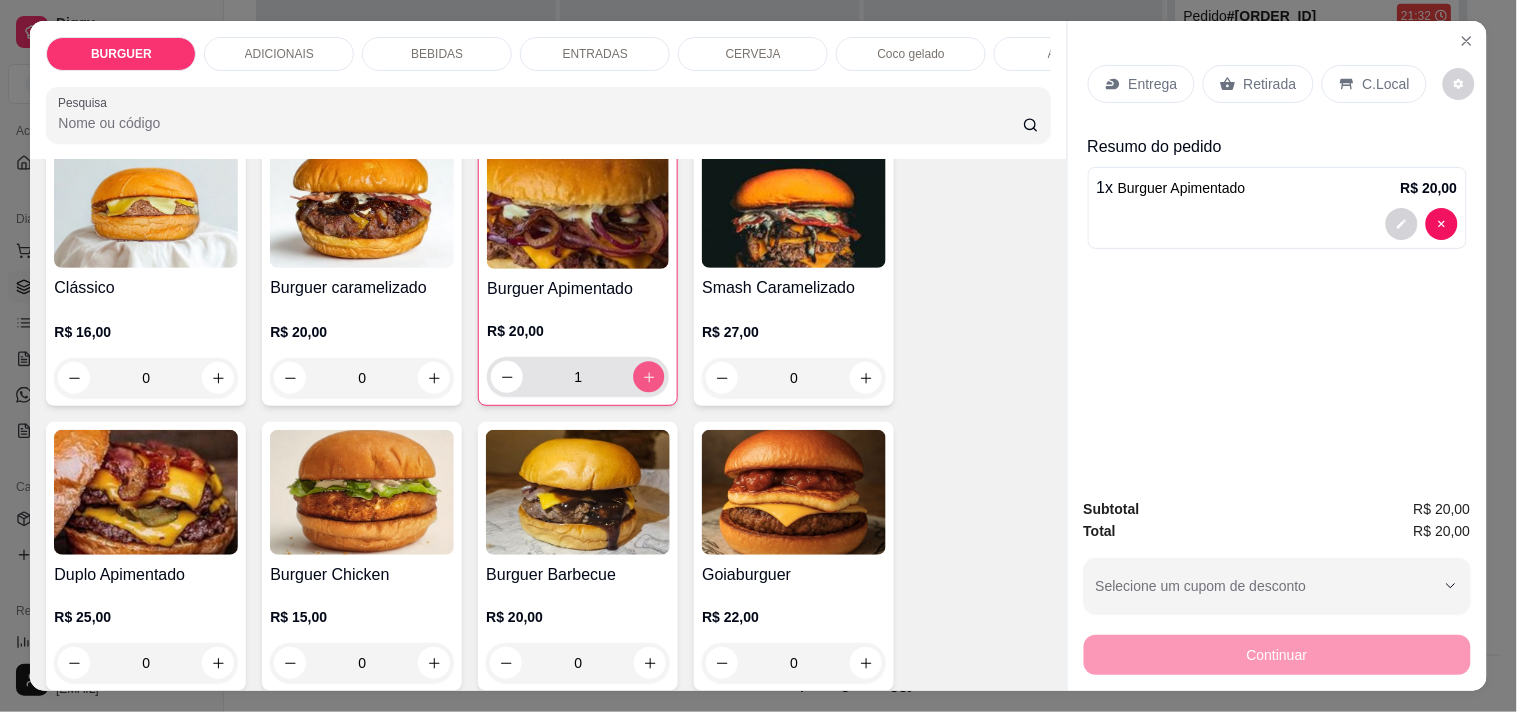 click 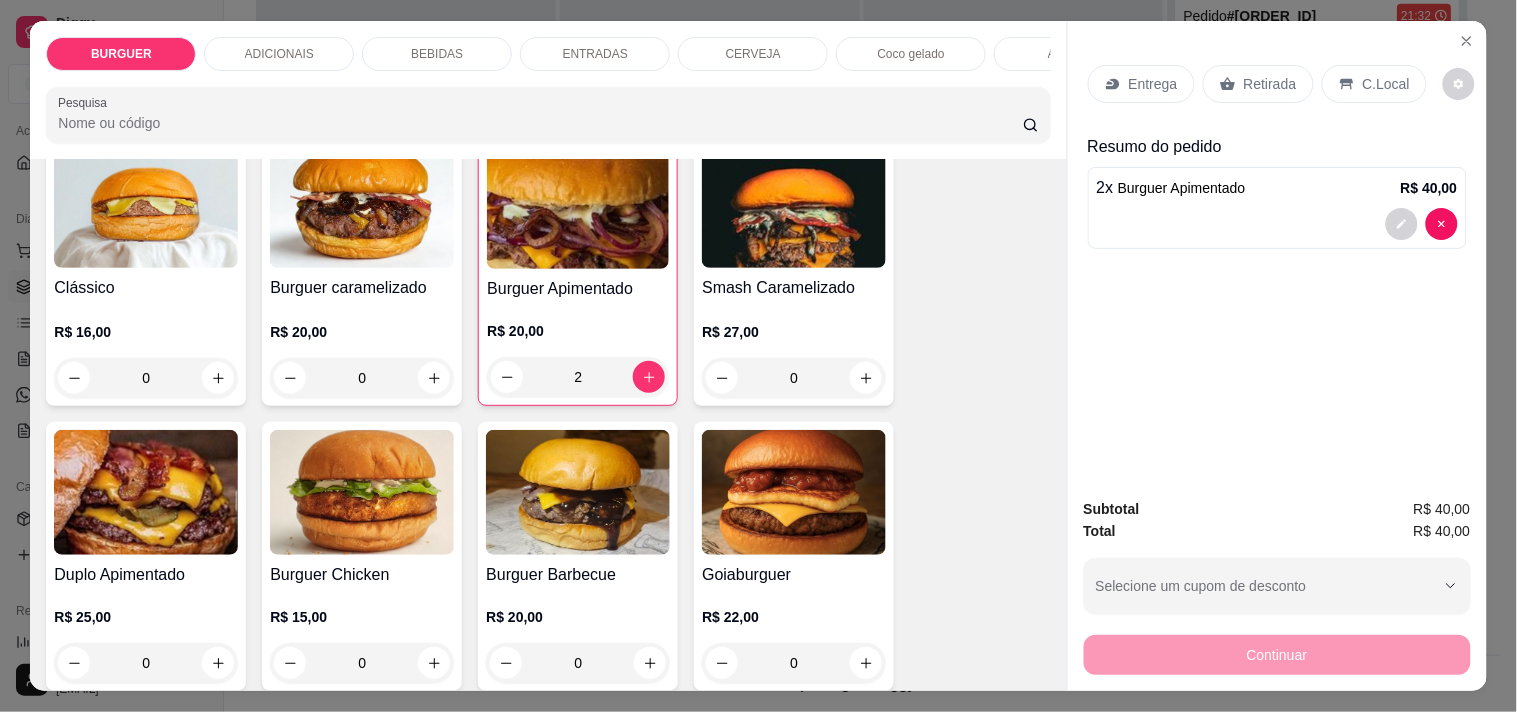 drag, startPoint x: 910, startPoint y: 262, endPoint x: 943, endPoint y: 267, distance: 33.37664 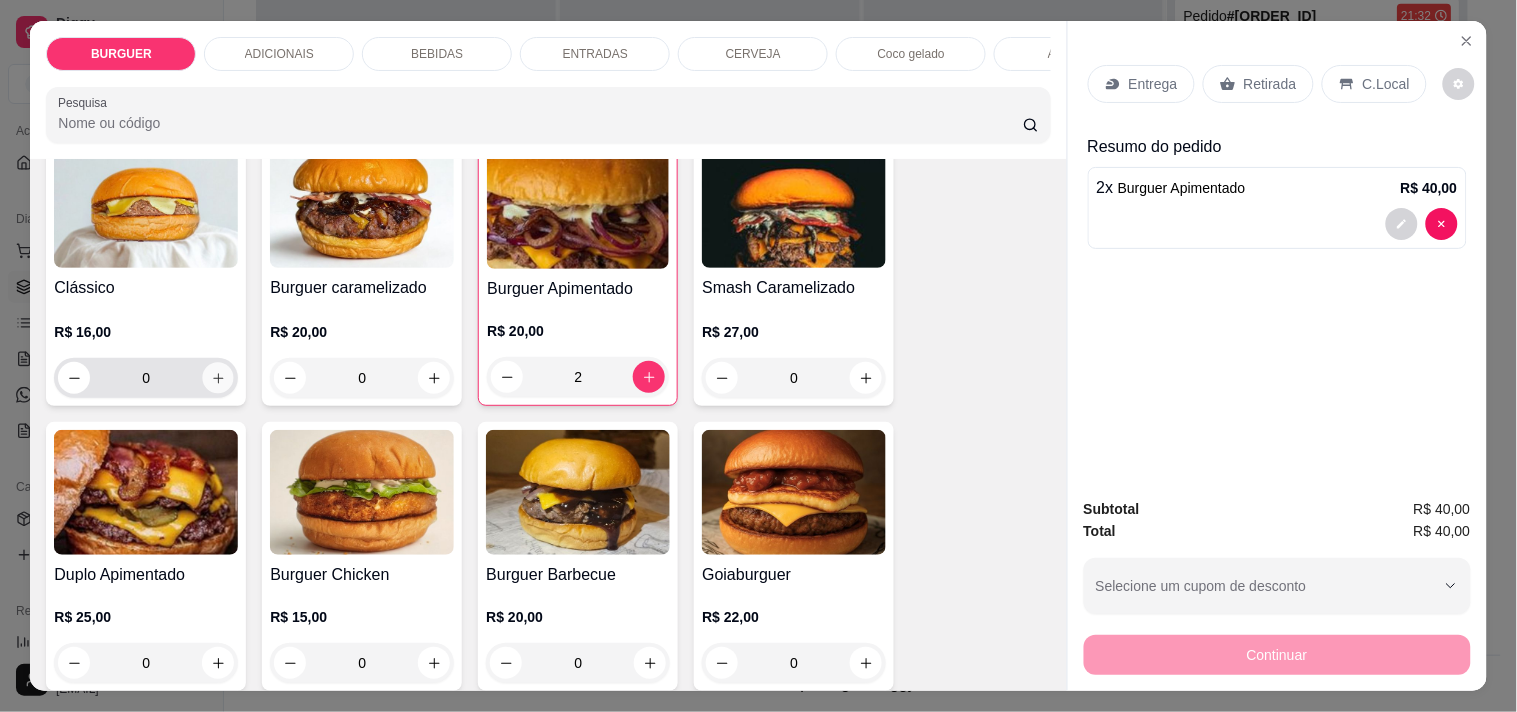 click 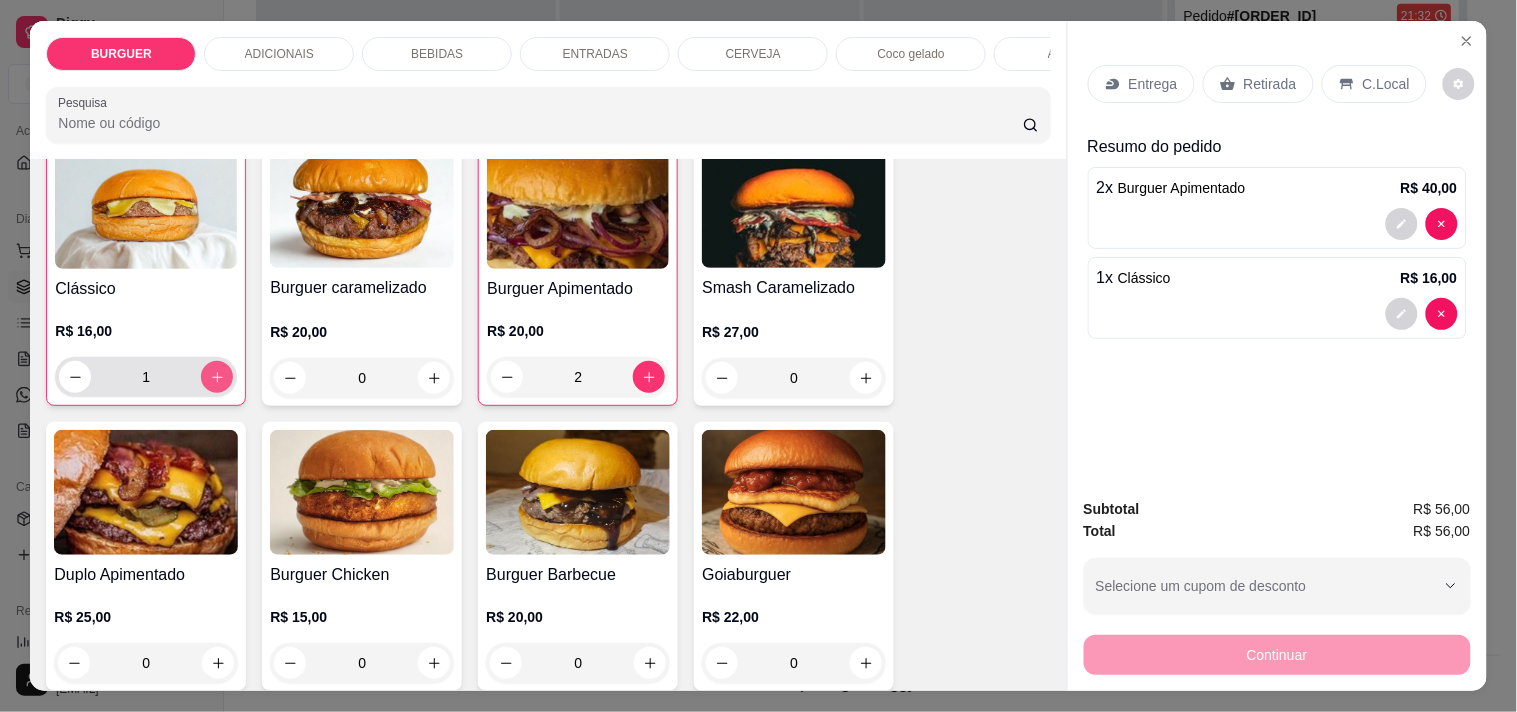 scroll, scrollTop: 155, scrollLeft: 0, axis: vertical 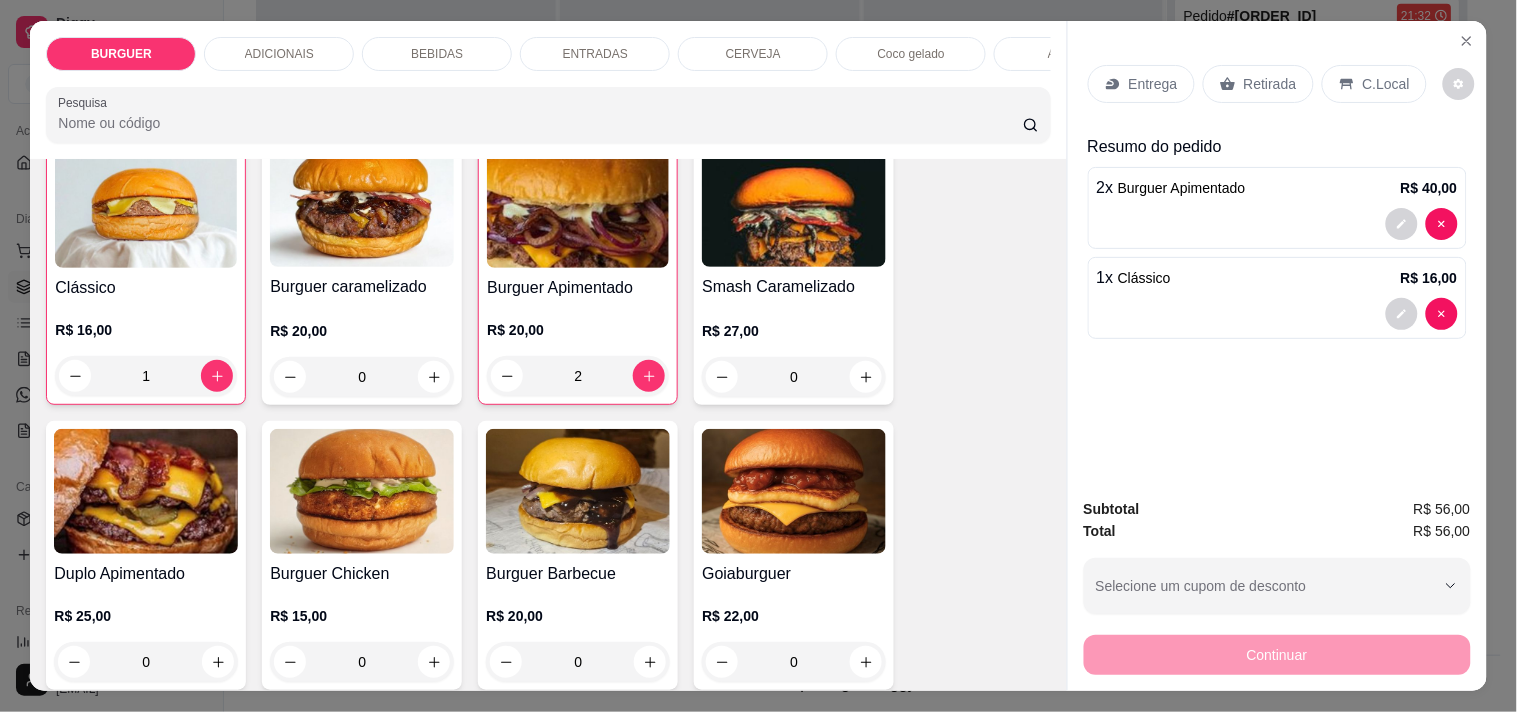 click on "BEBIDAS" at bounding box center [437, 54] 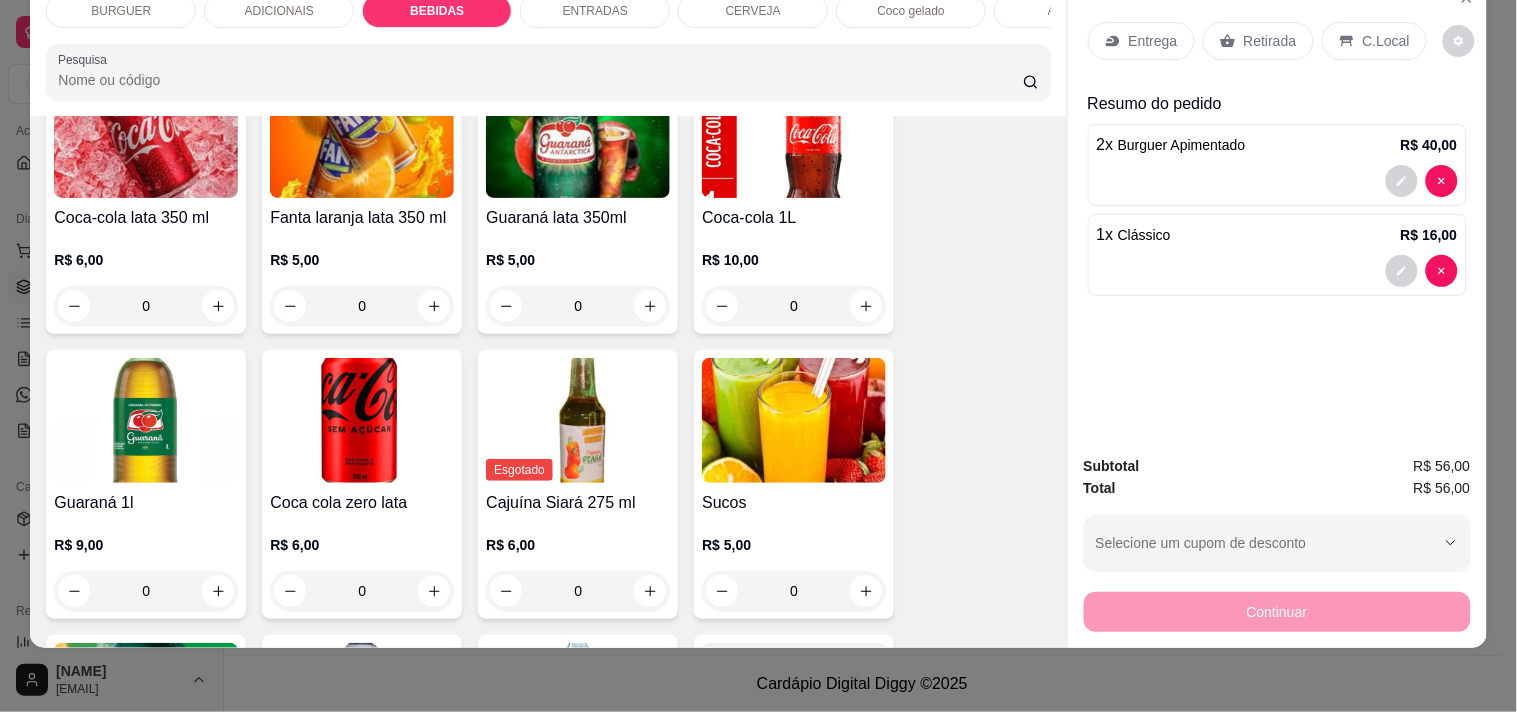 scroll, scrollTop: 1833, scrollLeft: 0, axis: vertical 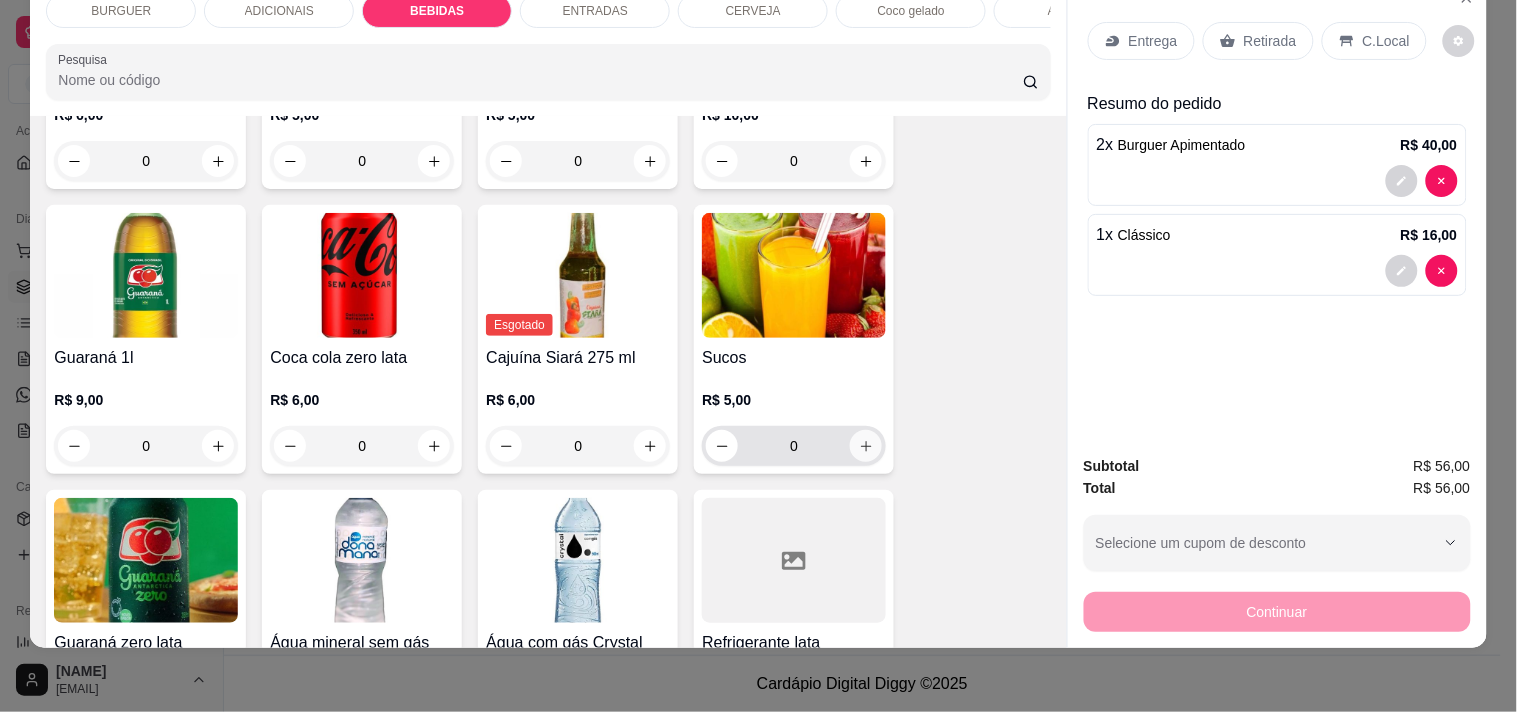 click 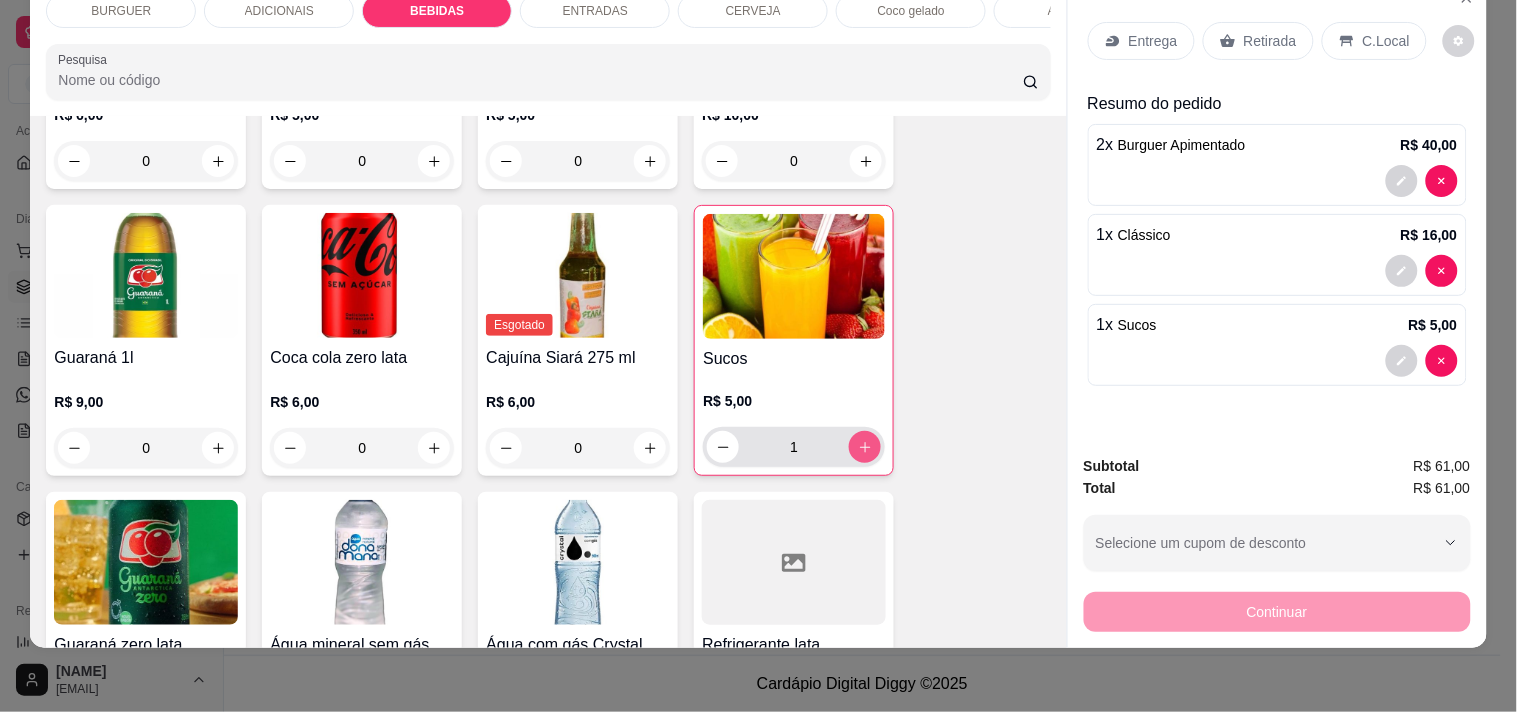 click 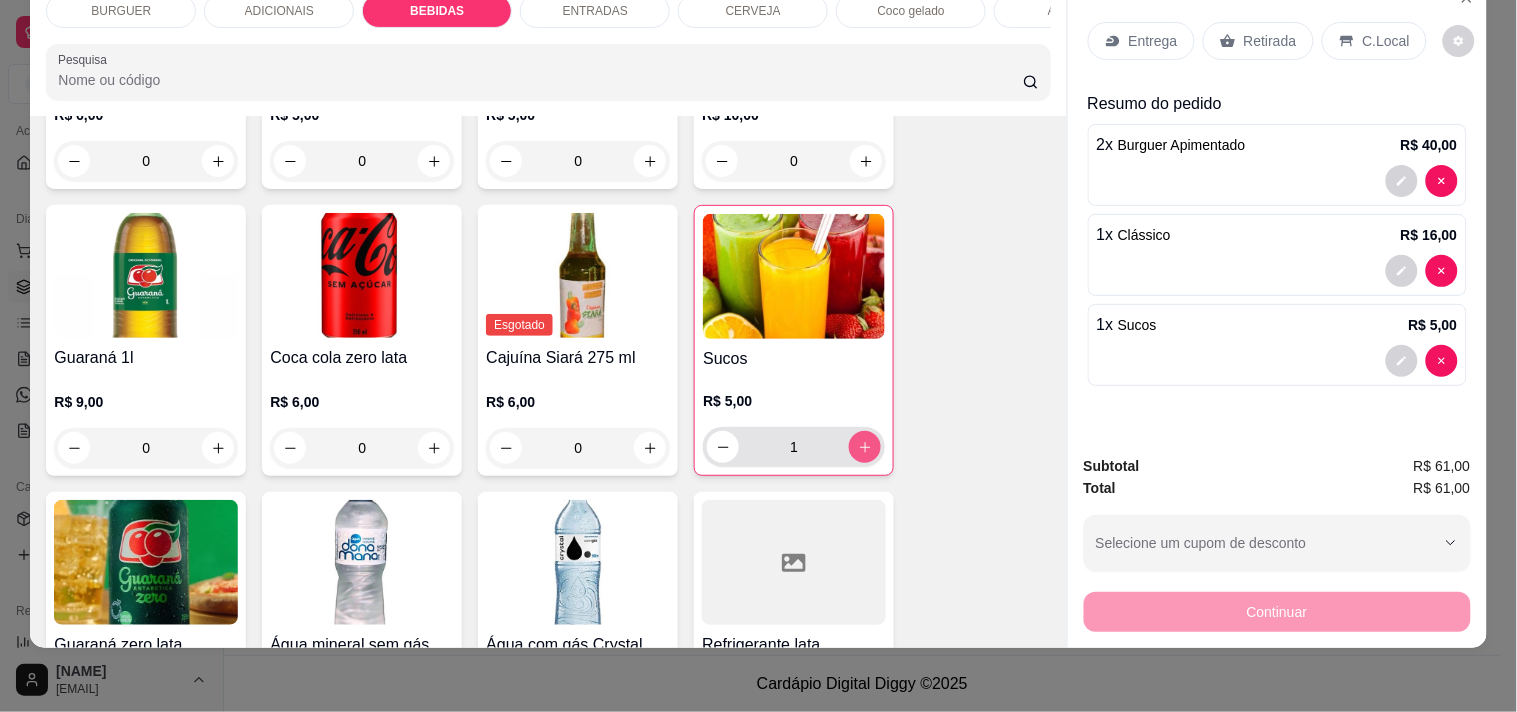 type on "2" 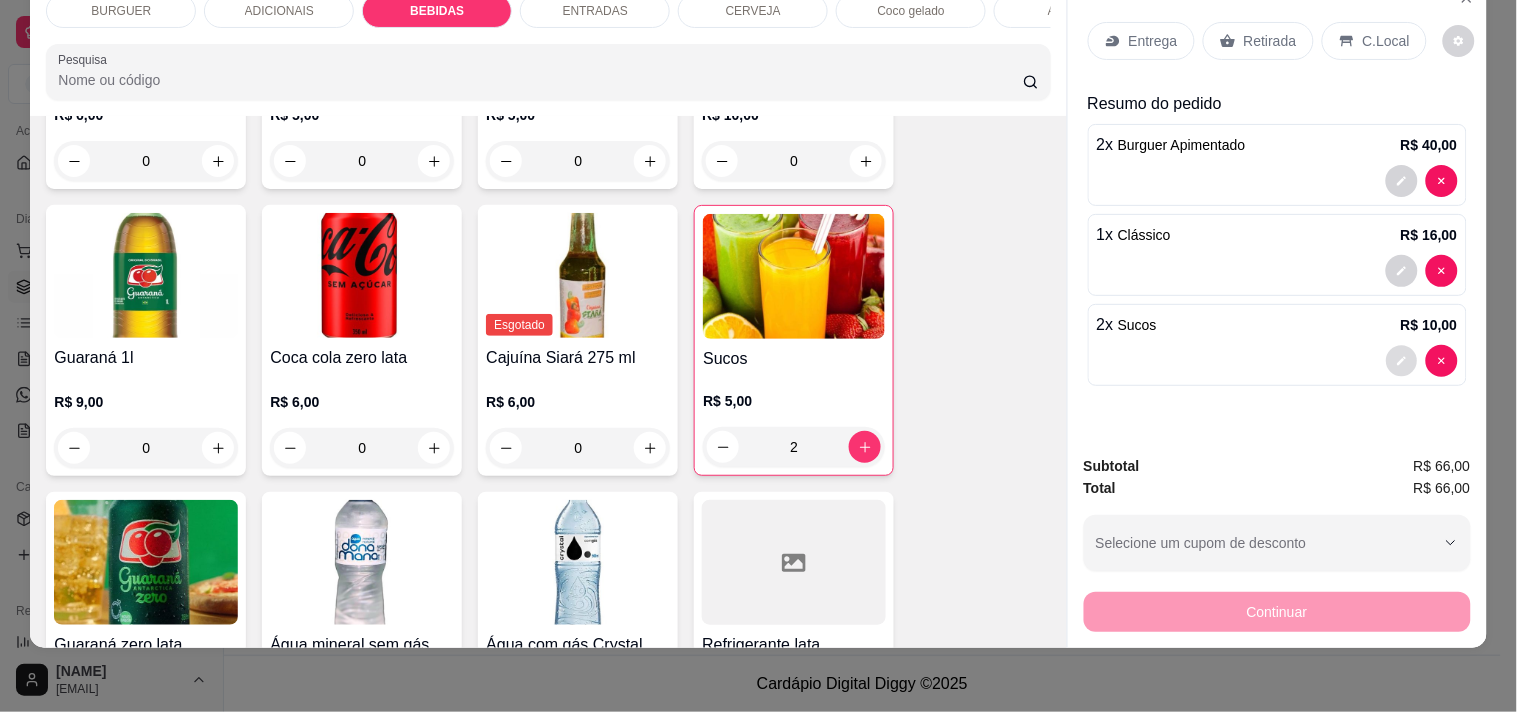 click at bounding box center [1401, 361] 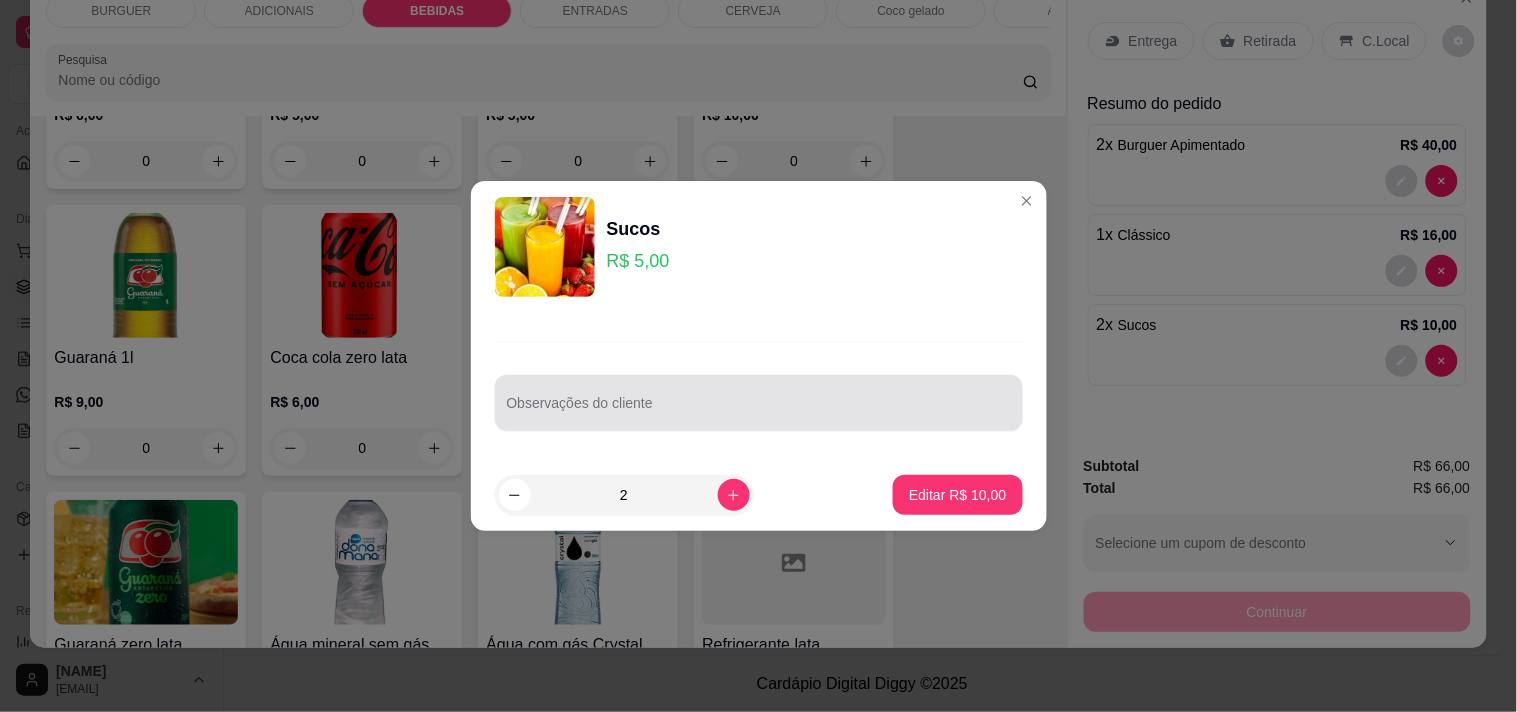 click at bounding box center [759, 403] 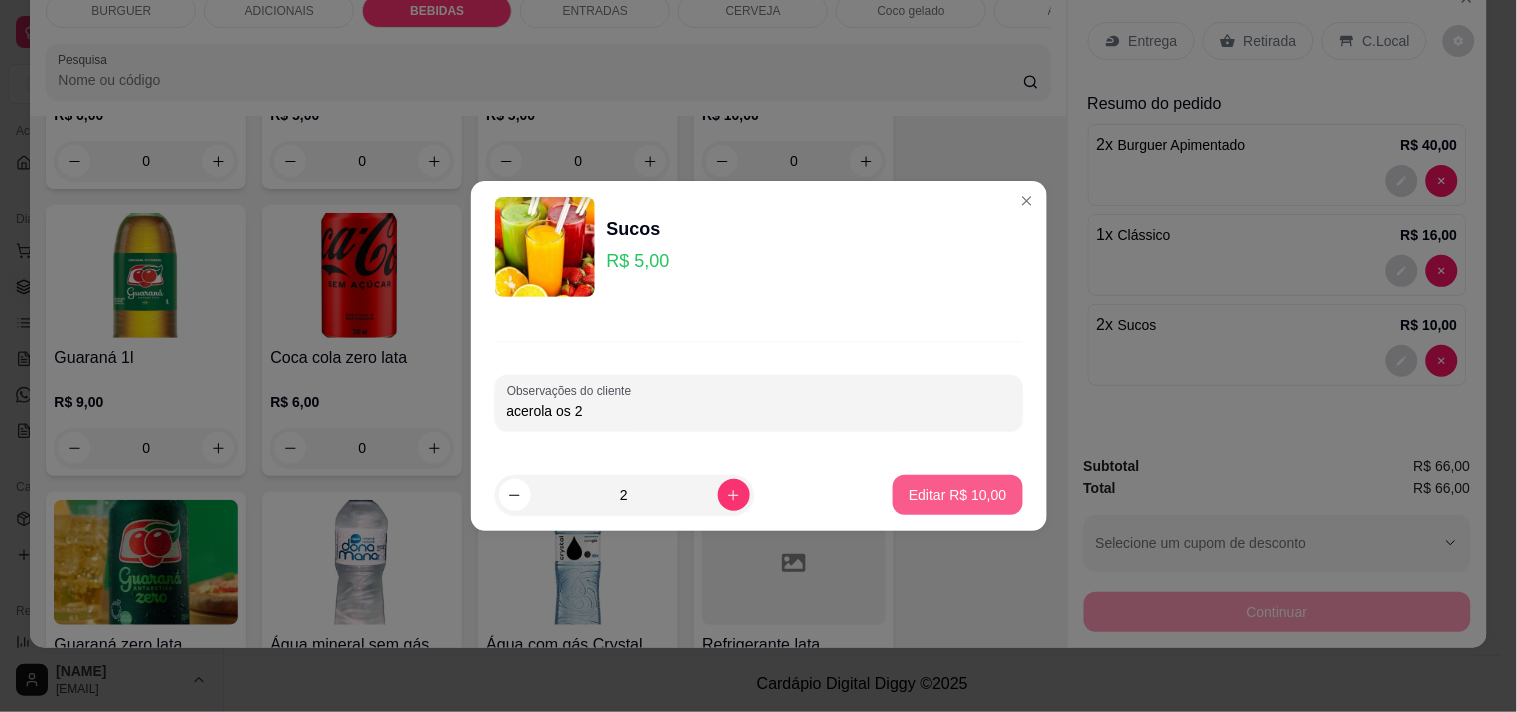 type on "acerola os 2" 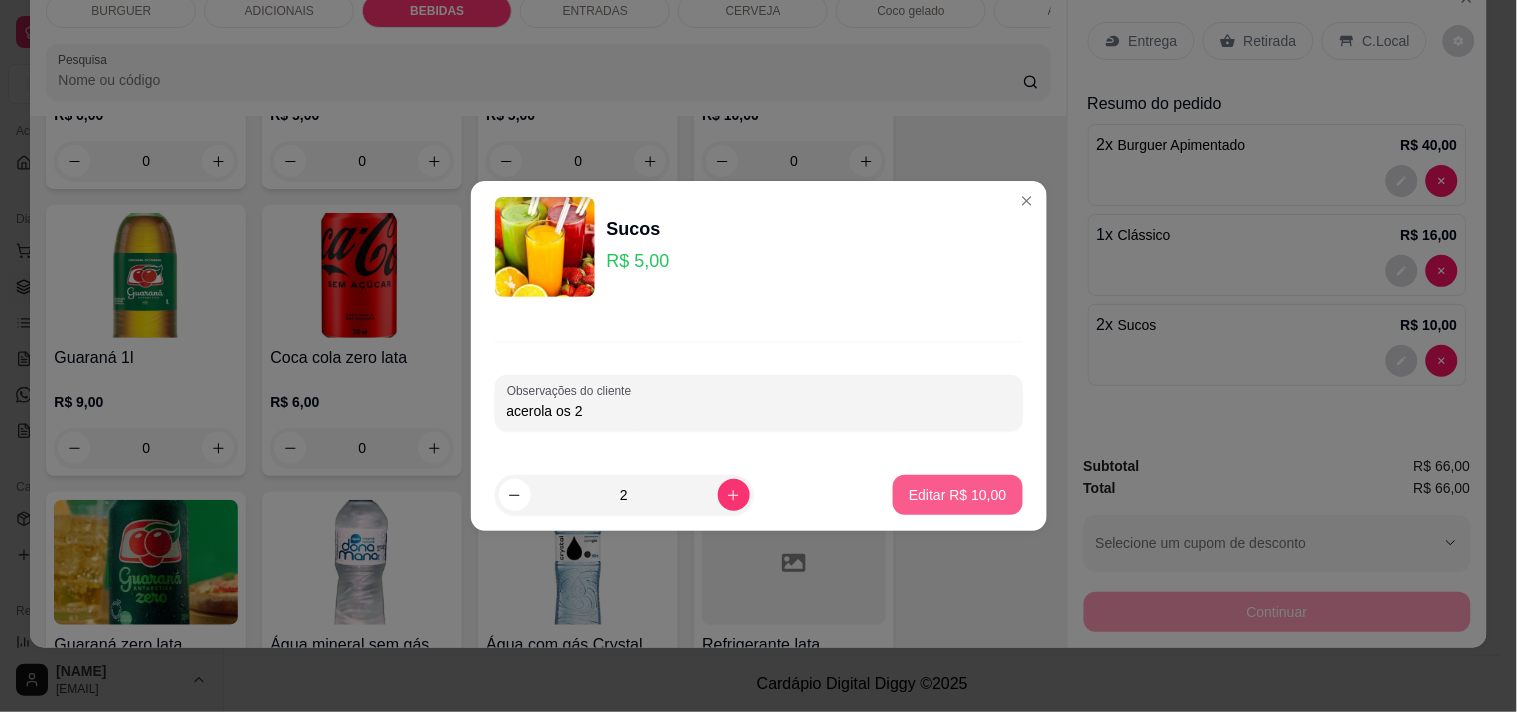 click on "Editar   R$ 10,00" at bounding box center (957, 495) 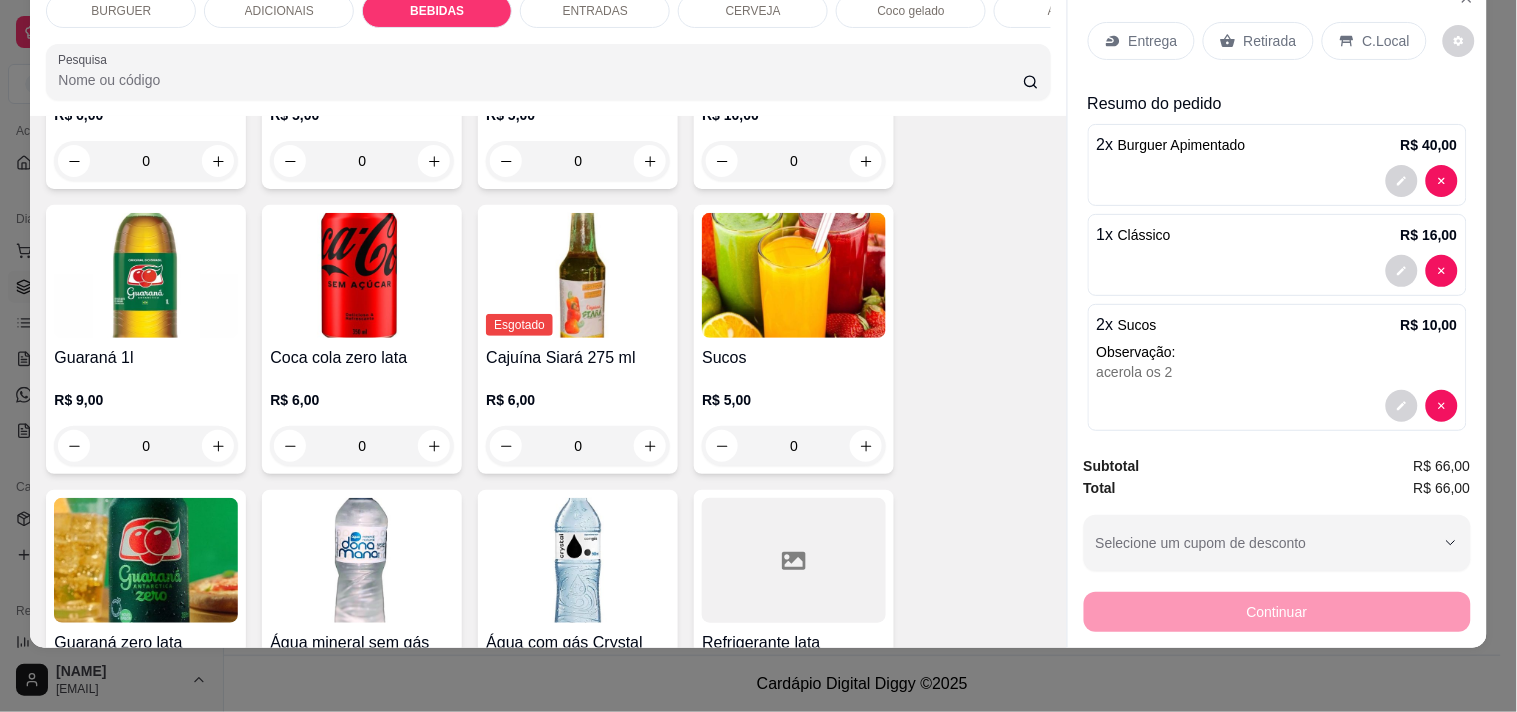 click on "Retirada" at bounding box center [1270, 41] 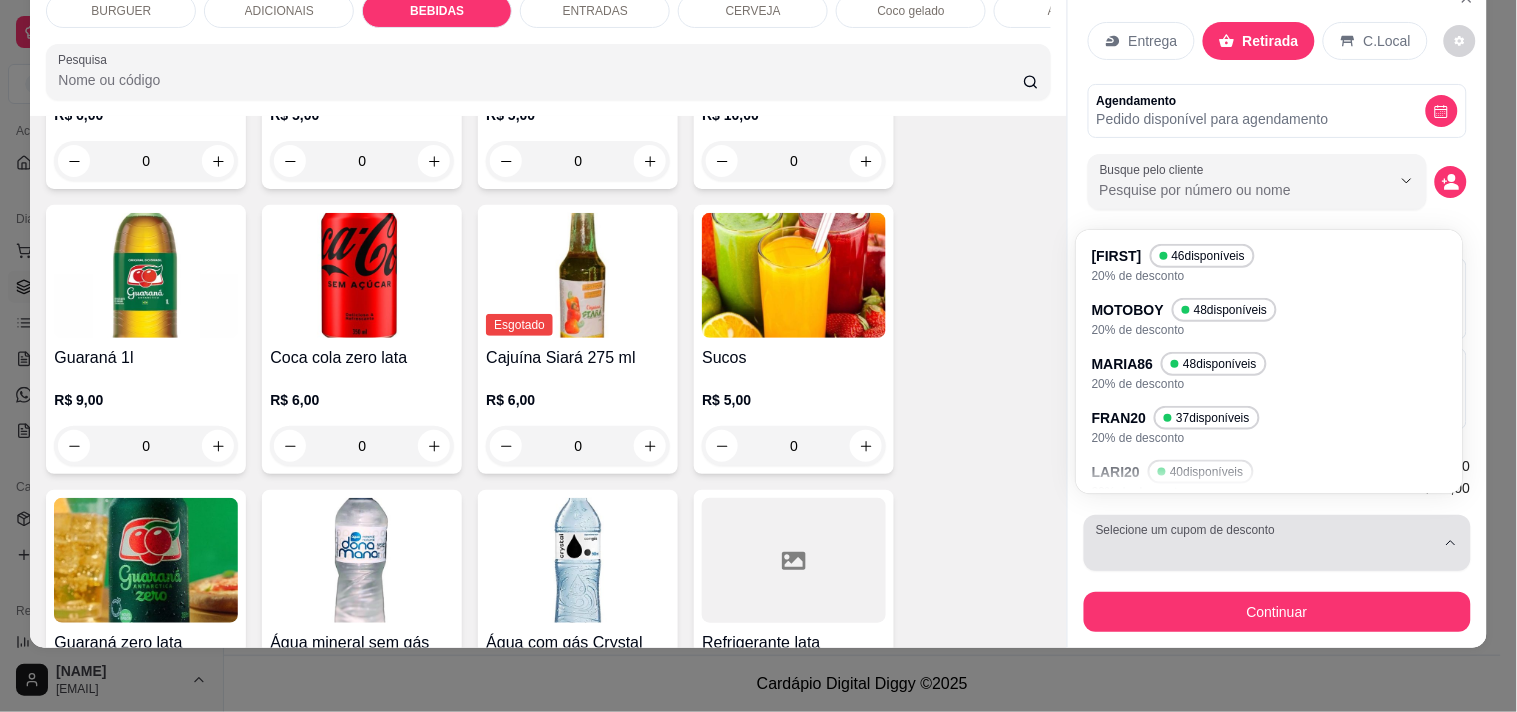 click on "Selecione um cupom de desconto" at bounding box center [1277, 543] 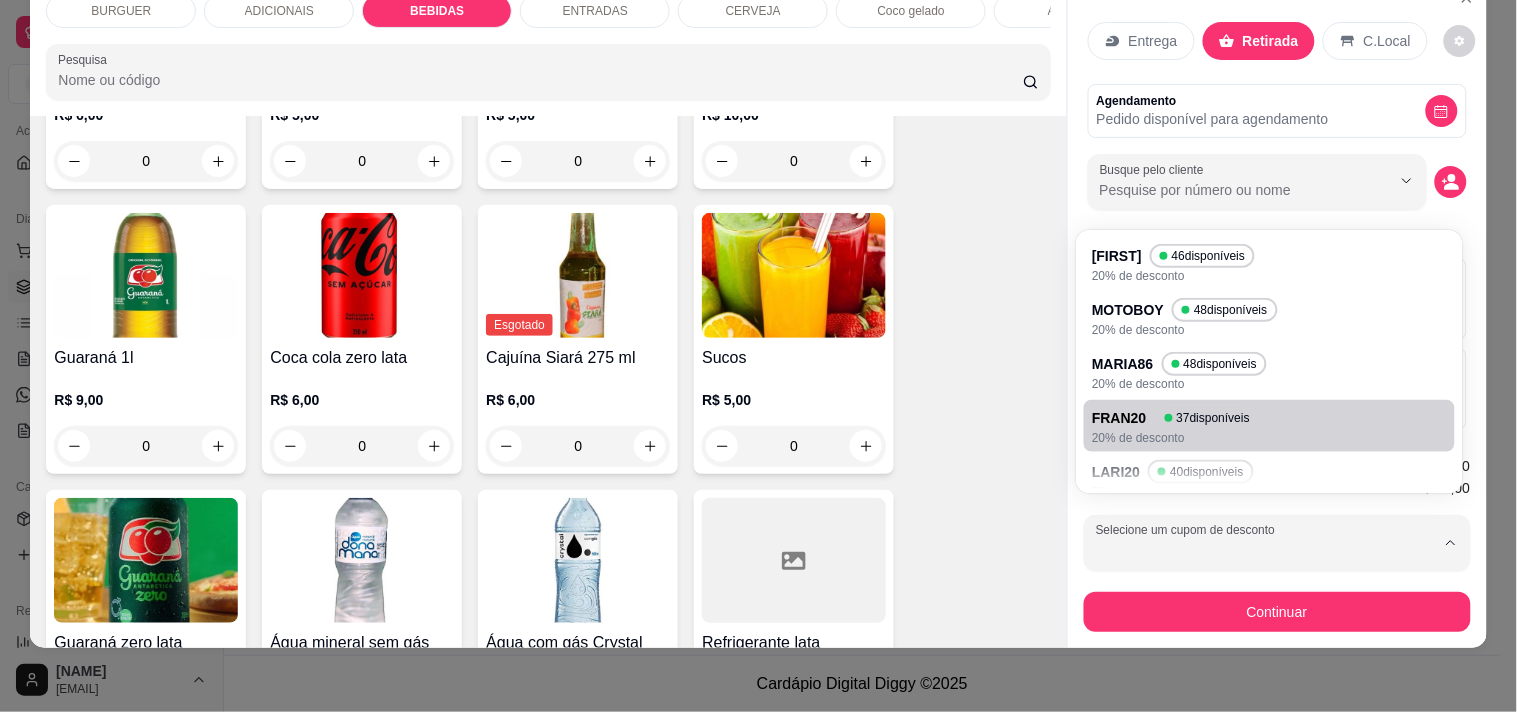 scroll, scrollTop: 44, scrollLeft: 0, axis: vertical 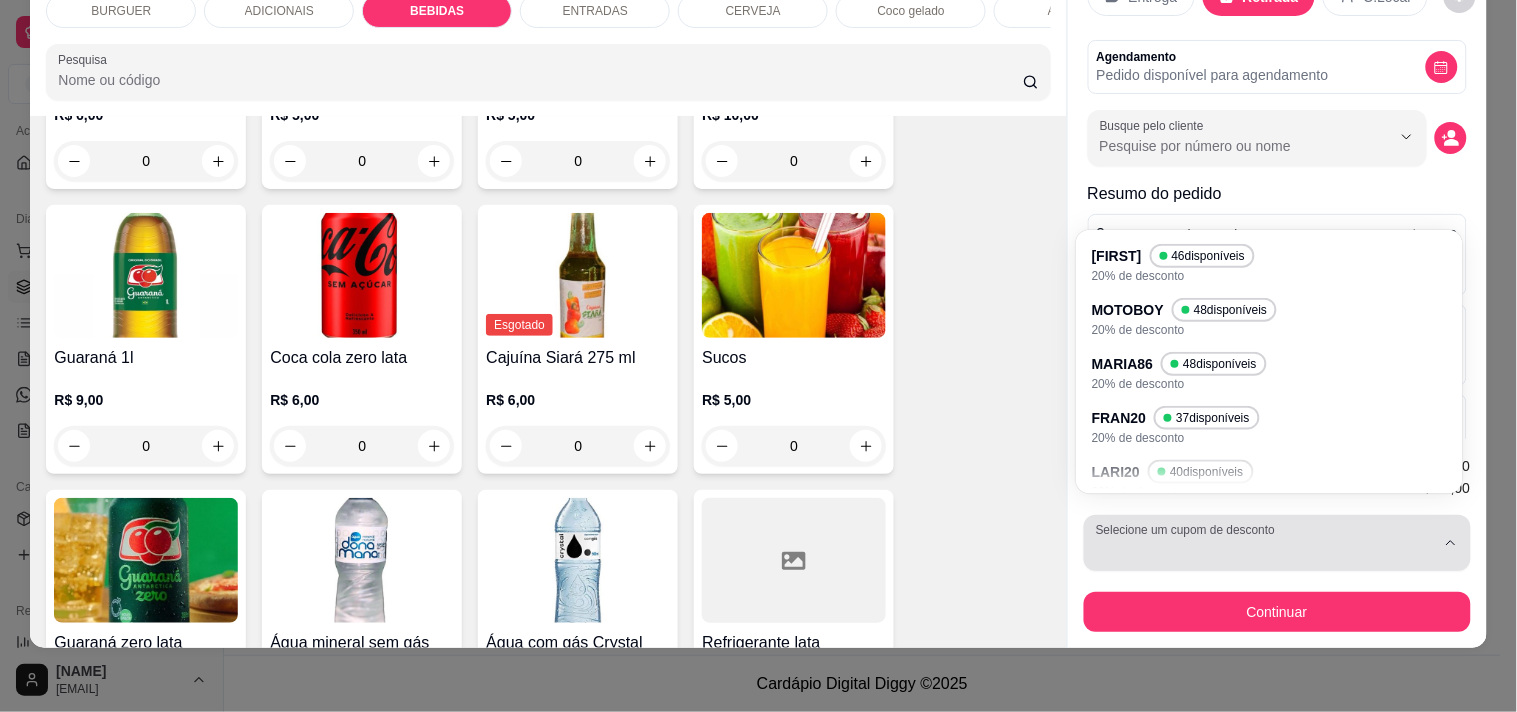 click on "Selecione um cupom de desconto" at bounding box center [1277, 543] 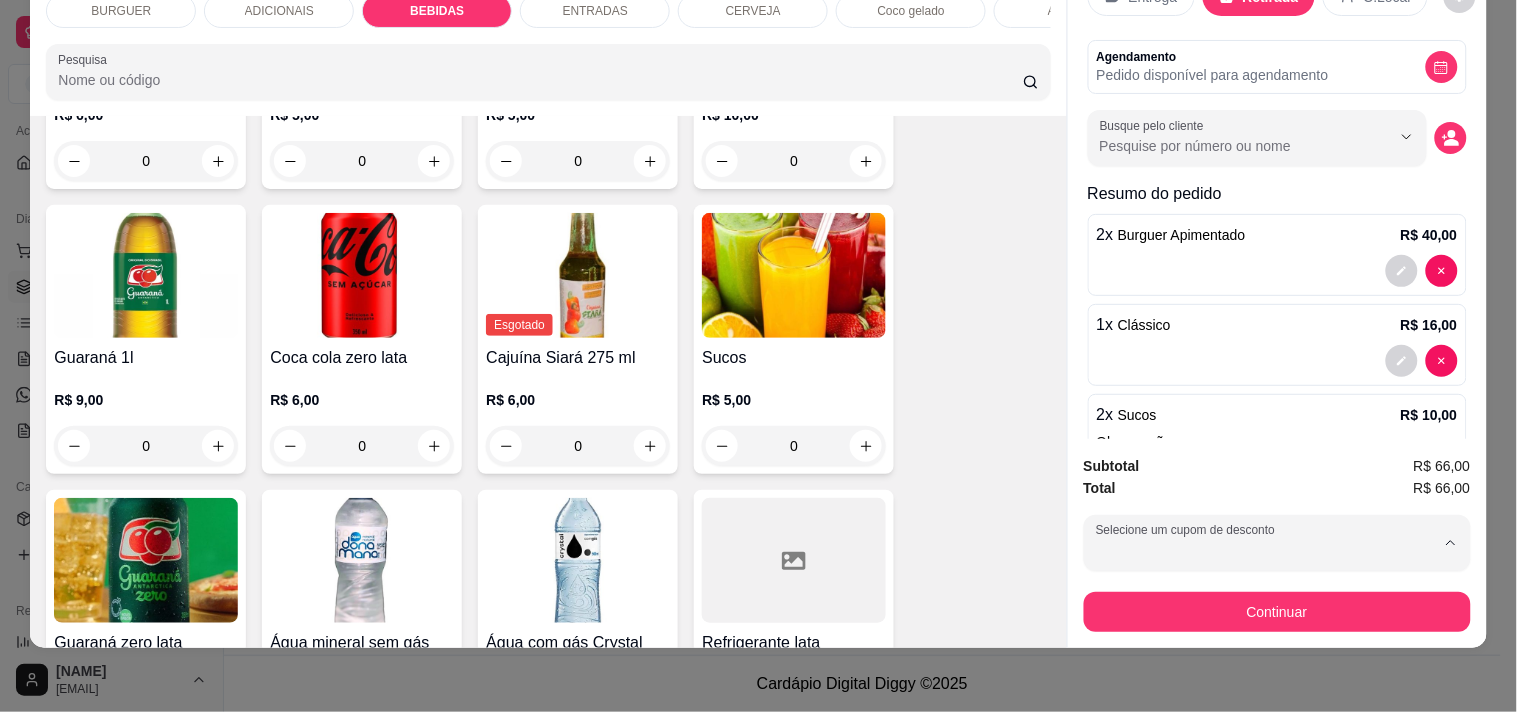 click on "KAROLINNY 46  disponíveis 20% de desconto MOTOBOY 48  disponíveis 20% de desconto MARIA86 48  disponíveis 20% de desconto FRAN20 37  disponíveis 20% de desconto LARI20 40  disponíveis 20% de desconto LUIS 41  disponíveis 20% de desconto NORONHA 25  disponíveis 20% de desconto" at bounding box center (1270, 428) 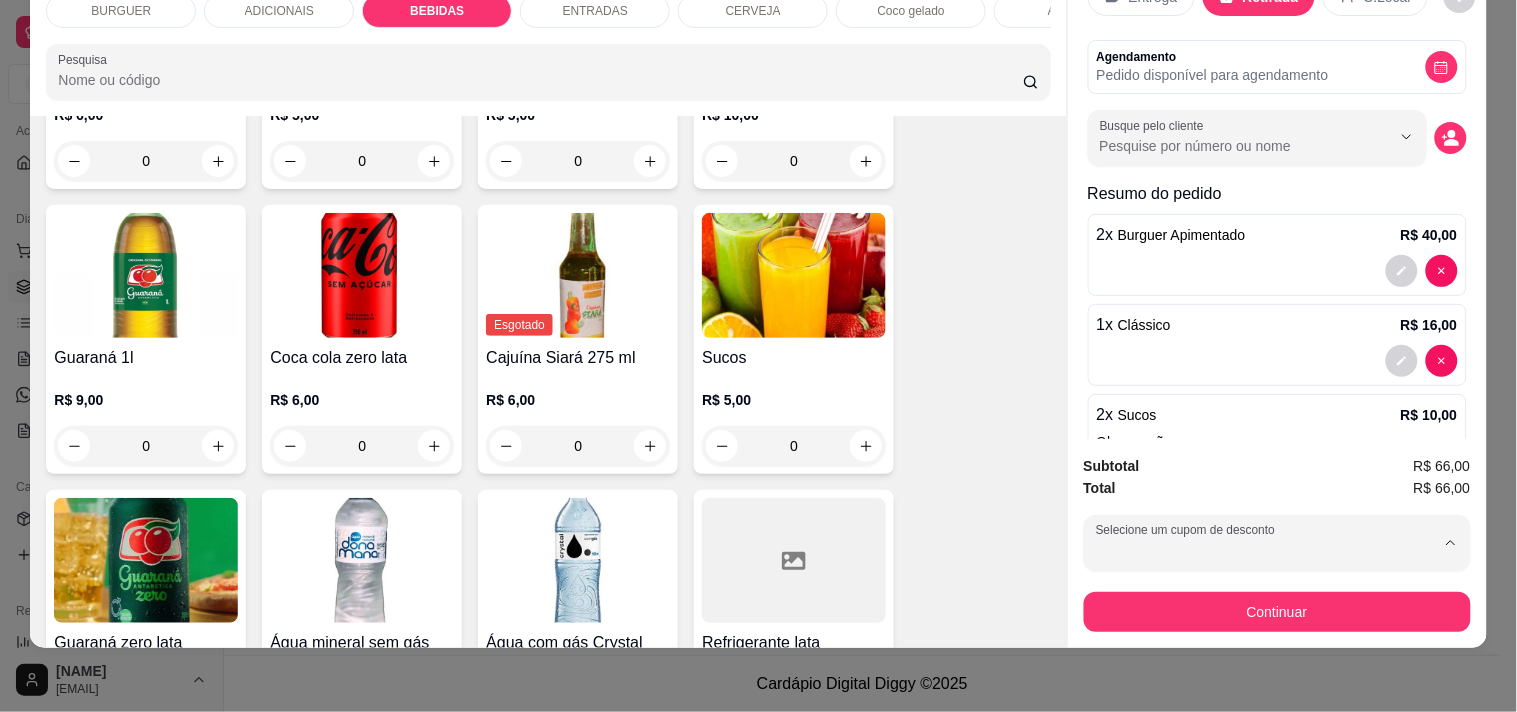 type on "67fba114fb27f8bab9211f9e" 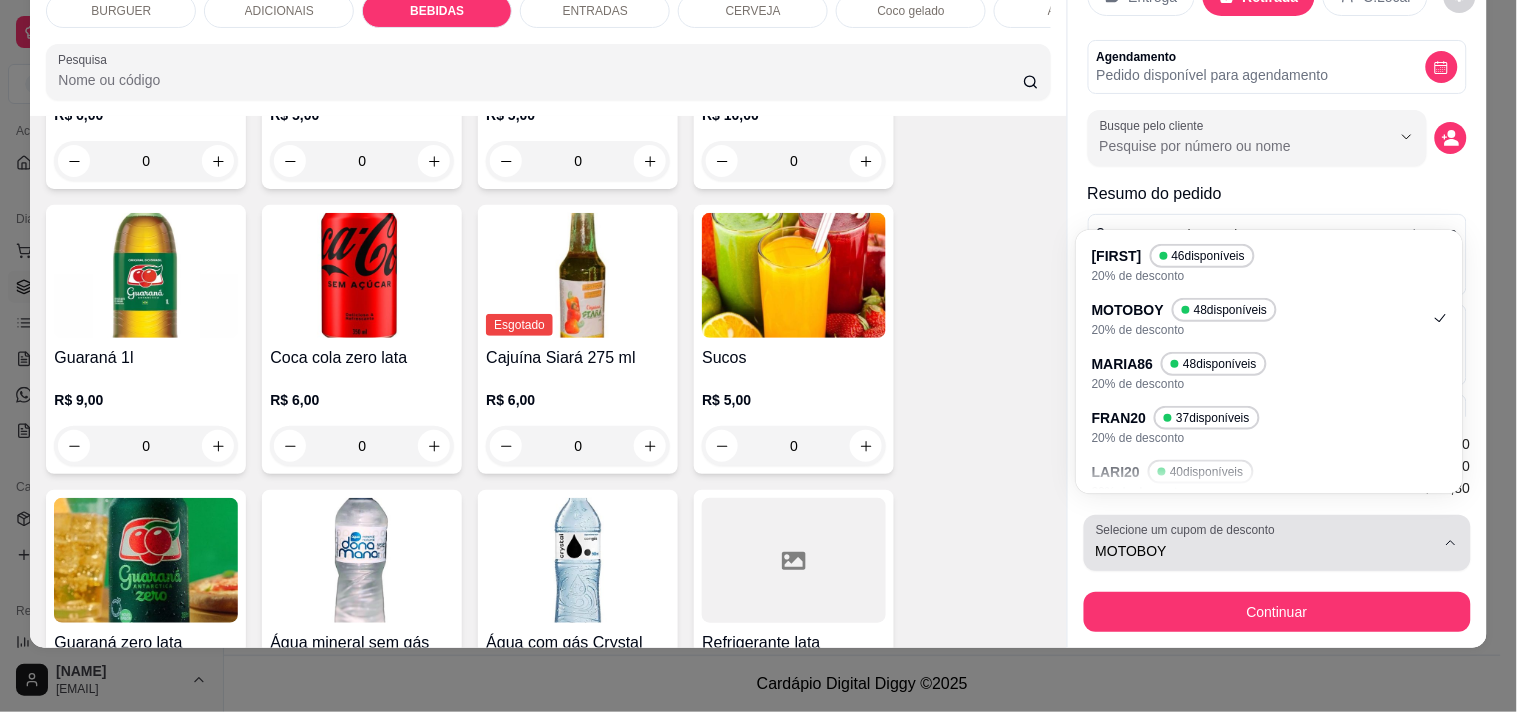 click 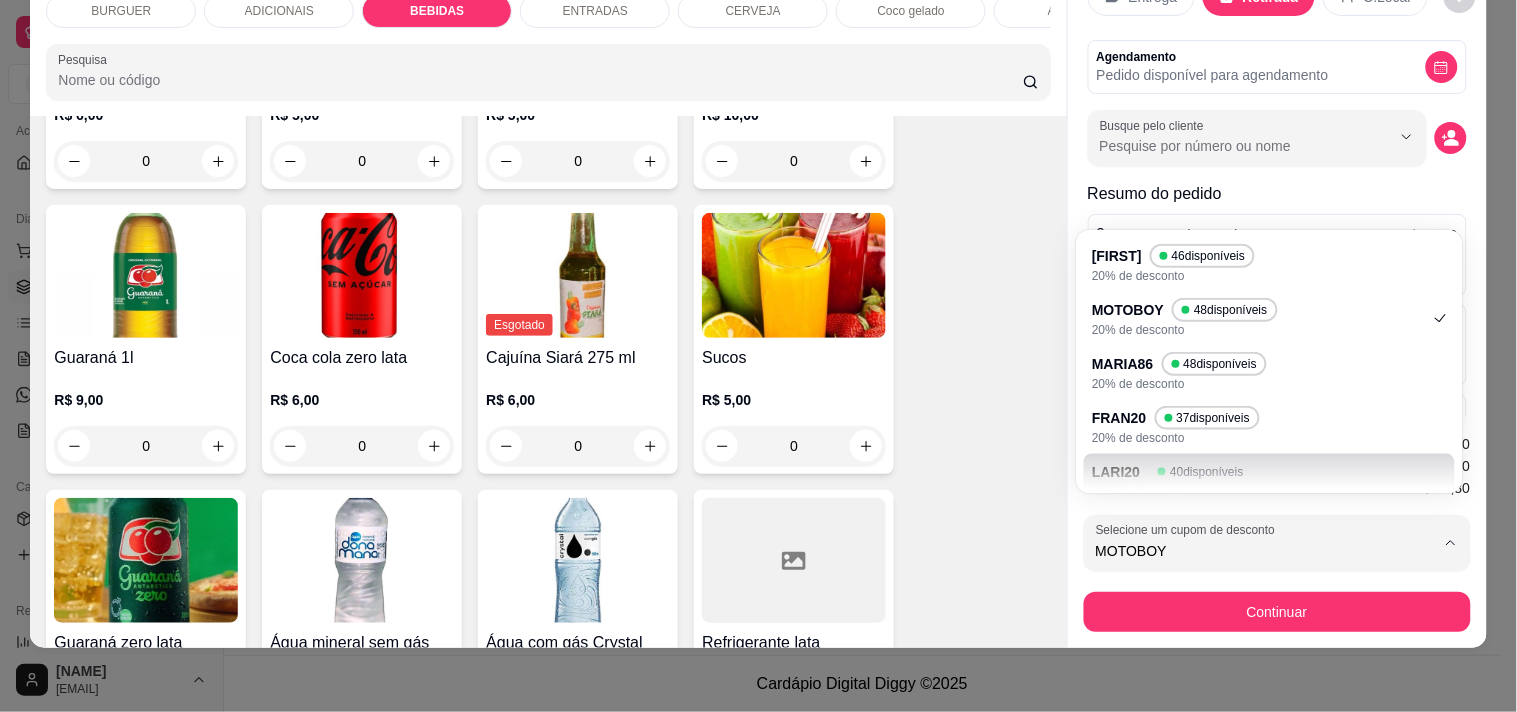 click on "Subtotal R$ 66,00 Cupom ( MOTOBOY ) -   R$ 13,20 Total R$ 52,80 67fba114fb27f8bab9211f9e Selecione um cupom de desconto KAROLINNY MOTOBOY MARIA86 FRAN20 LARI20 LUIS NORONHA Selecione um cupom de desconto MOTOBOY Continuar" at bounding box center [1277, 532] 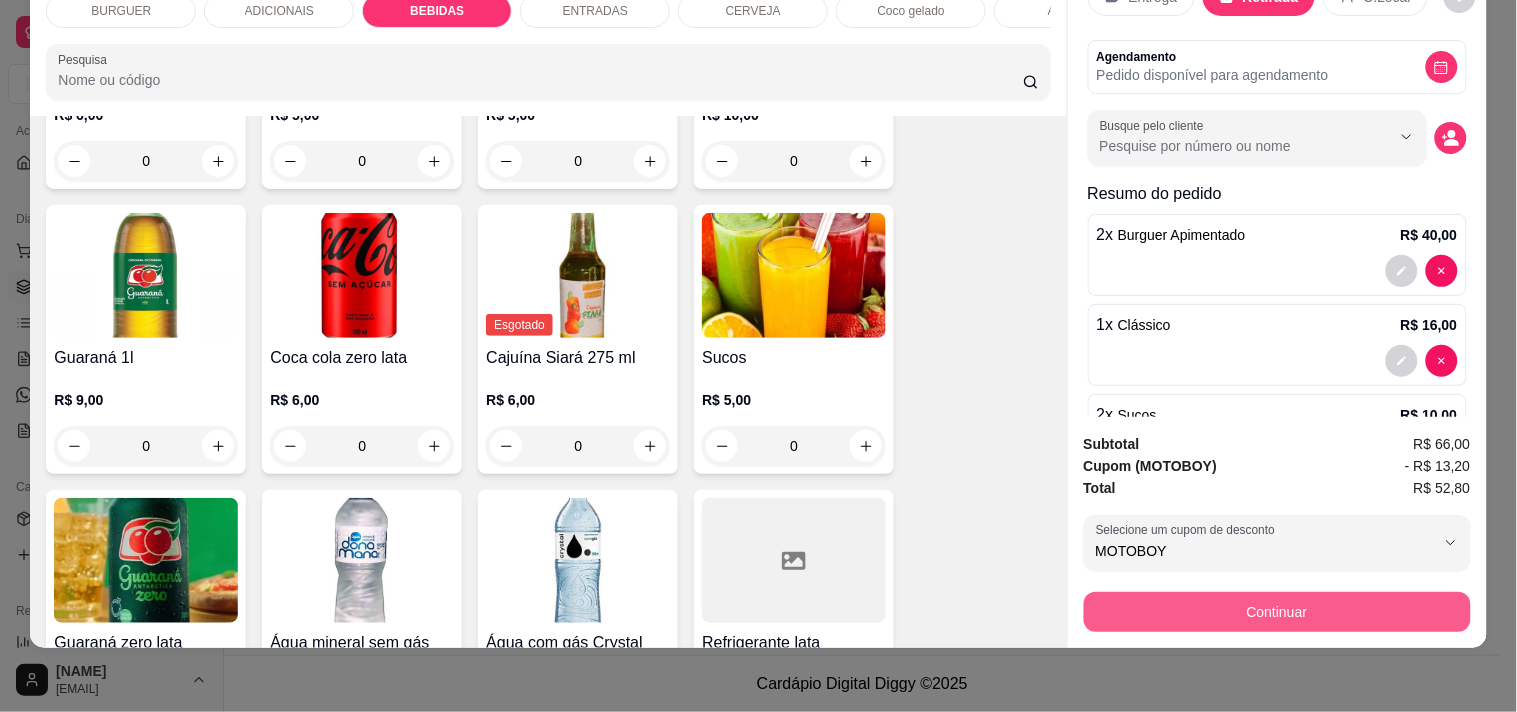 click on "Continuar" at bounding box center [1277, 612] 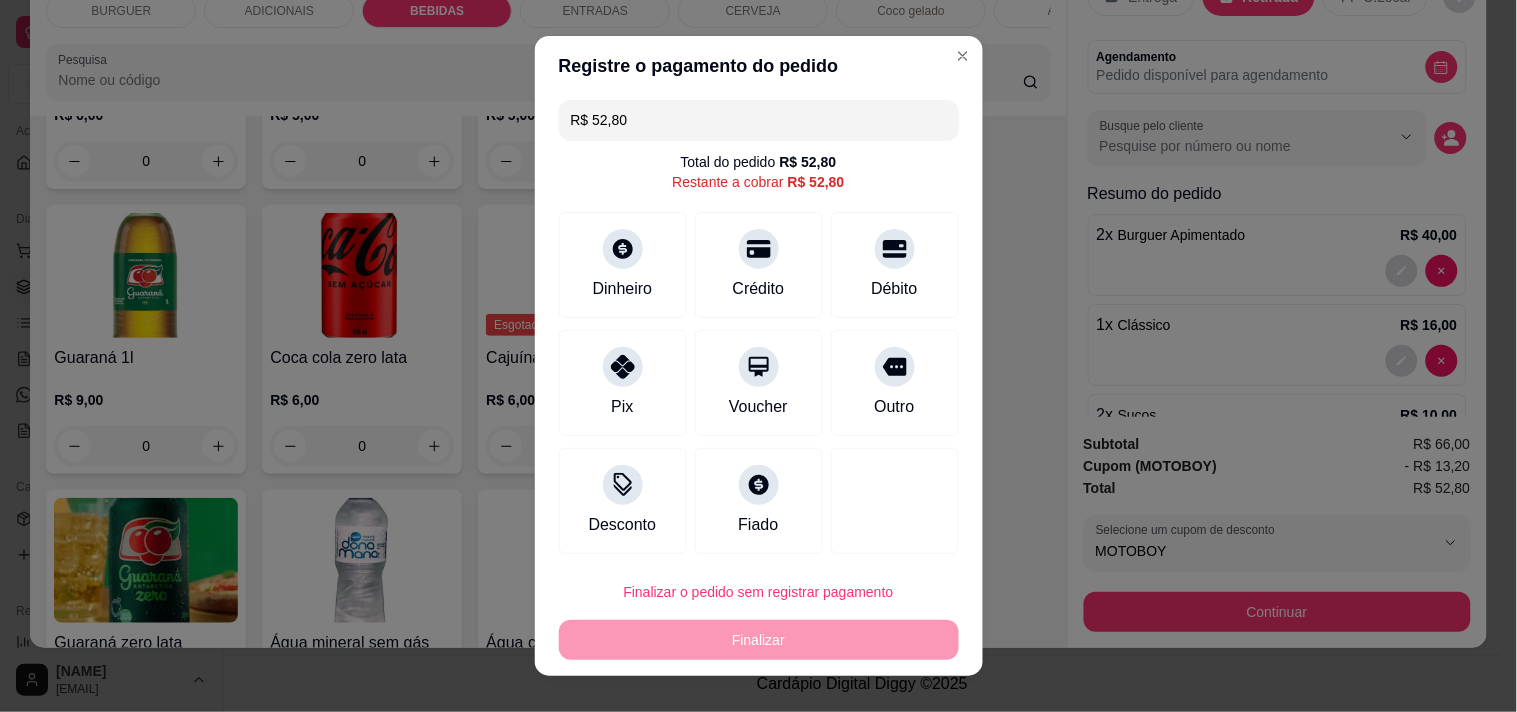 scroll, scrollTop: 8, scrollLeft: 0, axis: vertical 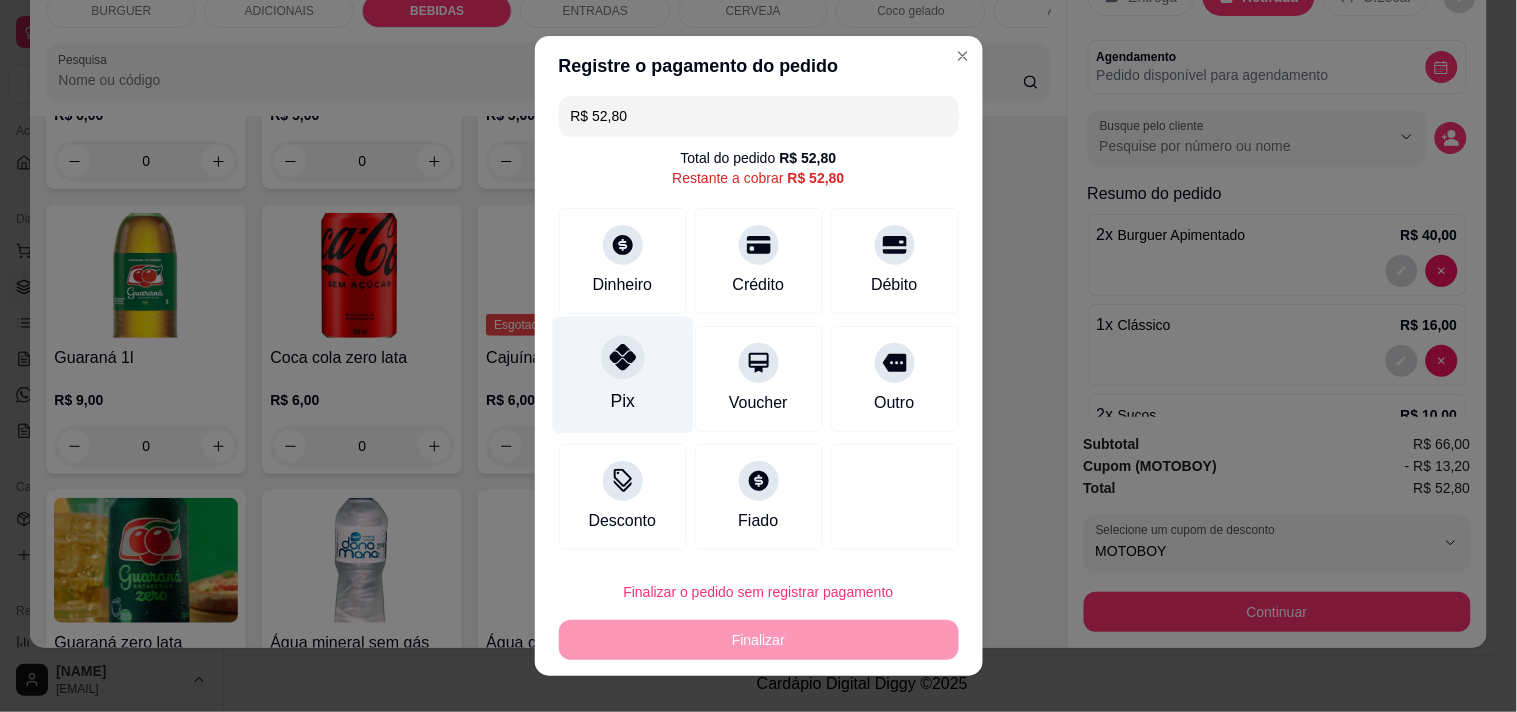 click 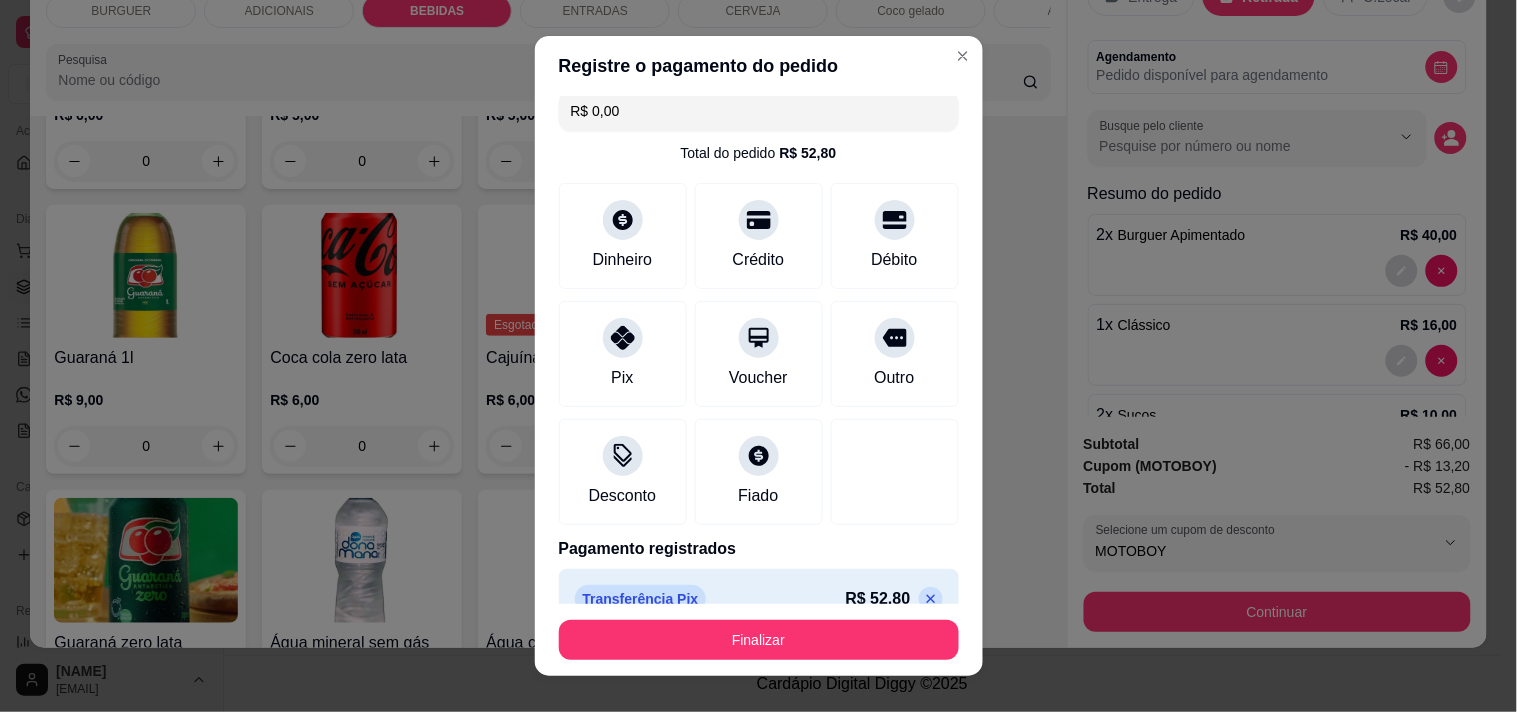 scroll, scrollTop: 45, scrollLeft: 0, axis: vertical 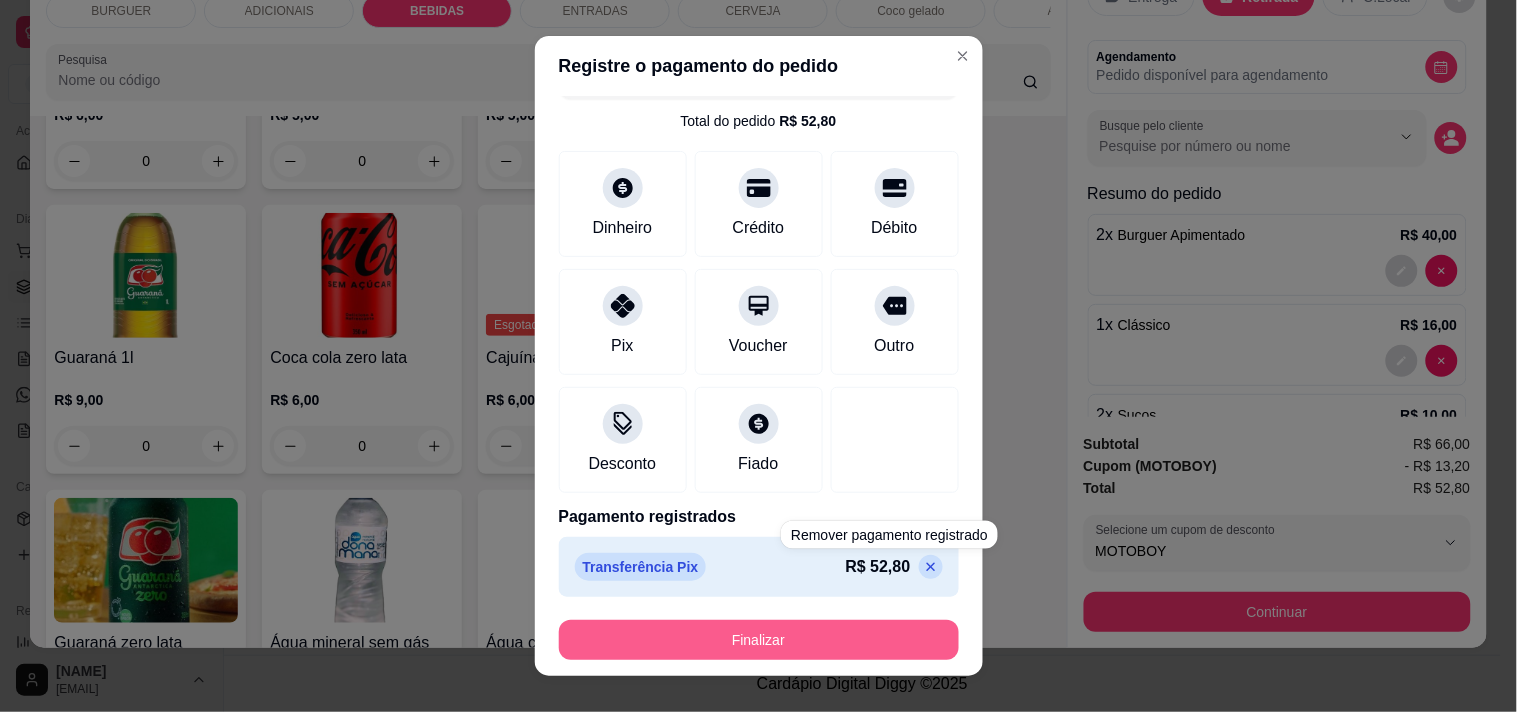 click on "Finalizar" at bounding box center (759, 640) 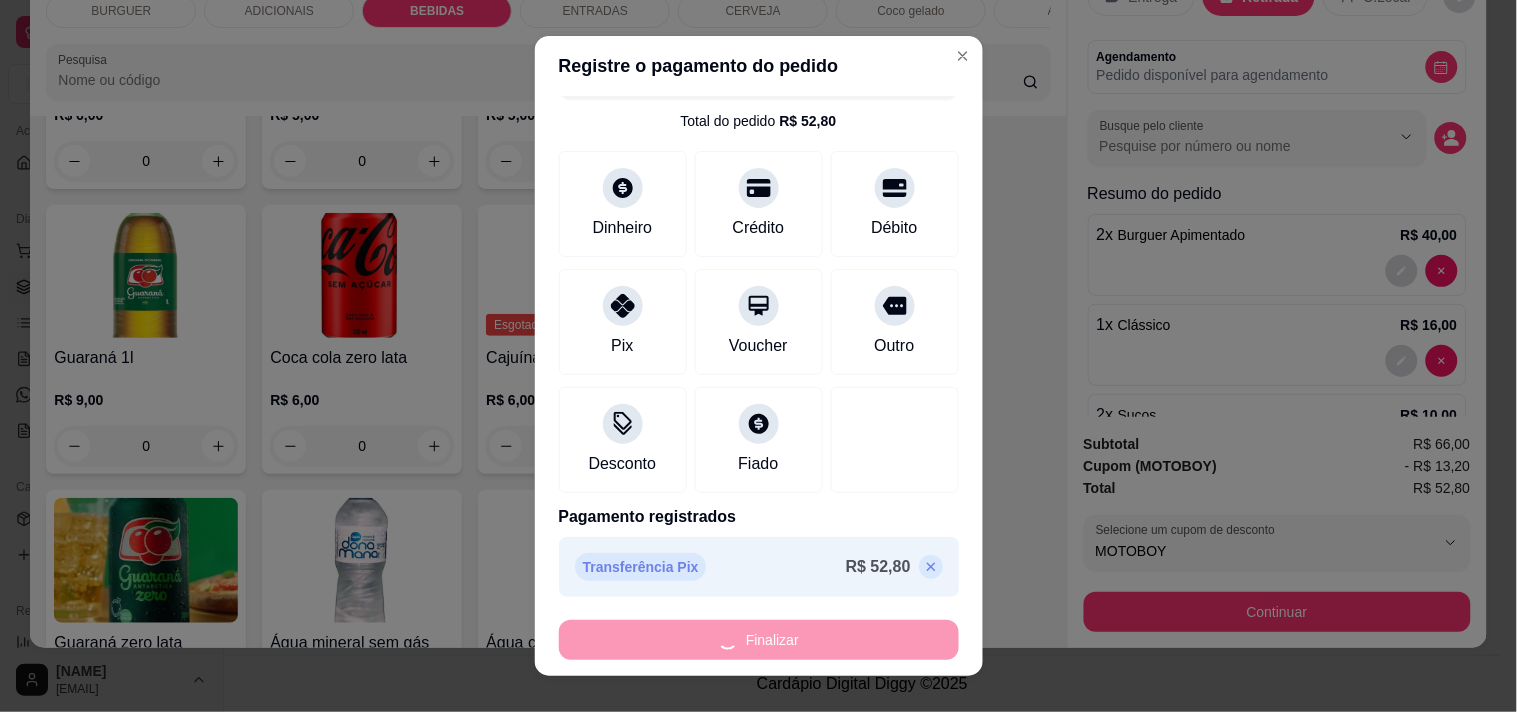 type on "0" 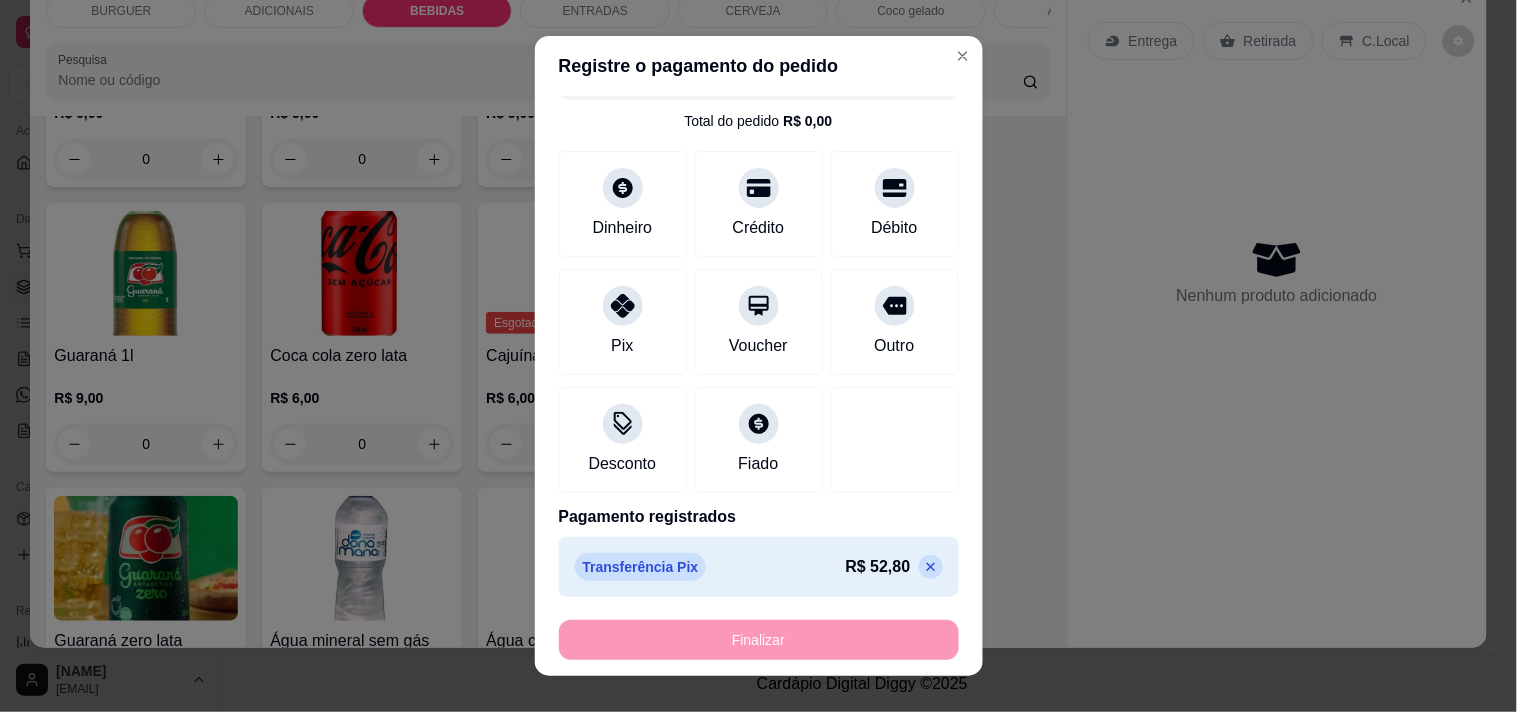 type on "-R$ 52,80" 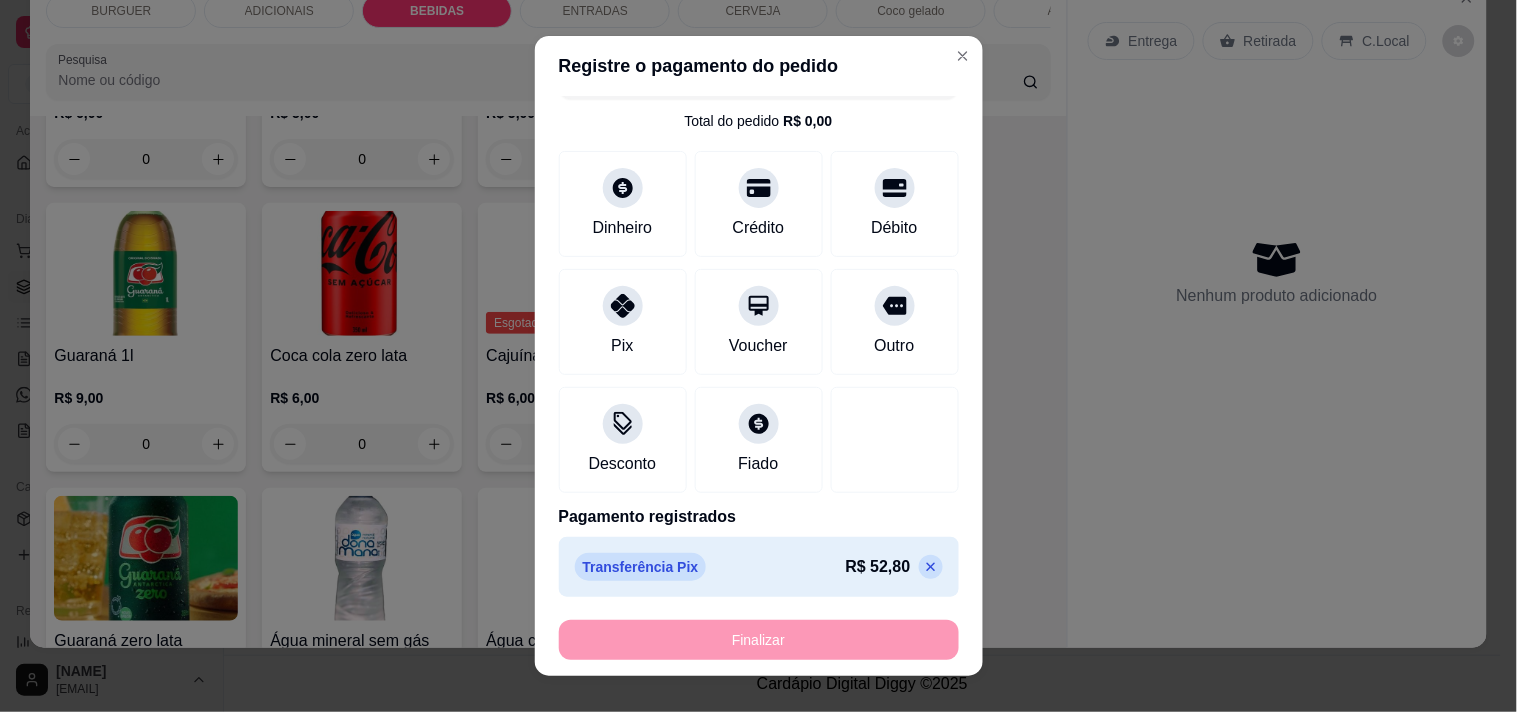 scroll, scrollTop: 0, scrollLeft: 0, axis: both 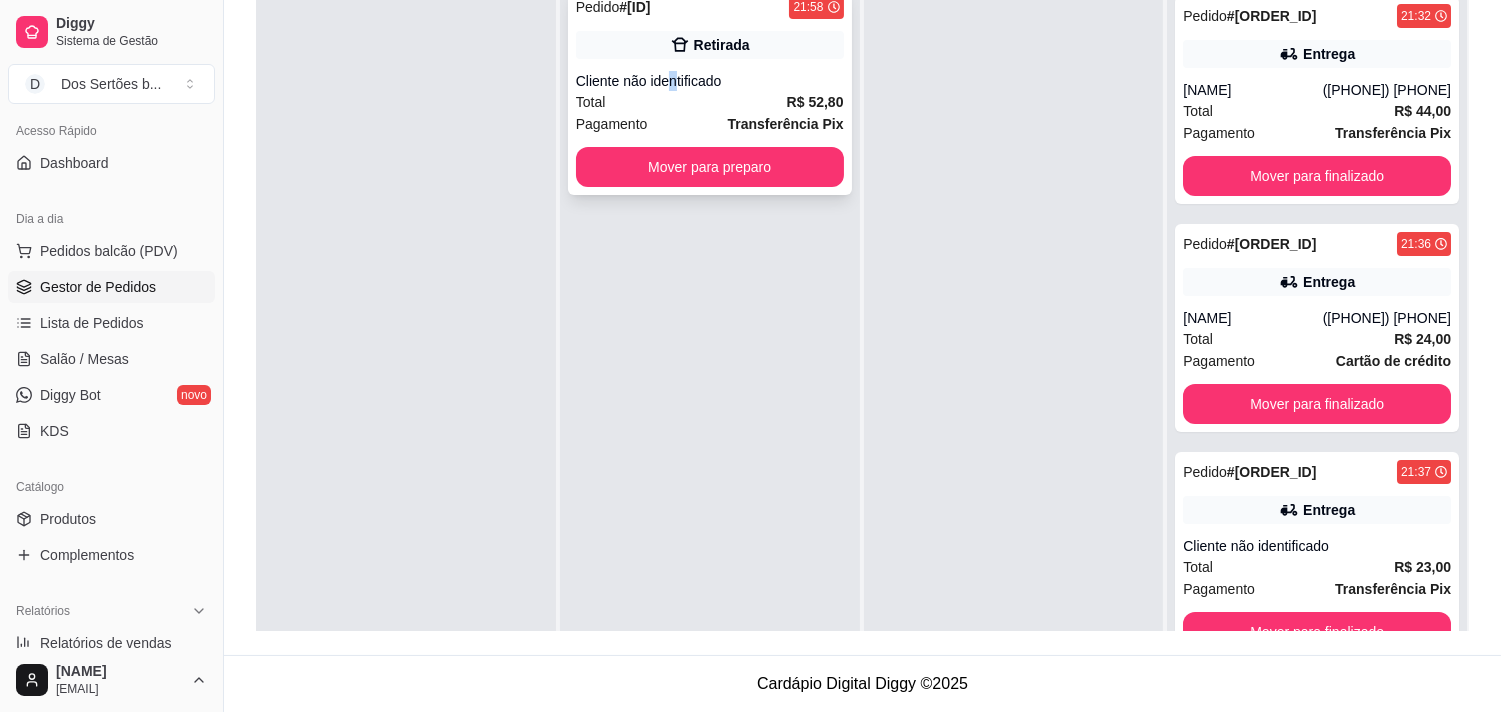 click on "Cliente não identificado" at bounding box center (710, 81) 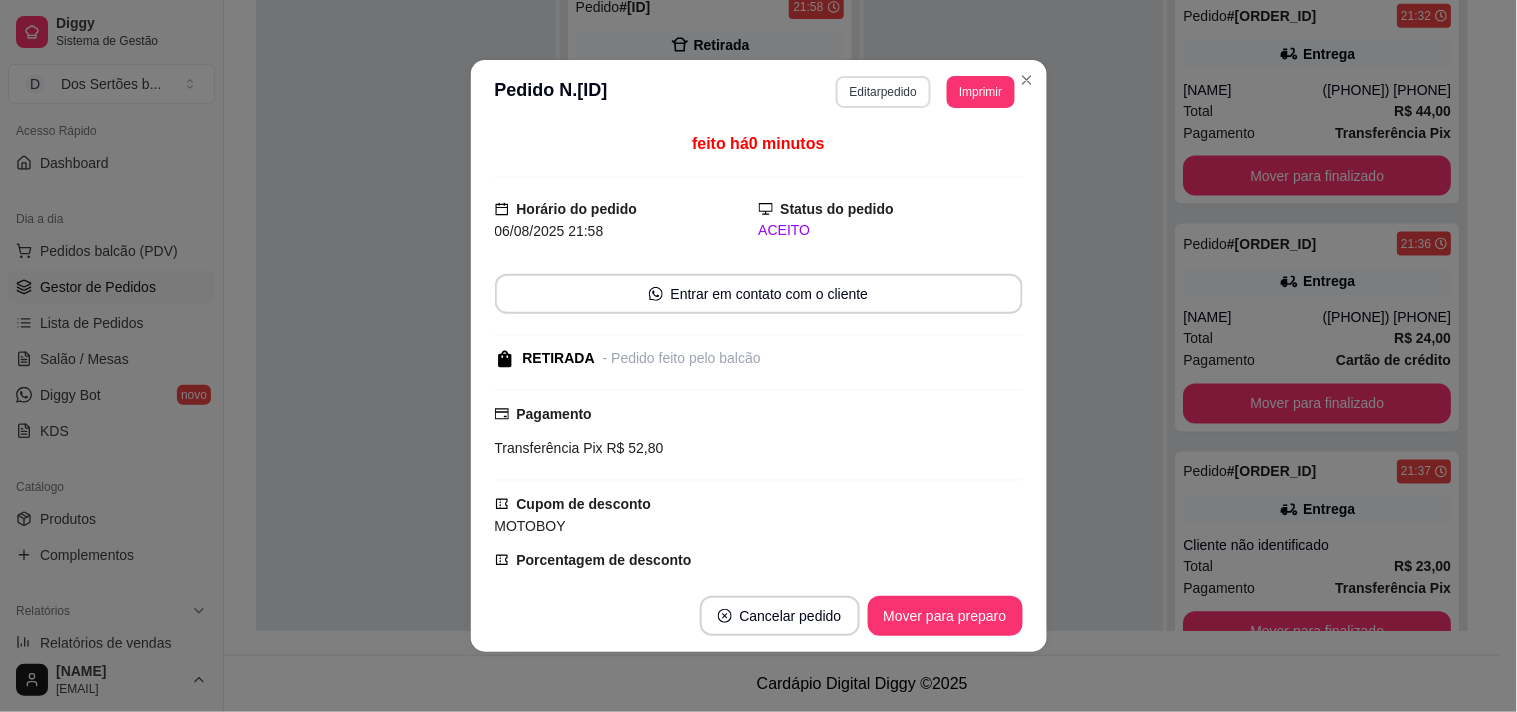 click on "Editar  pedido" at bounding box center [883, 92] 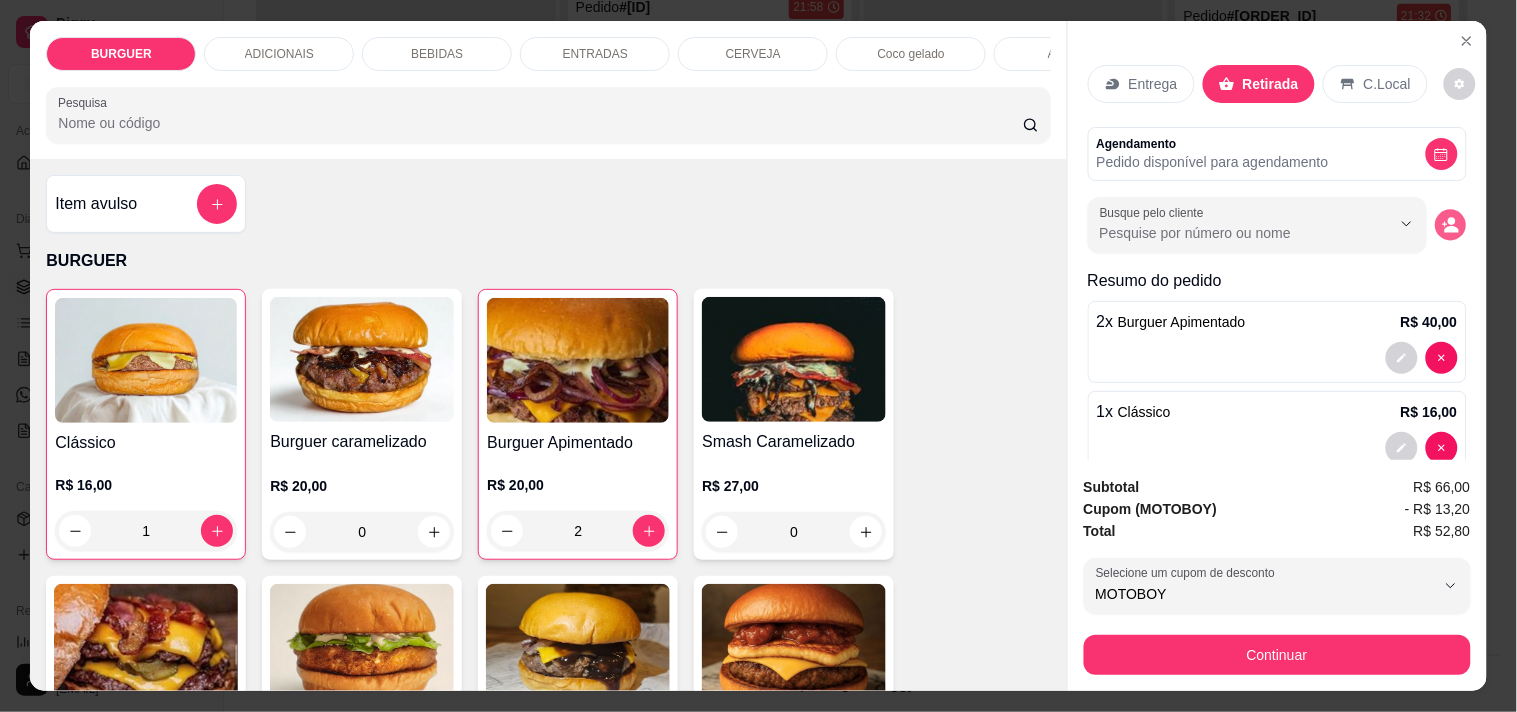 click 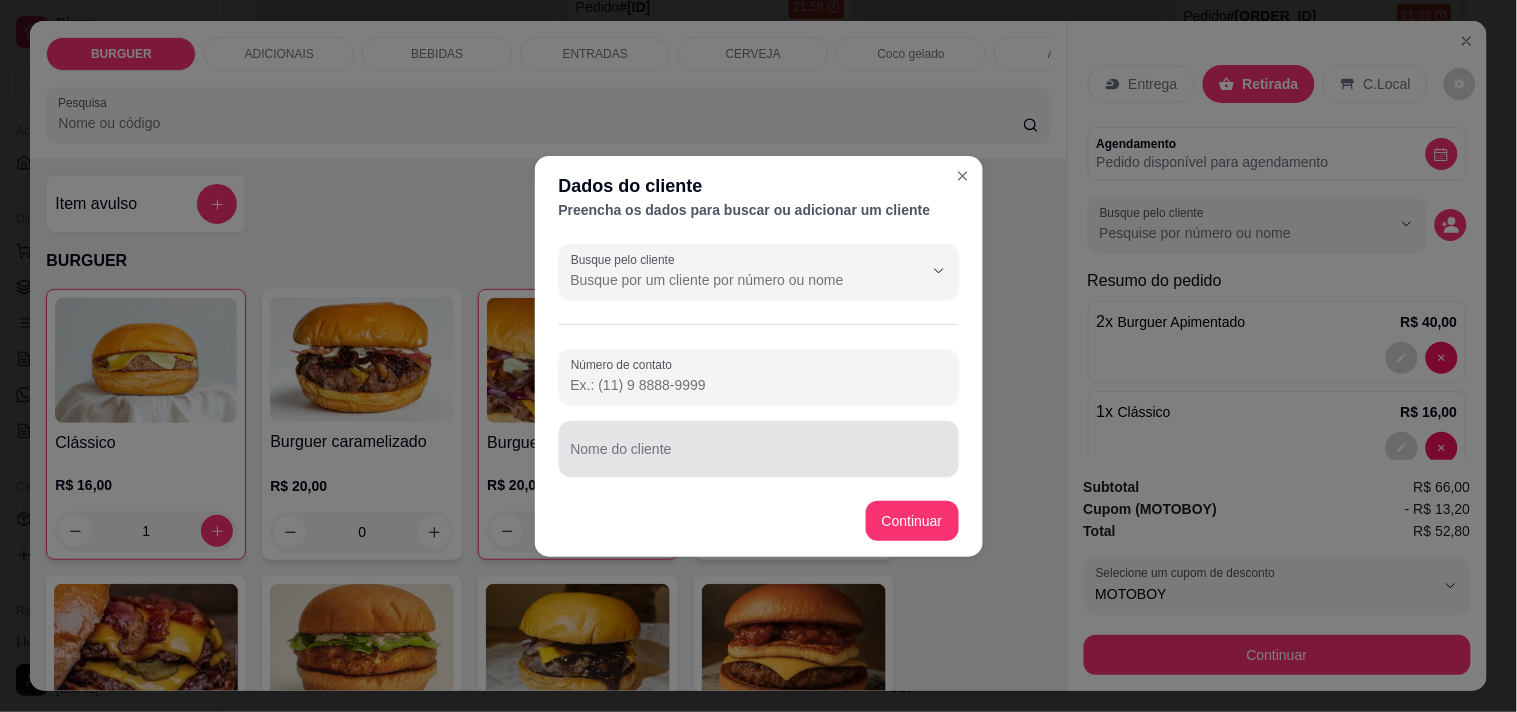 click at bounding box center (759, 449) 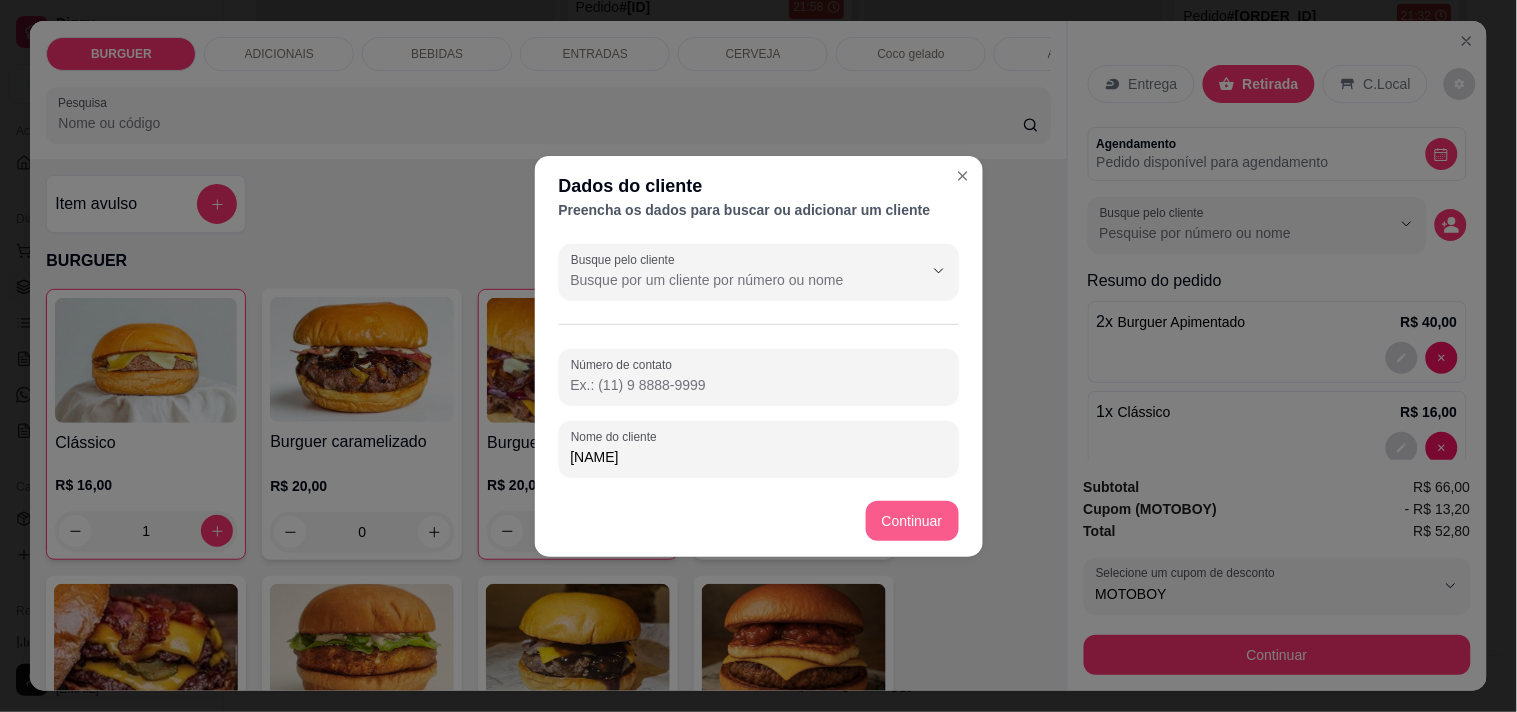 type on "[NAME]" 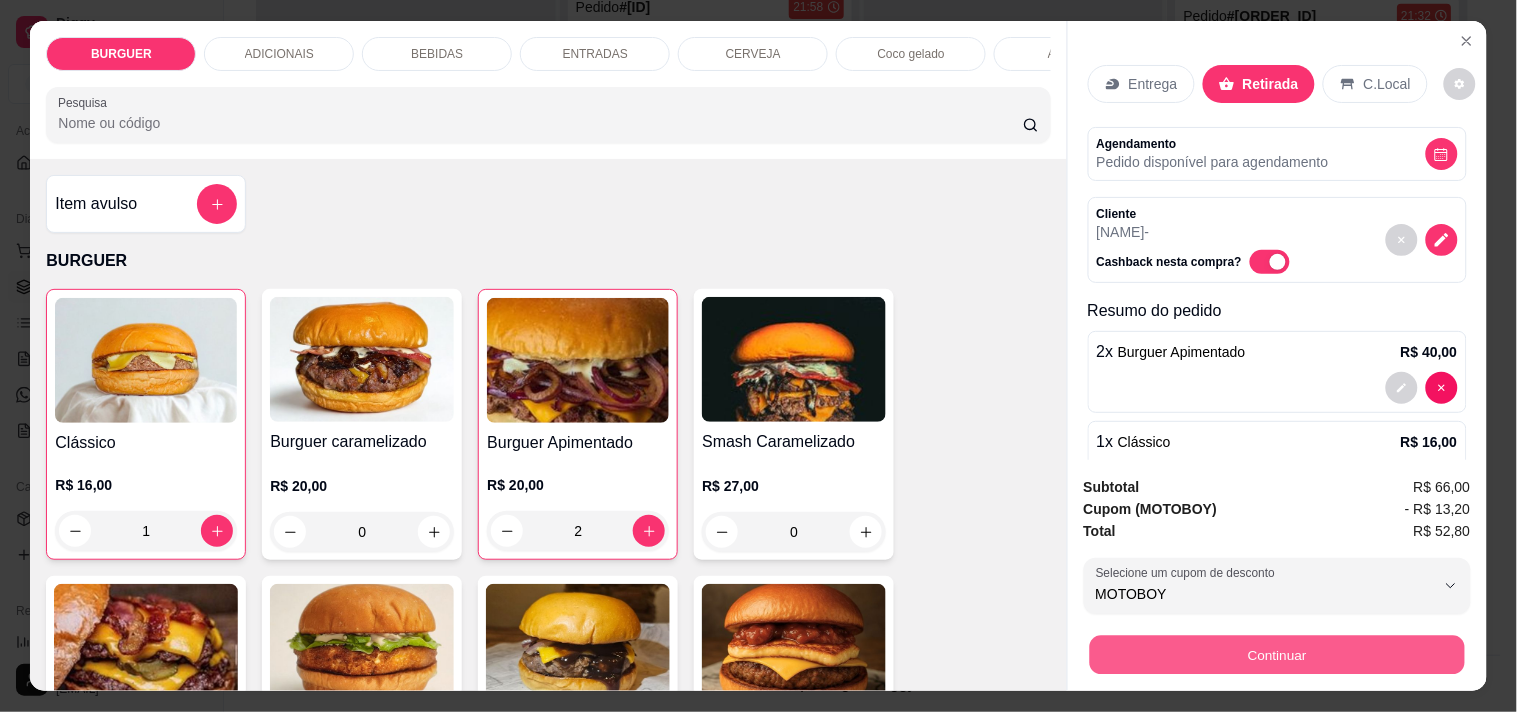 click on "Continuar" at bounding box center [1276, 654] 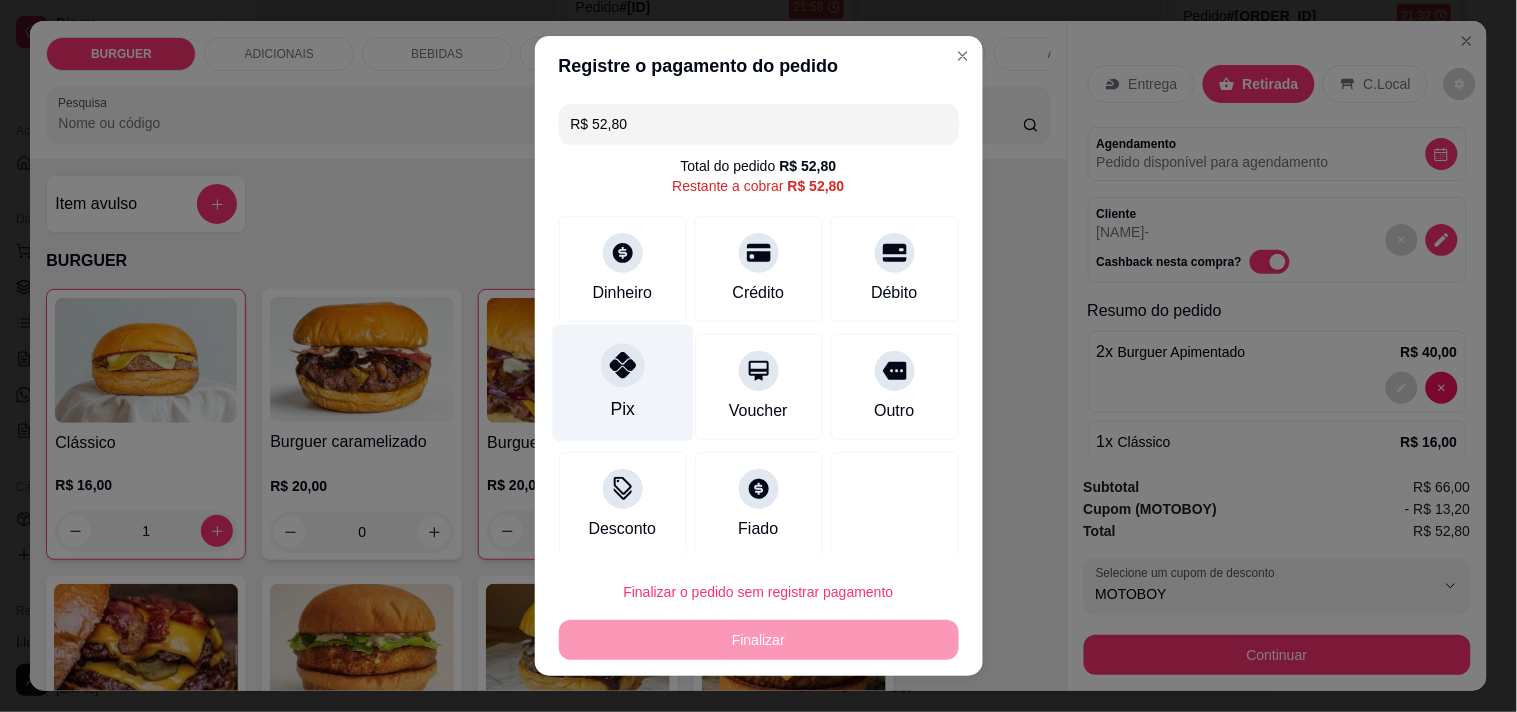 click on "Pix" at bounding box center [622, 382] 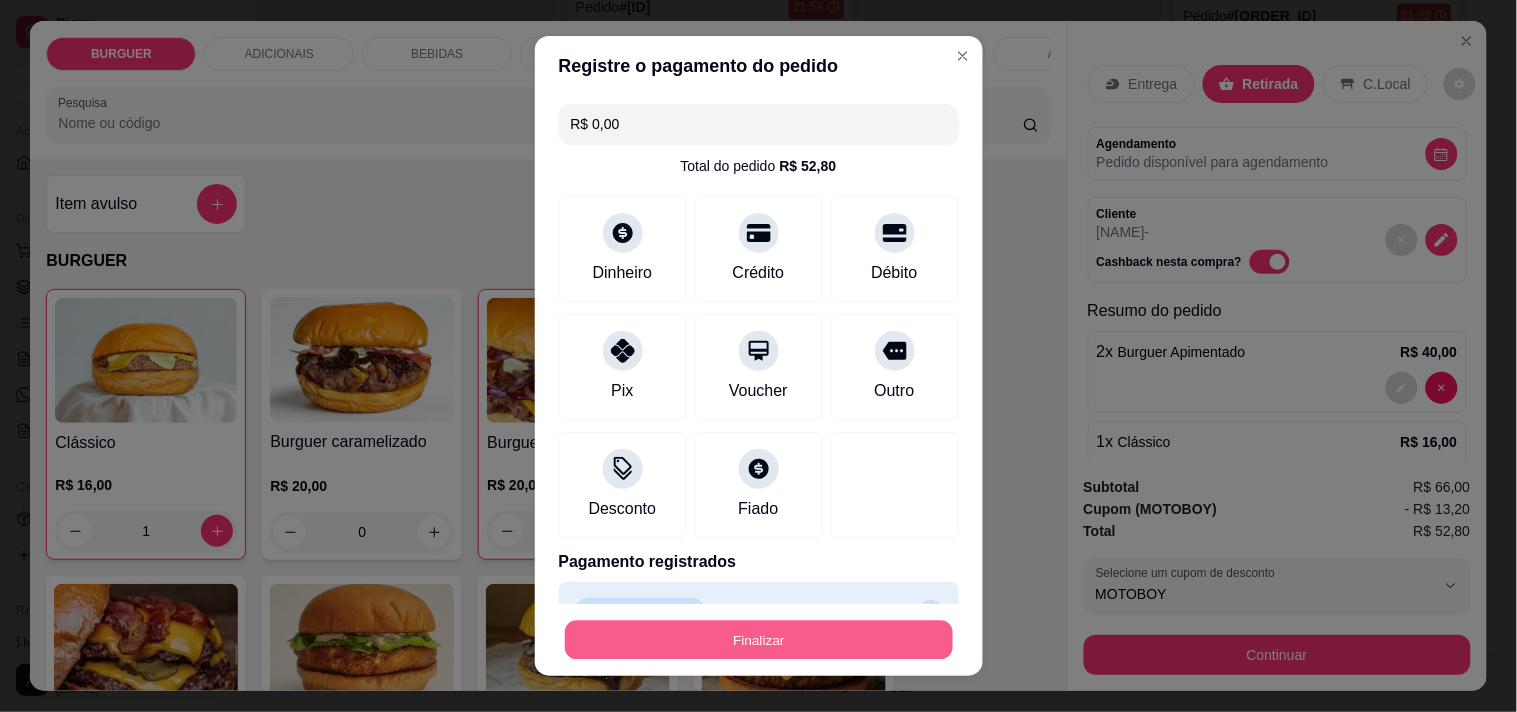 click on "Finalizar" at bounding box center [759, 640] 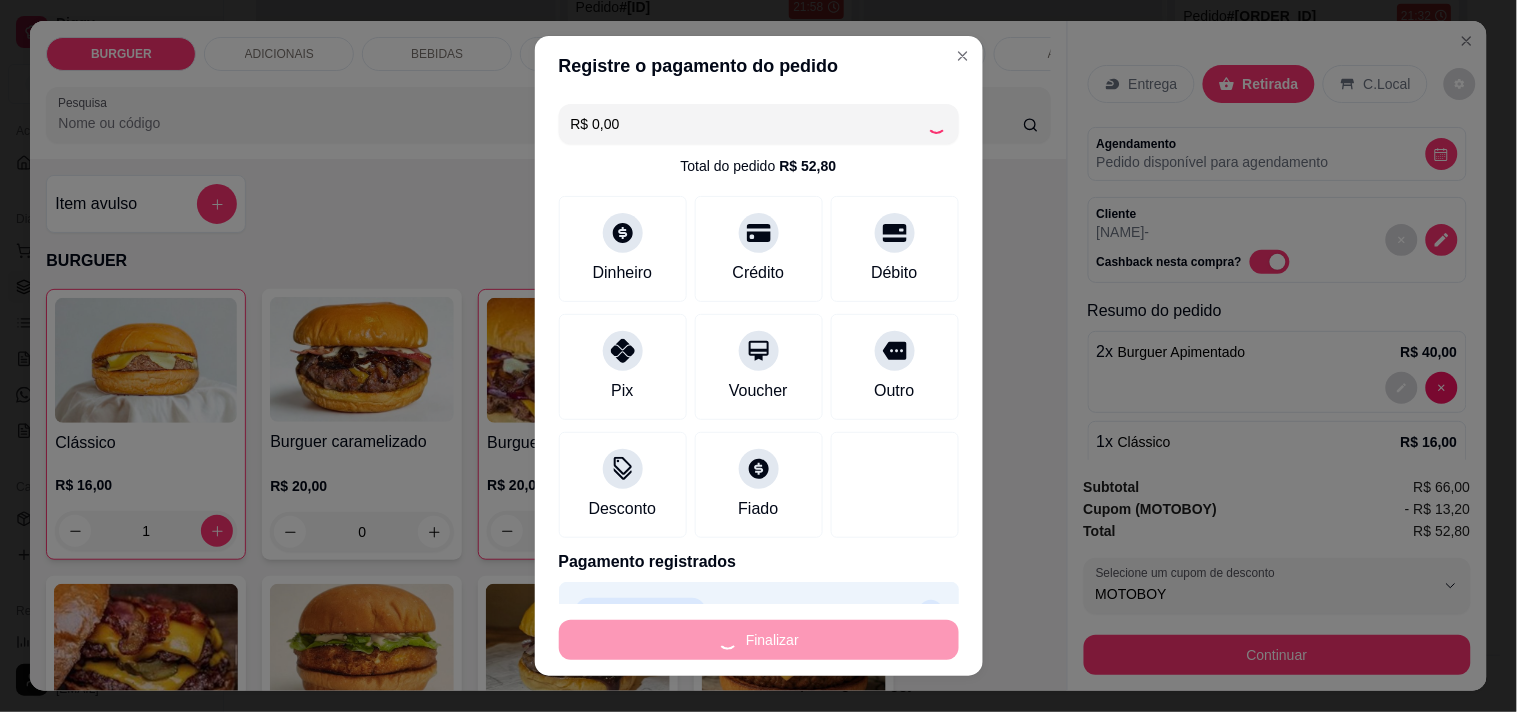 type on "0" 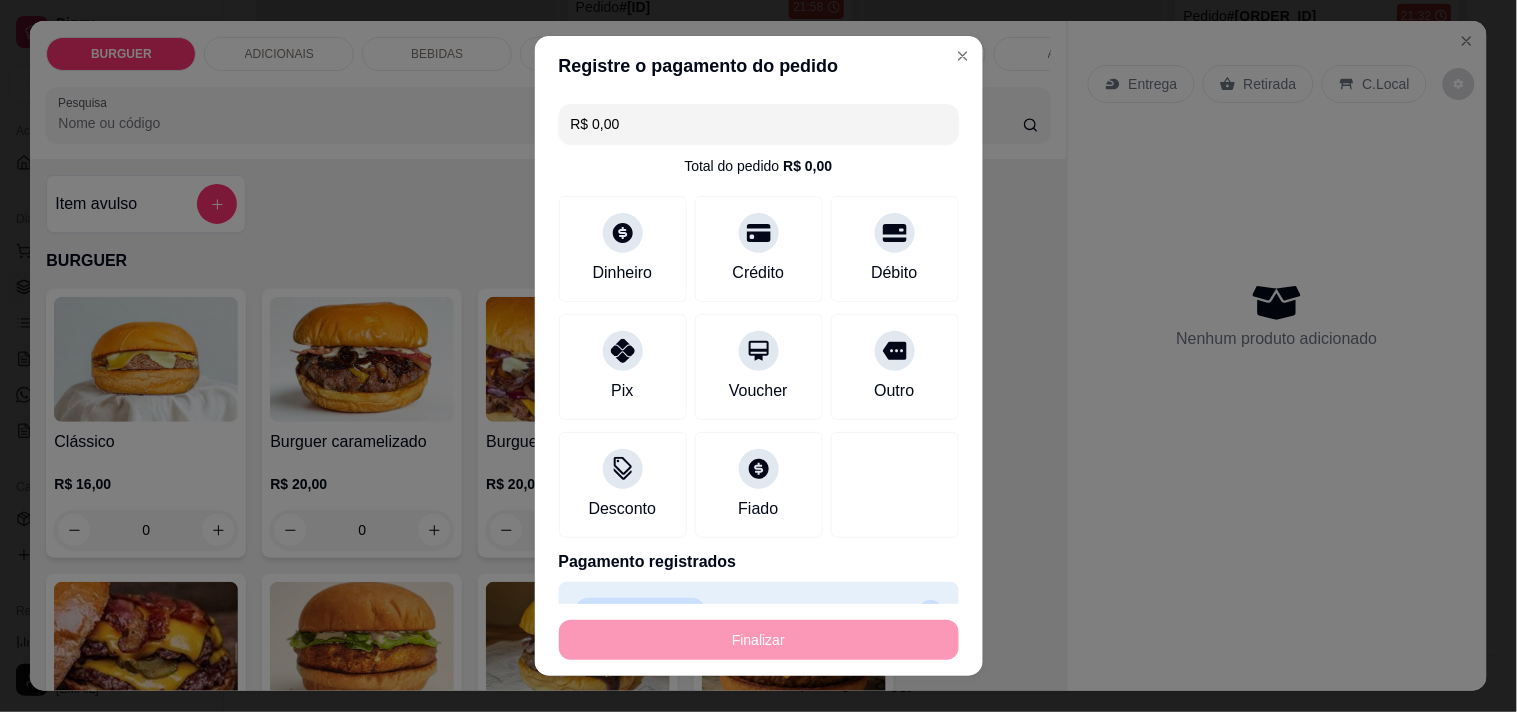 type on "-R$ 52,80" 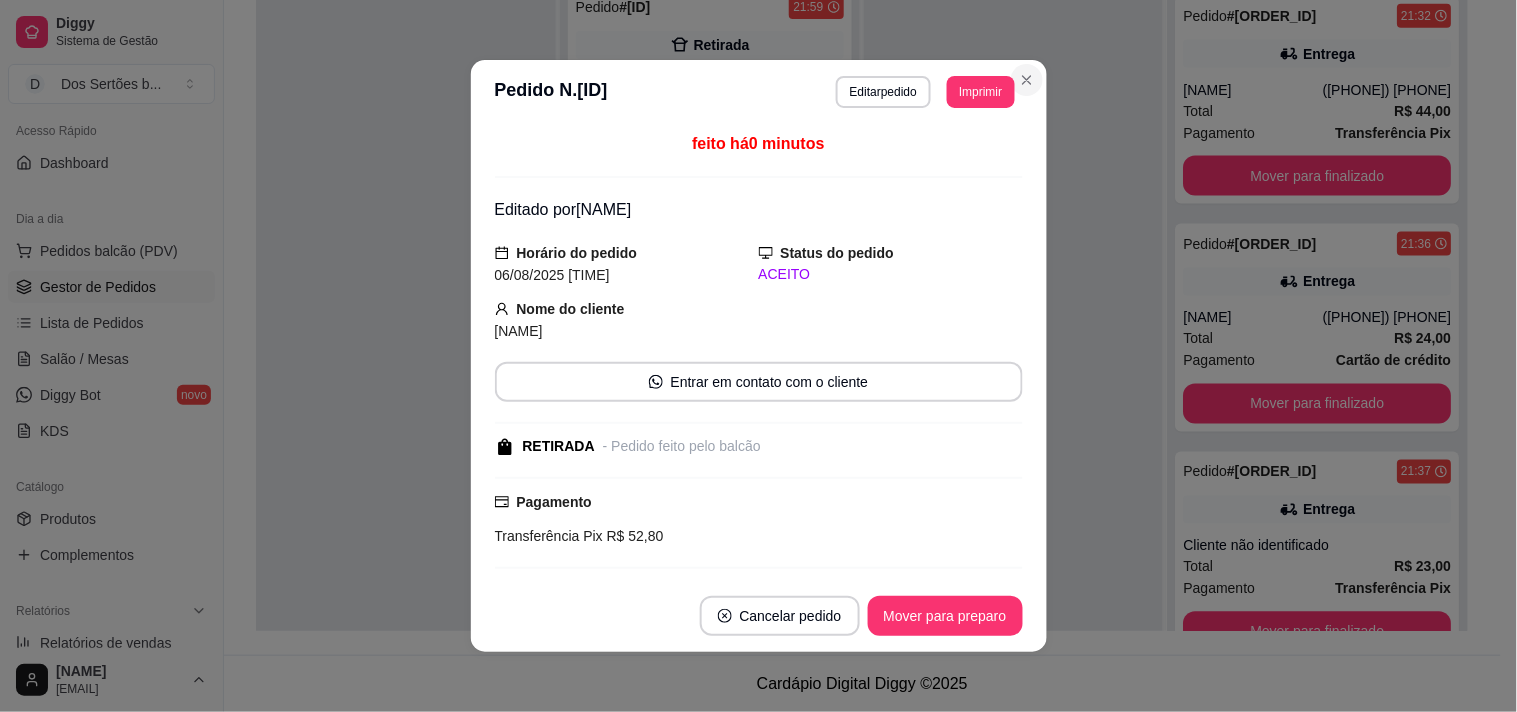 click on "**********" at bounding box center (759, 356) 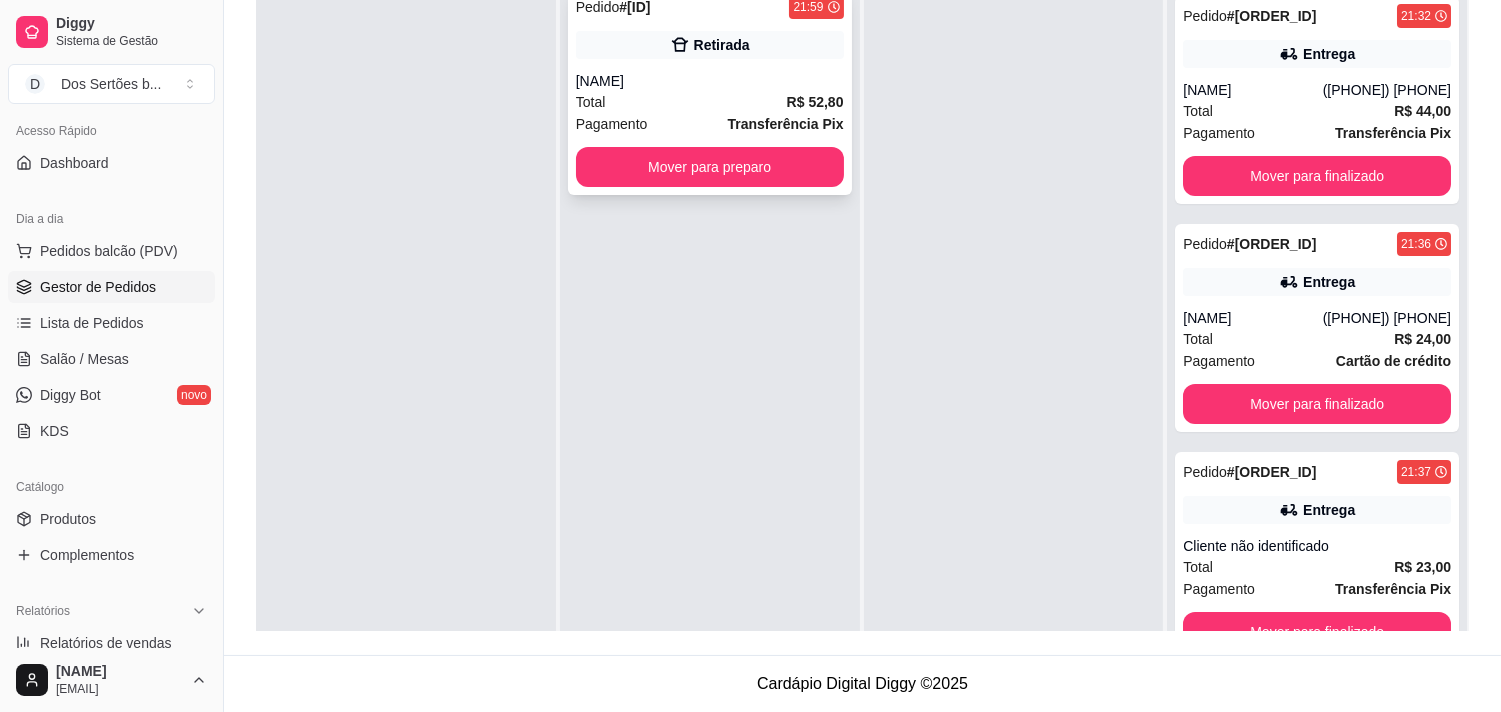 drag, startPoint x: 1013, startPoint y: 85, endPoint x: 801, endPoint y: 162, distance: 225.55043 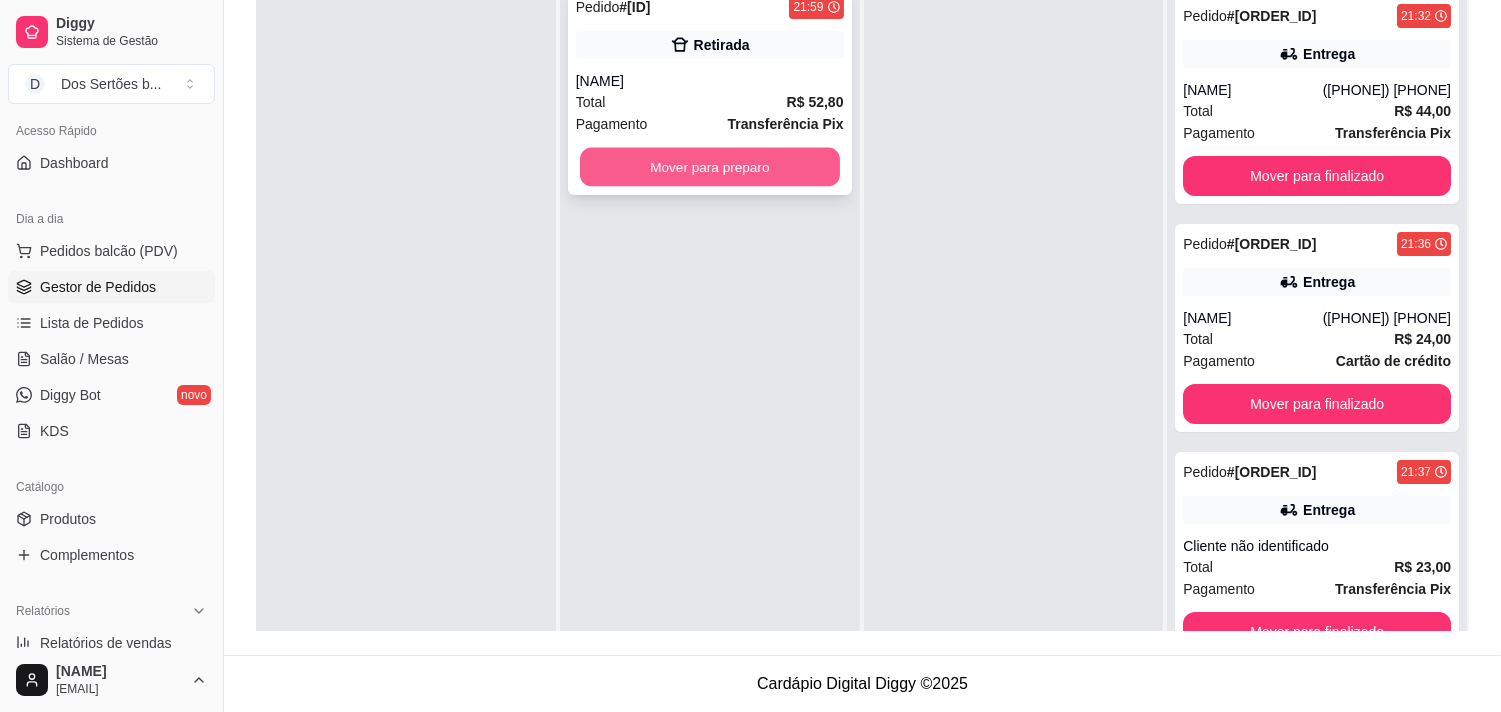 click on "Mover para preparo" at bounding box center (710, 167) 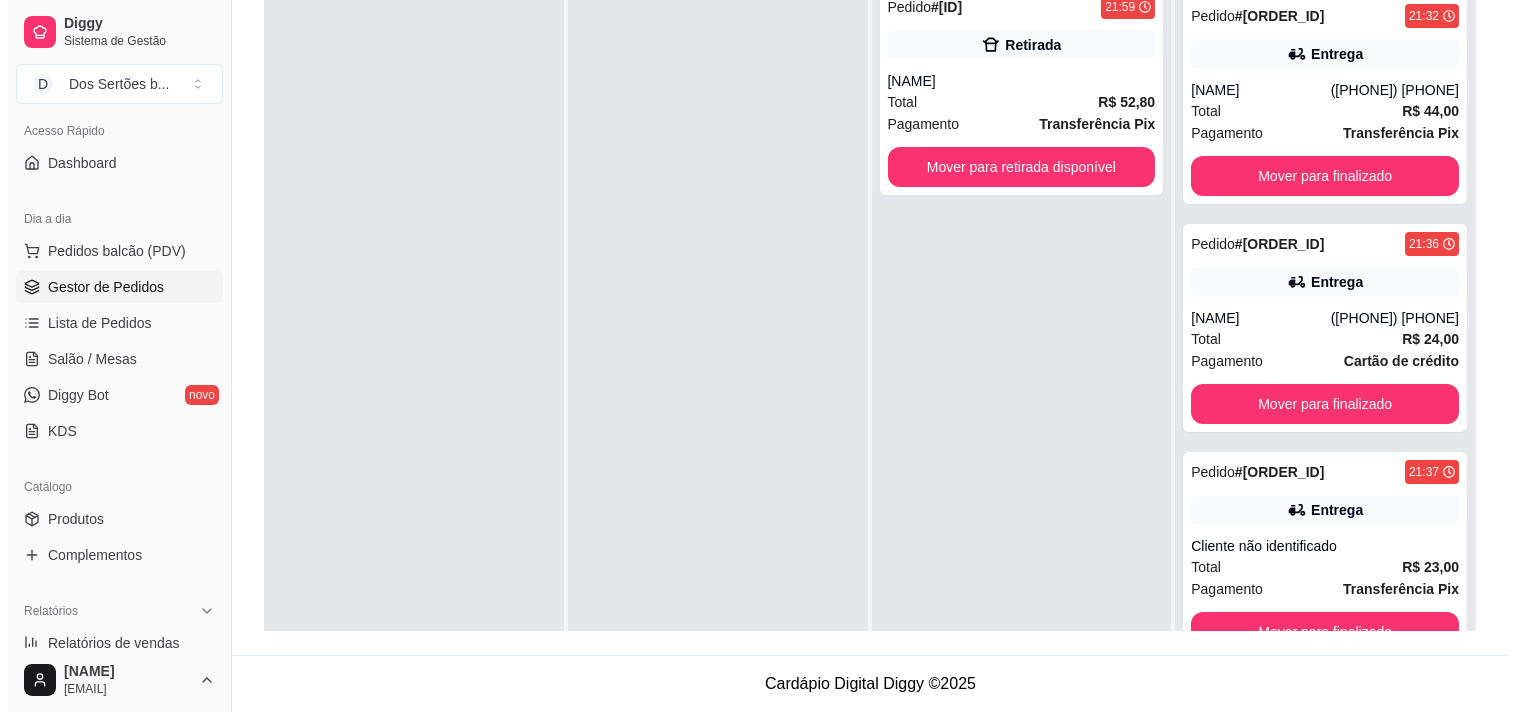 scroll, scrollTop: 0, scrollLeft: 0, axis: both 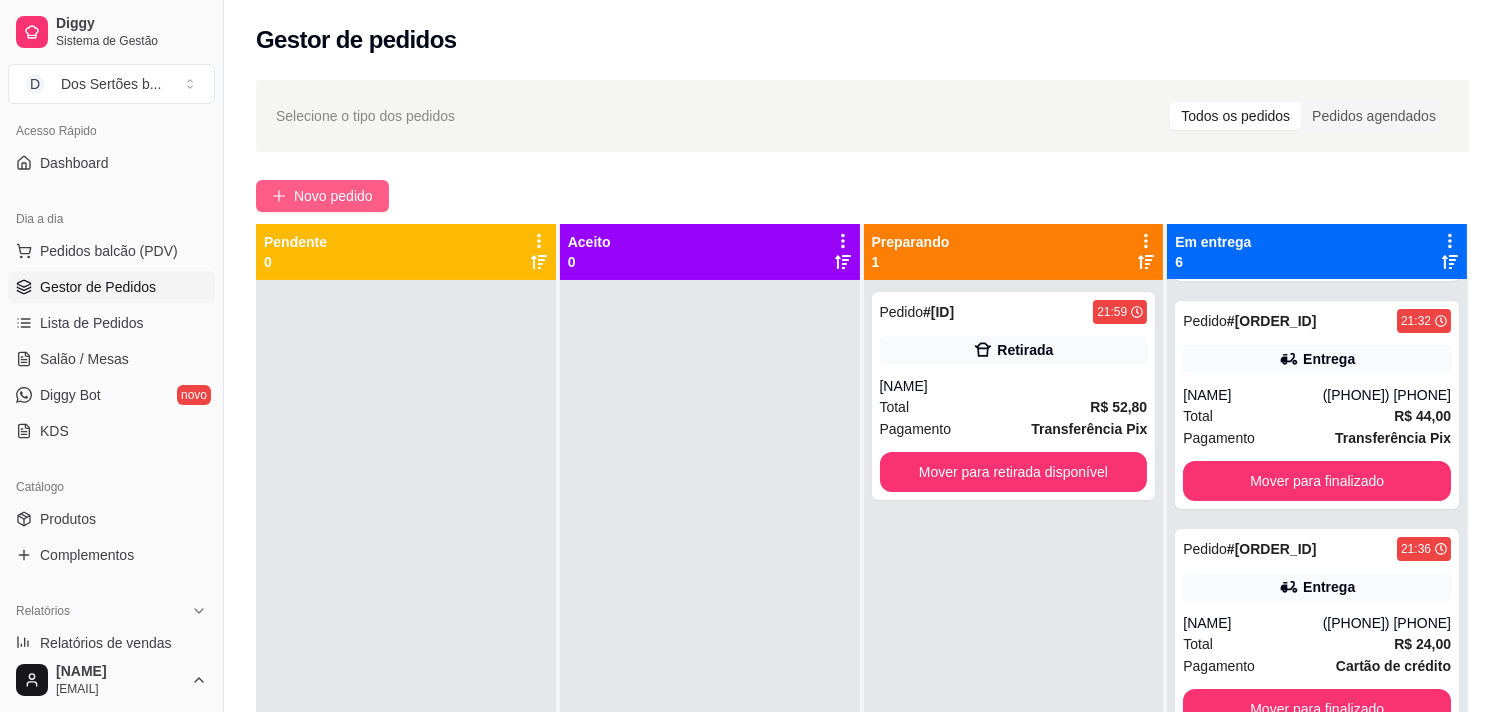 drag, startPoint x: 300, startPoint y: 186, endPoint x: 307, endPoint y: 201, distance: 16.552946 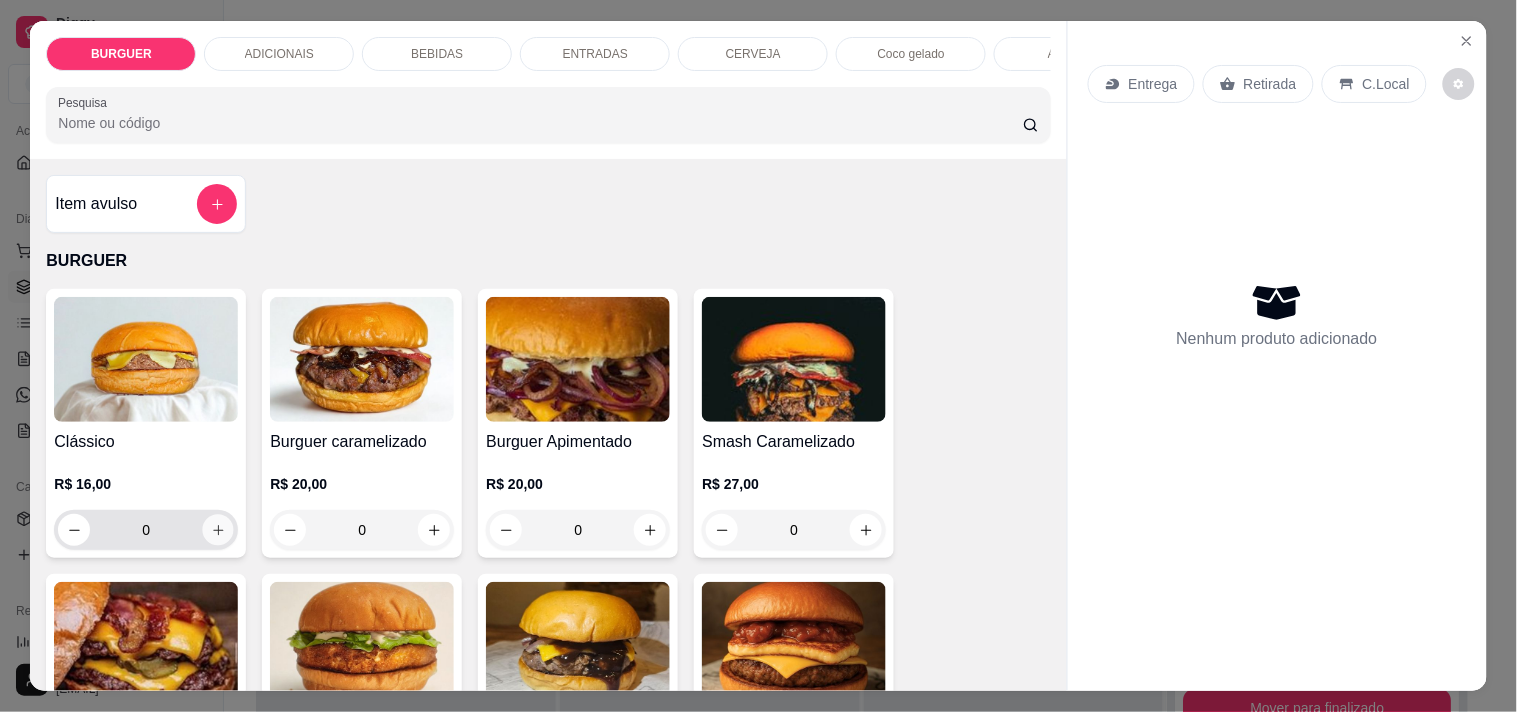 click 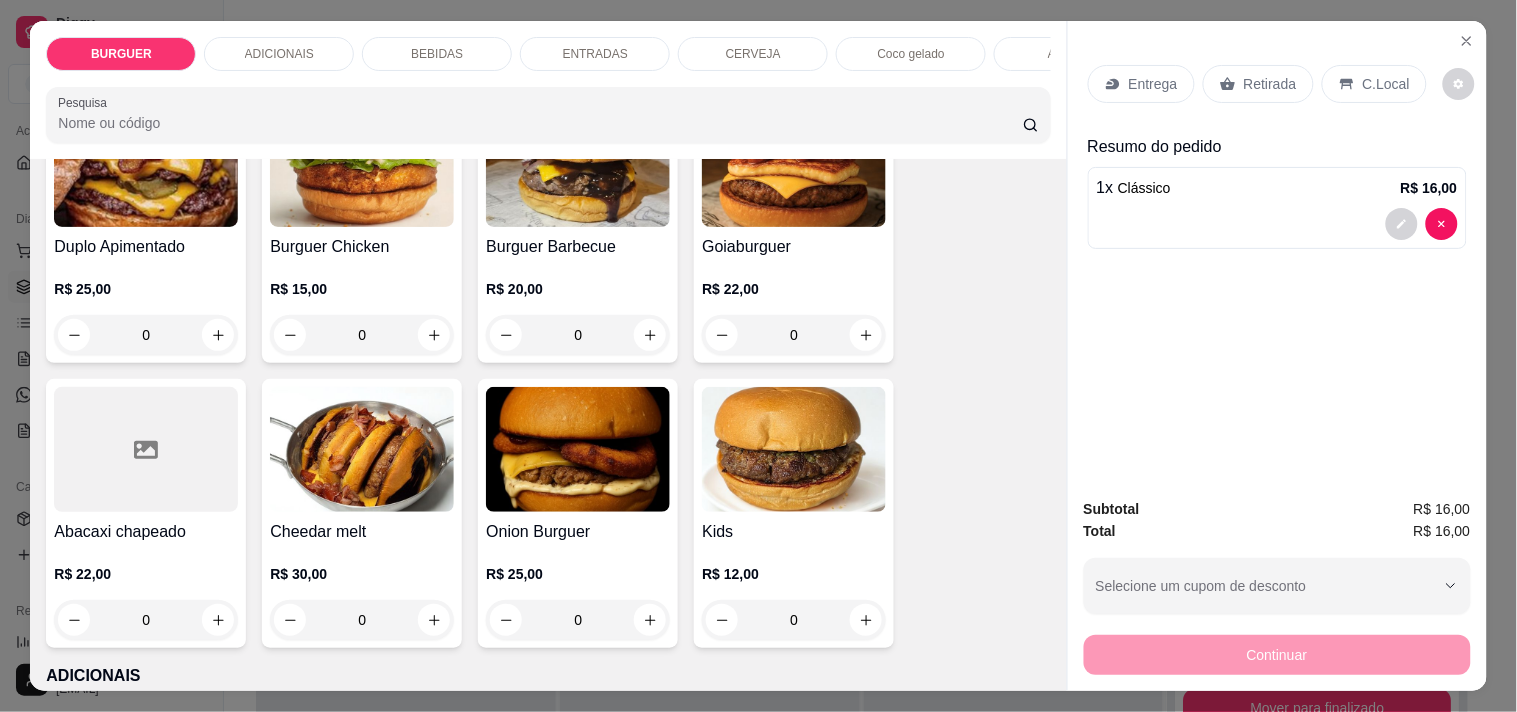 scroll, scrollTop: 666, scrollLeft: 0, axis: vertical 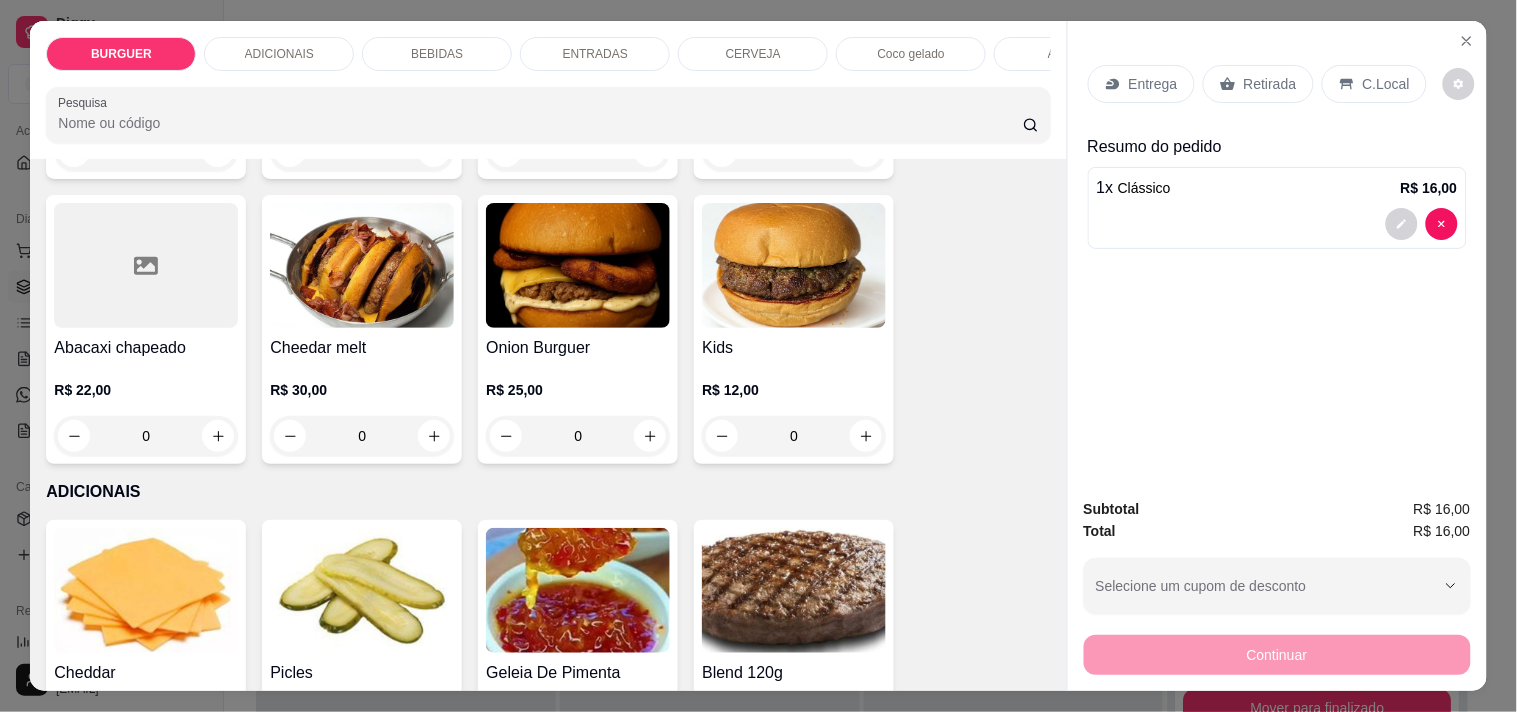 click on "BEBIDAS" at bounding box center (437, 54) 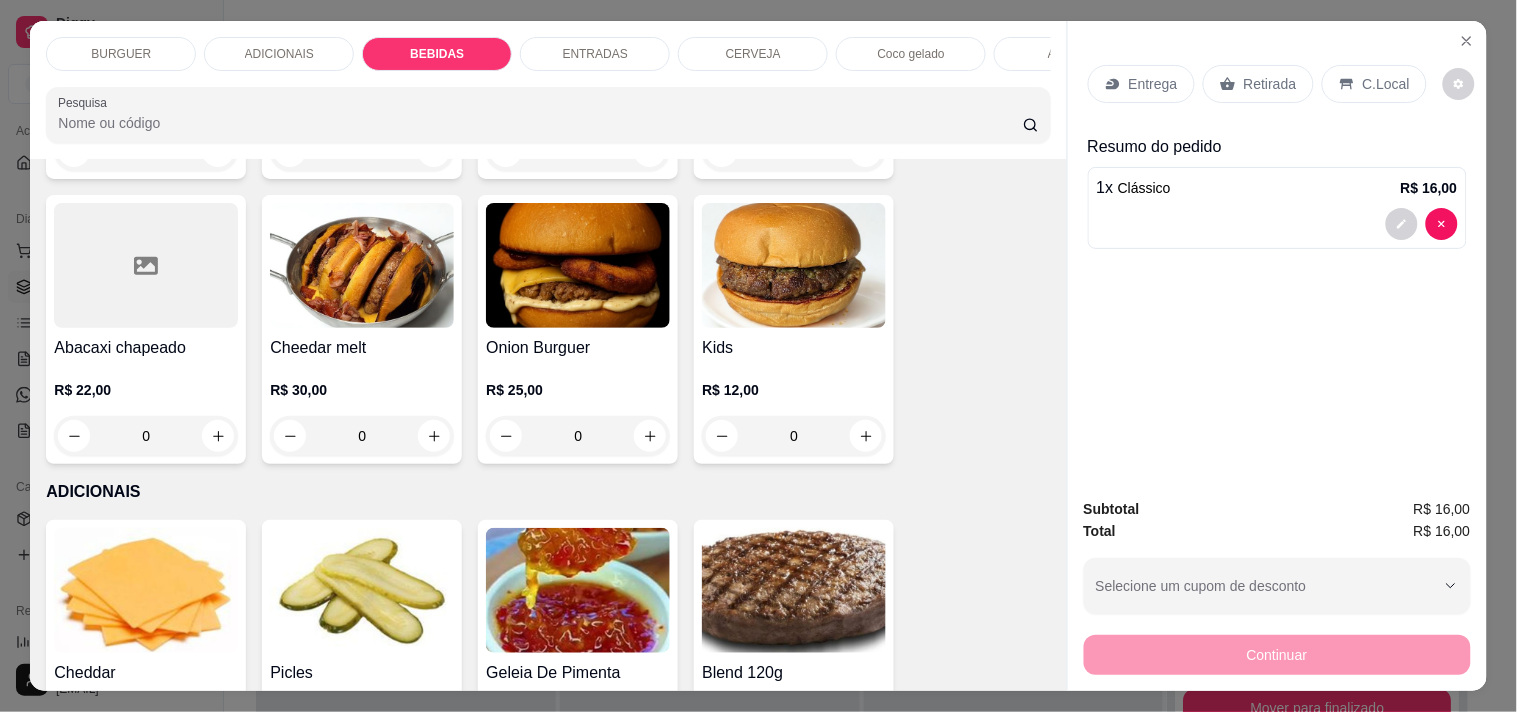 scroll, scrollTop: 1596, scrollLeft: 0, axis: vertical 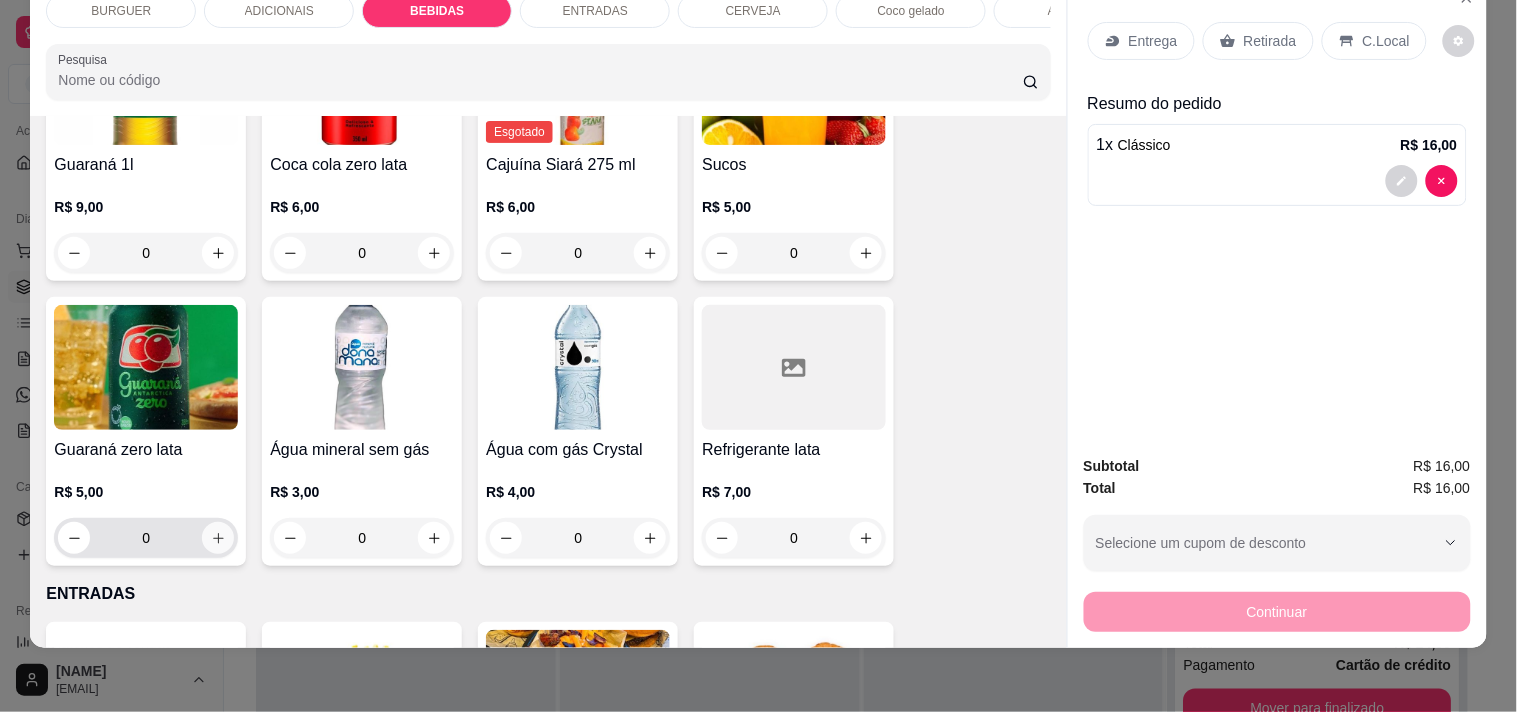 click at bounding box center (218, 538) 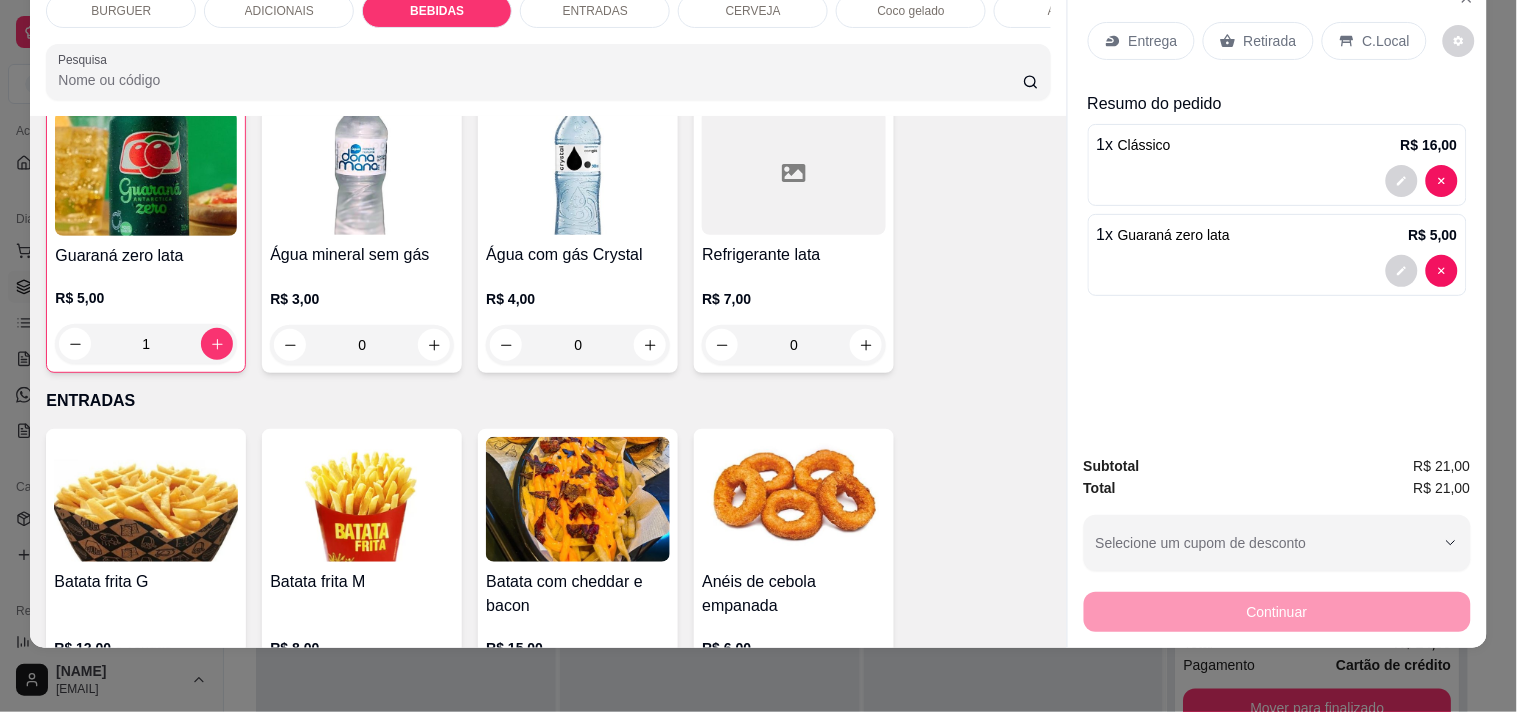scroll, scrollTop: 2143, scrollLeft: 0, axis: vertical 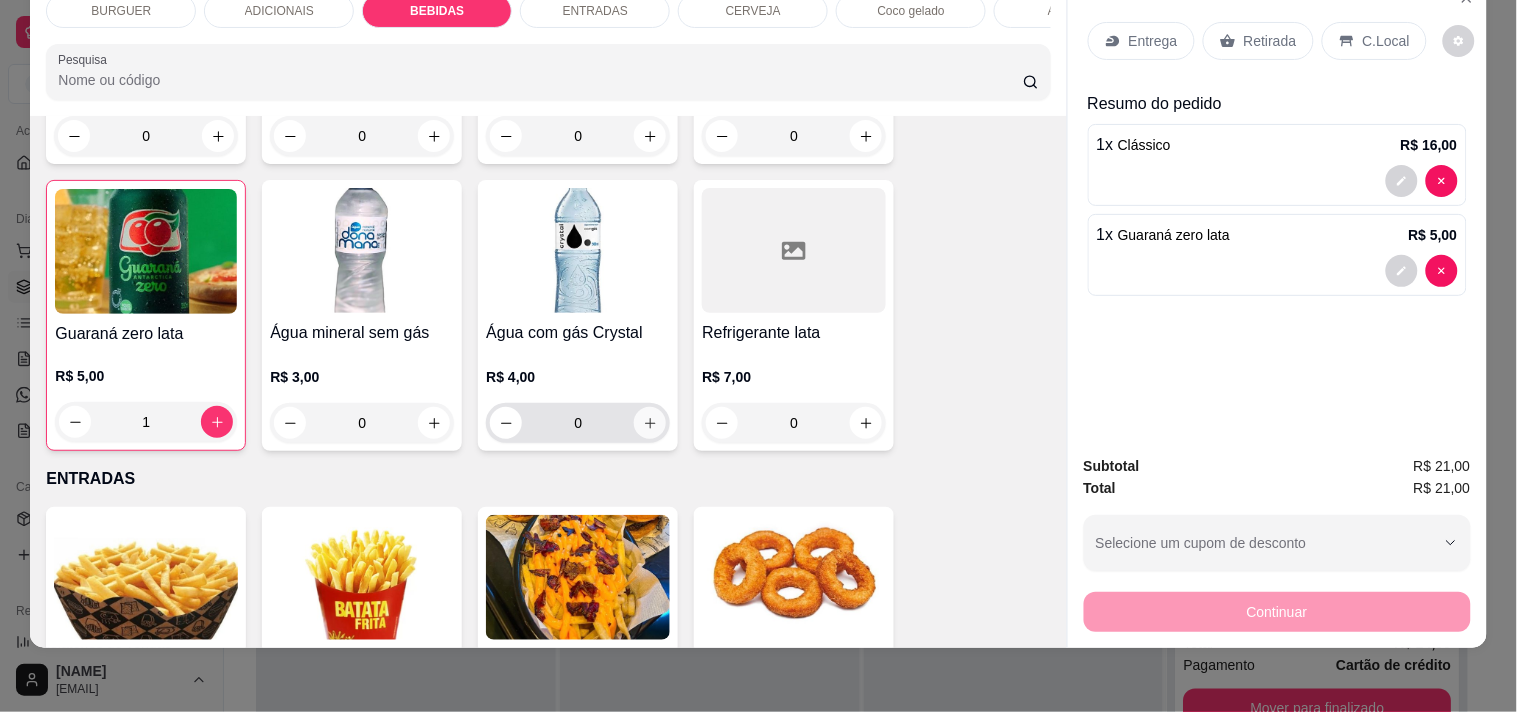 click at bounding box center [650, 423] 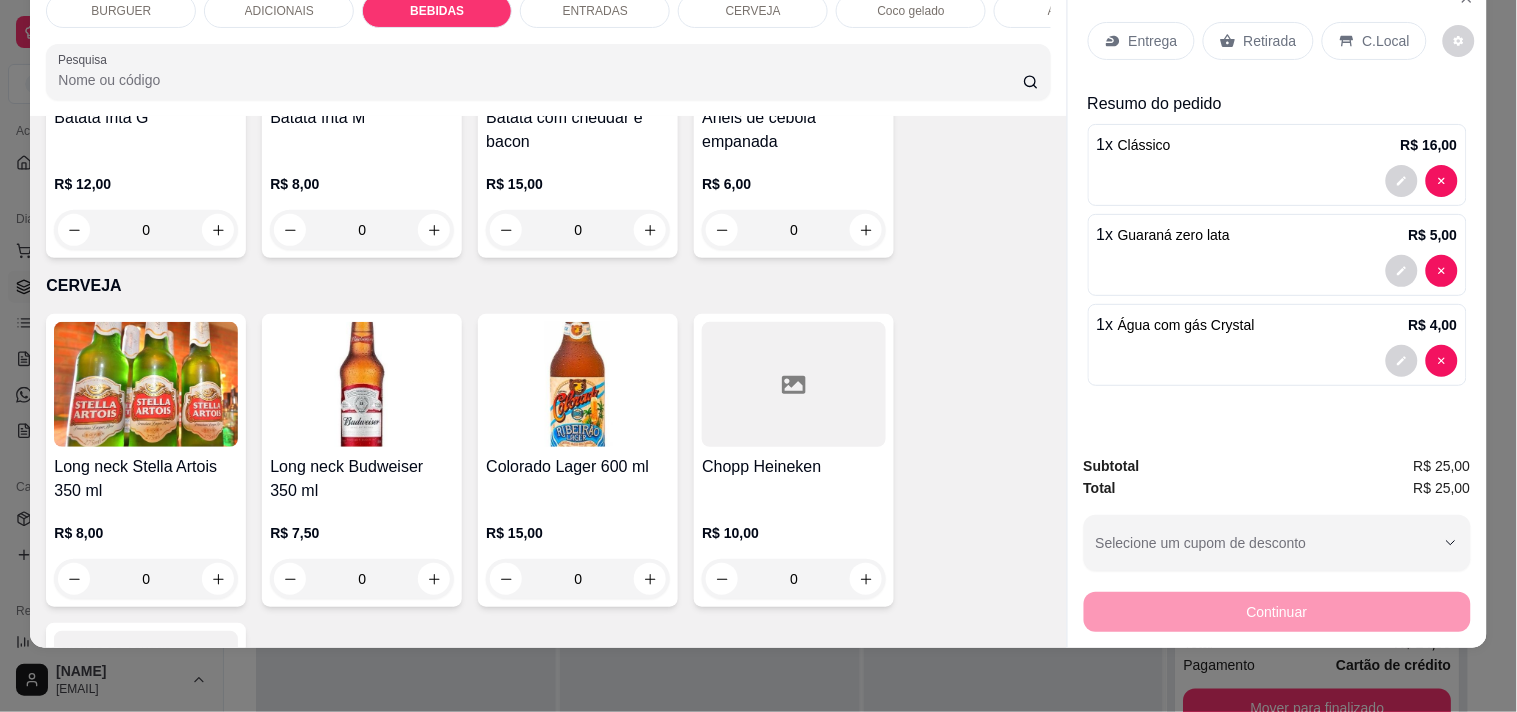 scroll, scrollTop: 2752, scrollLeft: 0, axis: vertical 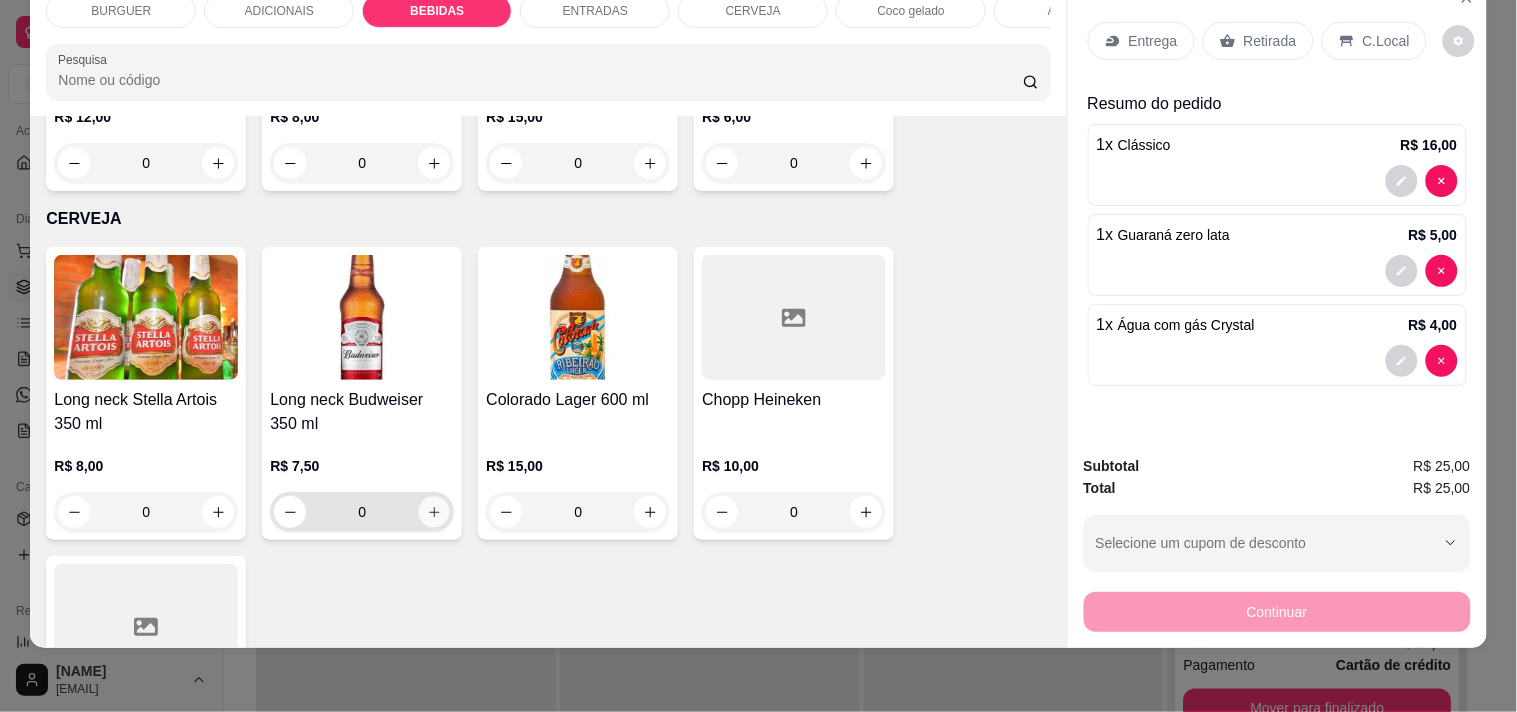 click at bounding box center [434, 512] 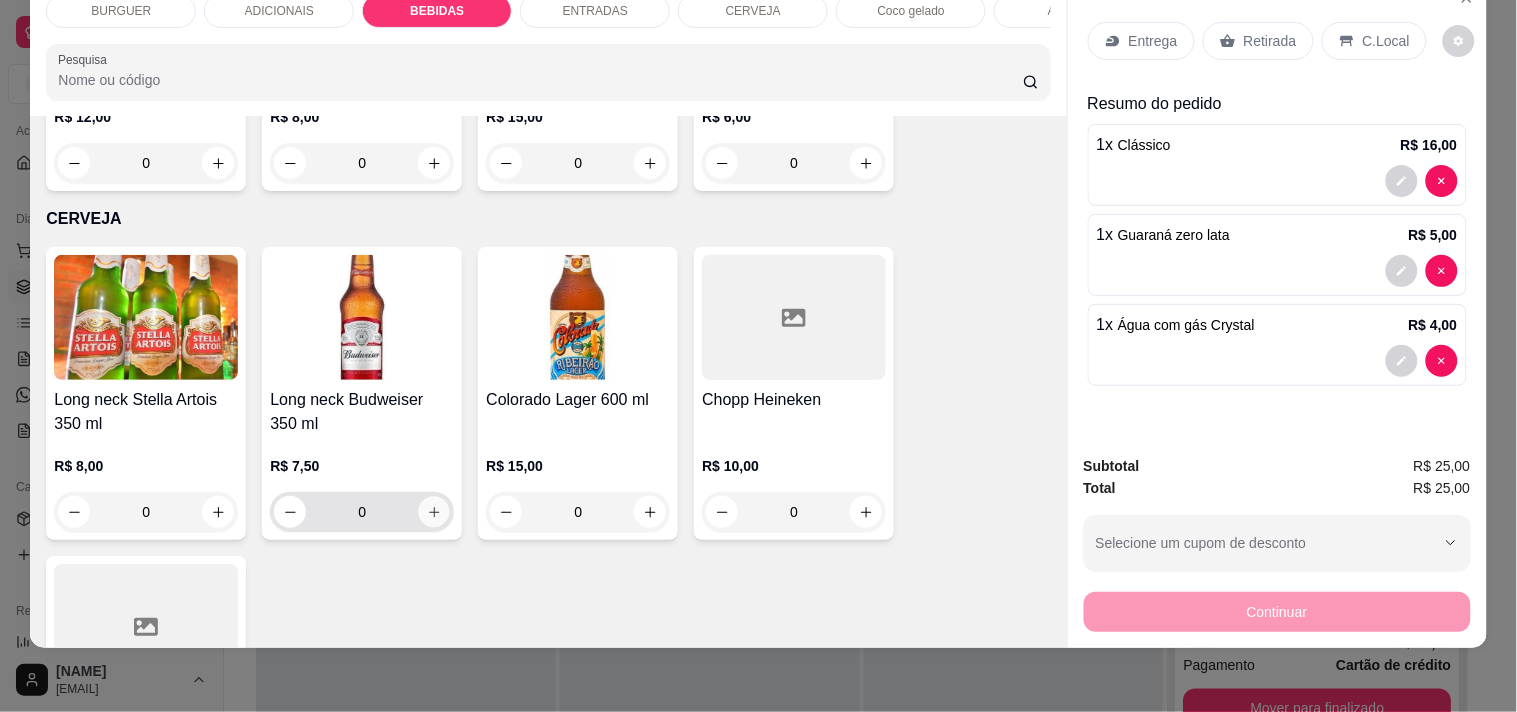 type on "1" 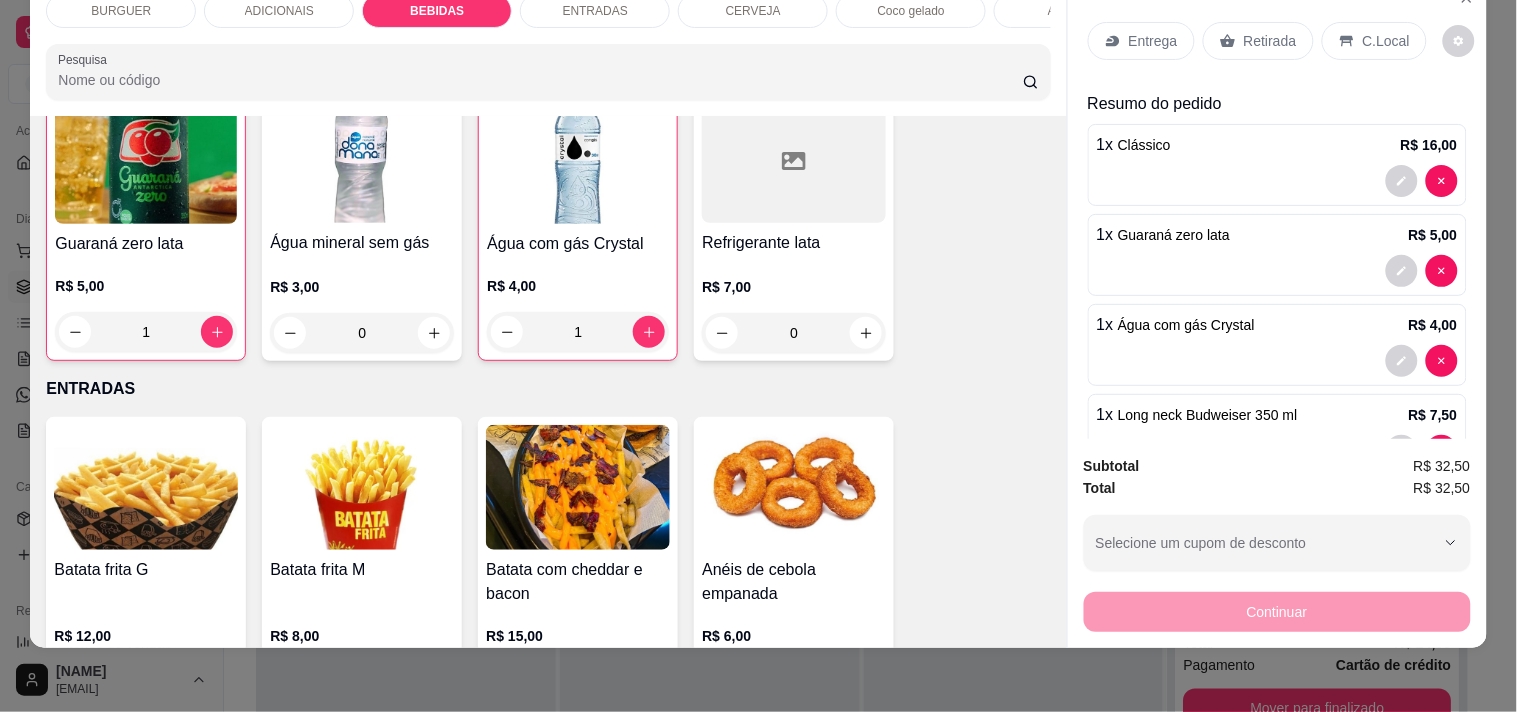 scroll, scrollTop: 2300, scrollLeft: 0, axis: vertical 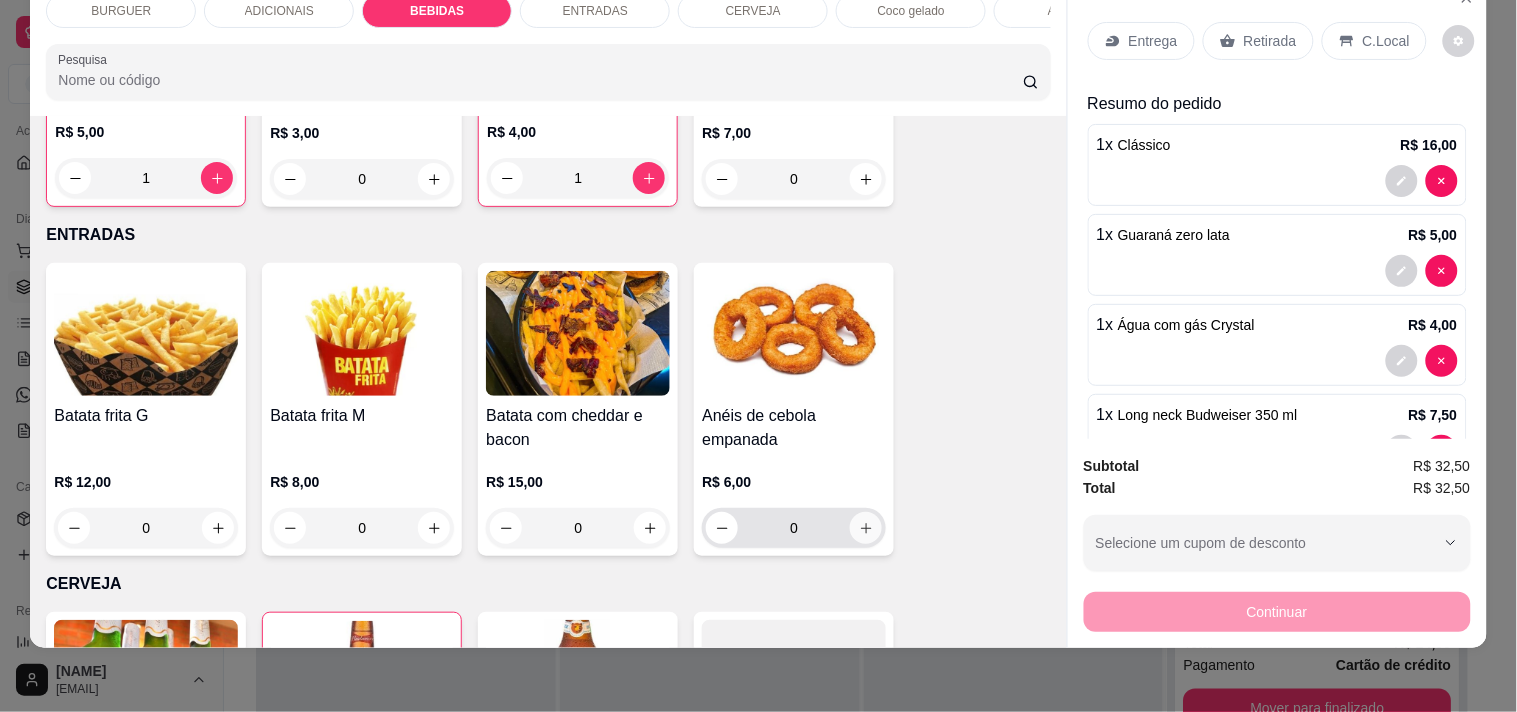click 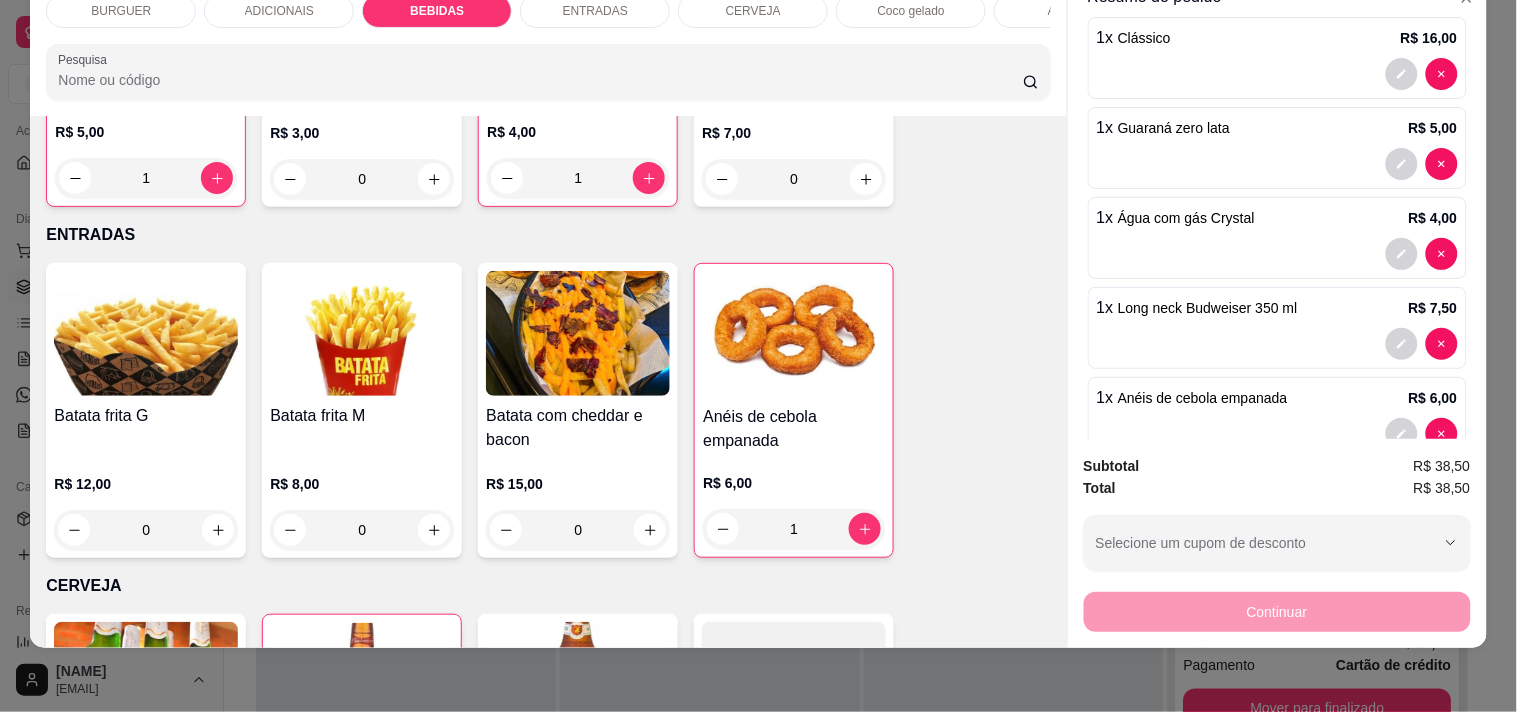 scroll, scrollTop: 155, scrollLeft: 0, axis: vertical 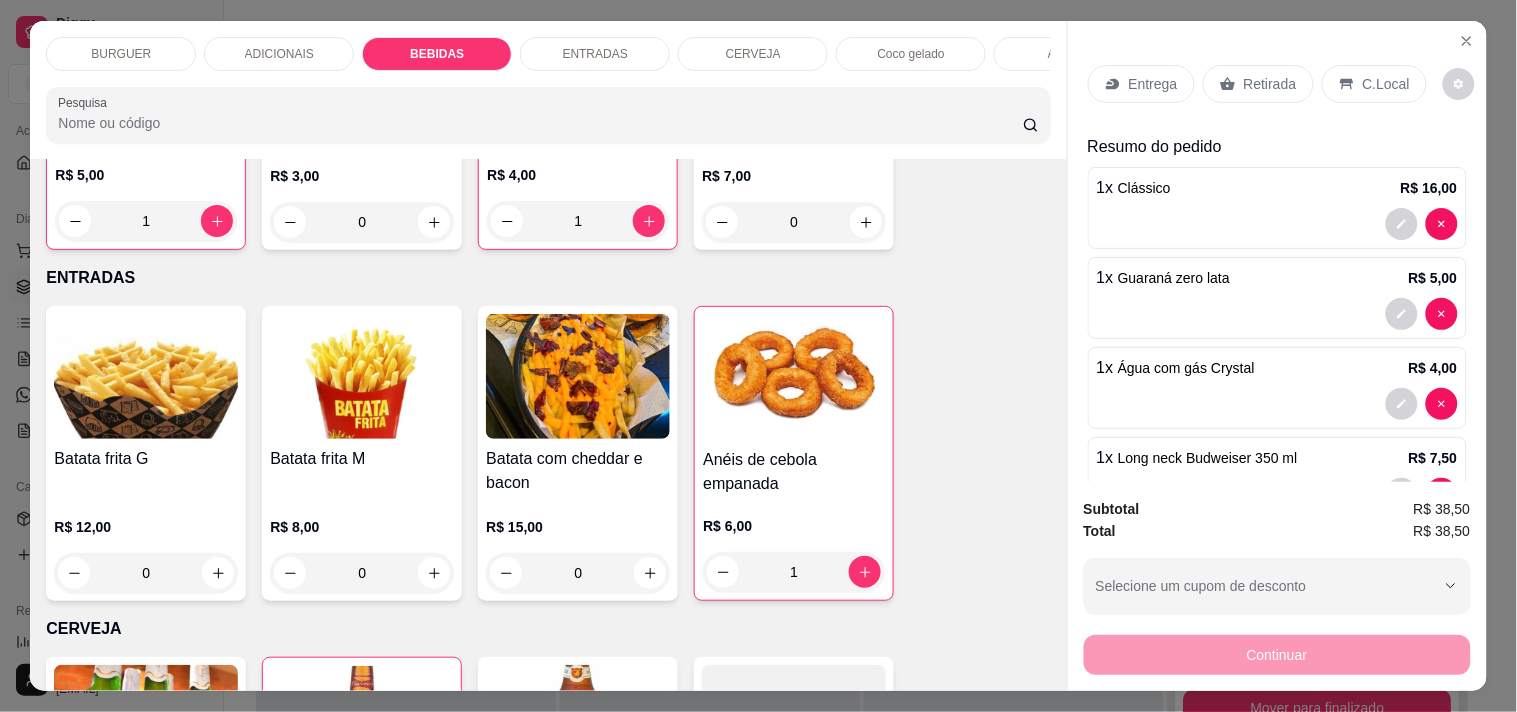 click on "Retirada" at bounding box center (1270, 84) 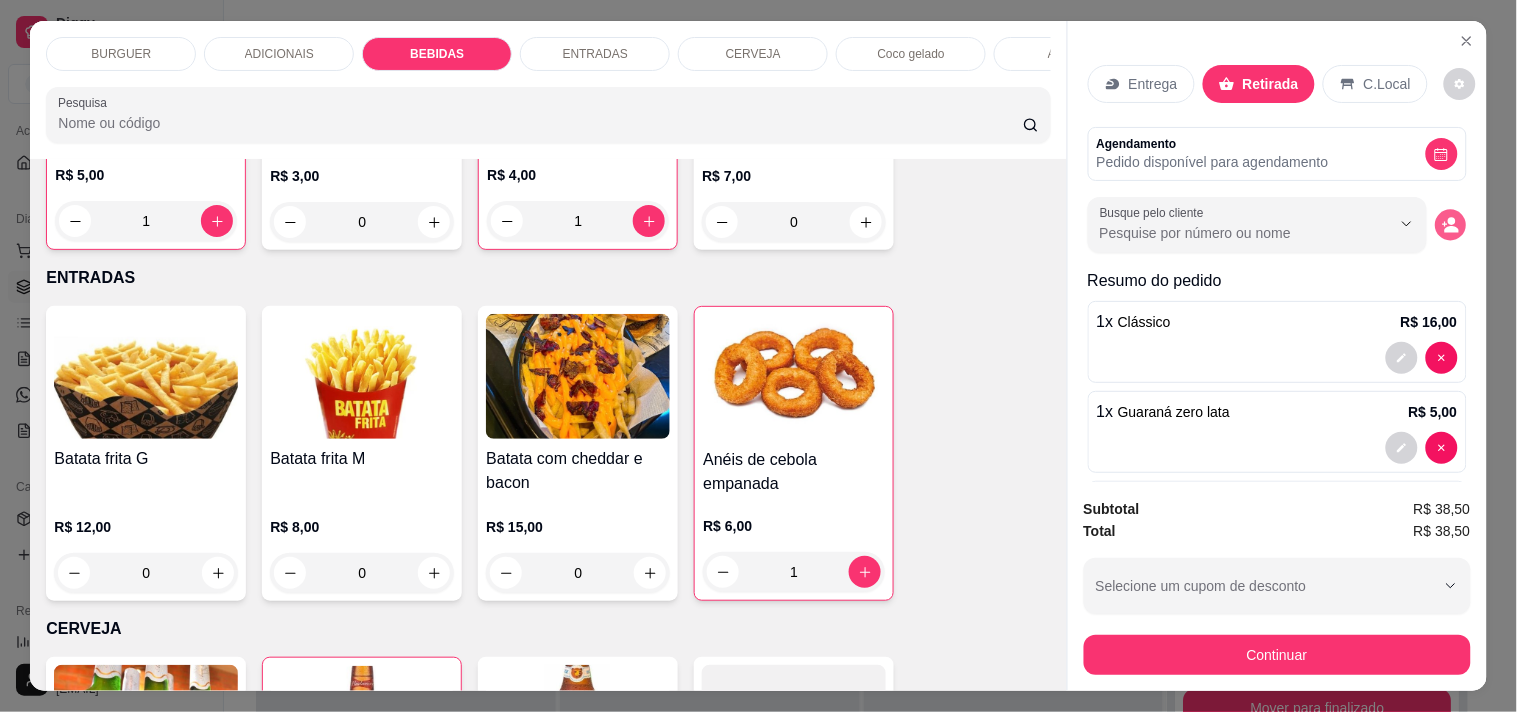 click 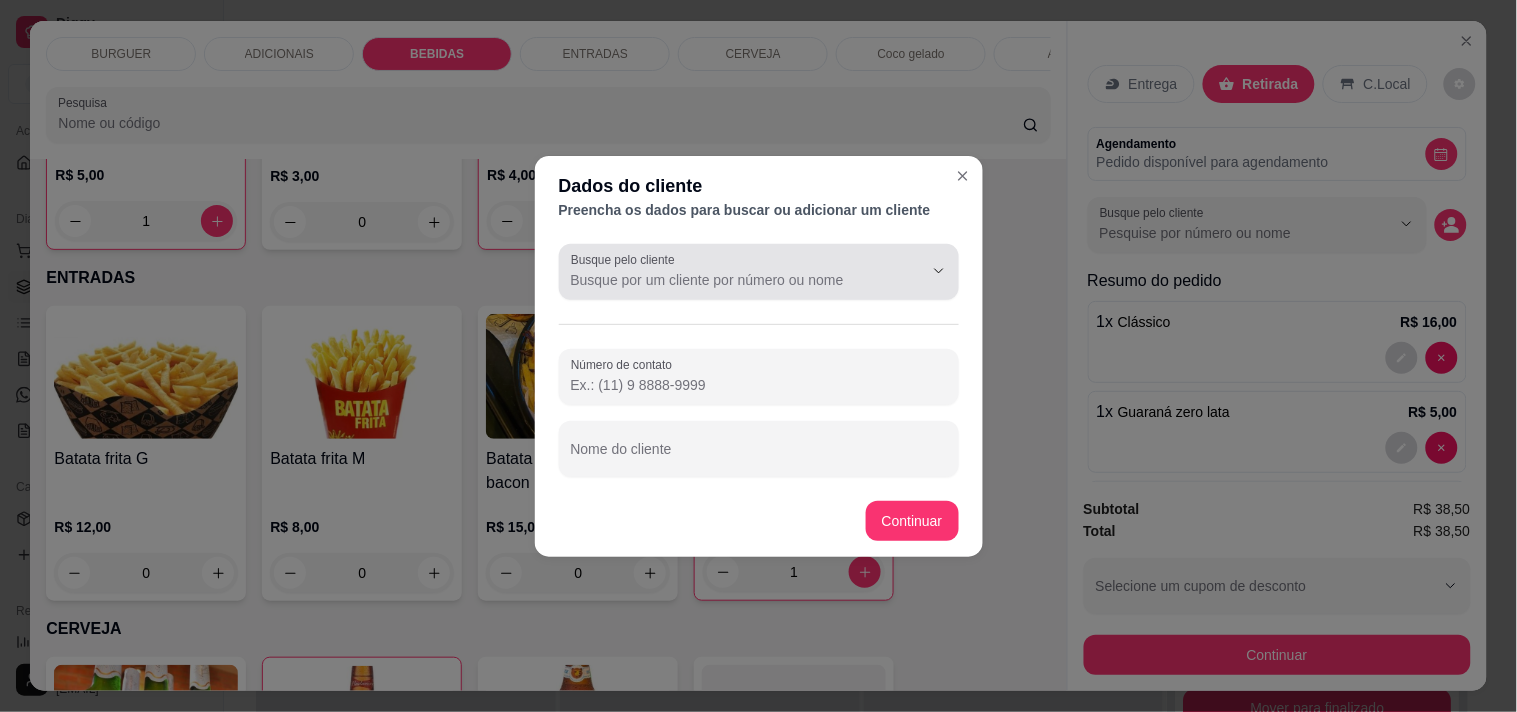 click on "Busque pelo cliente" at bounding box center [731, 280] 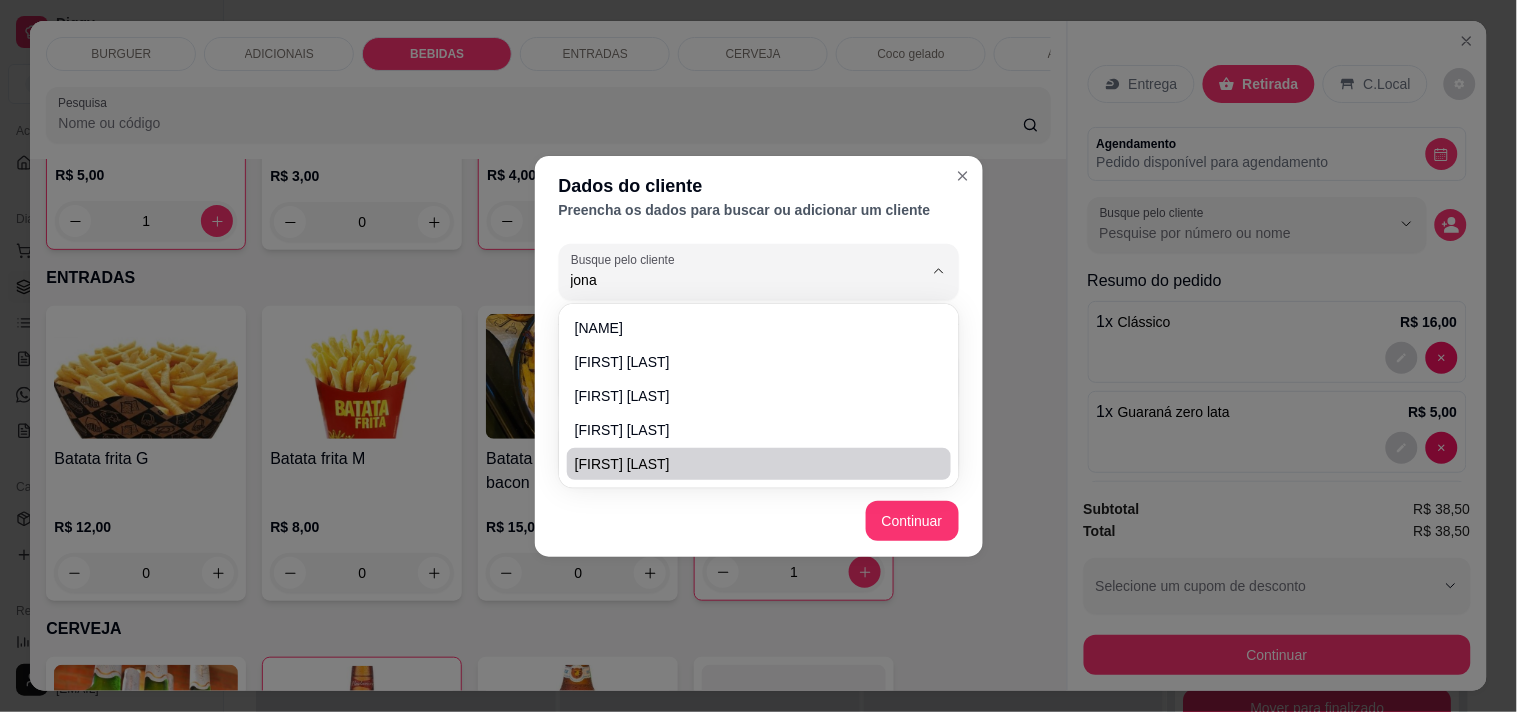 click on "[FIRST] [LAST]" at bounding box center (749, 464) 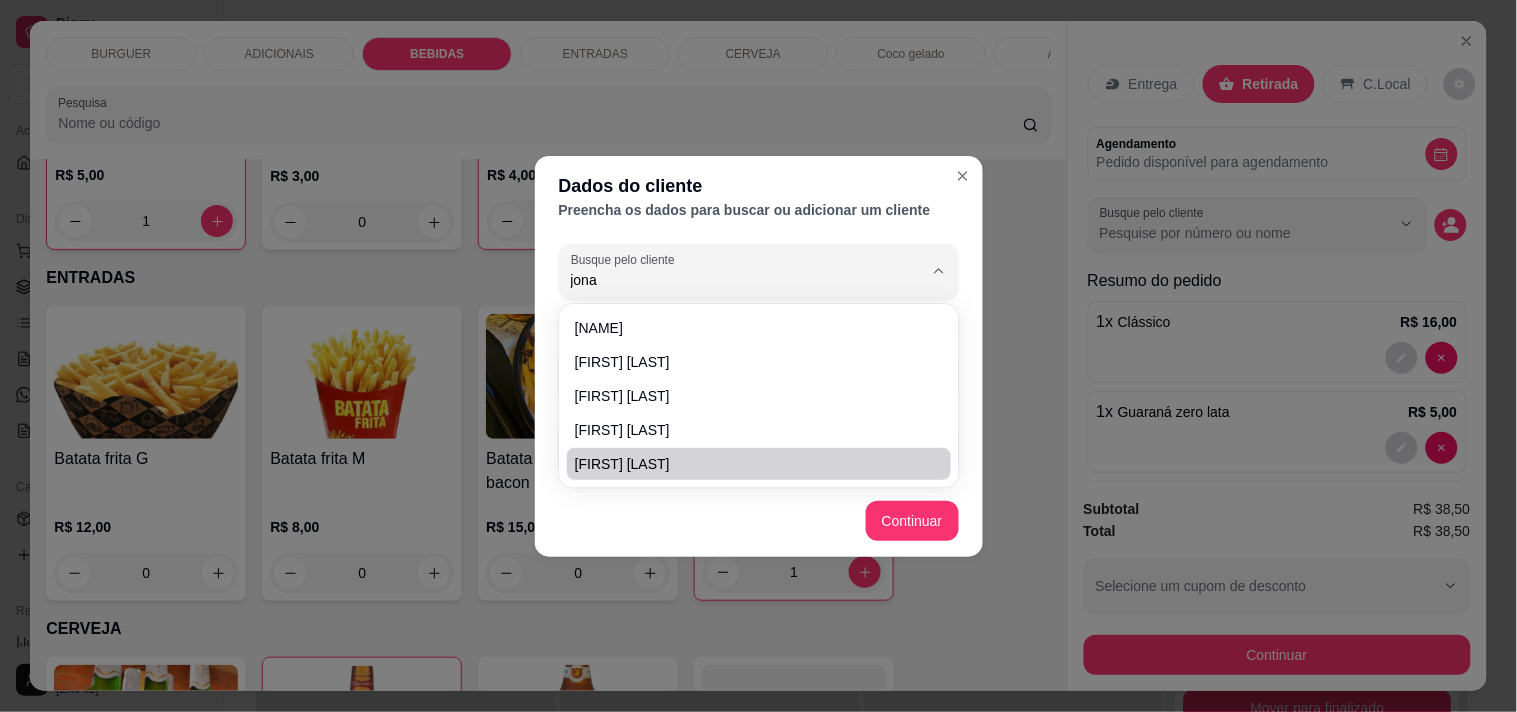 type on "[FIRST] [LAST]" 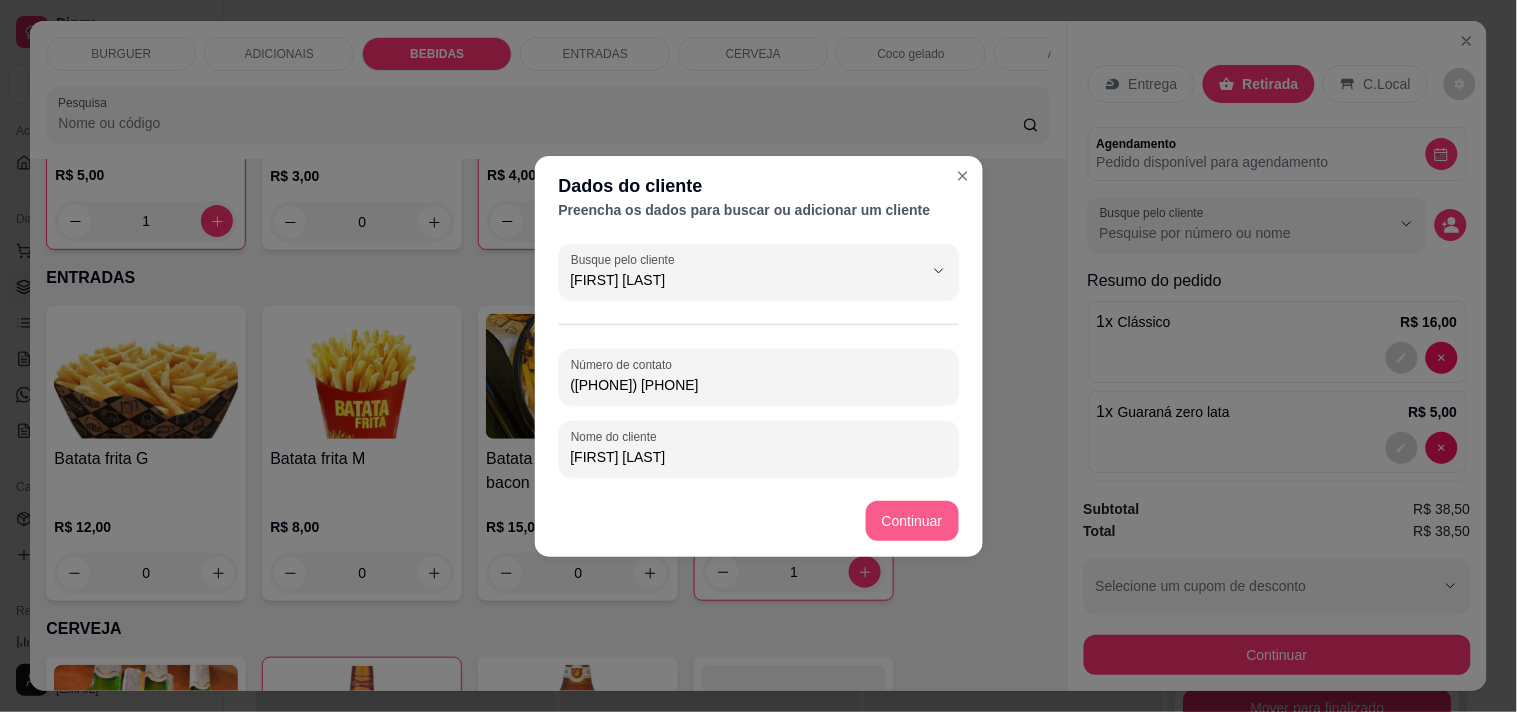 type on "[FIRST] [LAST]" 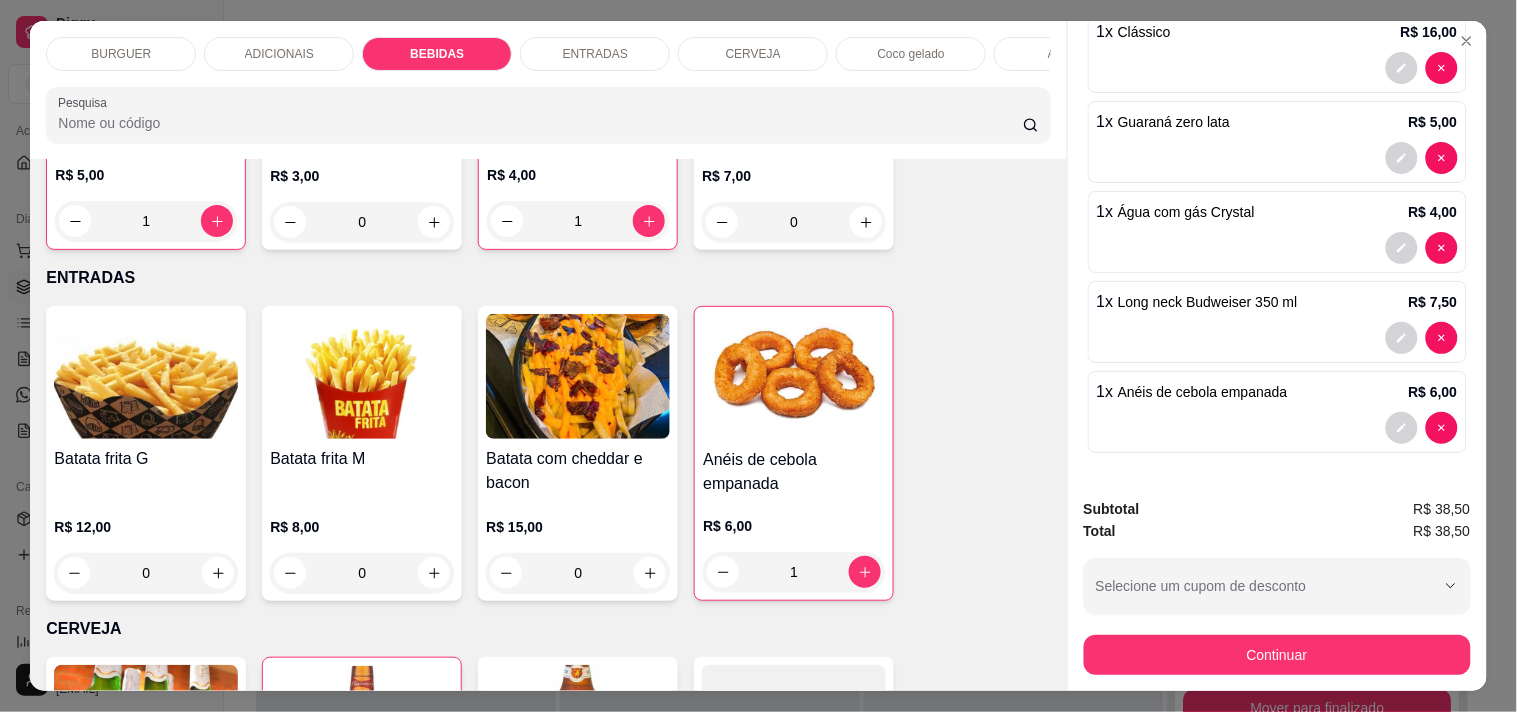 scroll, scrollTop: 0, scrollLeft: 0, axis: both 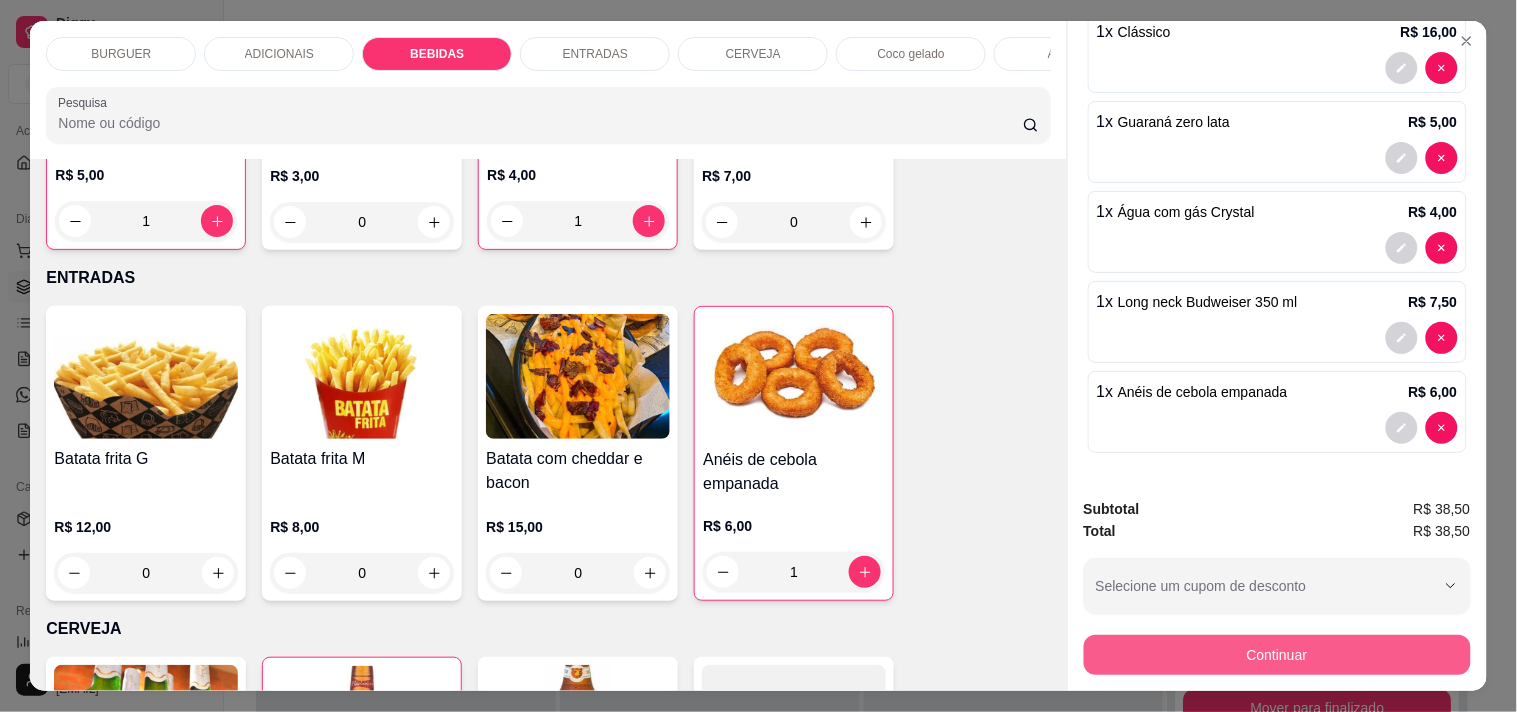 click on "Continuar" at bounding box center [1277, 655] 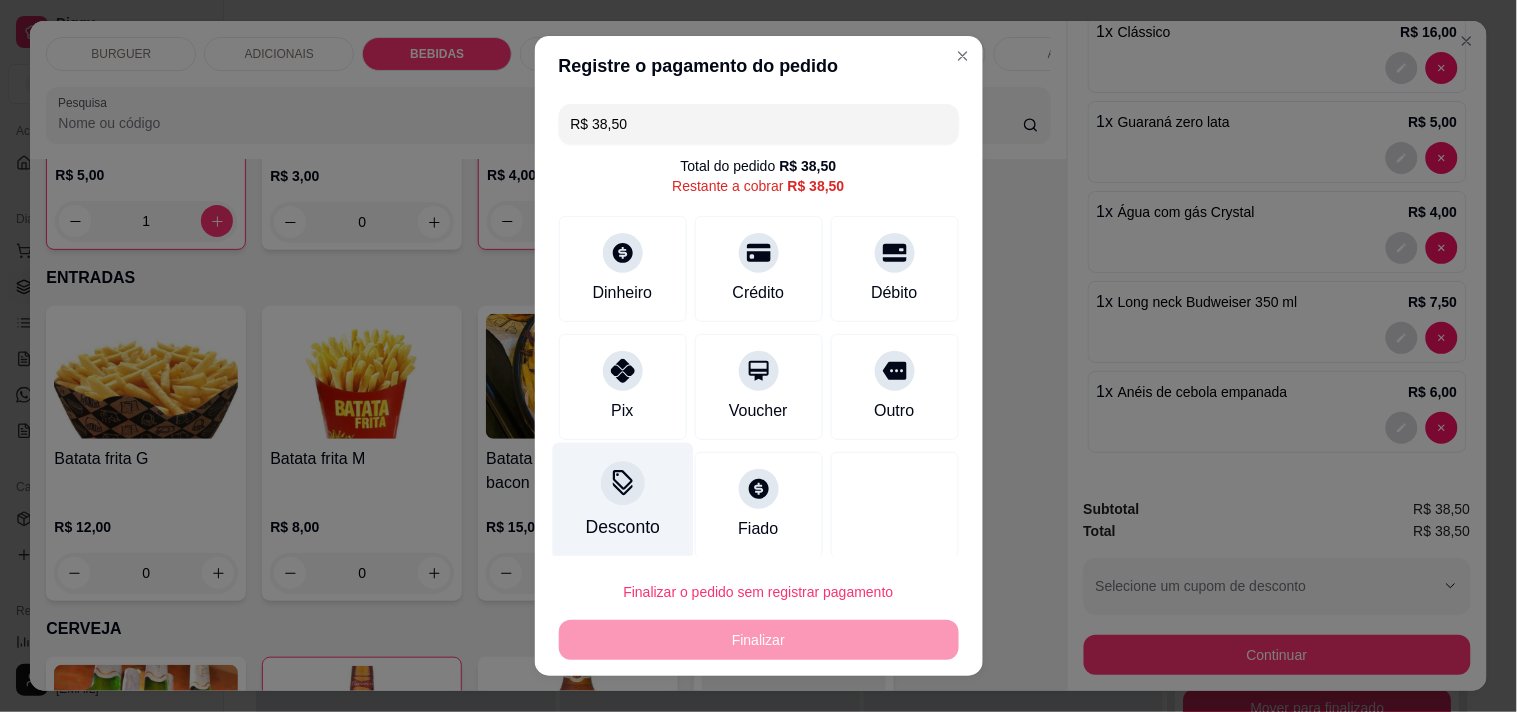 click on "Desconto" at bounding box center [622, 527] 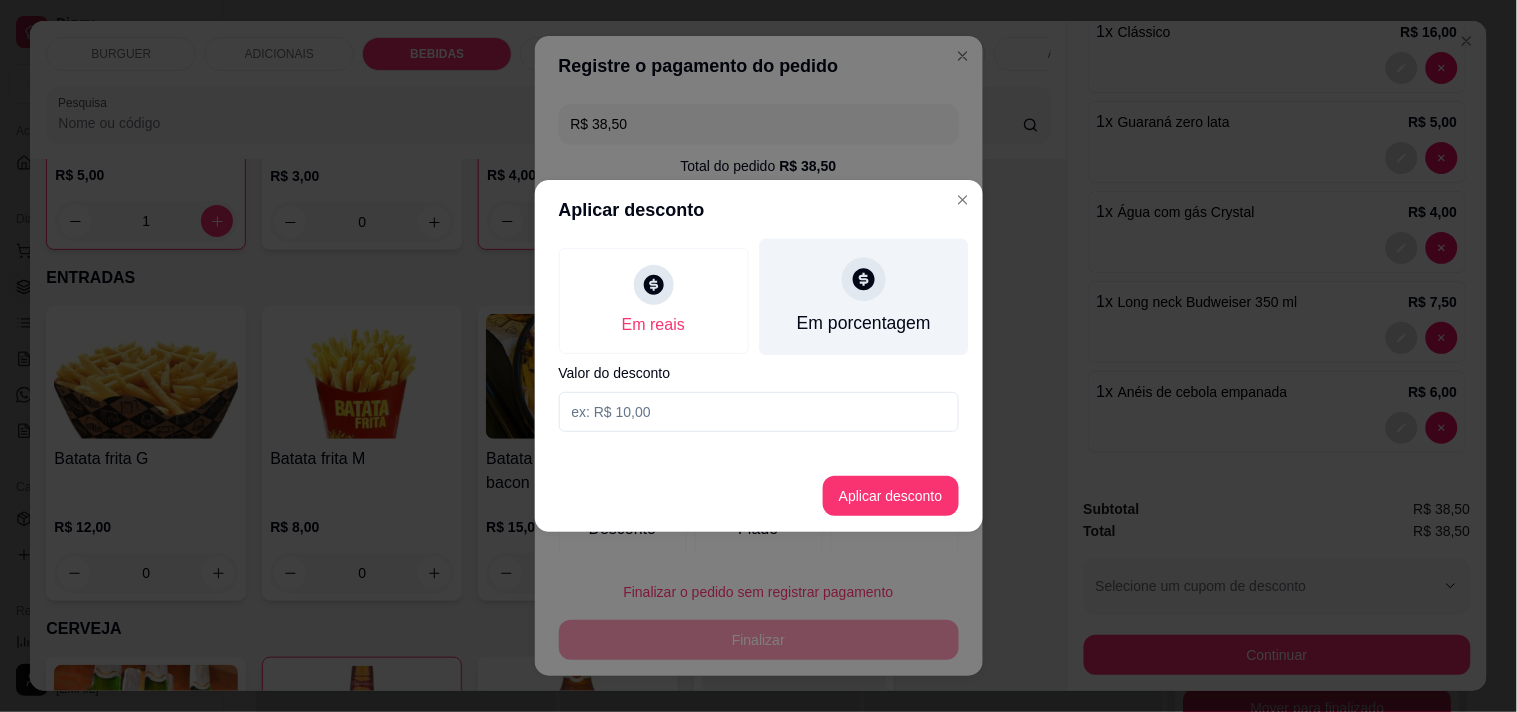 click at bounding box center [864, 279] 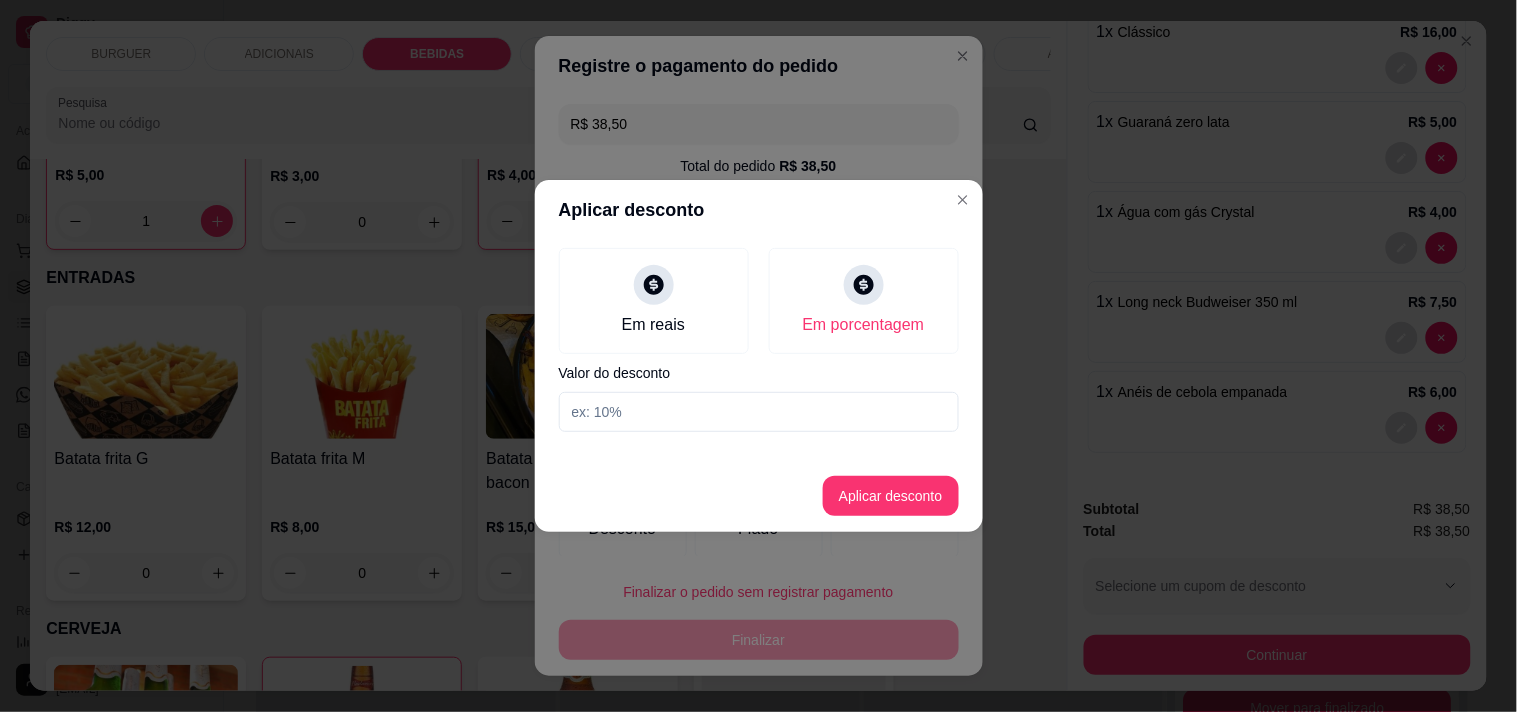 click at bounding box center (759, 412) 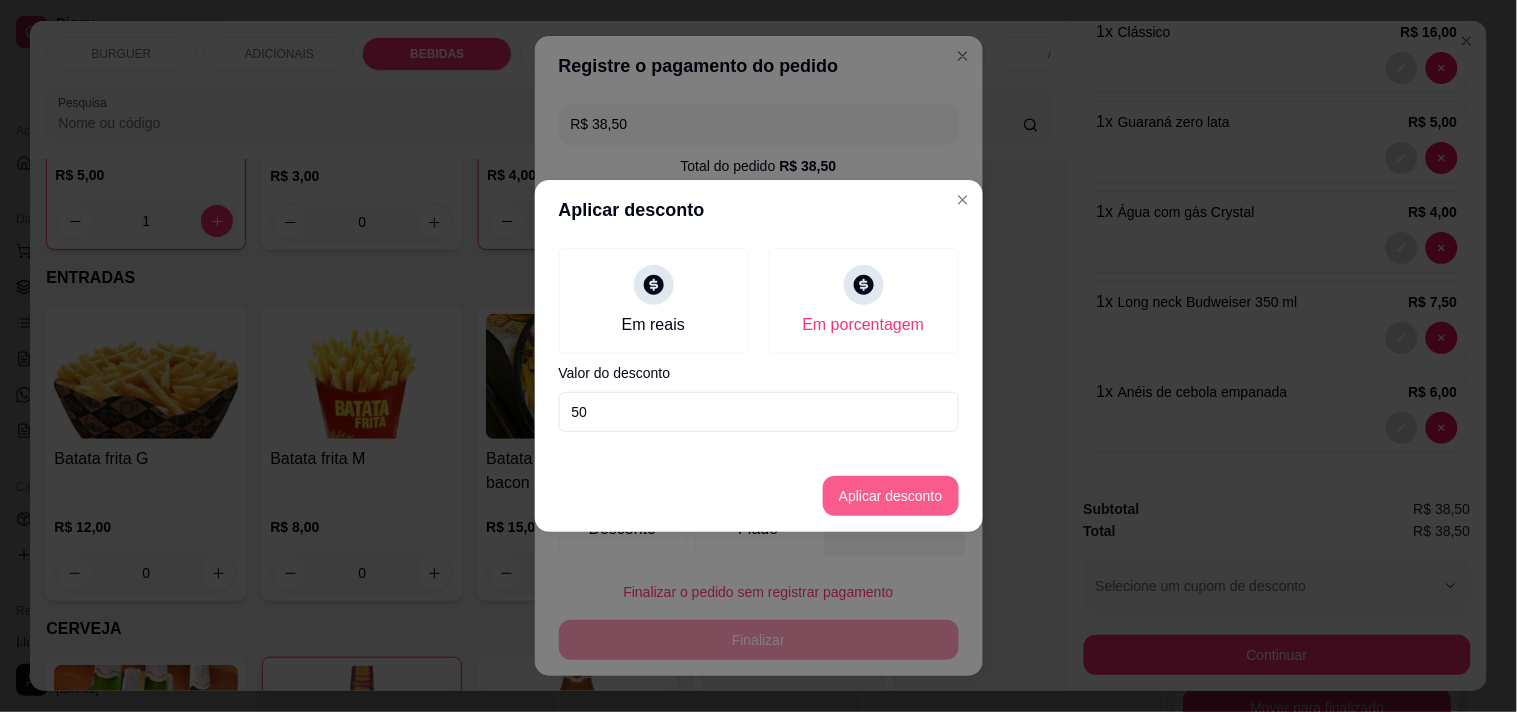 type on "50" 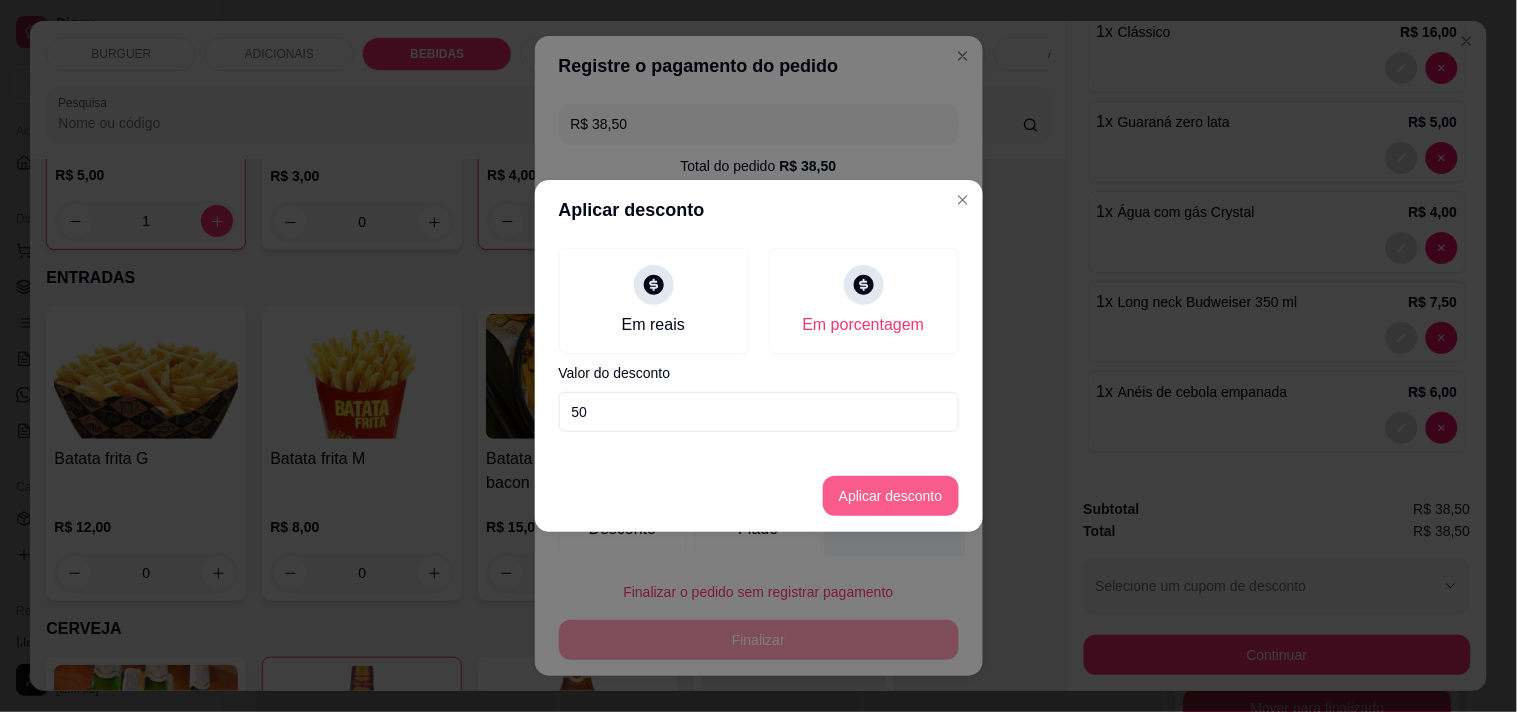click on "Aplicar desconto" at bounding box center [891, 496] 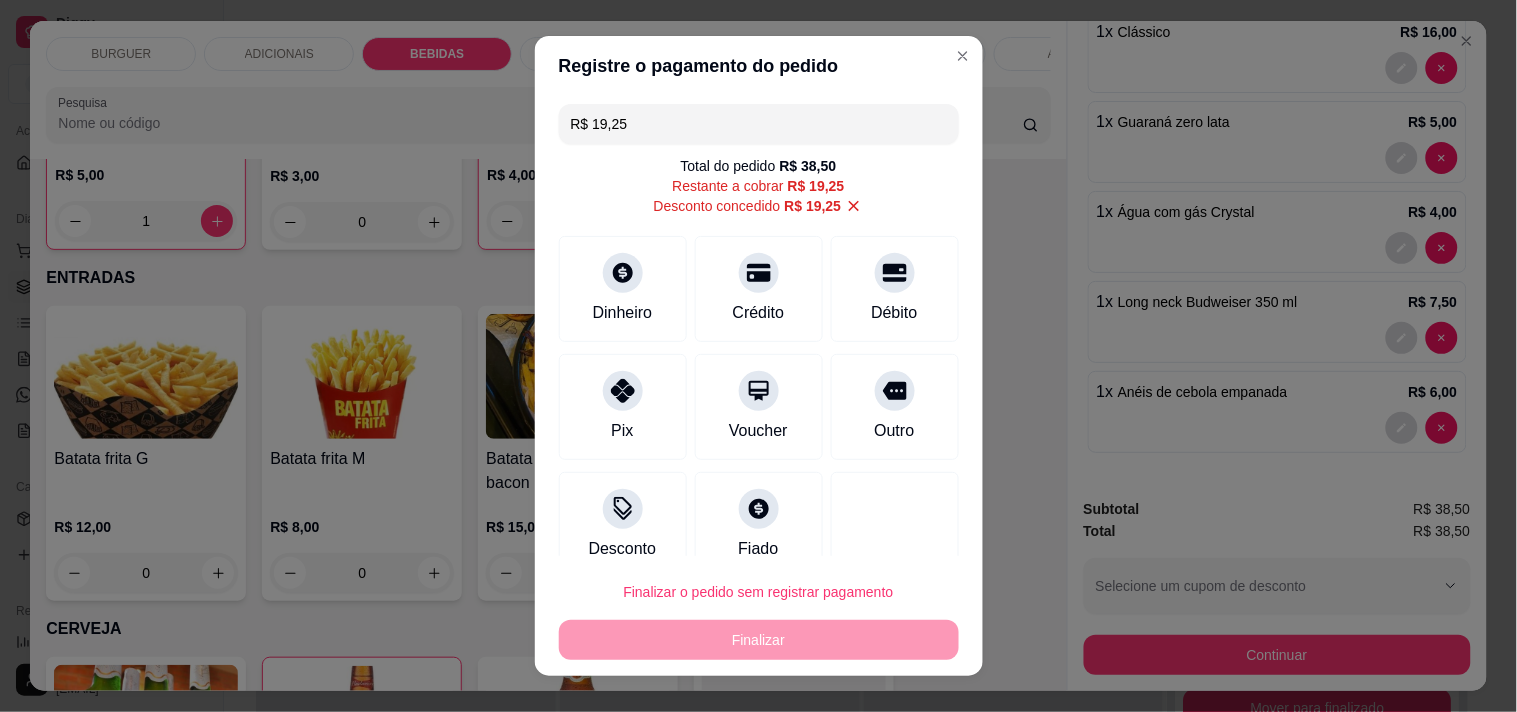 scroll, scrollTop: 28, scrollLeft: 0, axis: vertical 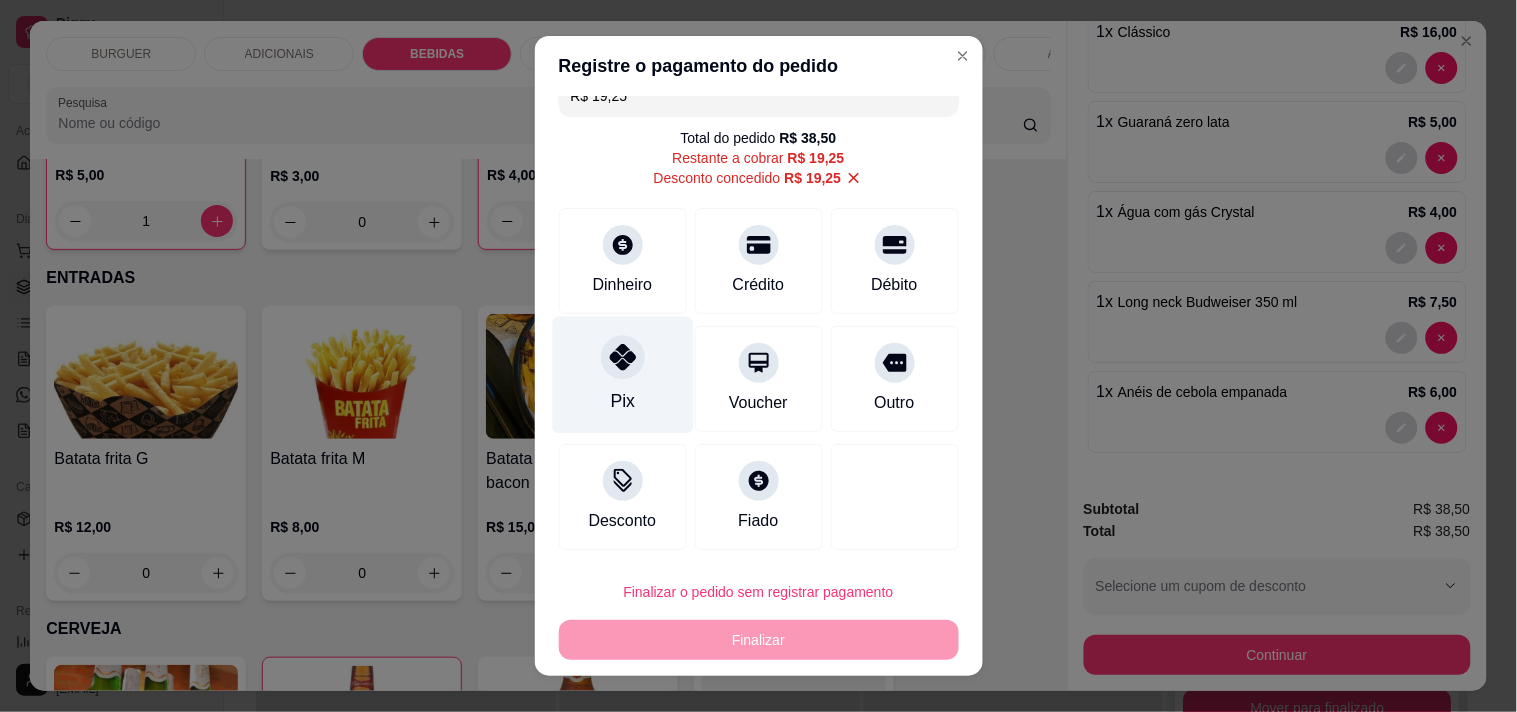click on "Pix" at bounding box center (622, 374) 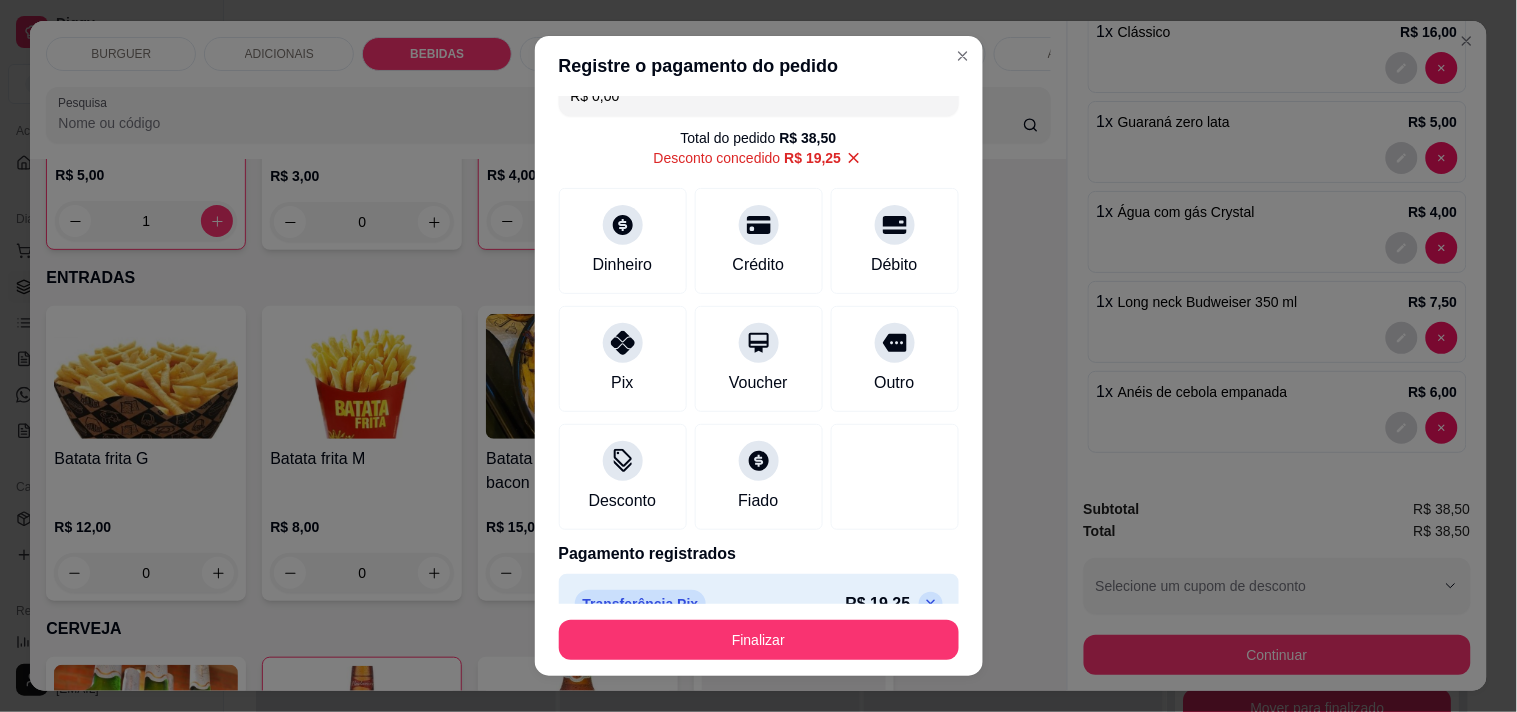 scroll, scrollTop: 65, scrollLeft: 0, axis: vertical 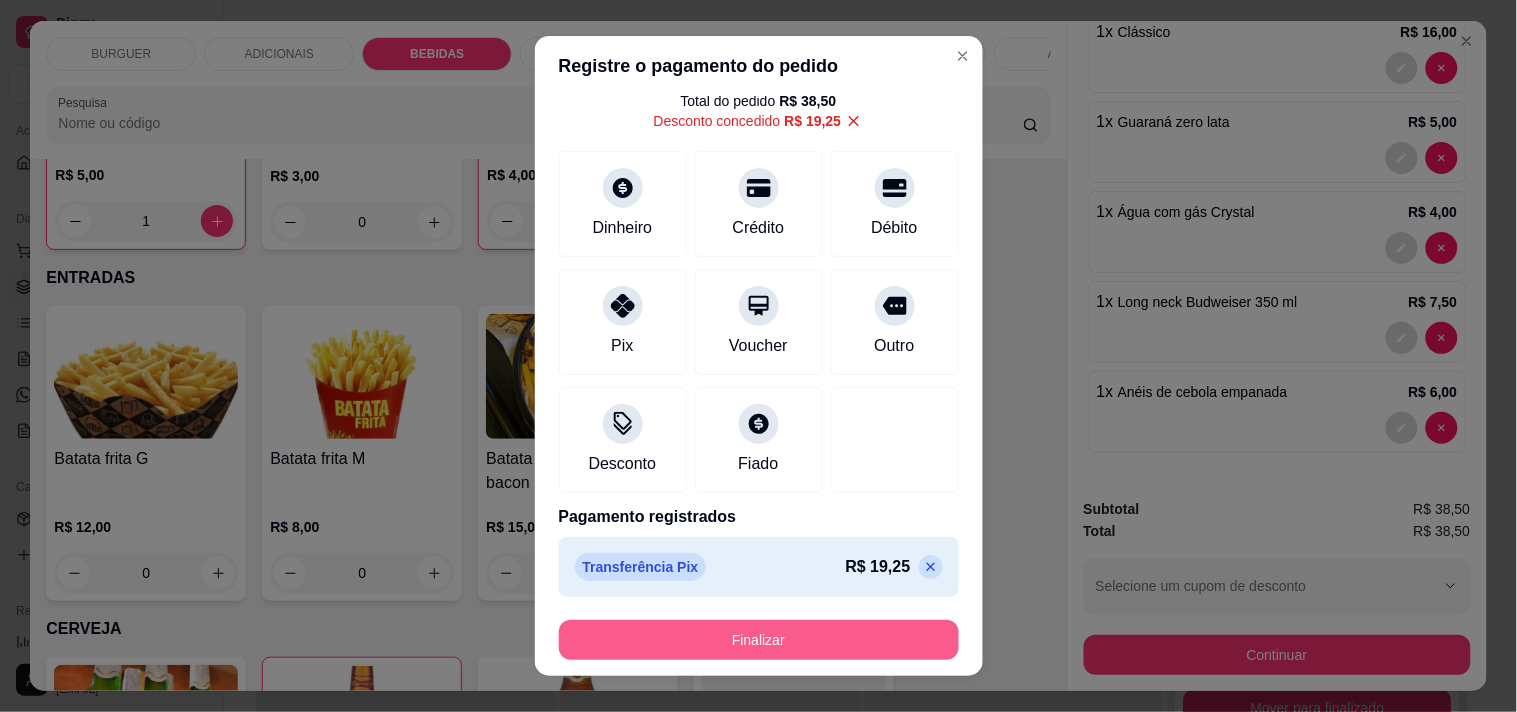 click on "Finalizar" at bounding box center (759, 640) 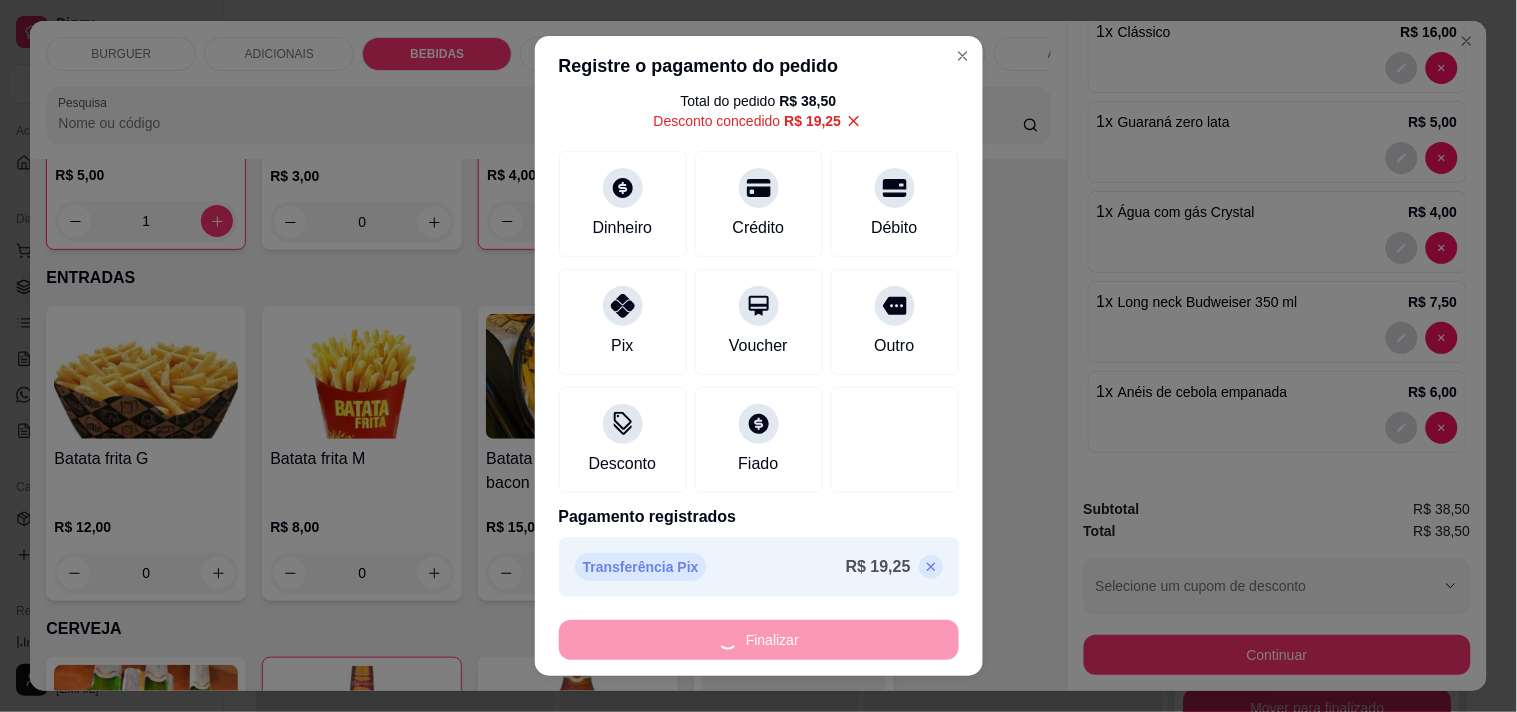 type on "0" 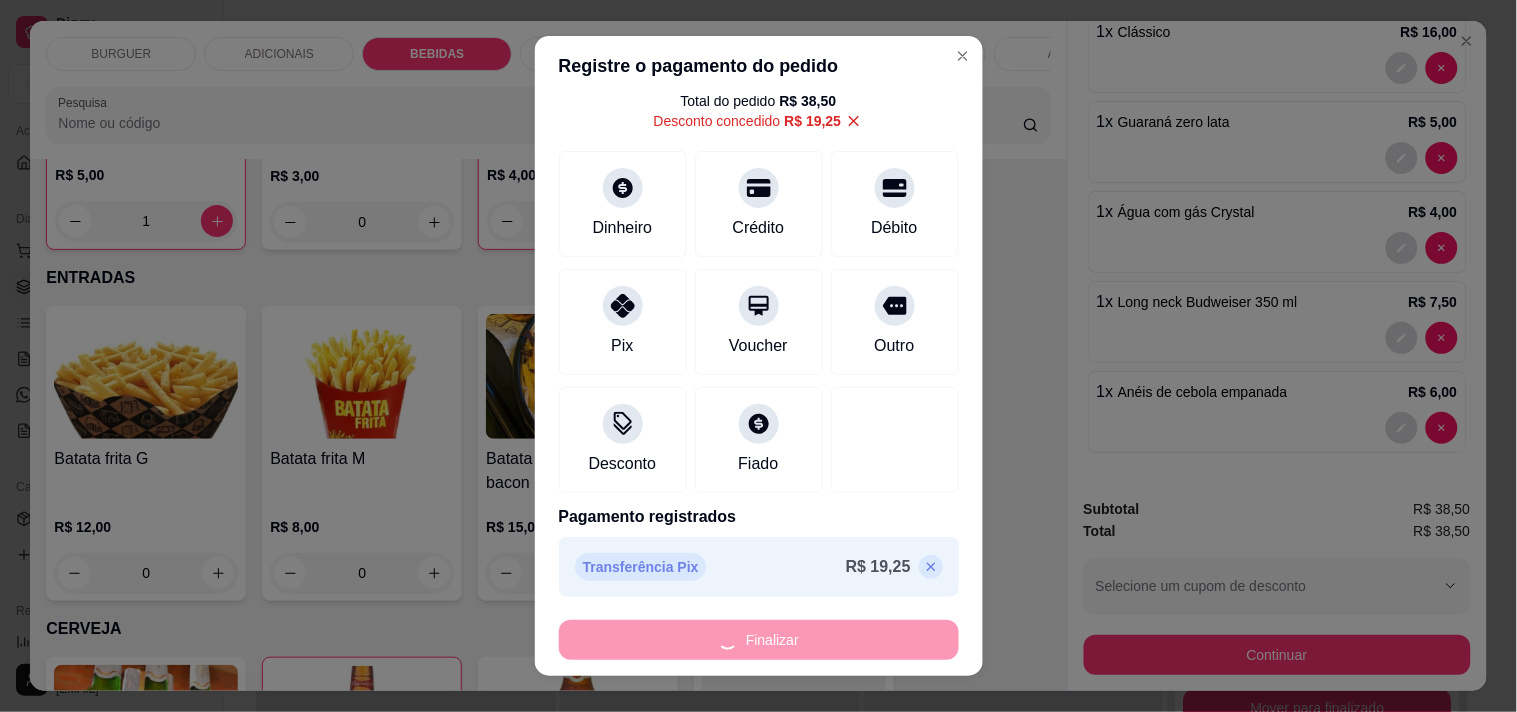type on "0" 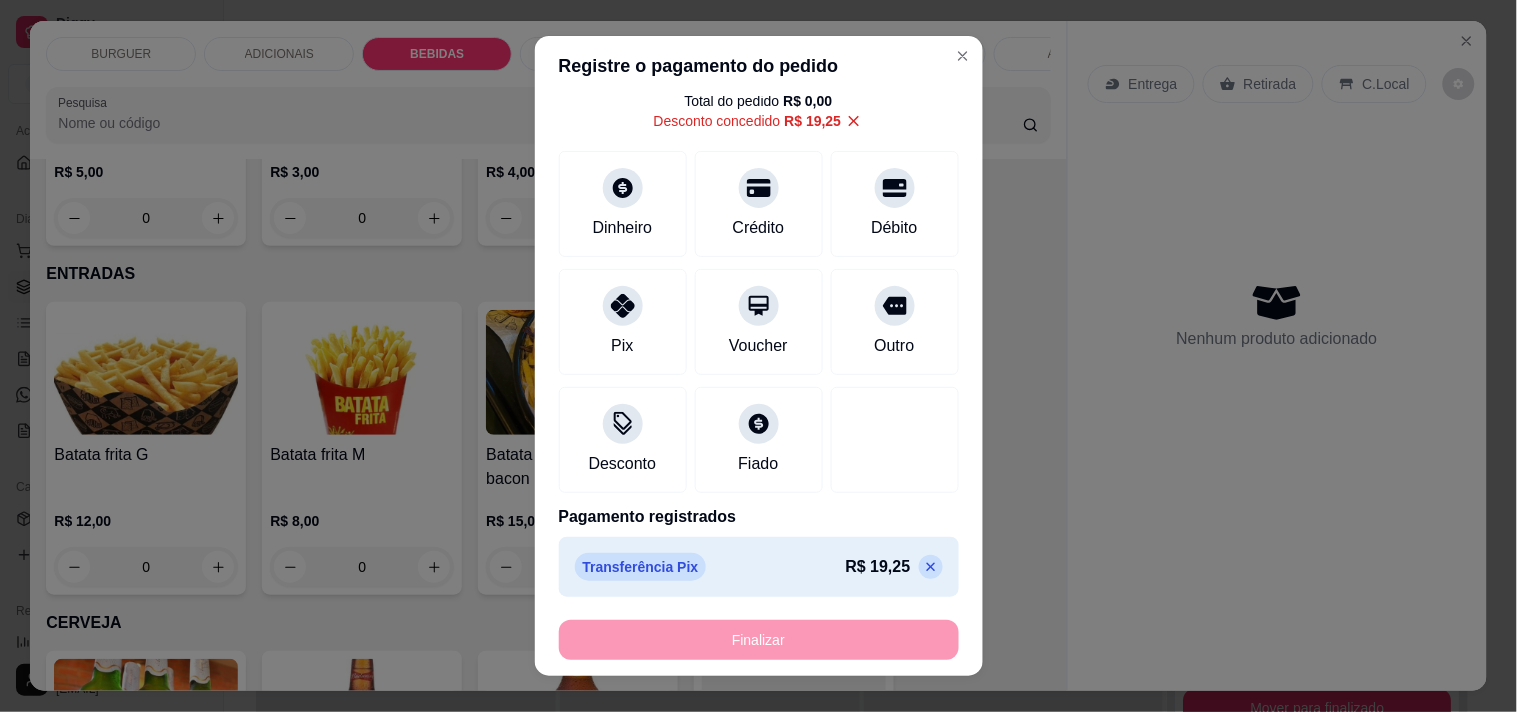 type on "-R$ 38,50" 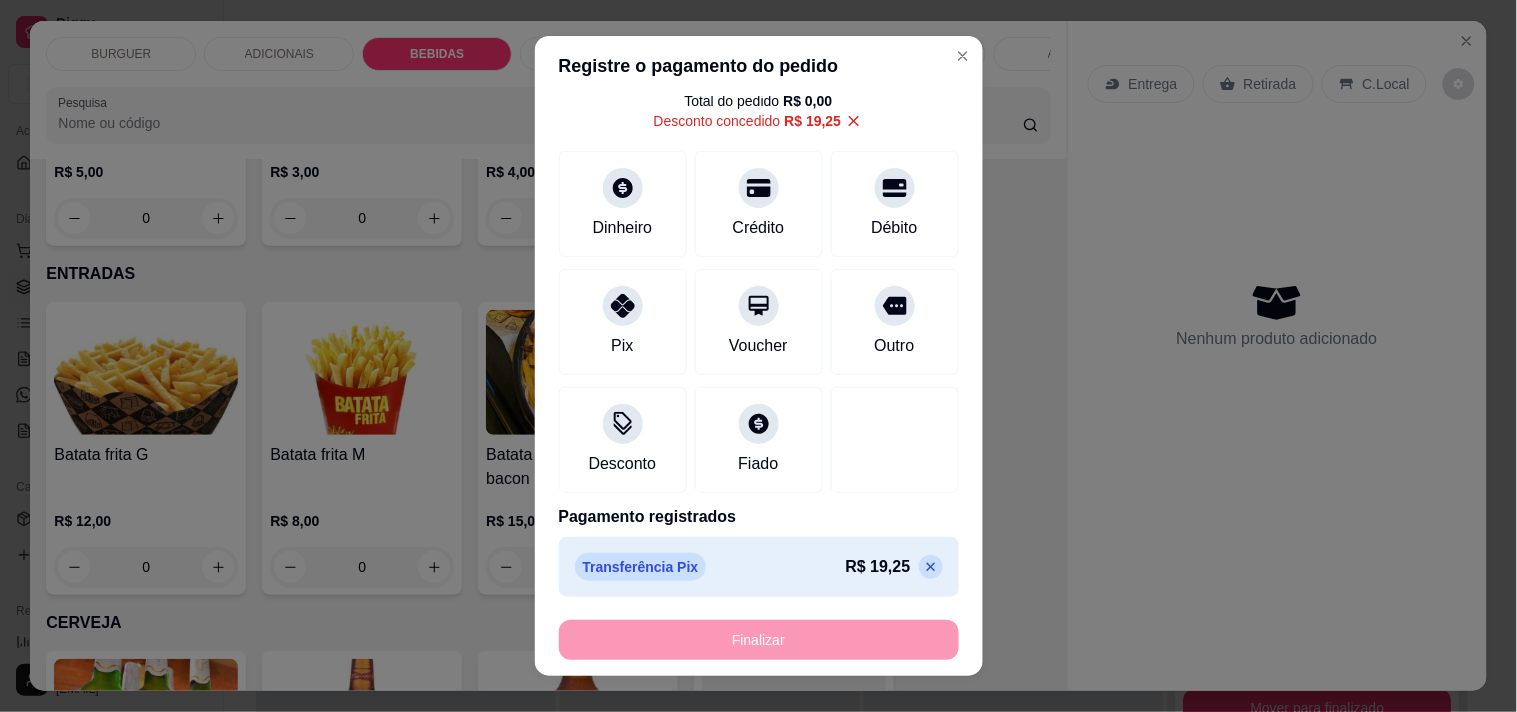 scroll, scrollTop: 0, scrollLeft: 0, axis: both 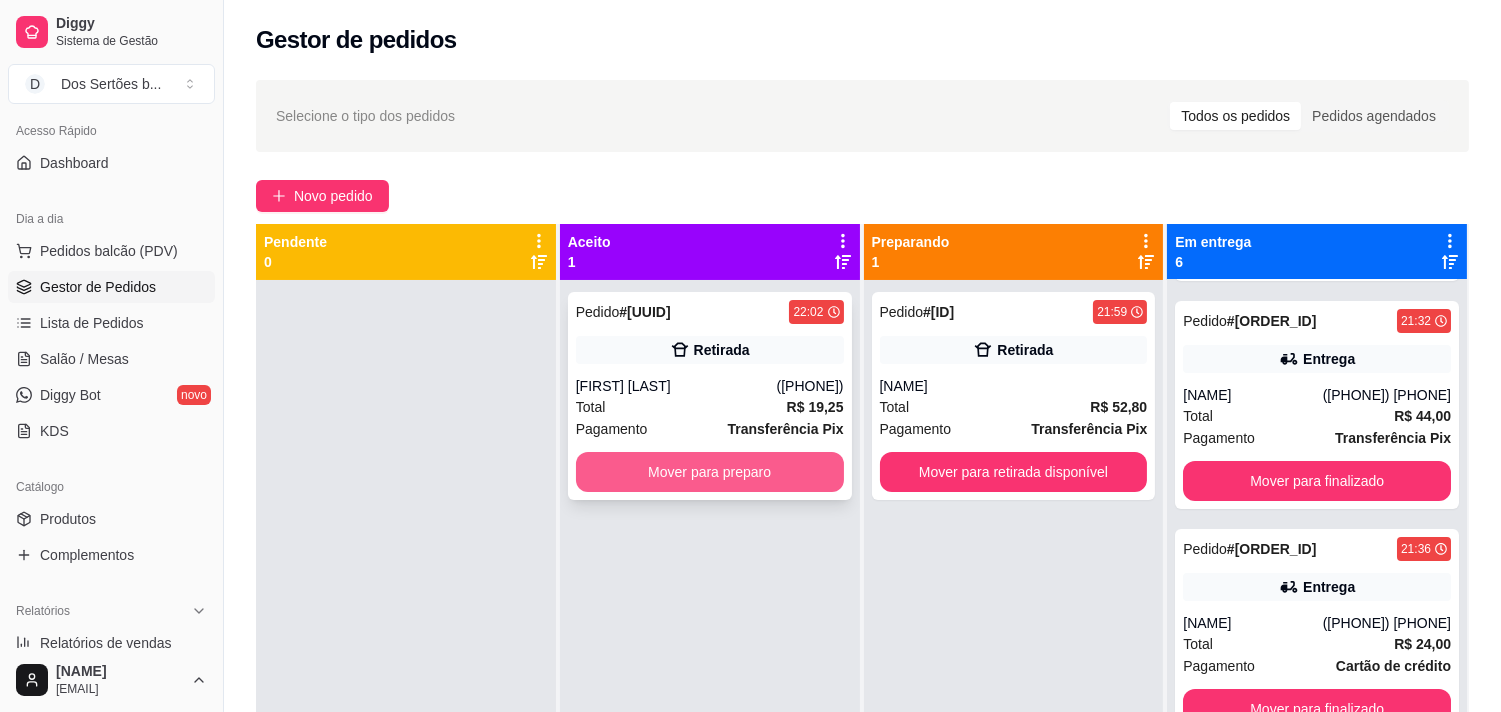 click on "Mover para preparo" at bounding box center [710, 472] 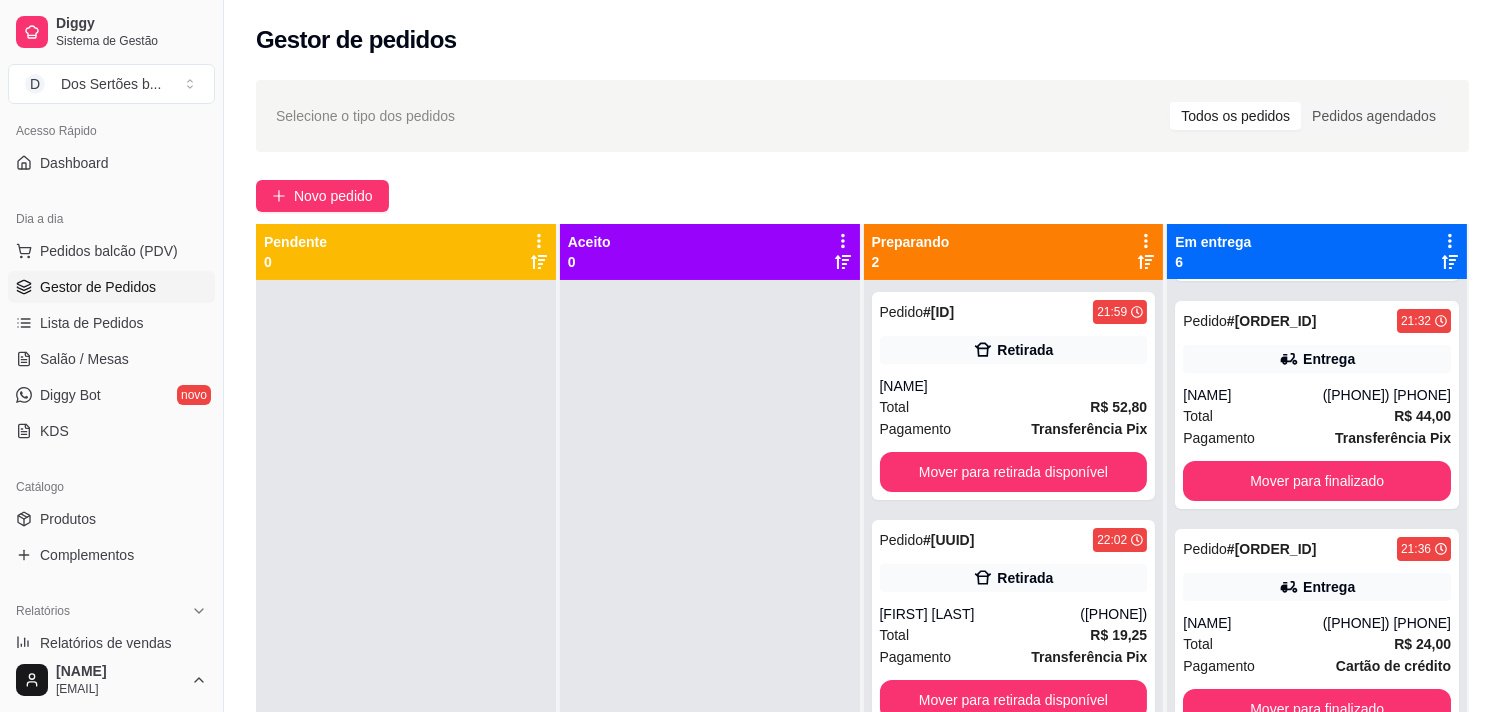 scroll, scrollTop: 55, scrollLeft: 0, axis: vertical 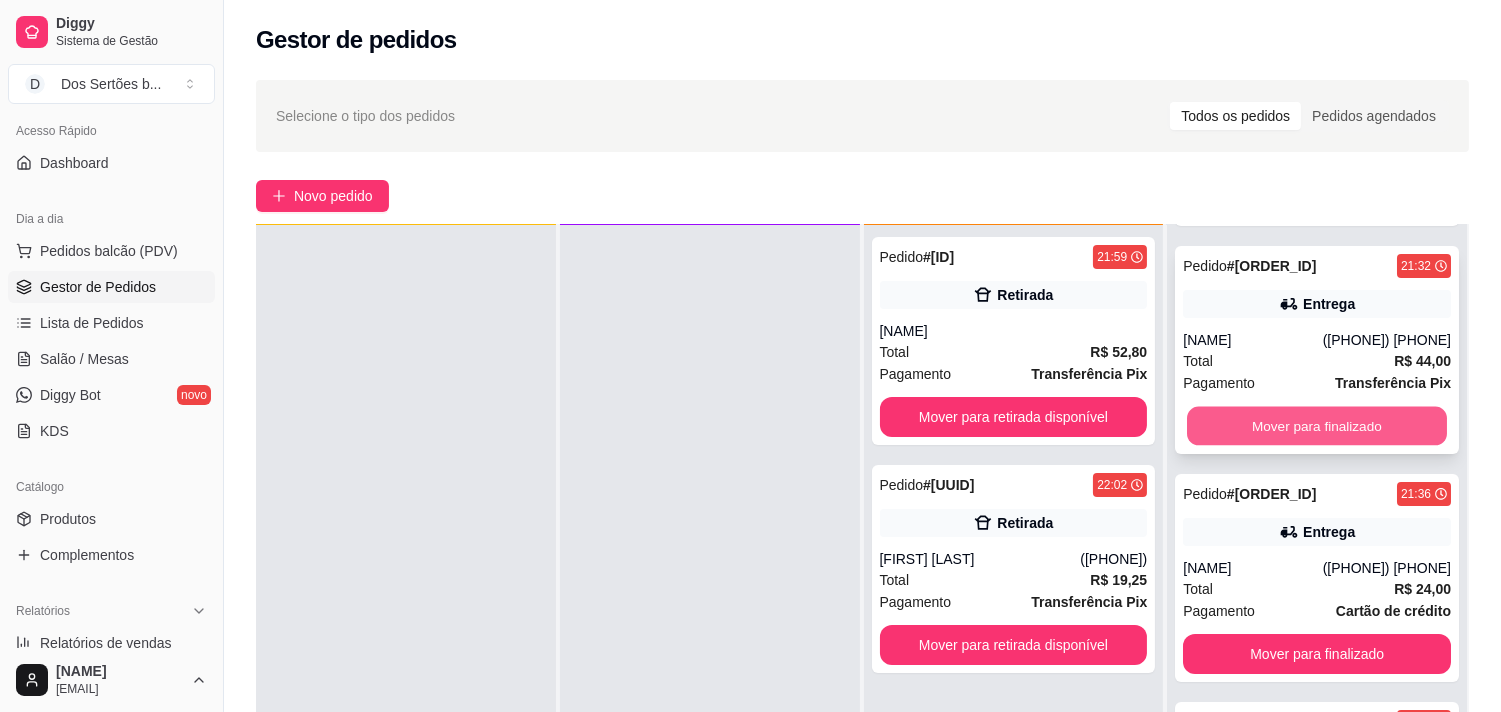 click on "Mover para finalizado" at bounding box center (1317, 426) 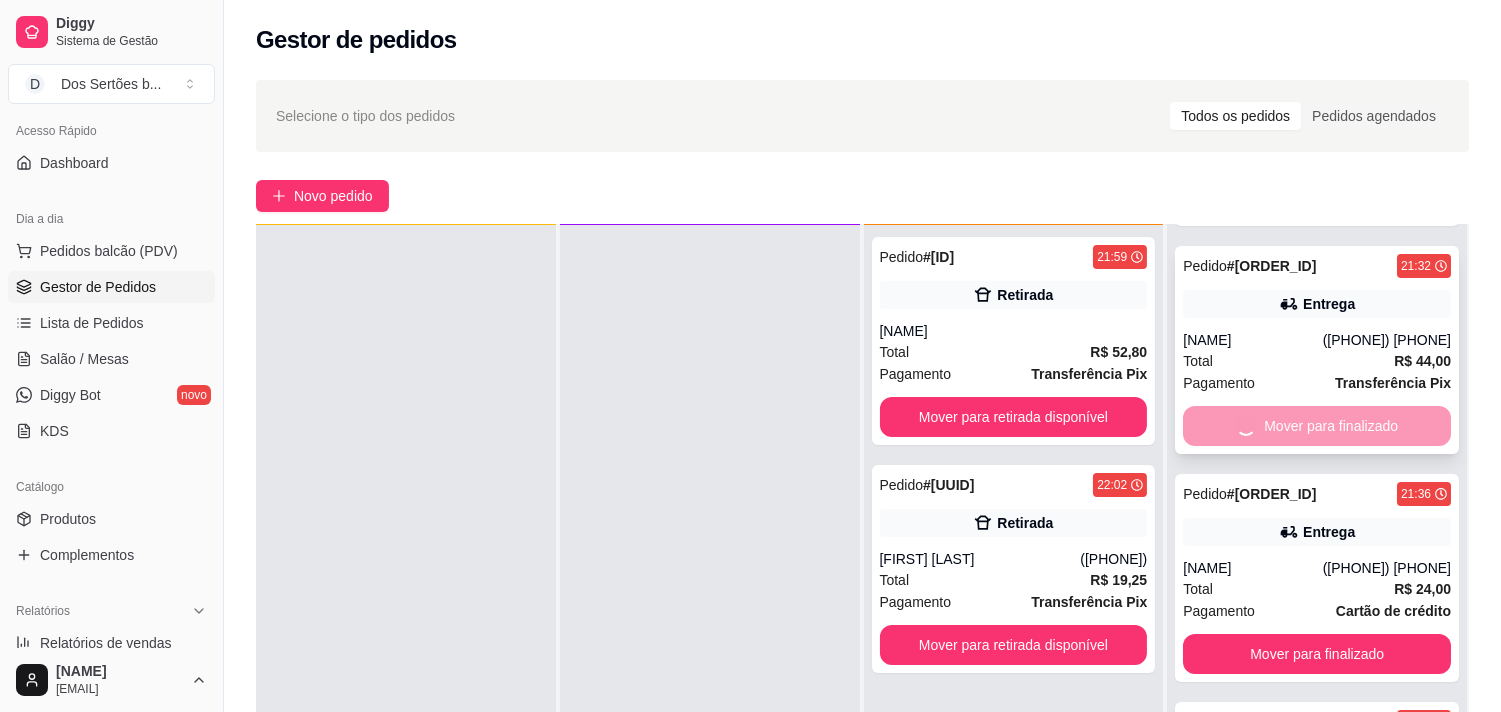 scroll, scrollTop: 447, scrollLeft: 0, axis: vertical 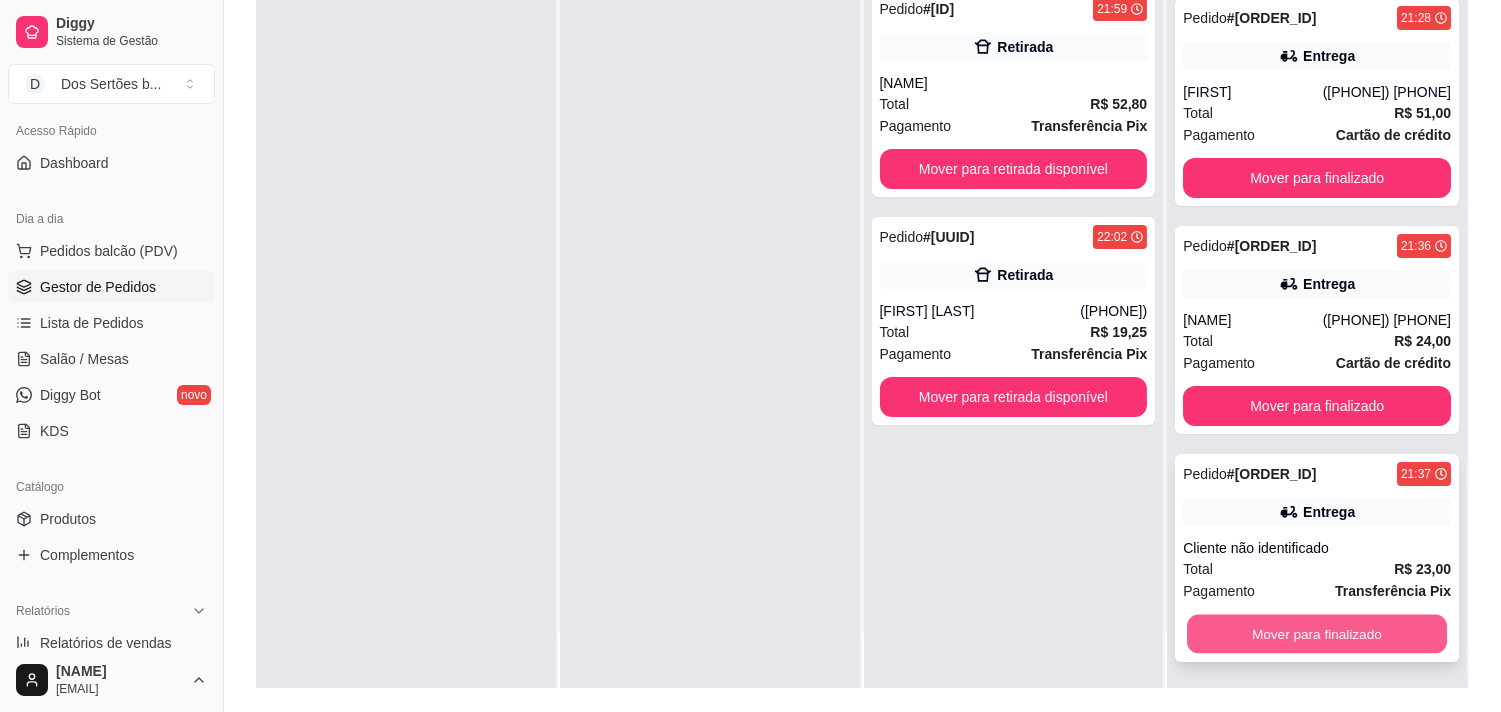 click on "Mover para finalizado" at bounding box center [1317, 634] 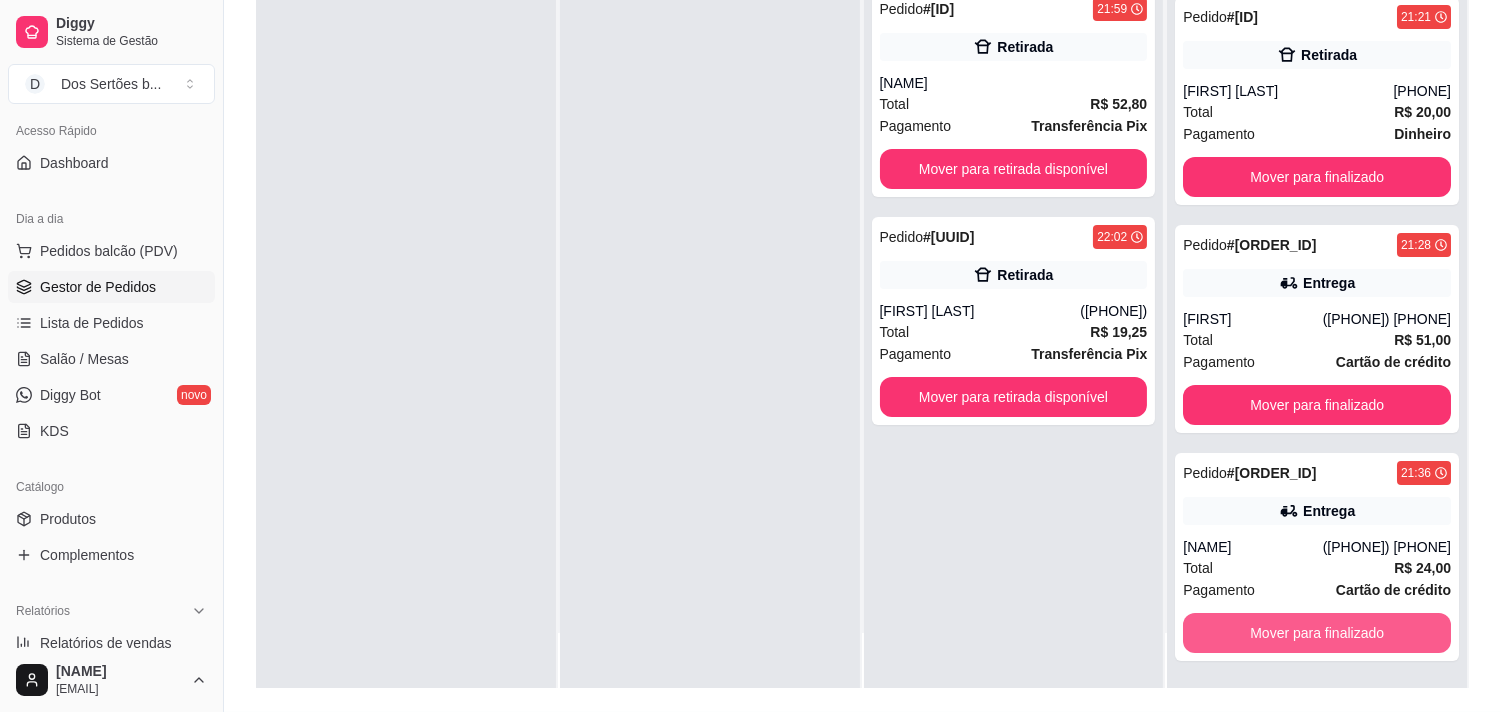 scroll, scrollTop: 218, scrollLeft: 0, axis: vertical 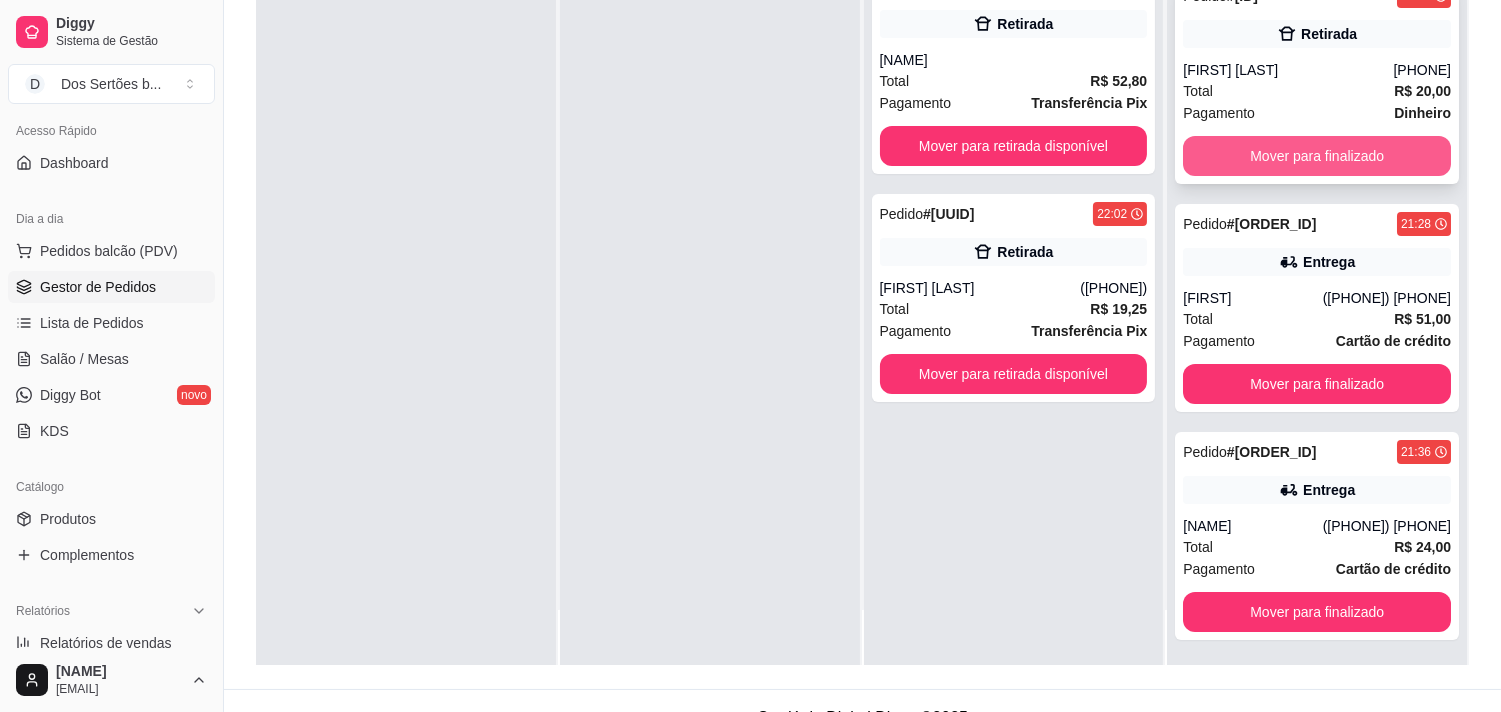 click on "Mover para finalizado" at bounding box center (1317, 156) 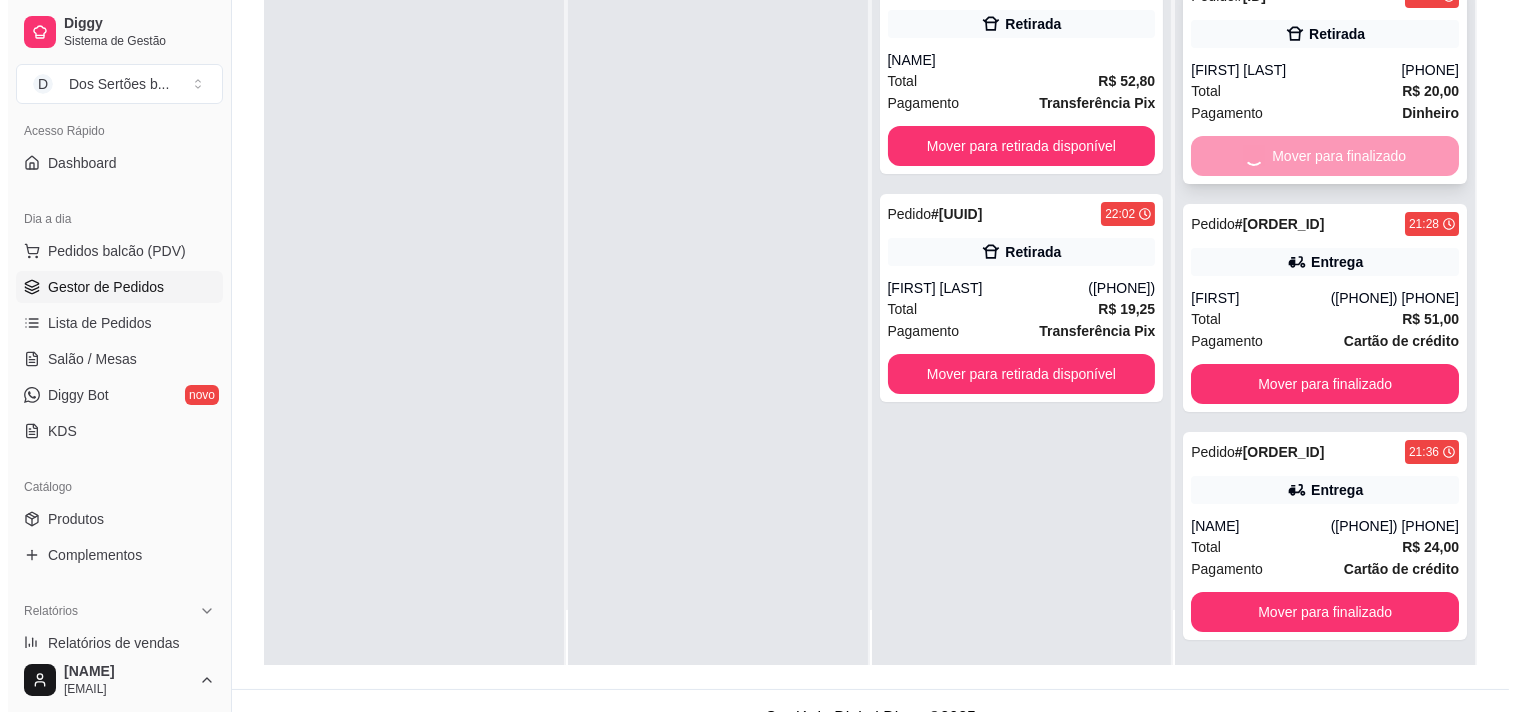 scroll, scrollTop: 0, scrollLeft: 0, axis: both 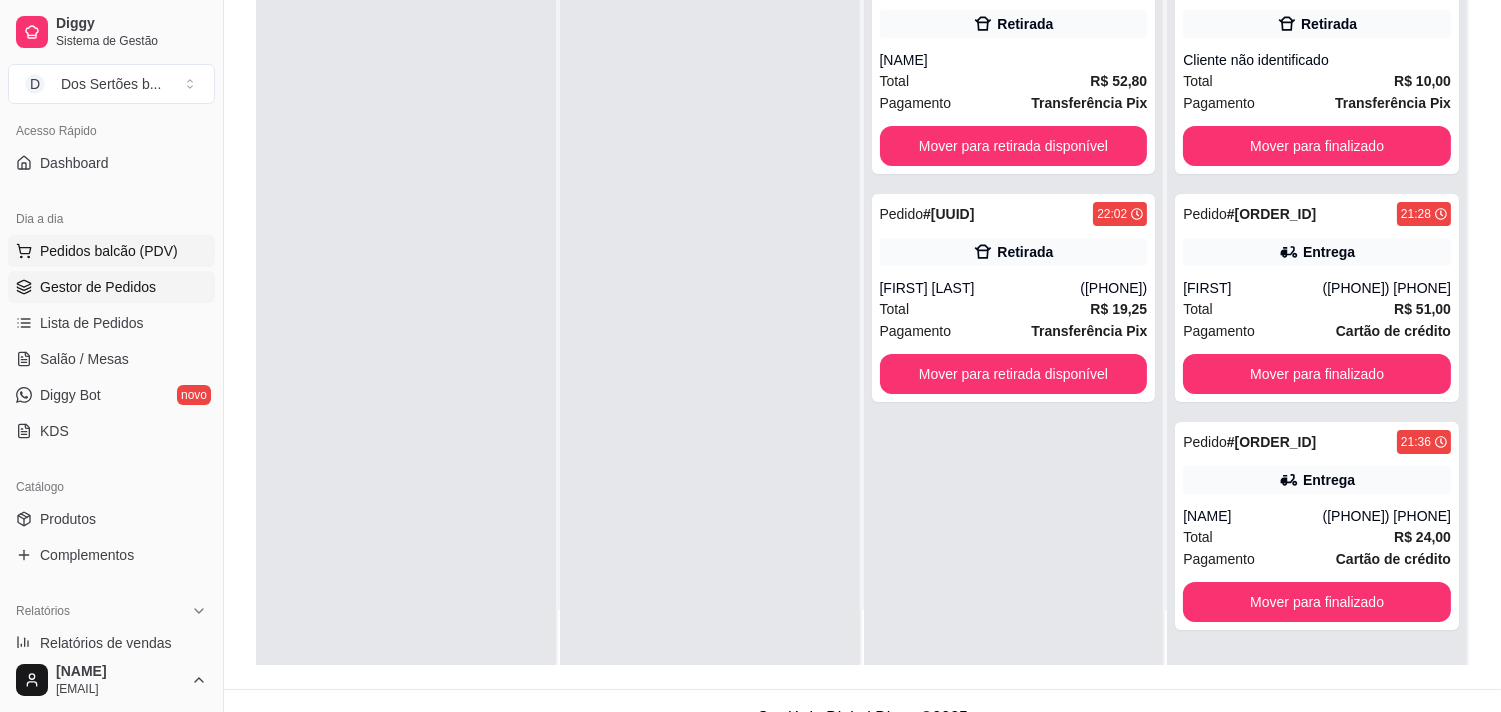 click on "Pedidos balcão (PDV)" at bounding box center (109, 251) 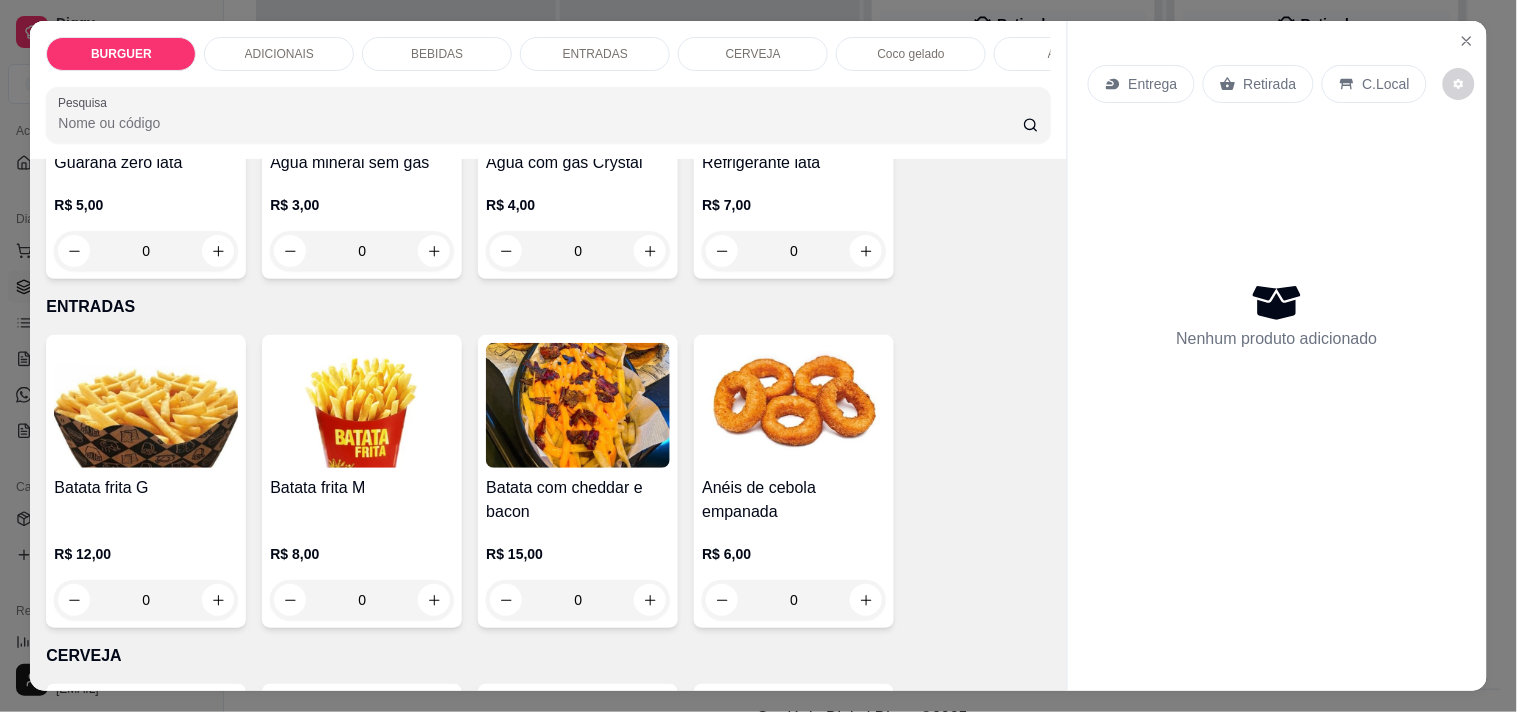scroll, scrollTop: 2632, scrollLeft: 0, axis: vertical 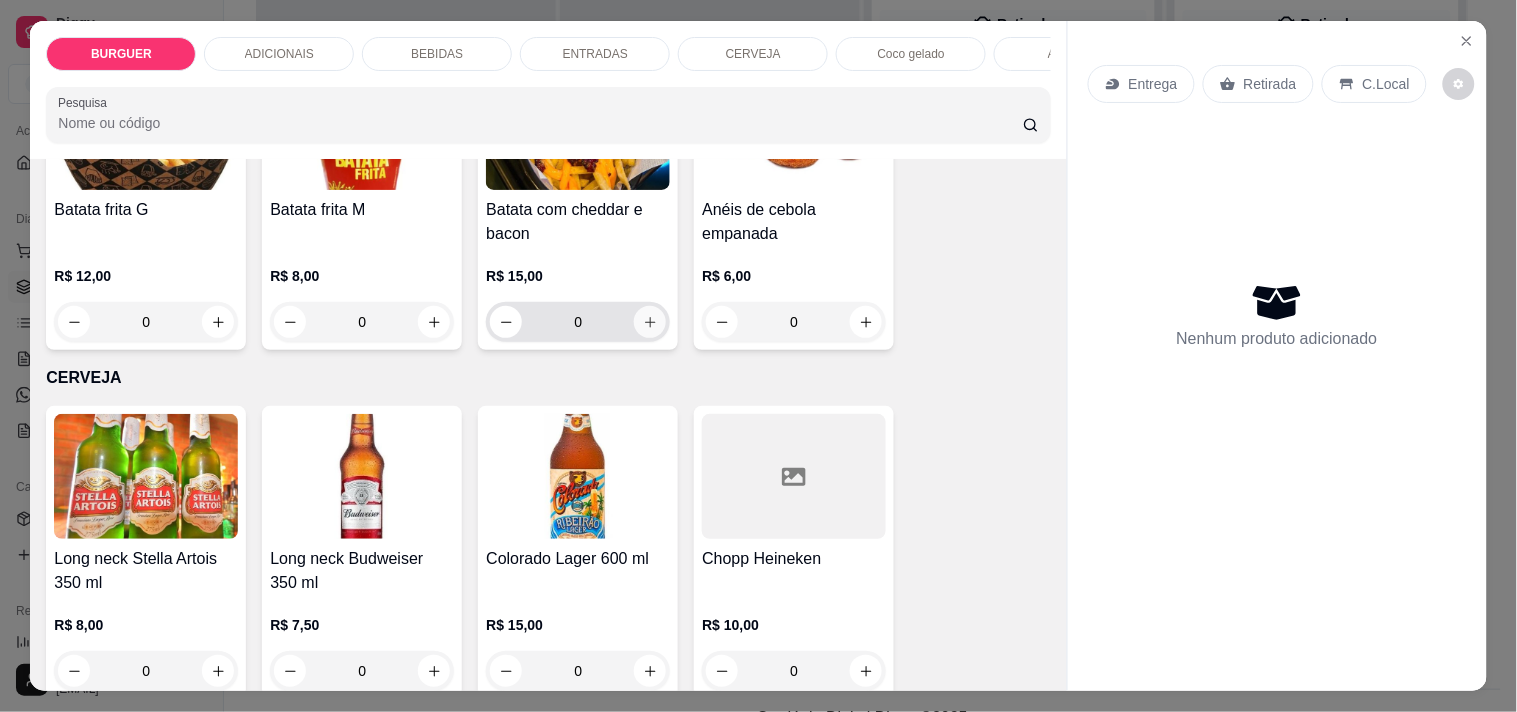 click 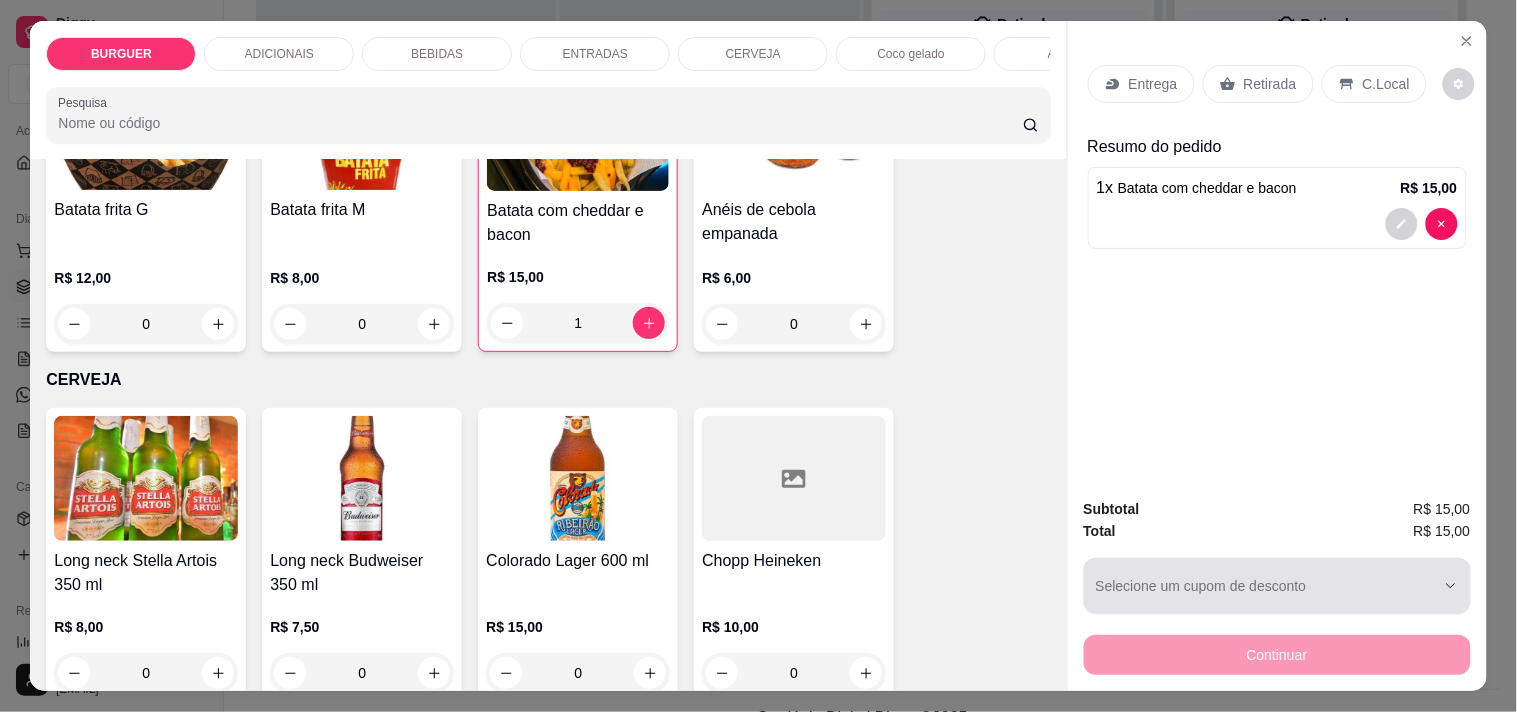 click on "Selecione um cupom de desconto" at bounding box center [1277, 586] 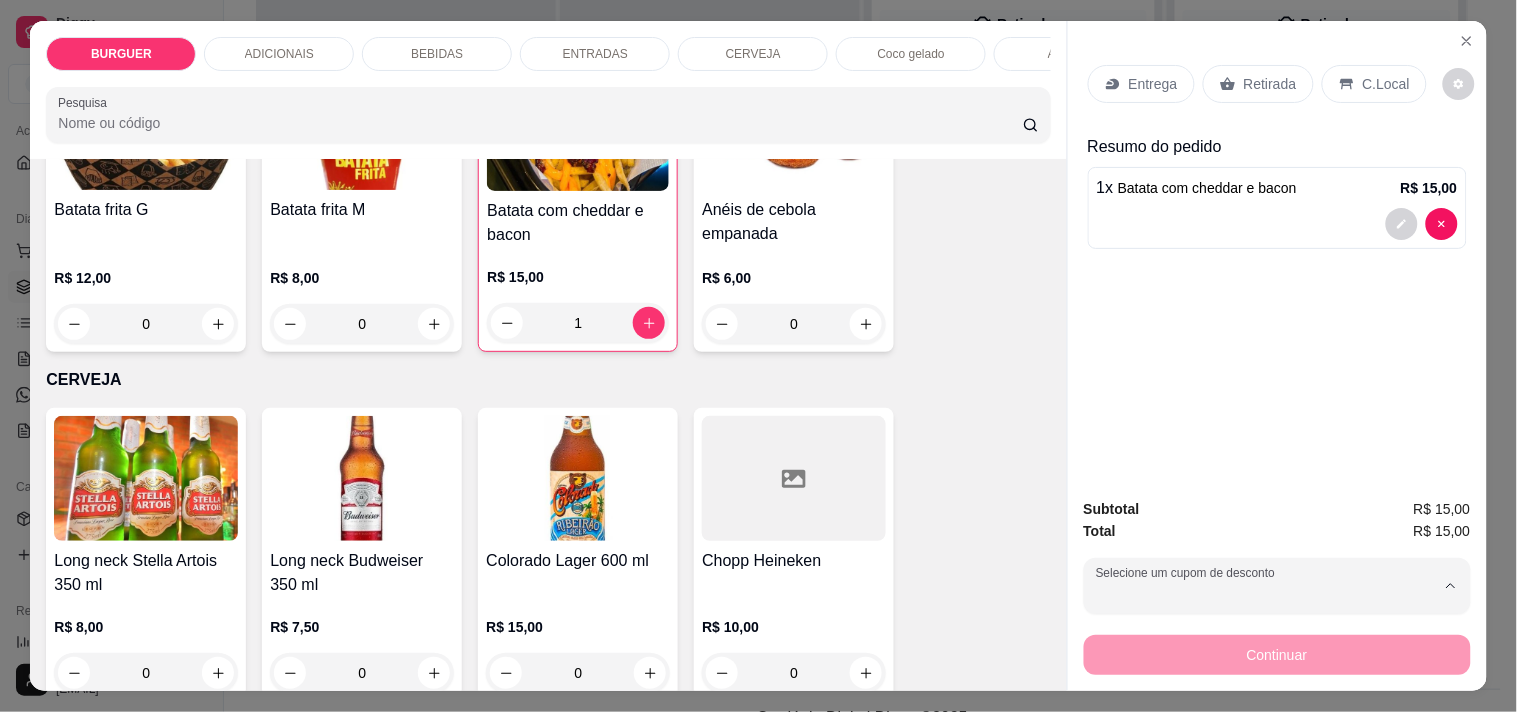 click on "[FIRST] 46 disponíveis" at bounding box center [1177, 316] 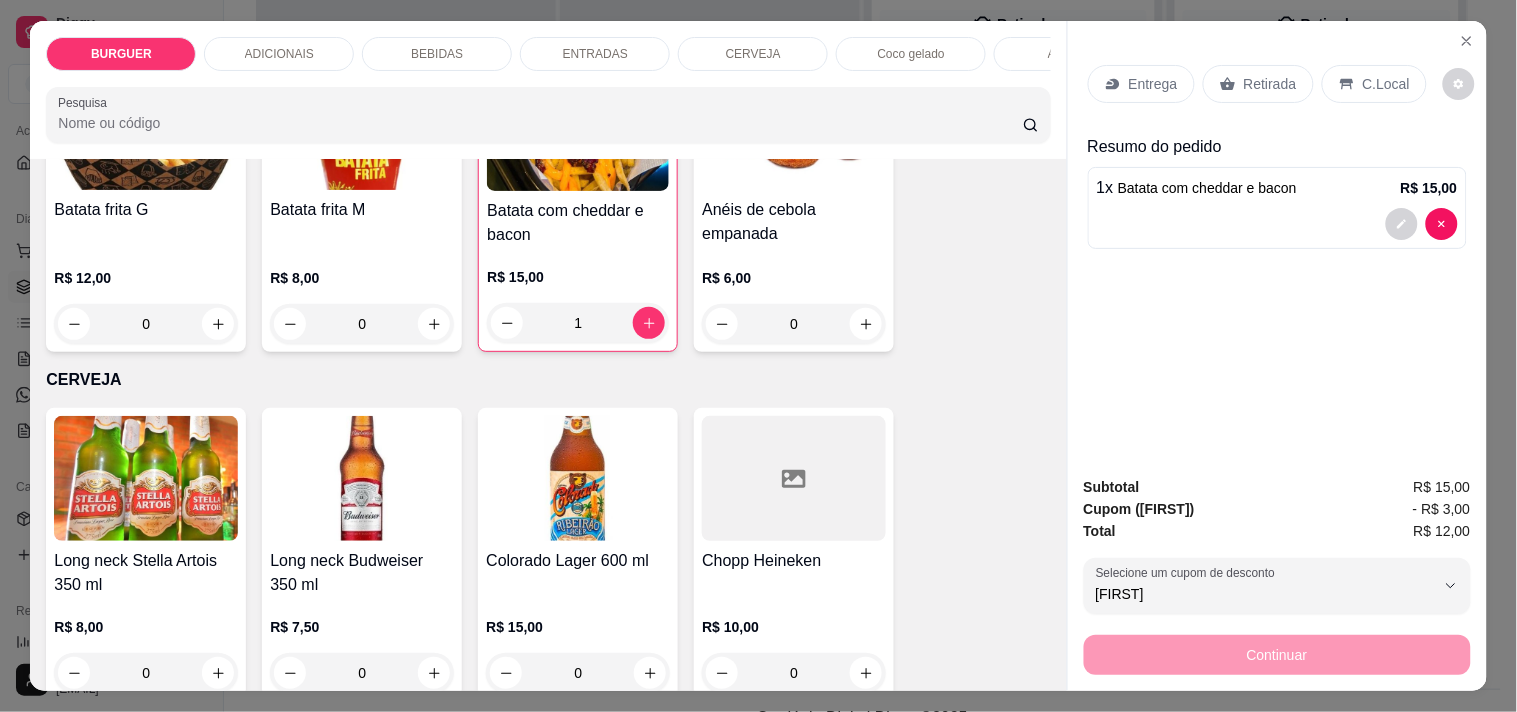 click on "C.Local" at bounding box center [1374, 84] 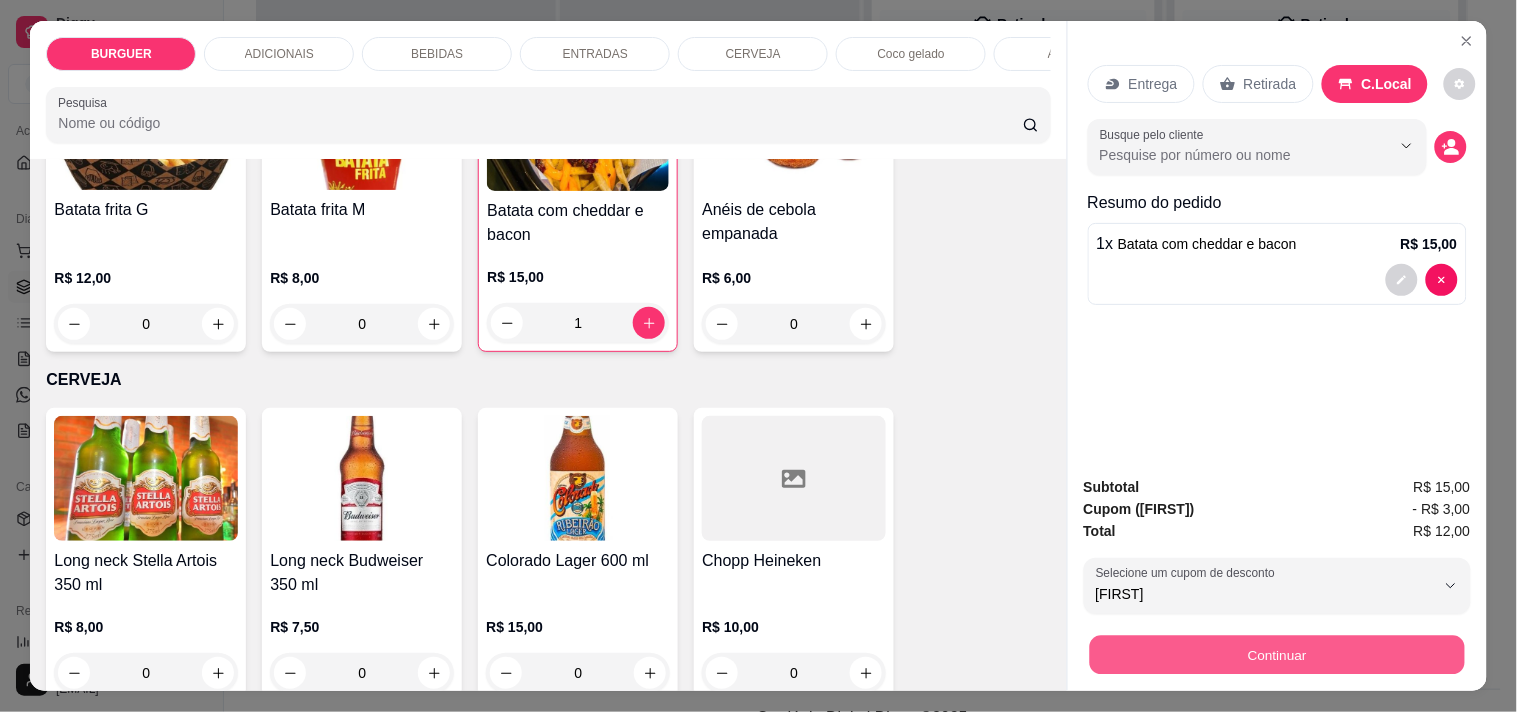 click on "Continuar" at bounding box center [1276, 654] 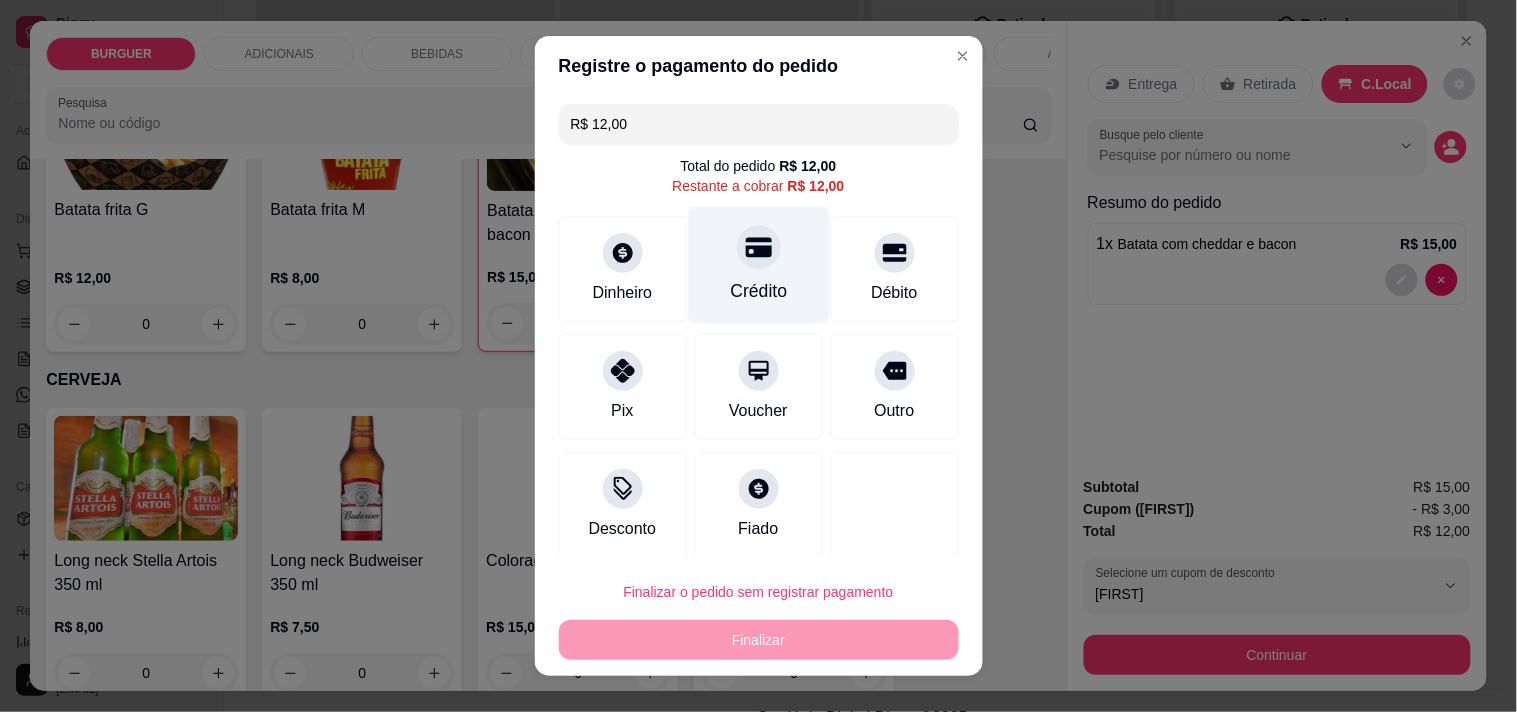 click on "Crédito" at bounding box center [758, 264] 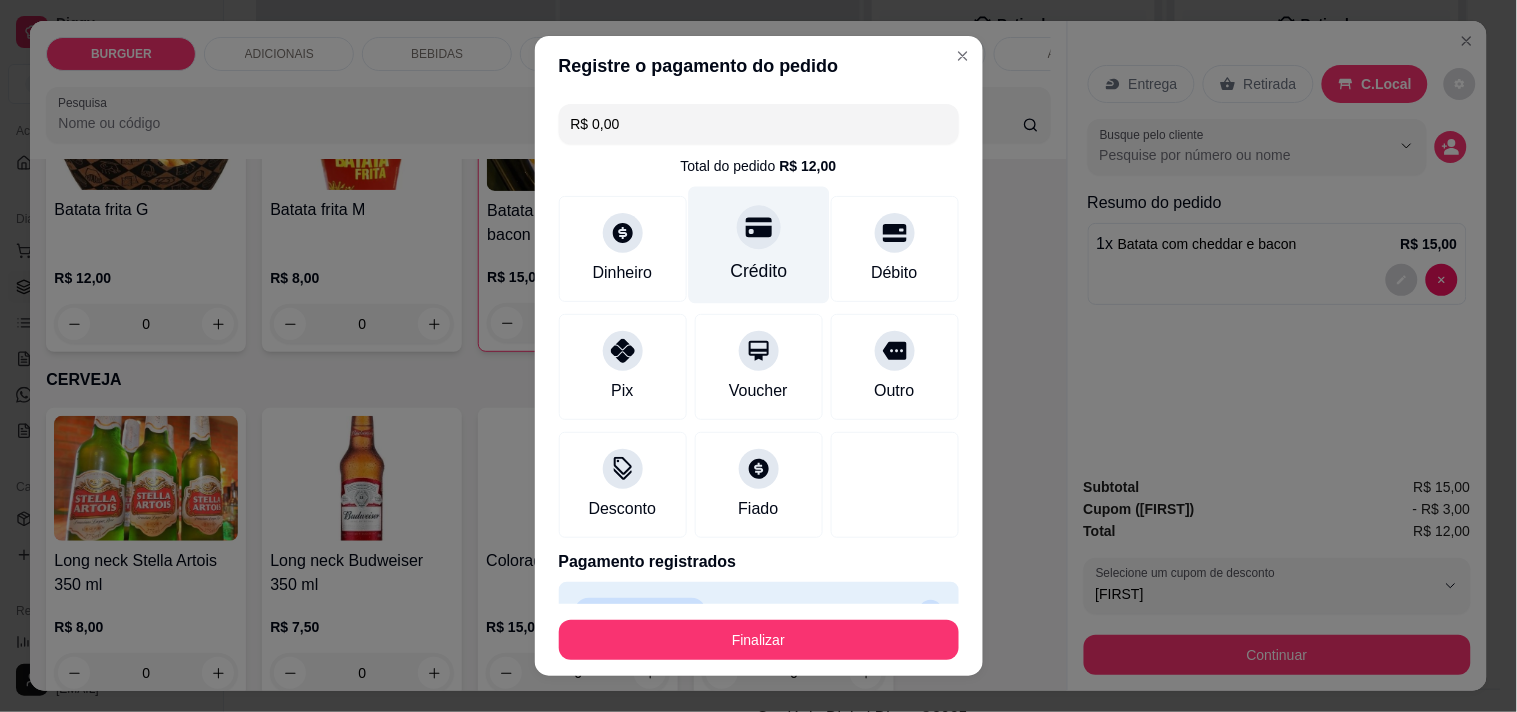 scroll, scrollTop: 45, scrollLeft: 0, axis: vertical 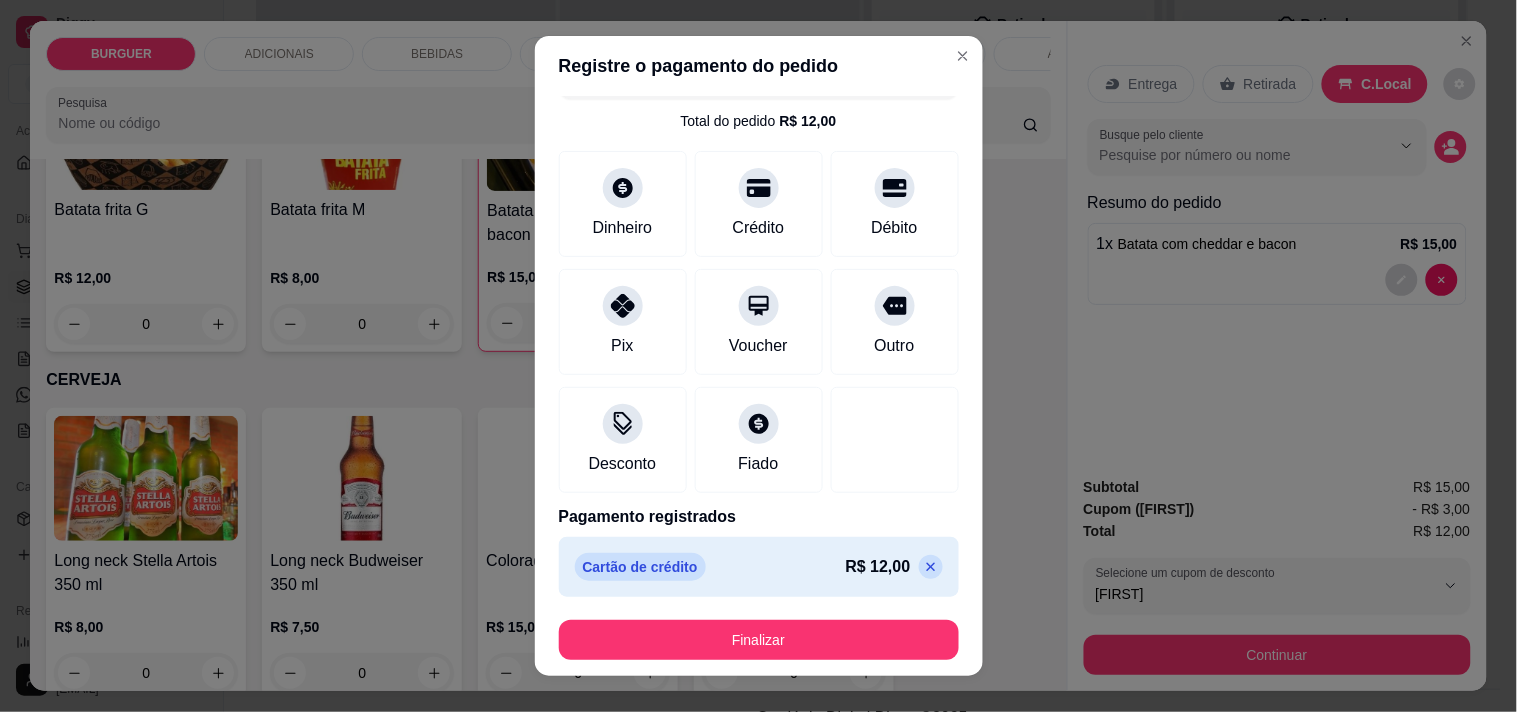 click on "Finalizar" at bounding box center (759, 640) 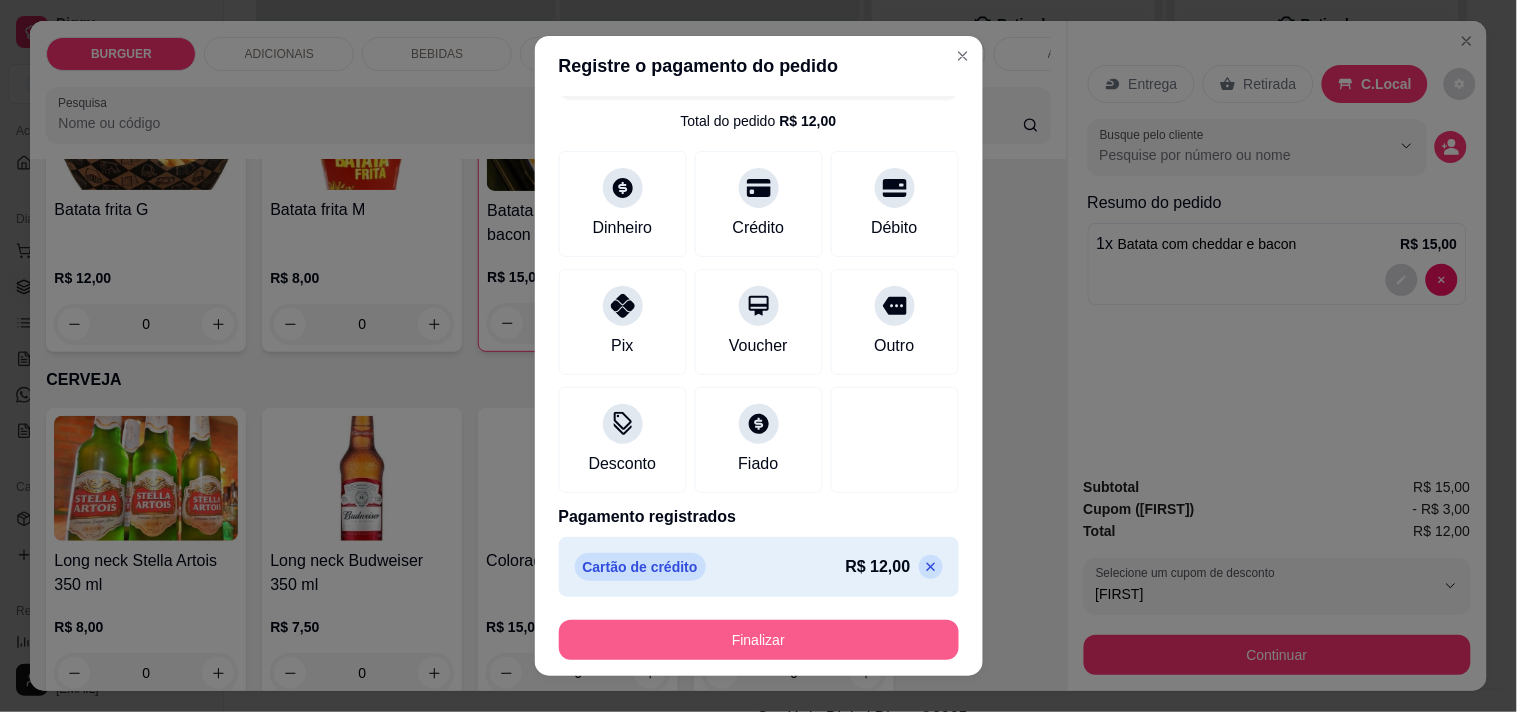 drag, startPoint x: 732, startPoint y: 665, endPoint x: 690, endPoint y: 637, distance: 50.47772 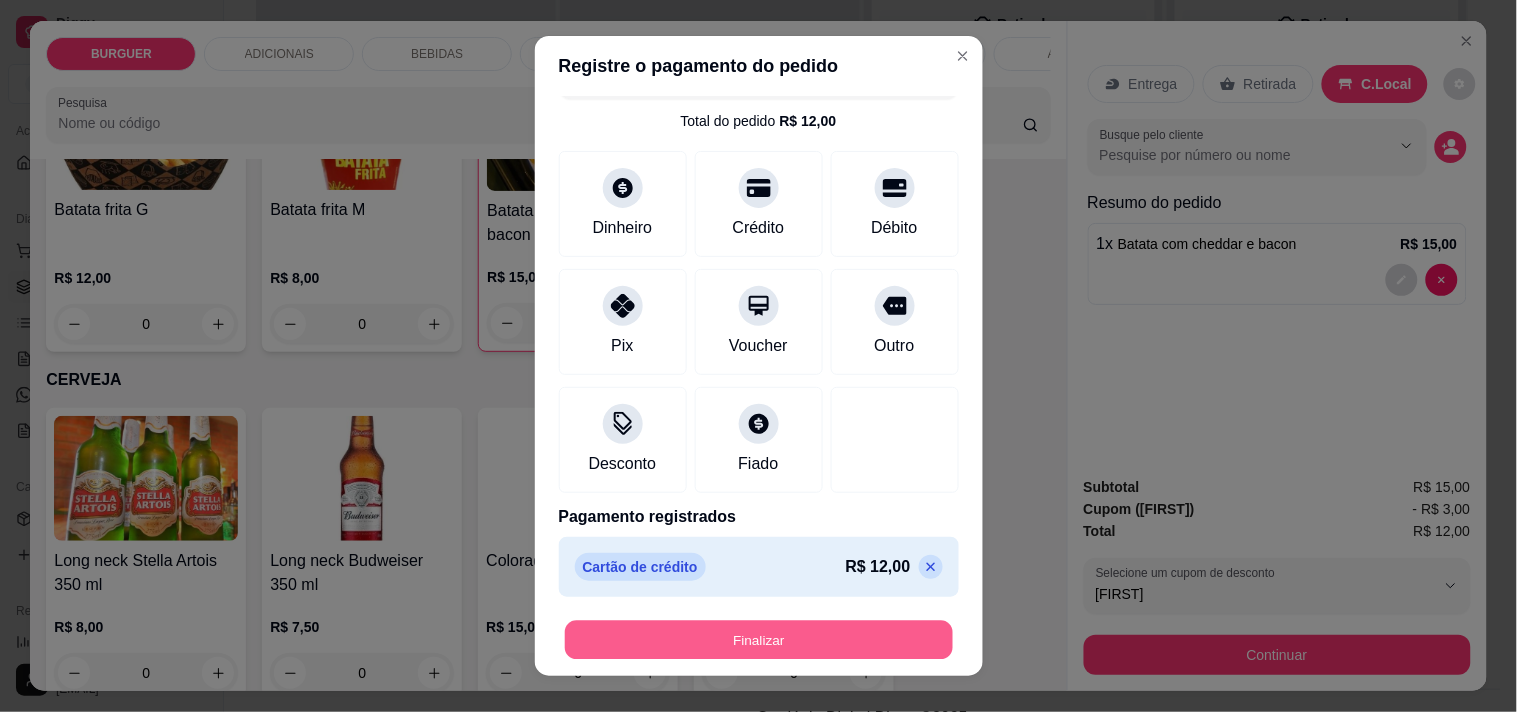 click on "Finalizar" at bounding box center [759, 640] 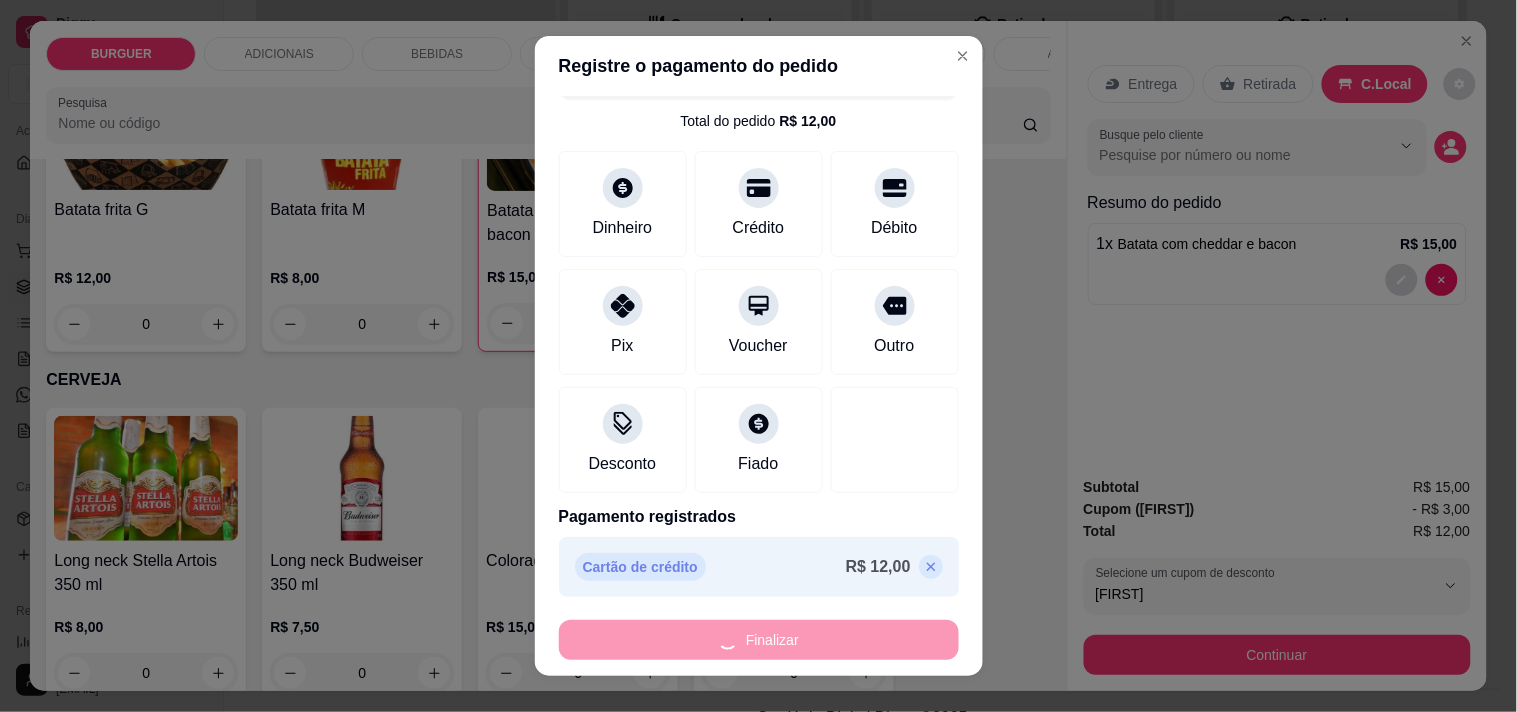 type on "0" 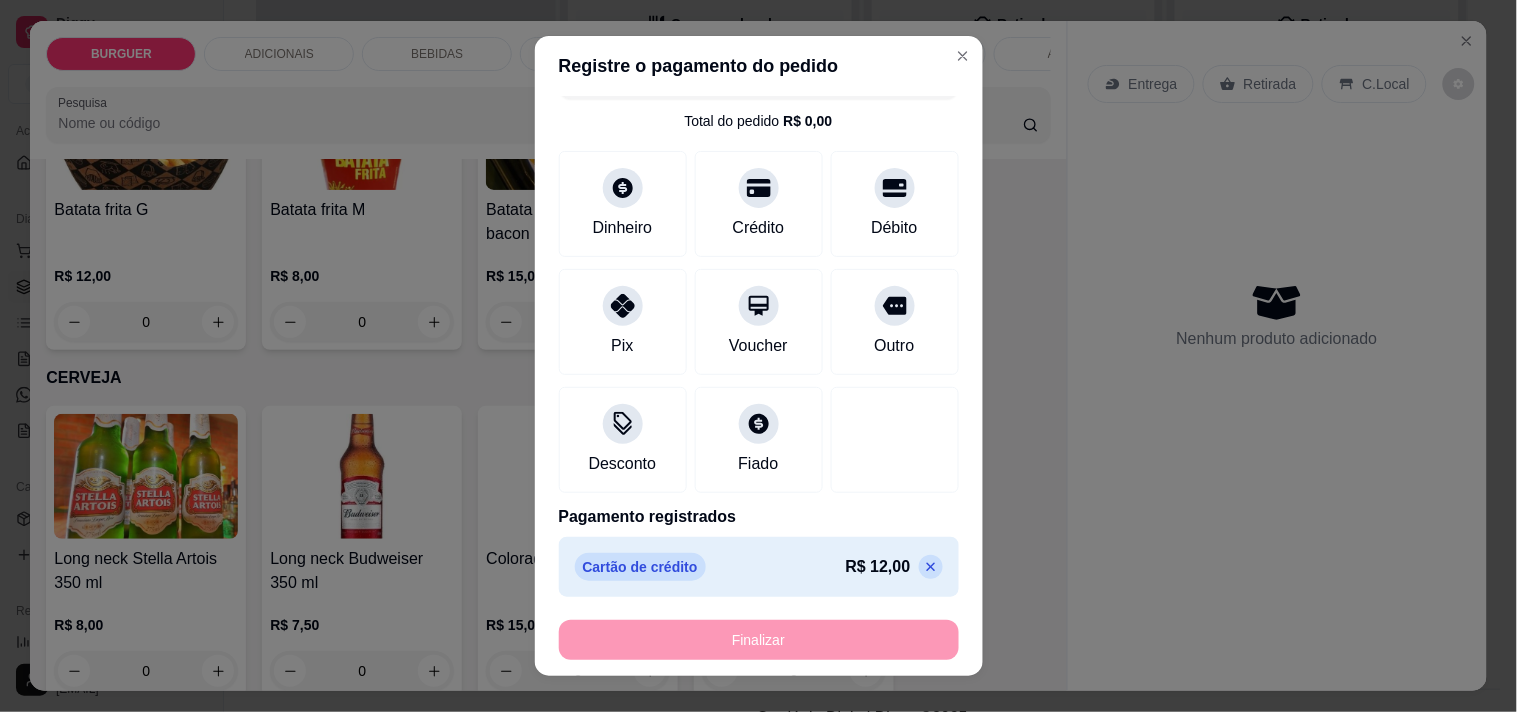 type on "-R$ 12,00" 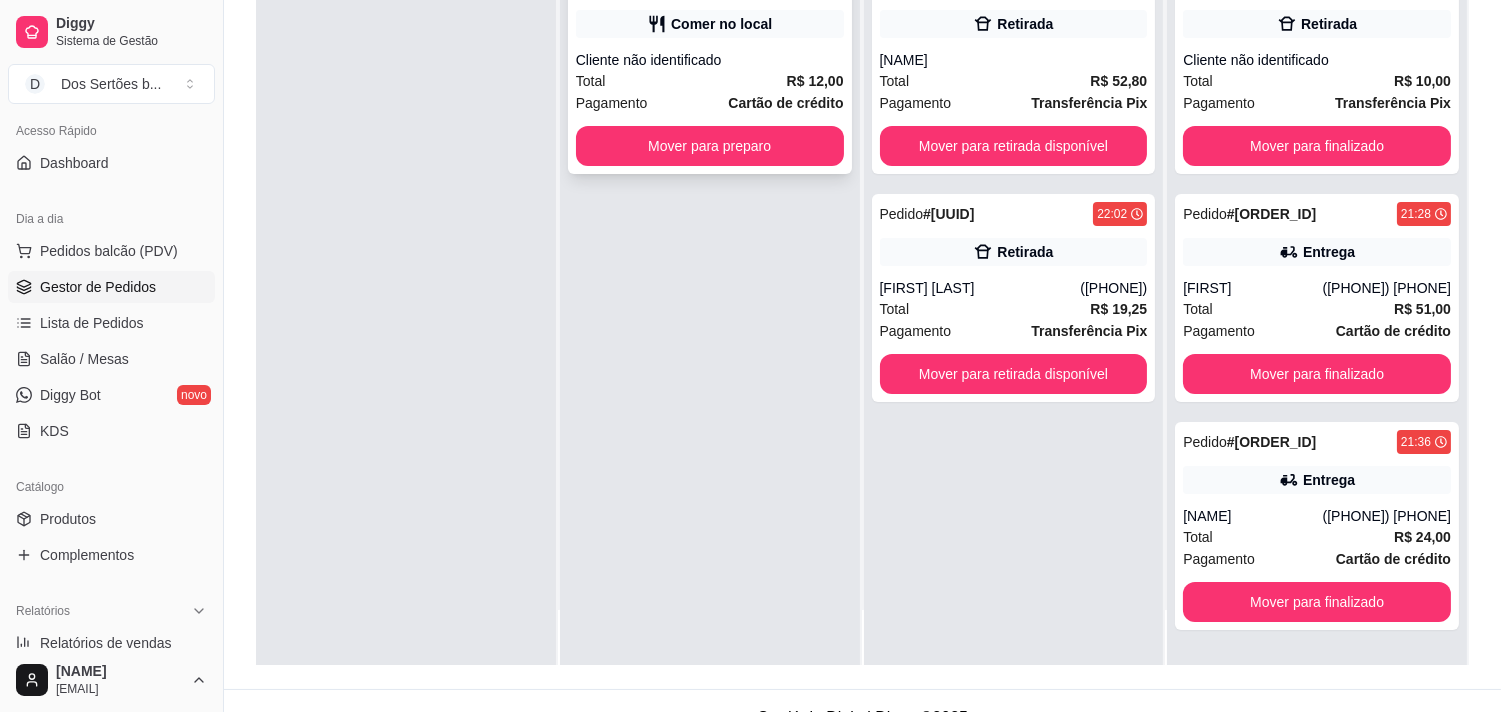 click on "Pagamento Cartão de crédito" at bounding box center [710, 103] 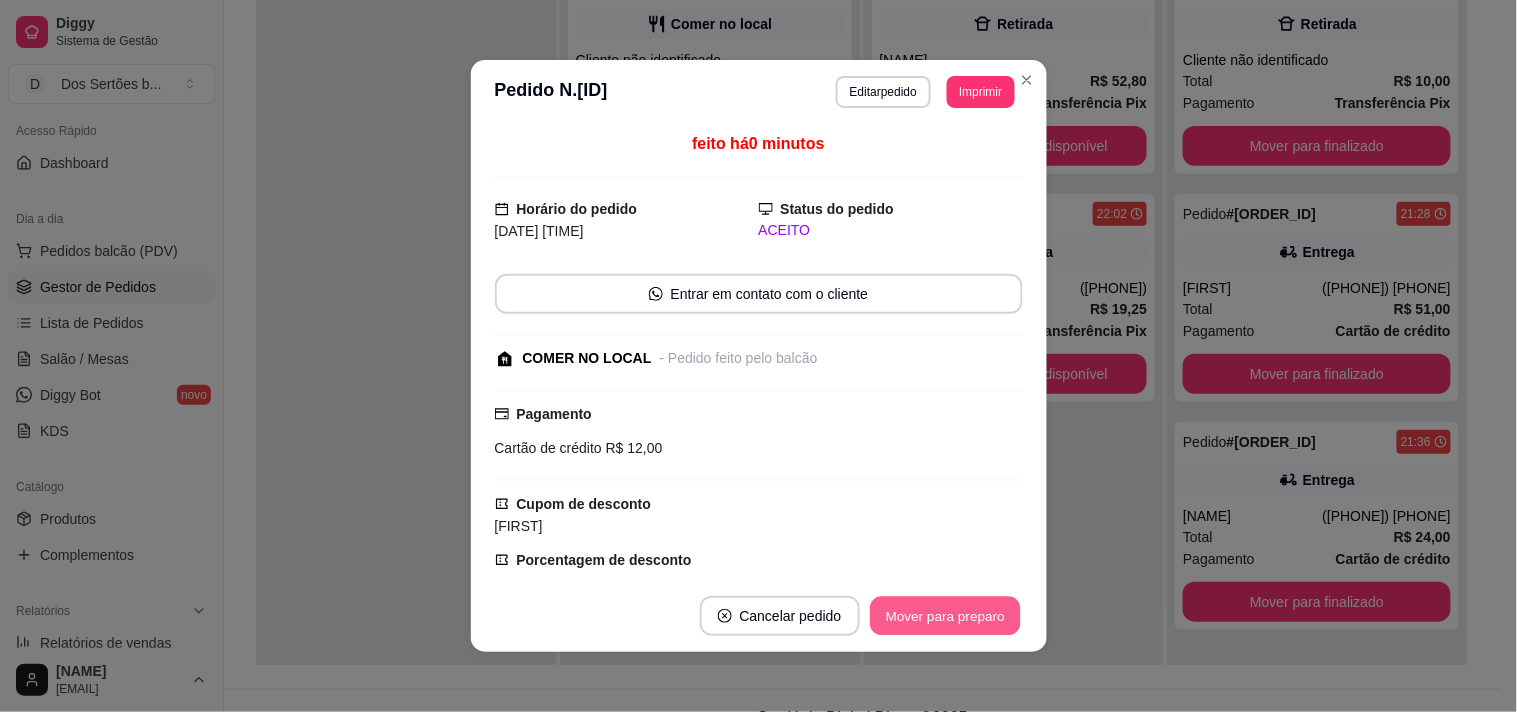 click on "Mover para preparo" at bounding box center (945, 616) 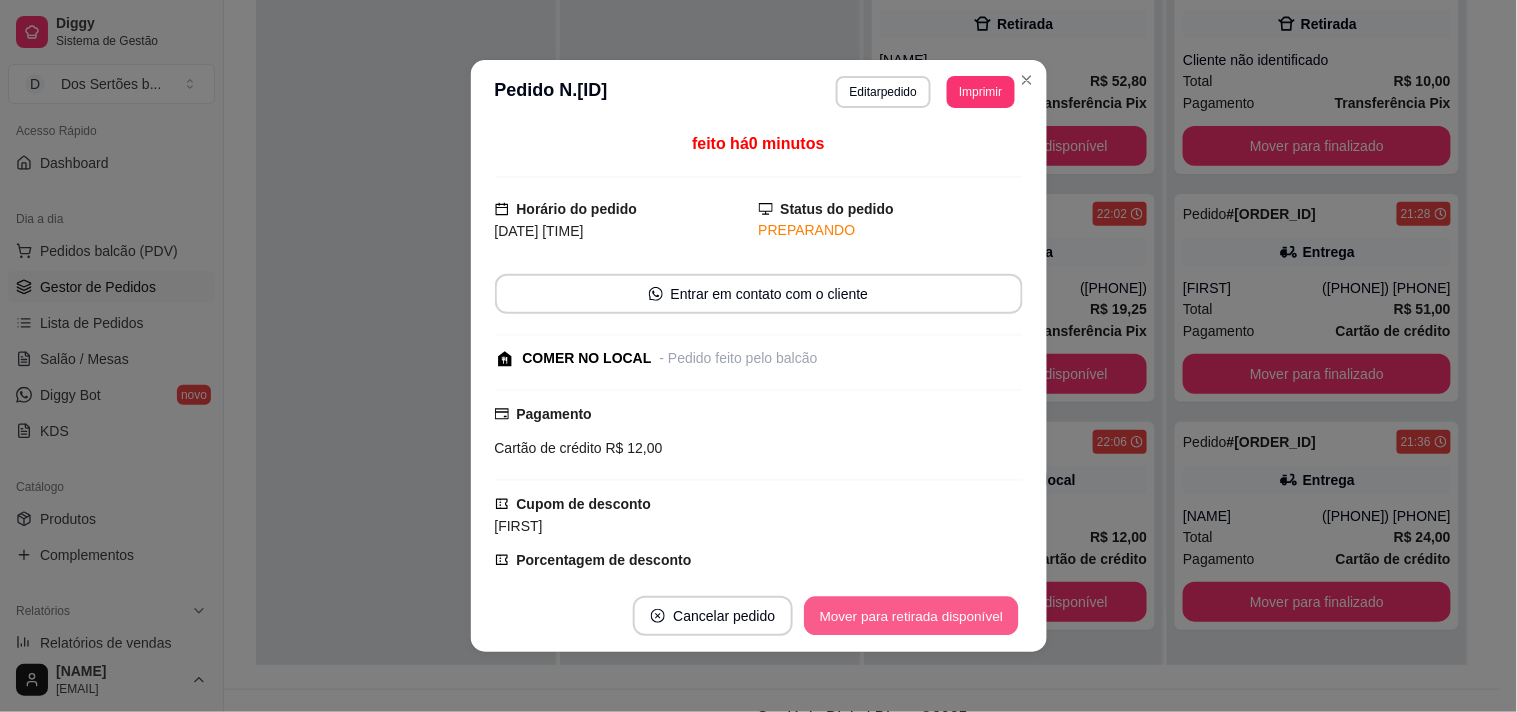 click on "Mover para retirada disponível" at bounding box center [912, 616] 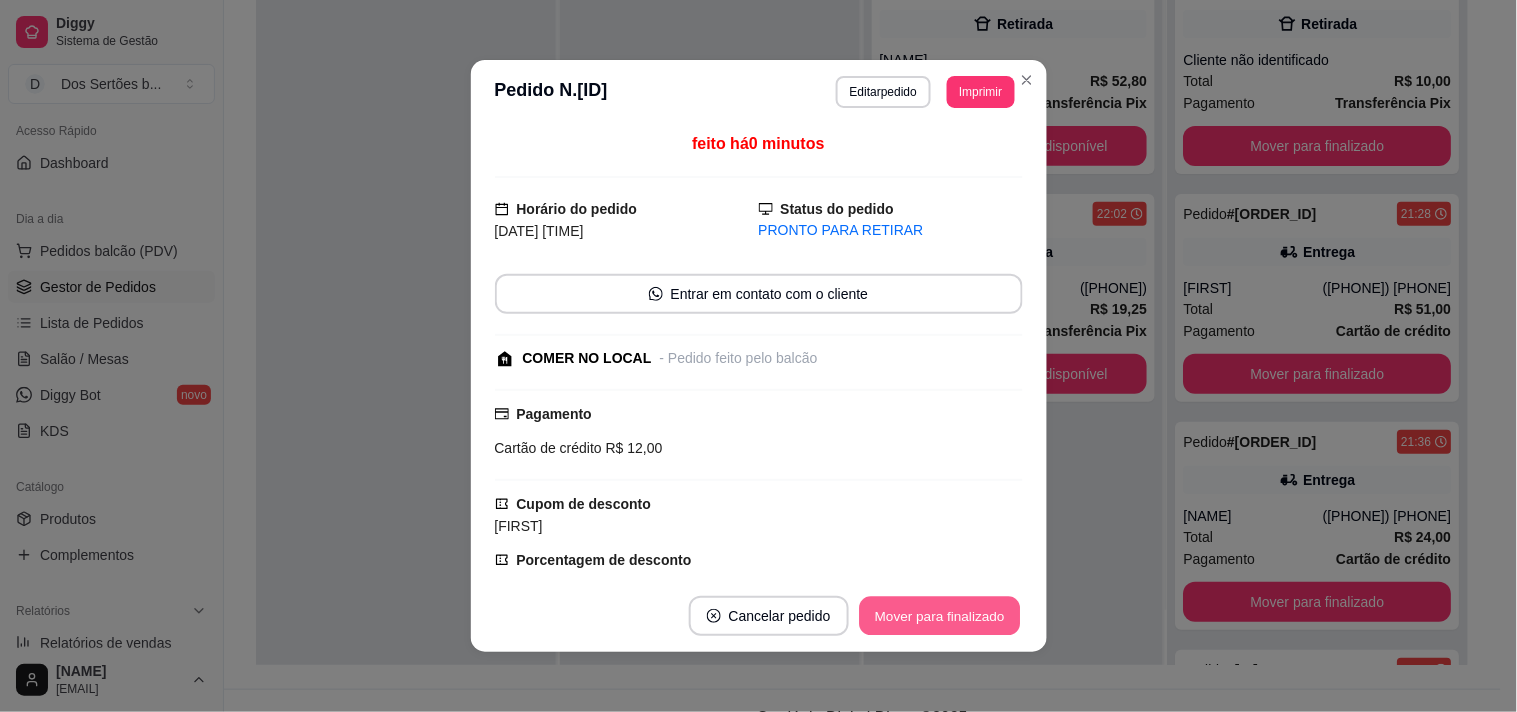 click on "Mover para finalizado" at bounding box center [939, 616] 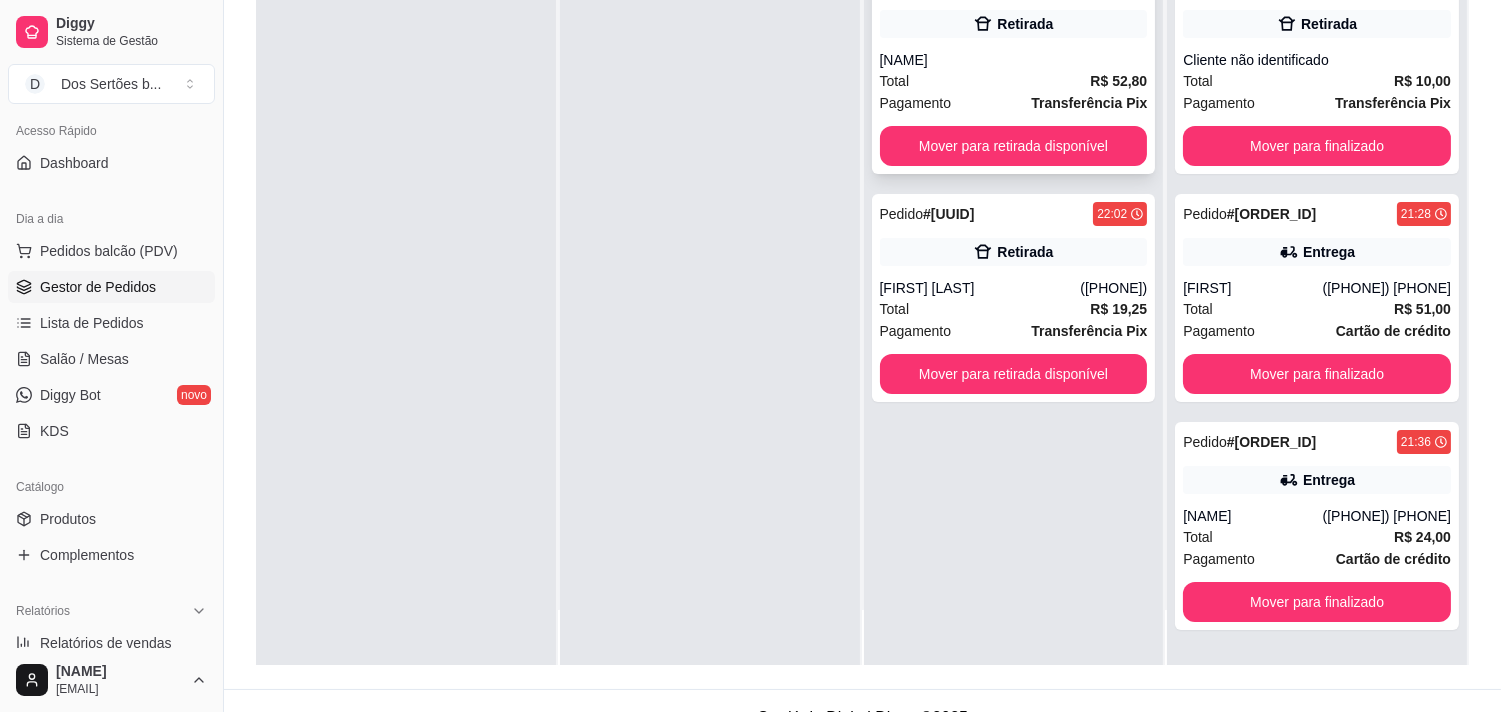 click on "Total R$ 52,80" at bounding box center (1014, 81) 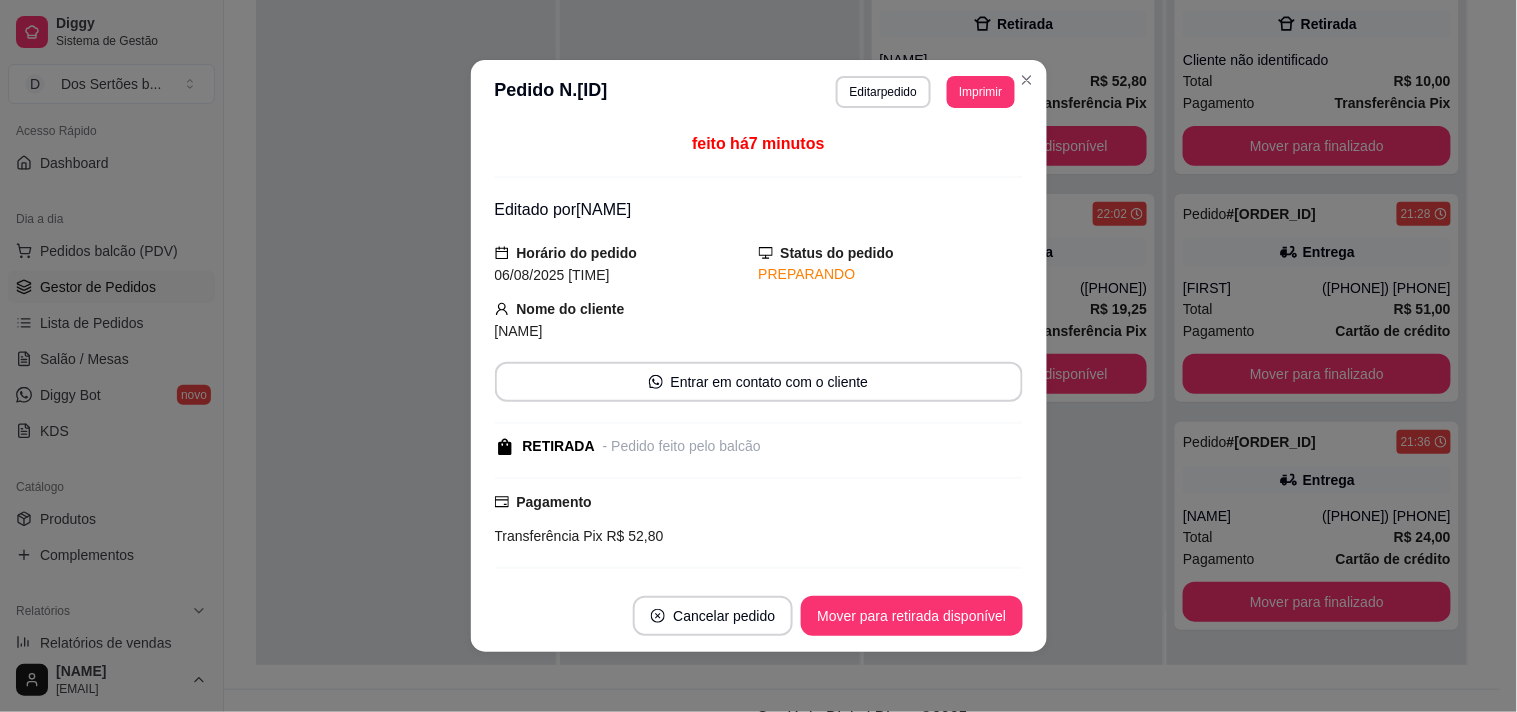 scroll, scrollTop: 403, scrollLeft: 0, axis: vertical 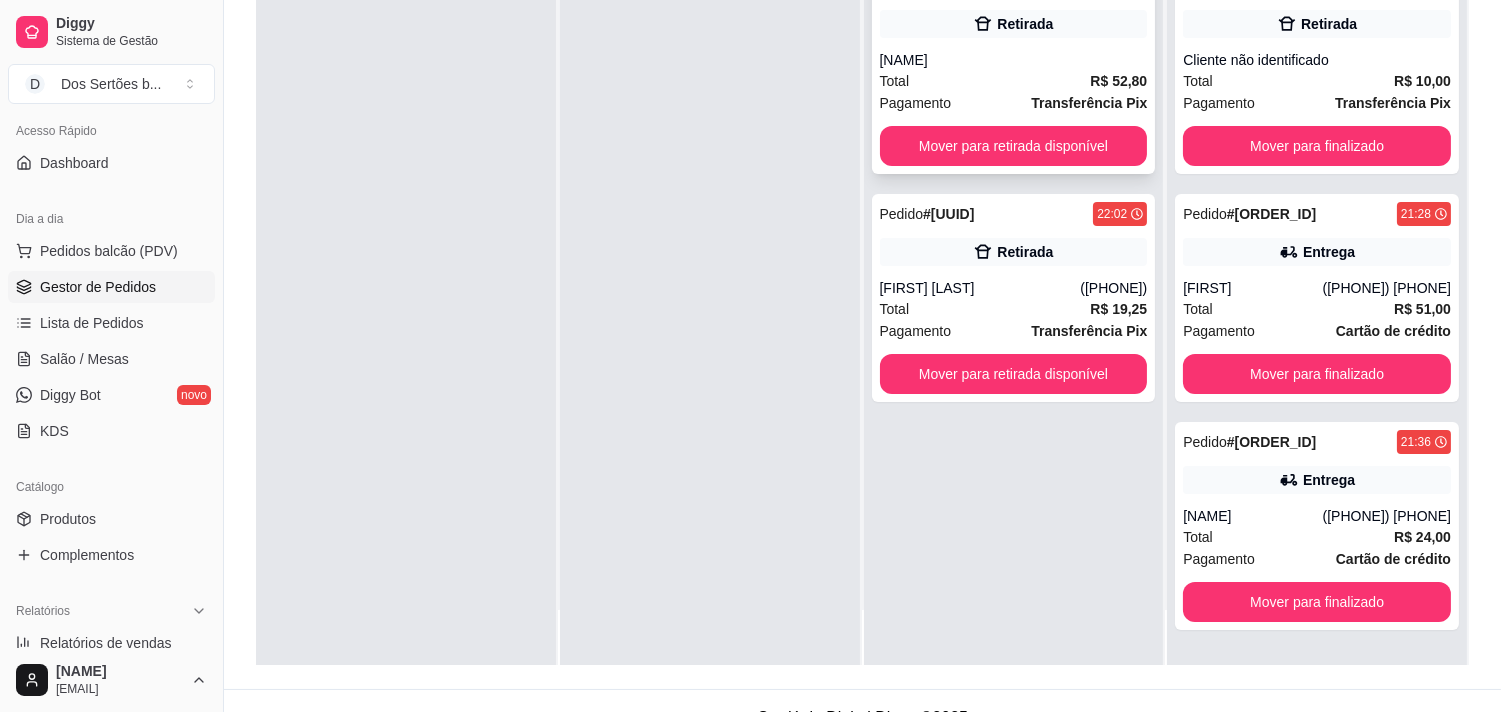 click on "[NAME]" at bounding box center [1014, 60] 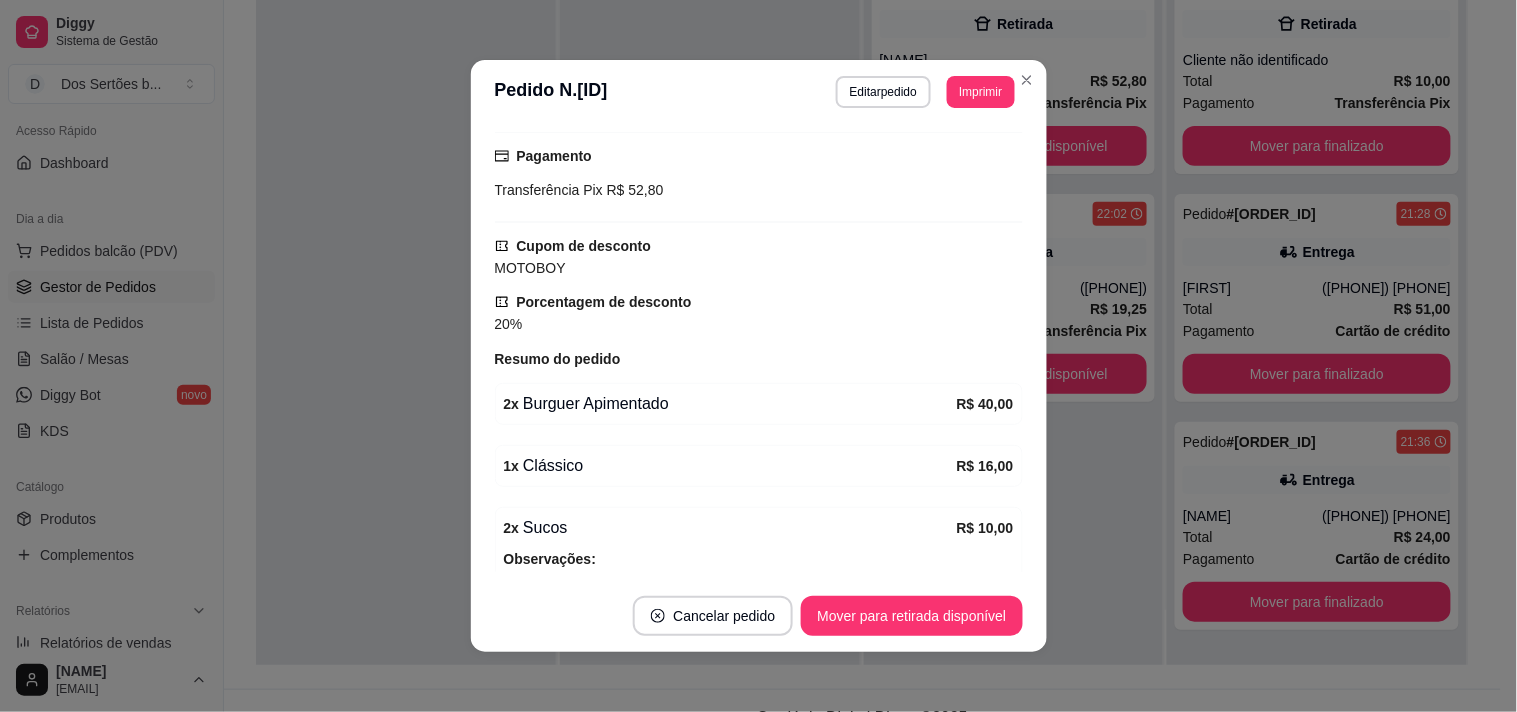 scroll, scrollTop: 477, scrollLeft: 0, axis: vertical 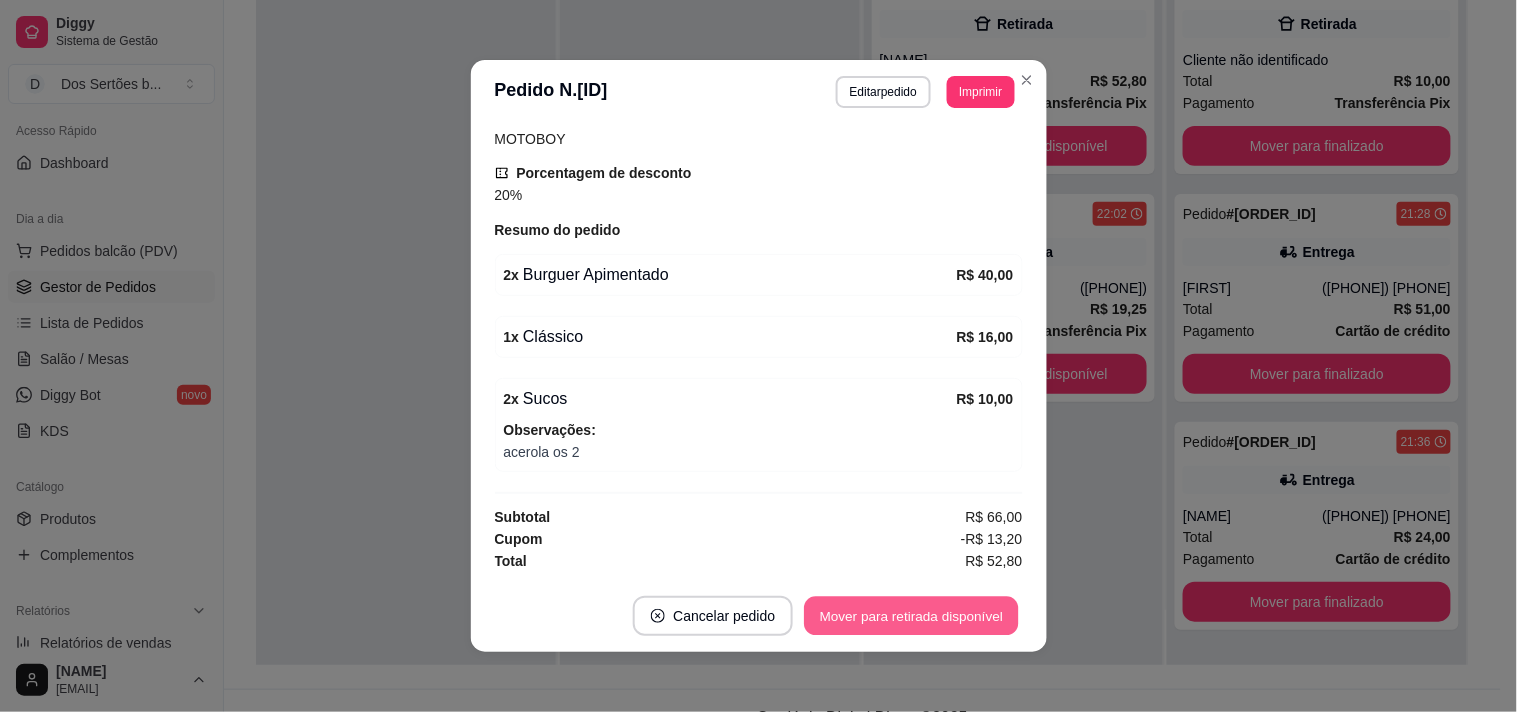click on "Mover para retirada disponível" at bounding box center [912, 616] 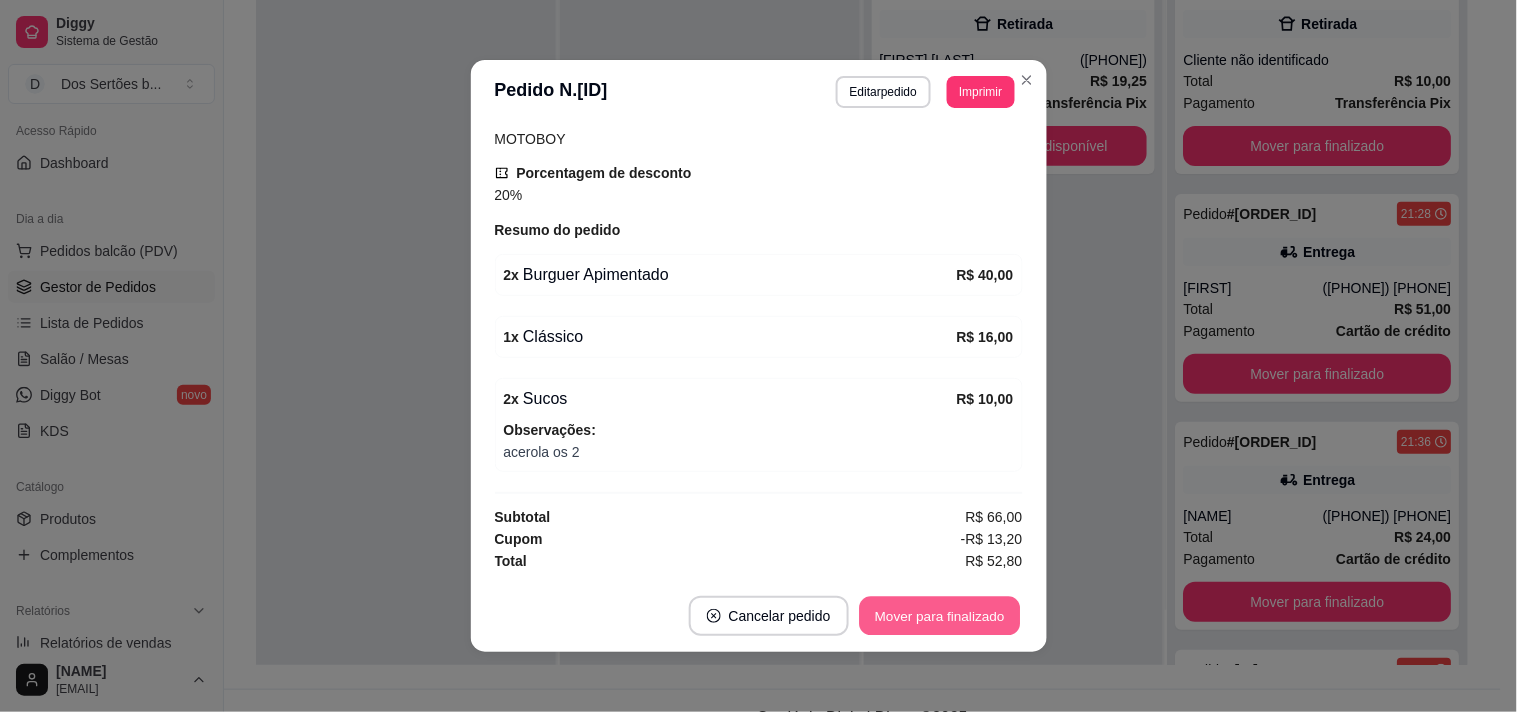 click on "Mover para finalizado" at bounding box center [939, 616] 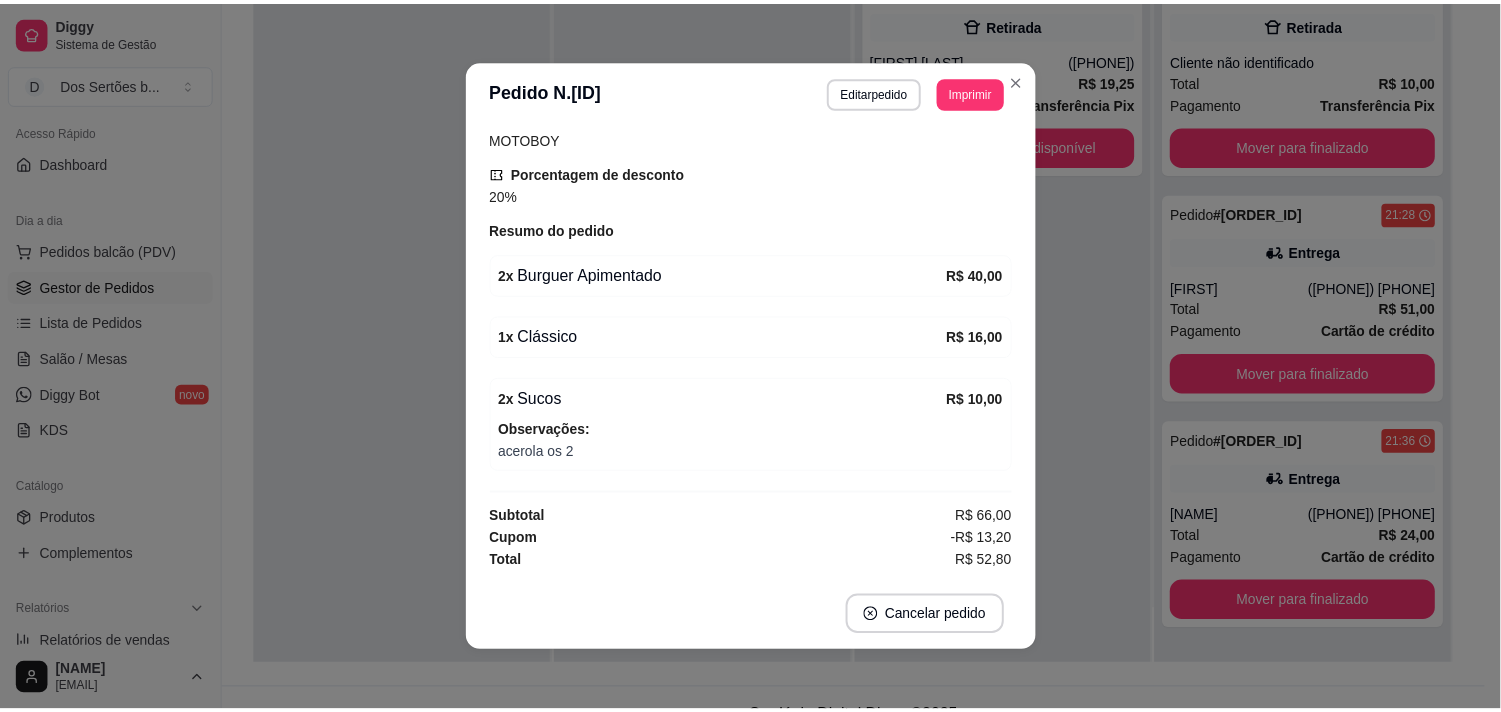 scroll, scrollTop: 372, scrollLeft: 0, axis: vertical 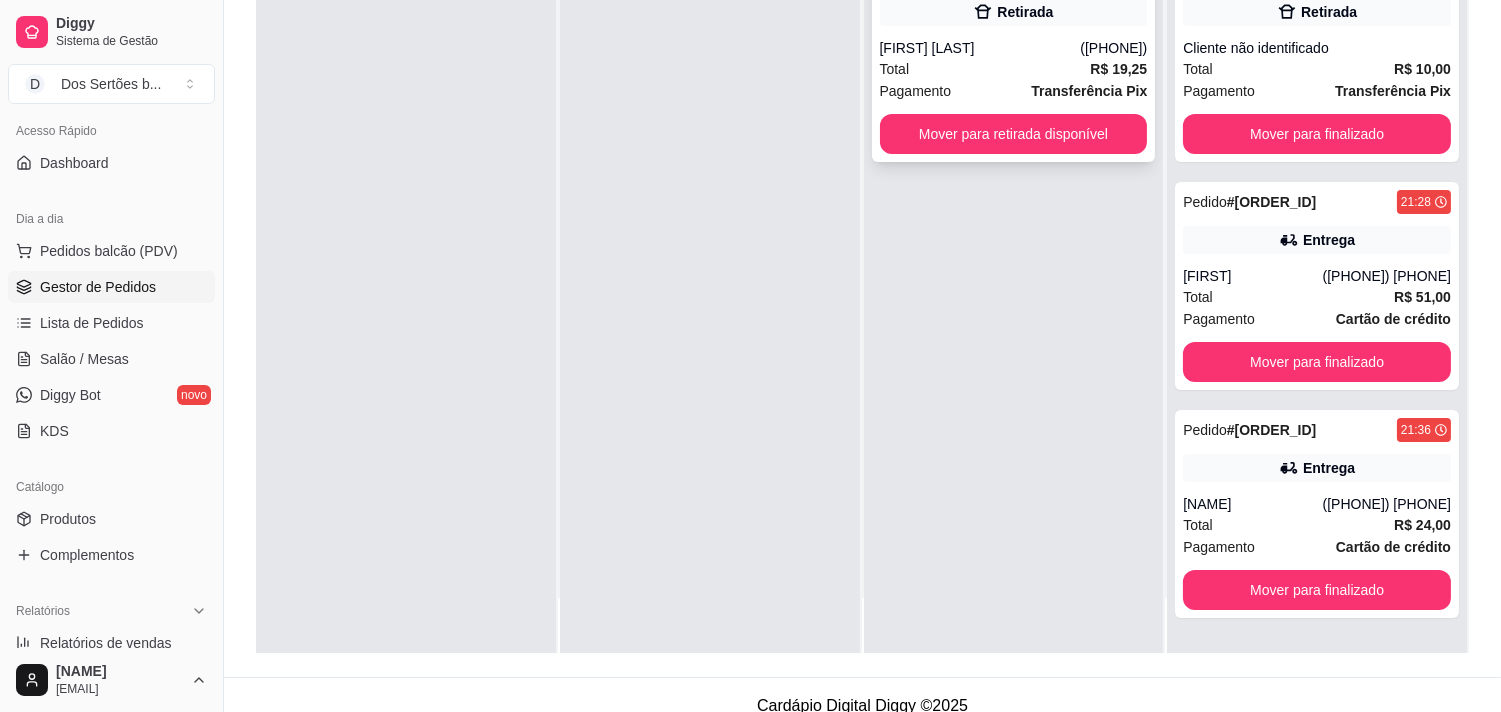 click on "[FIRST] [LAST]" at bounding box center [980, 48] 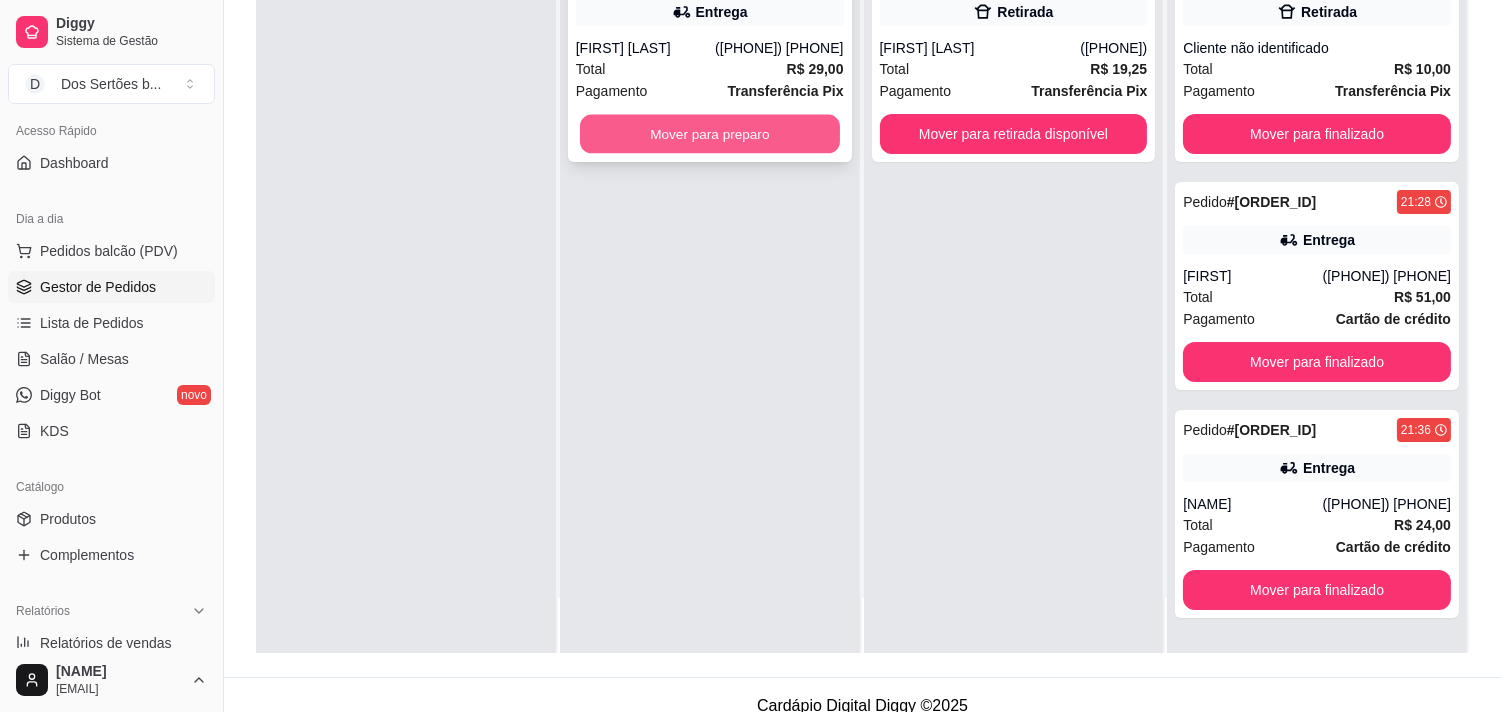 click on "Mover para preparo" at bounding box center (710, 134) 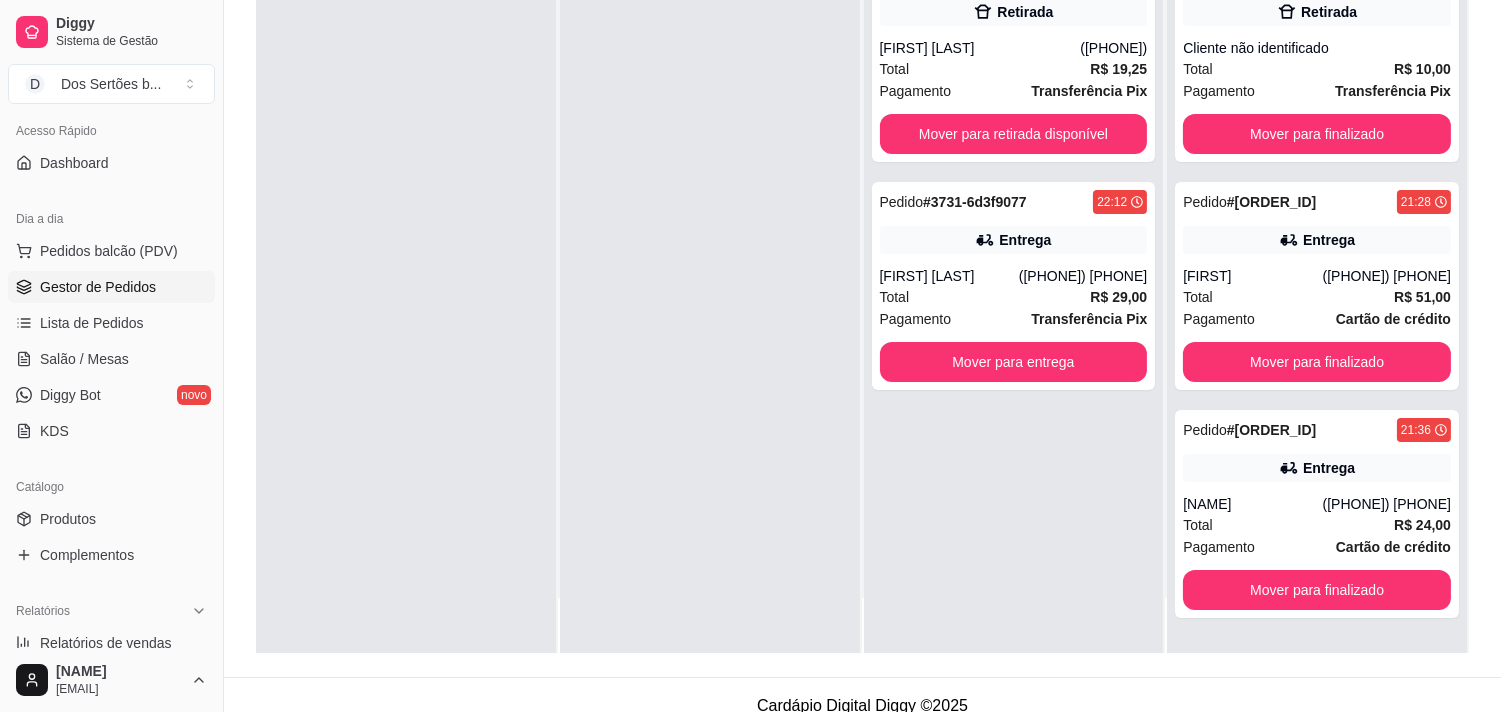 scroll, scrollTop: 305, scrollLeft: 0, axis: vertical 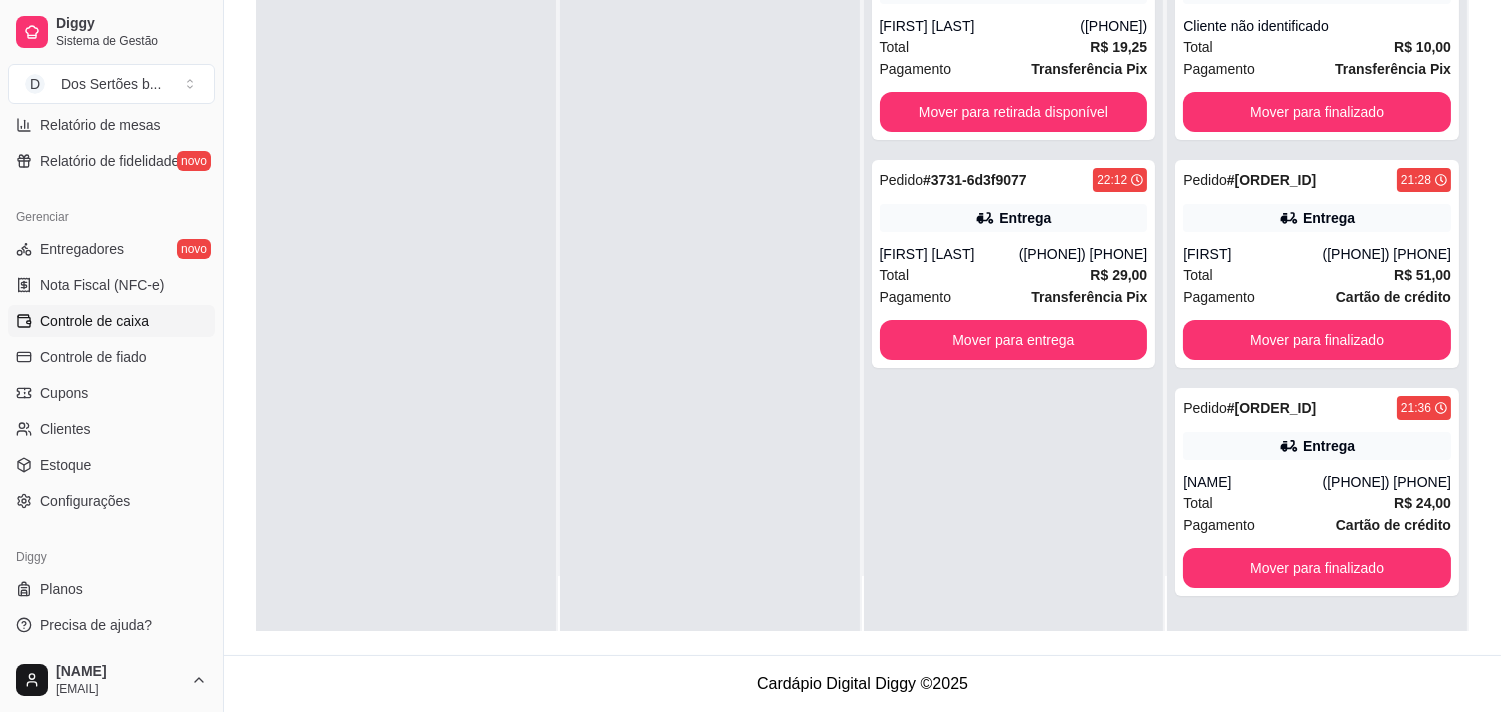 click on "Controle de caixa" at bounding box center [94, 321] 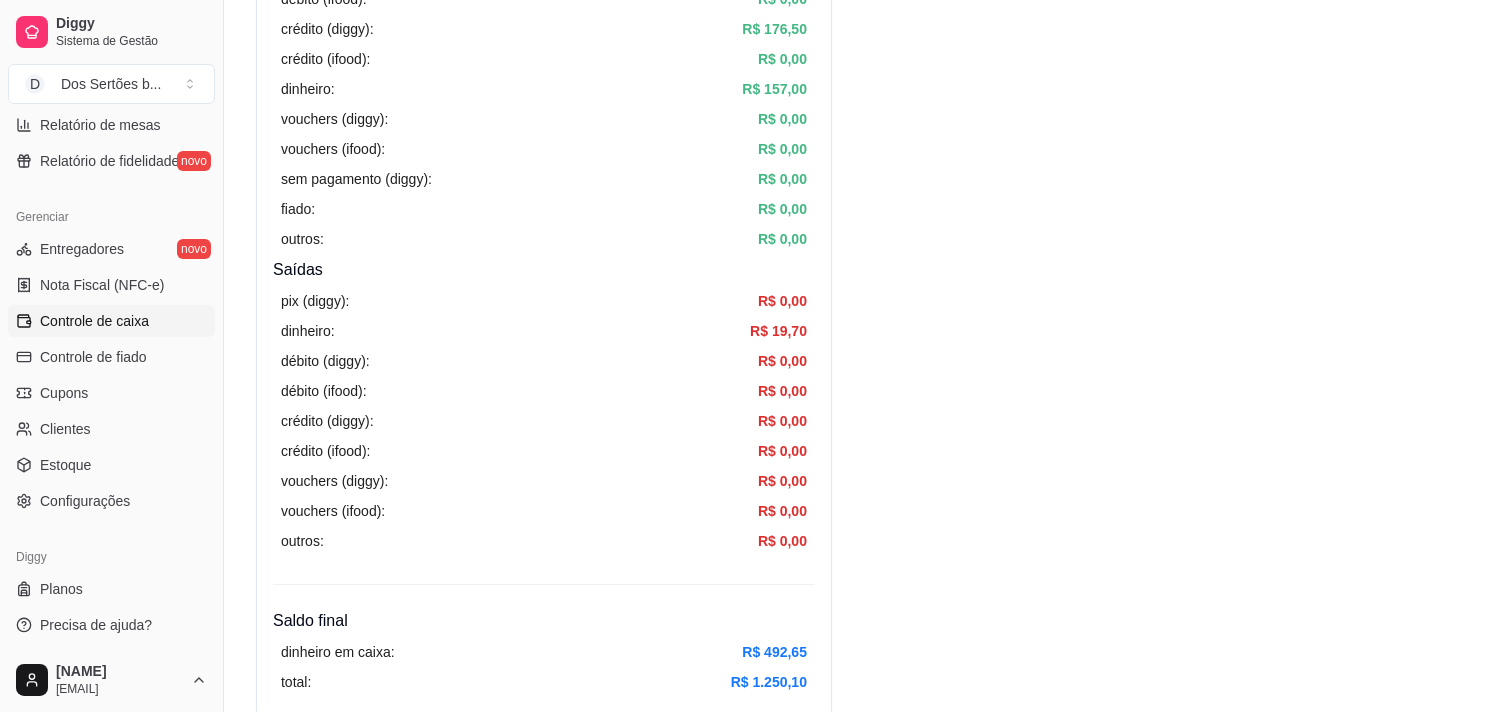 scroll, scrollTop: 798, scrollLeft: 0, axis: vertical 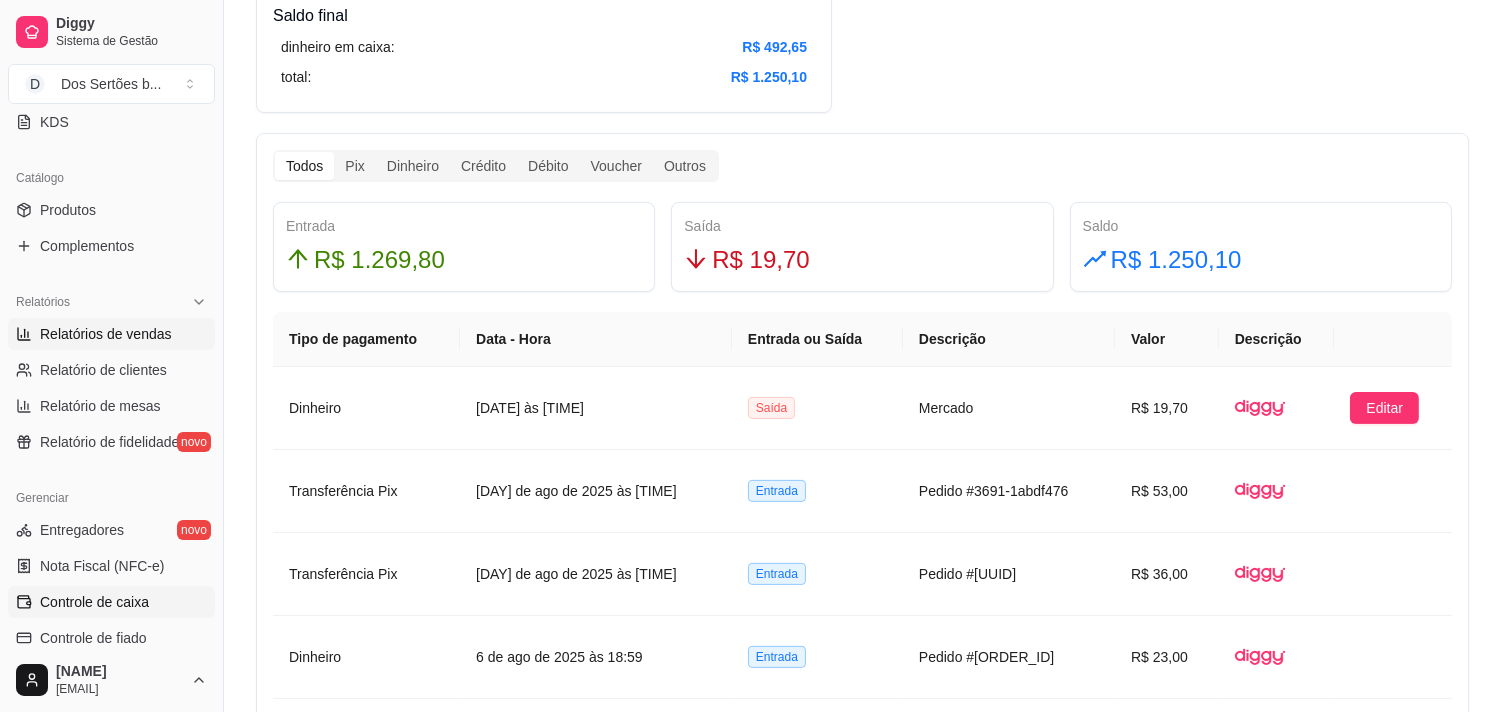 click on "Relatórios de vendas" at bounding box center [106, 334] 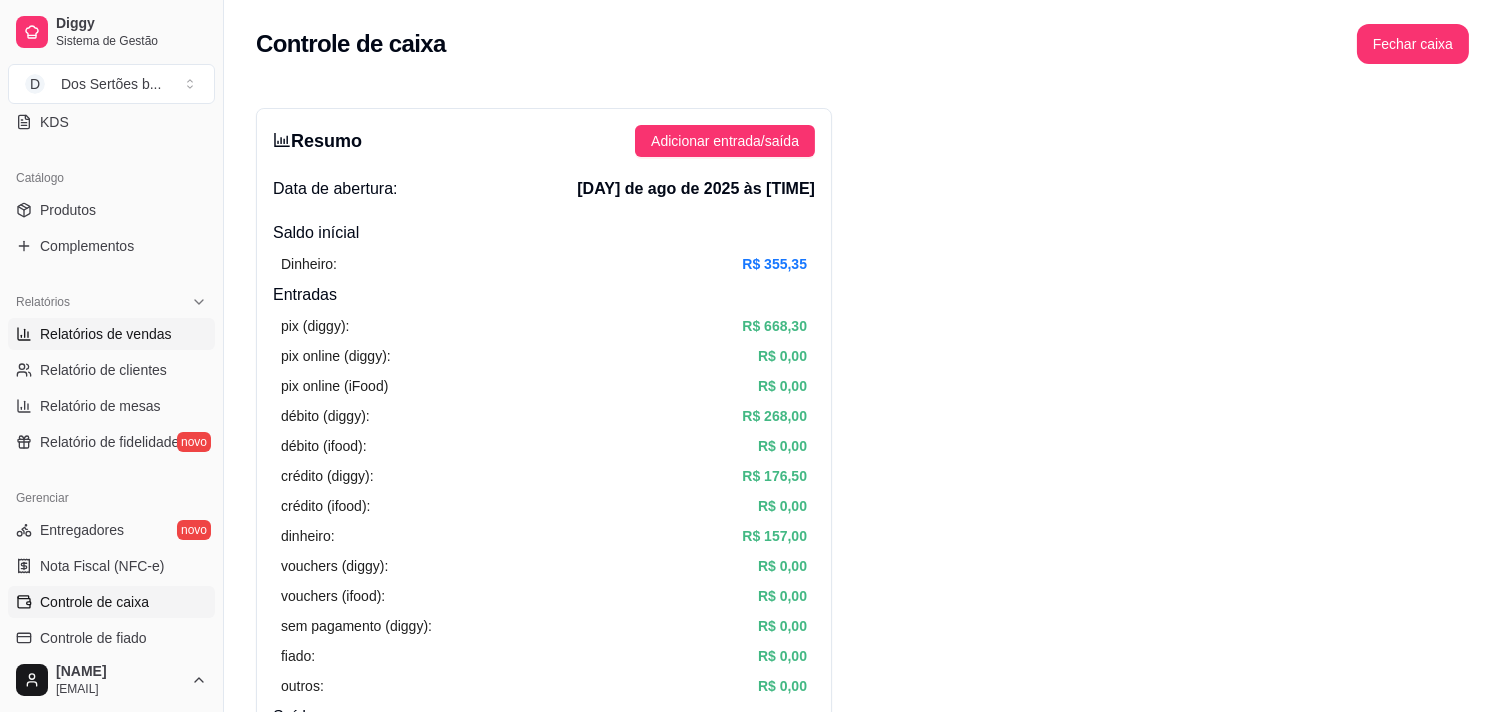 select on "ALL" 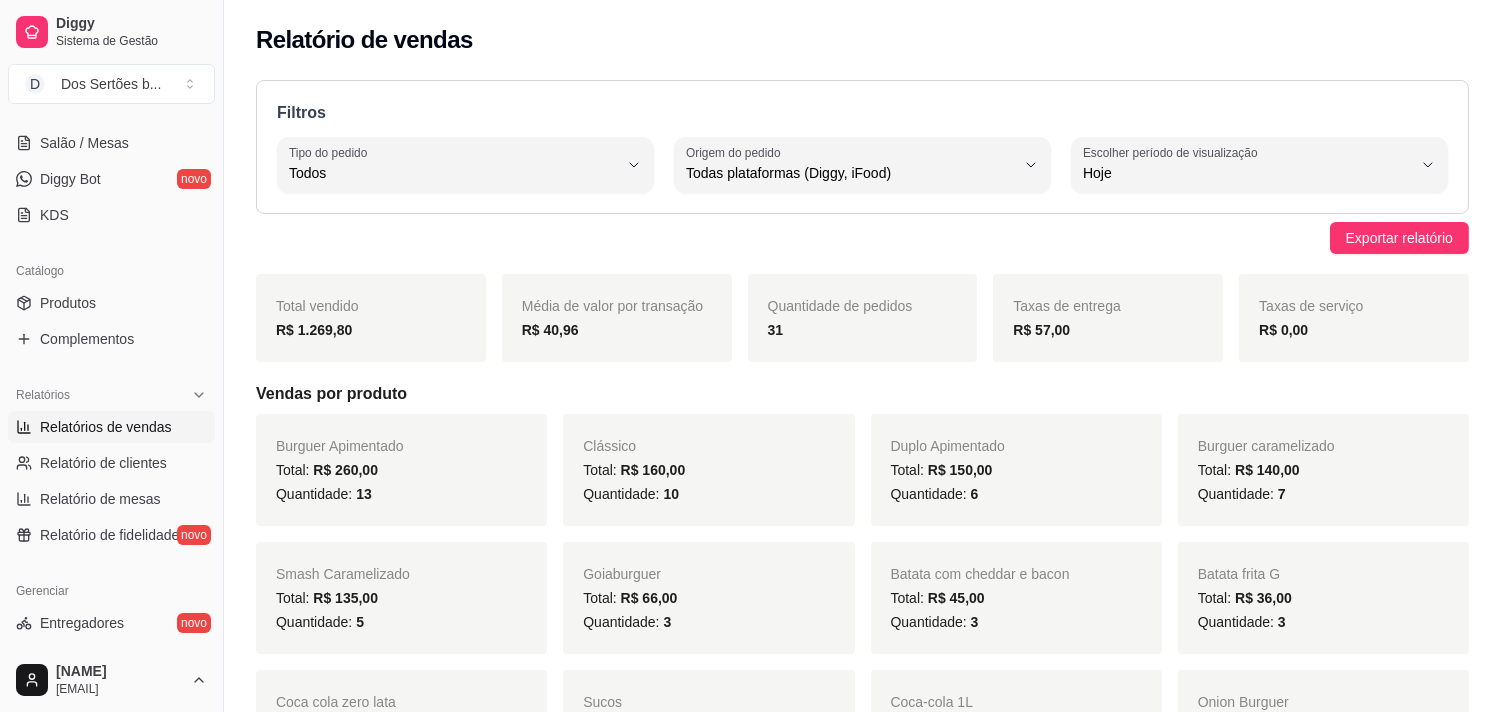 scroll, scrollTop: 247, scrollLeft: 0, axis: vertical 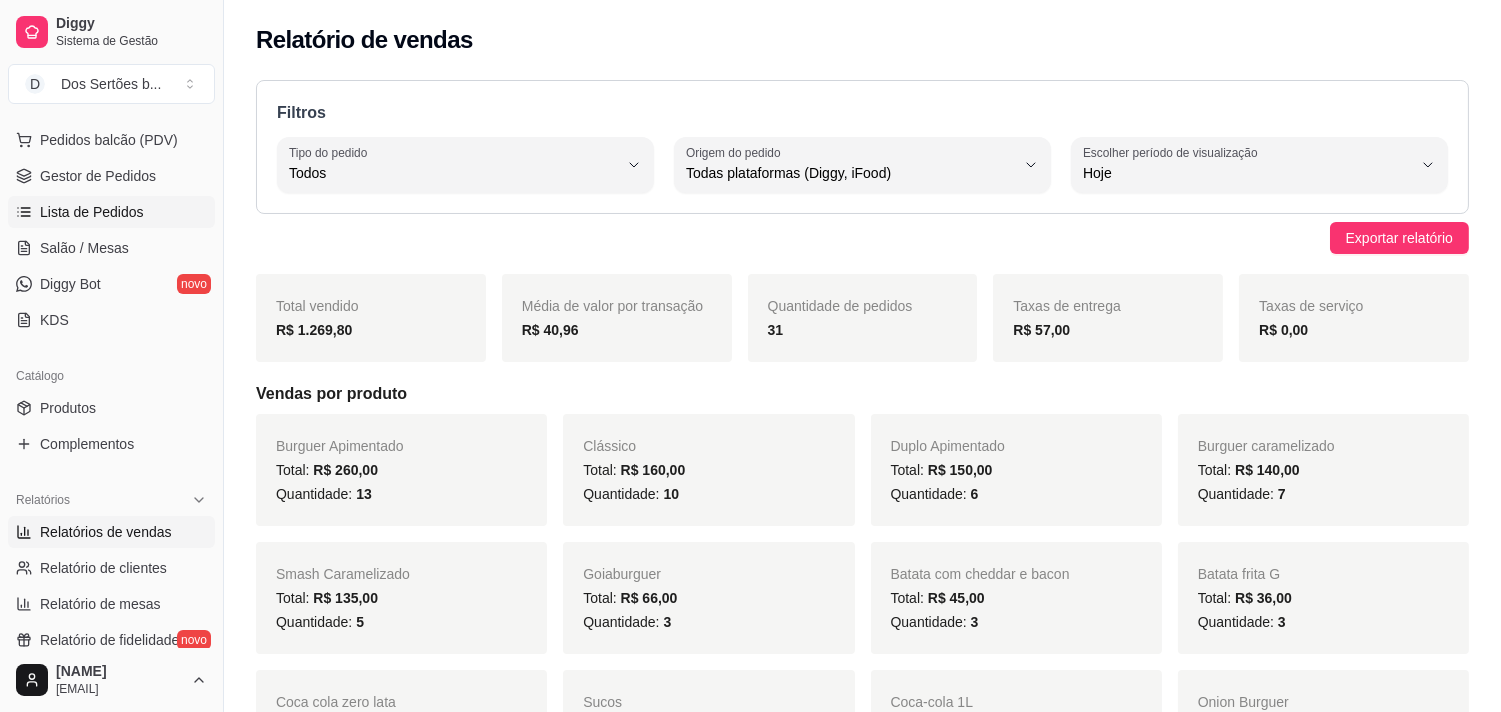 click on "Lista de Pedidos" at bounding box center (92, 212) 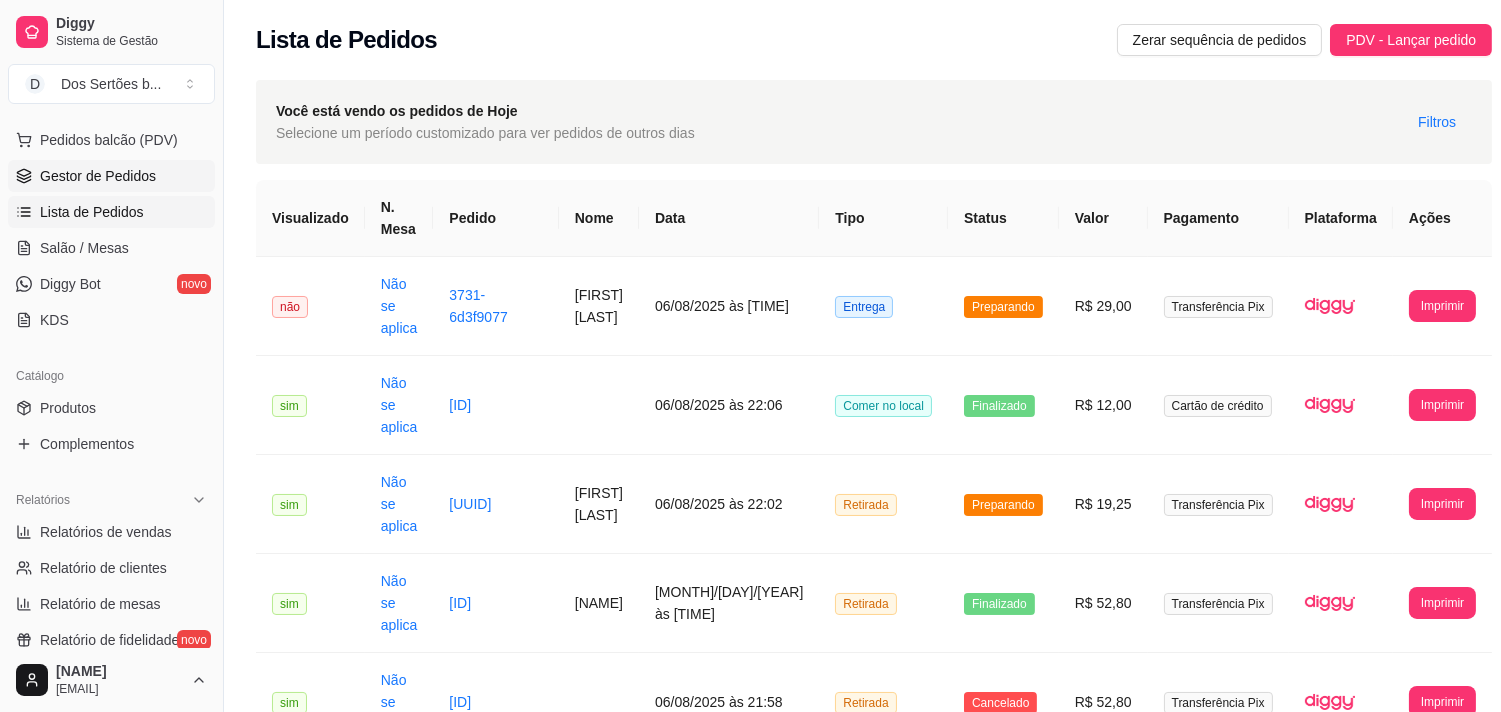 click on "Gestor de Pedidos" at bounding box center (98, 176) 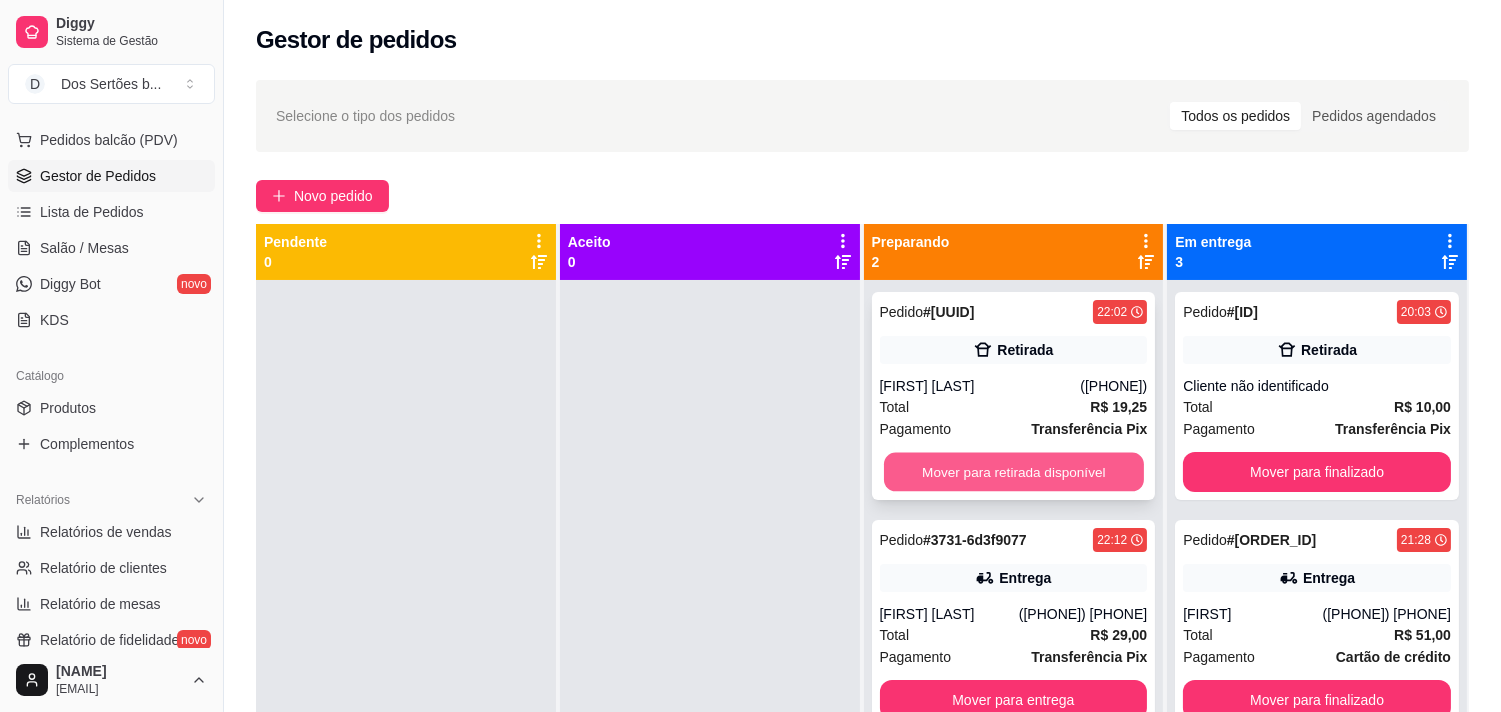 click on "Mover para retirada disponível" at bounding box center (1014, 472) 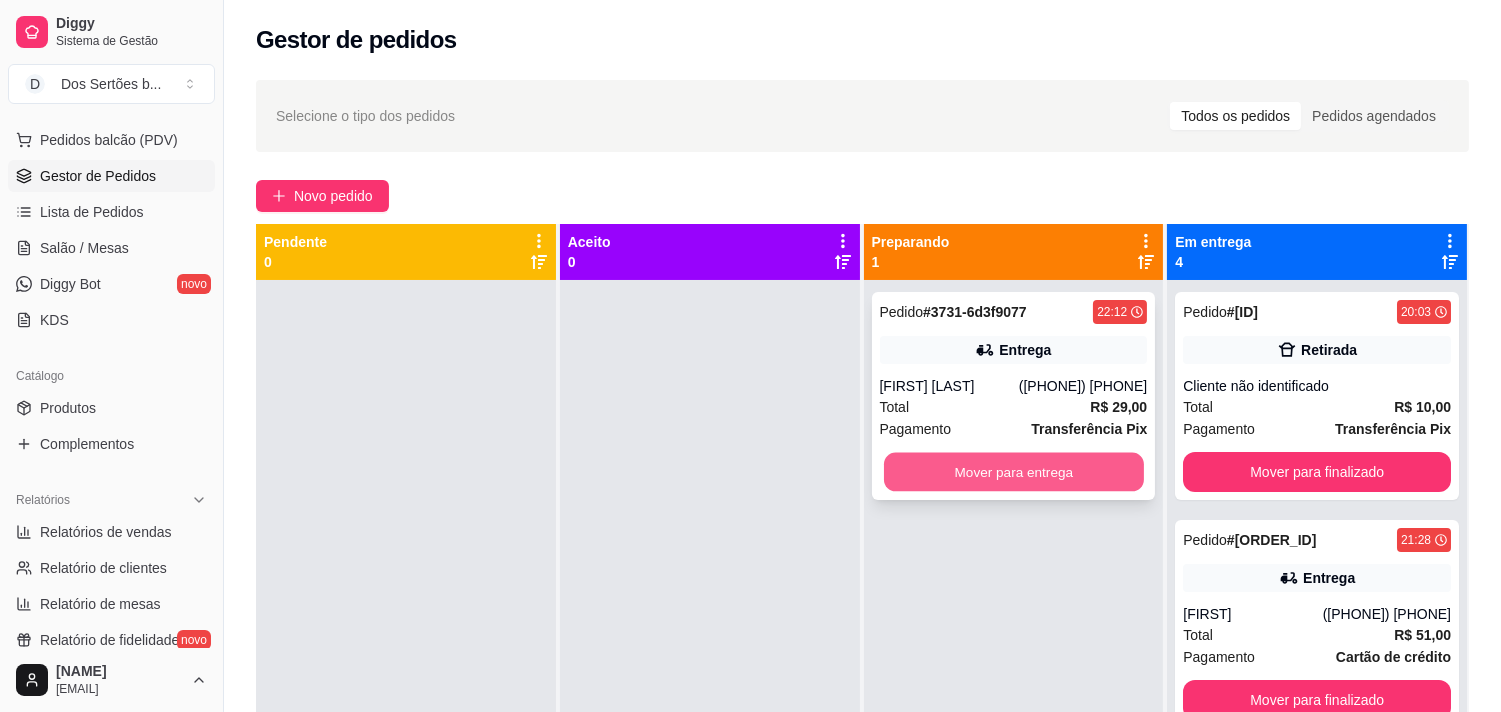 click on "Mover para entrega" at bounding box center [1014, 472] 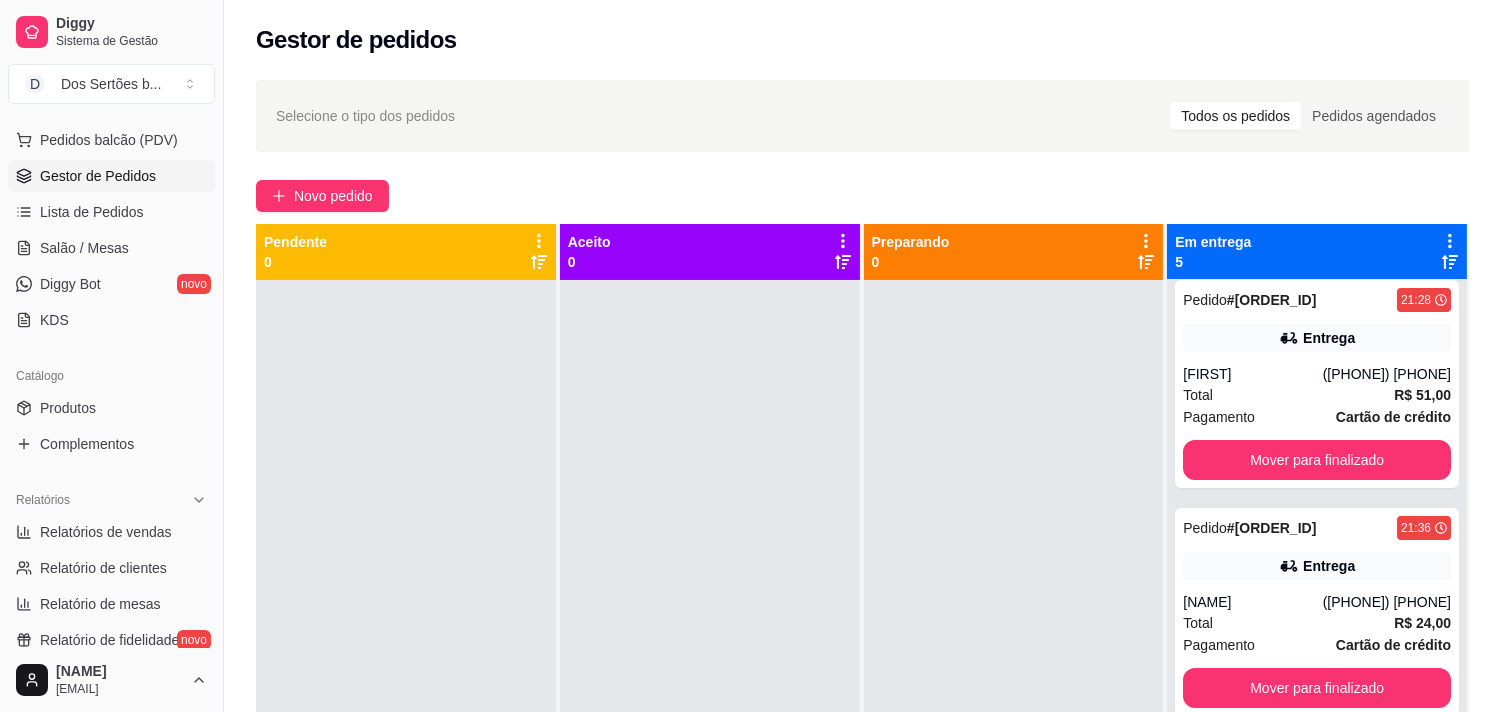 scroll, scrollTop: 356, scrollLeft: 0, axis: vertical 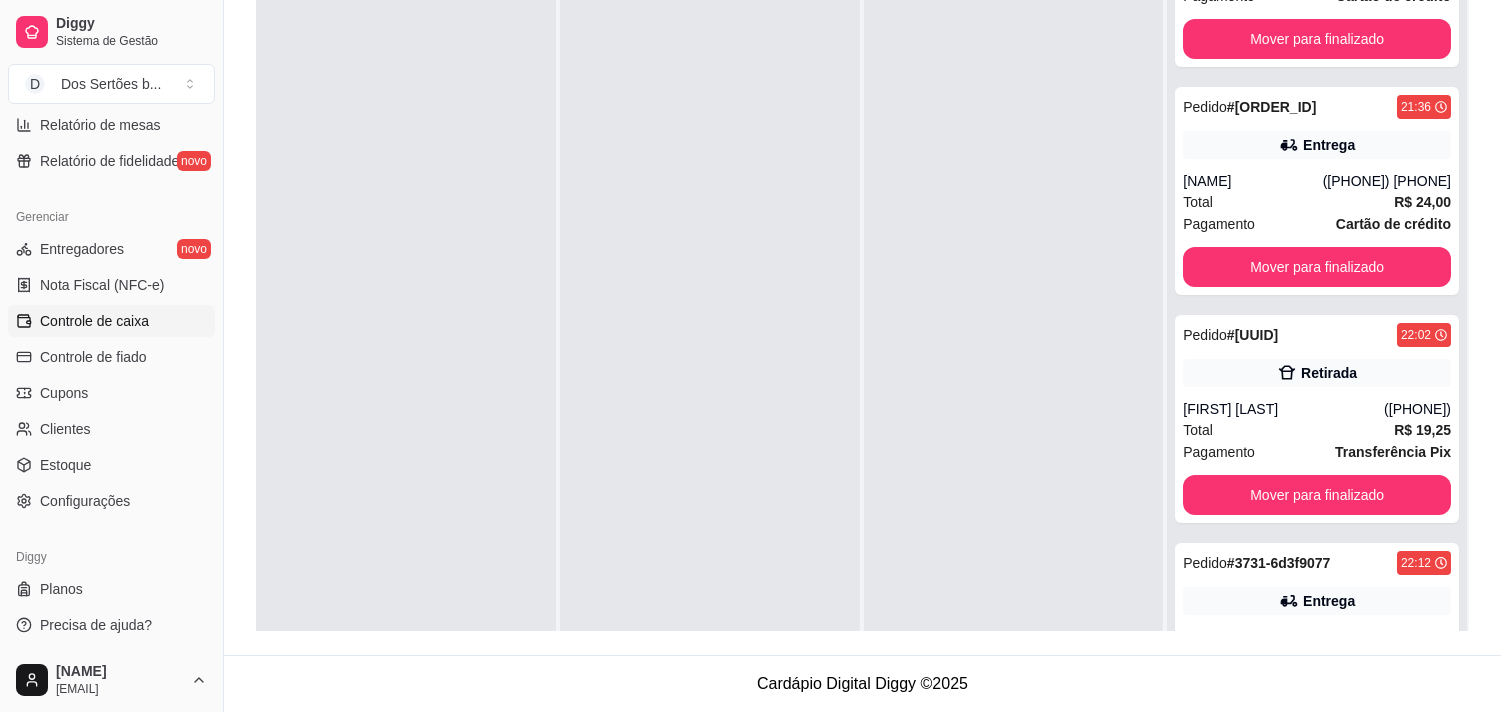 click on "Controle de caixa" at bounding box center (111, 321) 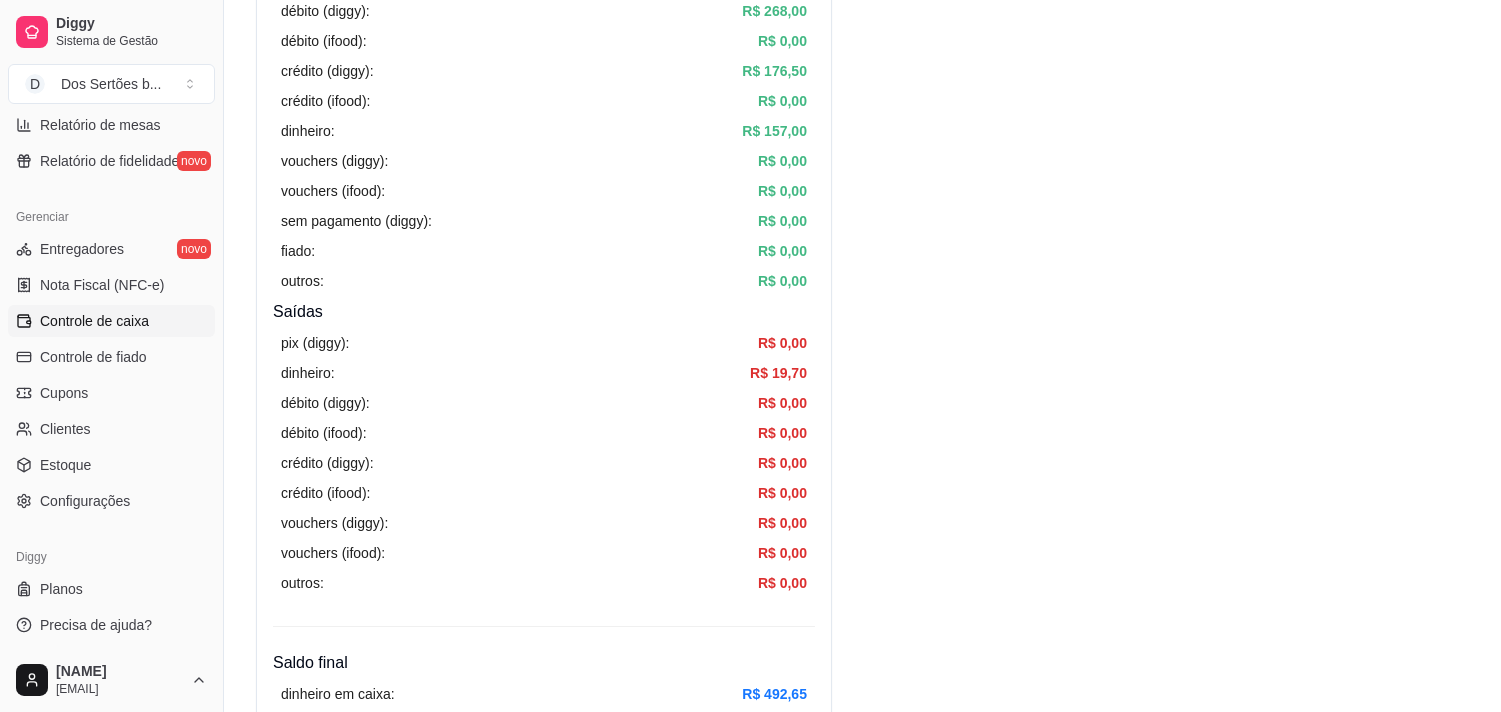 scroll, scrollTop: 638, scrollLeft: 0, axis: vertical 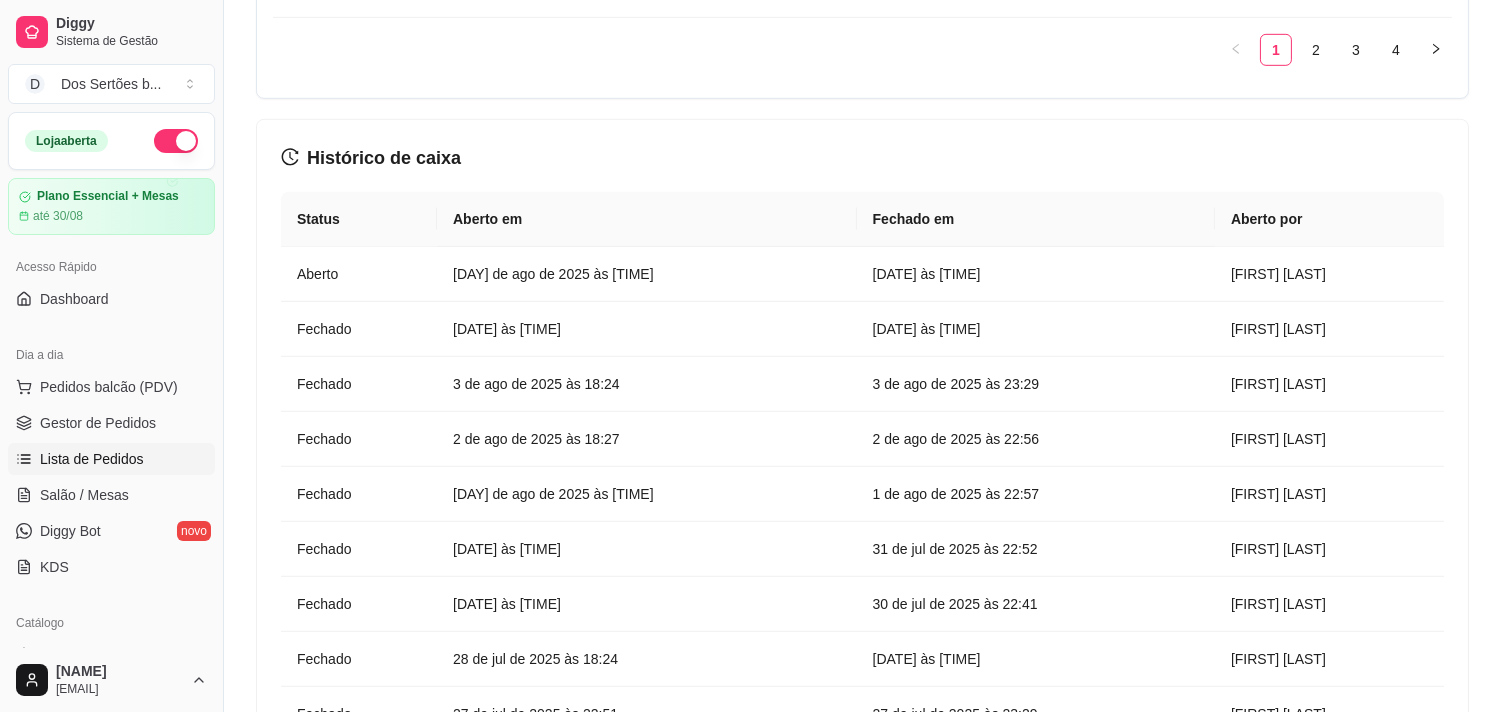 click on "Lista de Pedidos" at bounding box center (92, 459) 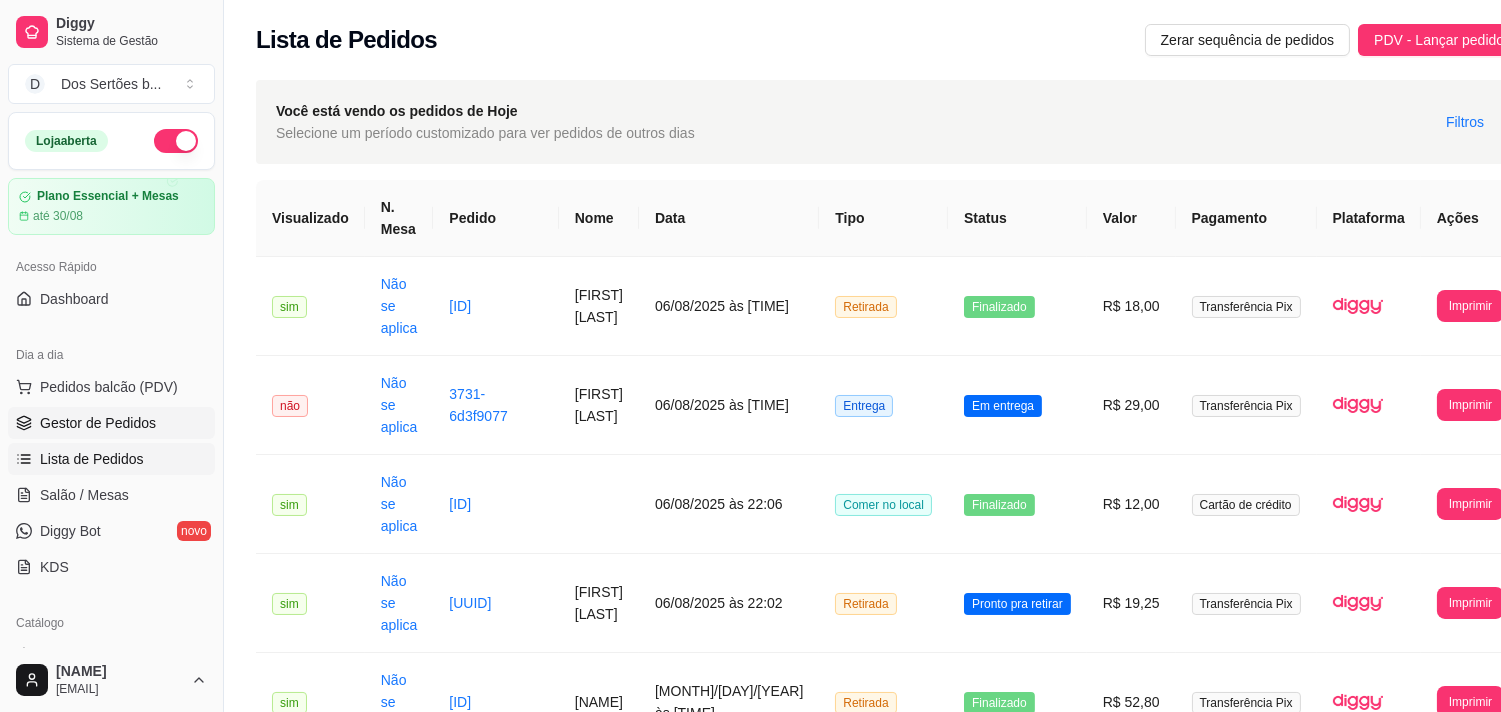 click on "Gestor de Pedidos" at bounding box center [98, 423] 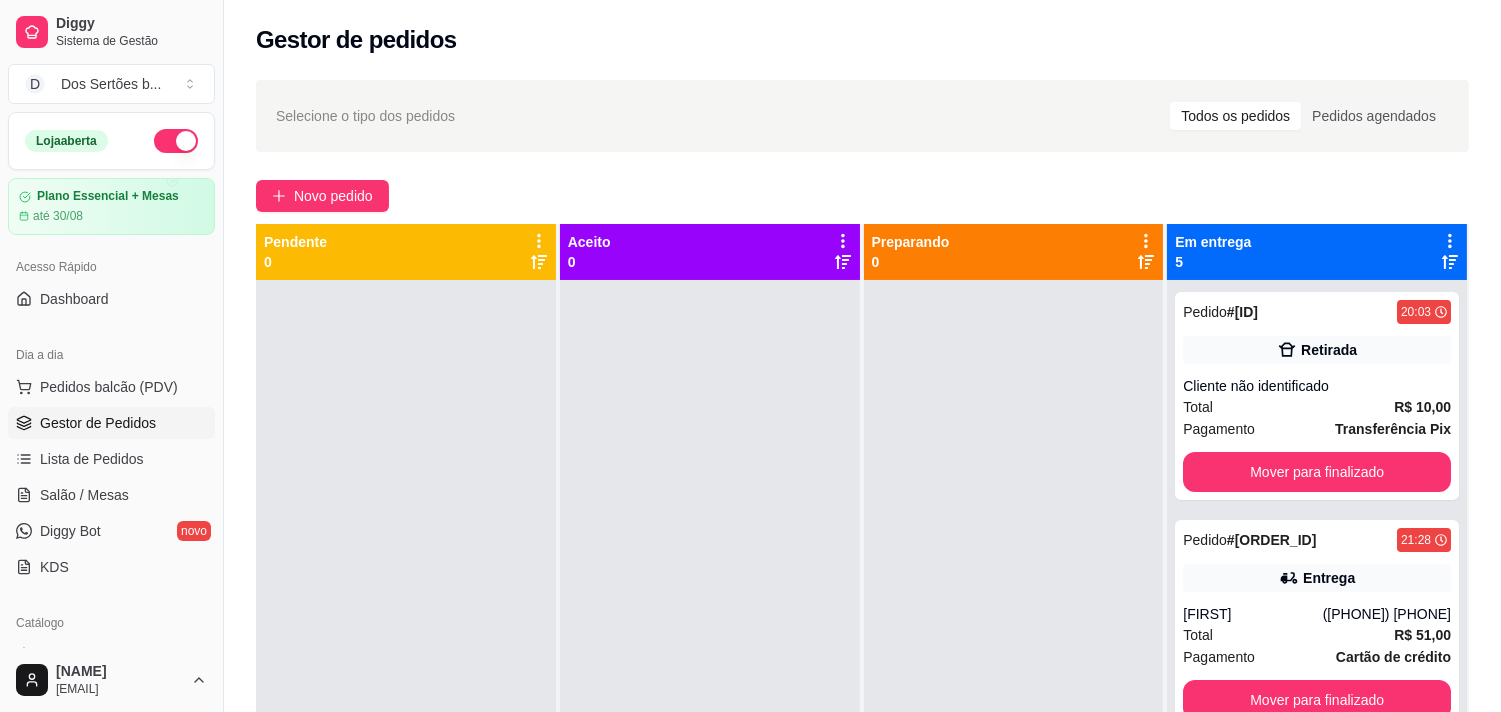 scroll, scrollTop: 55, scrollLeft: 0, axis: vertical 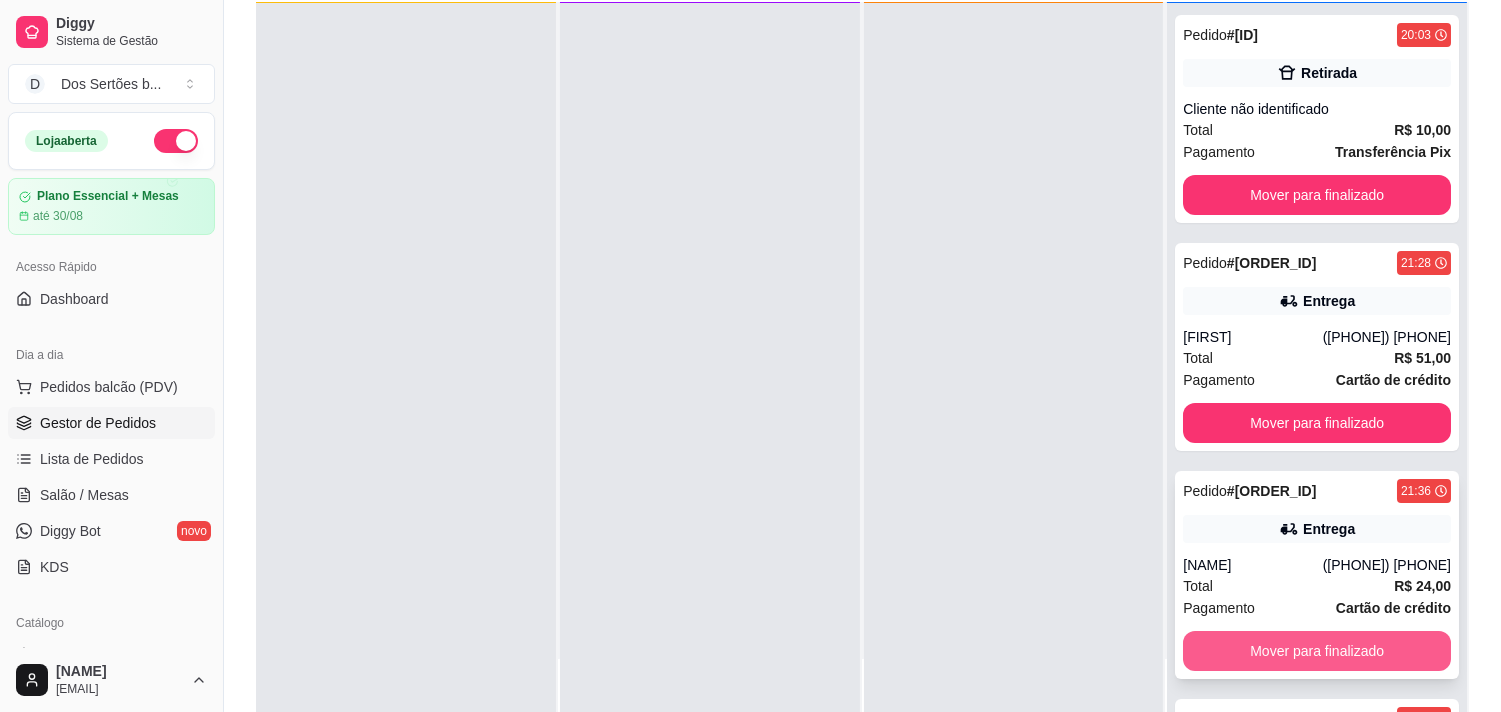 click on "Mover para finalizado" at bounding box center (1317, 651) 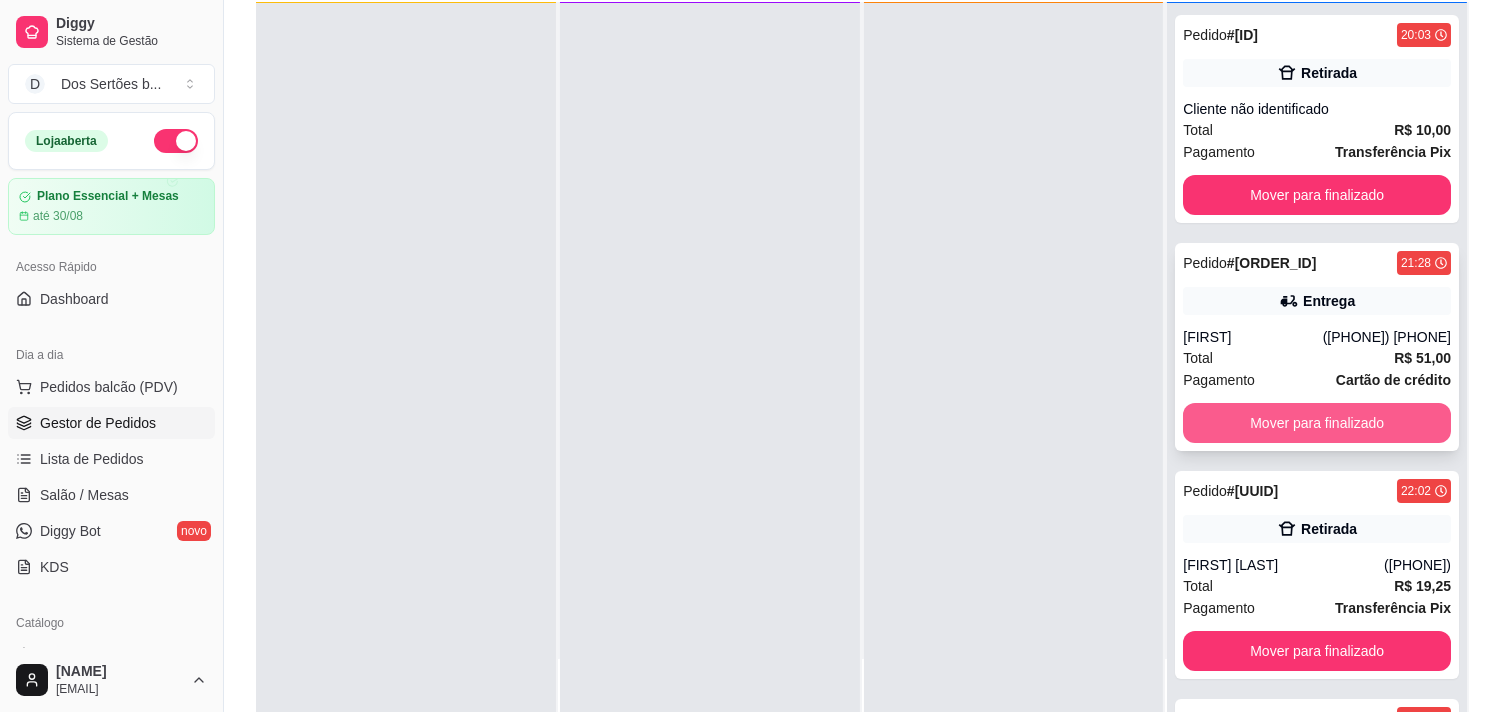 click on "Mover para finalizado" at bounding box center (1317, 423) 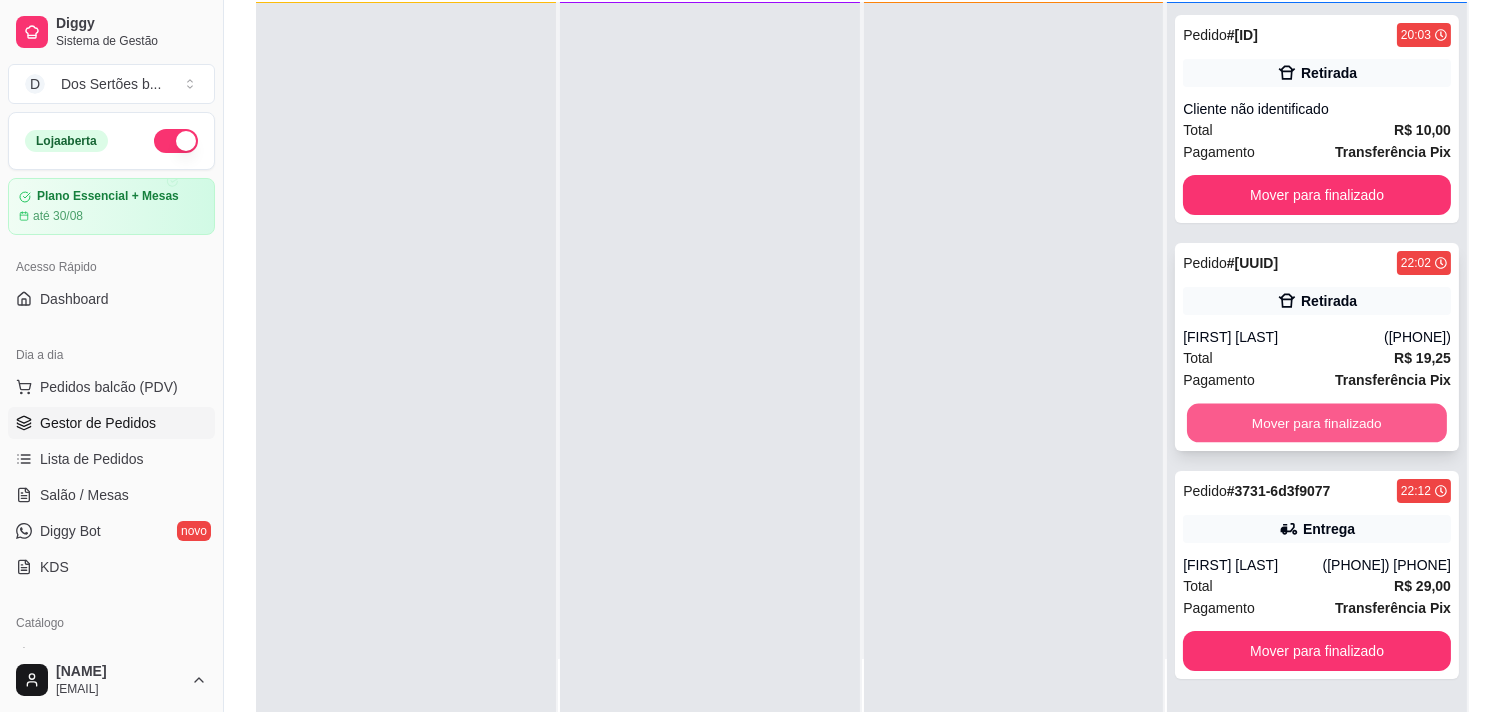 click on "Mover para finalizado" at bounding box center [1317, 423] 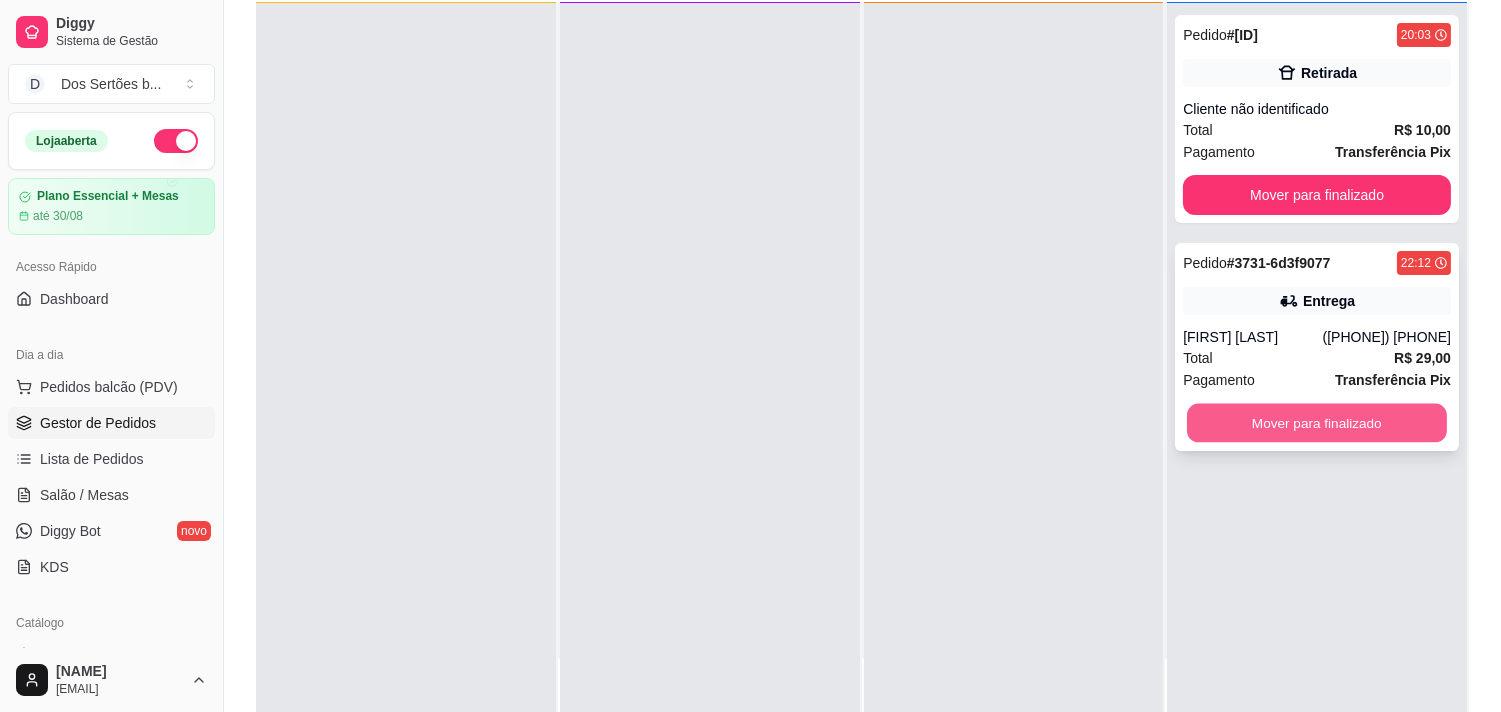 click on "Mover para finalizado" at bounding box center (1317, 423) 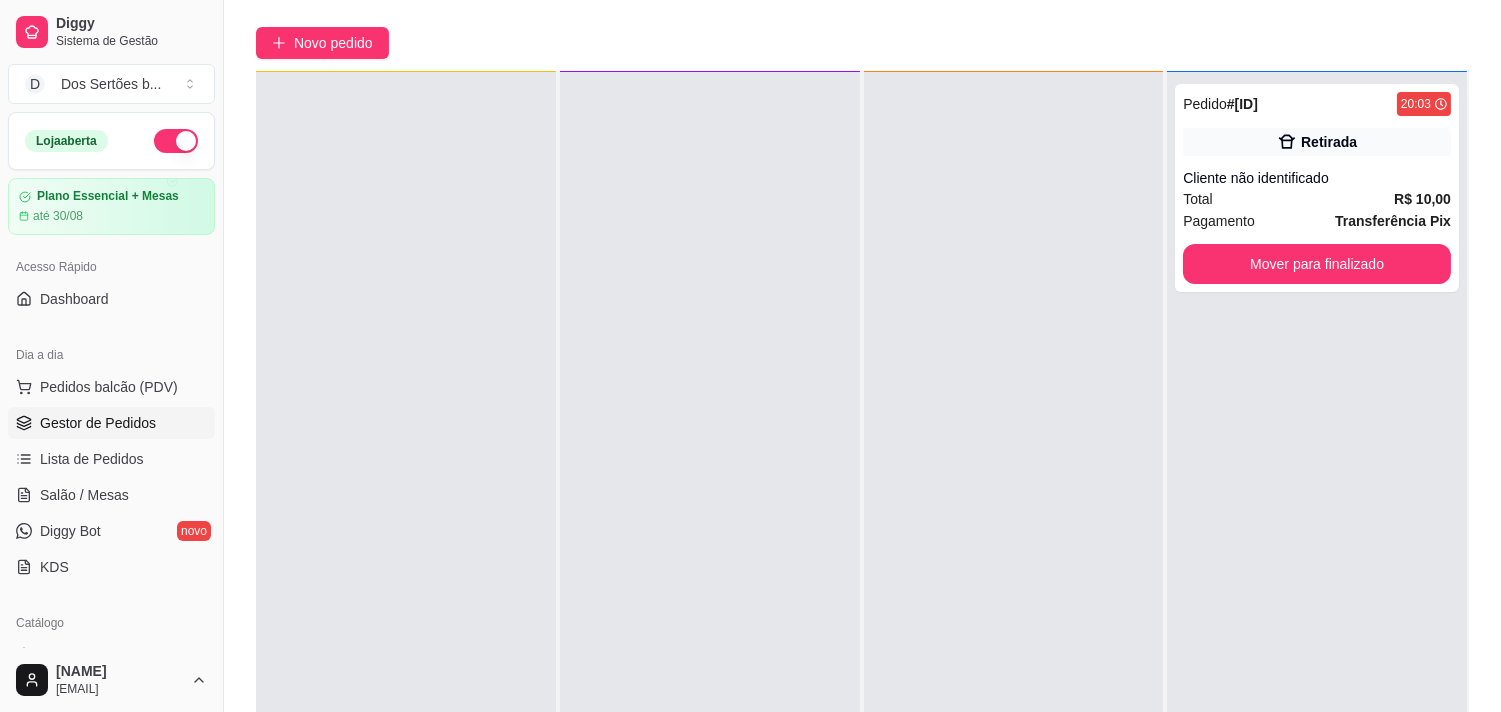 scroll, scrollTop: 305, scrollLeft: 0, axis: vertical 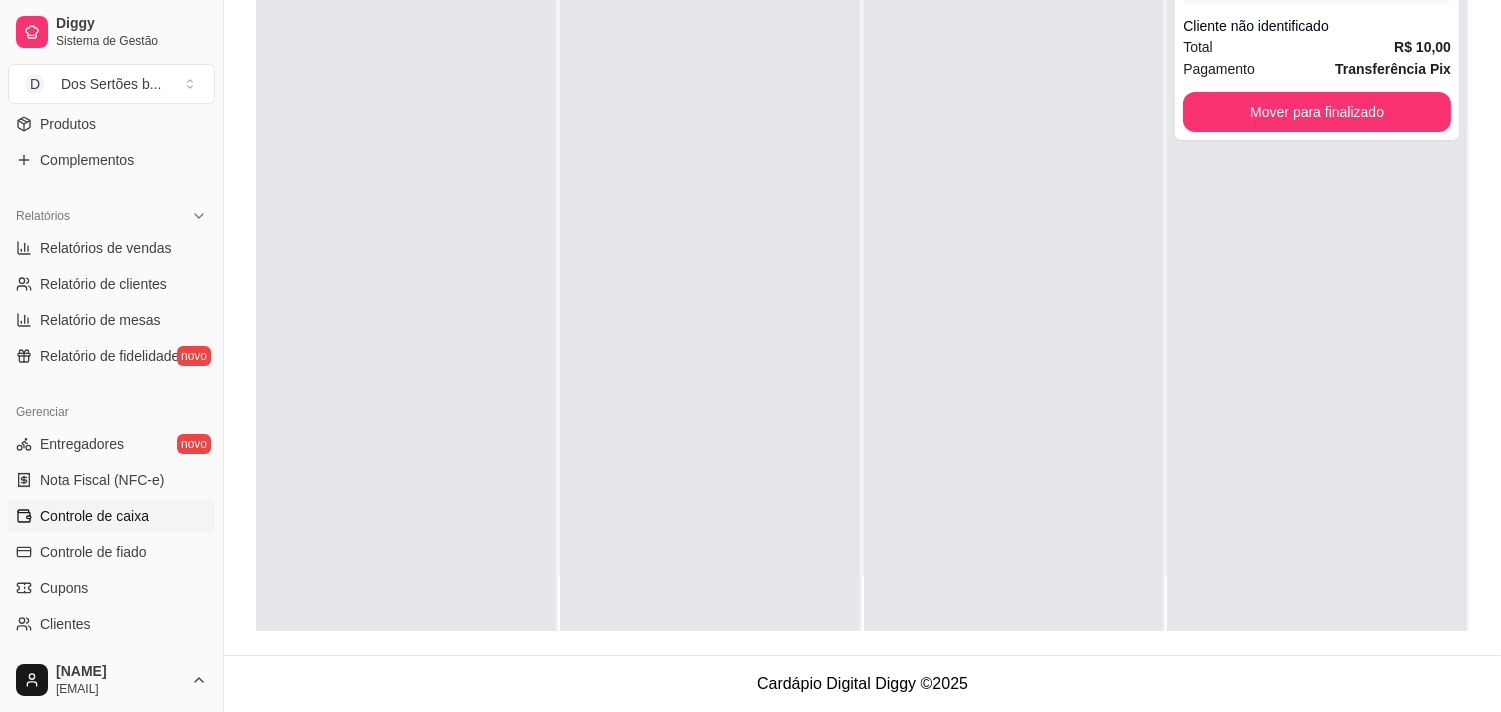 click on "Controle de caixa" at bounding box center (111, 516) 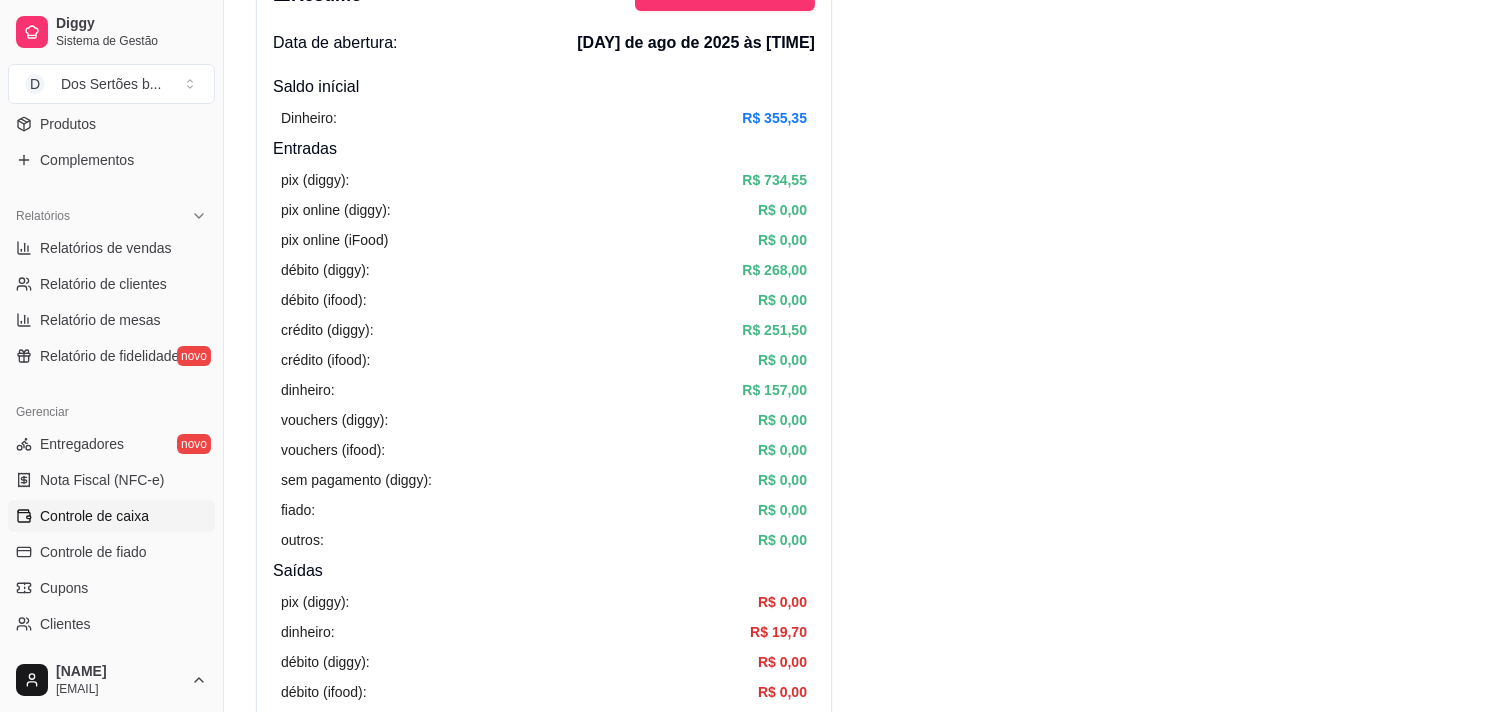 scroll, scrollTop: 0, scrollLeft: 0, axis: both 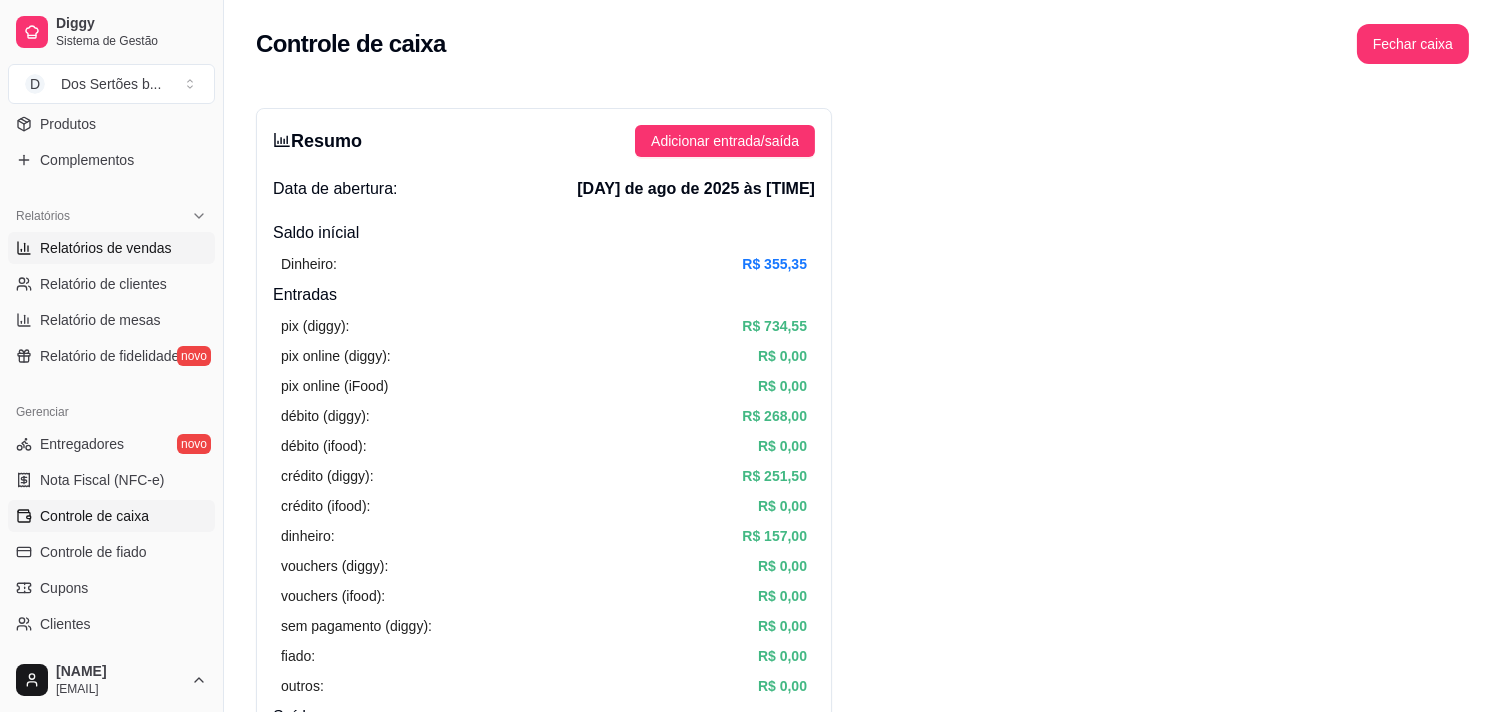 click on "Relatórios de vendas" at bounding box center (106, 248) 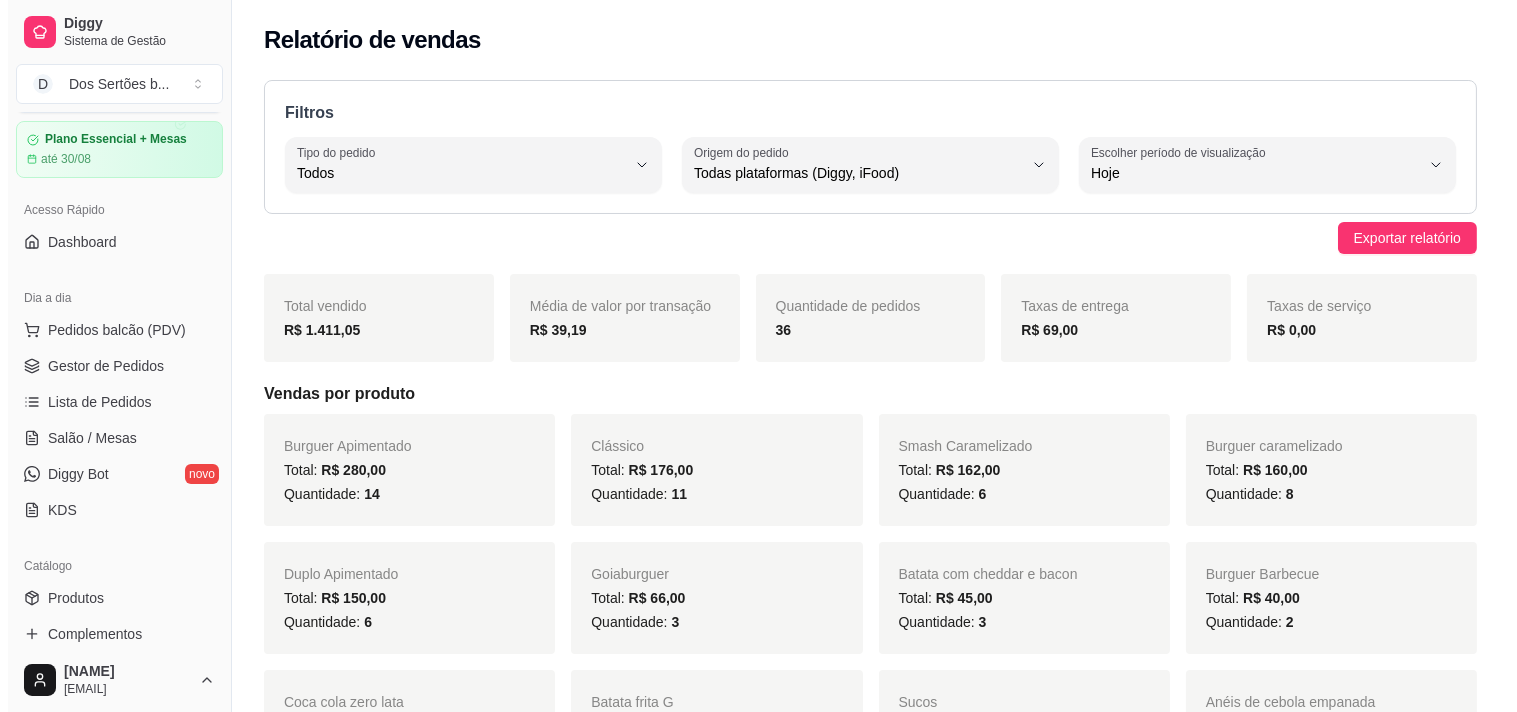 scroll, scrollTop: 0, scrollLeft: 0, axis: both 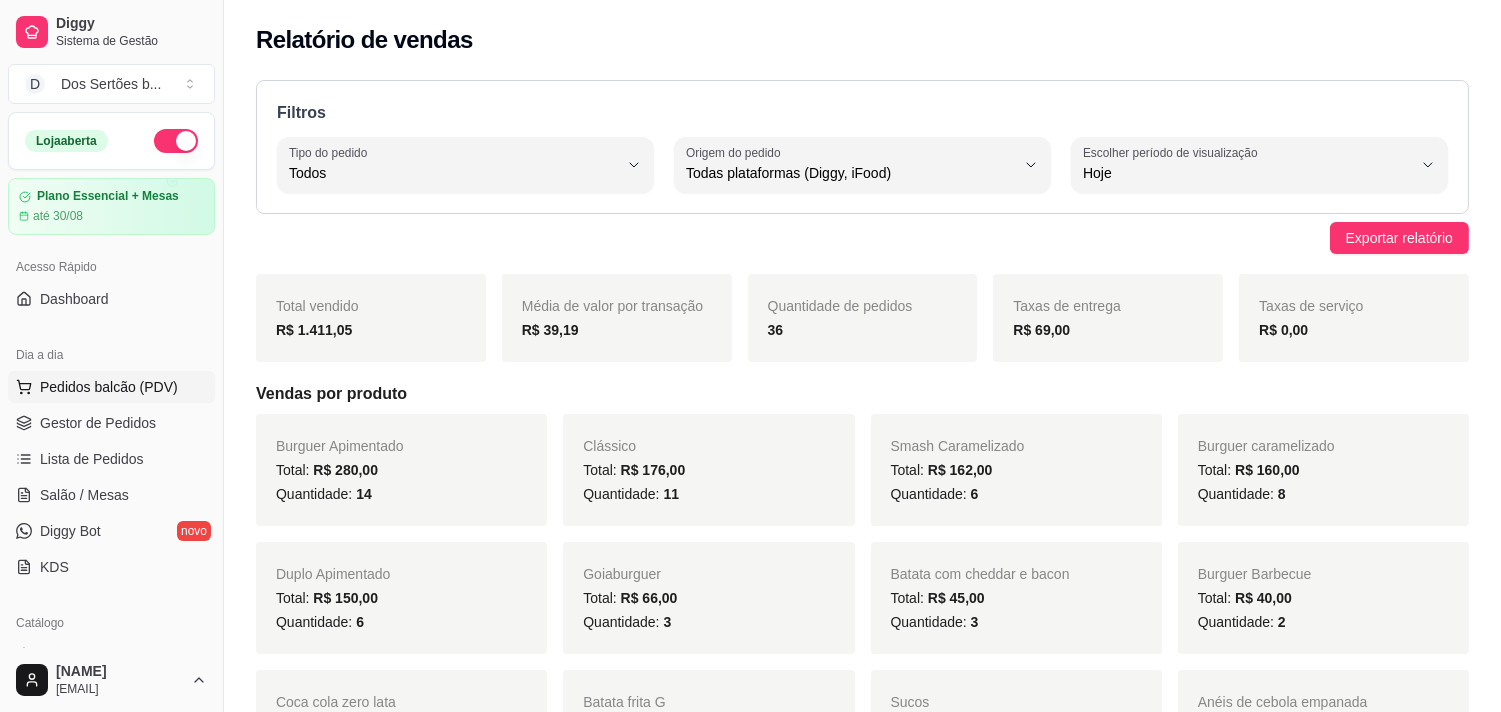 click on "Pedidos balcão (PDV)" at bounding box center [109, 387] 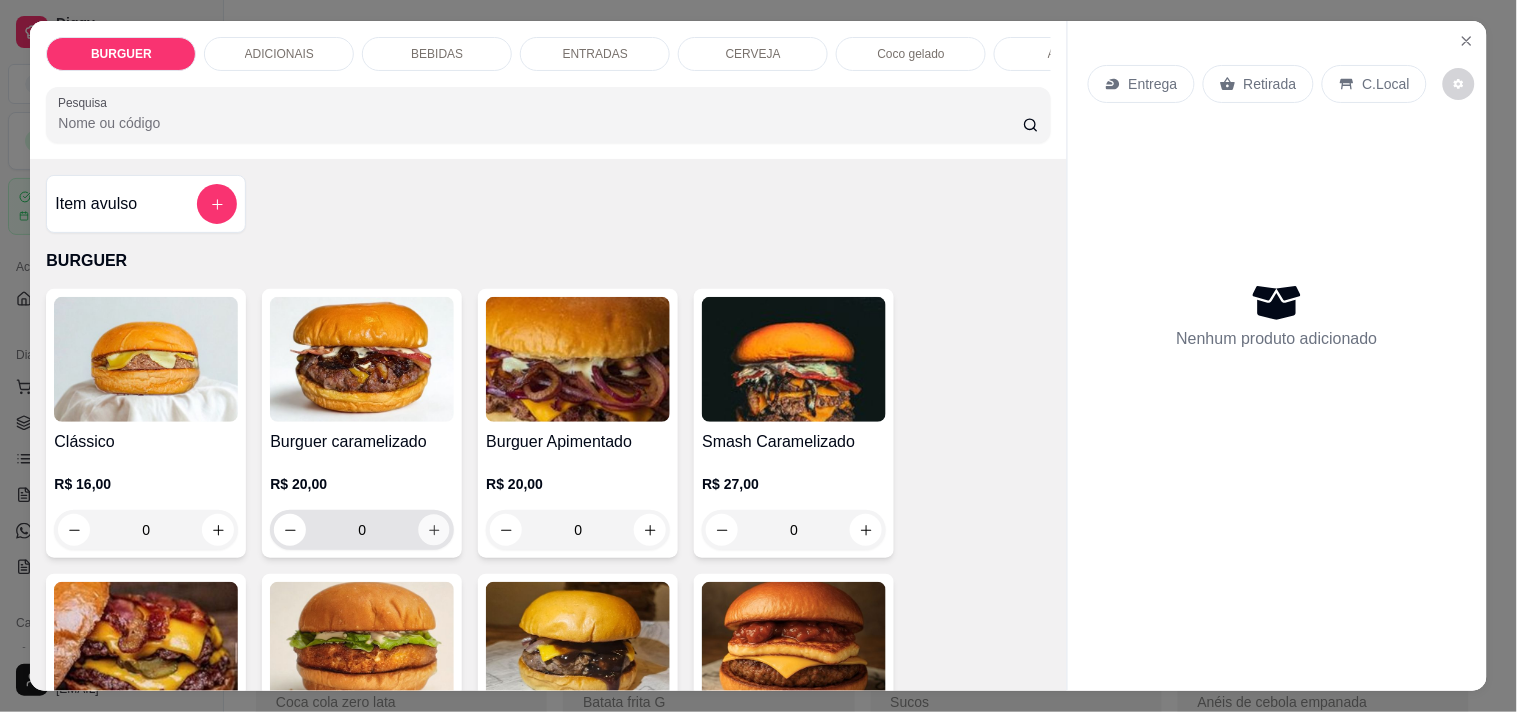 click 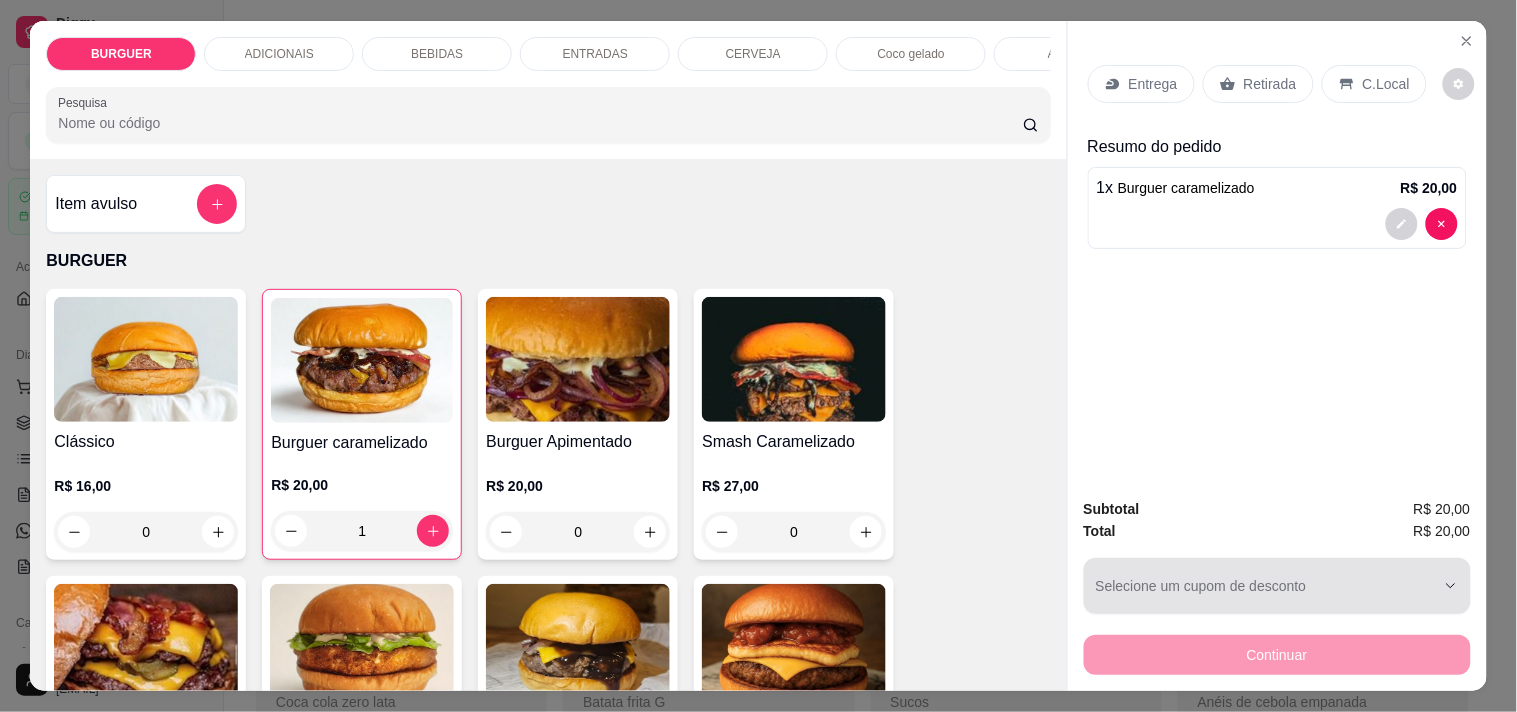 click on "Selecione um cupom de desconto" at bounding box center (1277, 586) 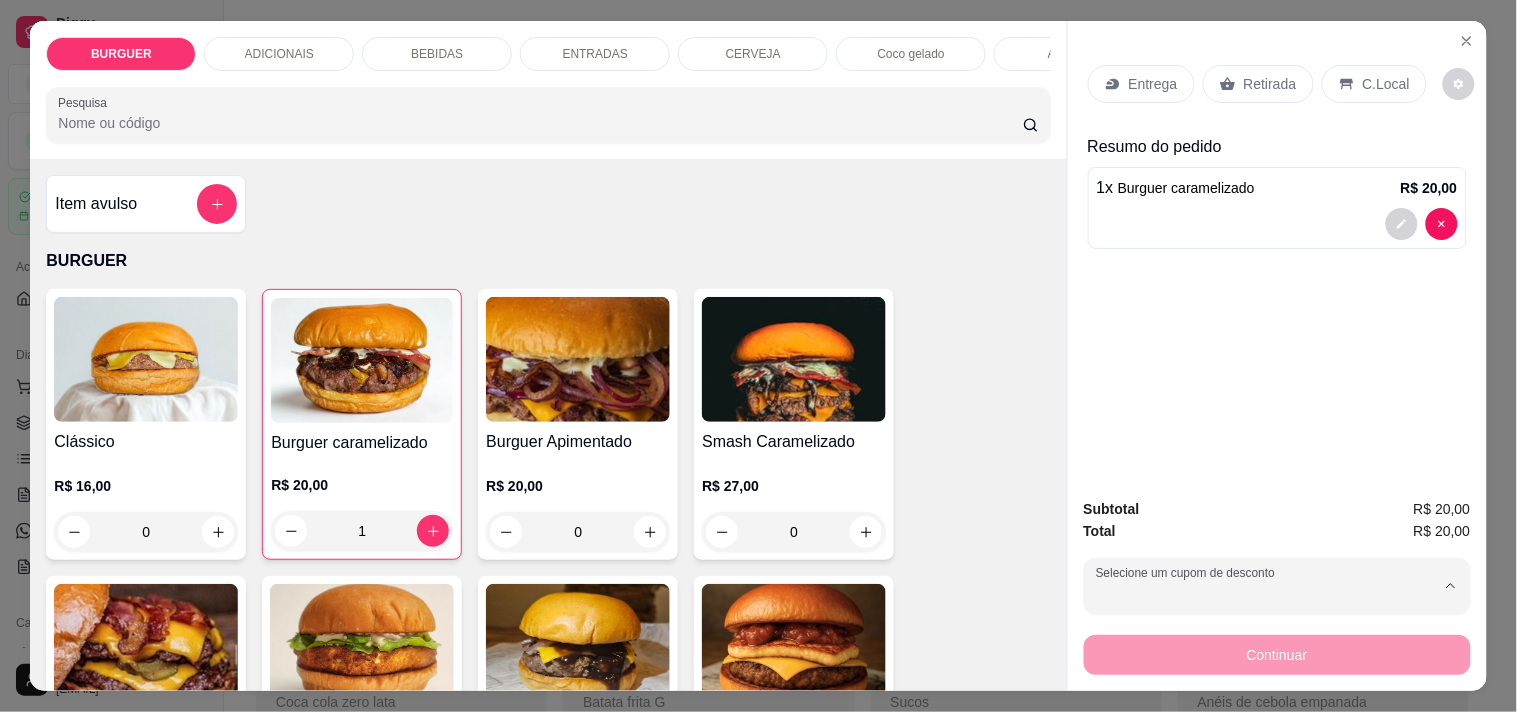click on "LARI20 40  disponíveis" at bounding box center (1176, 523) 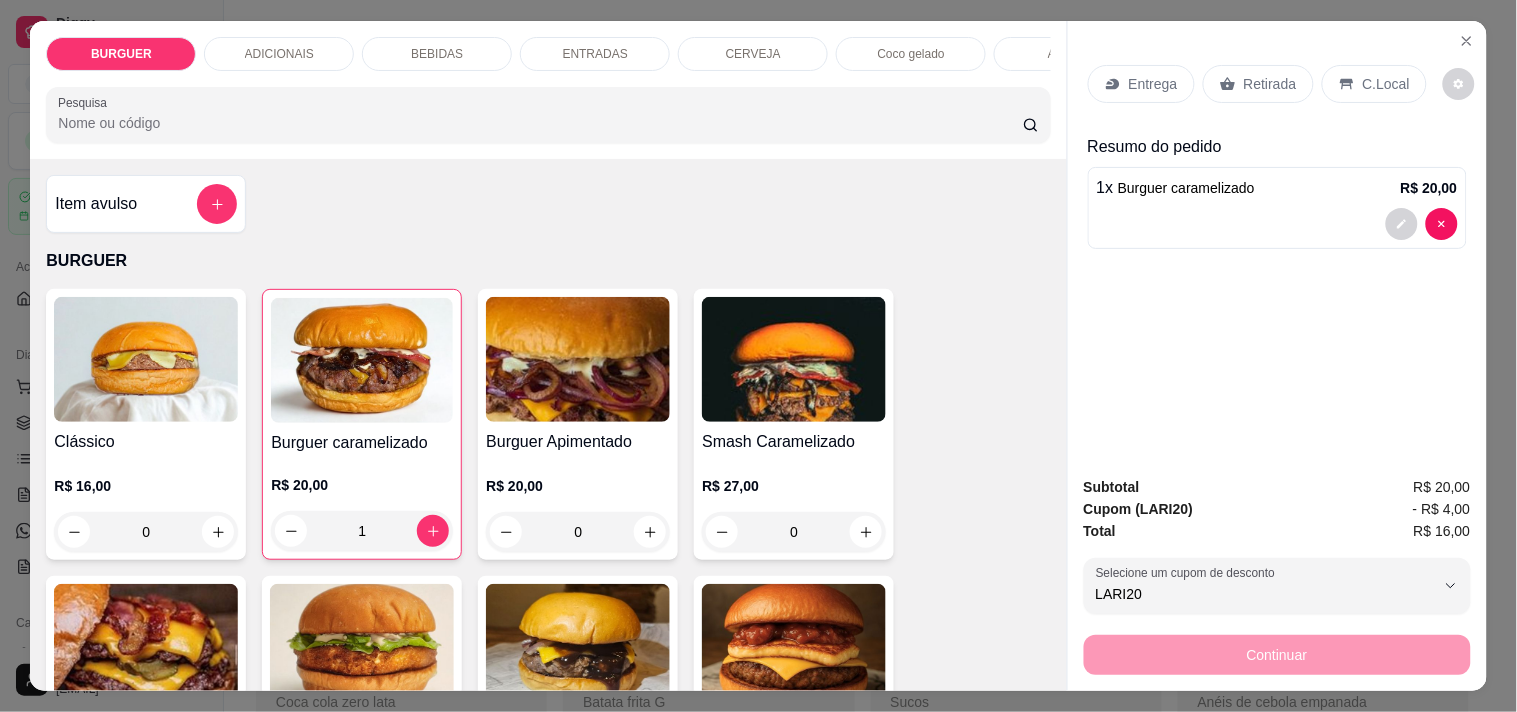 click on "C.Local" at bounding box center [1374, 84] 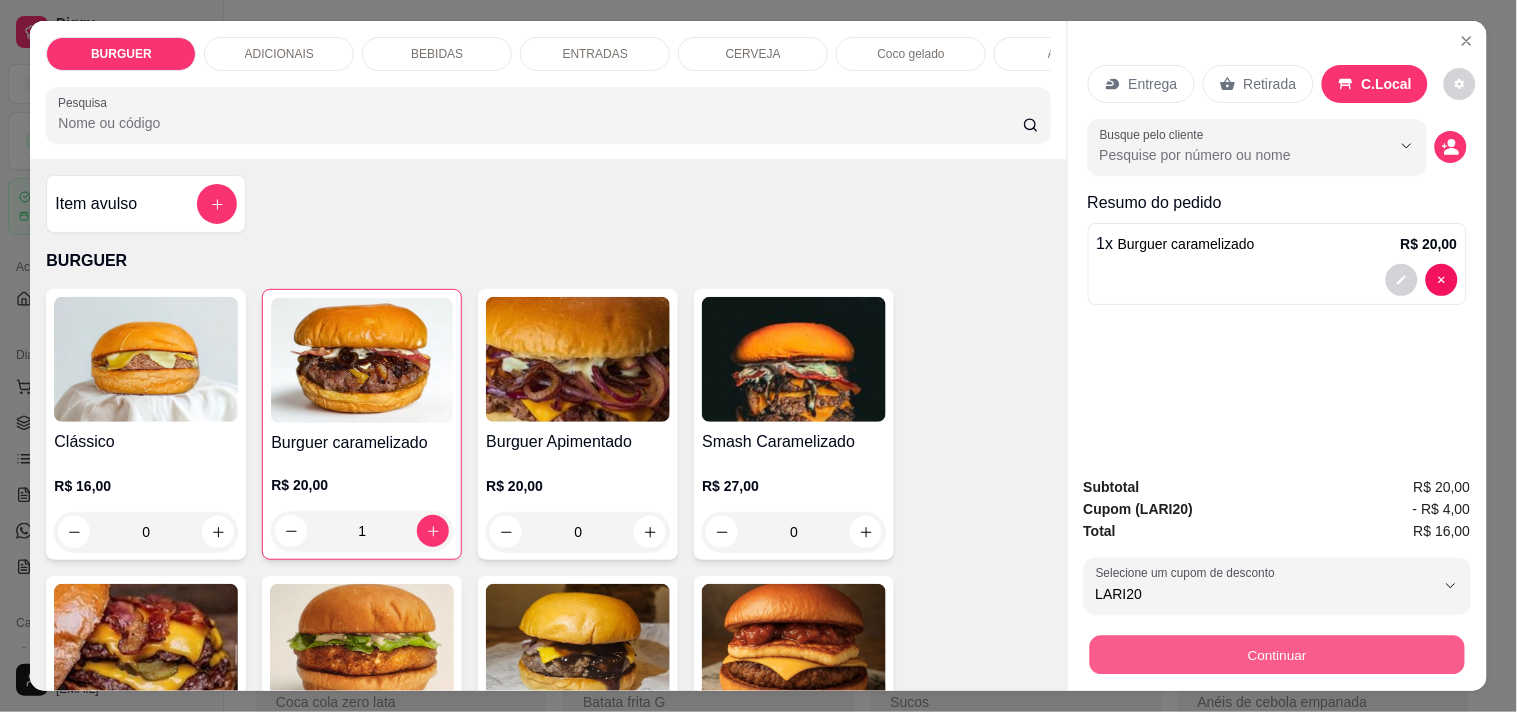 click on "Continuar" at bounding box center (1276, 654) 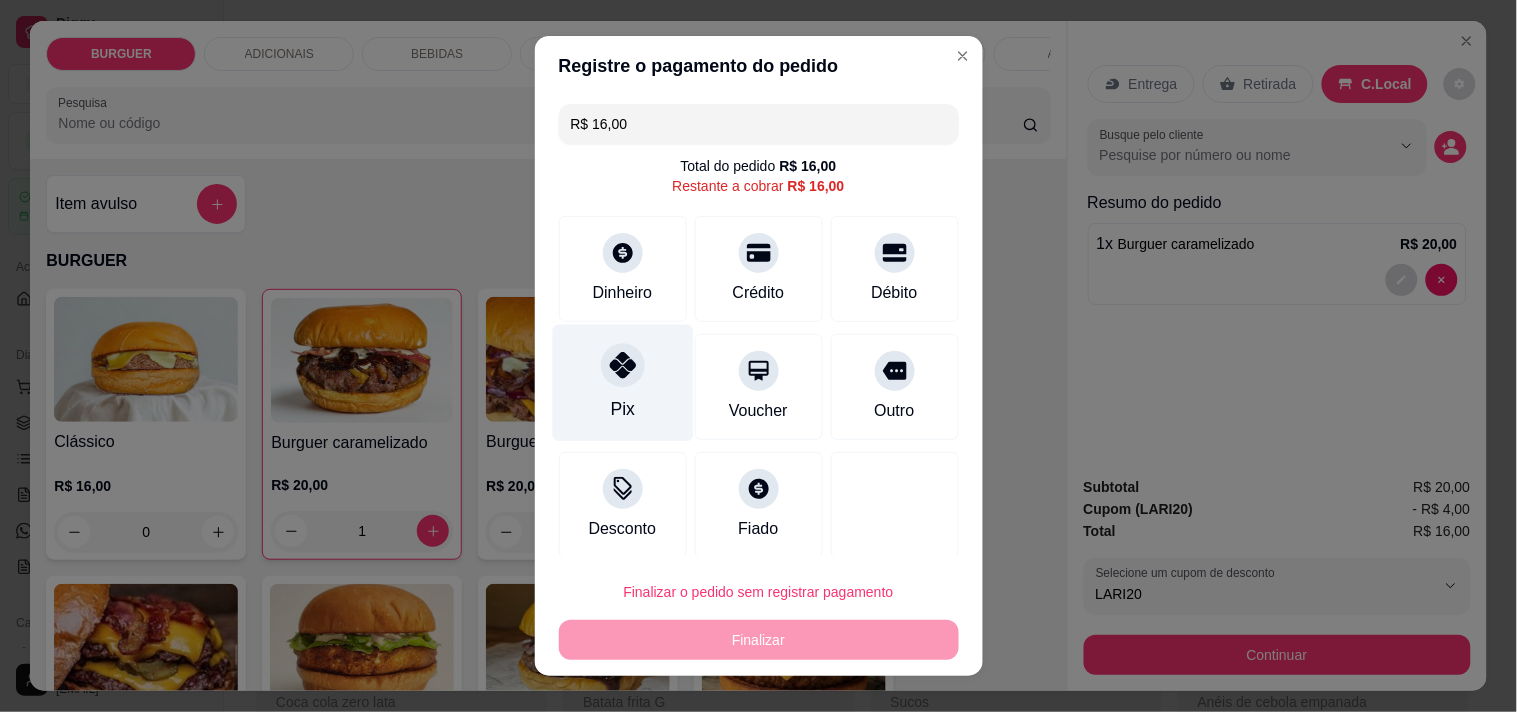 click on "Pix" at bounding box center (622, 382) 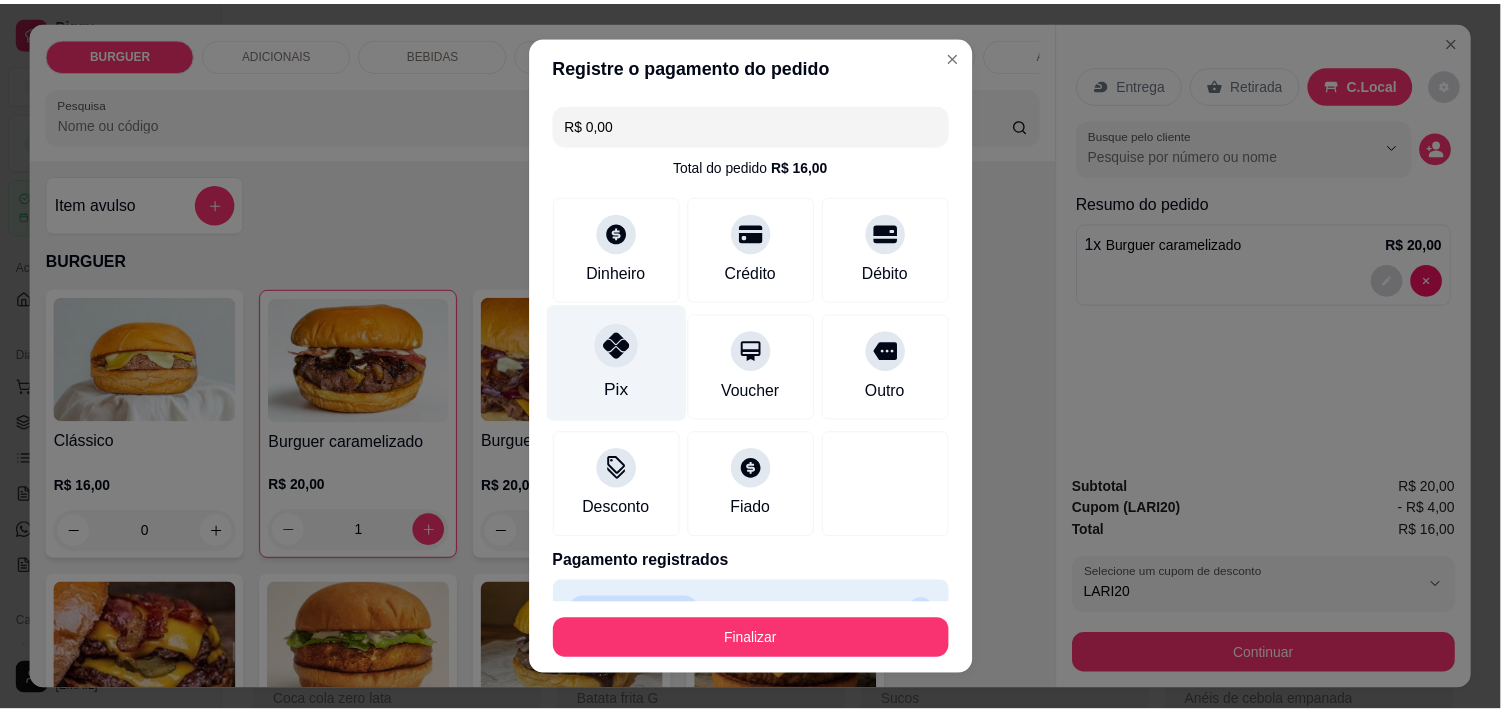 scroll, scrollTop: 45, scrollLeft: 0, axis: vertical 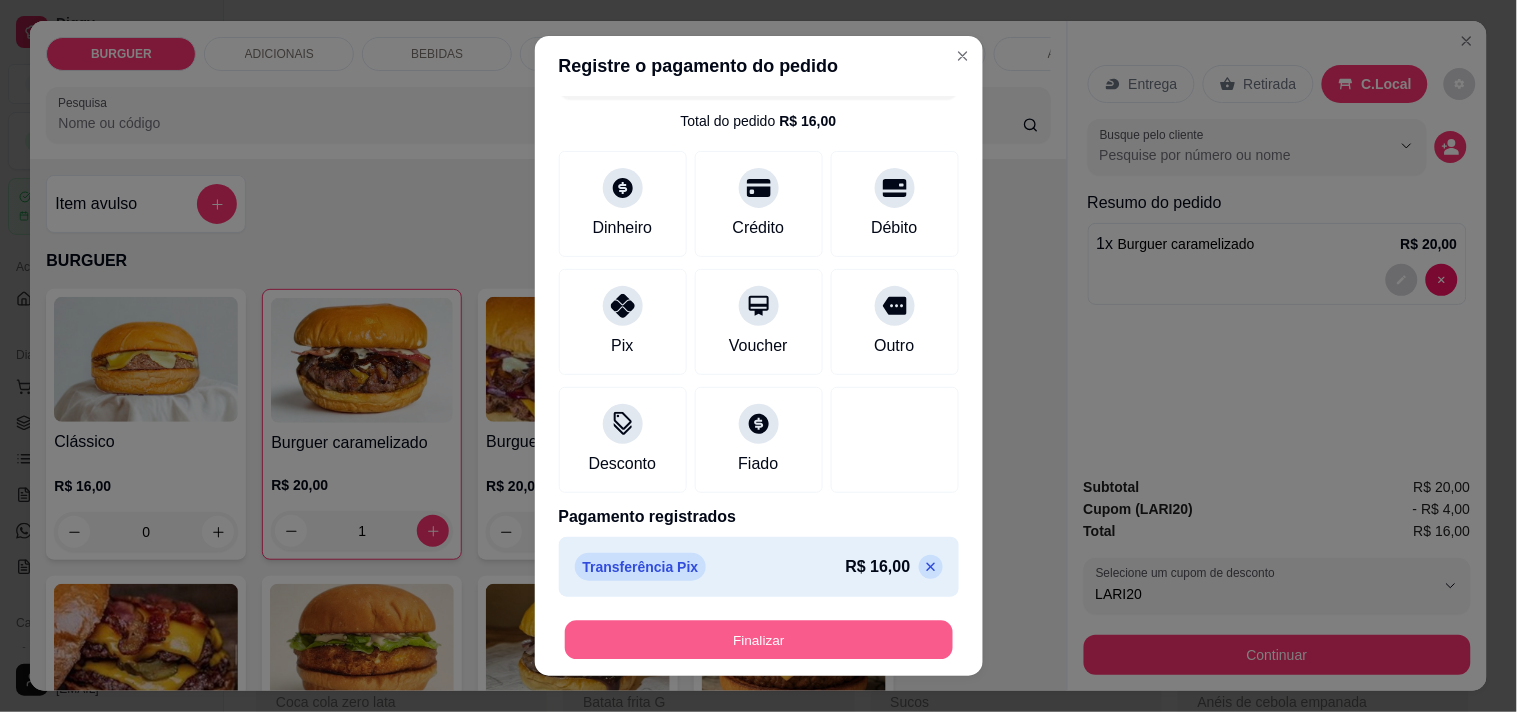 click on "Finalizar" at bounding box center [759, 640] 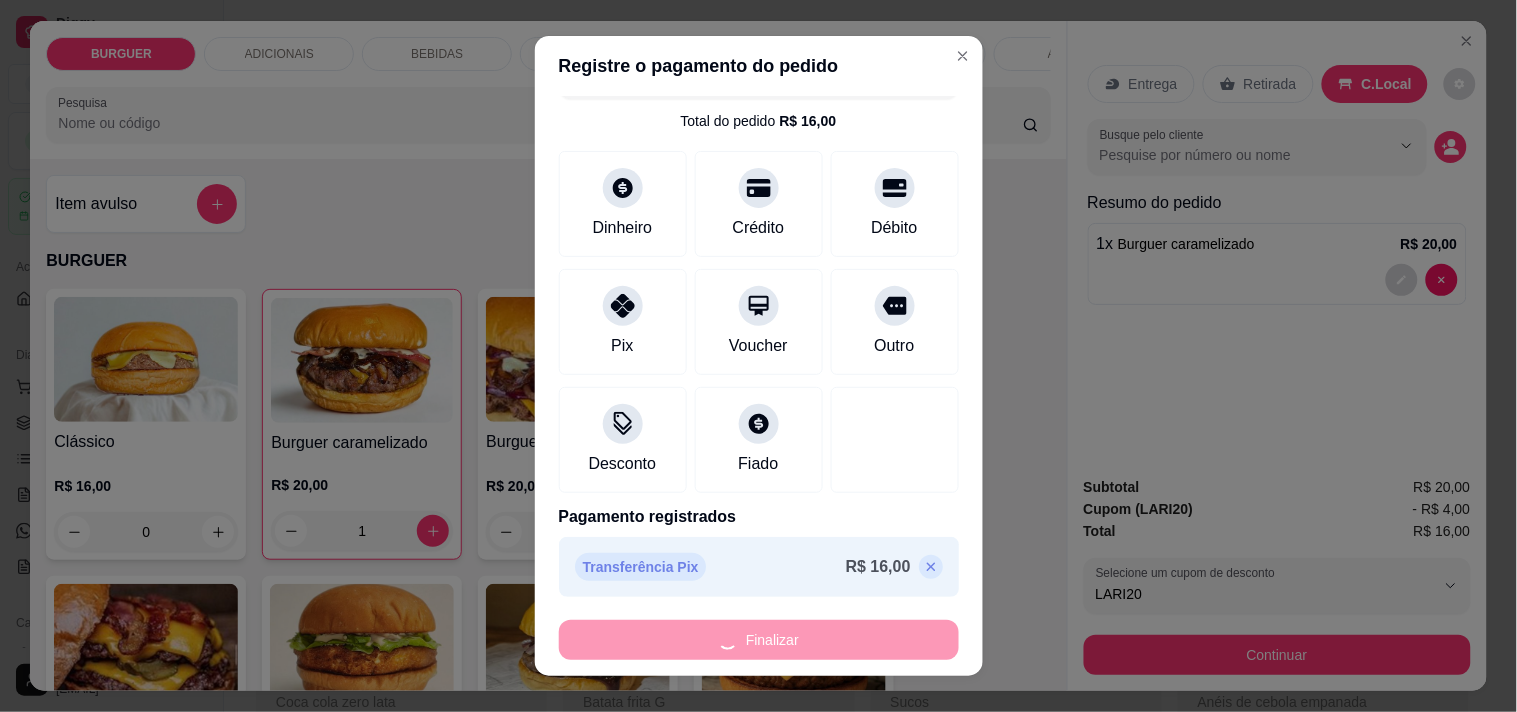 type on "0" 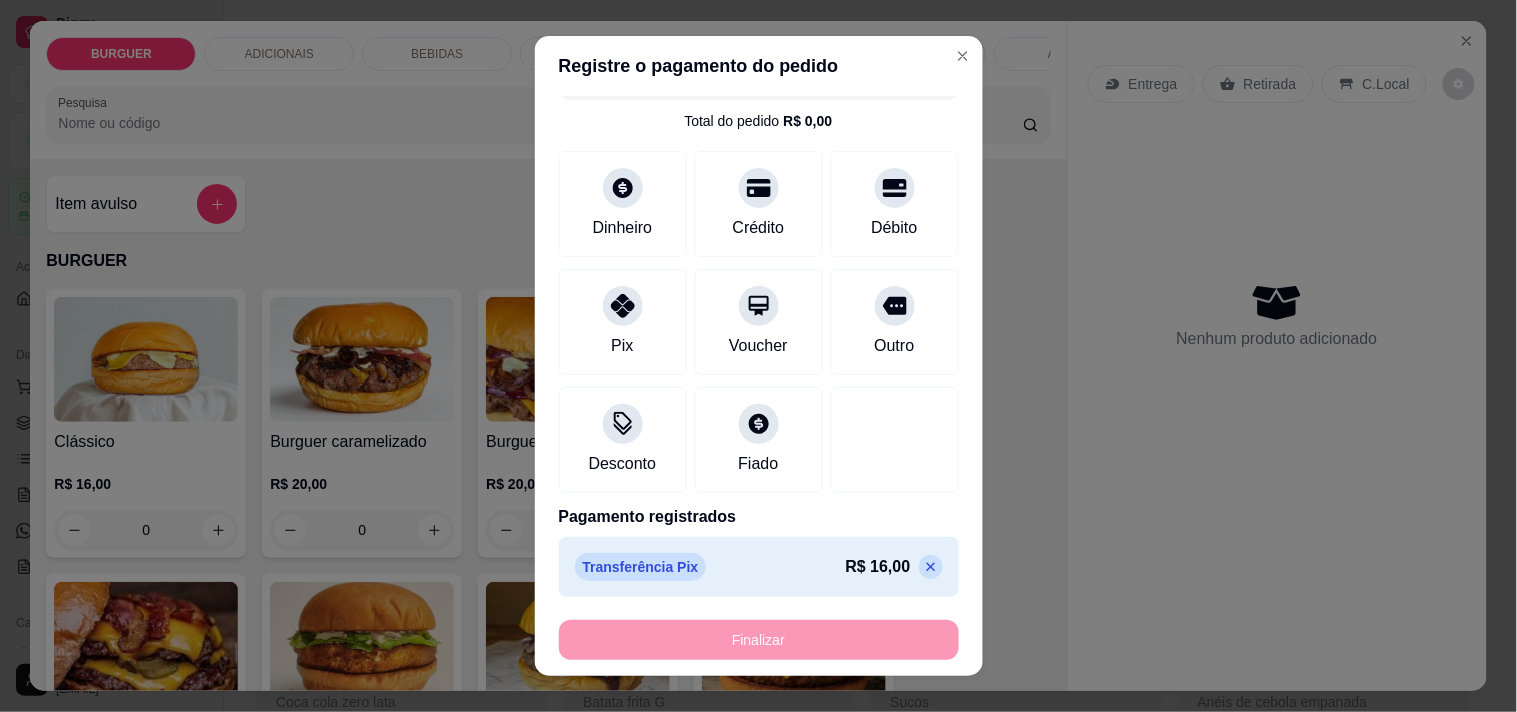 type on "-R$ 16,00" 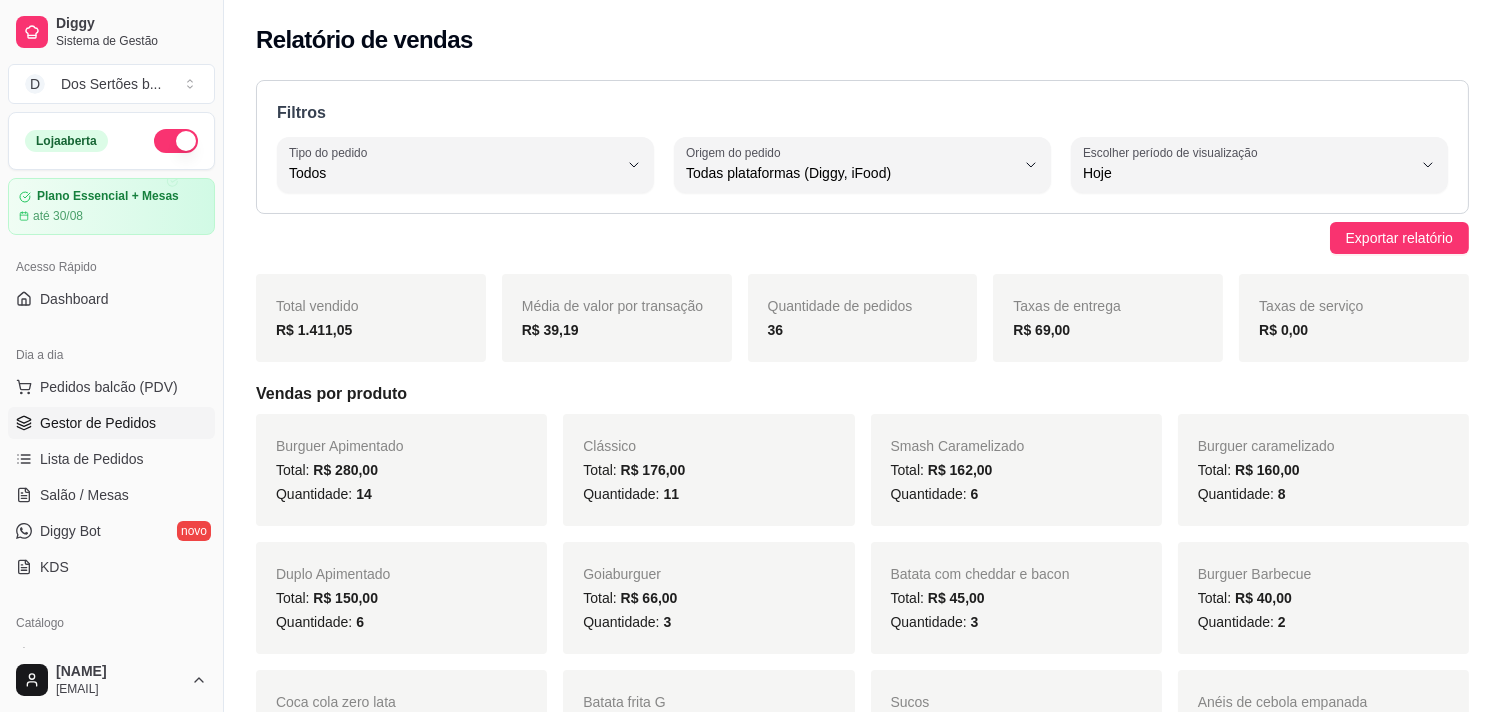click on "Gestor de Pedidos" at bounding box center (111, 423) 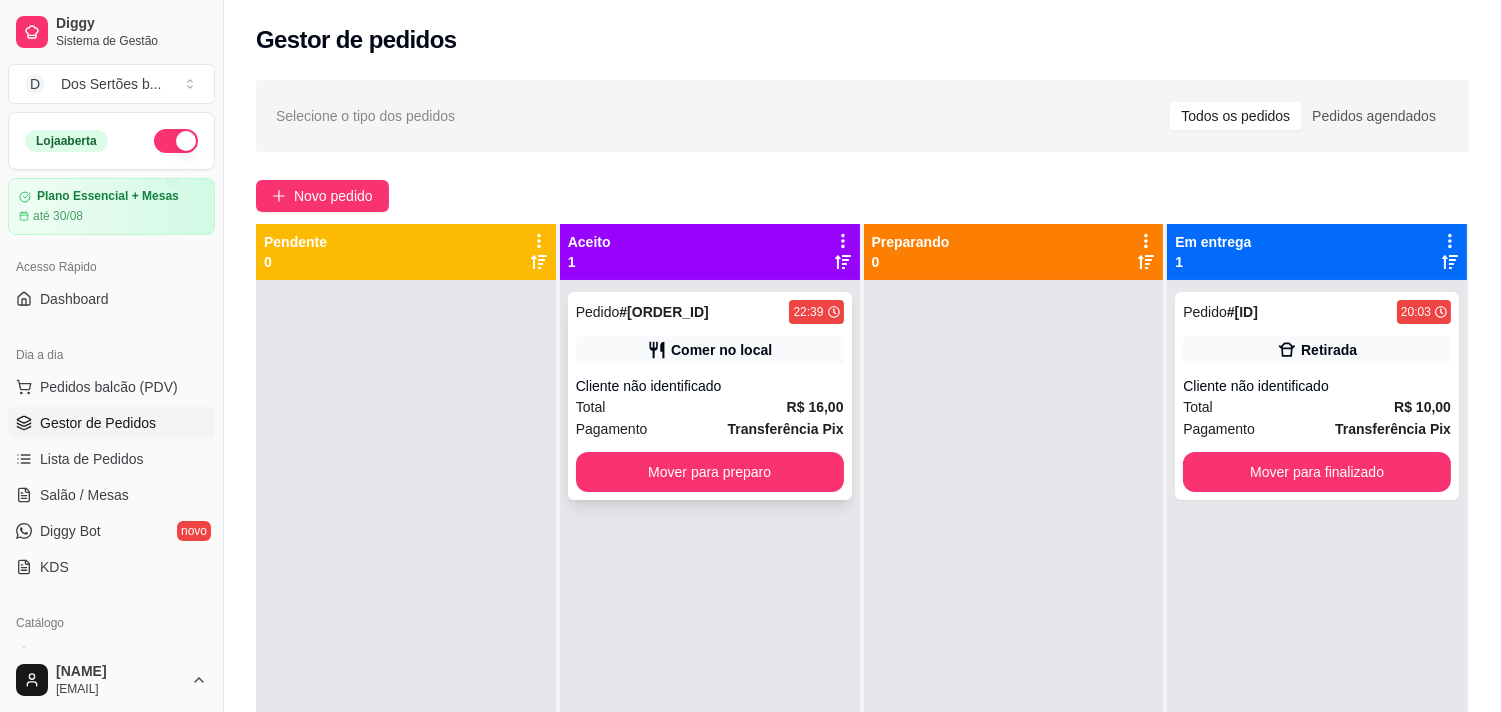 click on "Pedido  # 3733-0618b 22:39 Comer no local Cliente não identificado Total R$ 16,00 Pagamento Transferência Pix Mover para preparo" at bounding box center (710, 396) 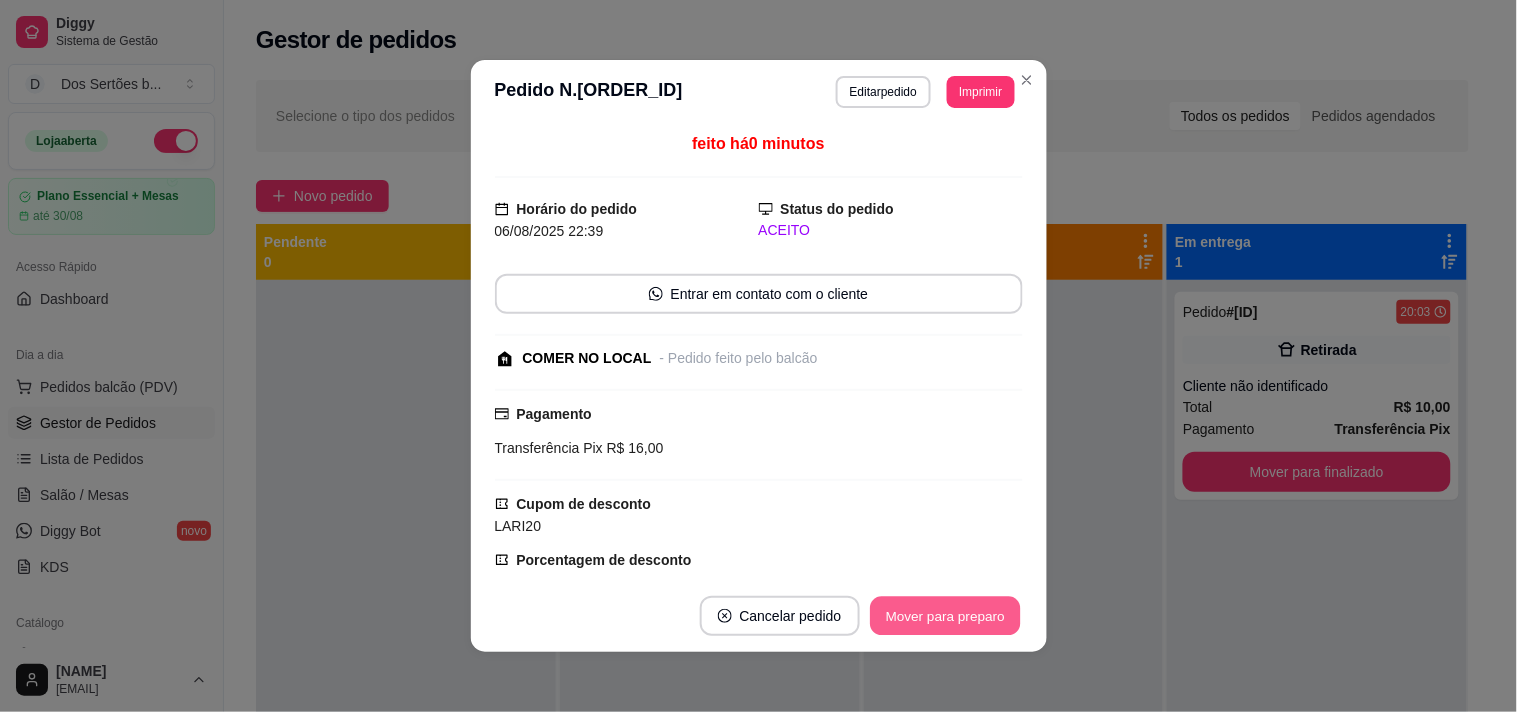 click on "Mover para preparo" at bounding box center (945, 616) 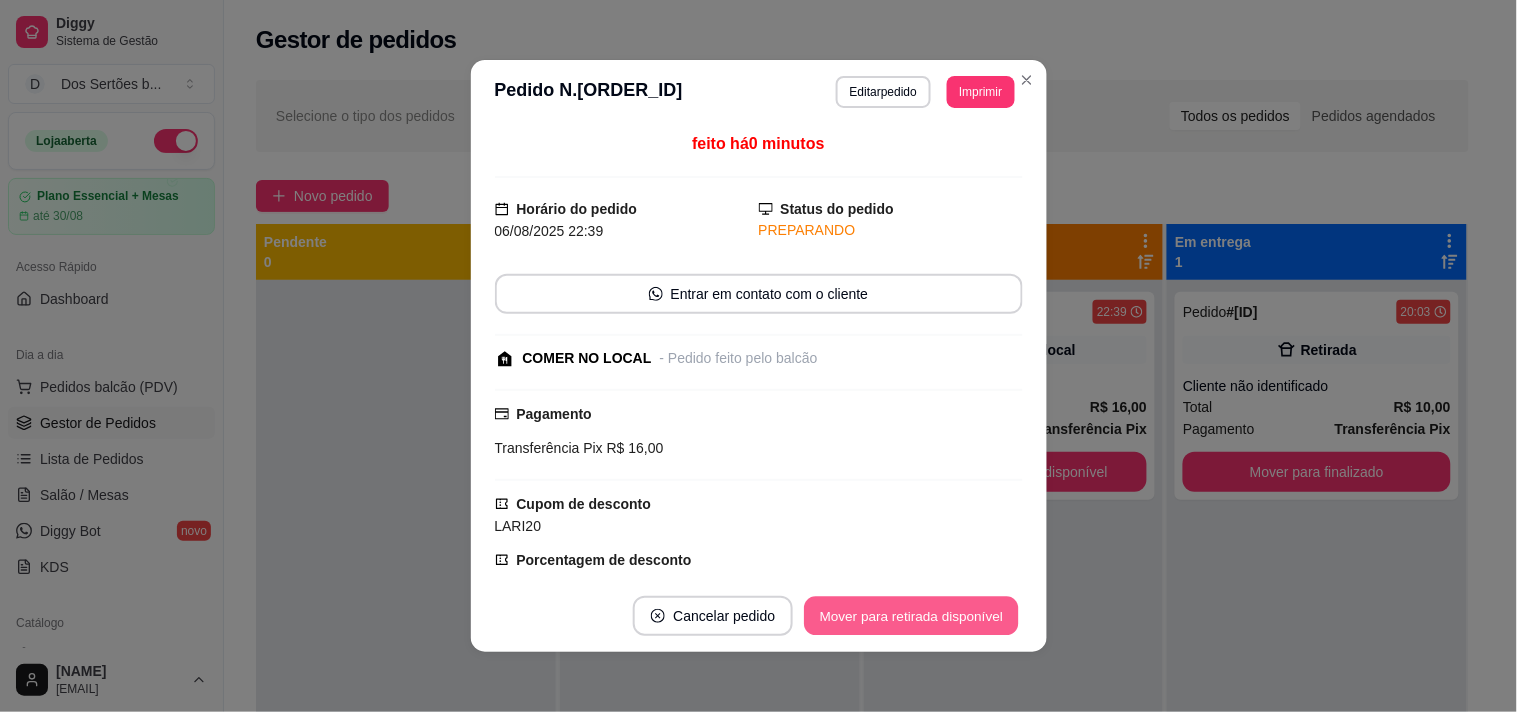 click on "Mover para retirada disponível" at bounding box center [912, 616] 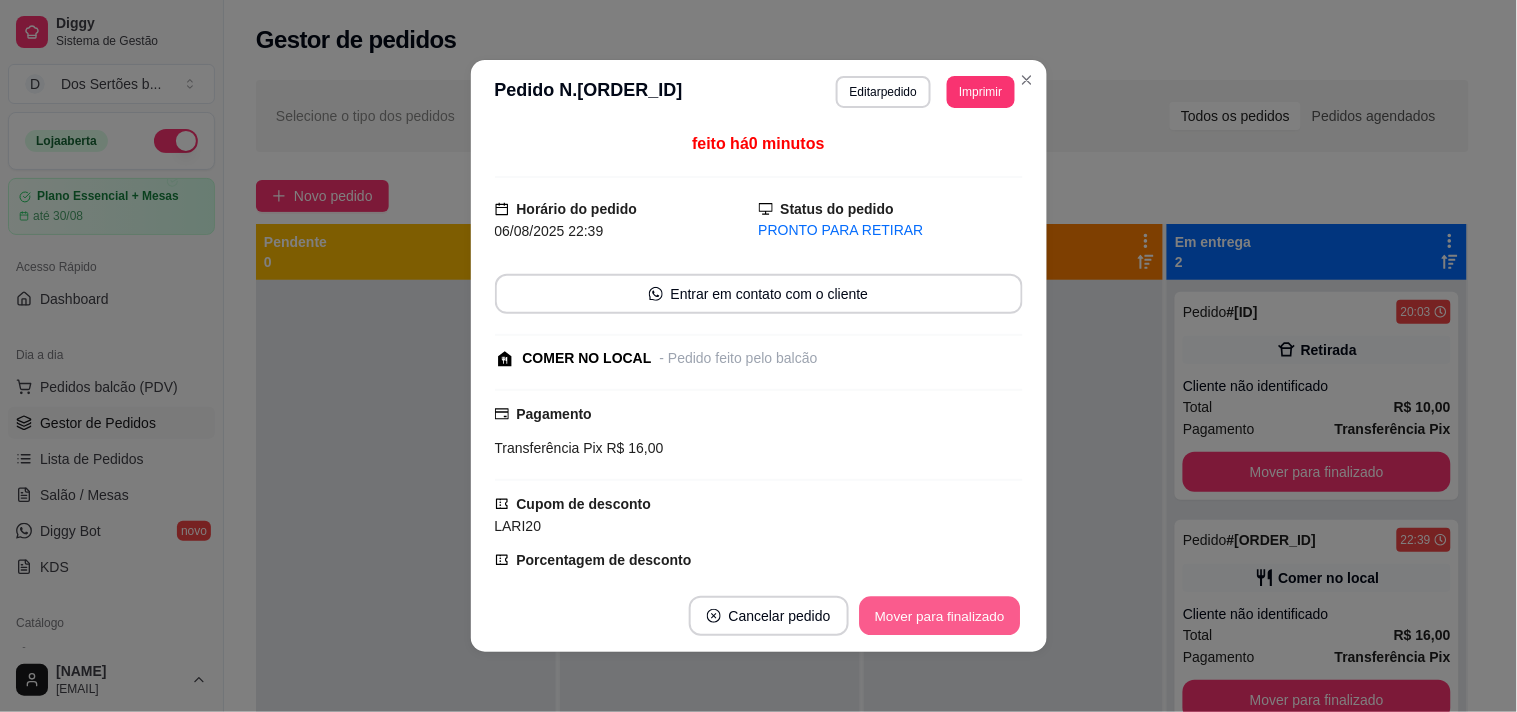 click on "Mover para finalizado" at bounding box center (939, 616) 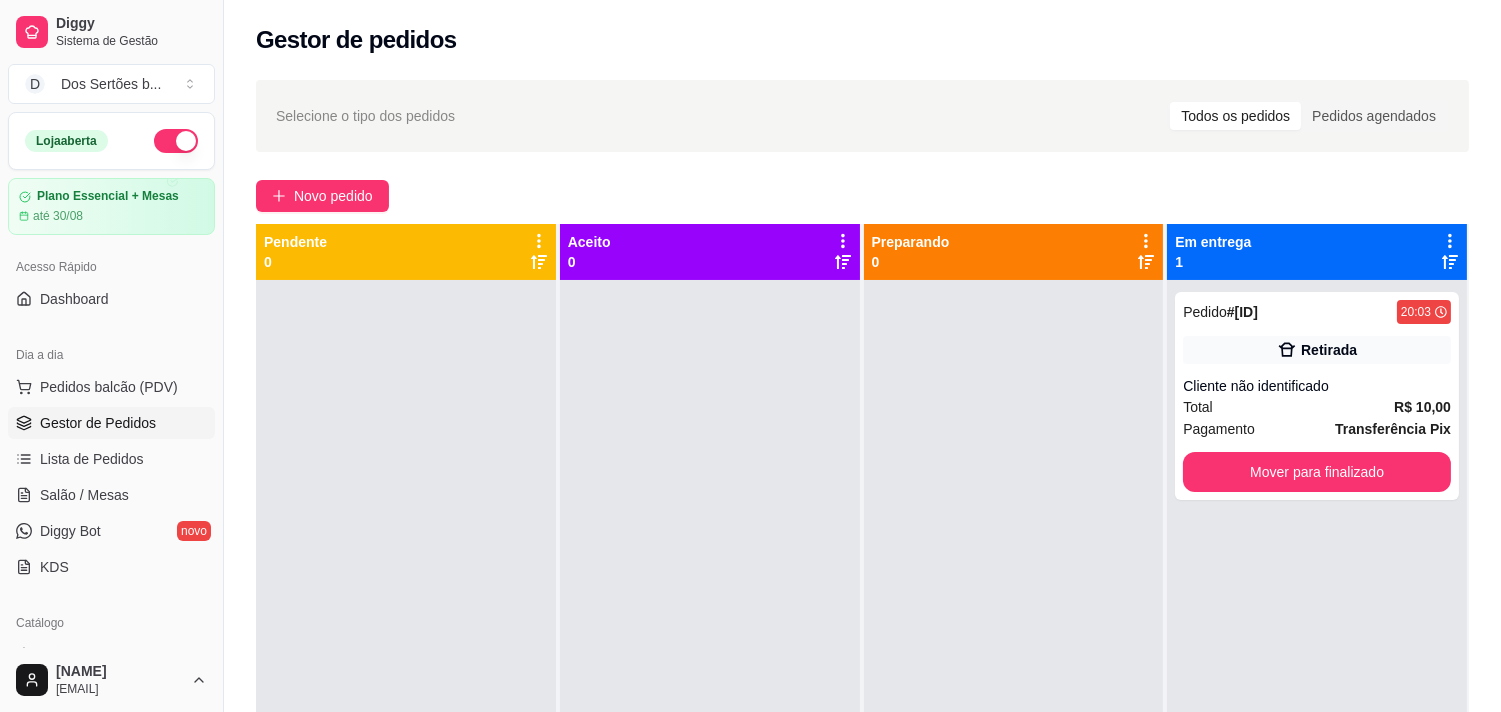 scroll, scrollTop: 55, scrollLeft: 0, axis: vertical 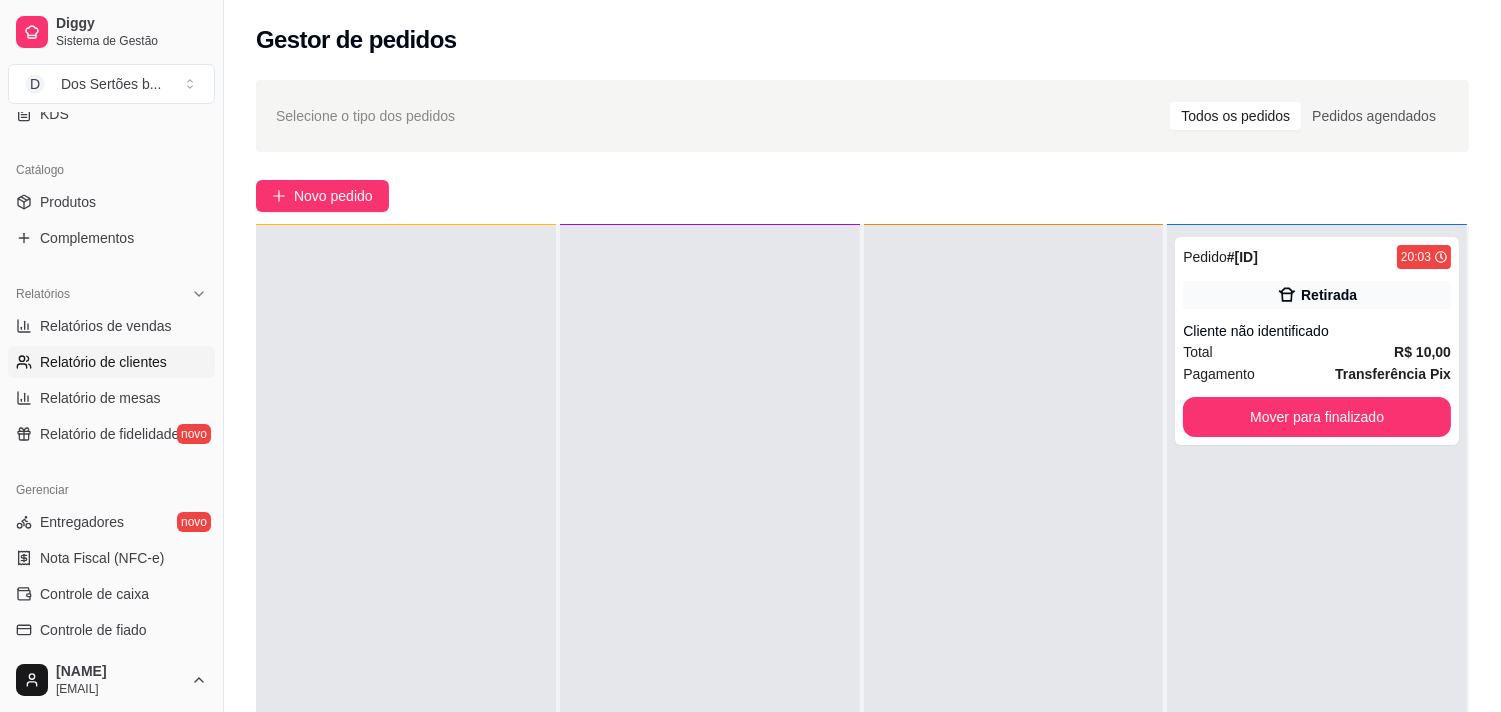 click on "Relatório de clientes" at bounding box center [111, 362] 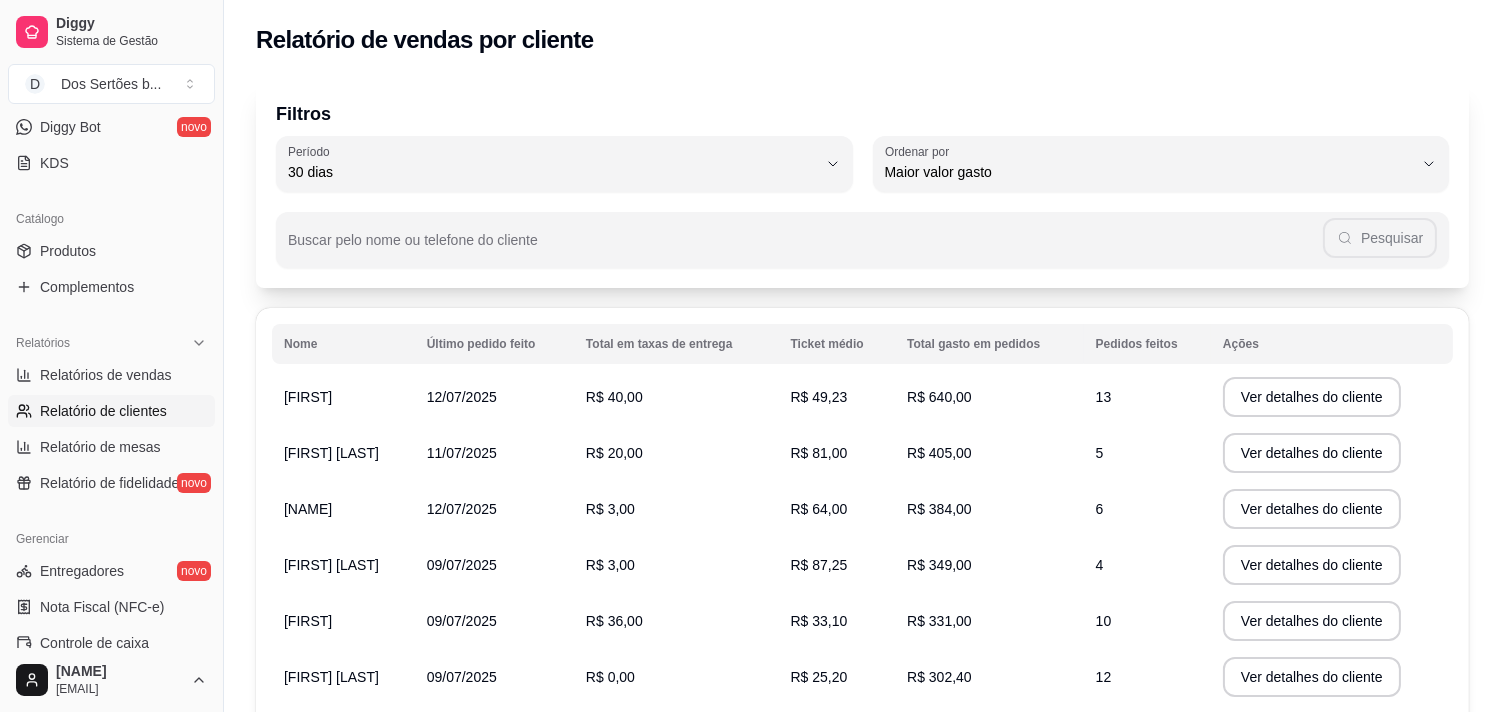 scroll, scrollTop: 543, scrollLeft: 0, axis: vertical 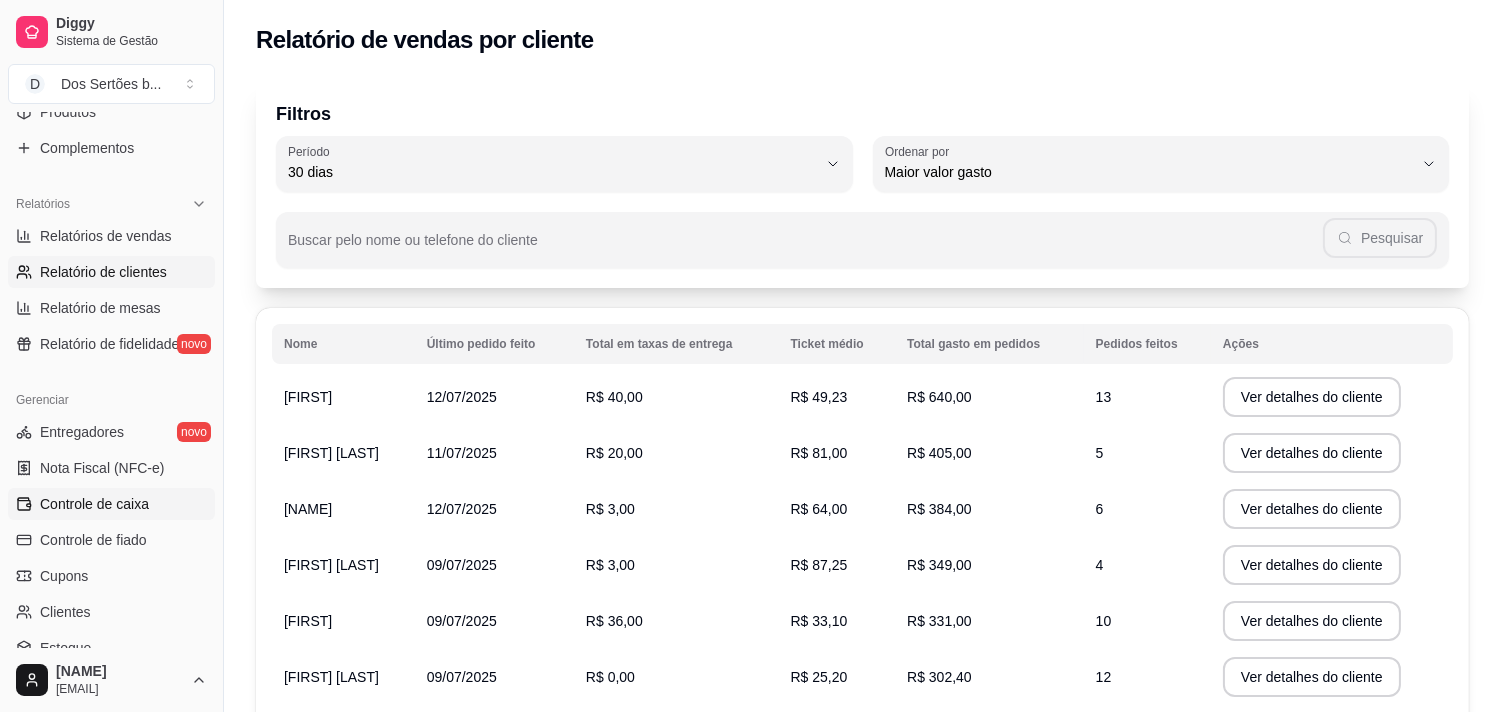 click on "Controle de caixa" at bounding box center [94, 504] 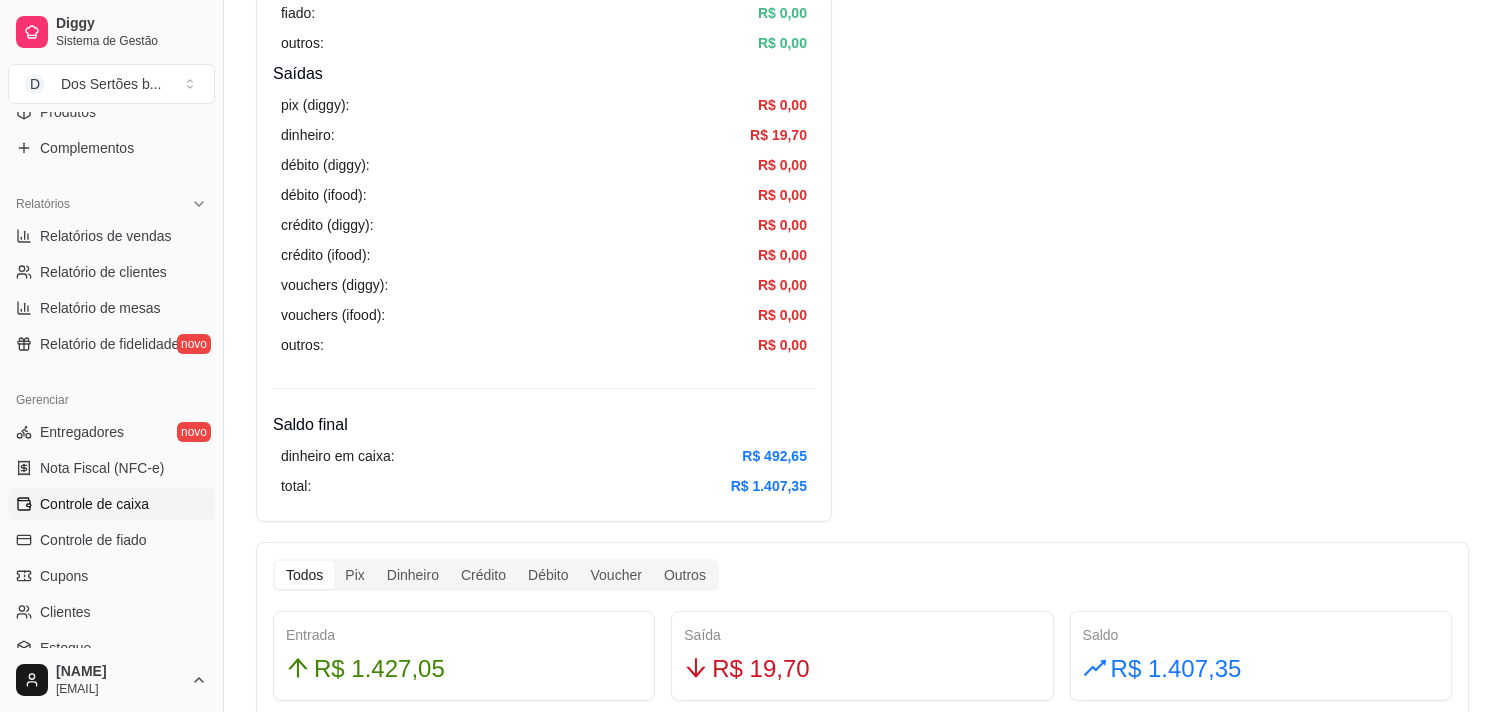 scroll, scrollTop: 0, scrollLeft: 0, axis: both 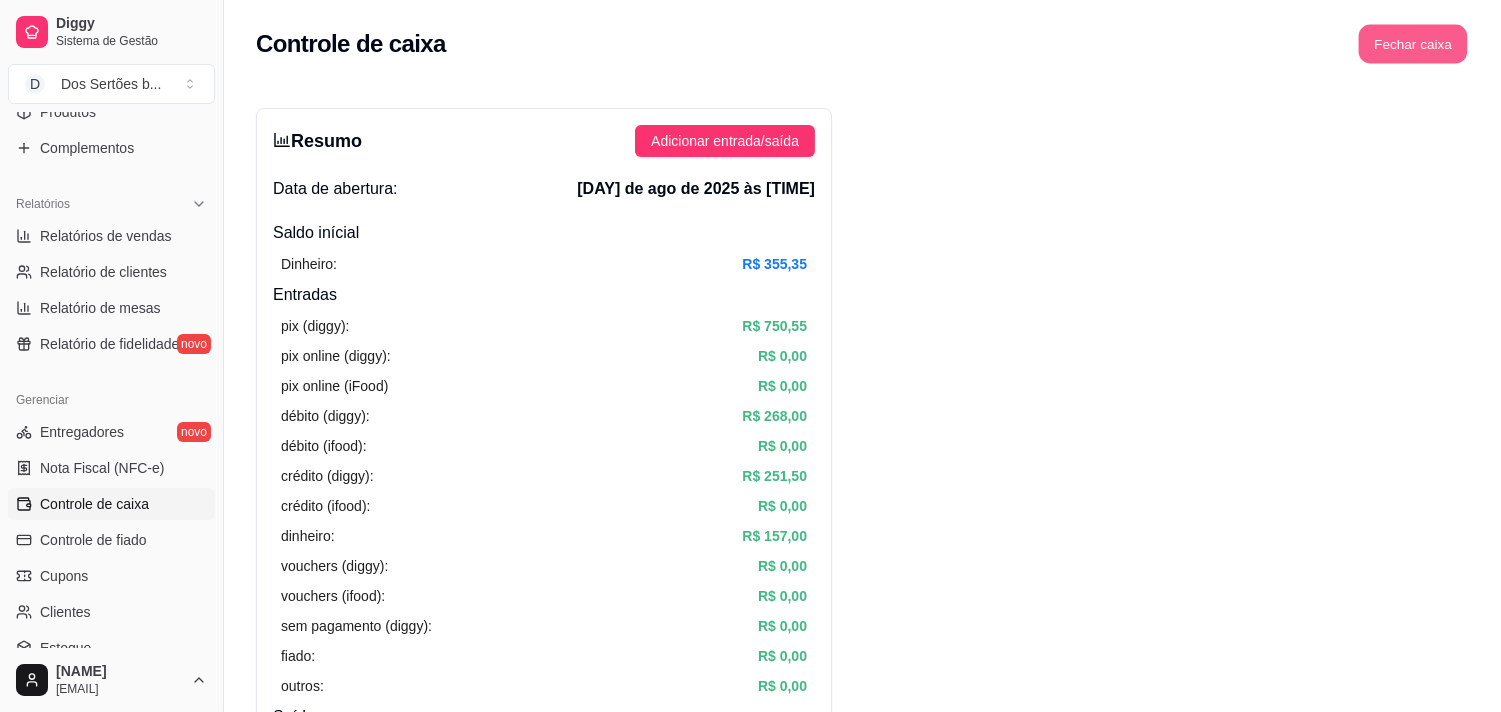 click on "Fechar caixa" at bounding box center (1413, 44) 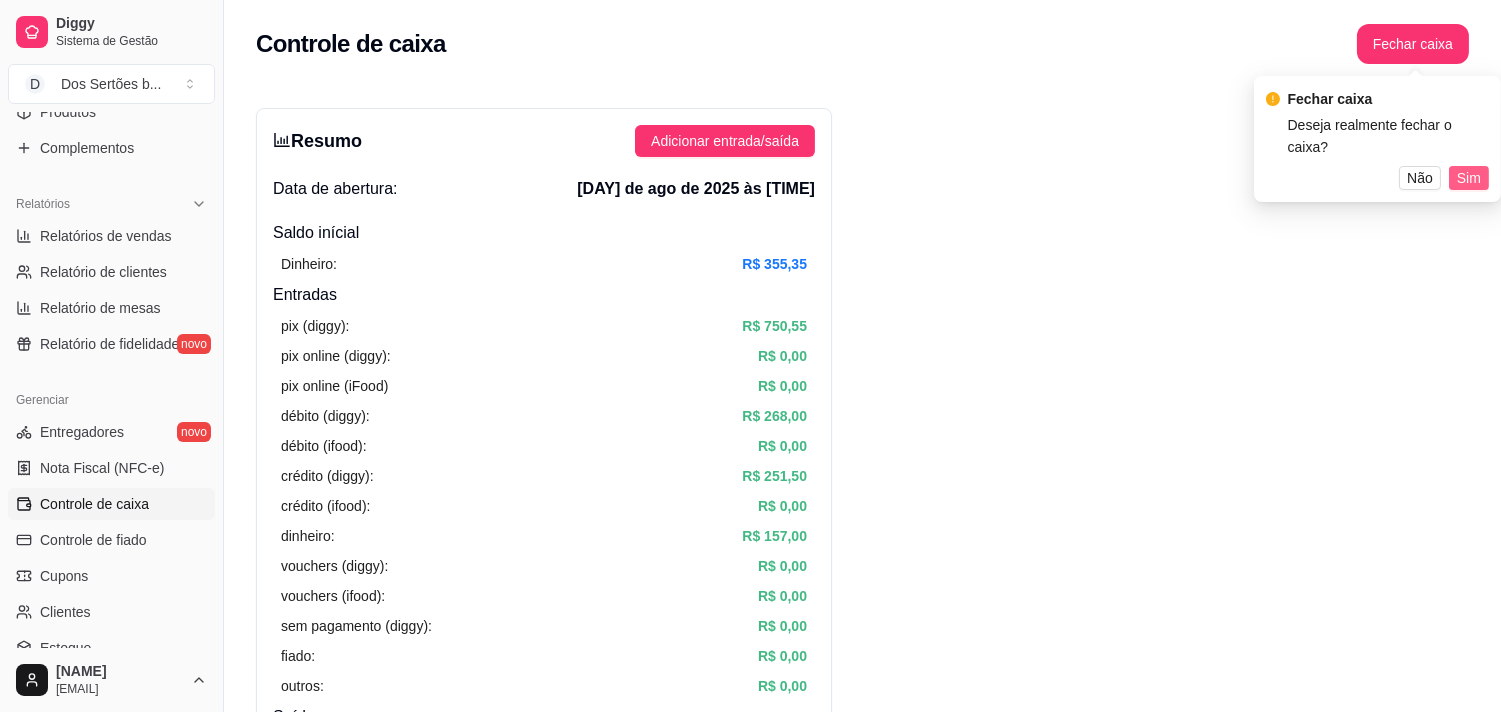 click on "Sim" at bounding box center (1469, 178) 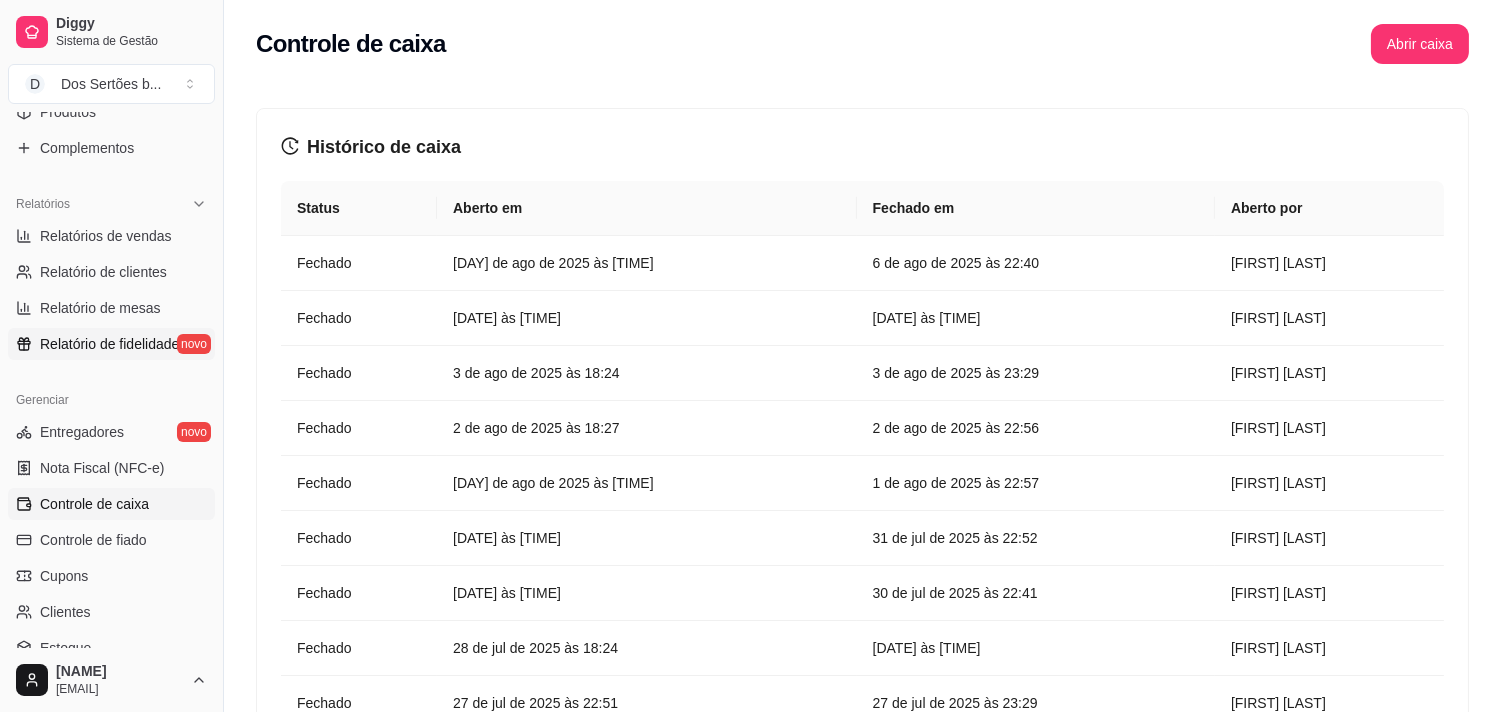 scroll, scrollTop: 726, scrollLeft: 0, axis: vertical 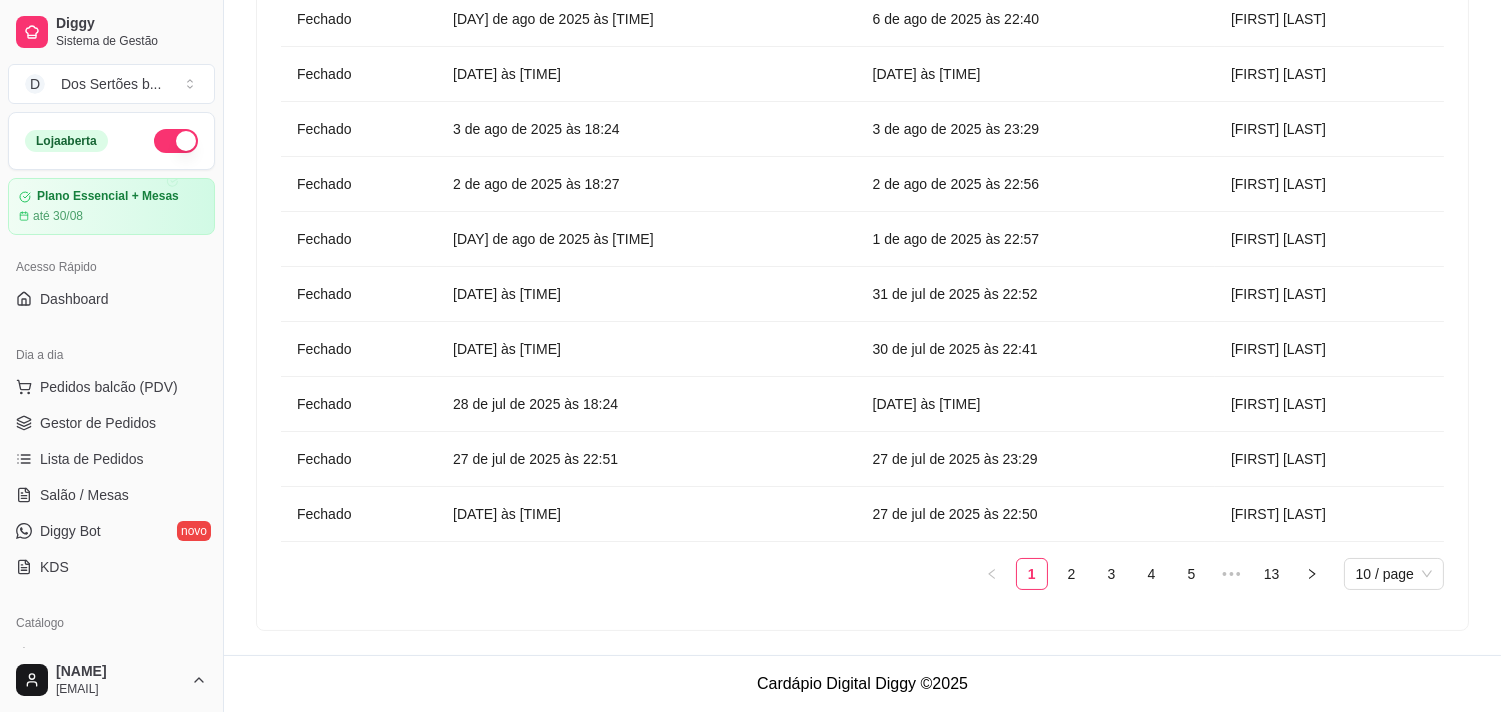 click at bounding box center [176, 141] 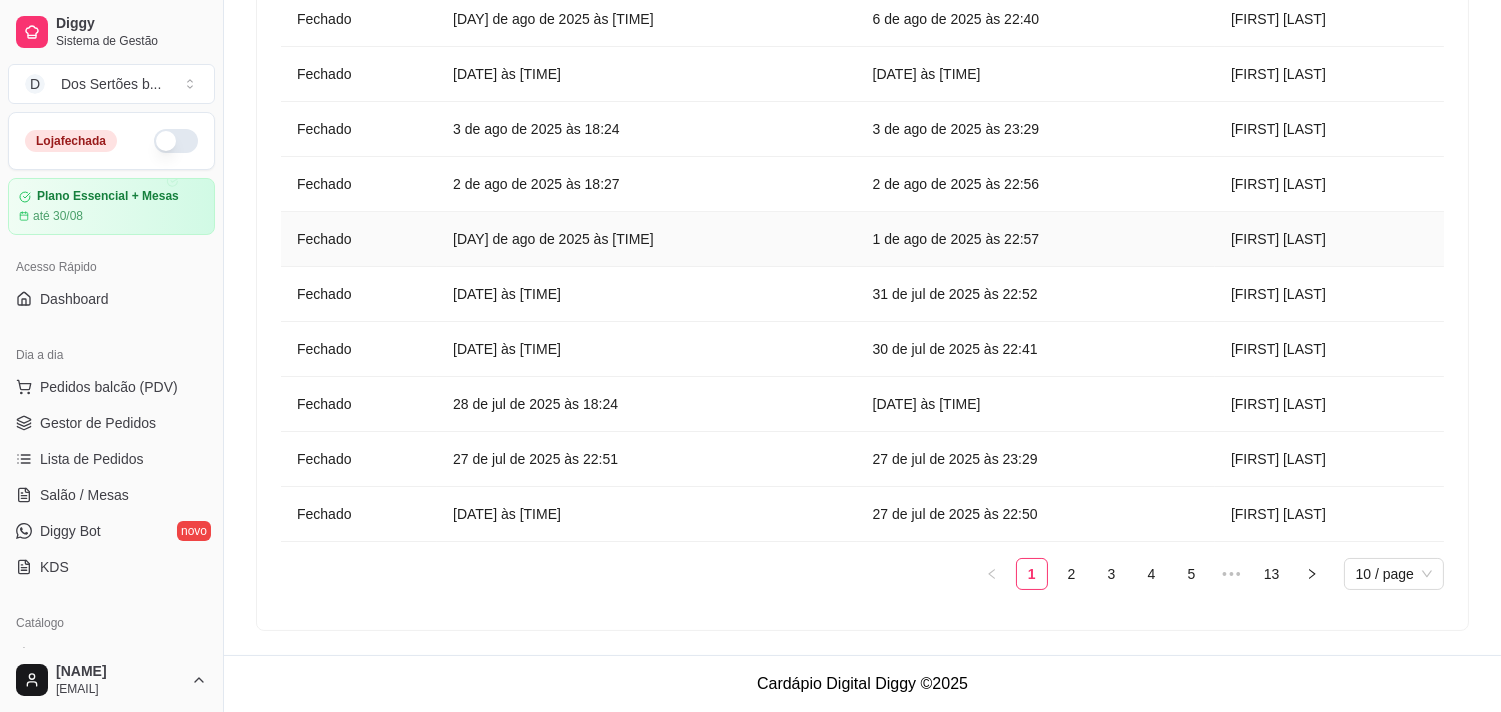 scroll, scrollTop: 0, scrollLeft: 0, axis: both 